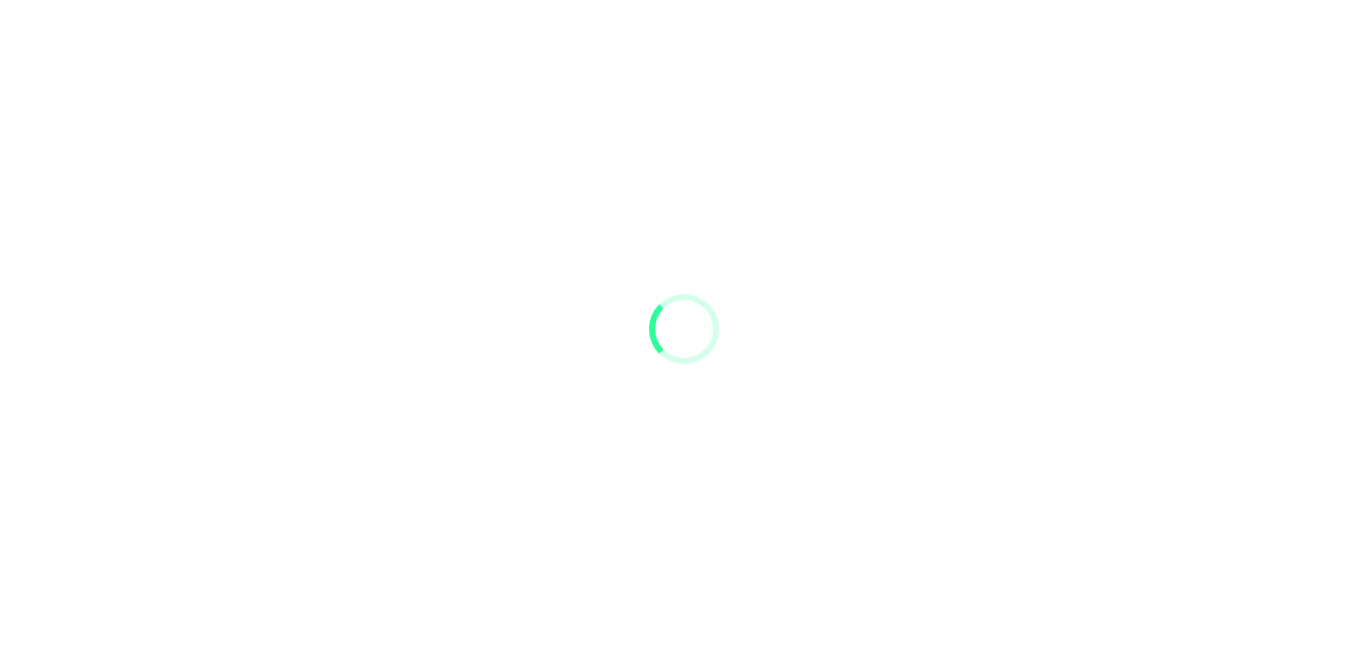 scroll, scrollTop: 0, scrollLeft: 0, axis: both 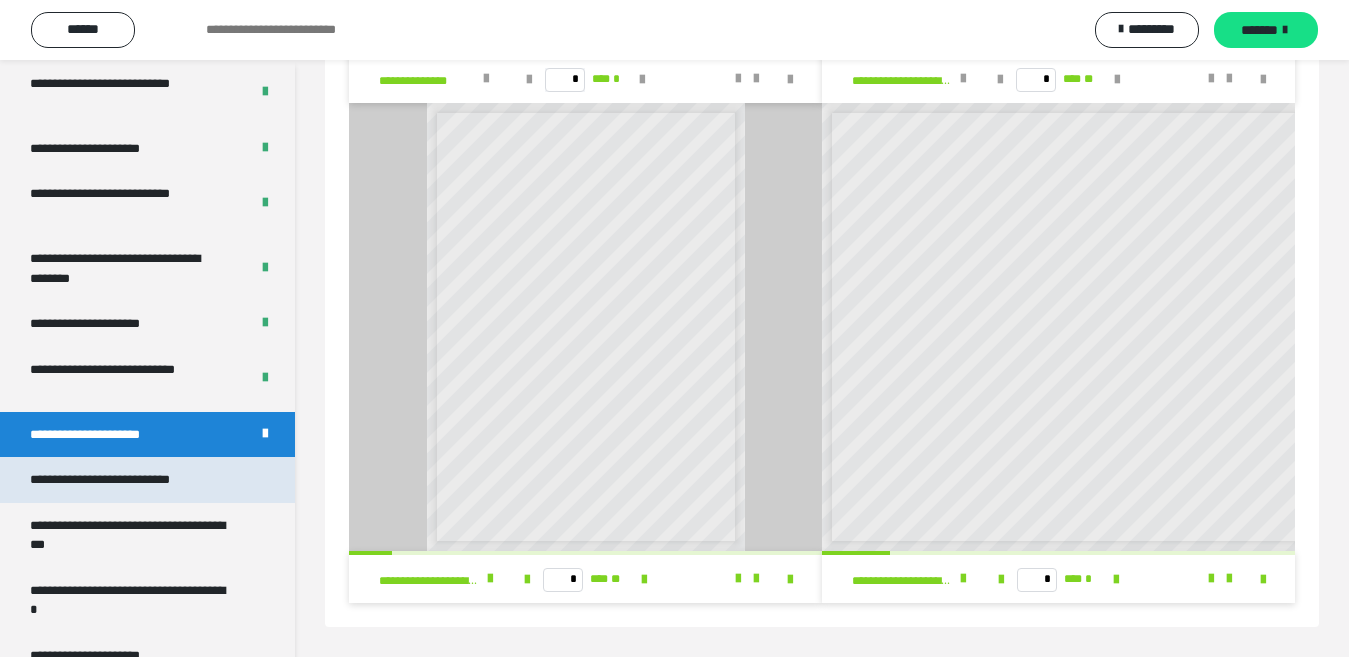 click on "**********" at bounding box center [129, 480] 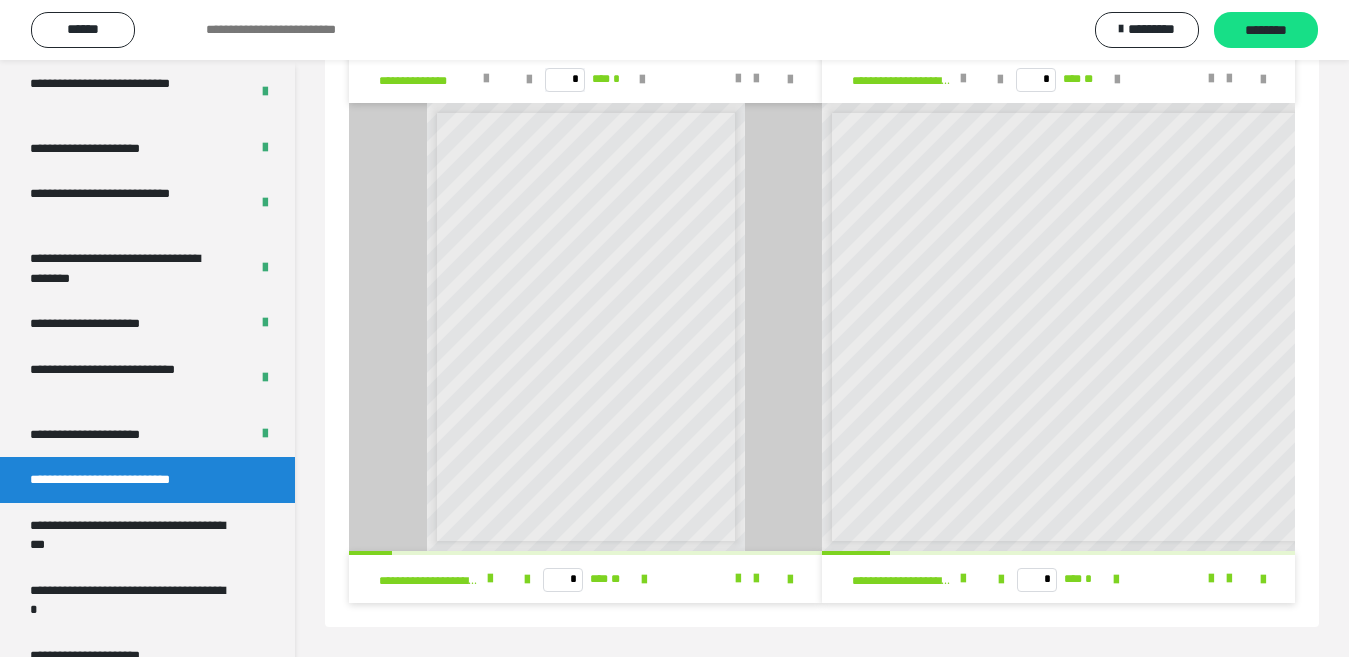 scroll, scrollTop: 60, scrollLeft: 0, axis: vertical 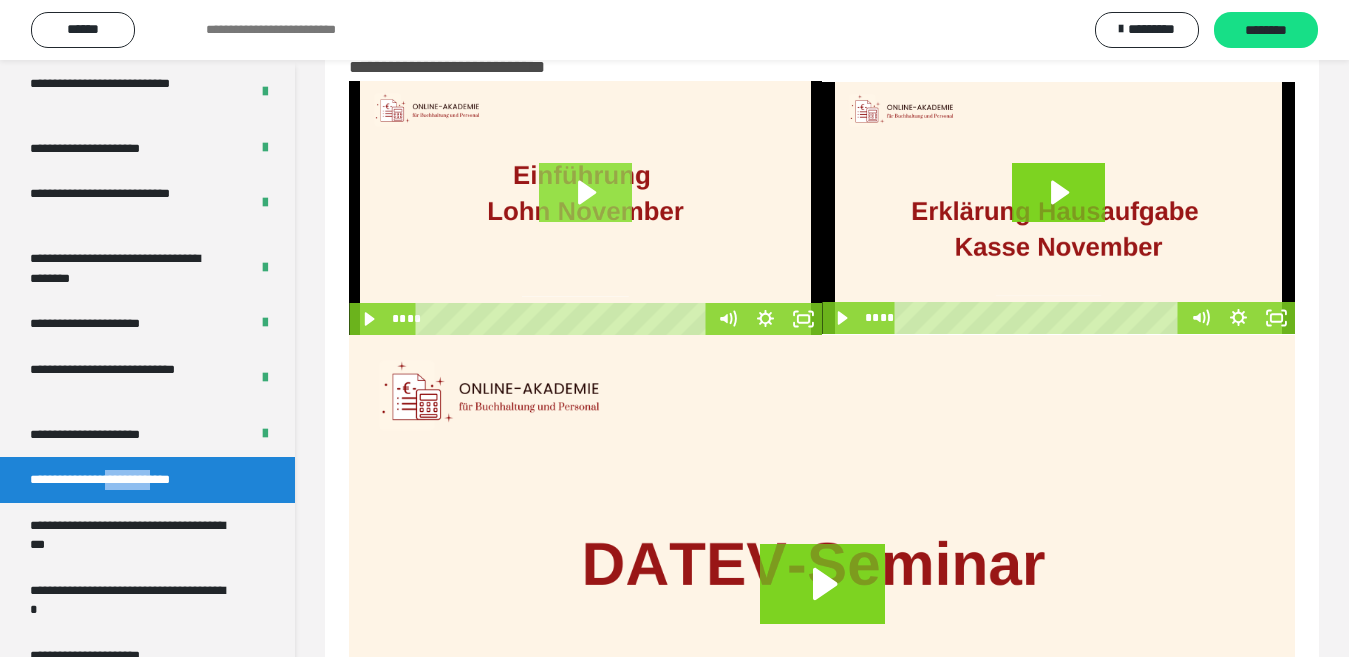 click 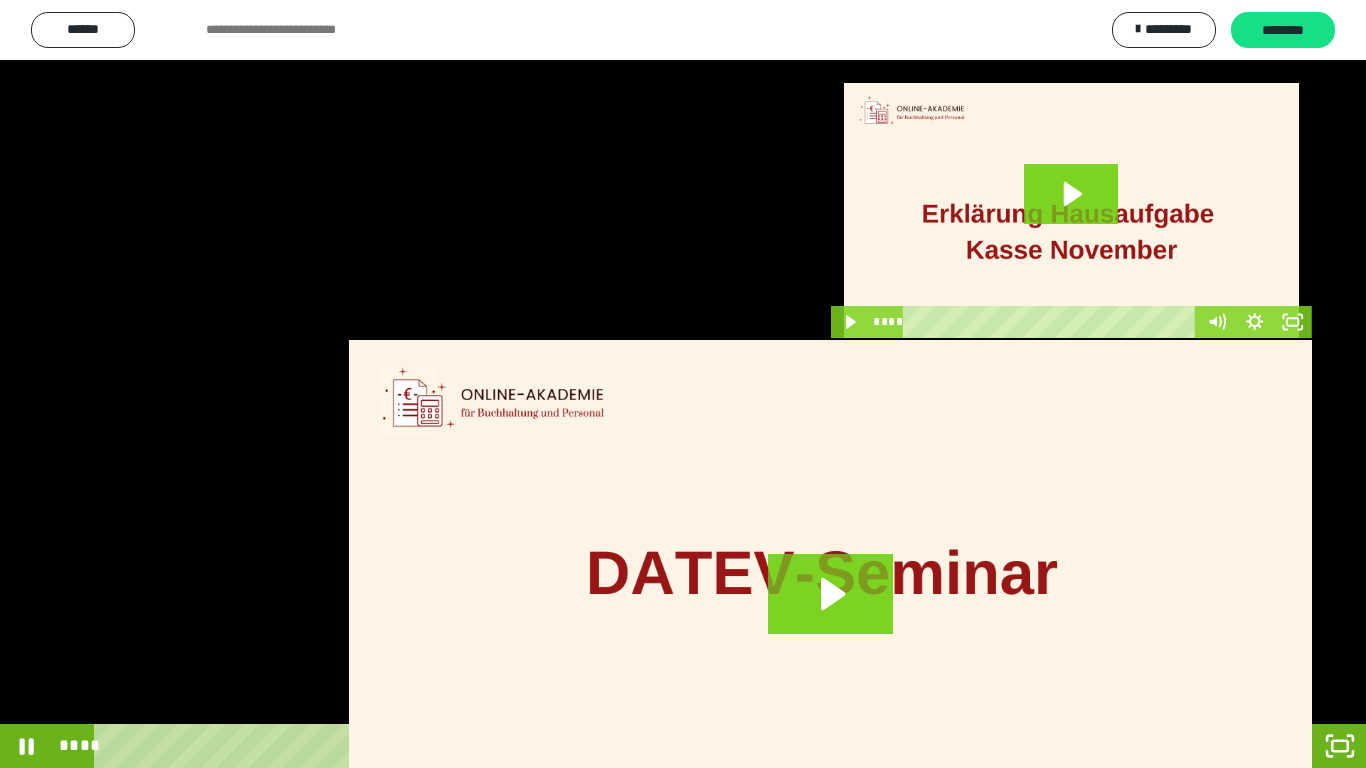 click at bounding box center (683, 384) 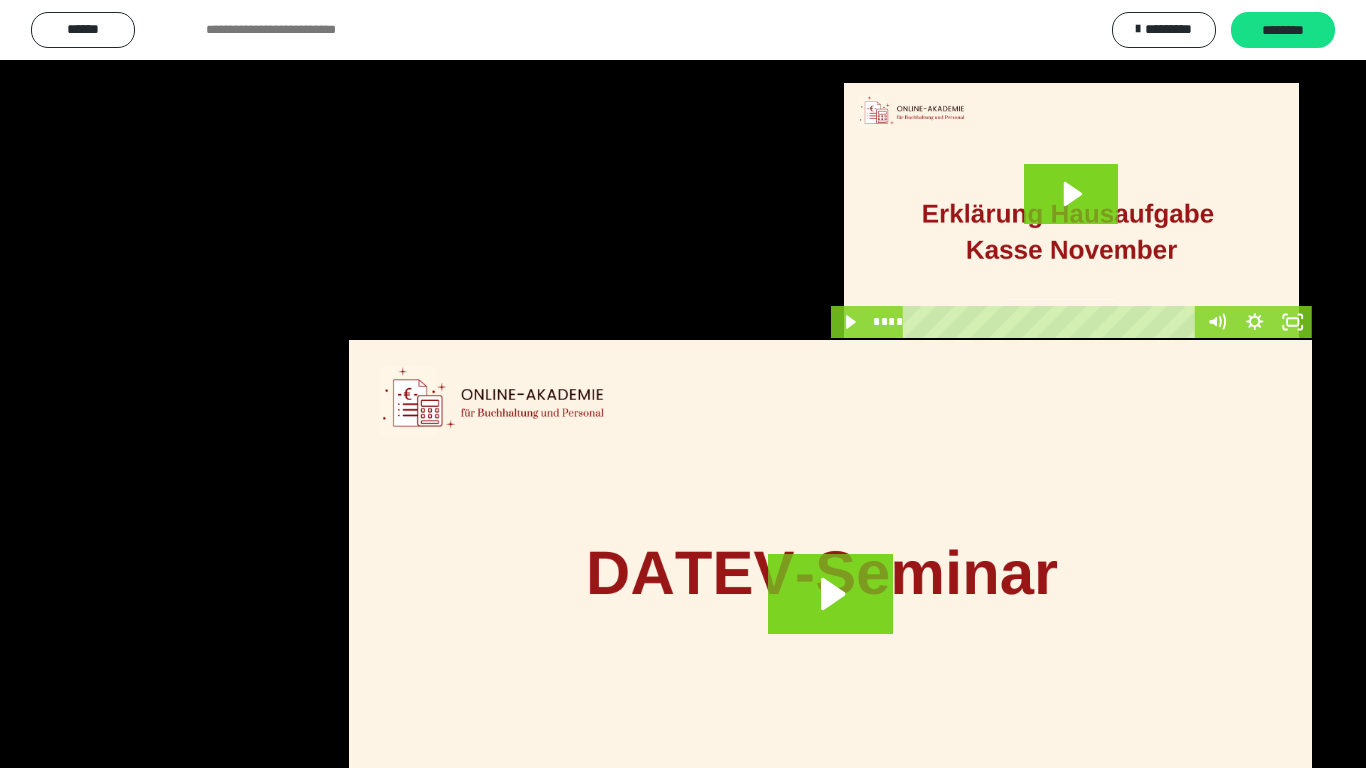 type 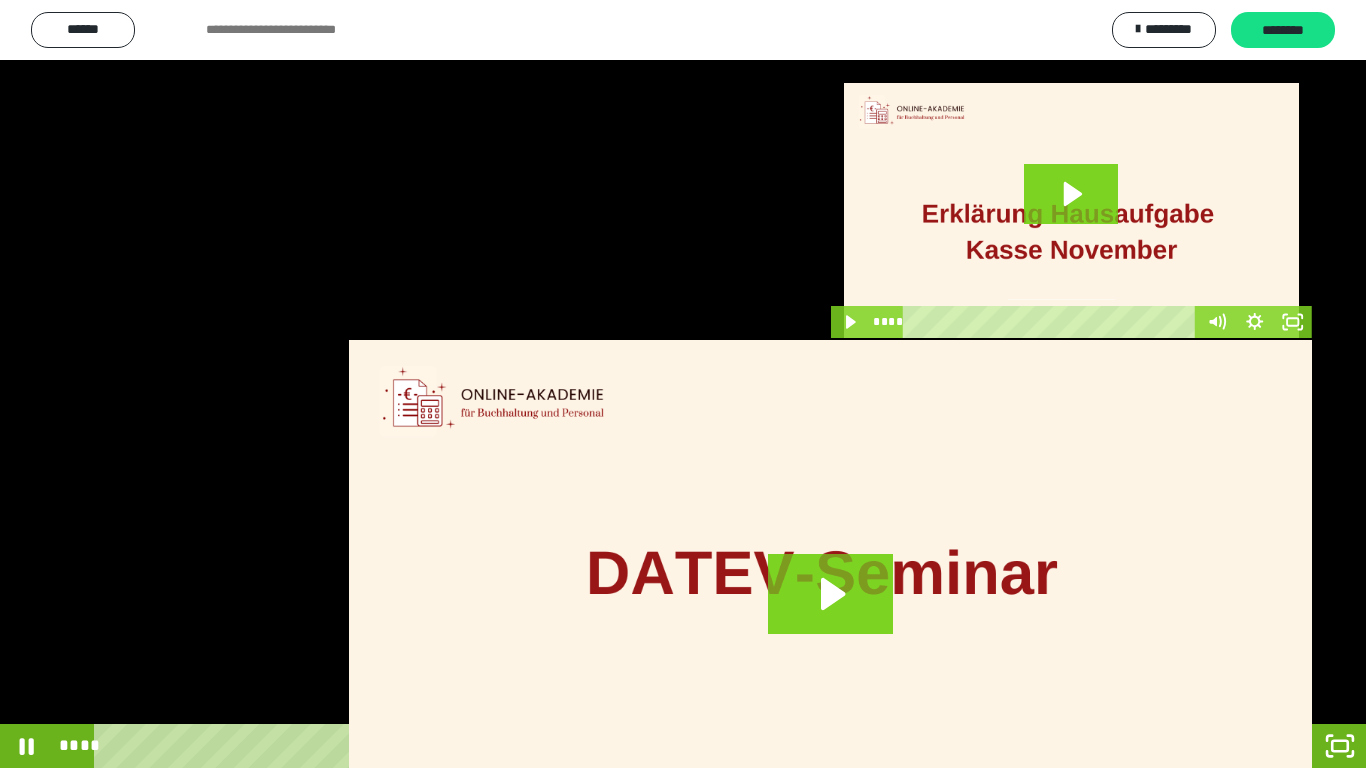 click at bounding box center [683, 384] 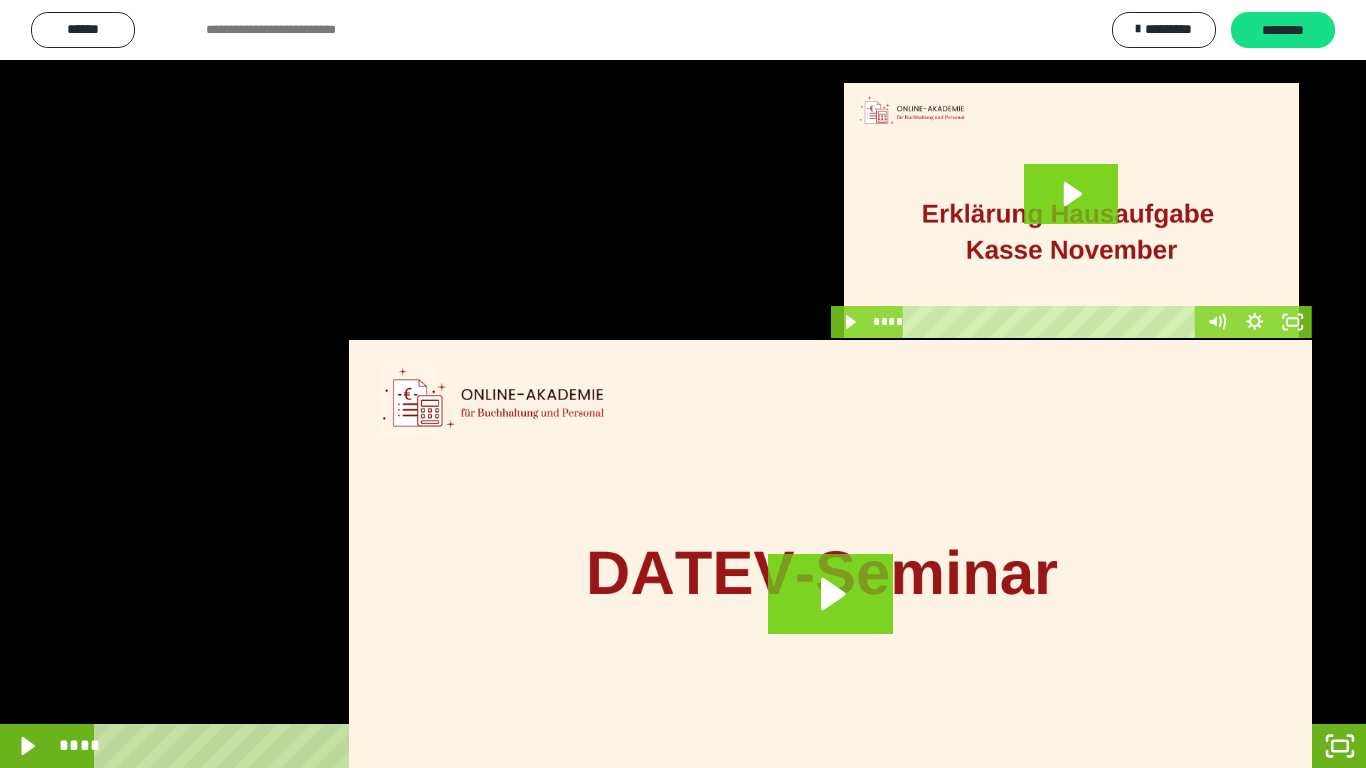 click at bounding box center [683, 384] 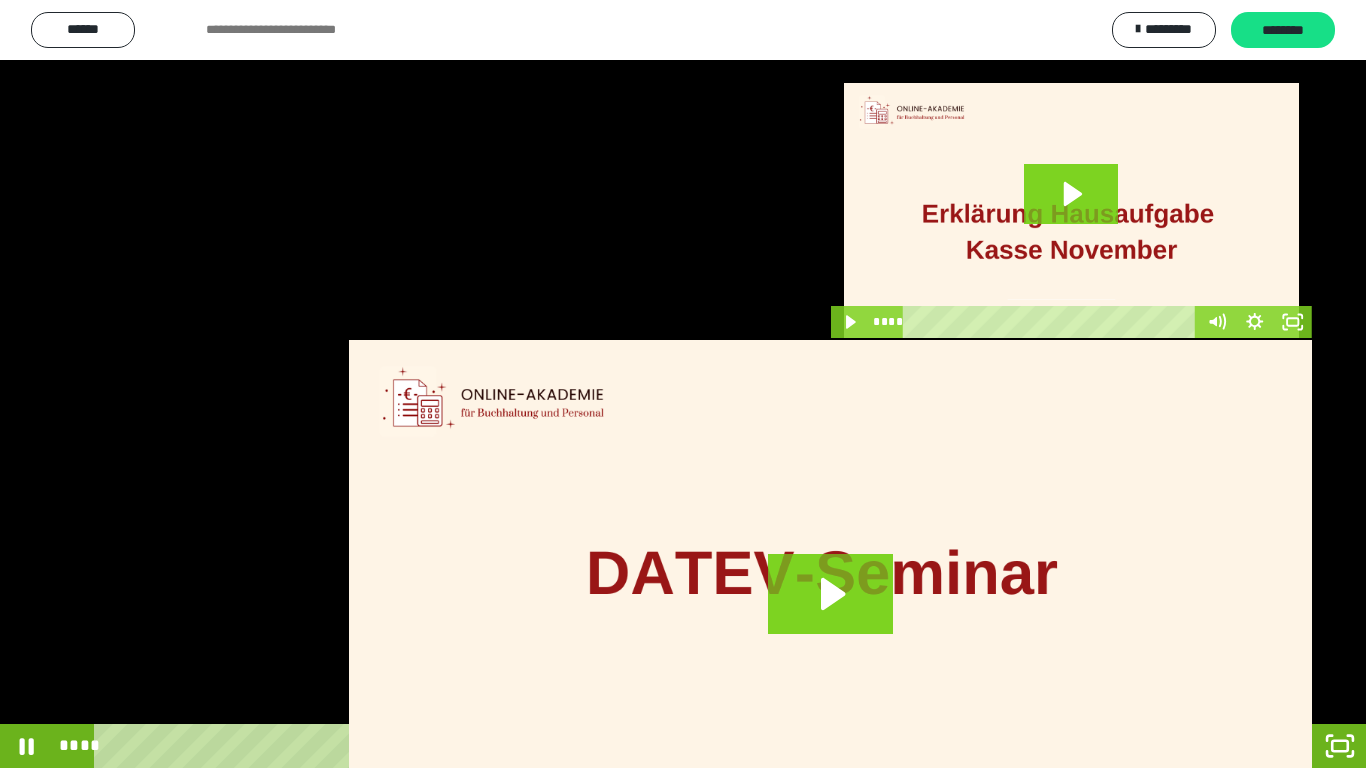 click at bounding box center [683, 384] 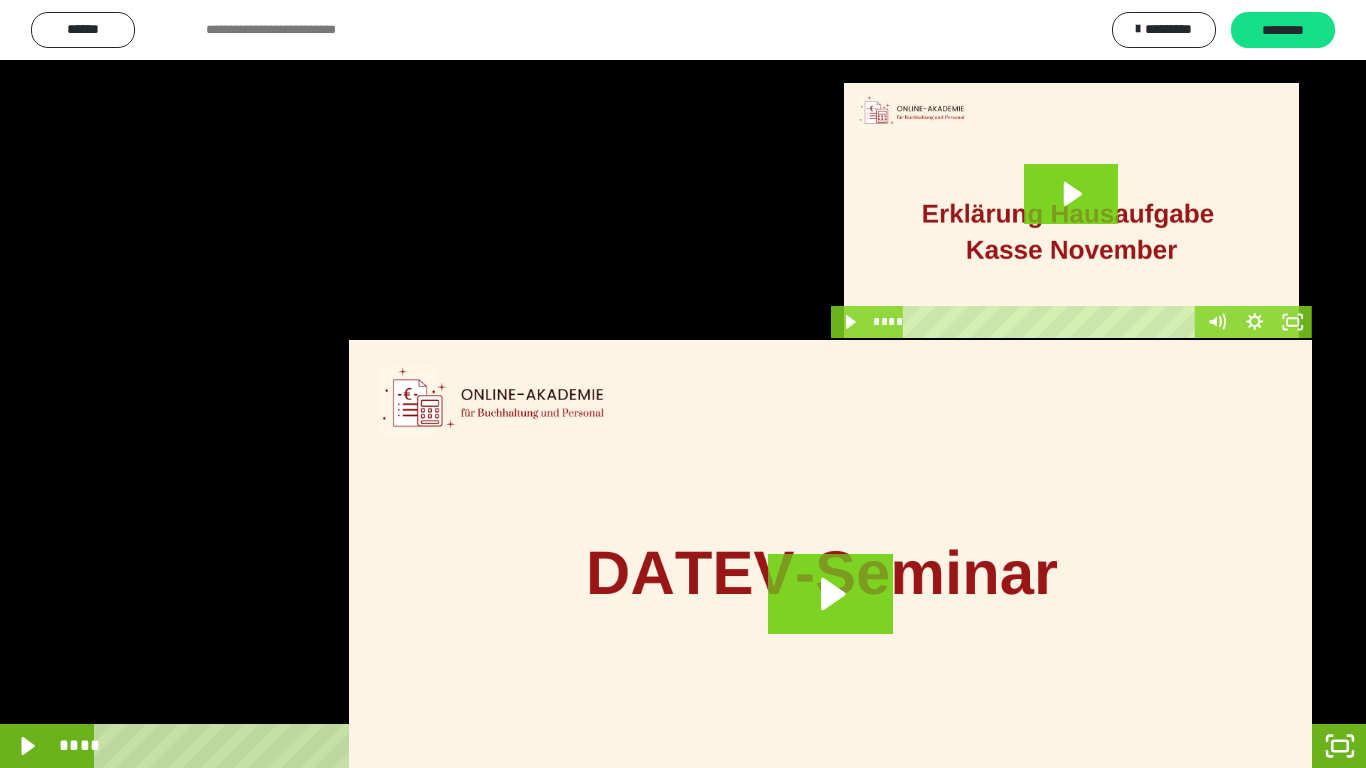 click at bounding box center [683, 384] 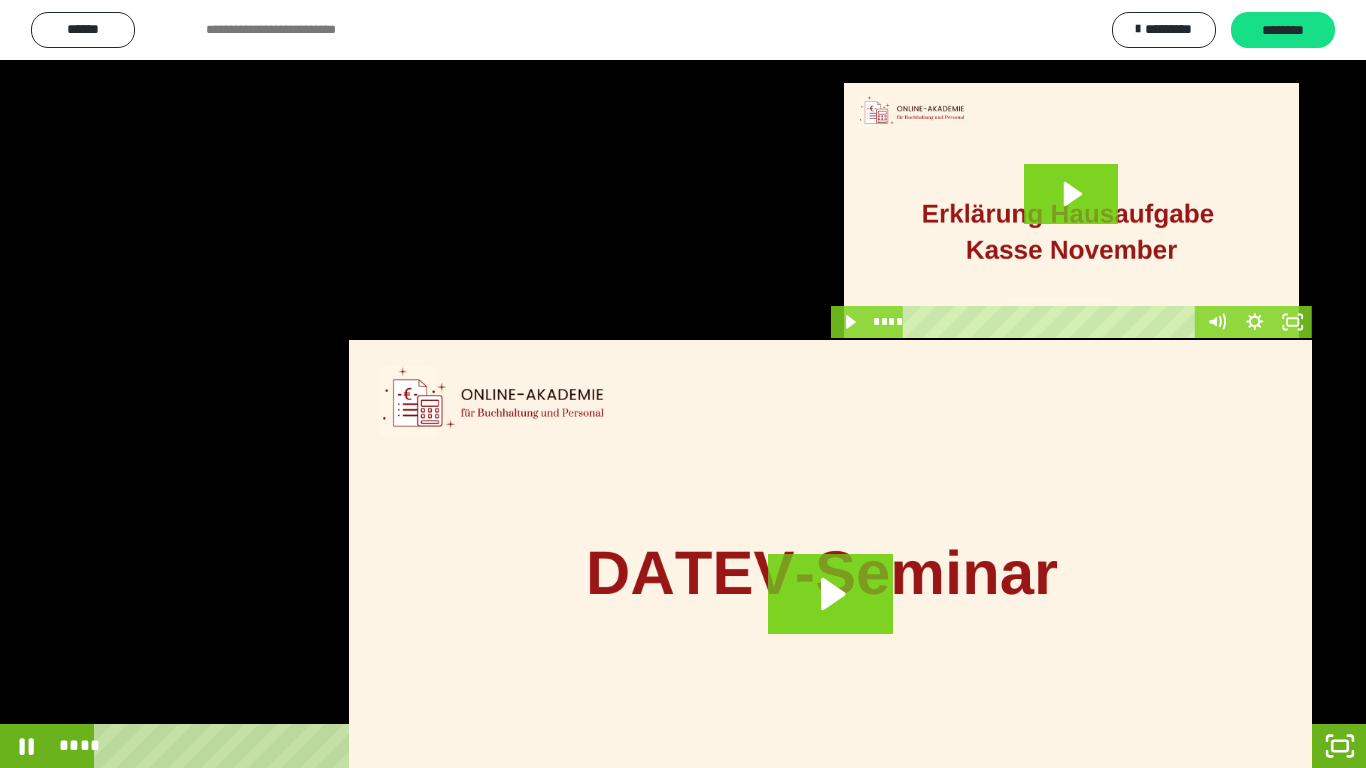 click at bounding box center (683, 384) 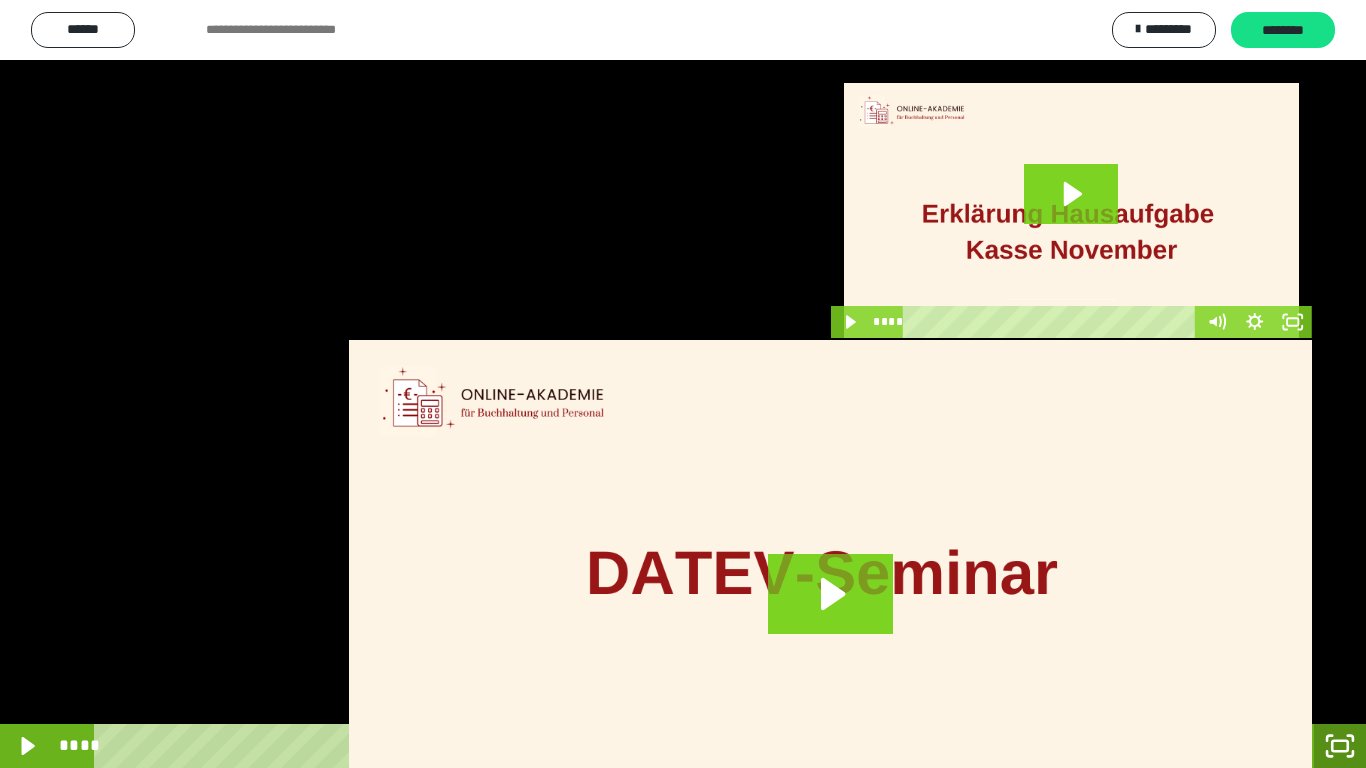 click 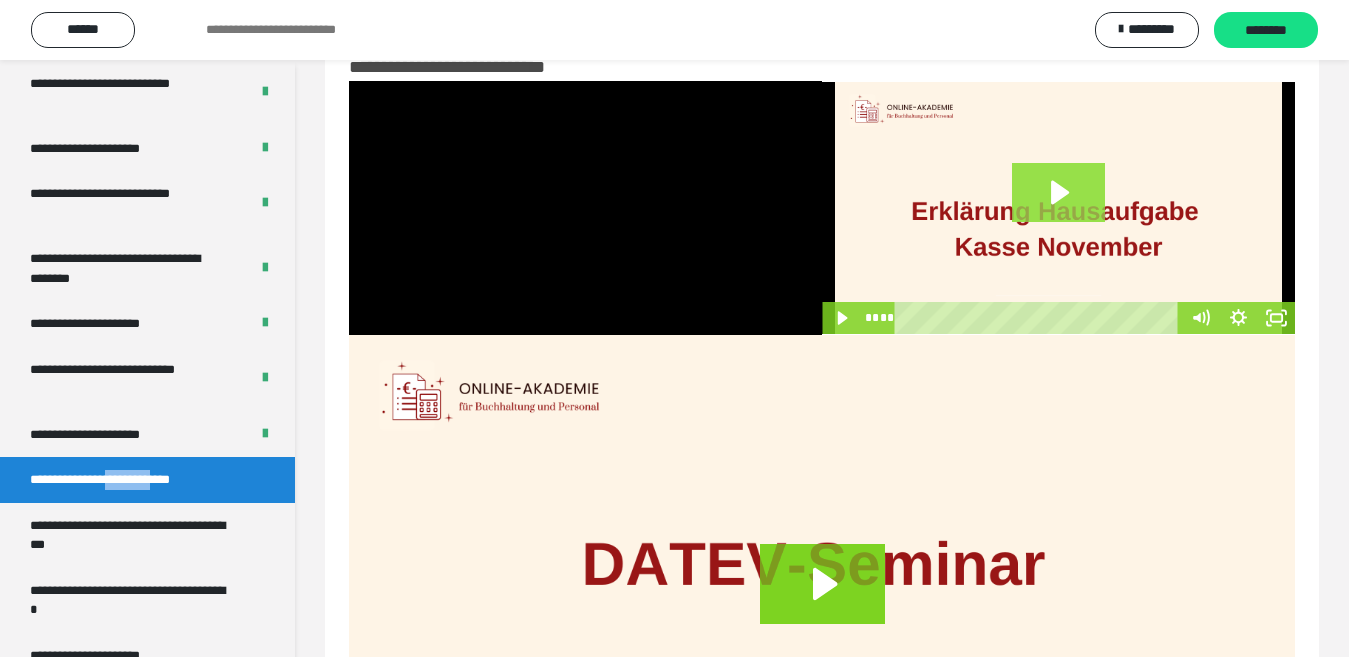 click 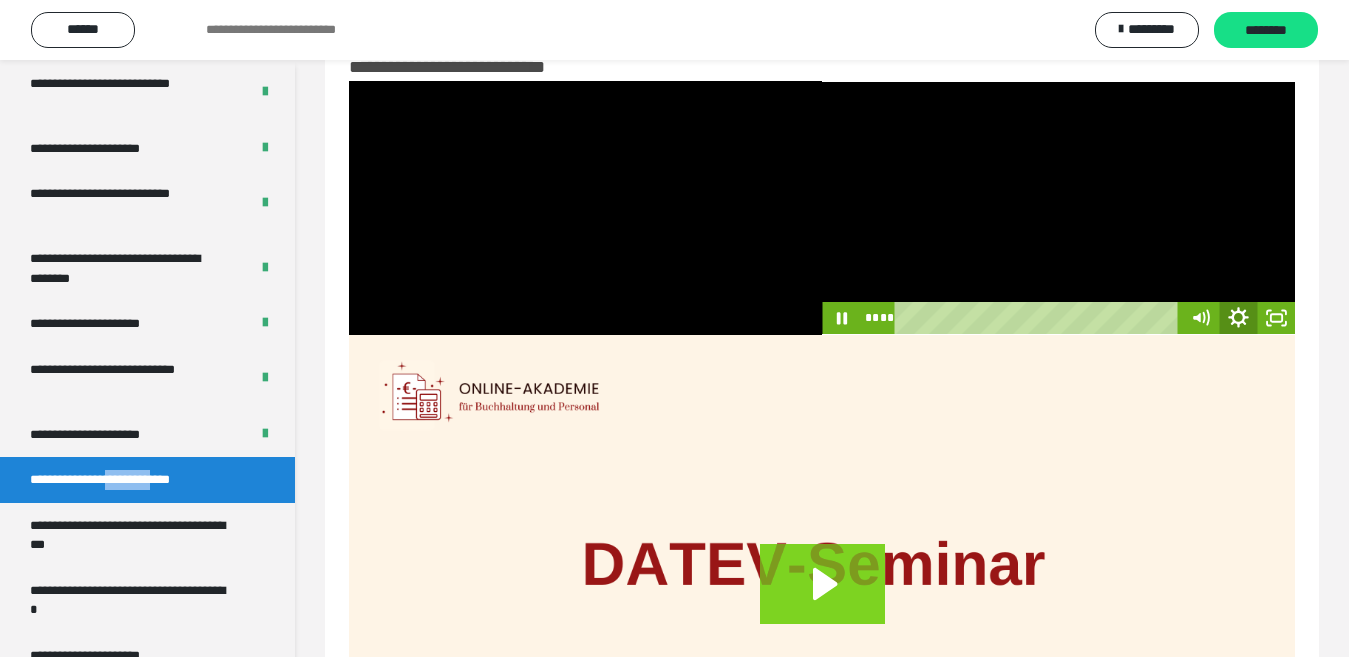 click 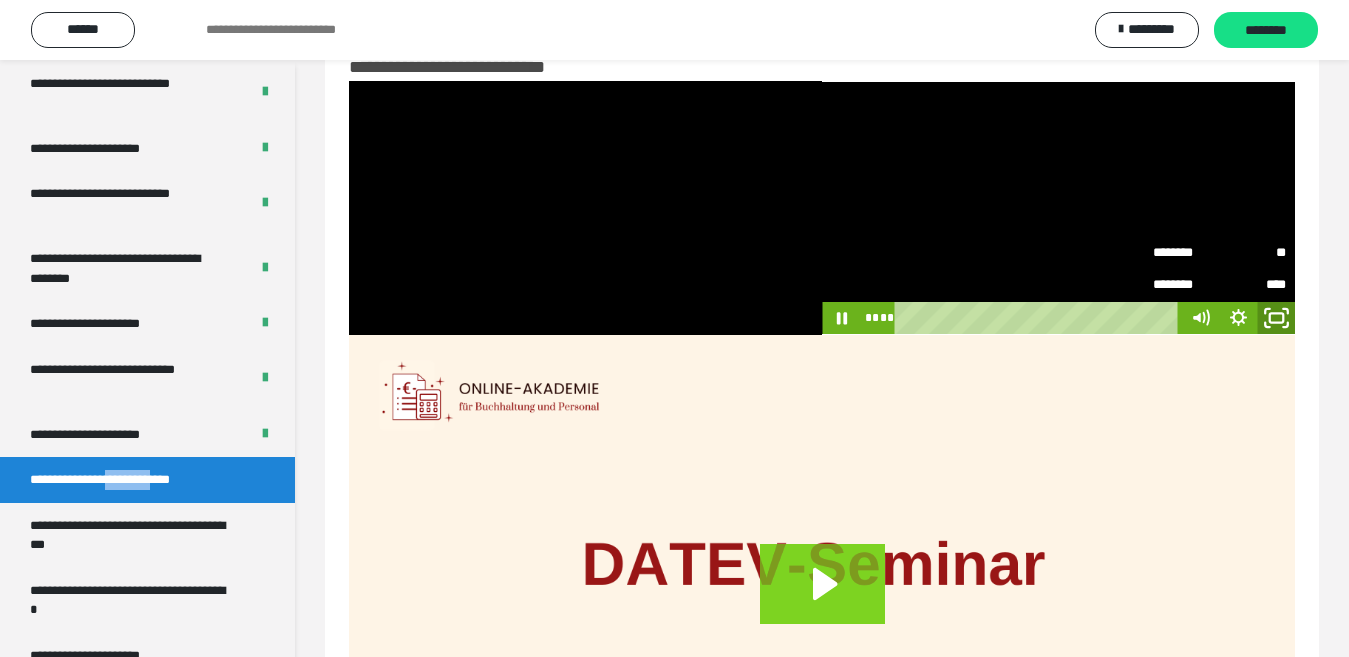 click 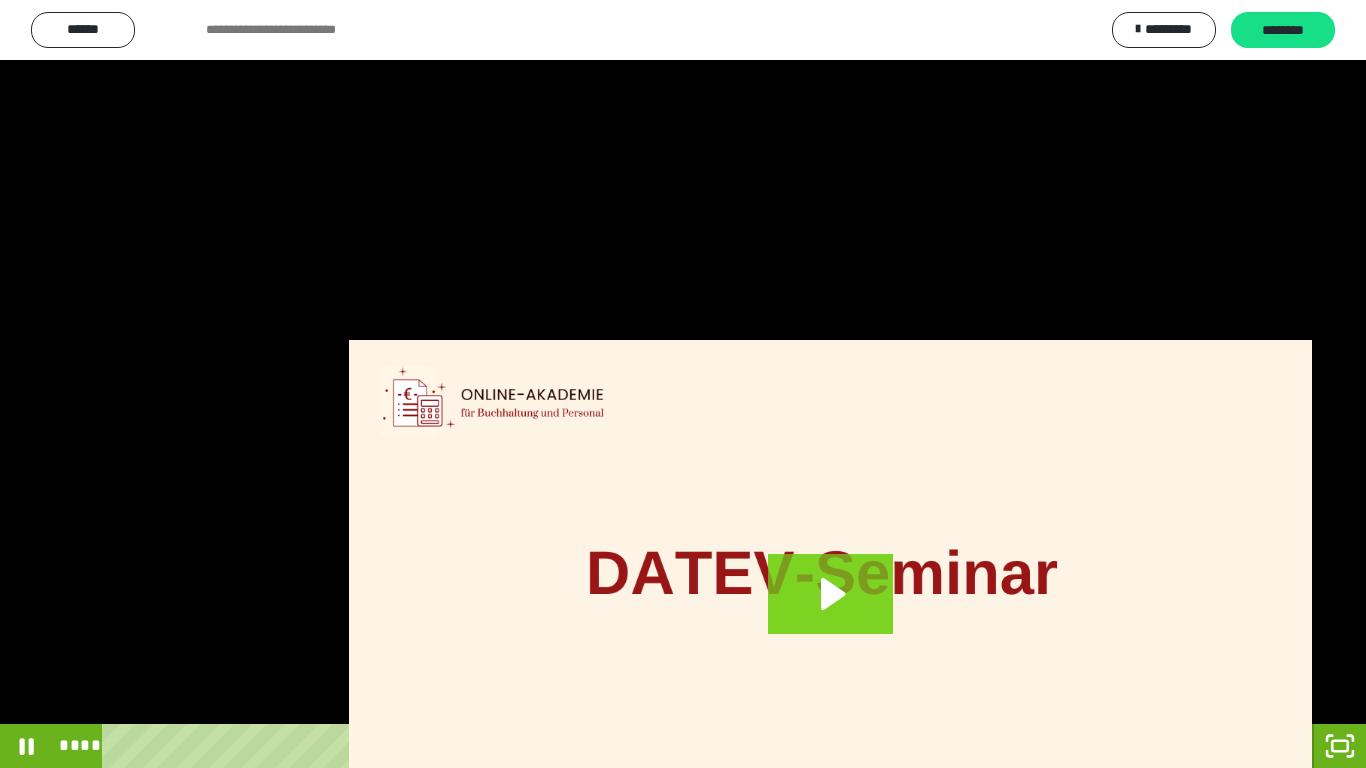 click 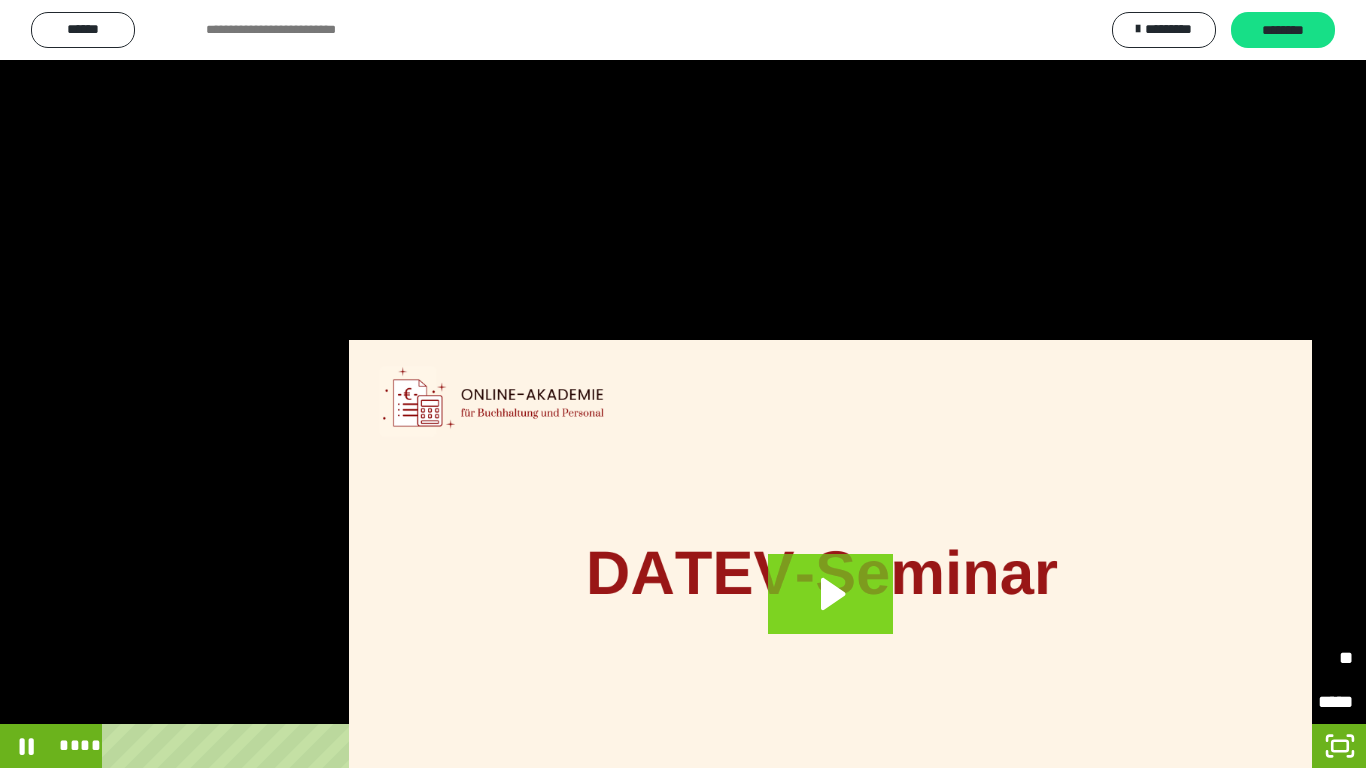 click on "********" at bounding box center (1216, 649) 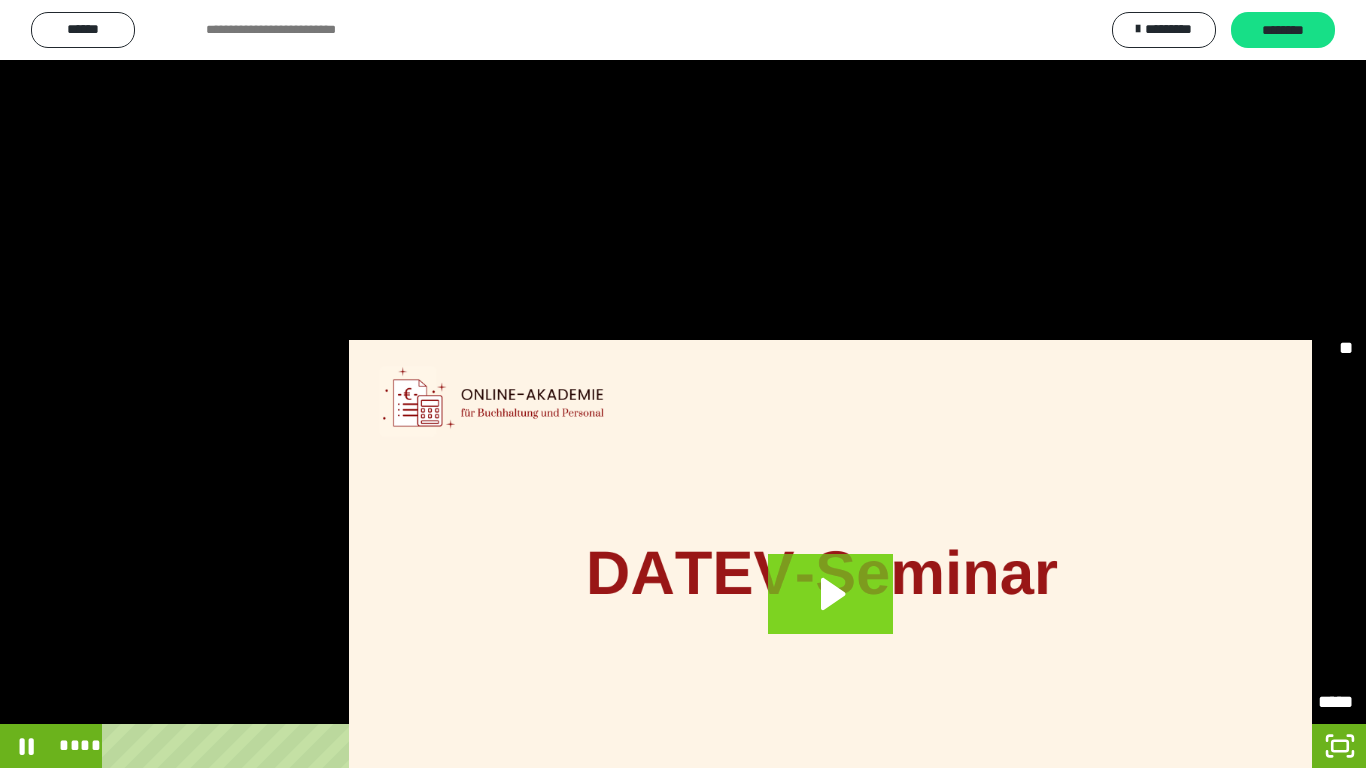 click on "*****" at bounding box center [1262, 614] 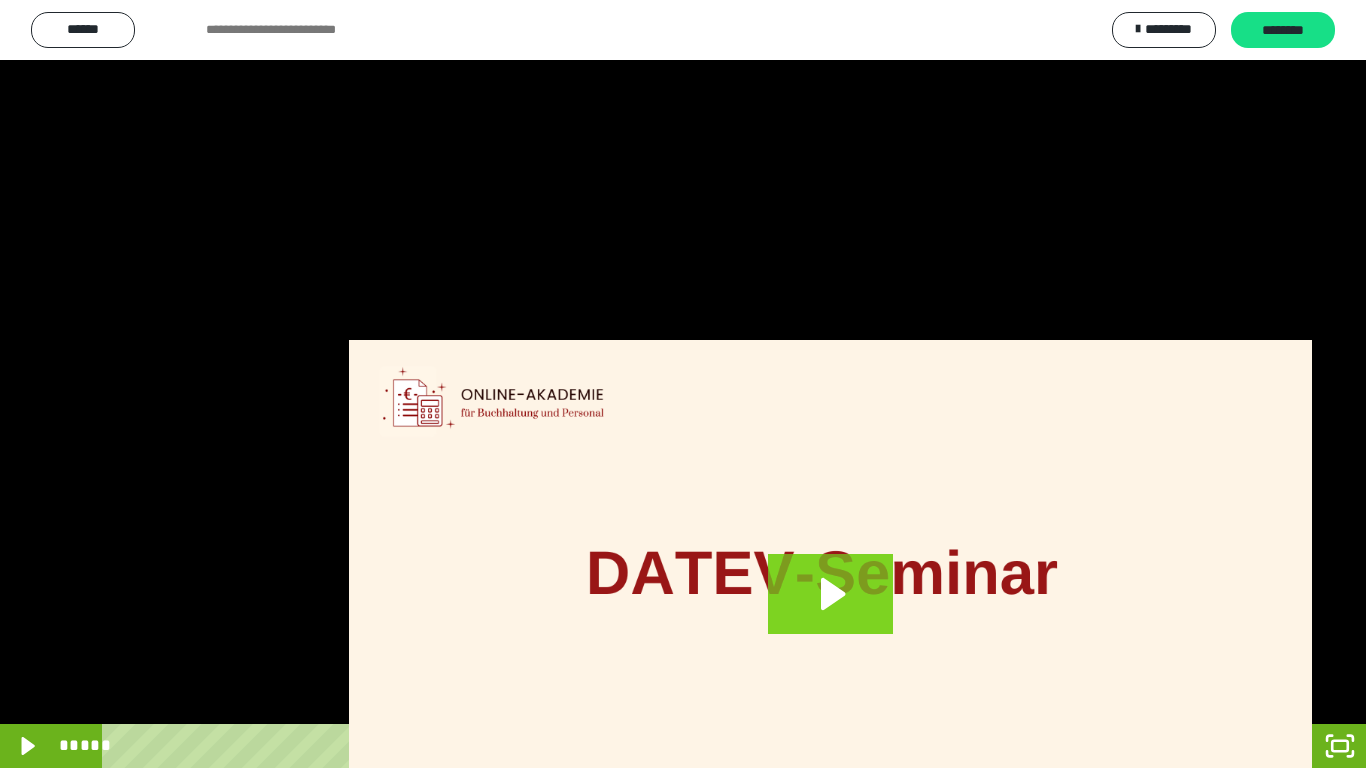 click at bounding box center [683, 384] 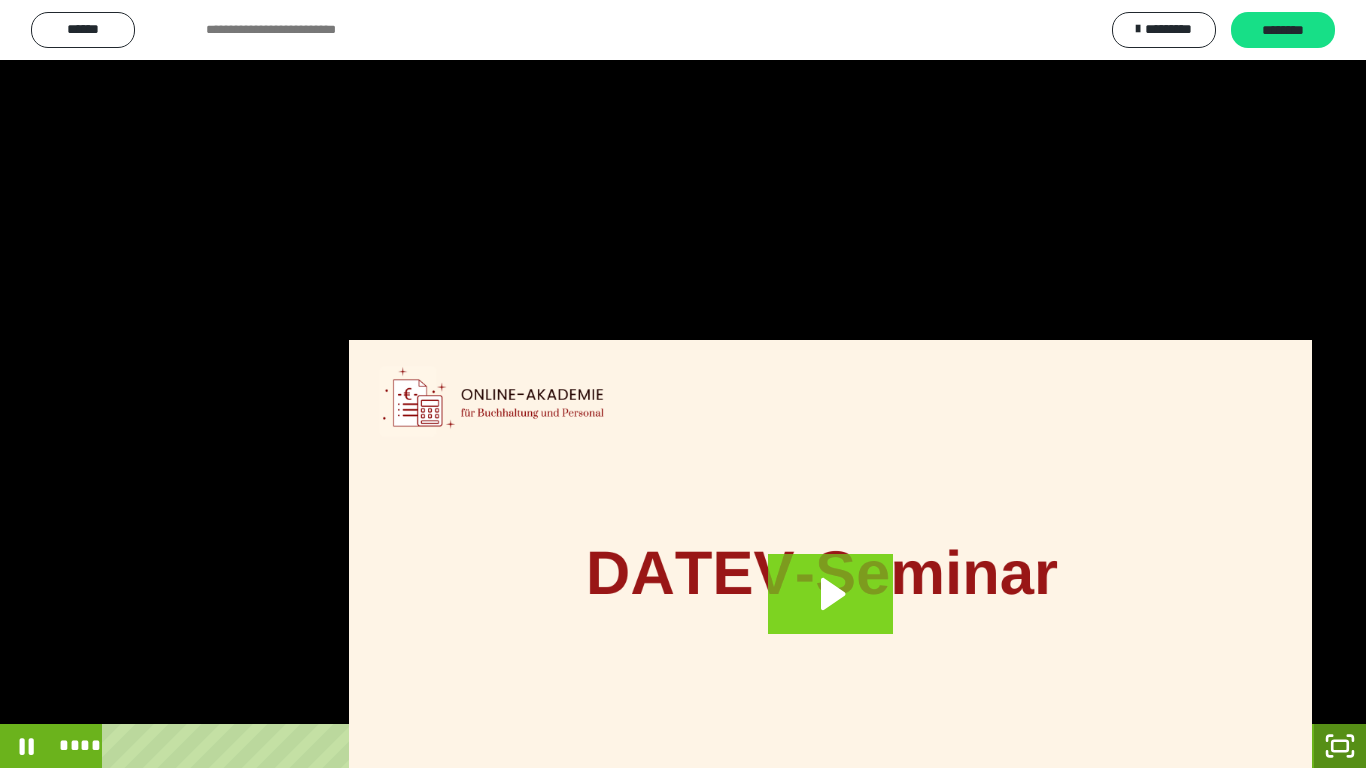 click 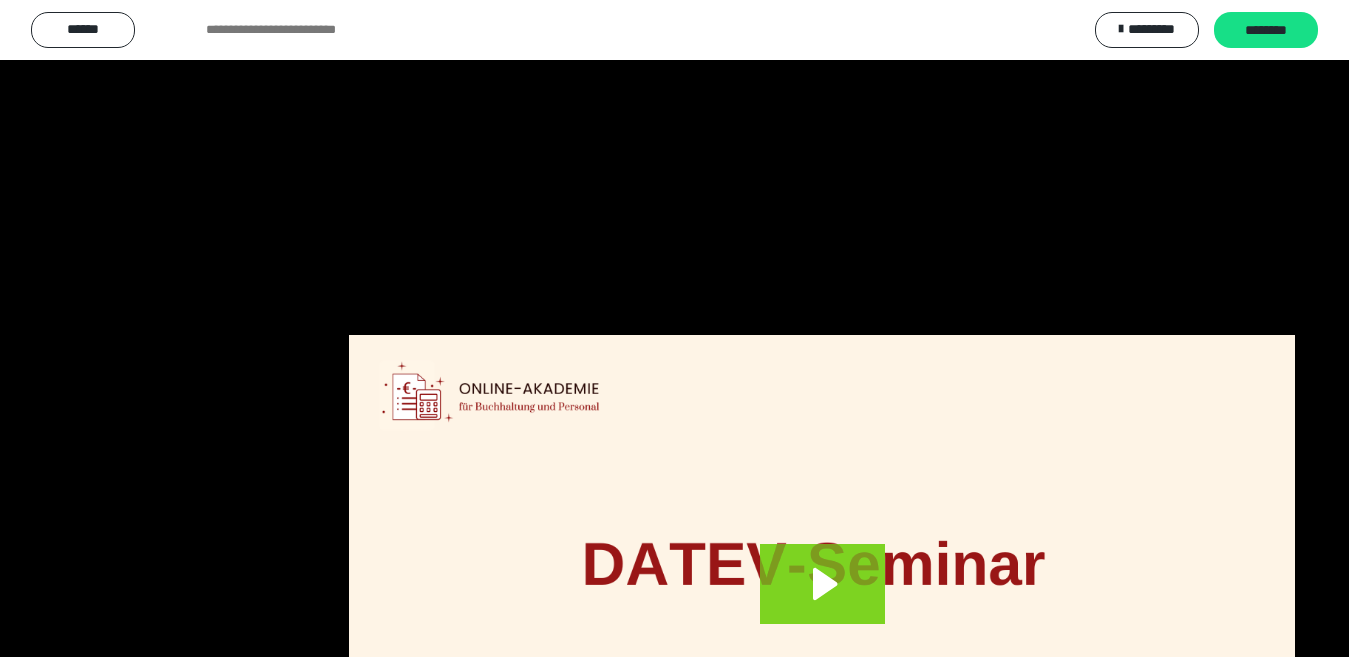 scroll, scrollTop: 324, scrollLeft: 0, axis: vertical 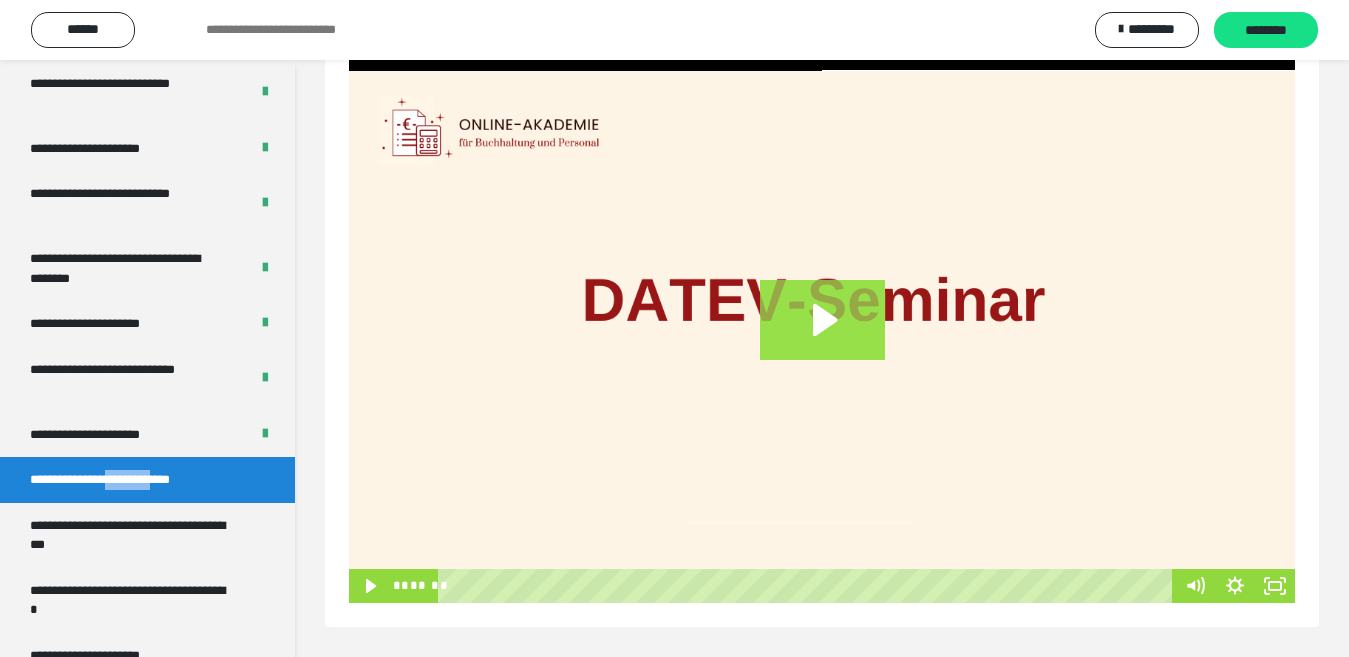 click 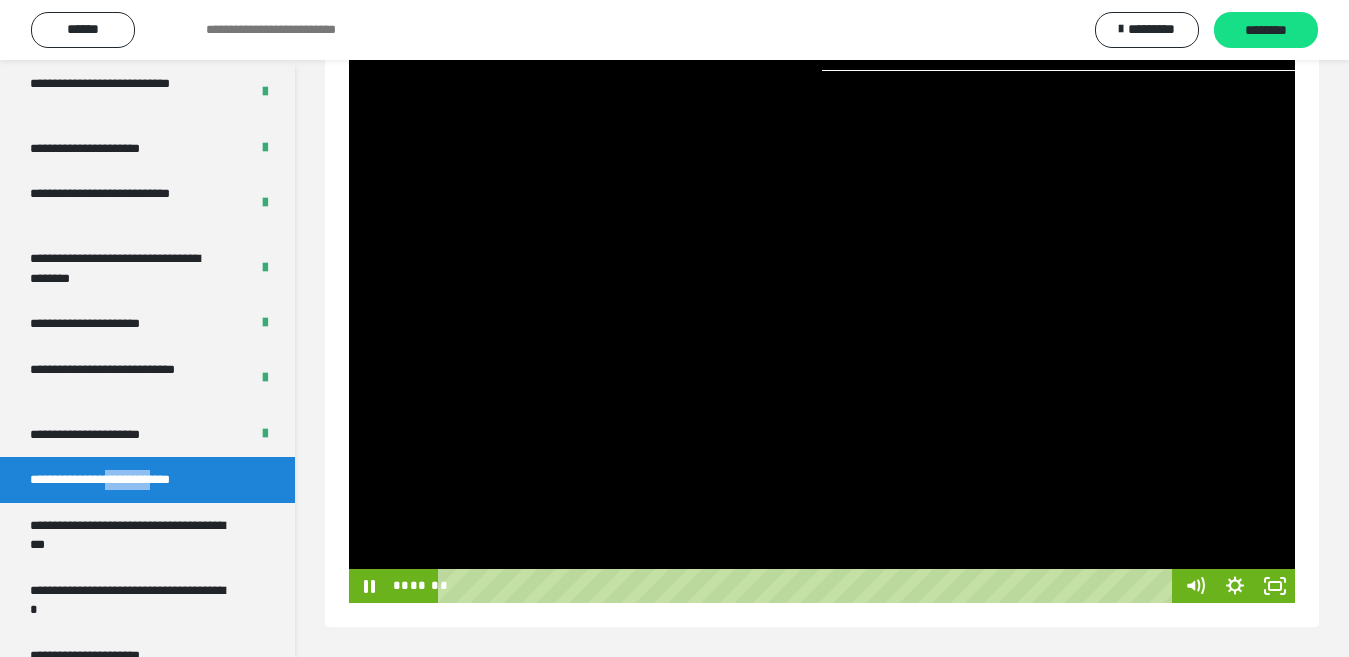 click at bounding box center [822, 337] 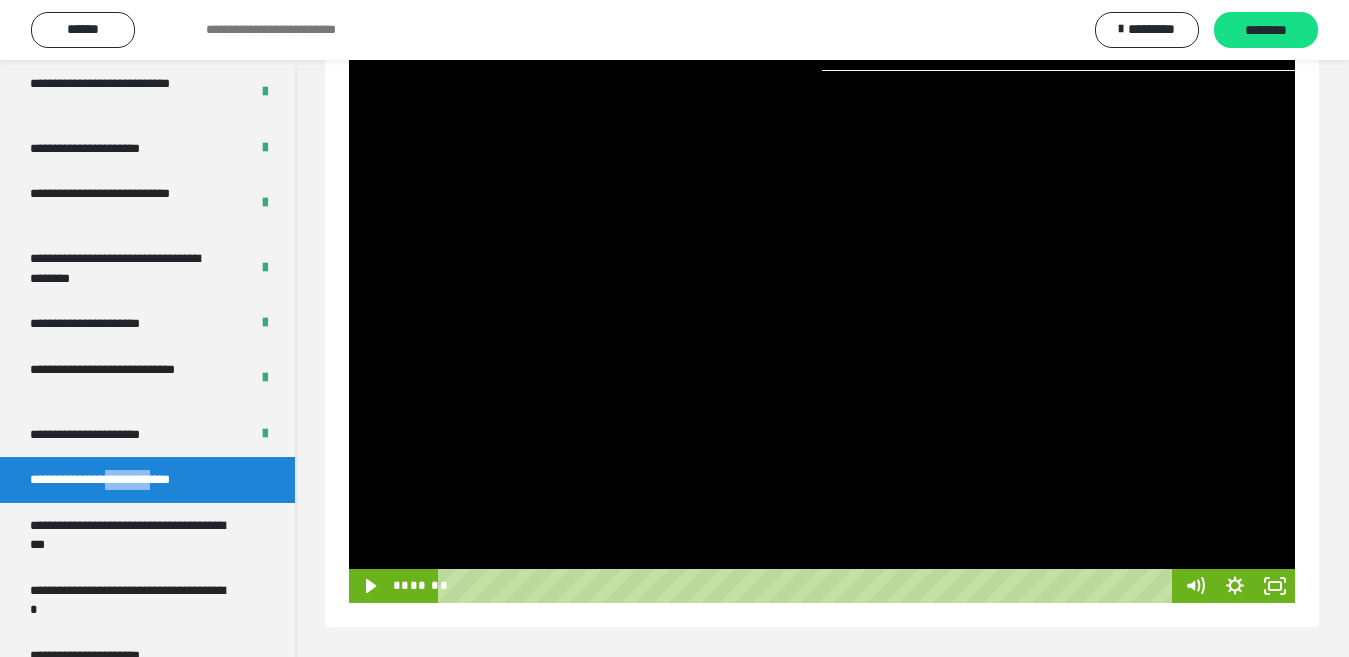 scroll, scrollTop: 0, scrollLeft: 0, axis: both 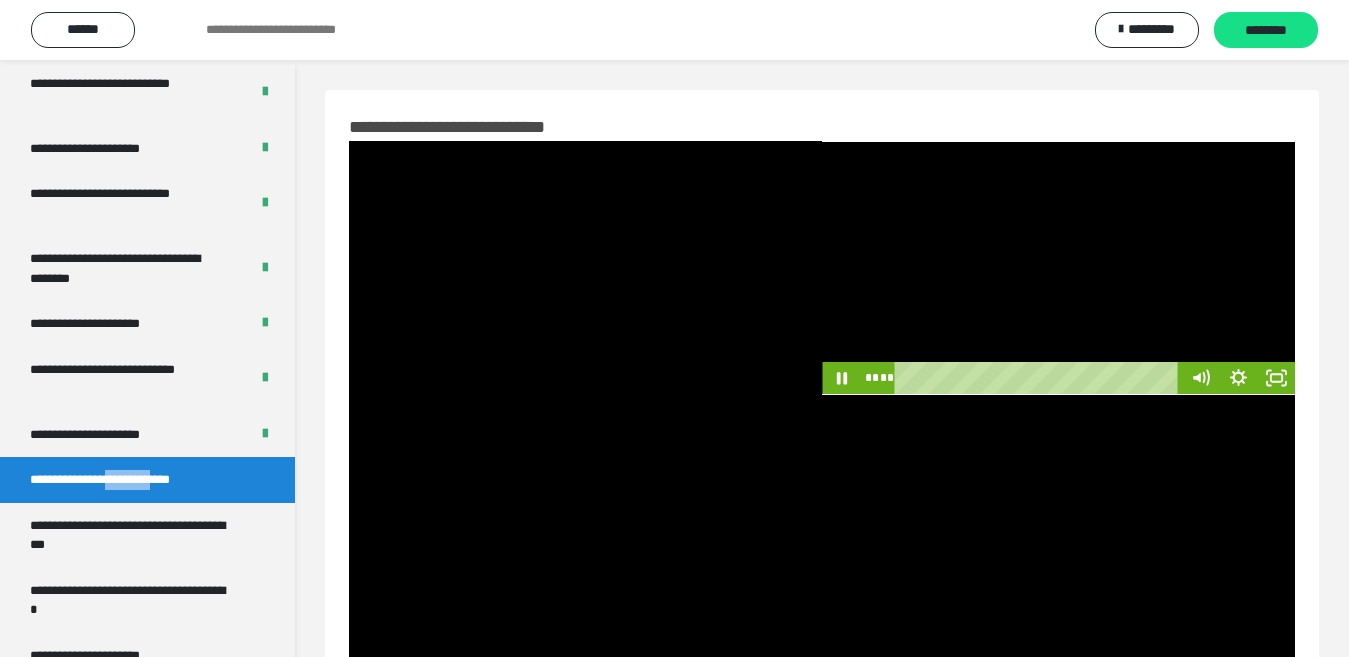 click at bounding box center (1058, 267) 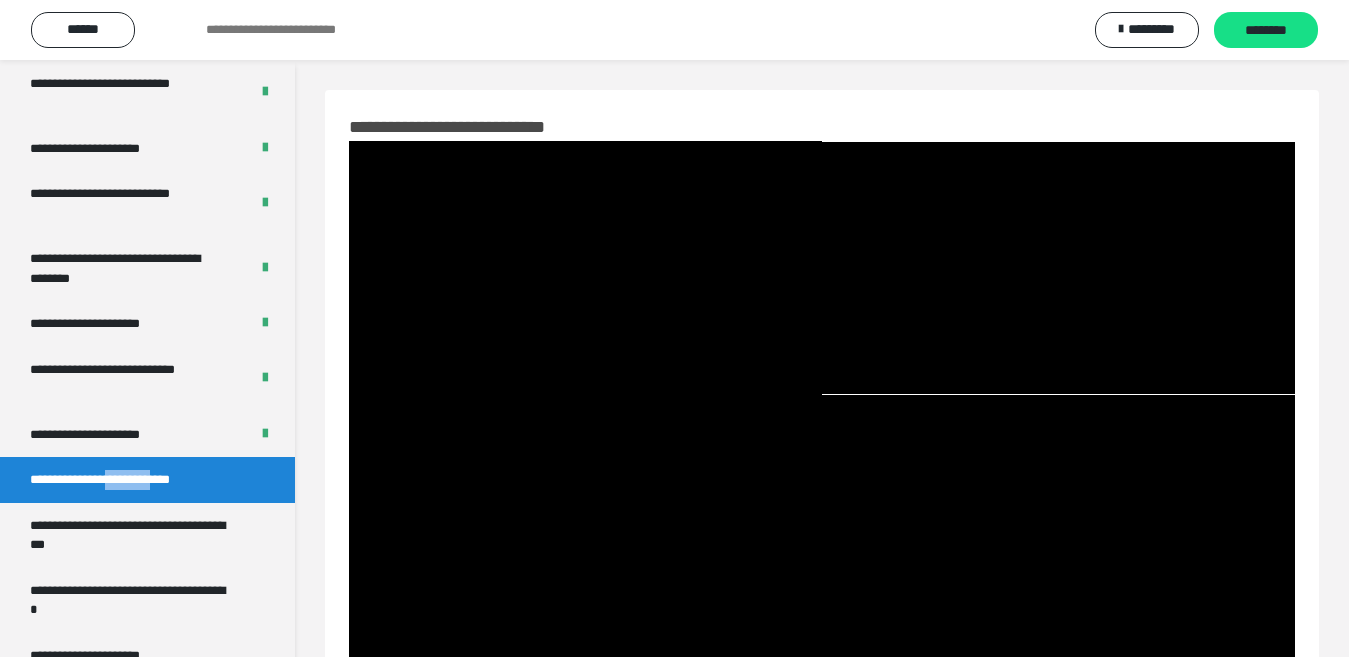scroll, scrollTop: 324, scrollLeft: 0, axis: vertical 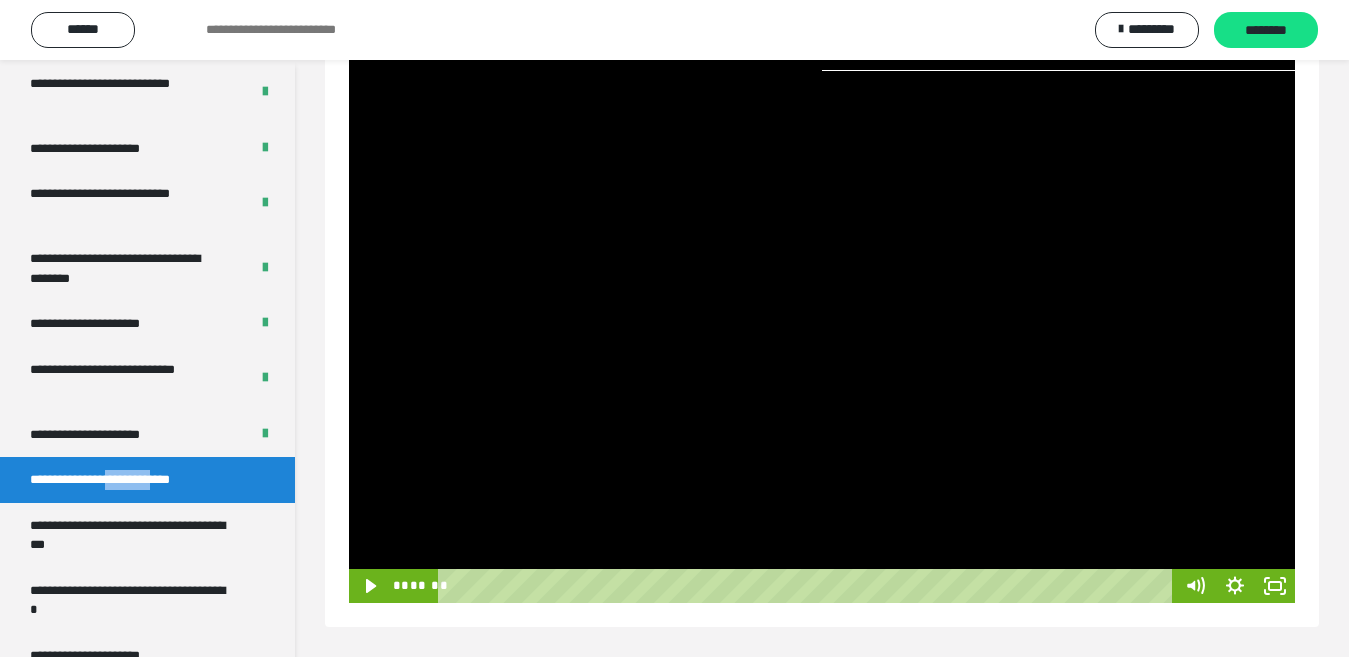 click at bounding box center (822, 337) 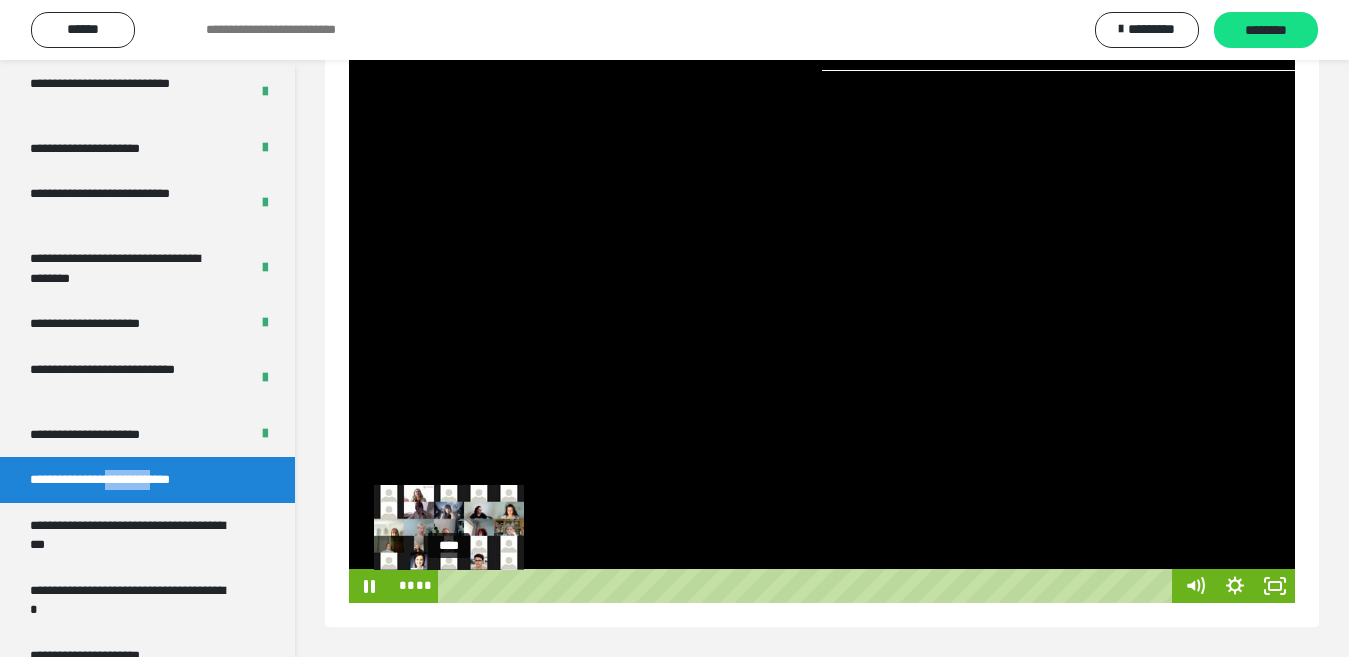 click on "****" at bounding box center (808, 586) 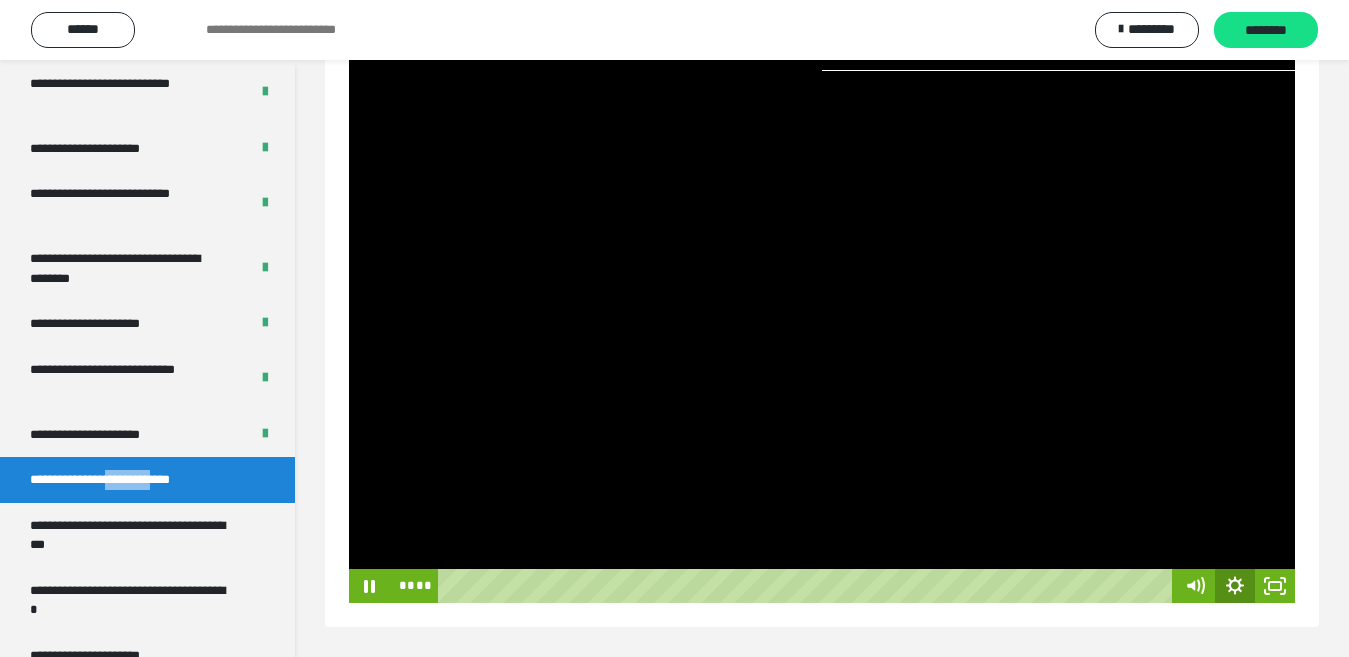 click 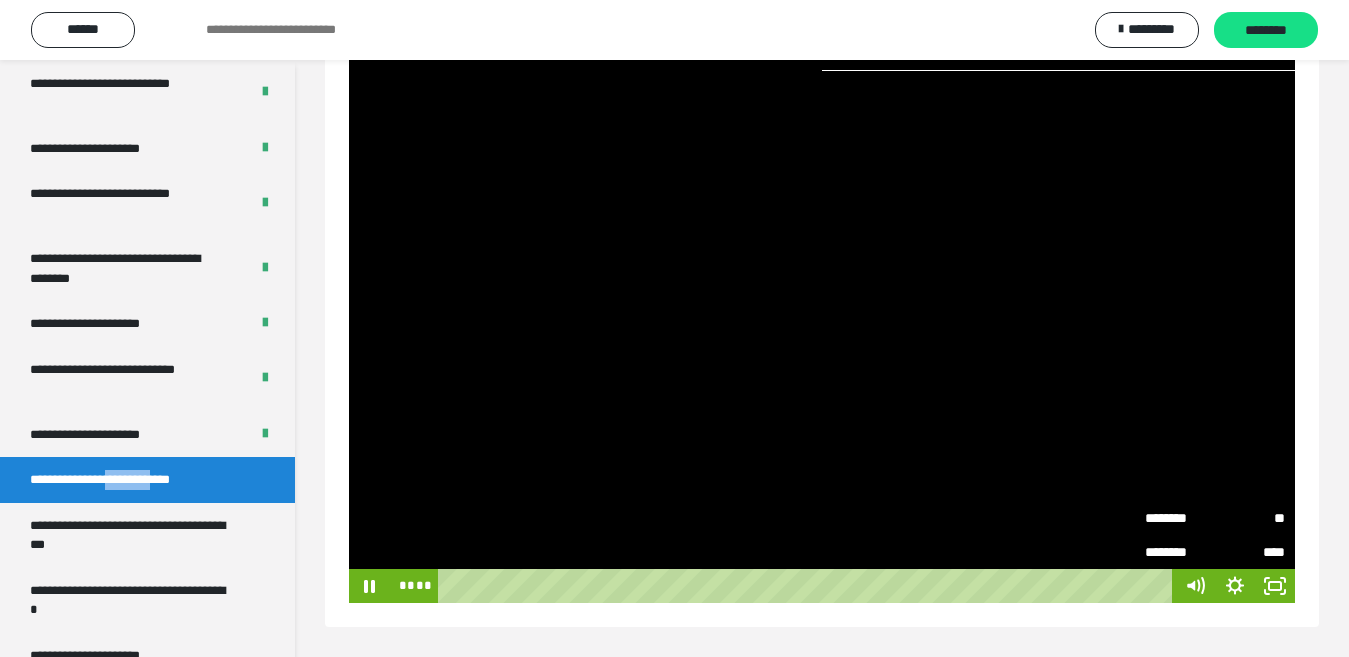 click on "********" at bounding box center [1180, 518] 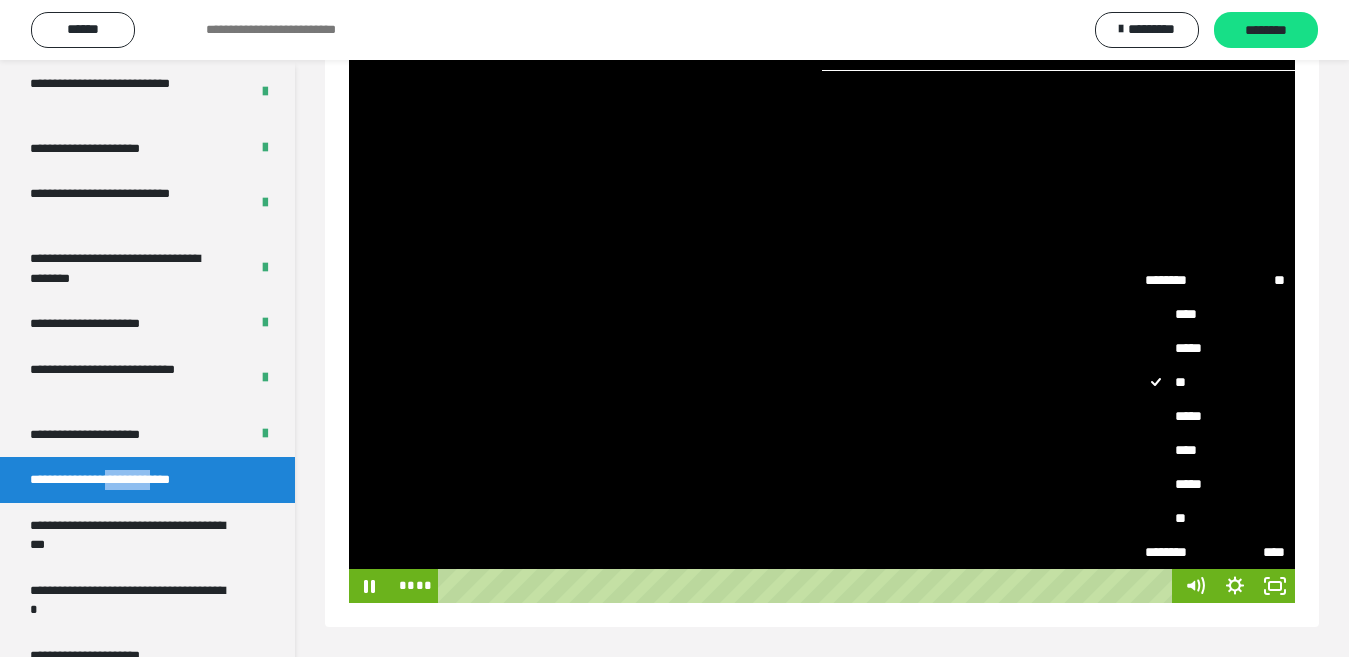 click on "****" at bounding box center [1215, 450] 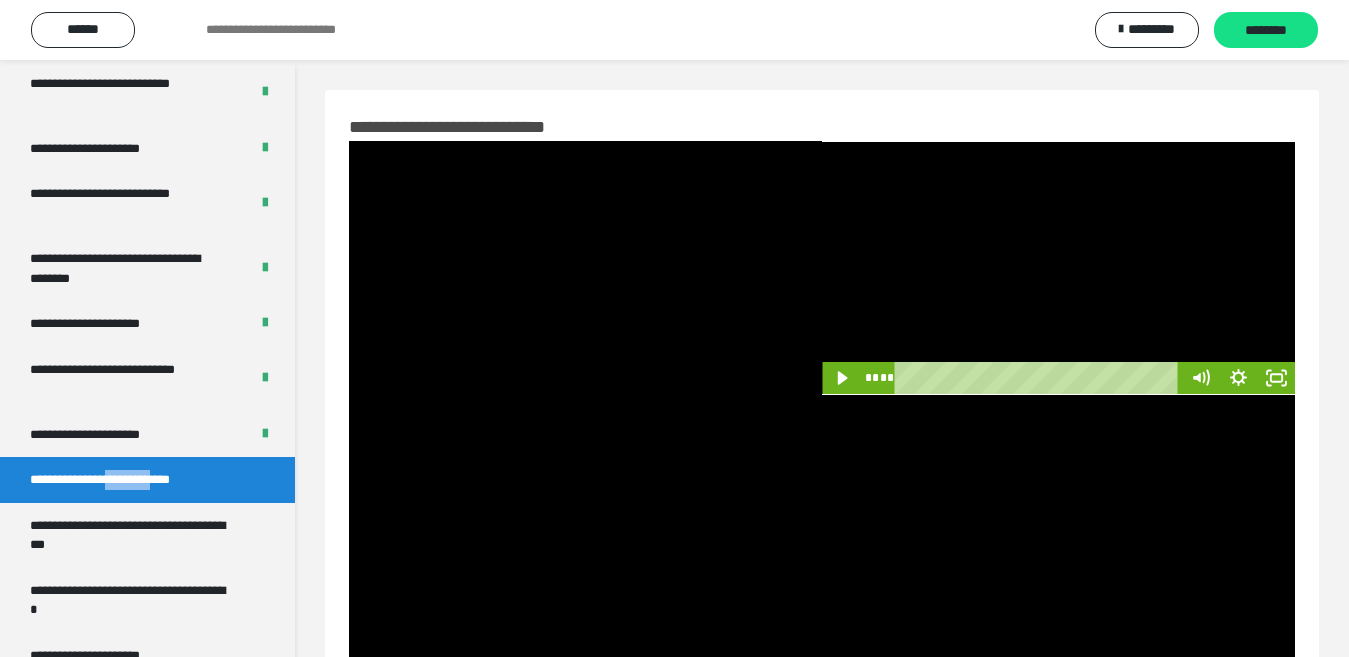 scroll, scrollTop: 324, scrollLeft: 0, axis: vertical 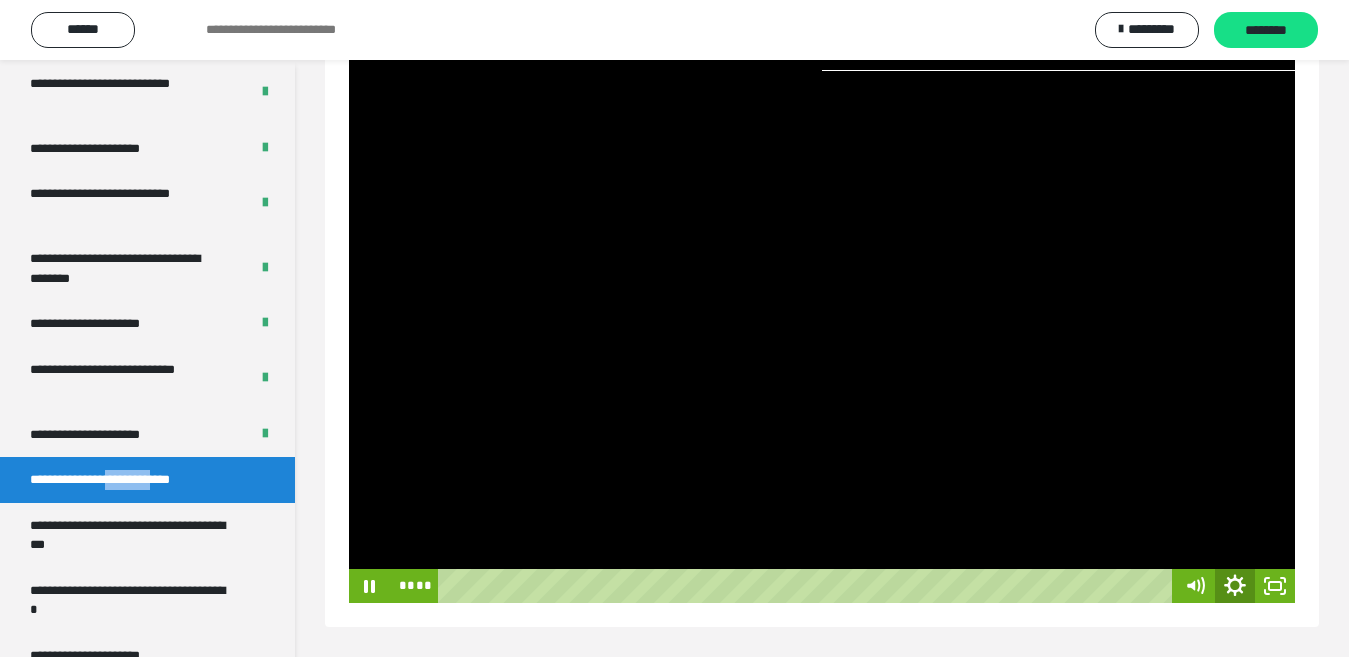 click 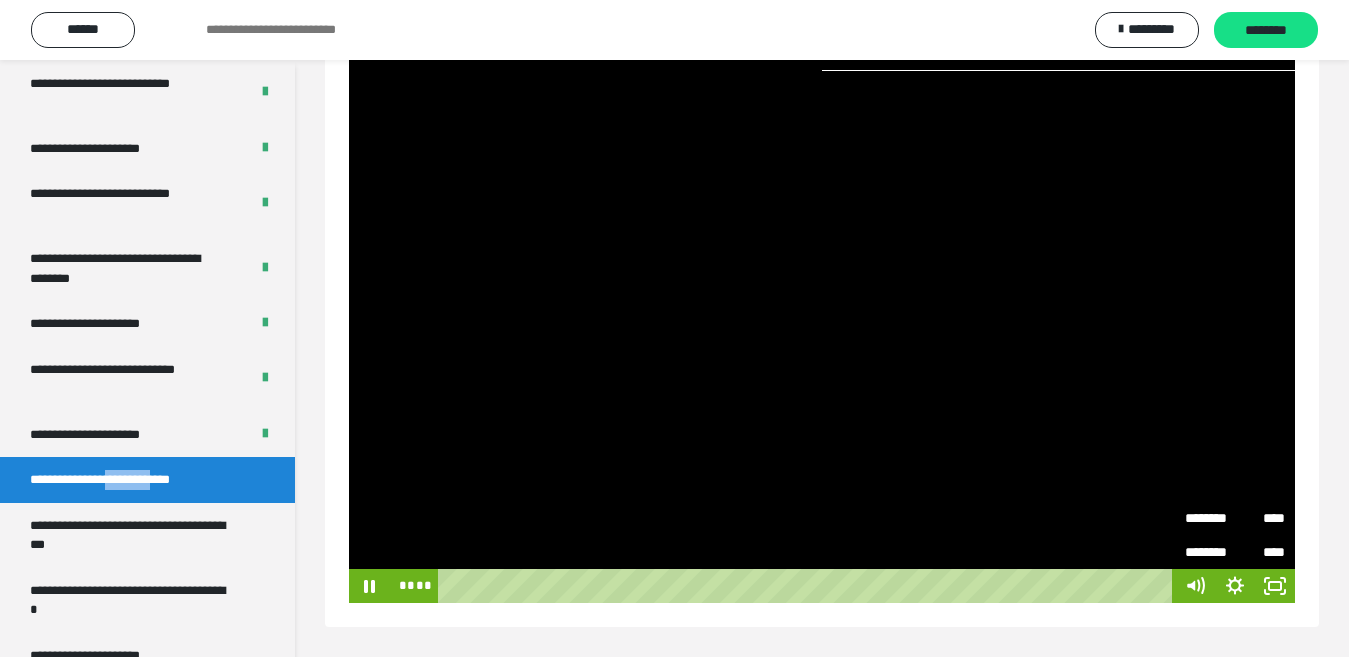 click on "********" at bounding box center [1210, 511] 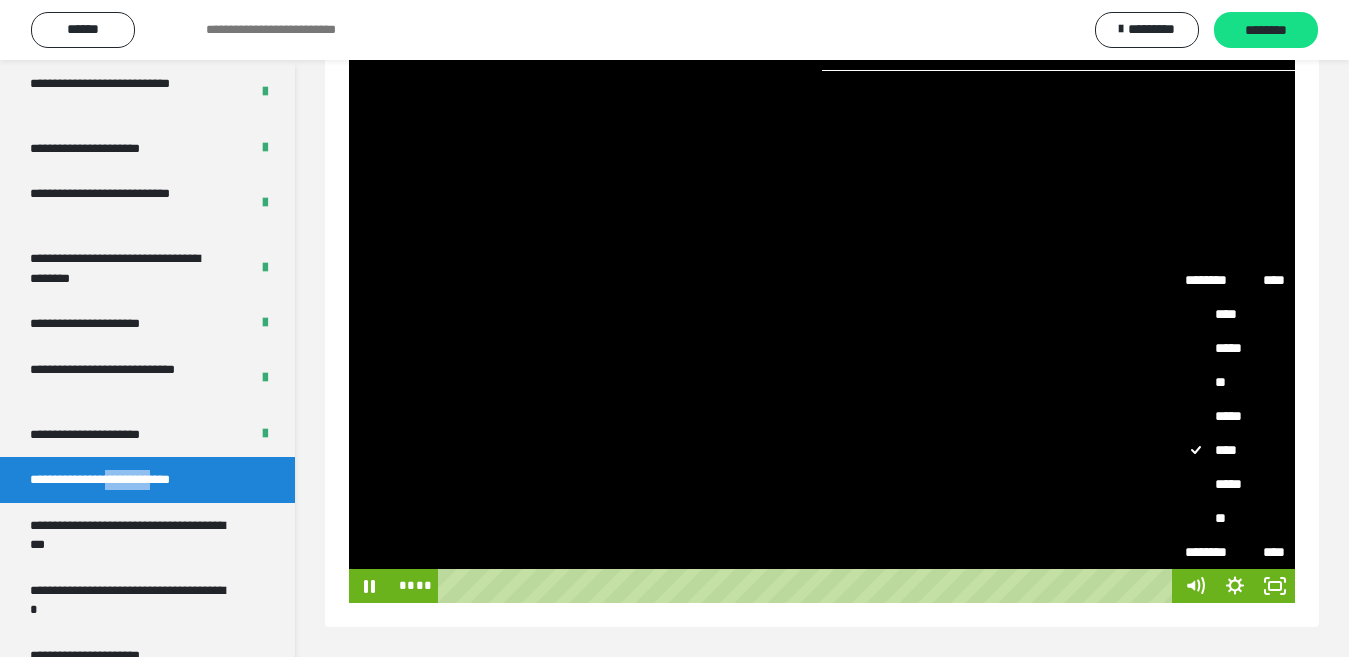 click at bounding box center (822, 337) 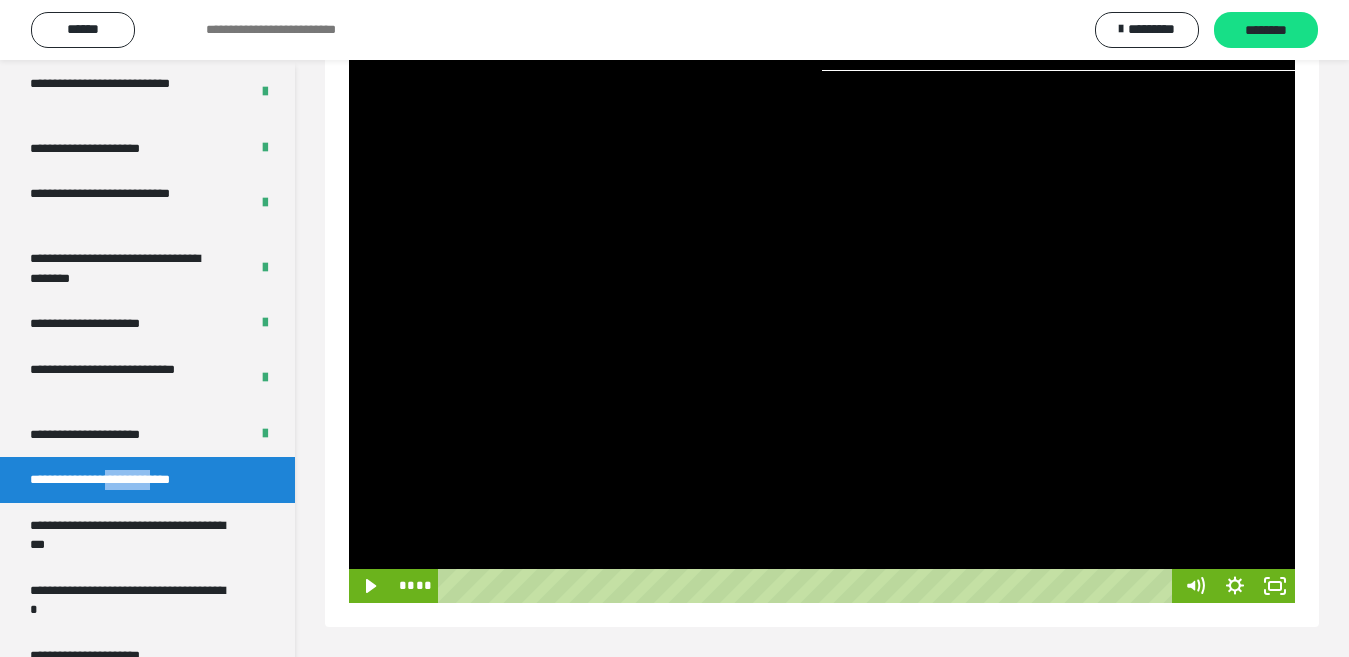 click at bounding box center (822, 337) 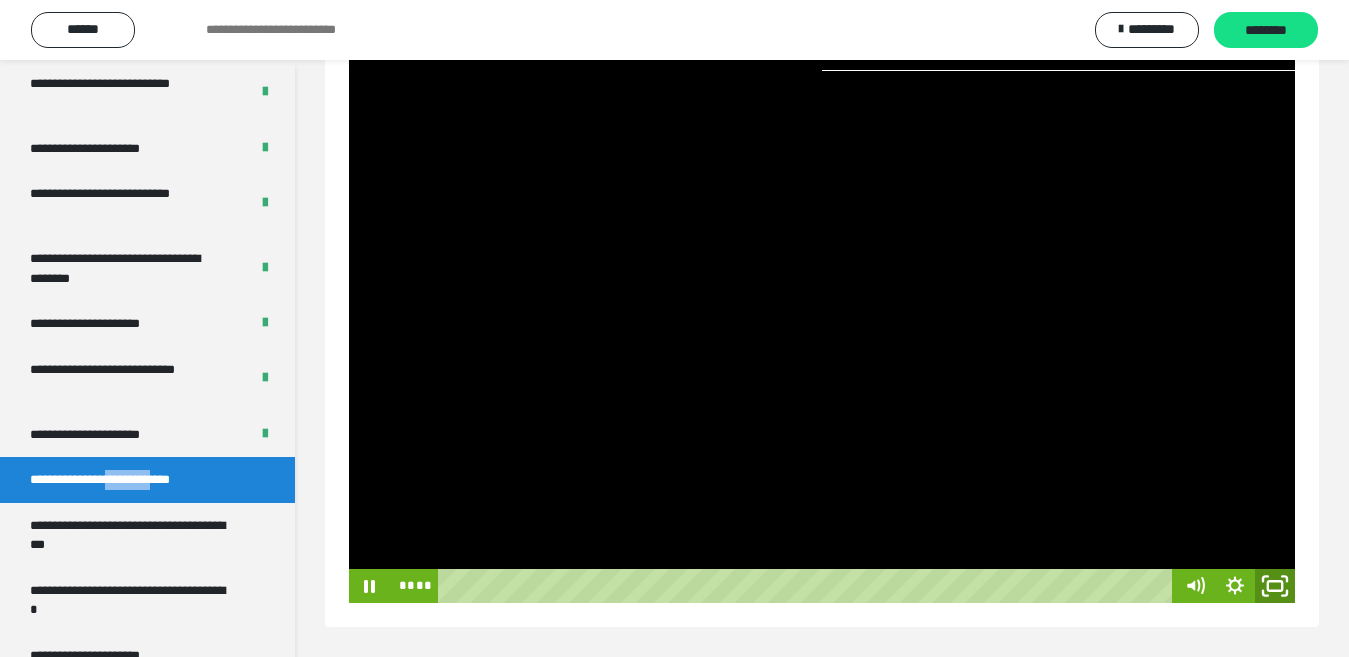 click 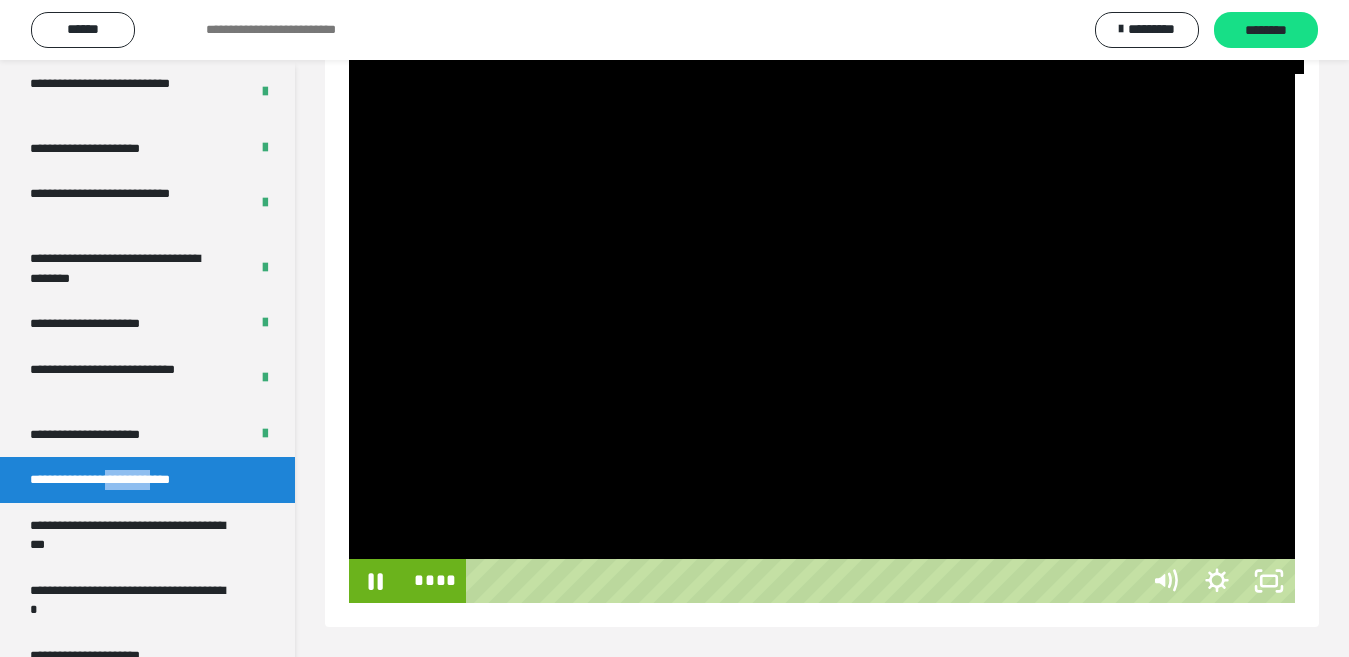 scroll, scrollTop: 227, scrollLeft: 0, axis: vertical 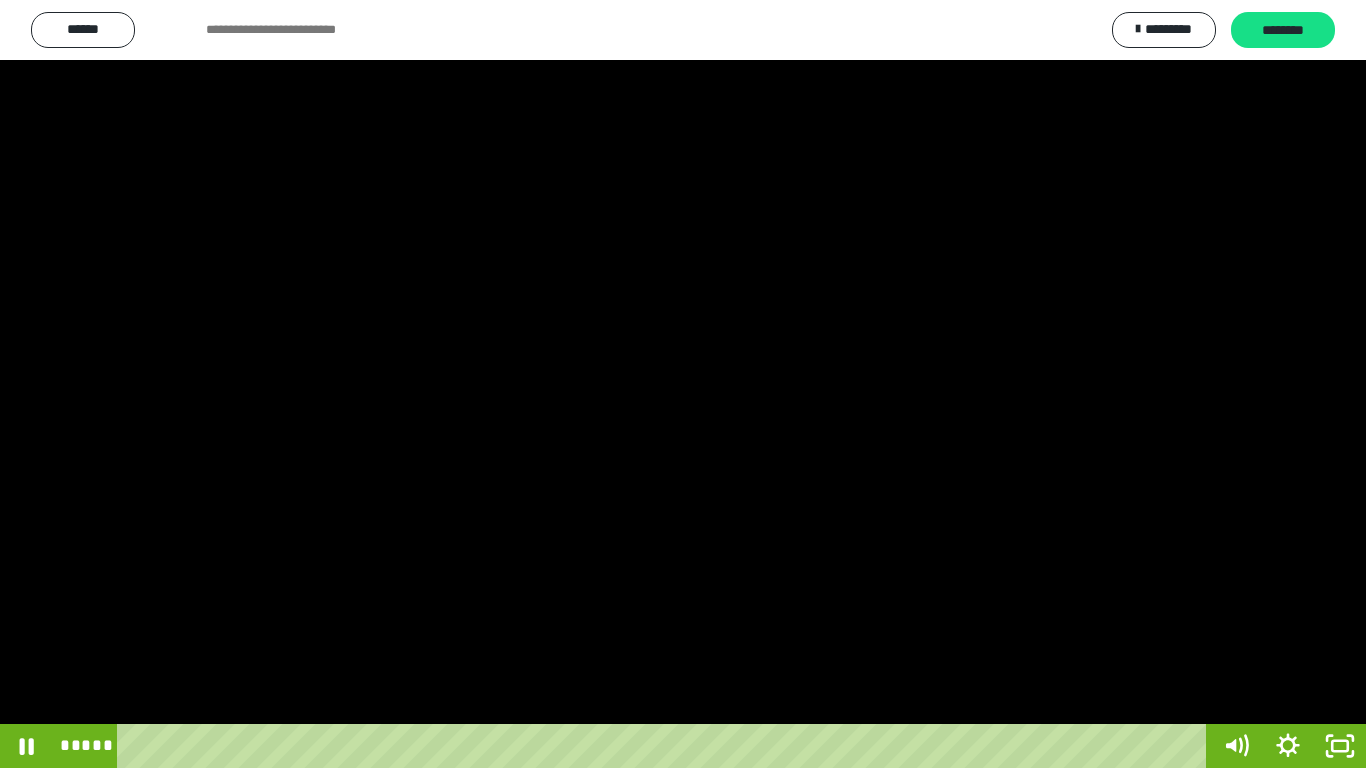 click at bounding box center (683, 384) 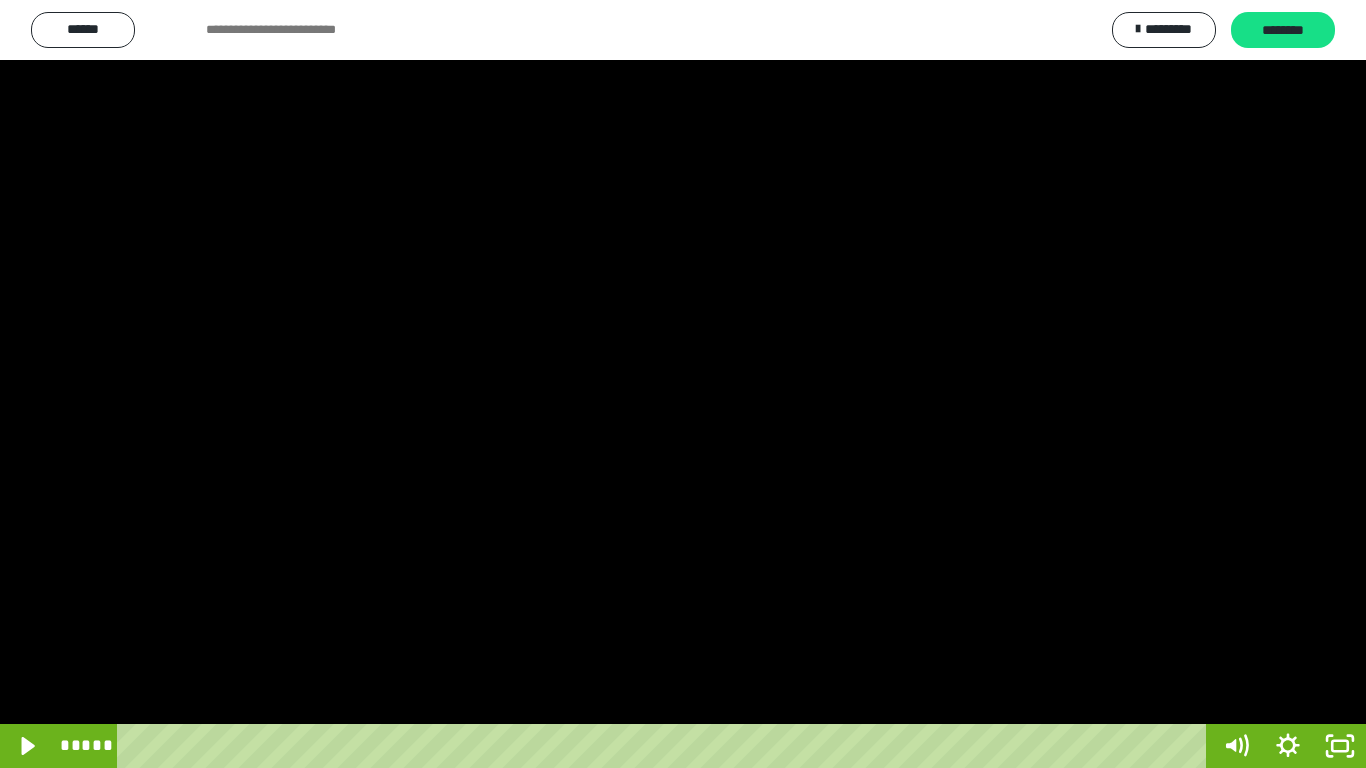 click at bounding box center [683, 384] 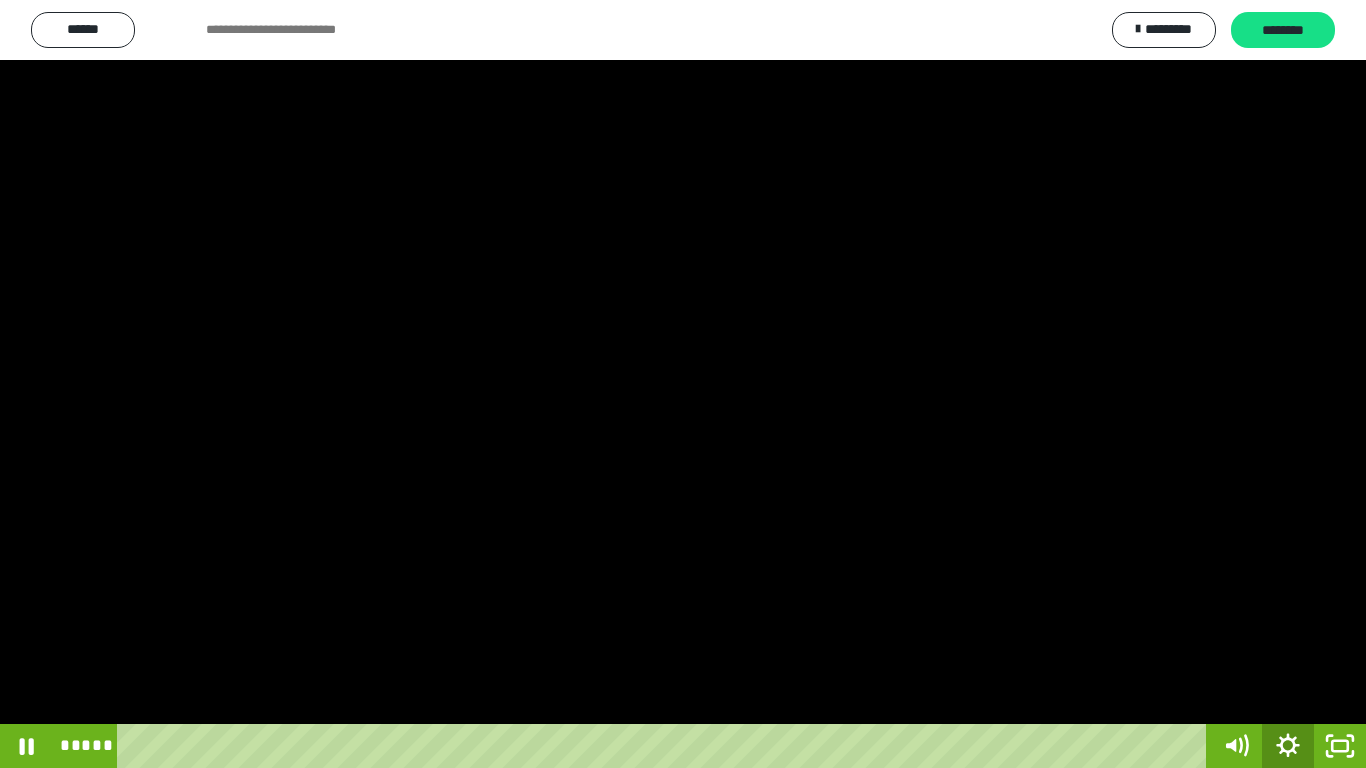click 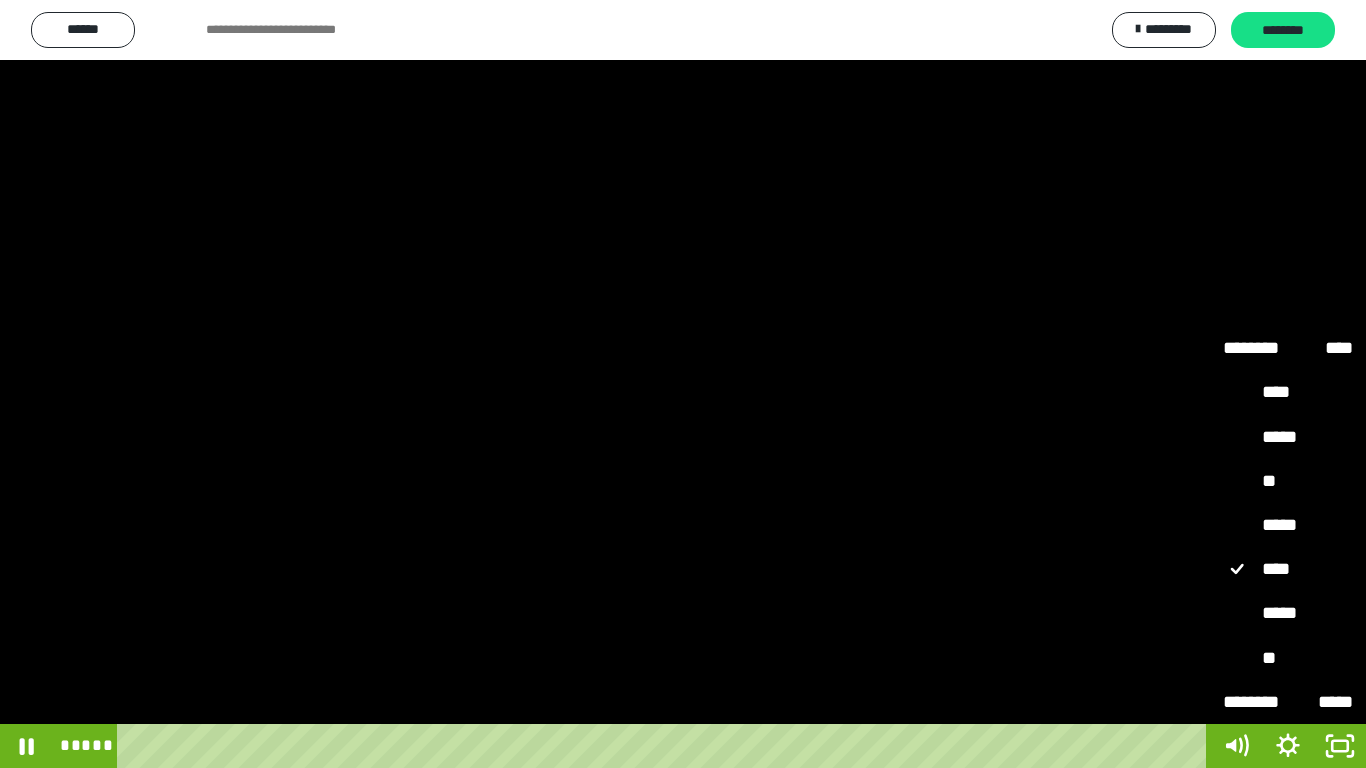 click on "*****" at bounding box center [1288, 614] 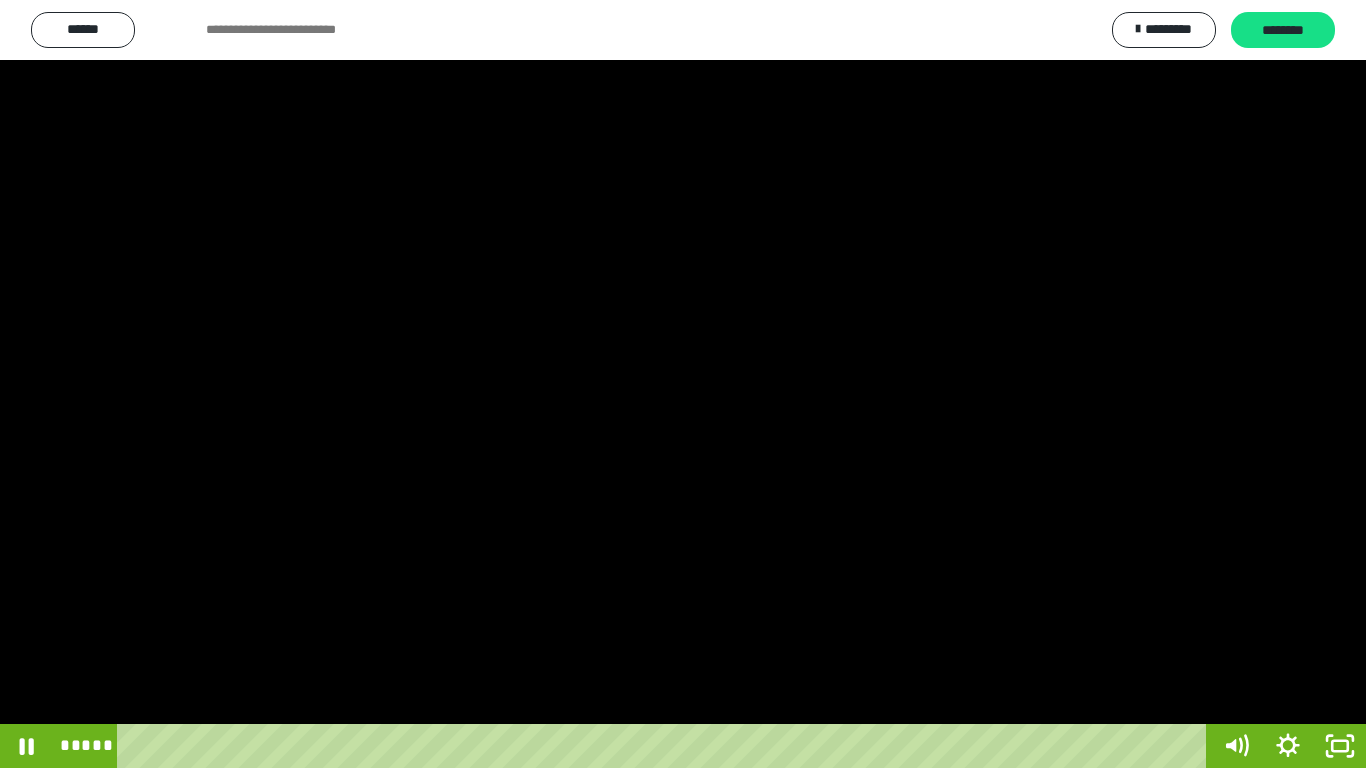 click at bounding box center [683, 384] 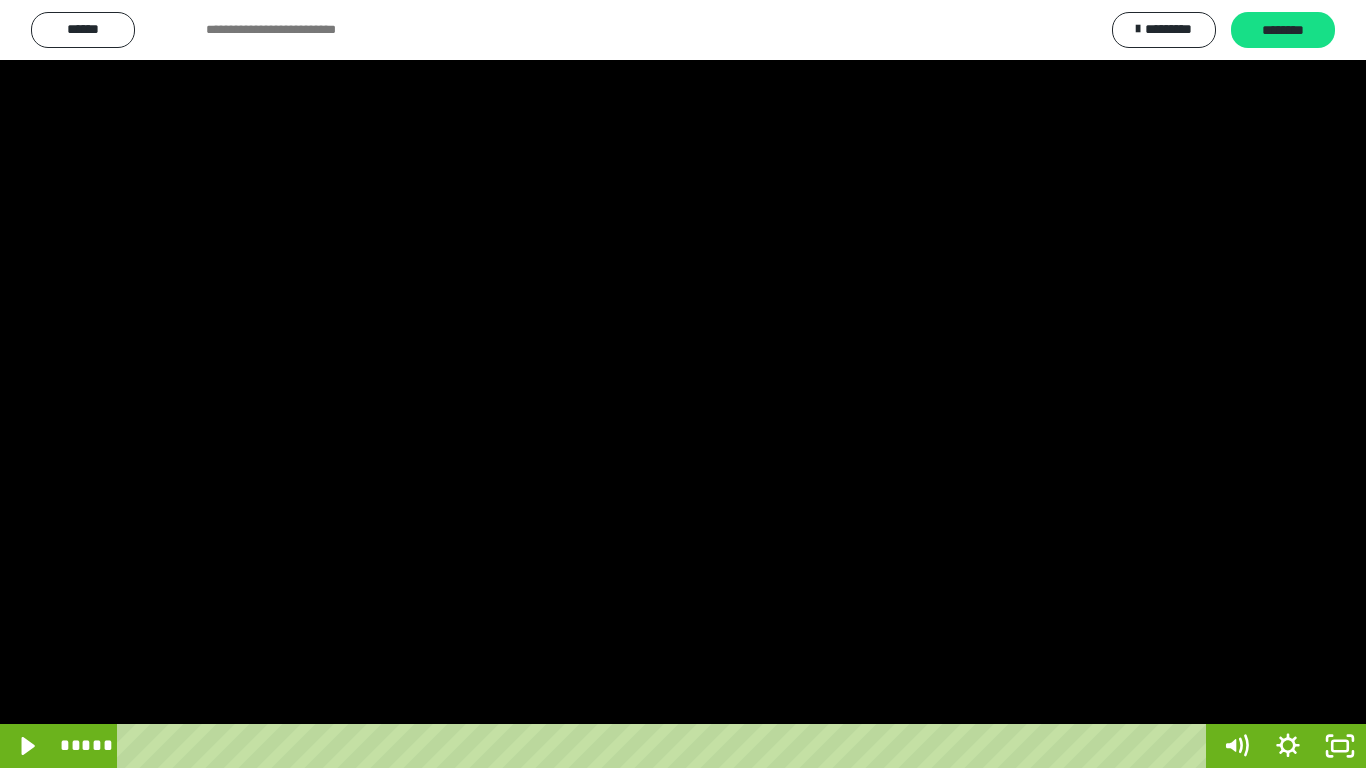 click at bounding box center (683, 384) 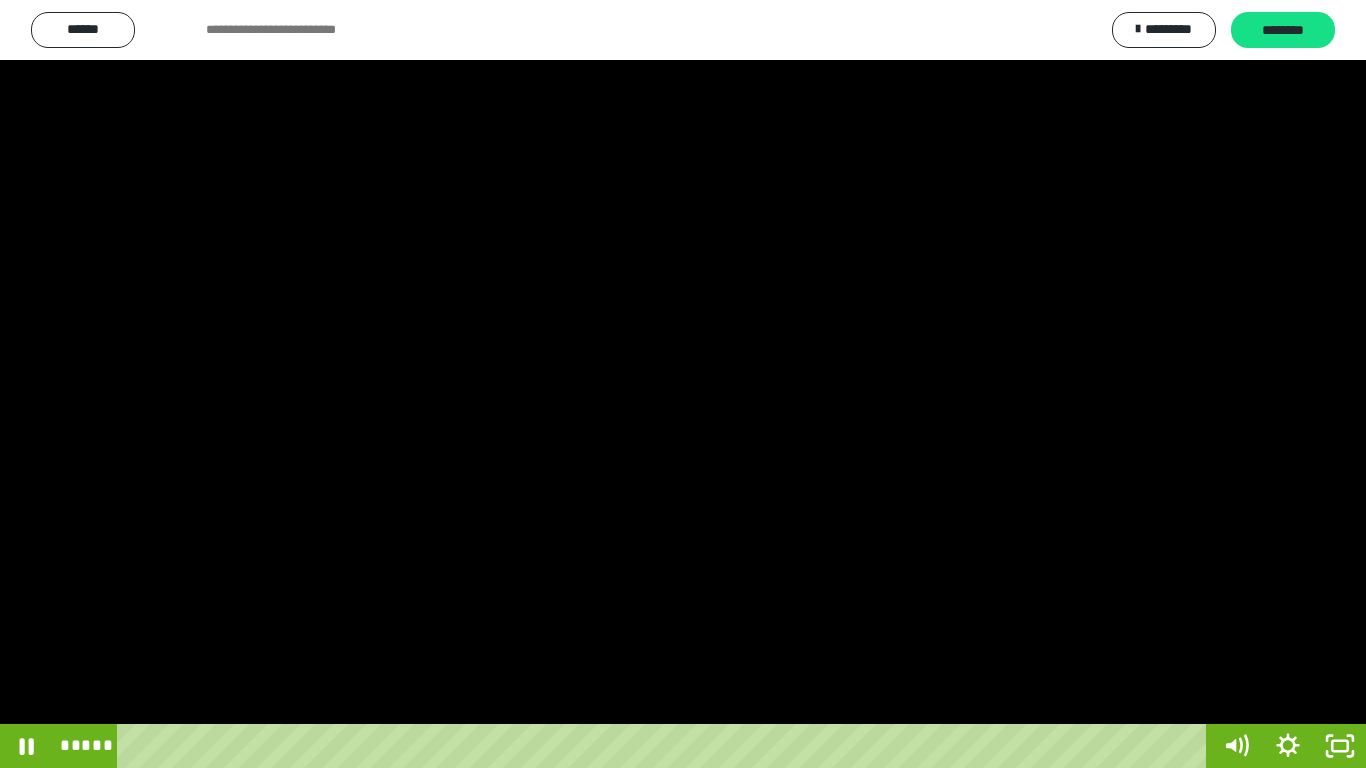 click at bounding box center [683, 384] 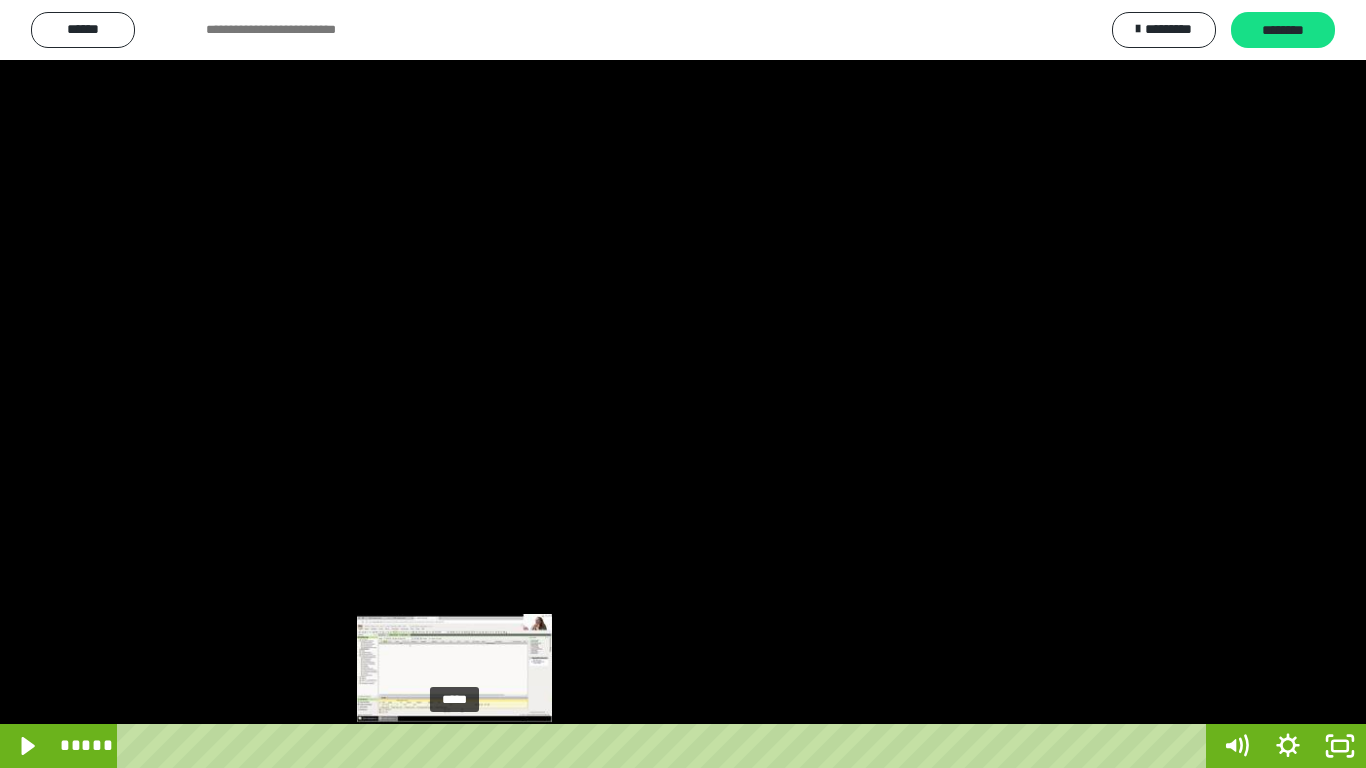 click on "*****" at bounding box center [666, 746] 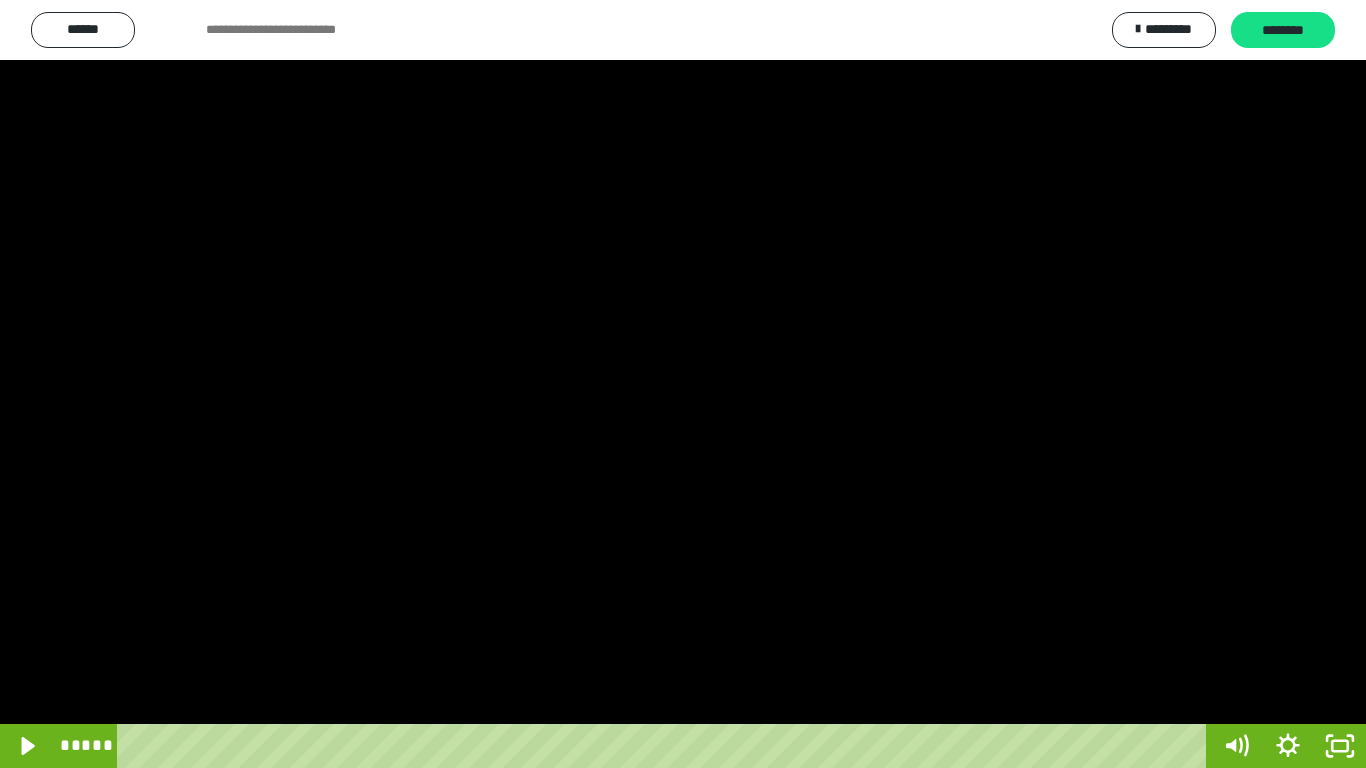click at bounding box center (683, 384) 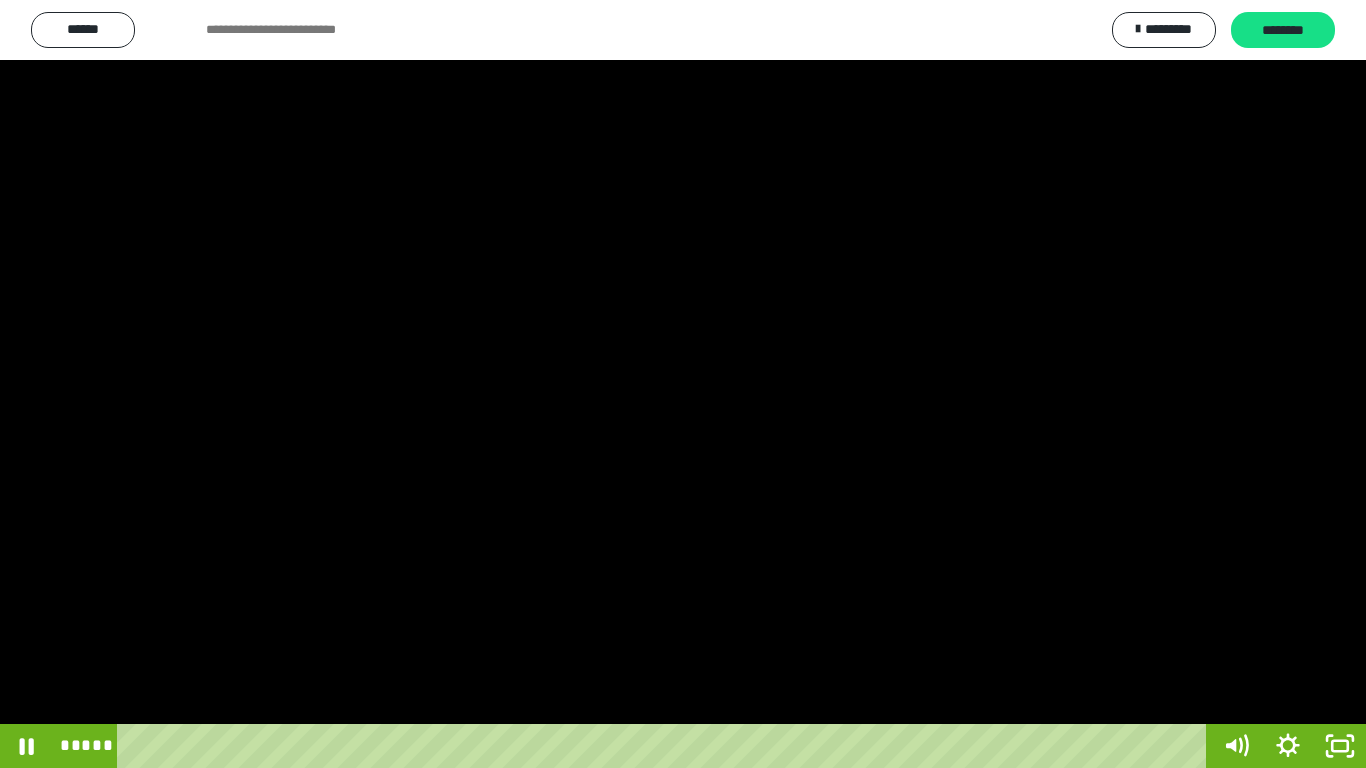 click at bounding box center (683, 384) 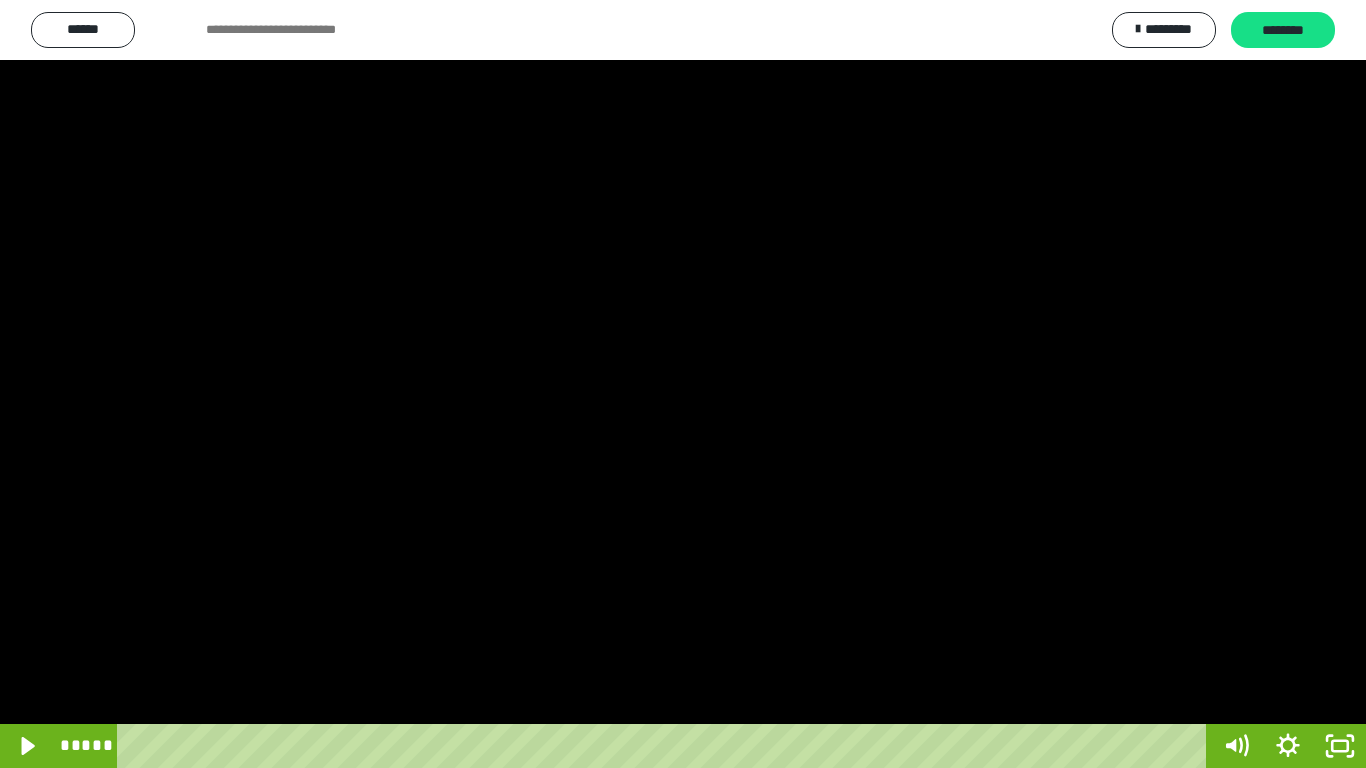 click at bounding box center [683, 384] 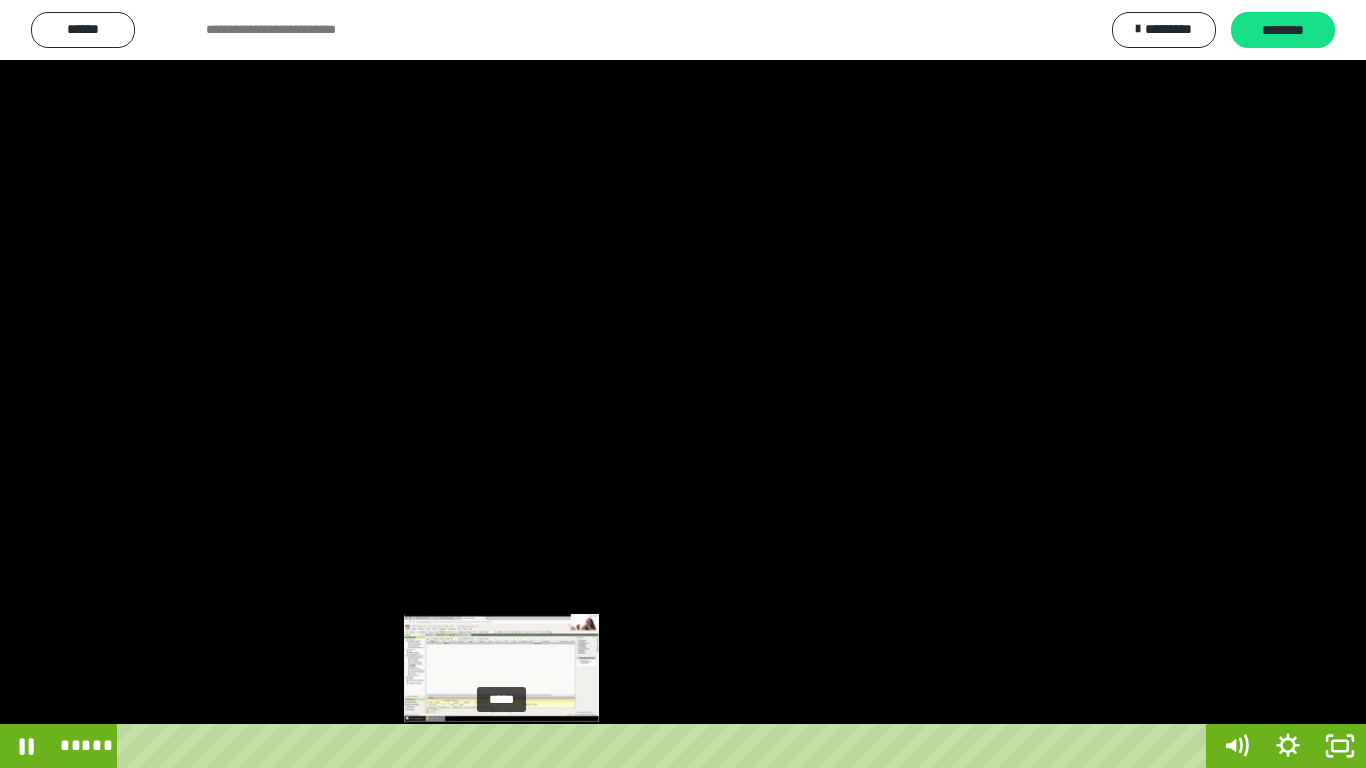 click on "*****" at bounding box center [666, 746] 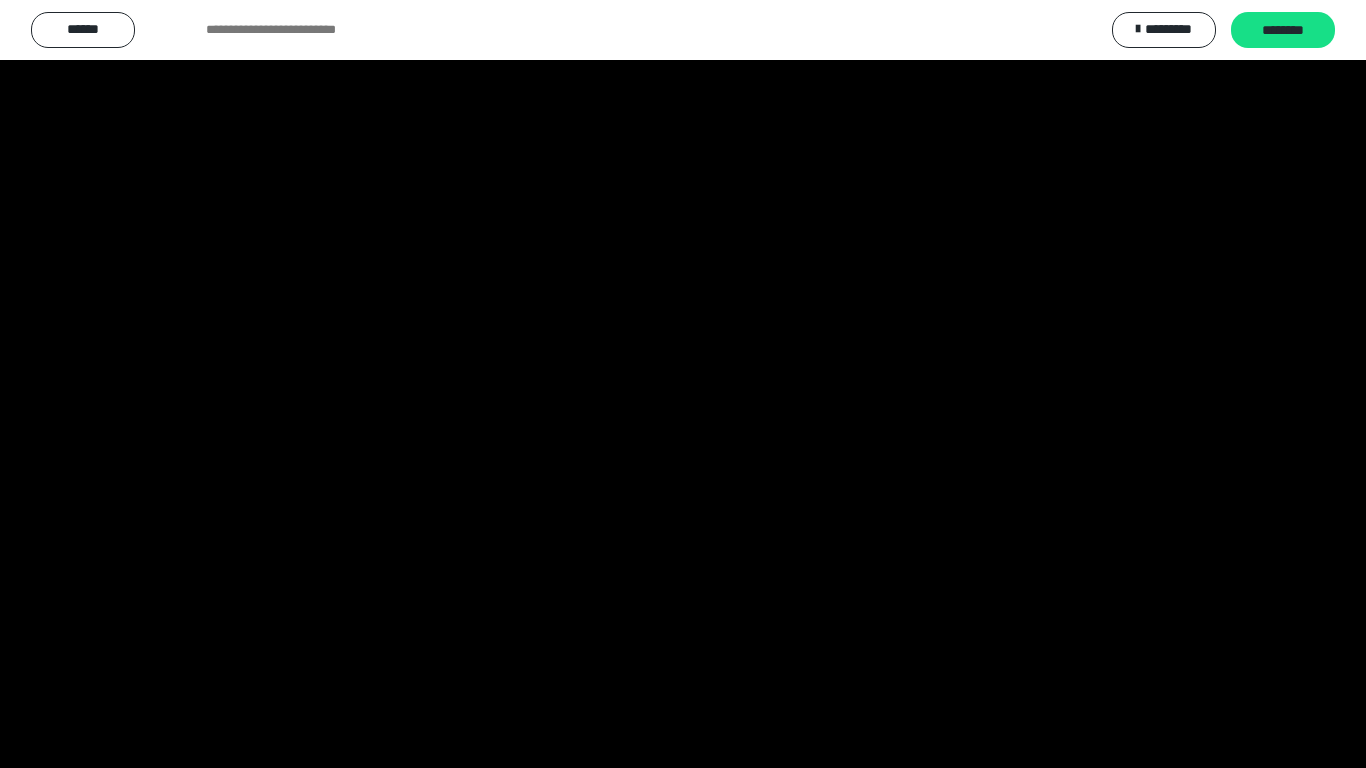 click at bounding box center (683, 384) 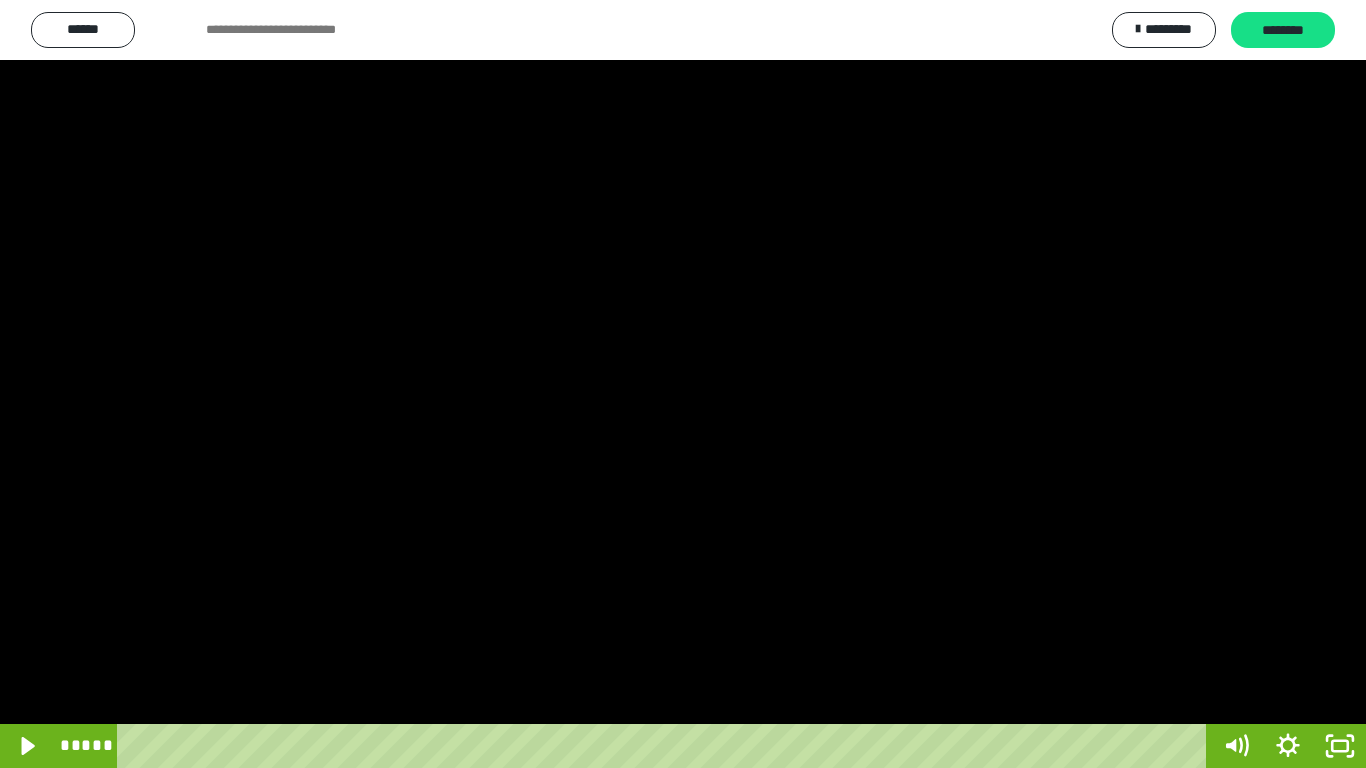click at bounding box center [683, 384] 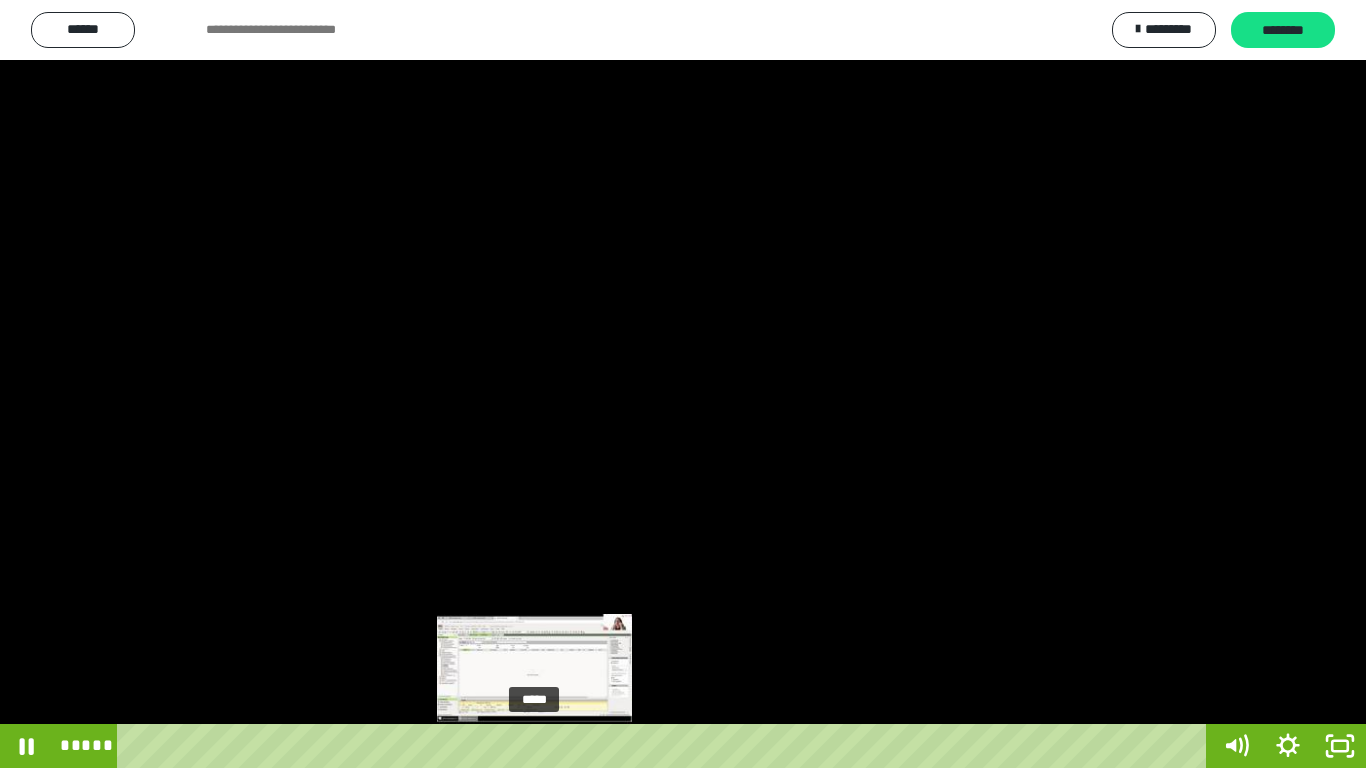 click on "*****" at bounding box center [666, 746] 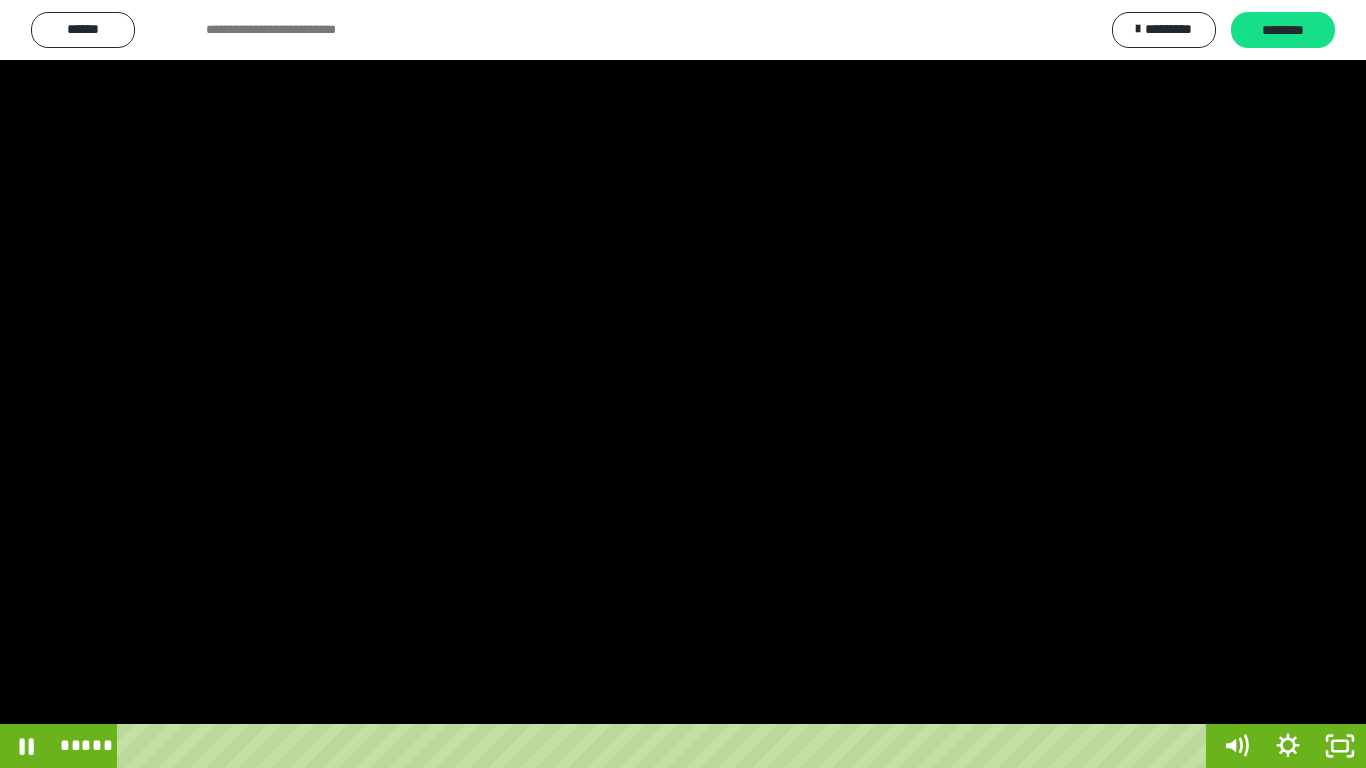 click at bounding box center [683, 384] 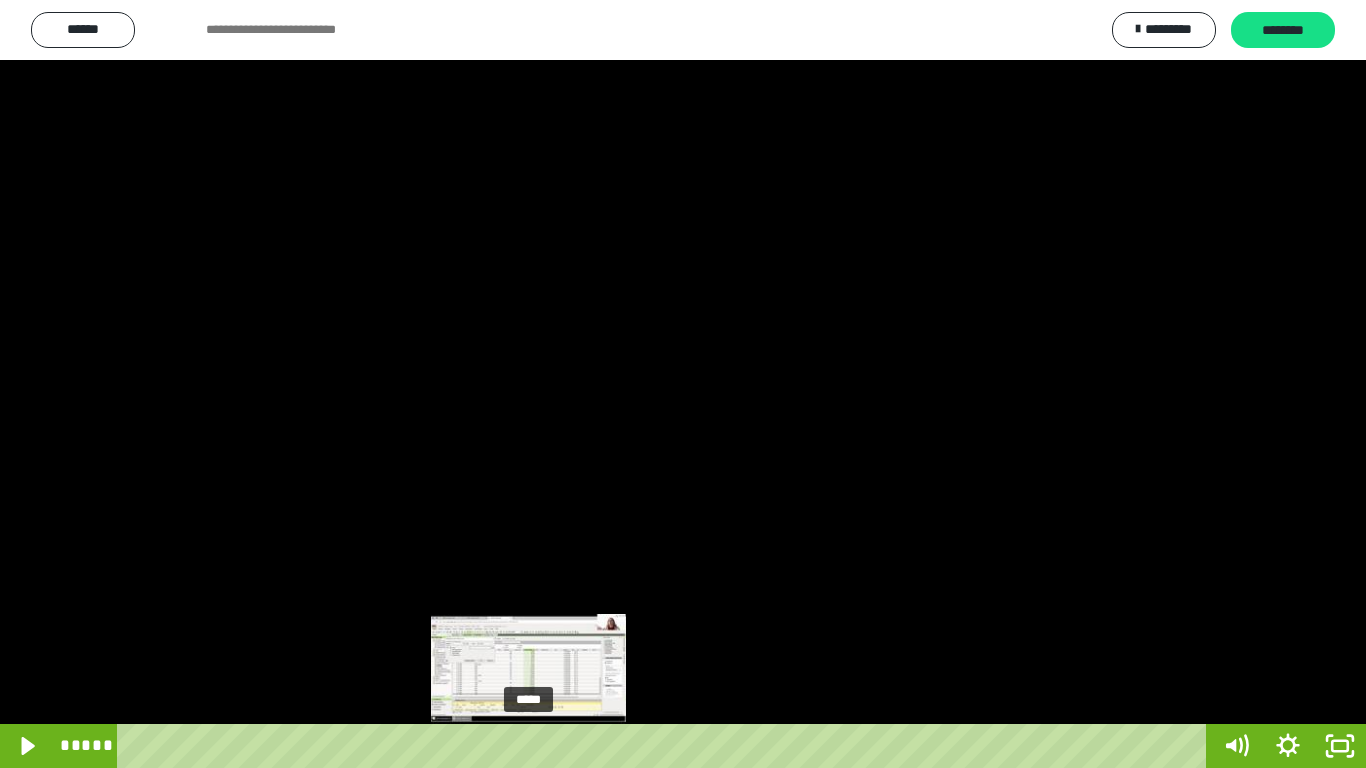 click on "*****" at bounding box center (666, 746) 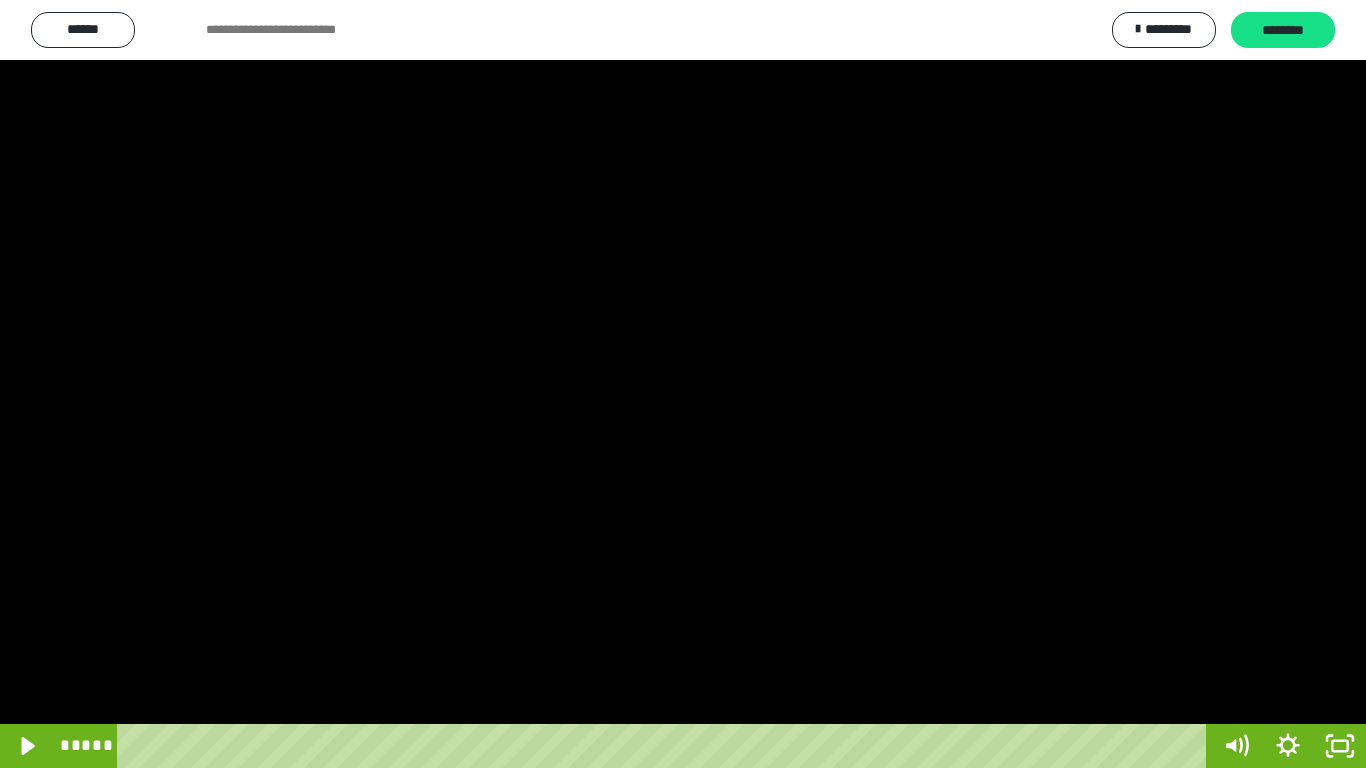 click at bounding box center (683, 384) 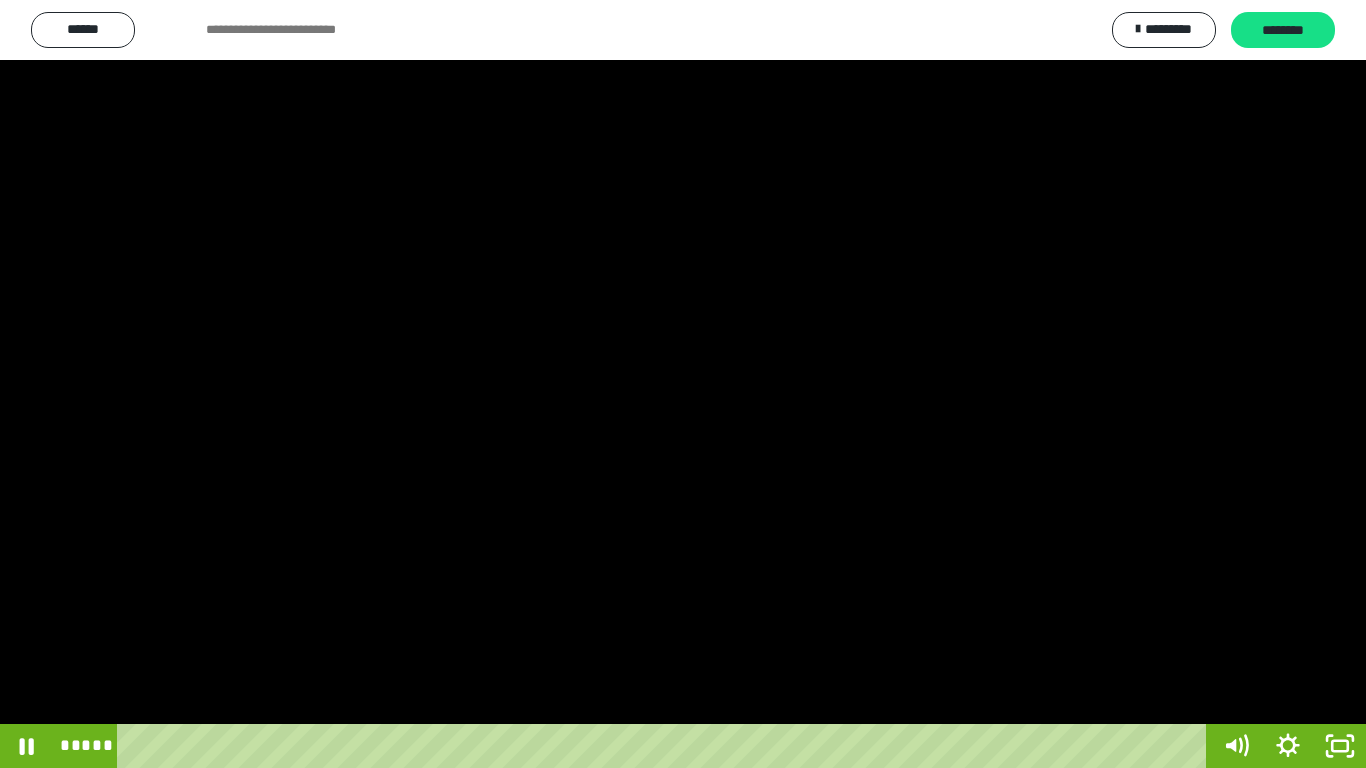 click at bounding box center (683, 384) 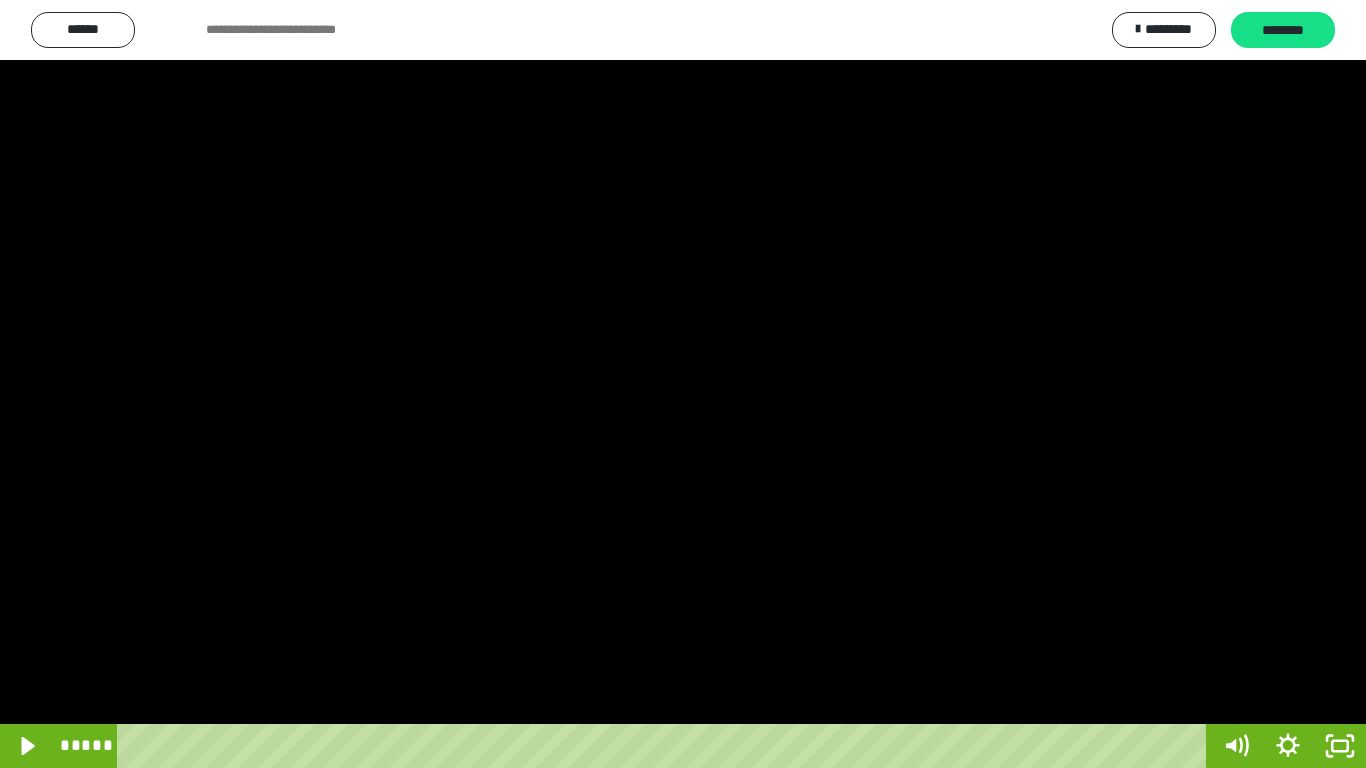 click at bounding box center [683, 384] 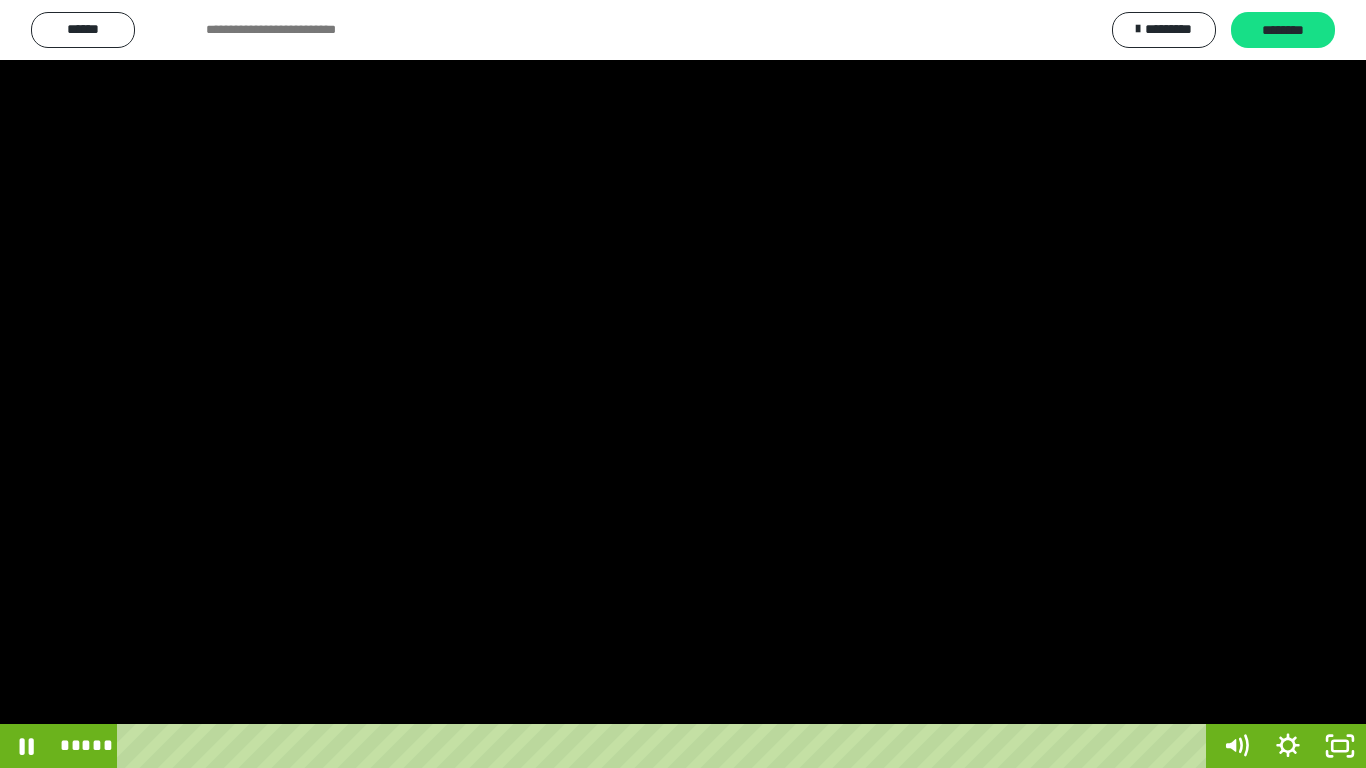 click at bounding box center (683, 384) 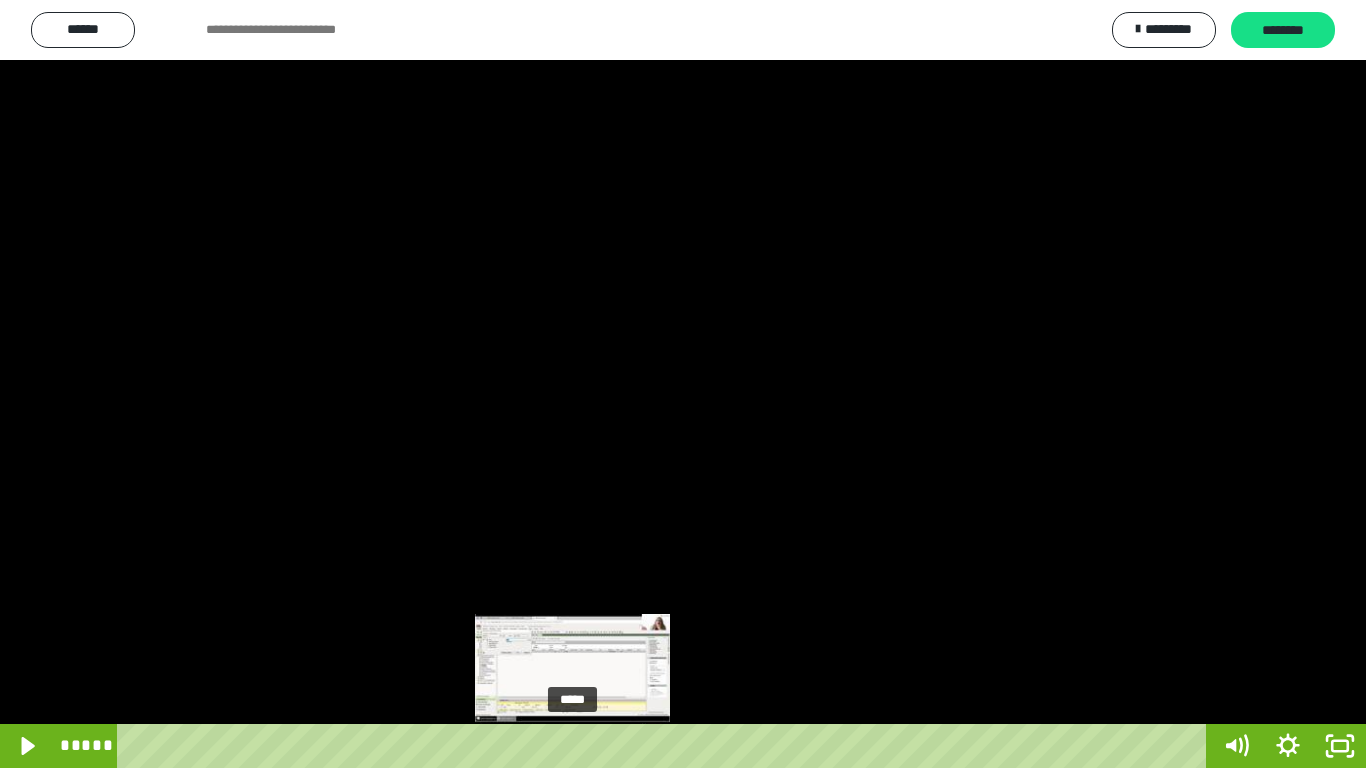 click on "*****" at bounding box center (666, 746) 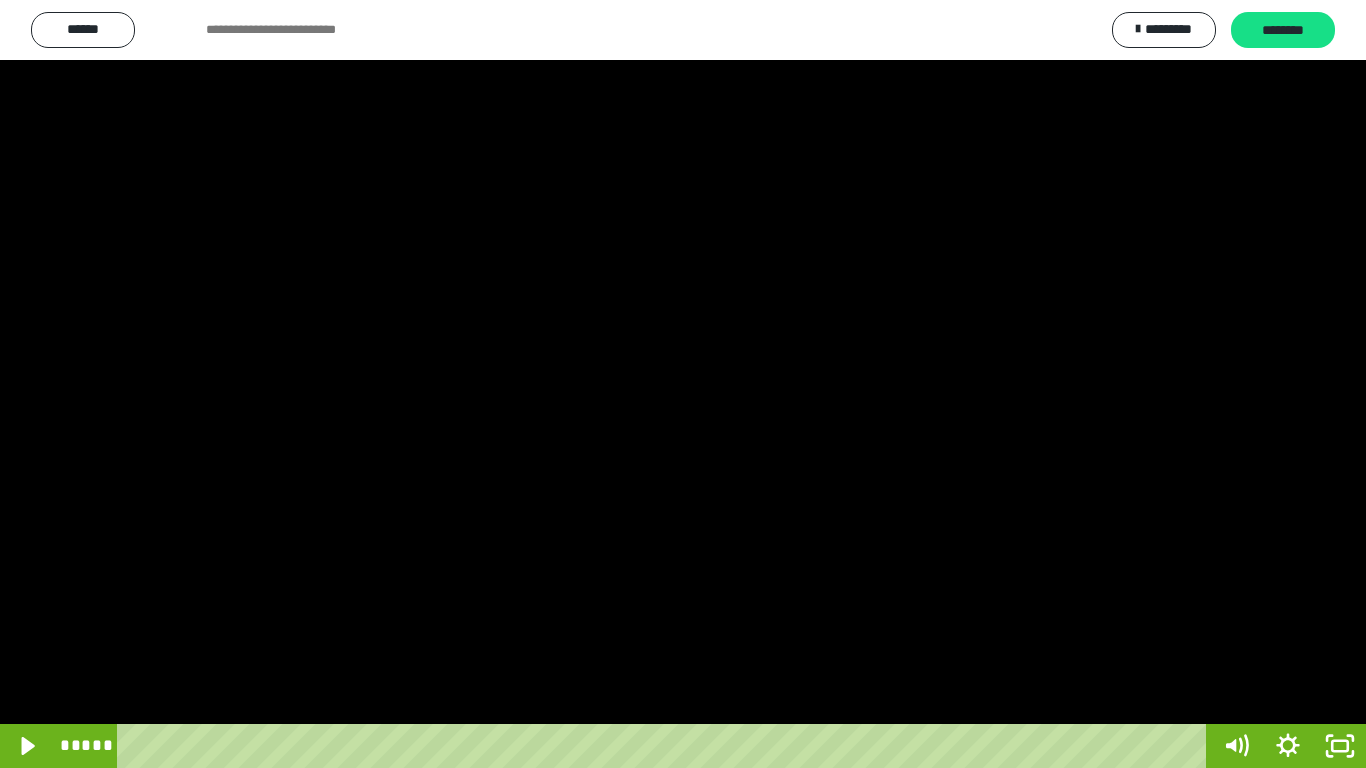 click at bounding box center (683, 384) 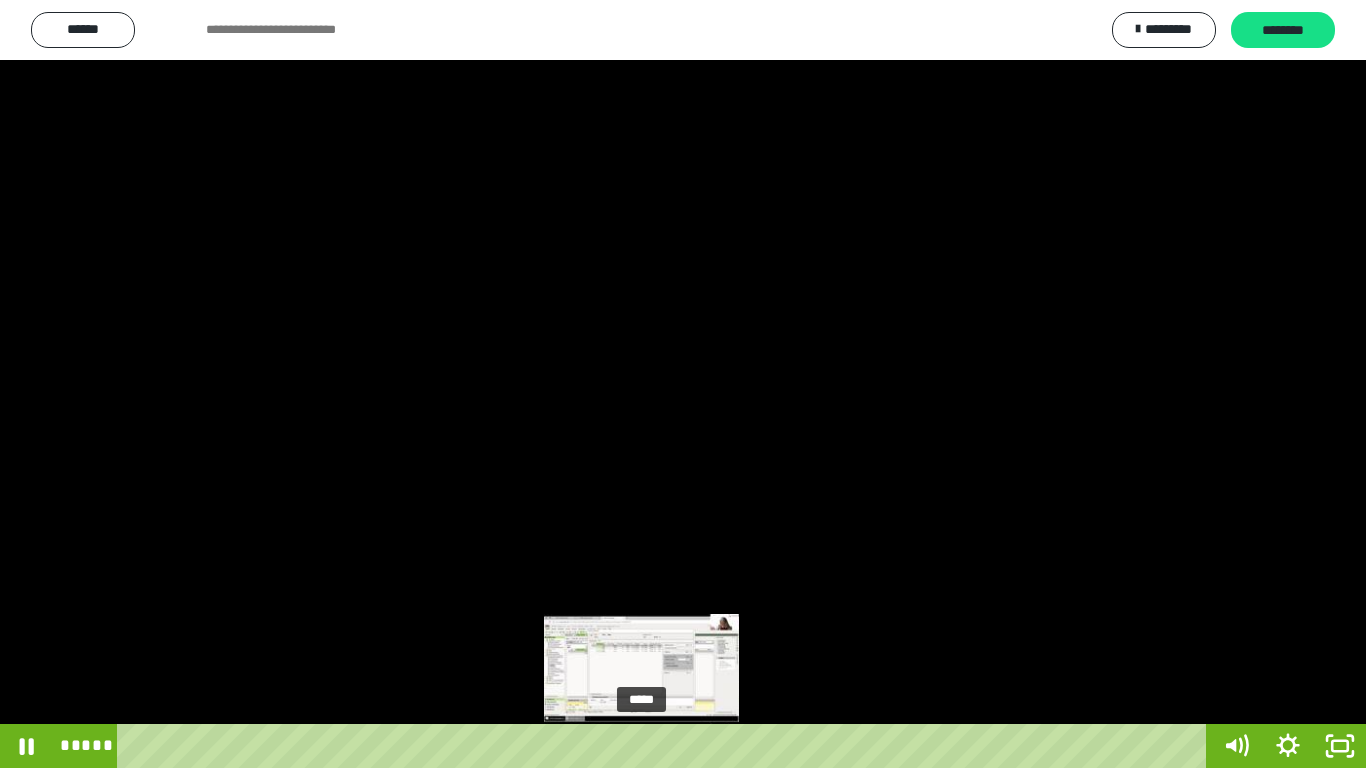 click on "*****" at bounding box center [666, 746] 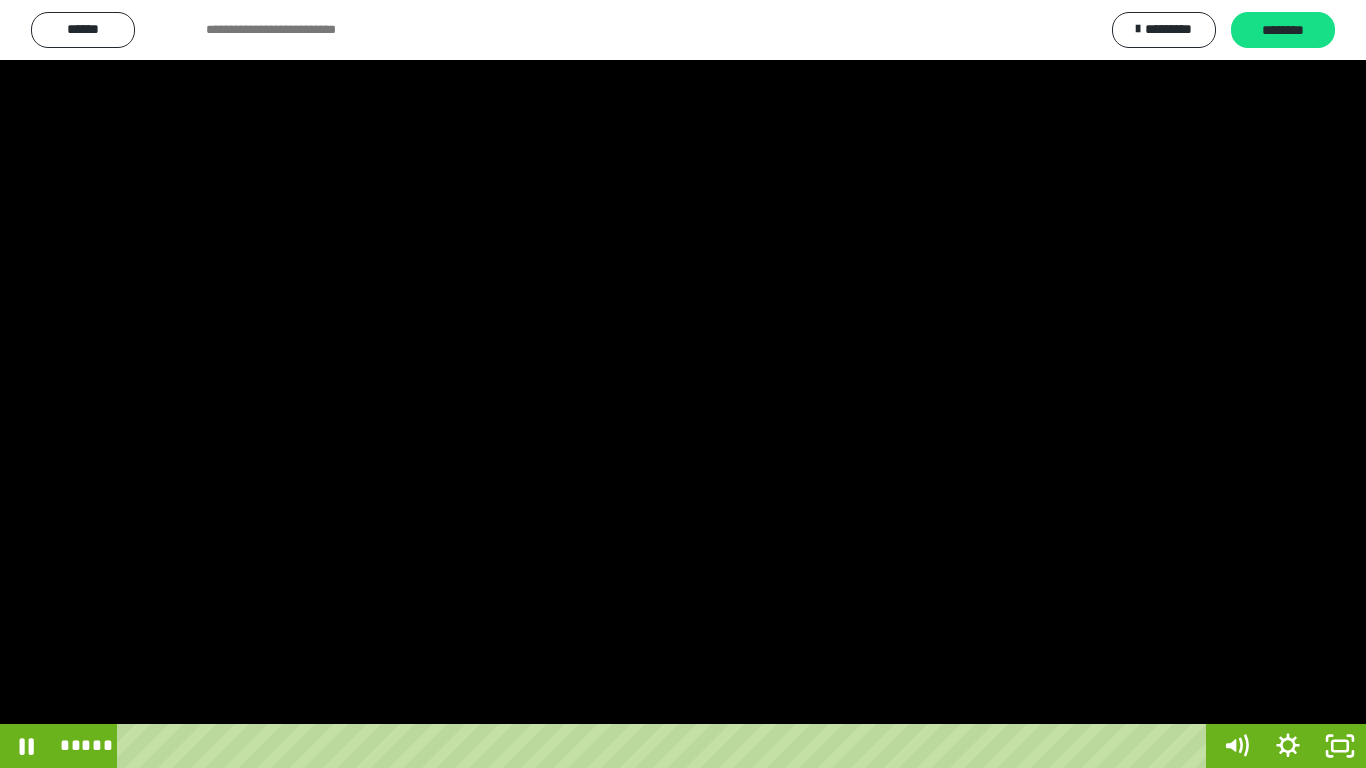 click at bounding box center (683, 384) 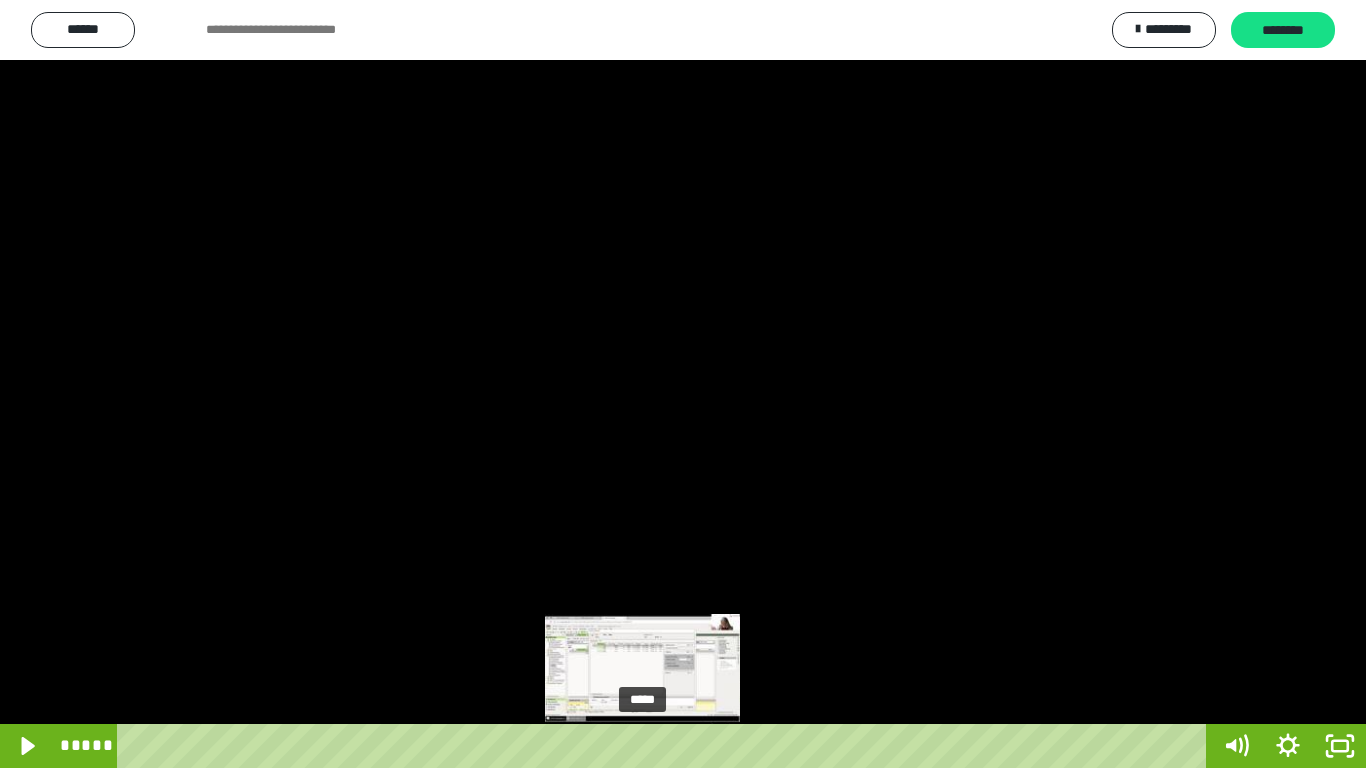 click on "*****" at bounding box center (666, 746) 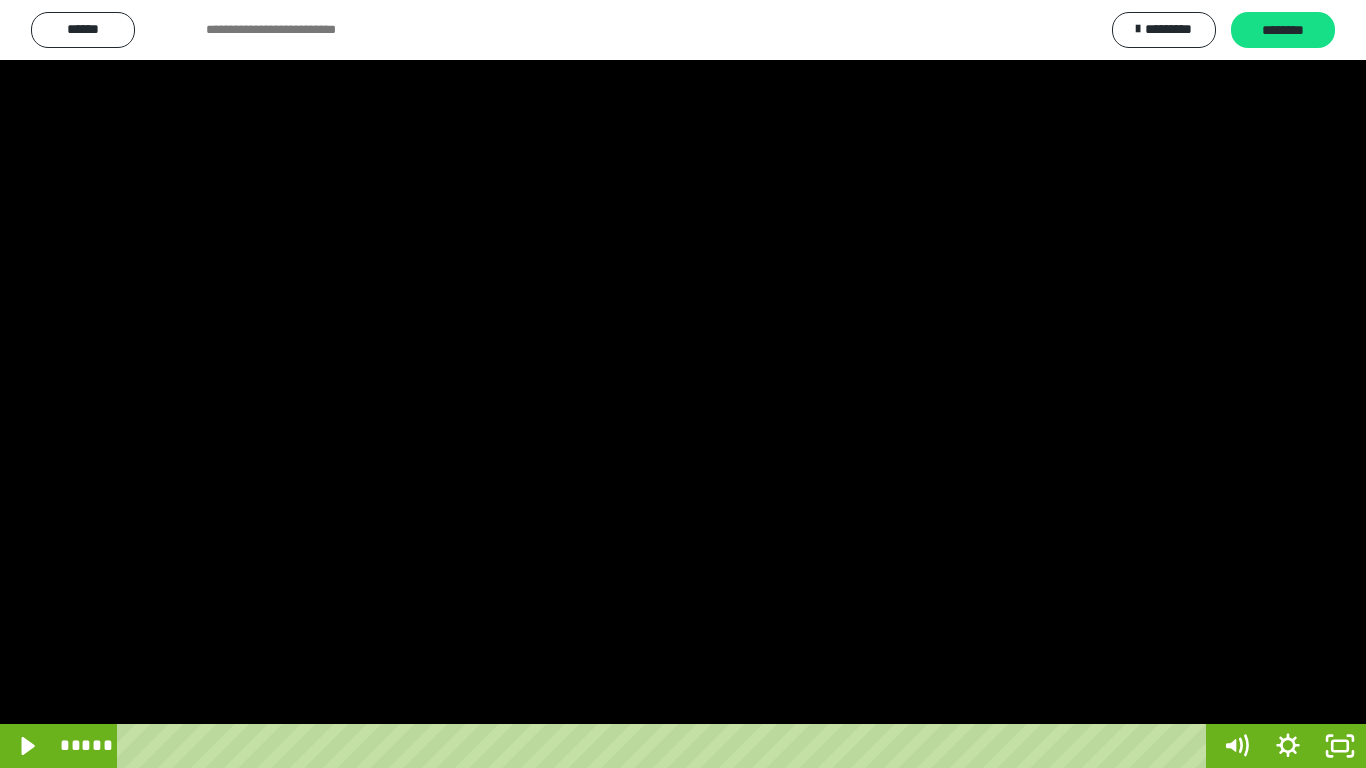 click at bounding box center [683, 384] 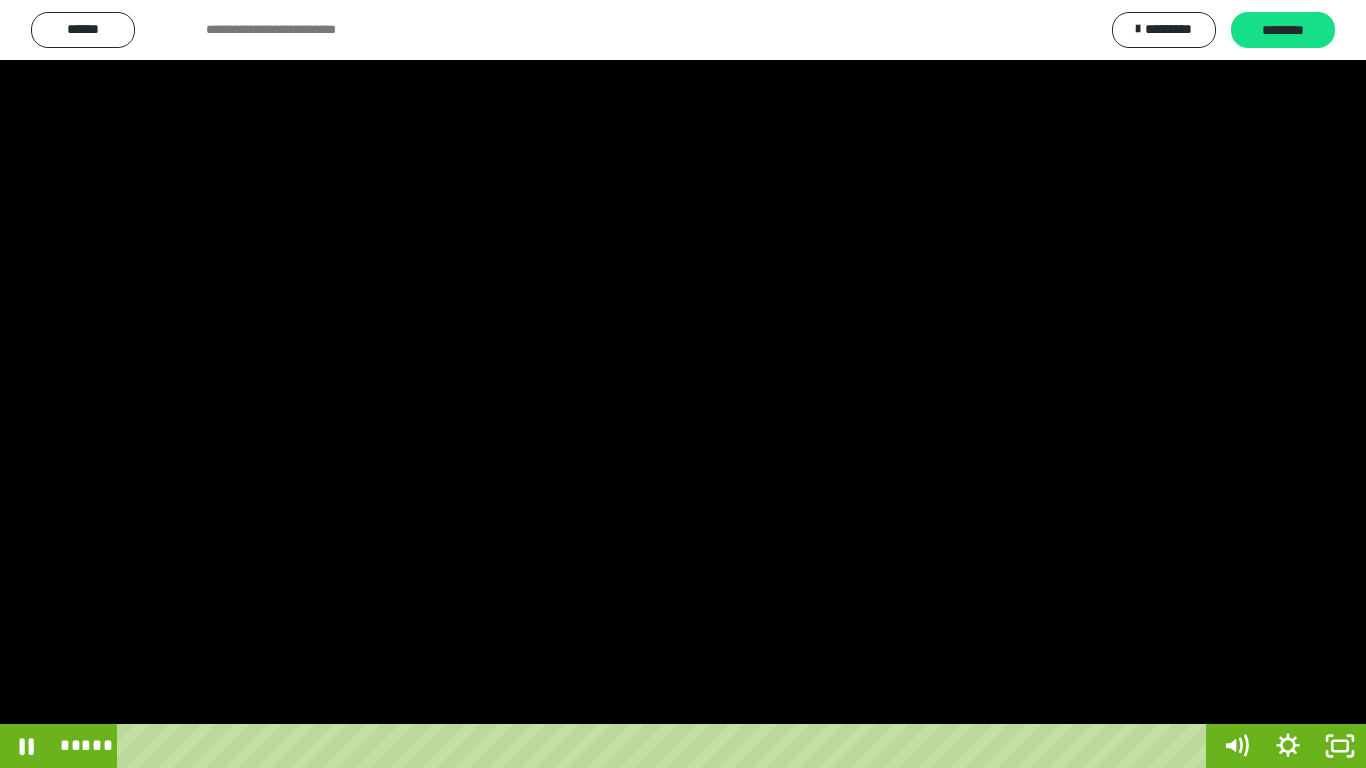 click at bounding box center (683, 384) 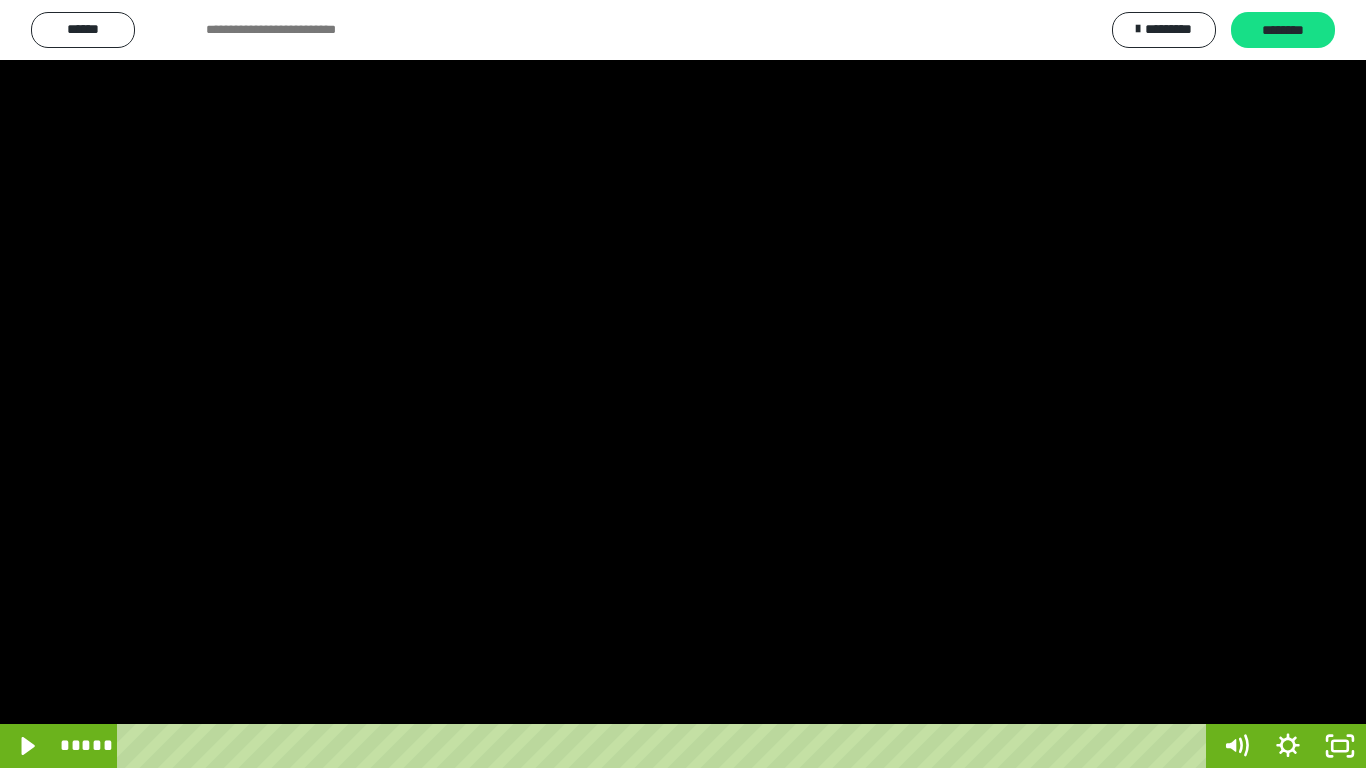 click at bounding box center [683, 384] 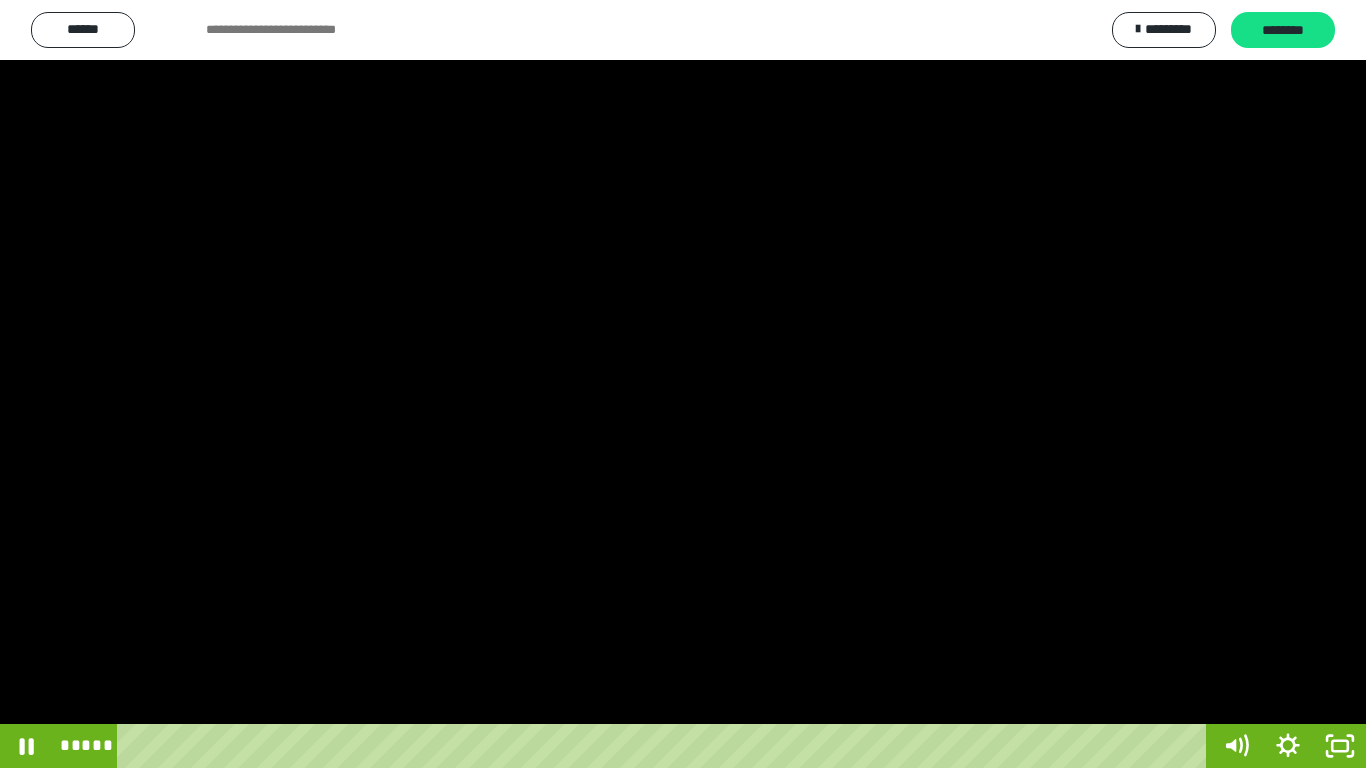 click at bounding box center (683, 384) 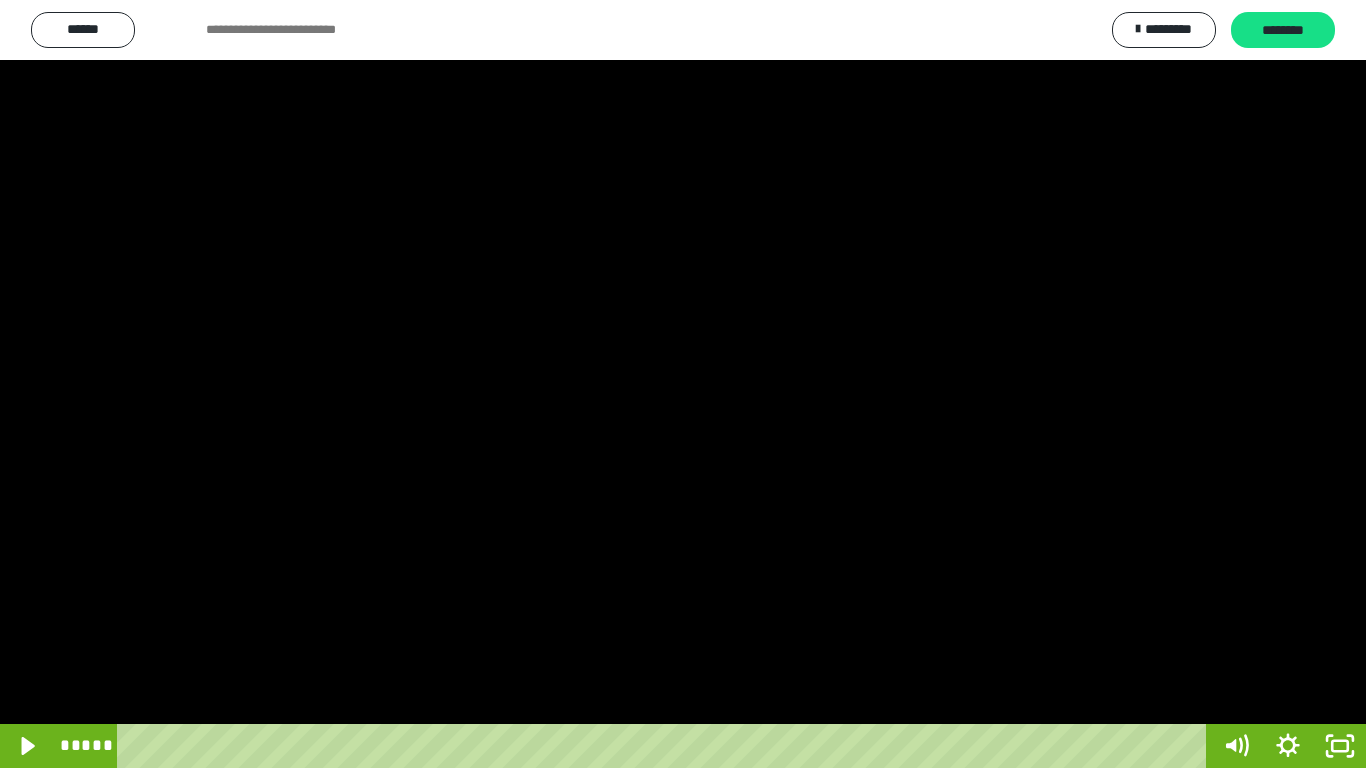 click at bounding box center [683, 384] 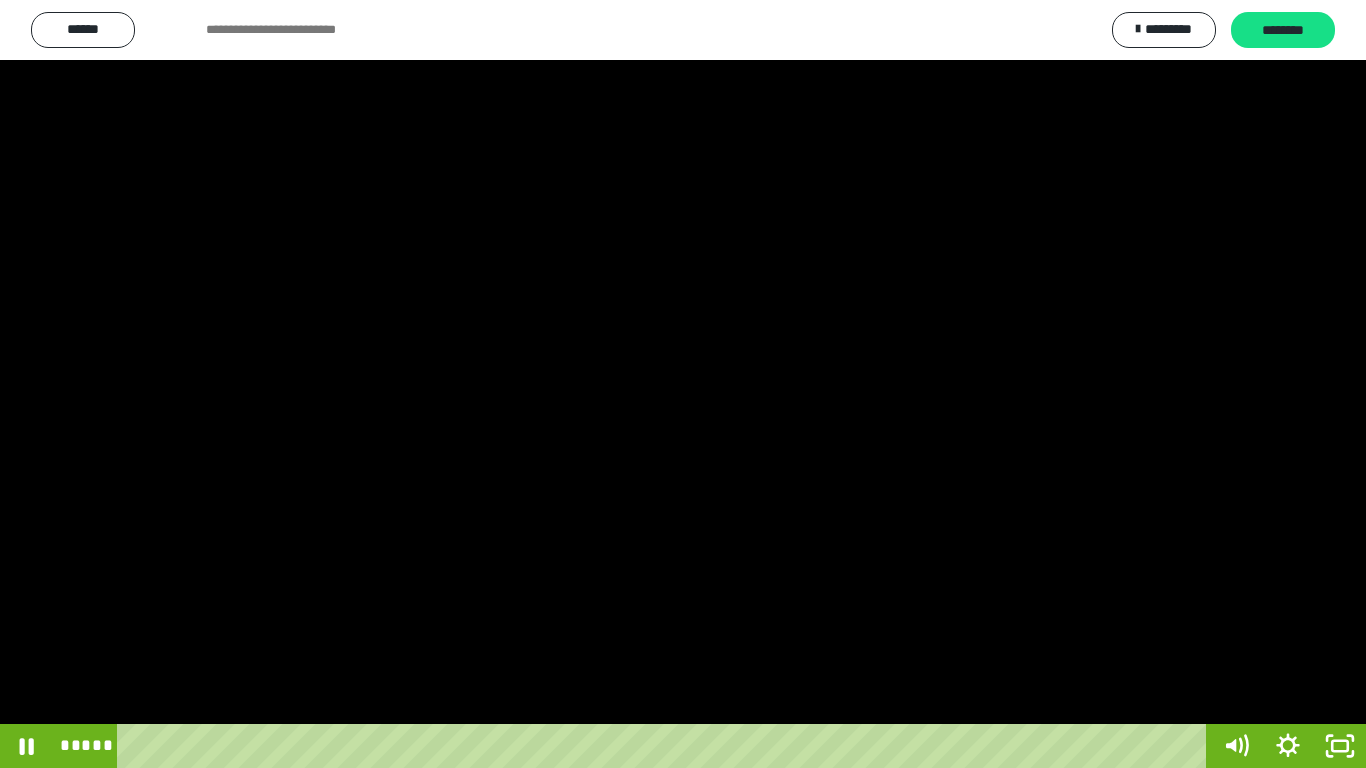 click at bounding box center [683, 384] 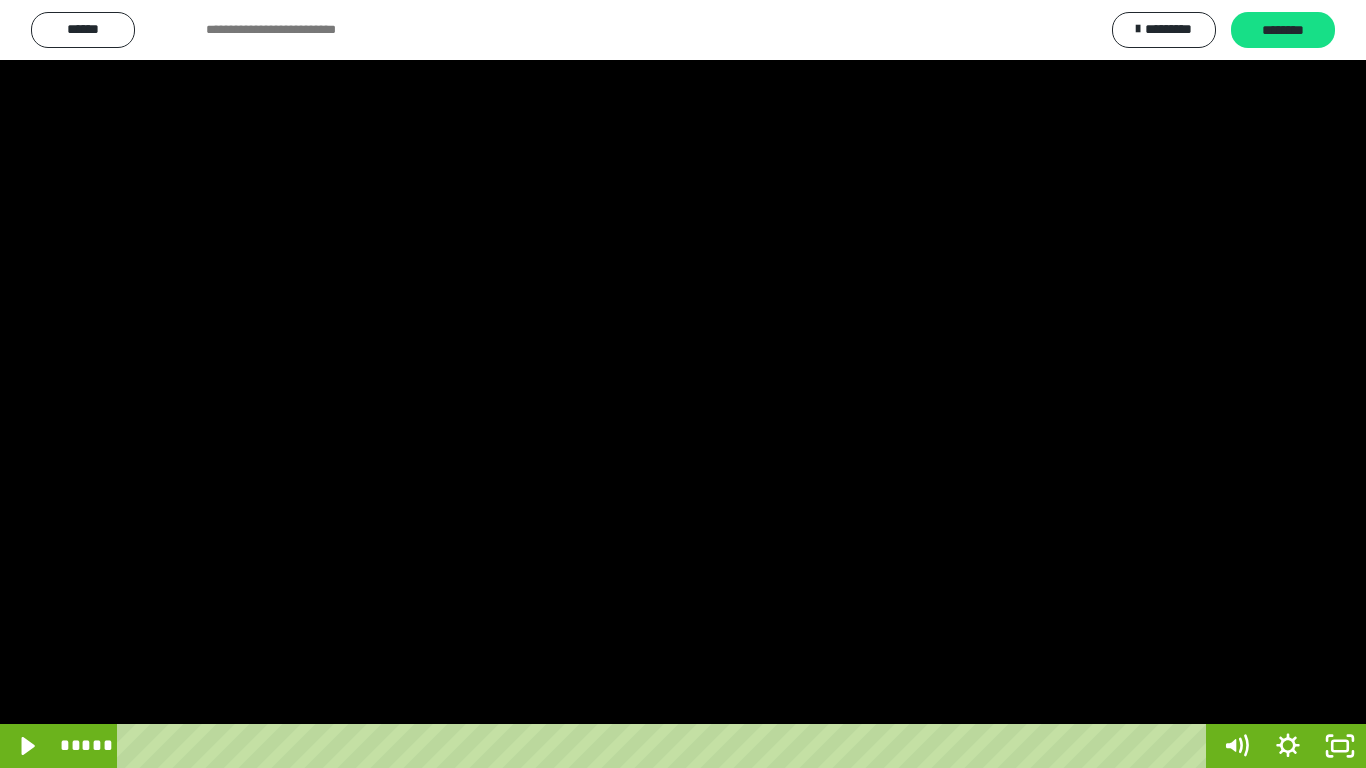 click at bounding box center [683, 384] 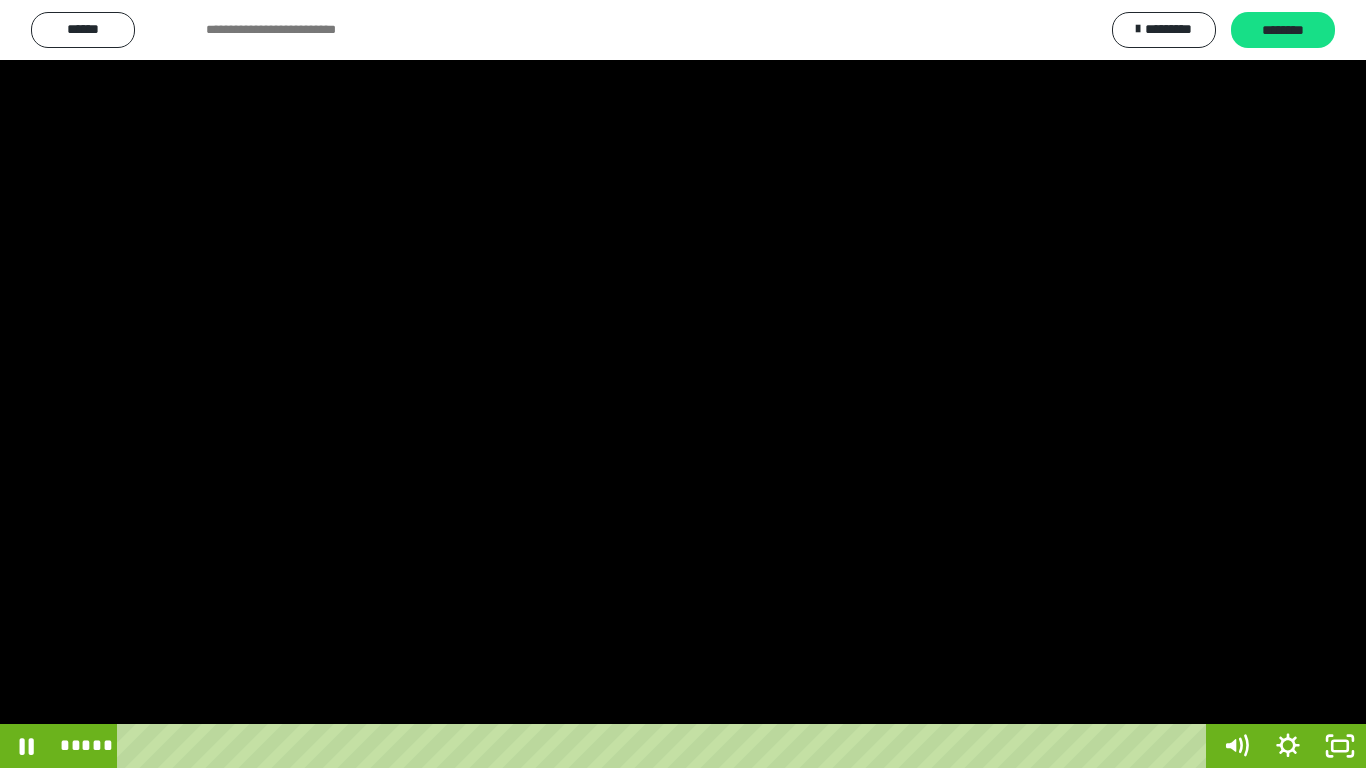 click at bounding box center (683, 384) 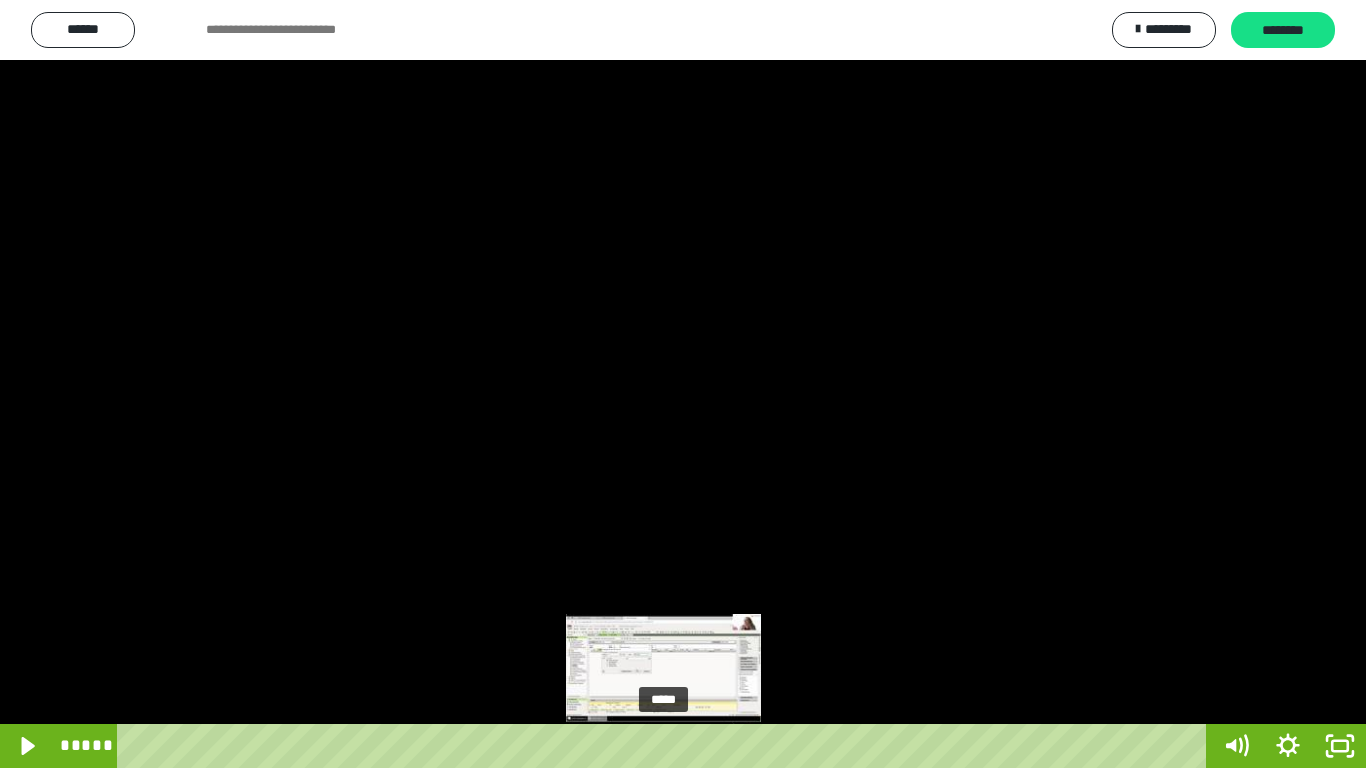 click at bounding box center (674, 746) 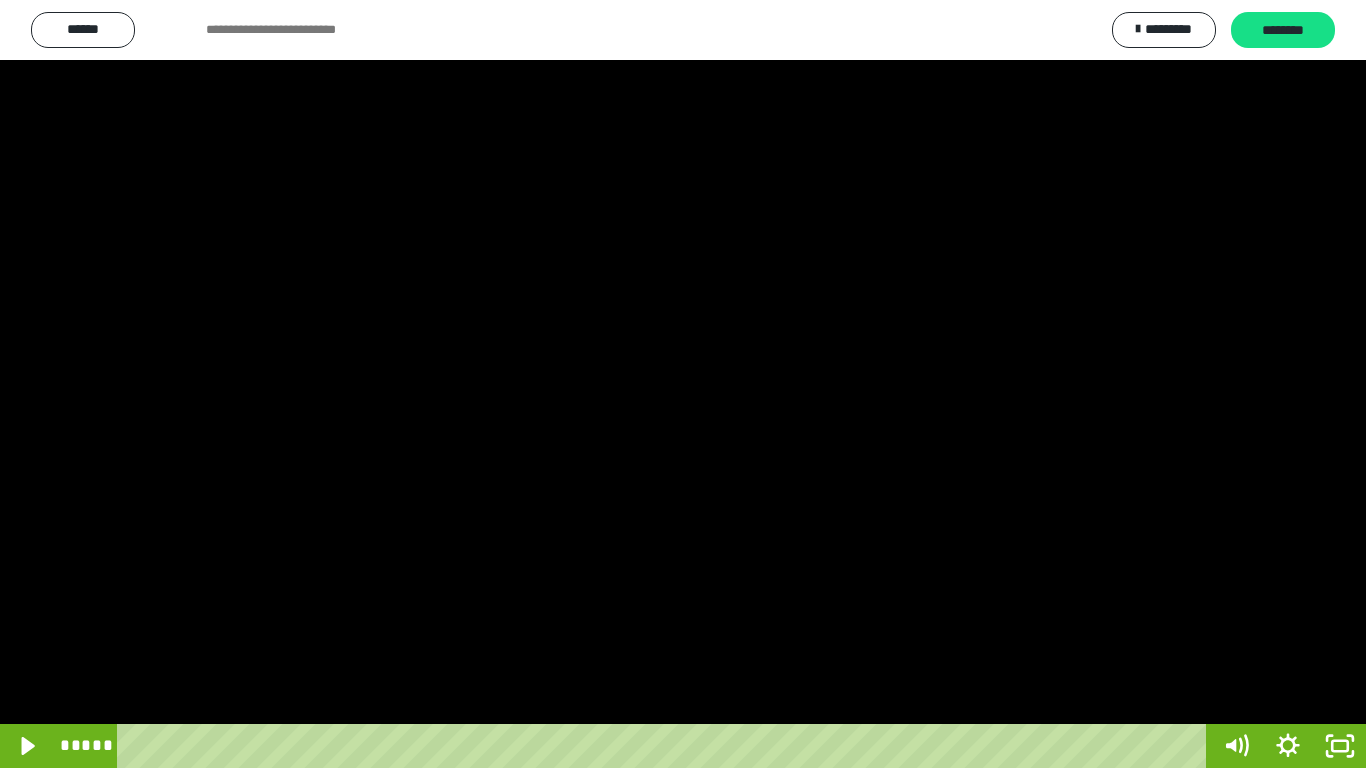 click at bounding box center [683, 384] 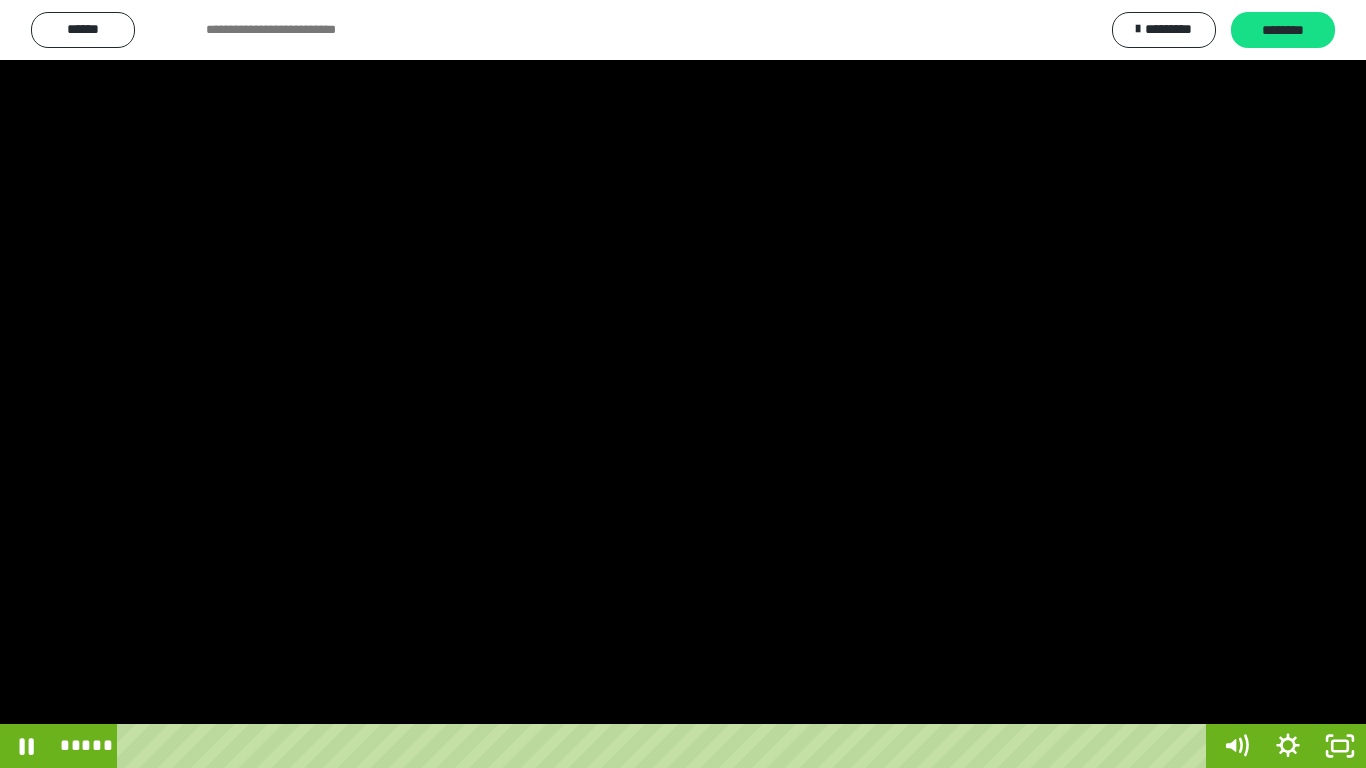 click at bounding box center (683, 384) 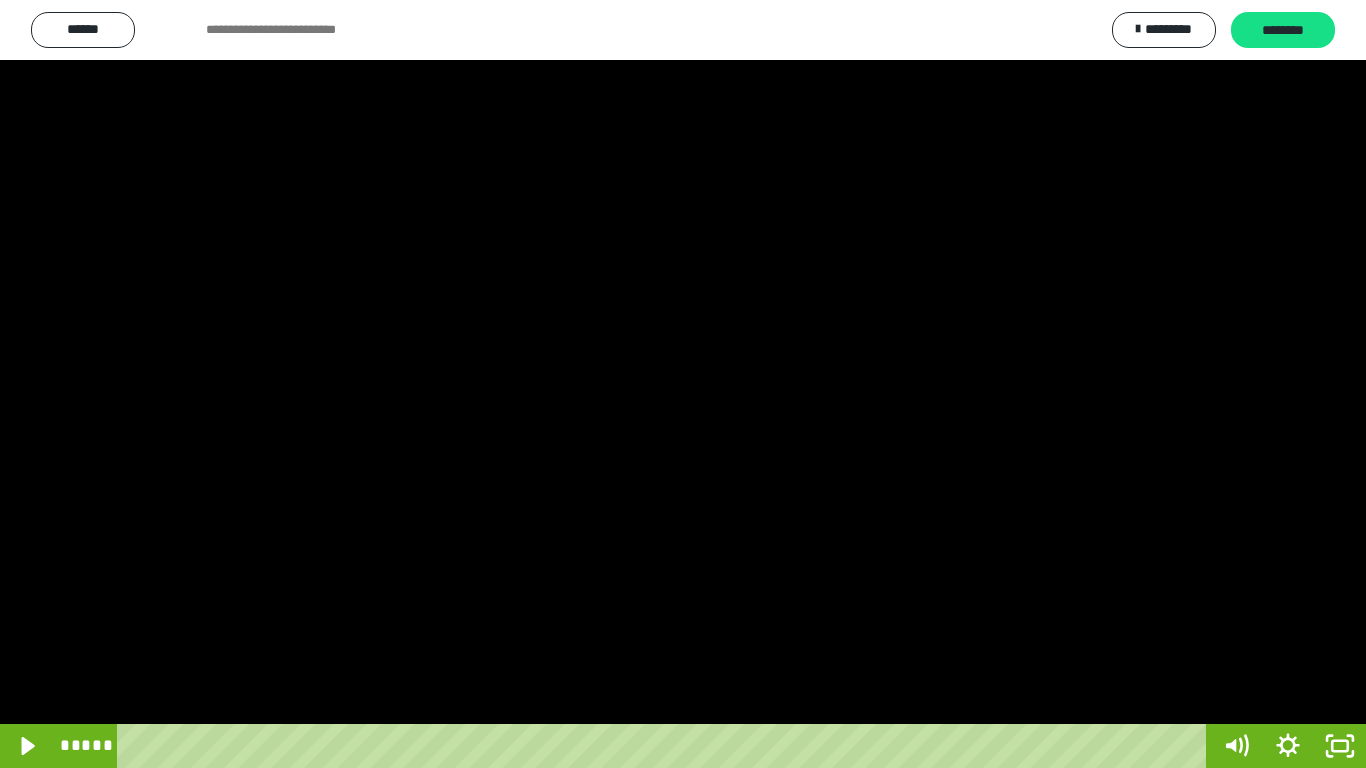 click at bounding box center (683, 384) 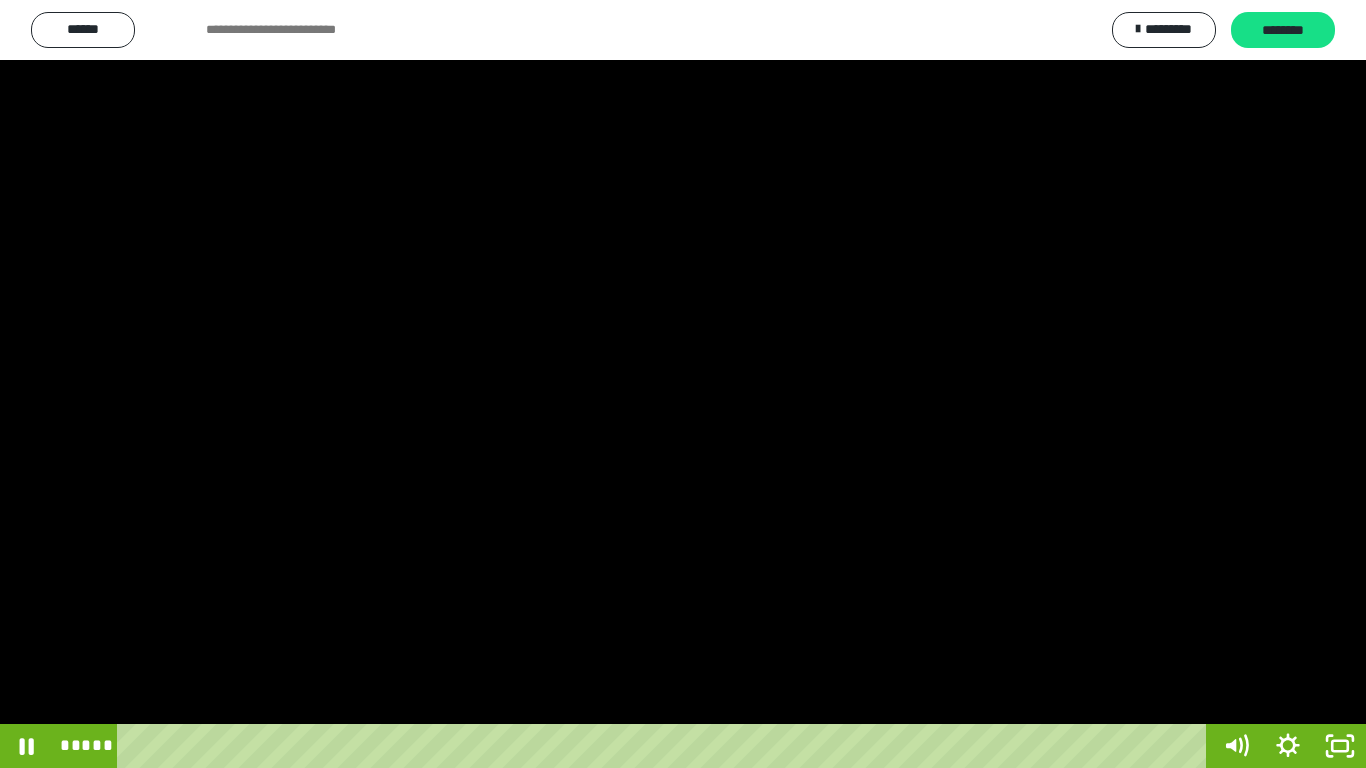 click at bounding box center (683, 384) 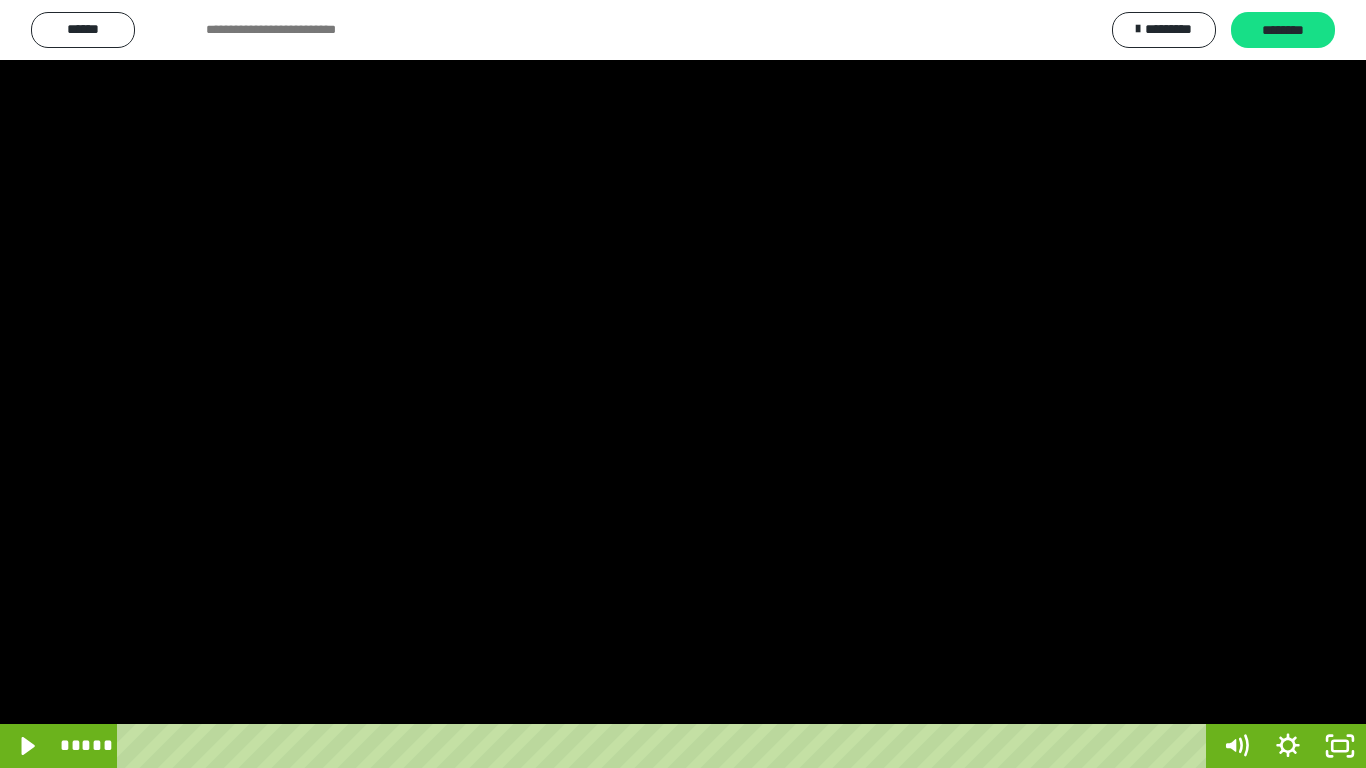 click at bounding box center (683, 384) 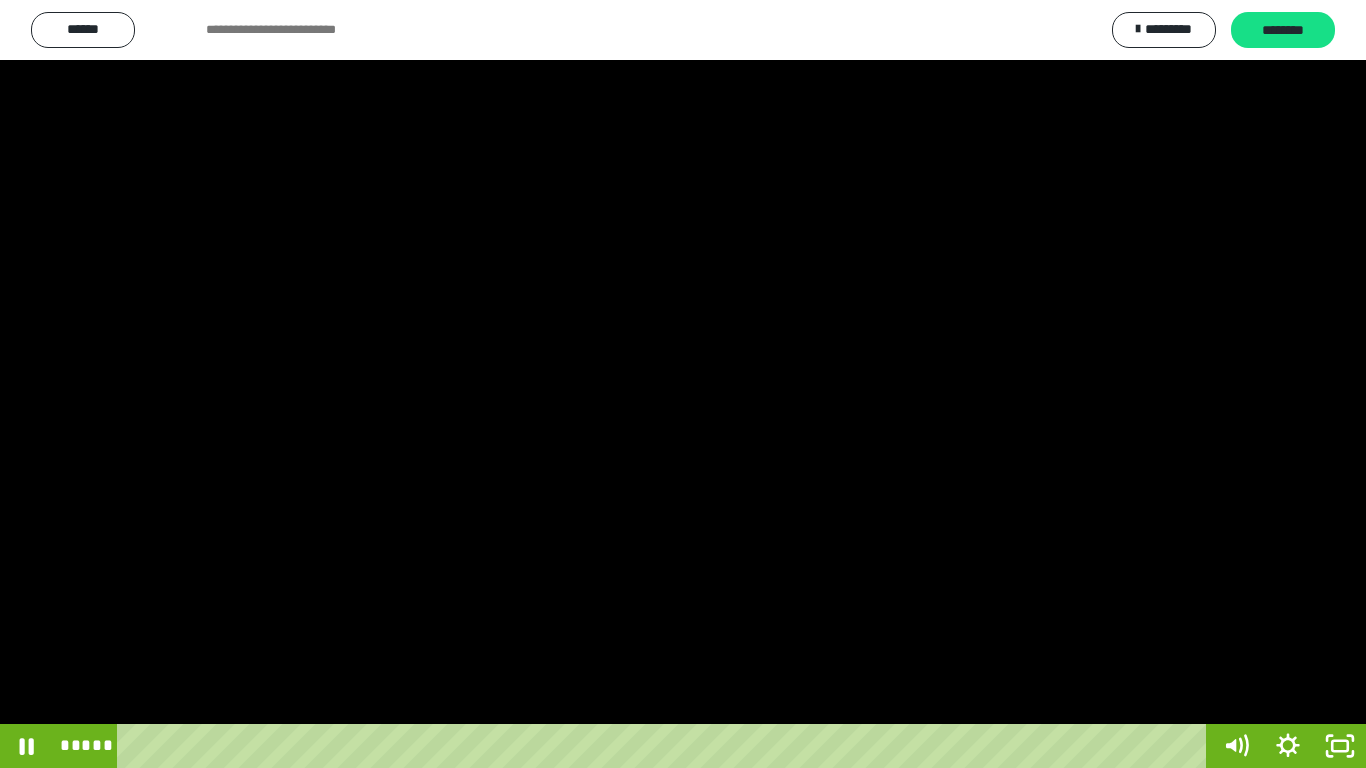 click at bounding box center [683, 384] 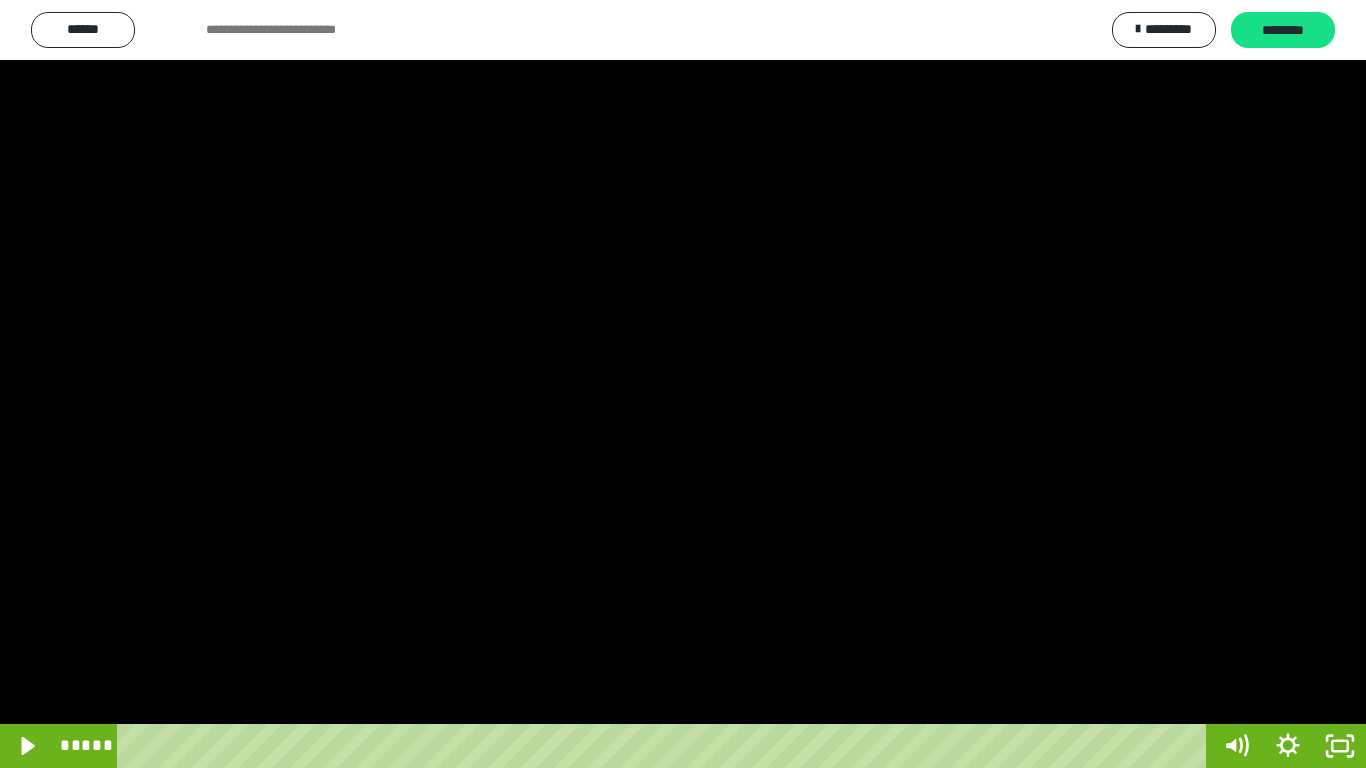 click at bounding box center (683, 384) 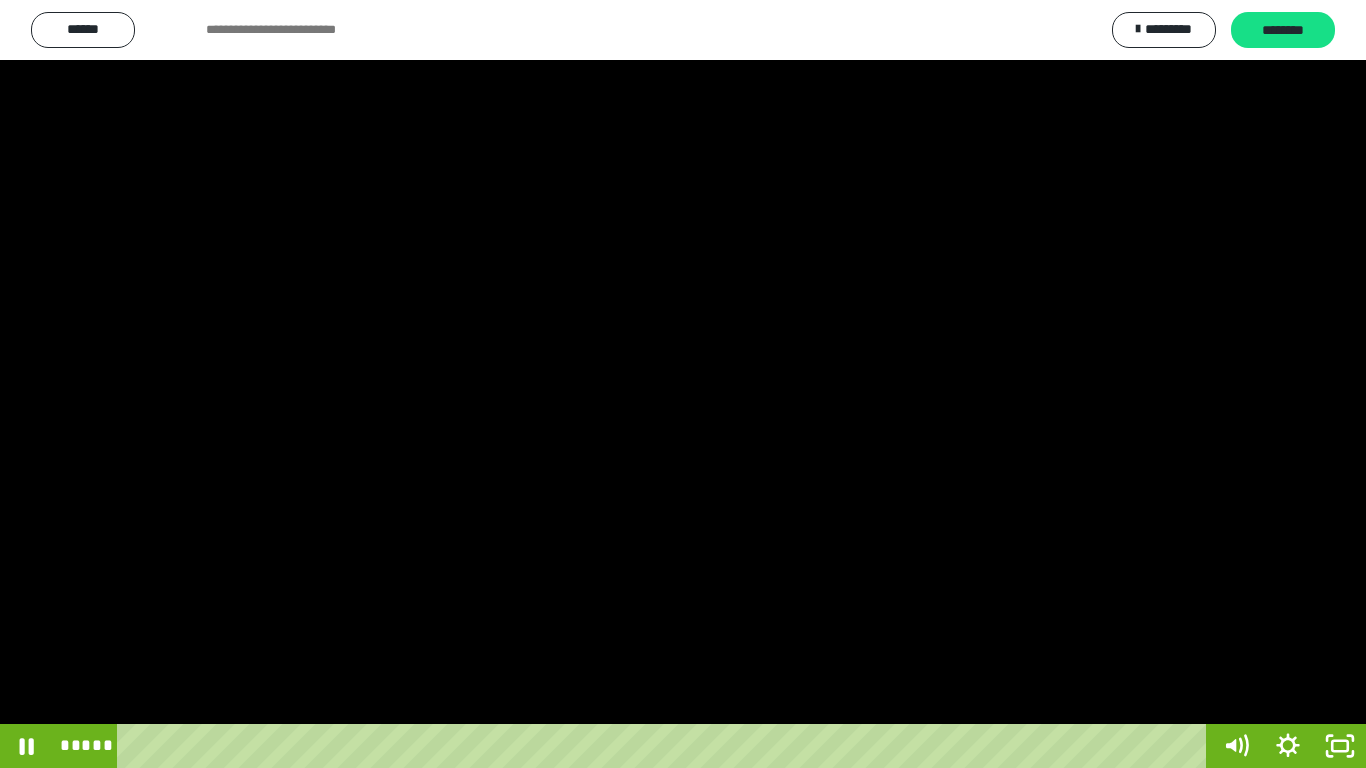 click at bounding box center (683, 384) 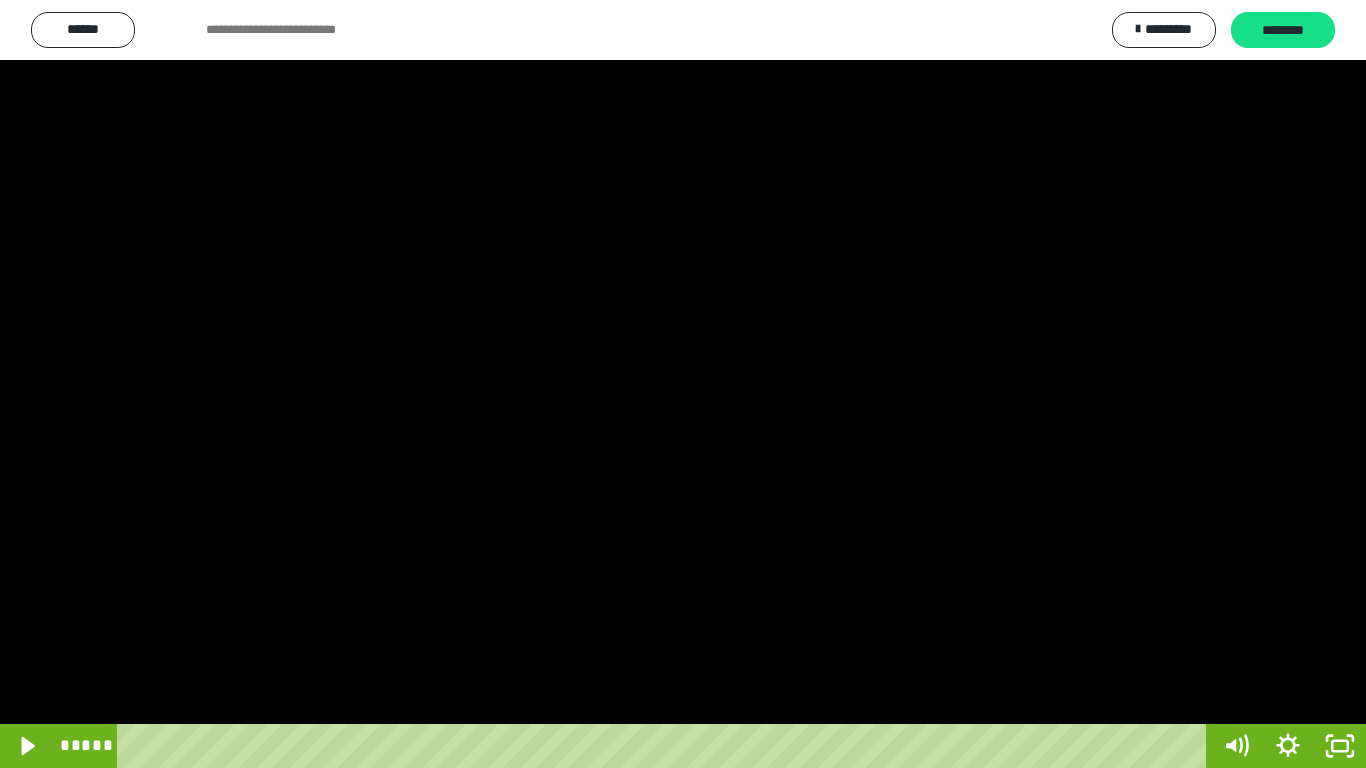 click at bounding box center (683, 384) 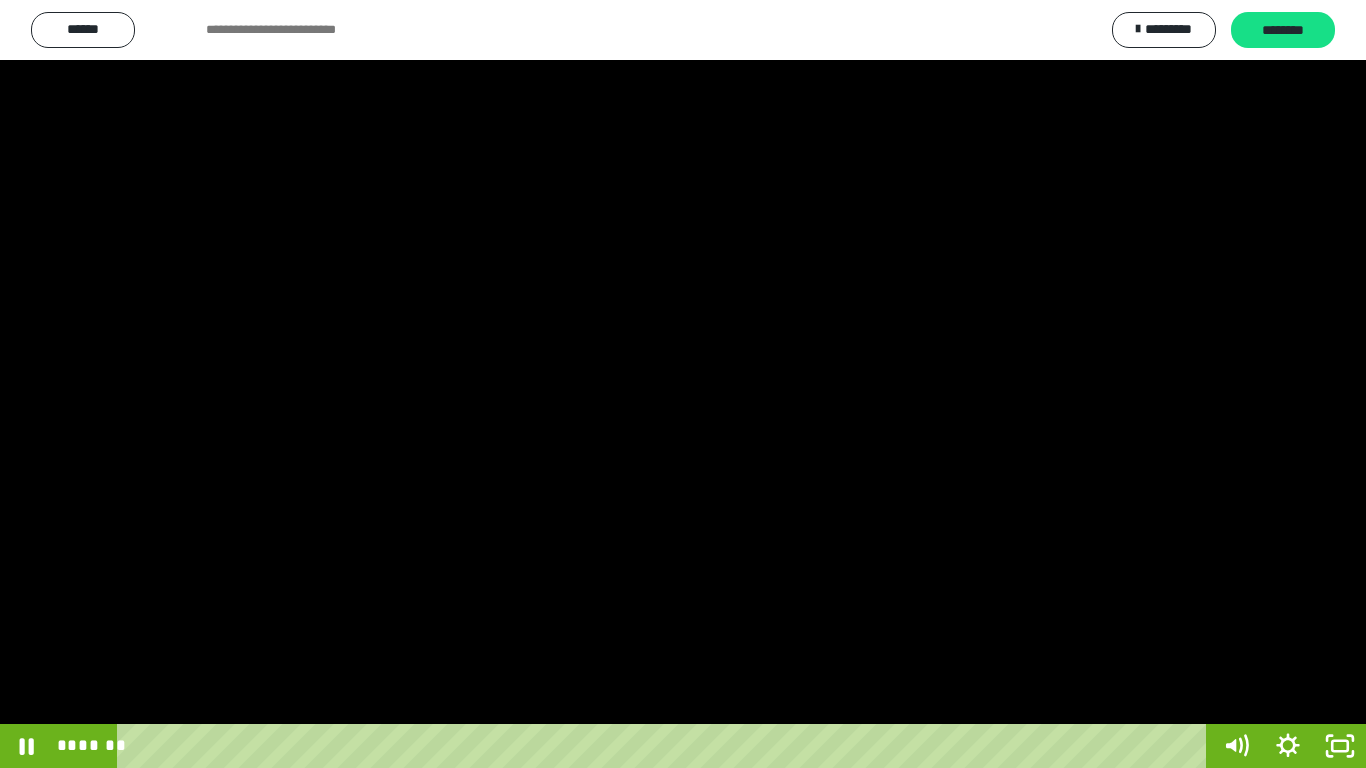 click at bounding box center (683, 384) 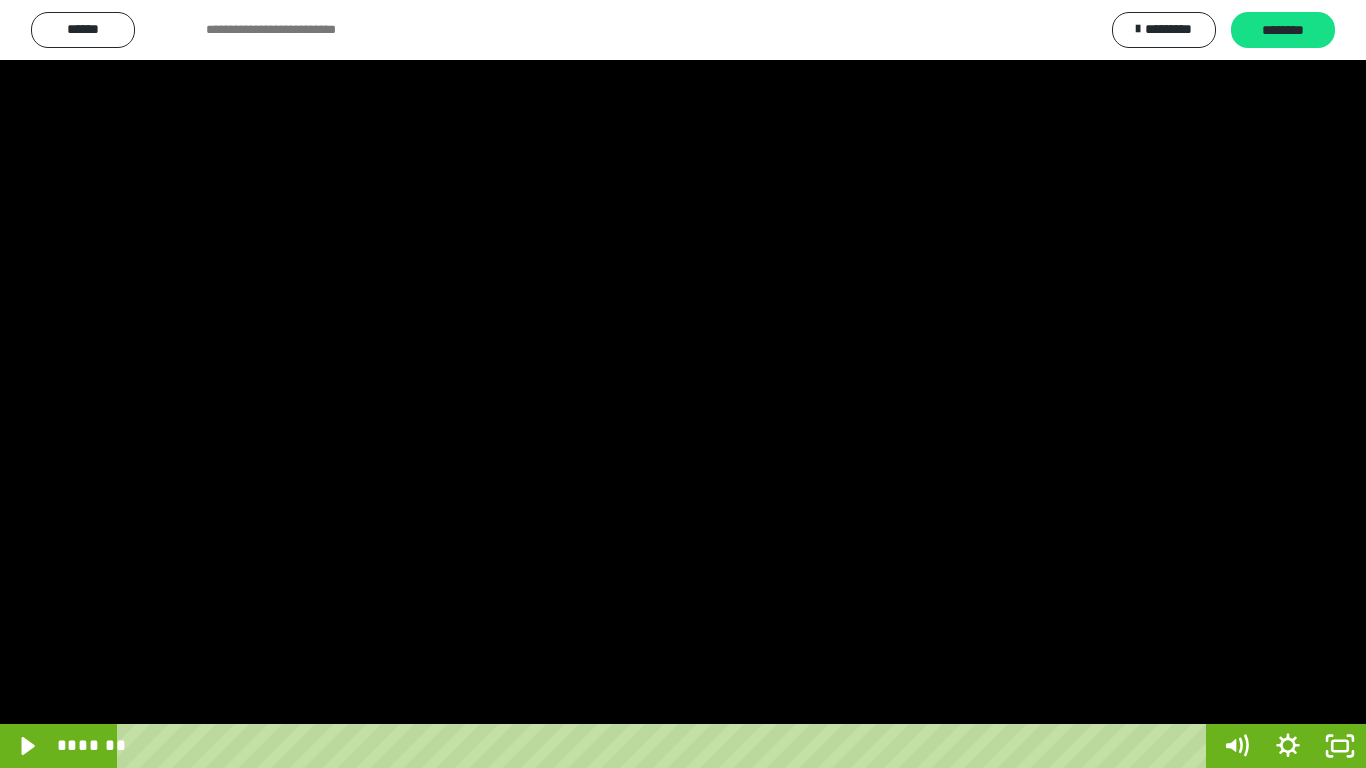 click at bounding box center [683, 384] 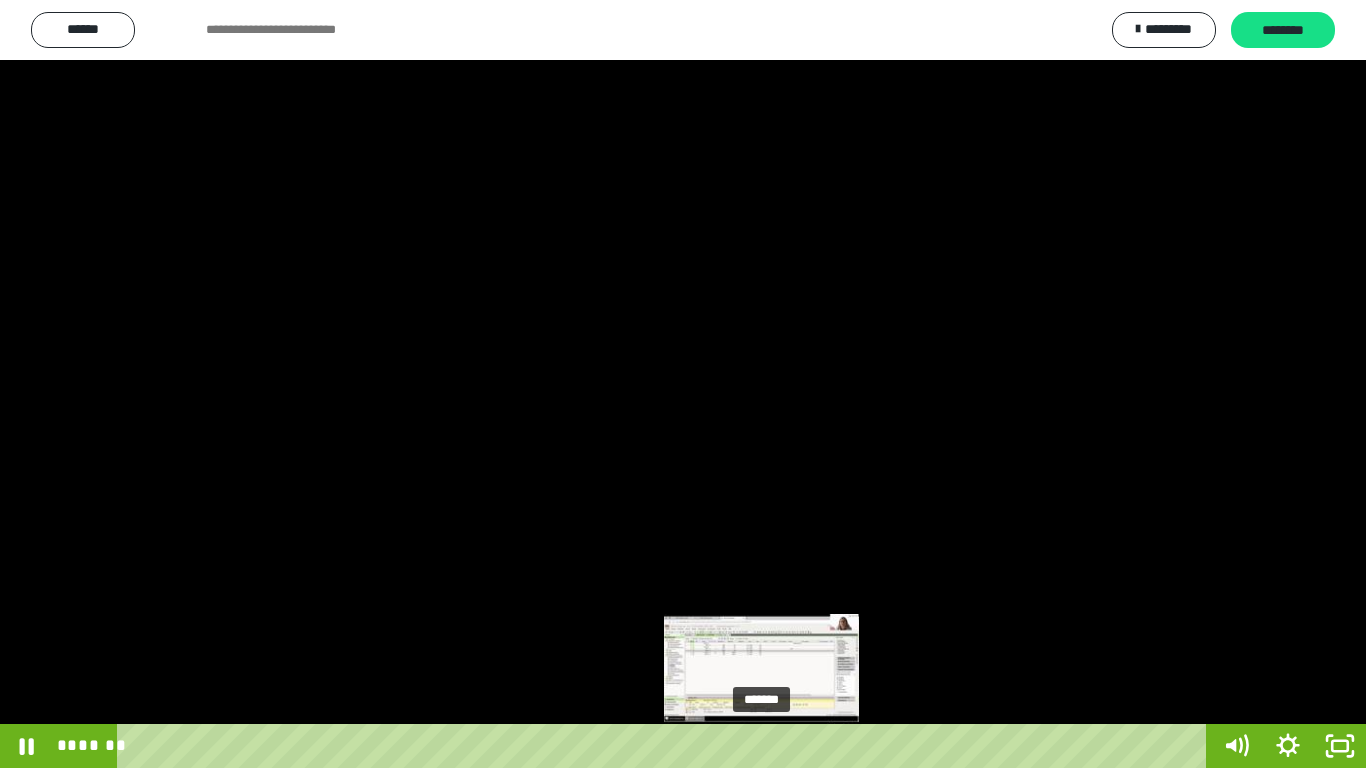 click on "*******" at bounding box center [666, 746] 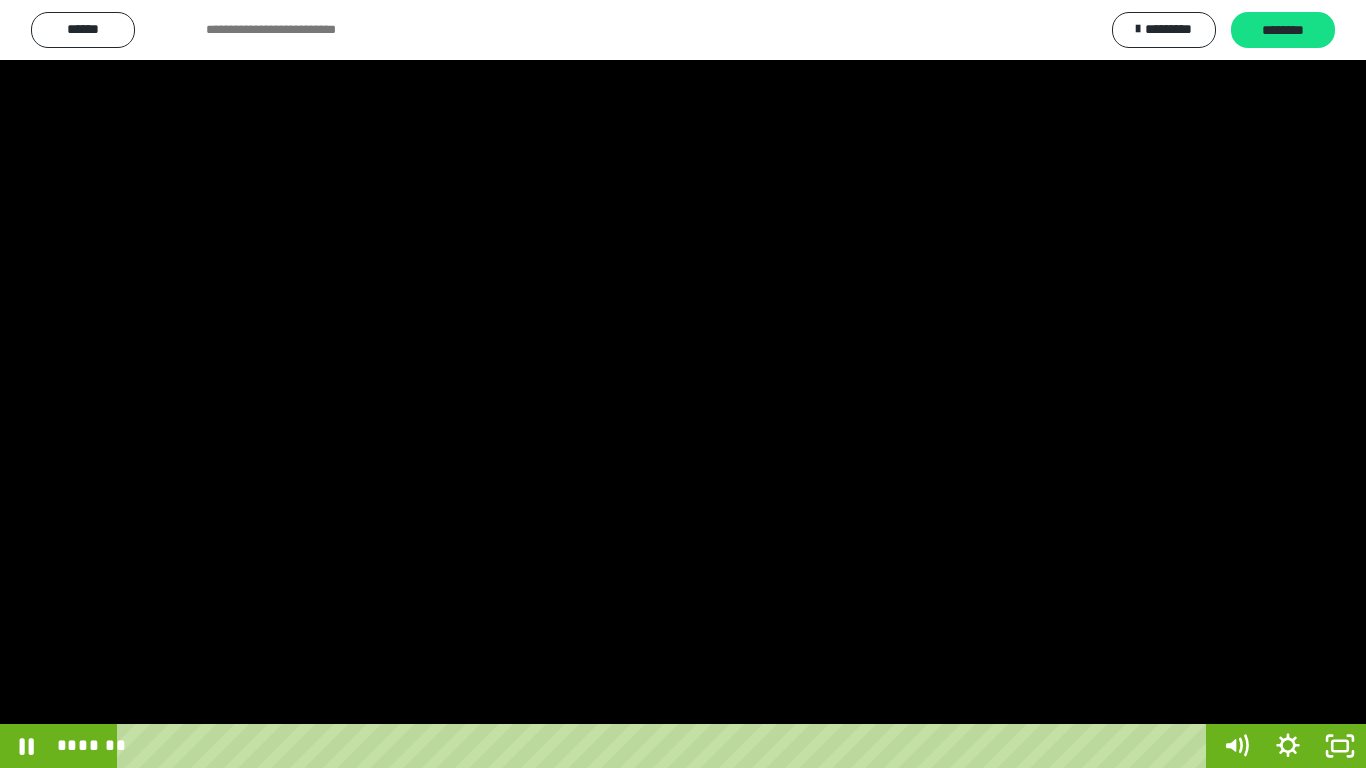 click at bounding box center (683, 384) 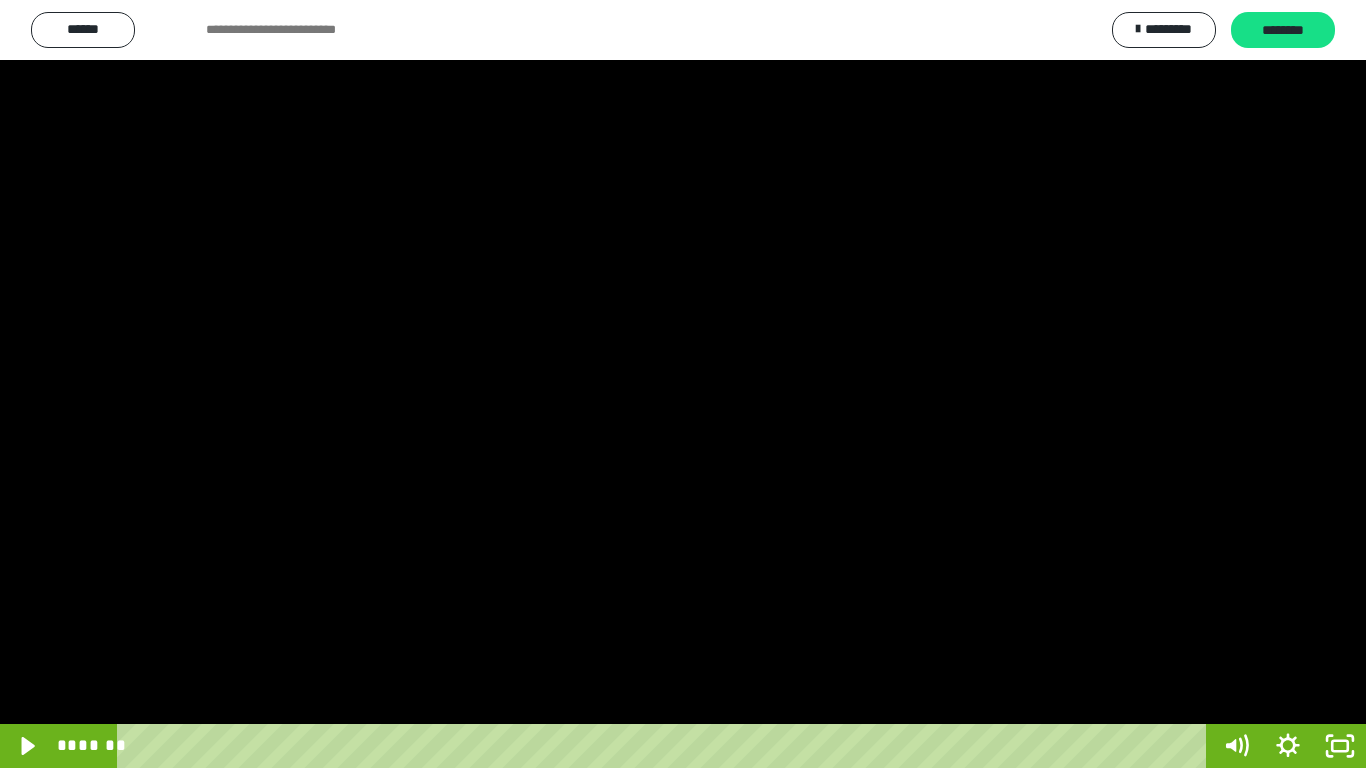 click at bounding box center [683, 384] 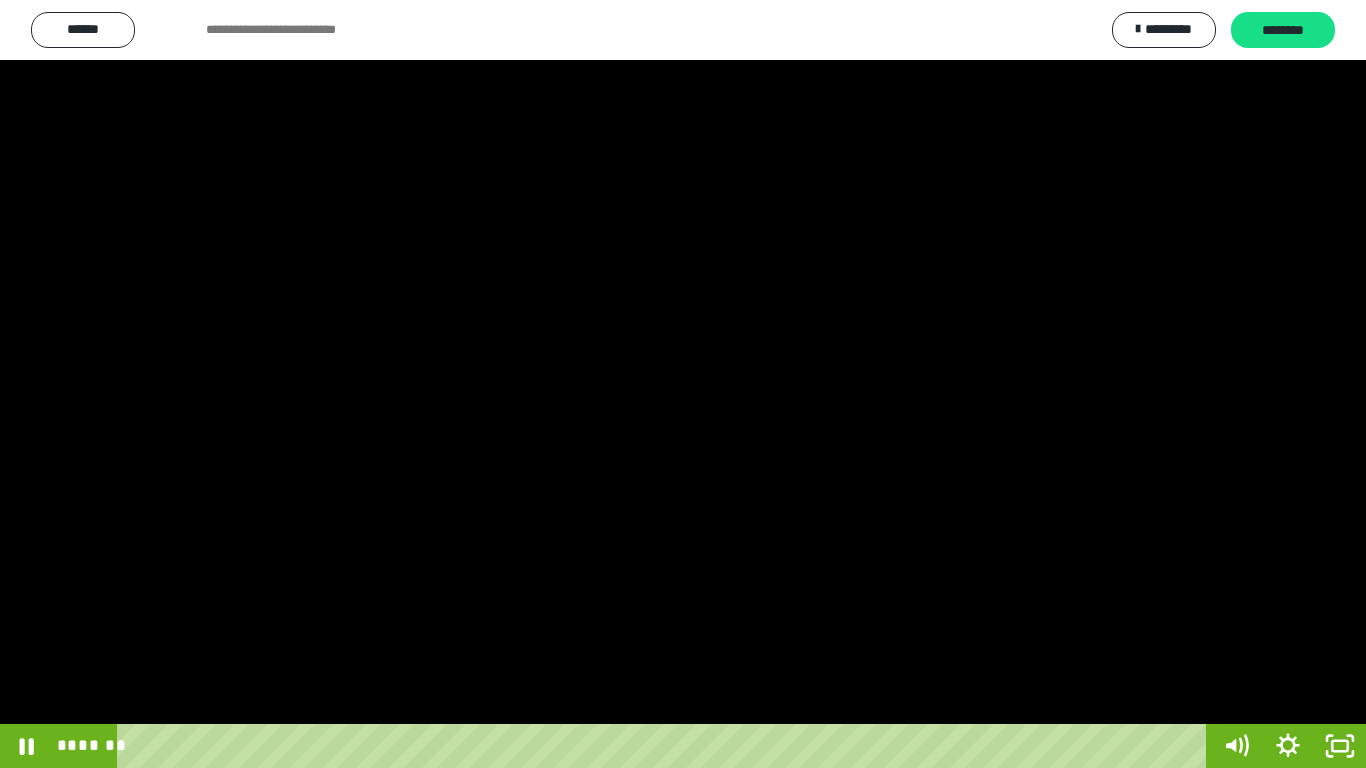 click at bounding box center (683, 384) 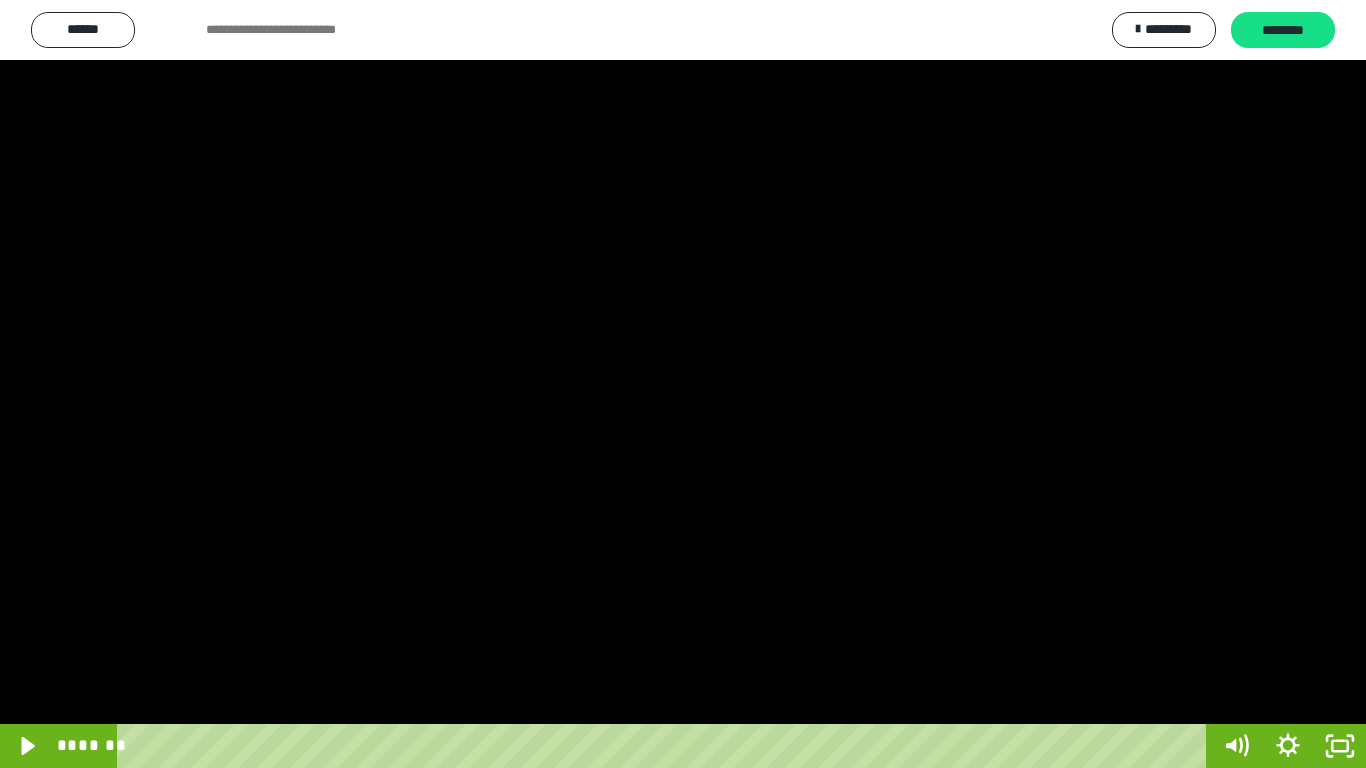 click at bounding box center [683, 384] 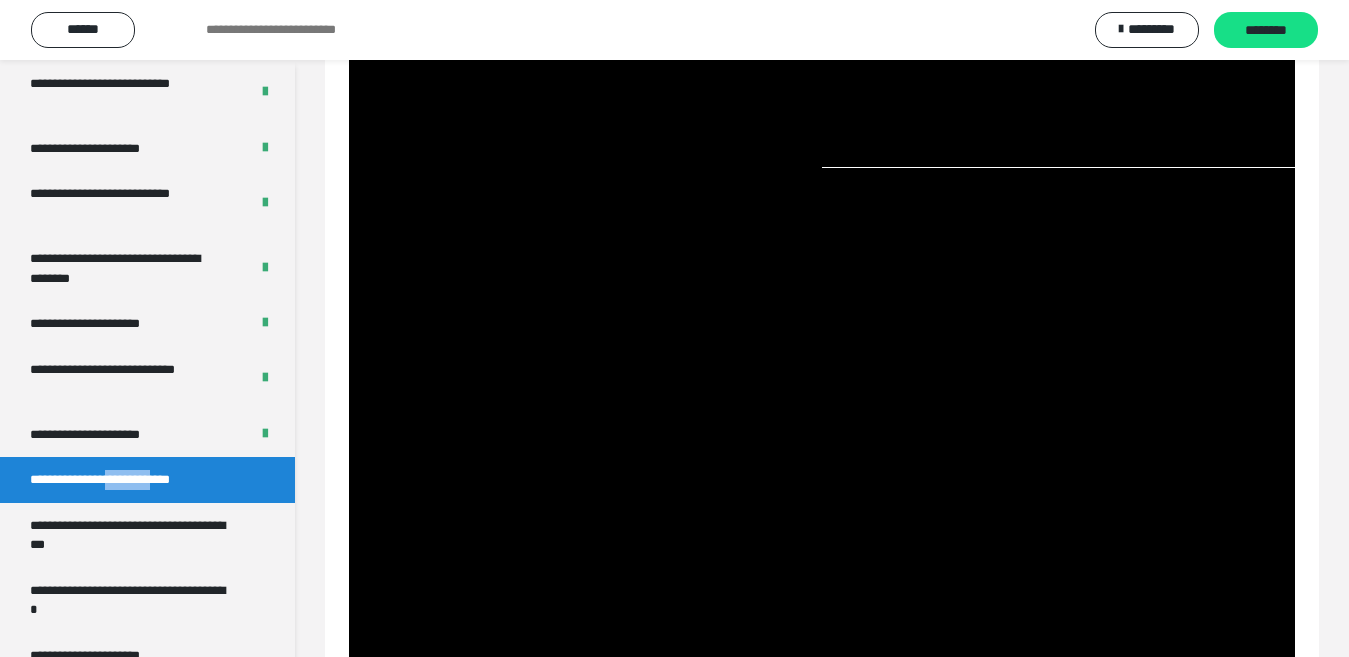 click at bounding box center (822, 434) 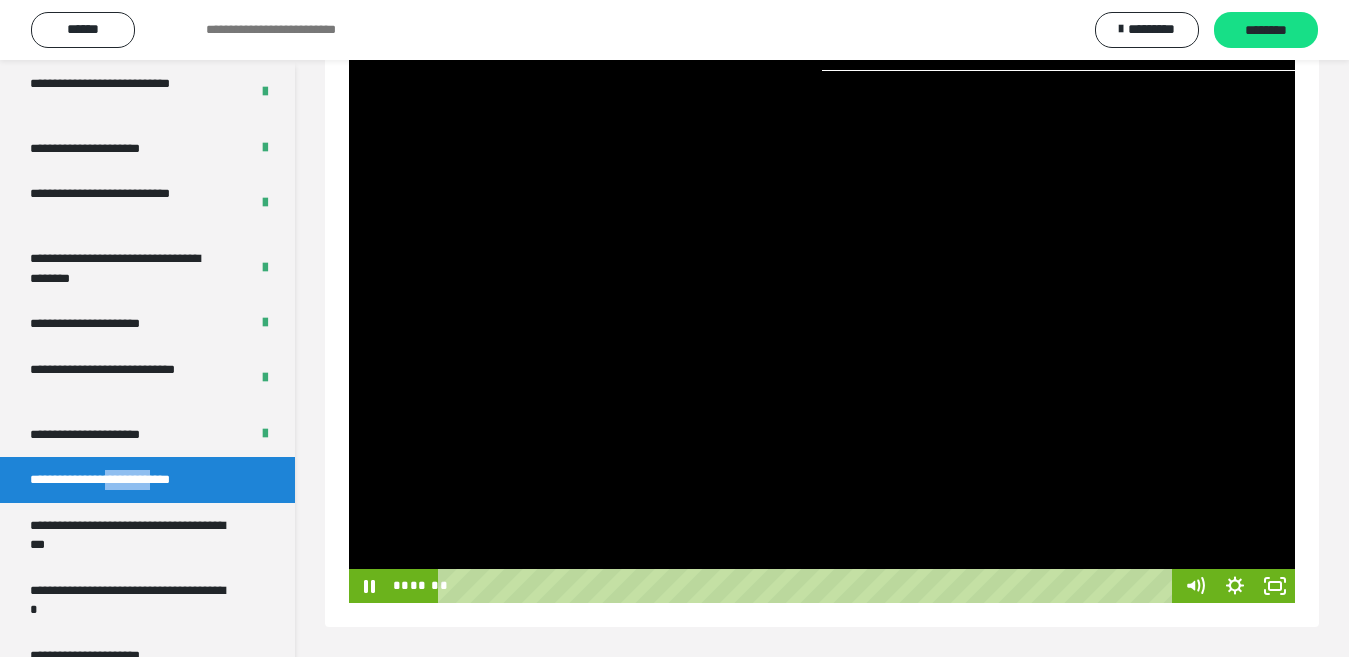 click at bounding box center [822, 337] 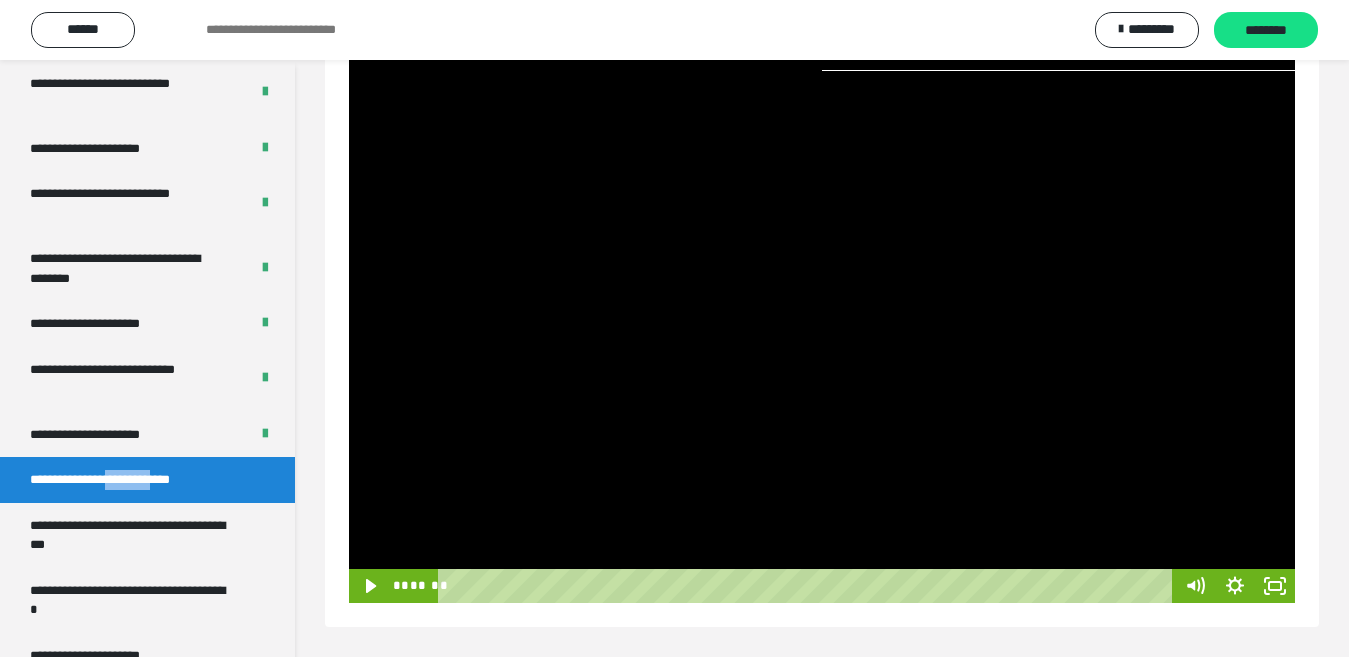 click at bounding box center (822, 337) 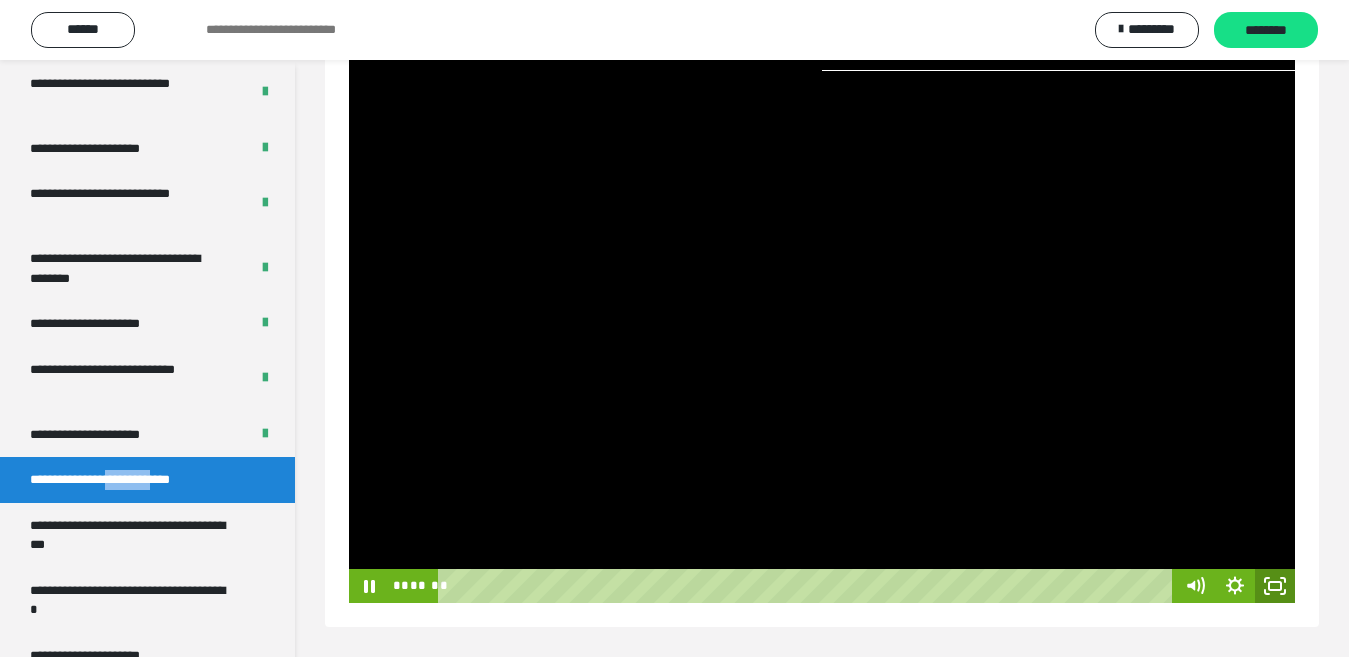 click 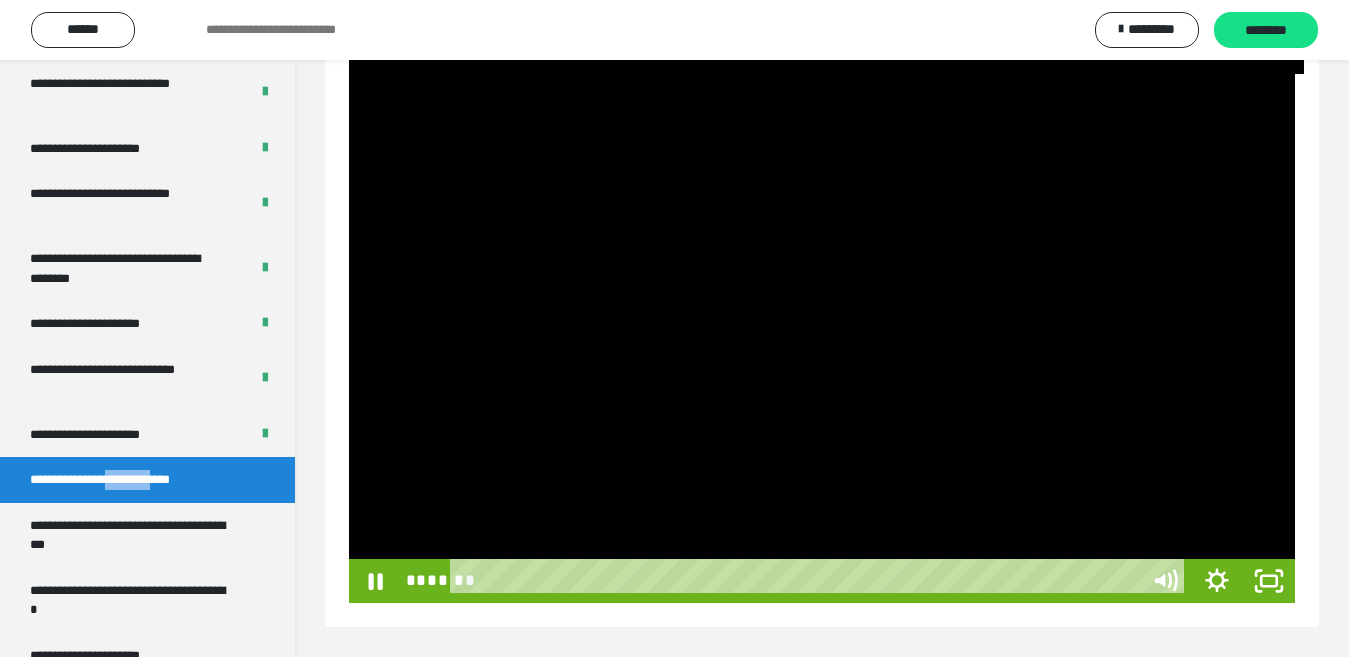 scroll, scrollTop: 227, scrollLeft: 0, axis: vertical 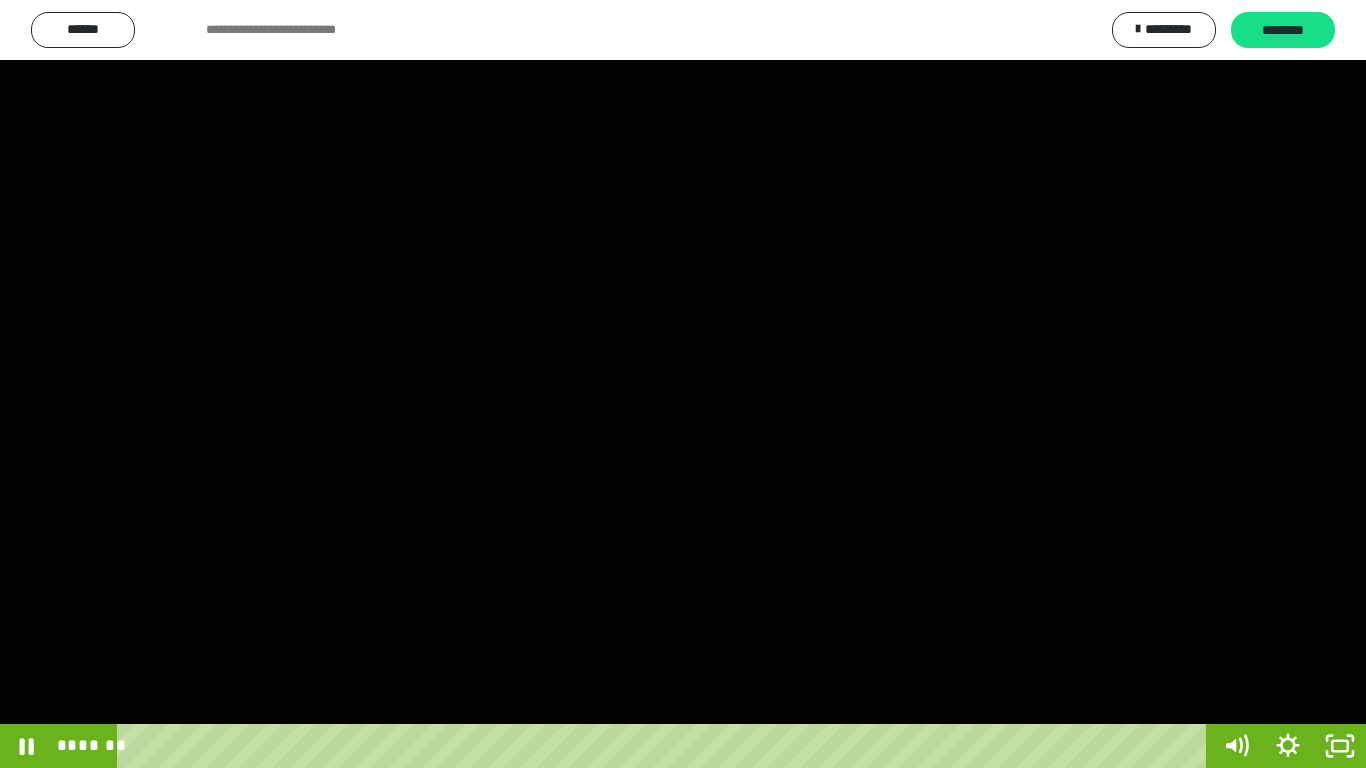 click at bounding box center [683, 384] 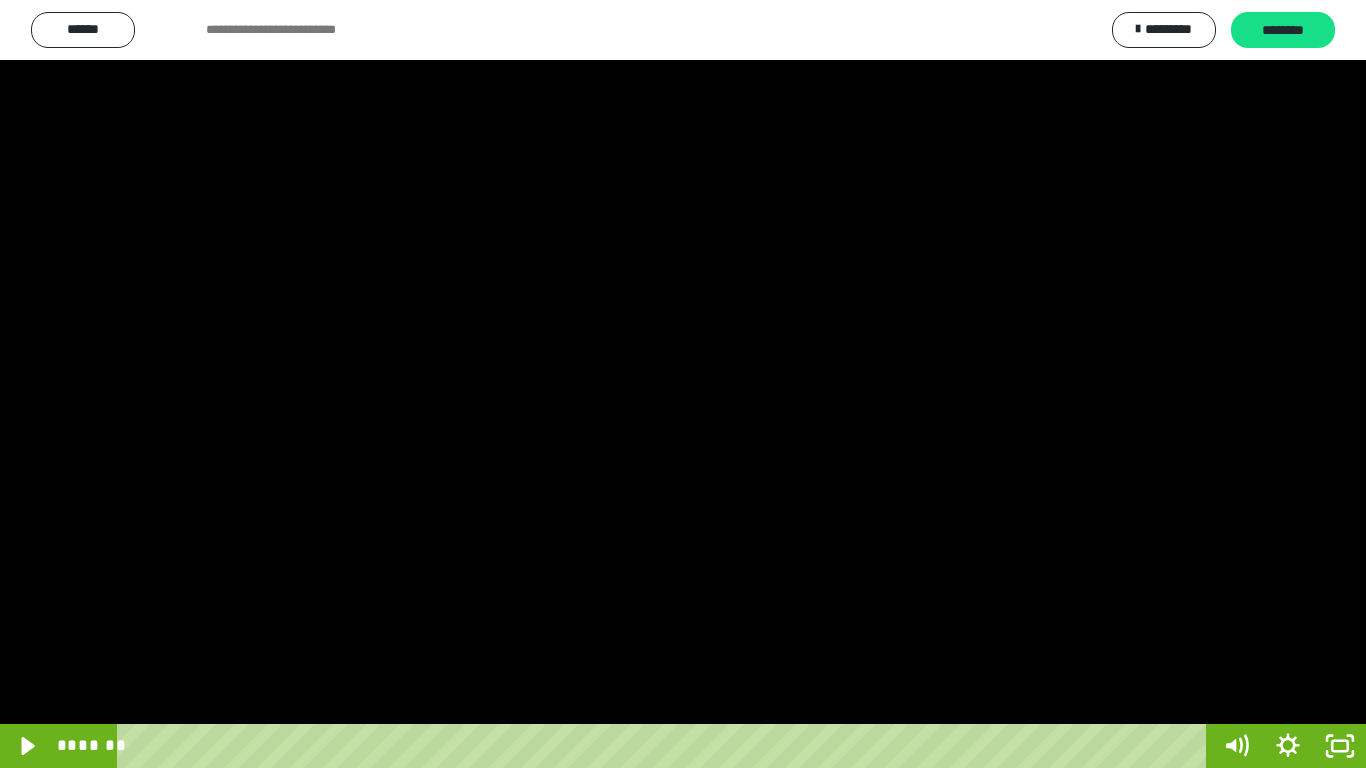 click at bounding box center (683, 384) 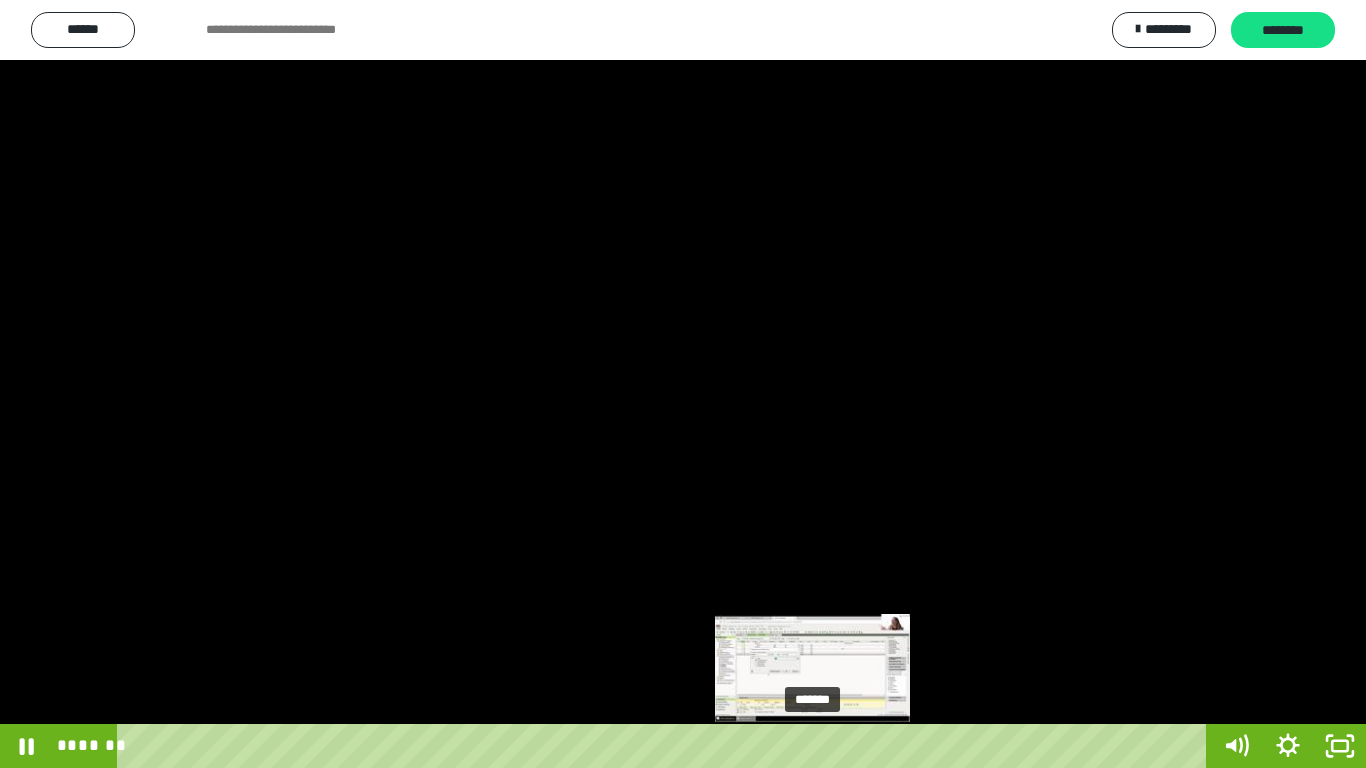 click on "*******" at bounding box center (666, 746) 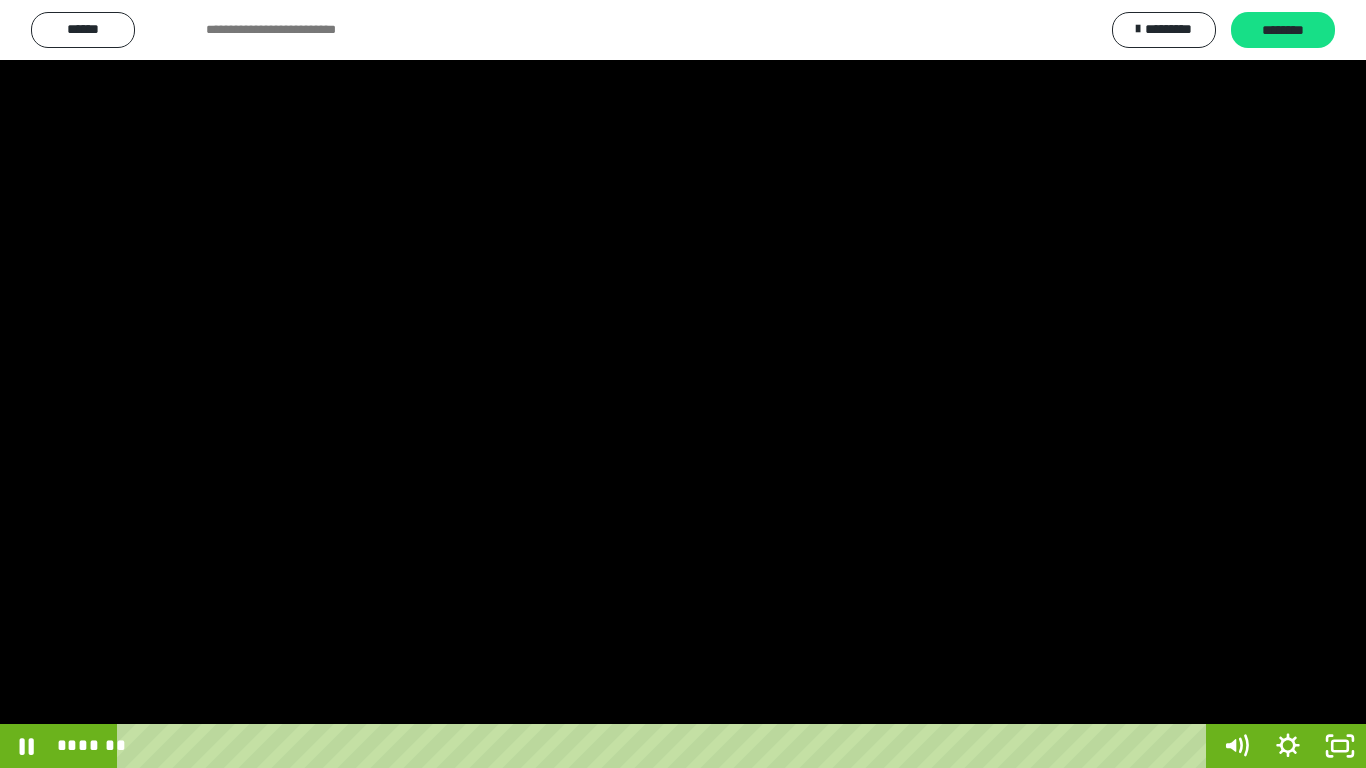 click at bounding box center [683, 384] 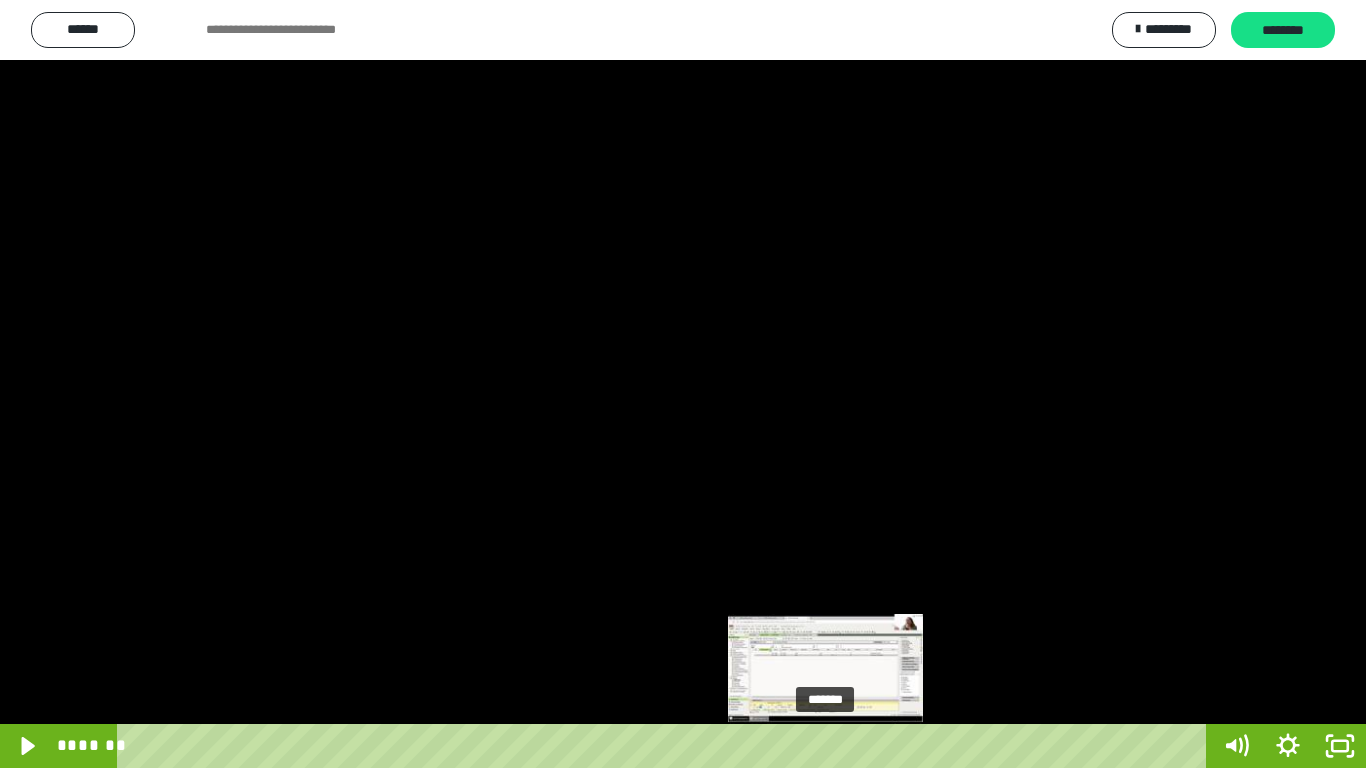 click at bounding box center [834, 746] 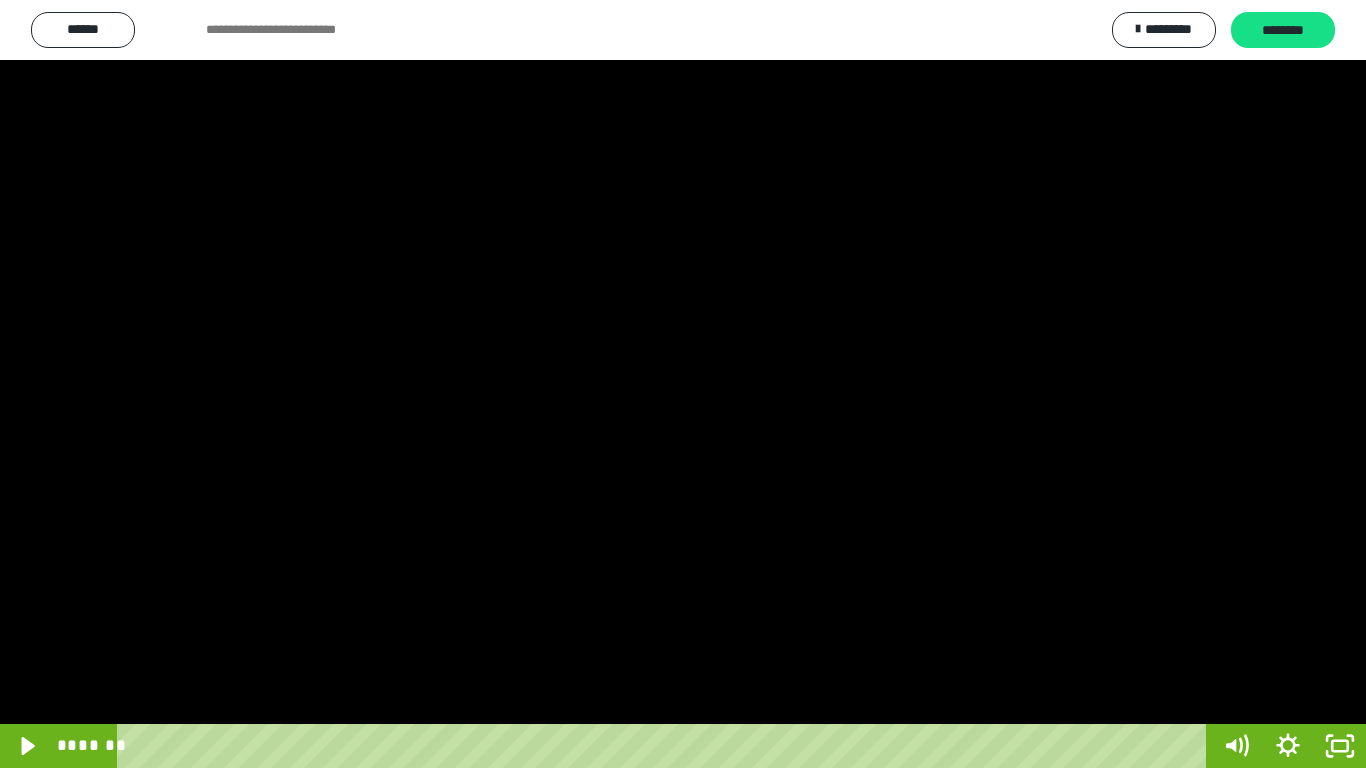 click at bounding box center (683, 384) 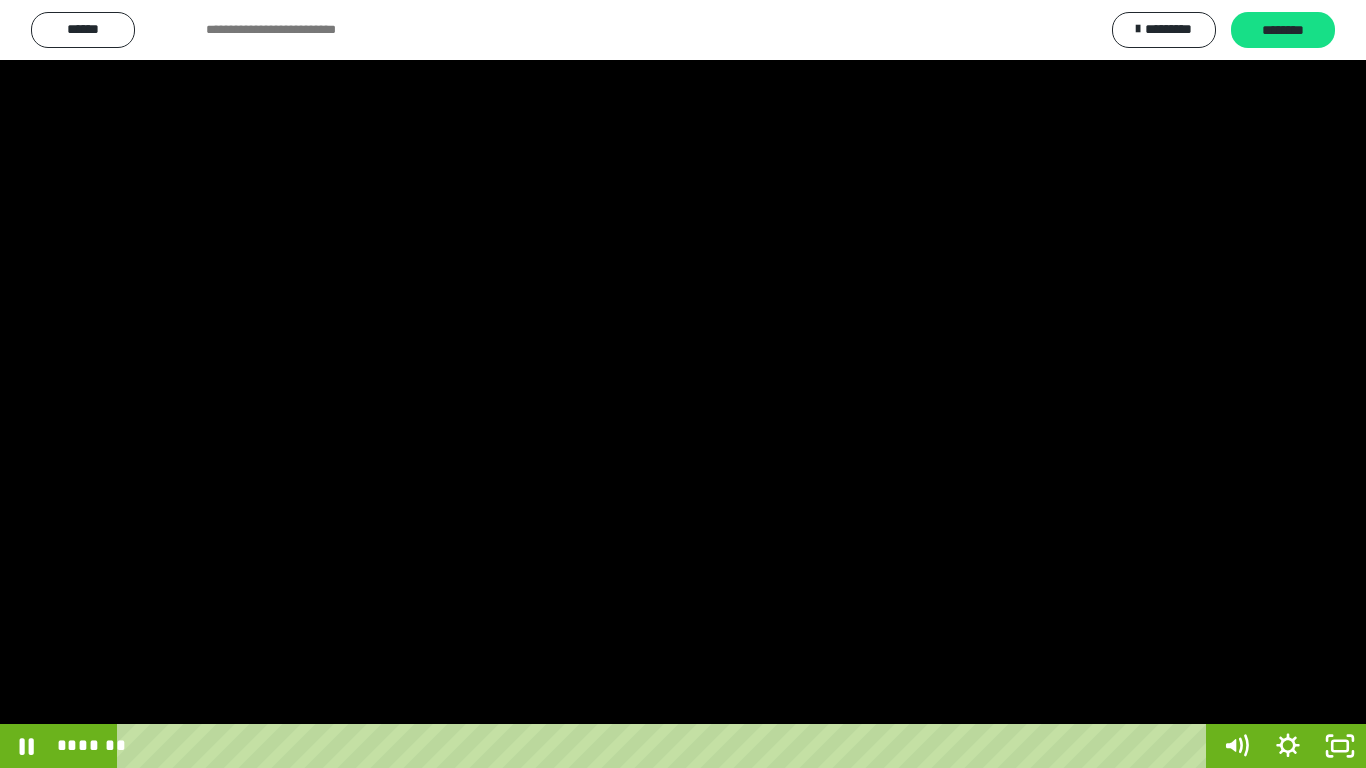 click at bounding box center (683, 384) 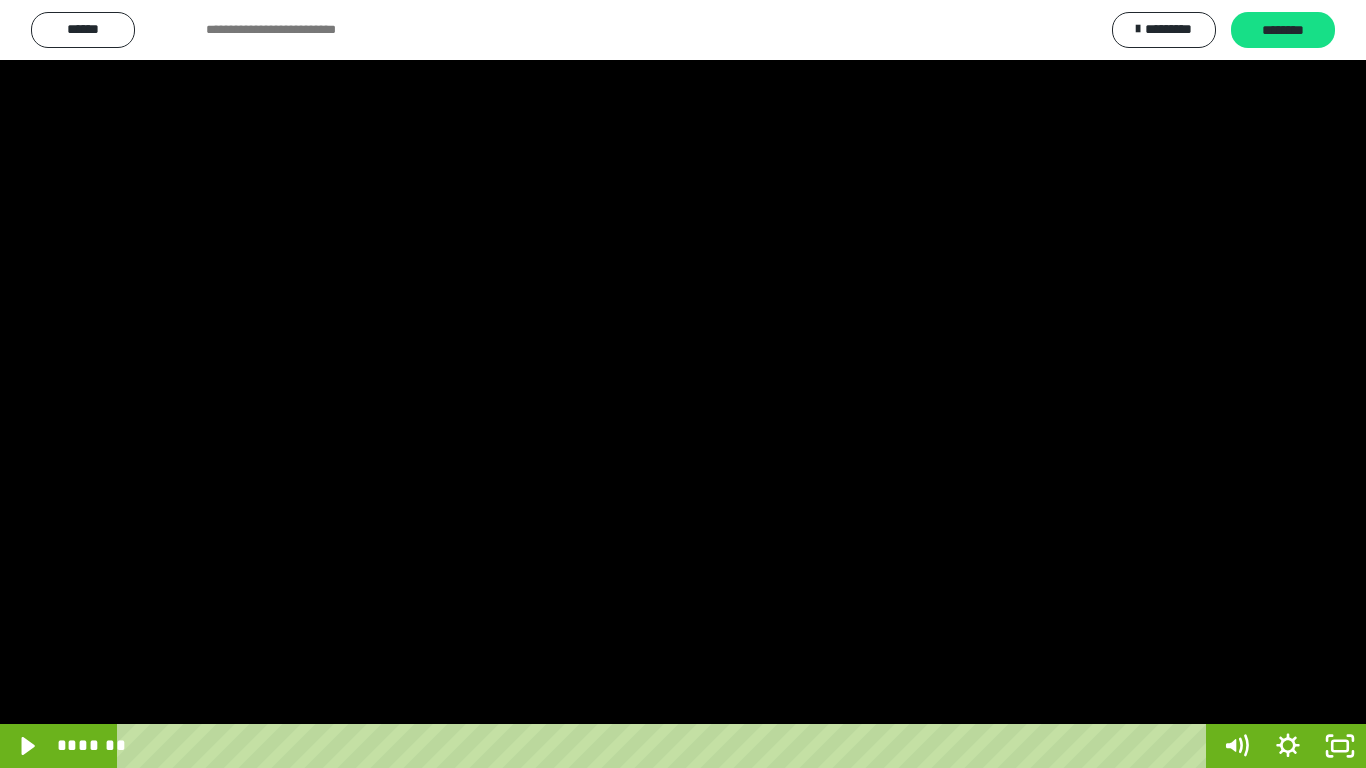 click at bounding box center [683, 384] 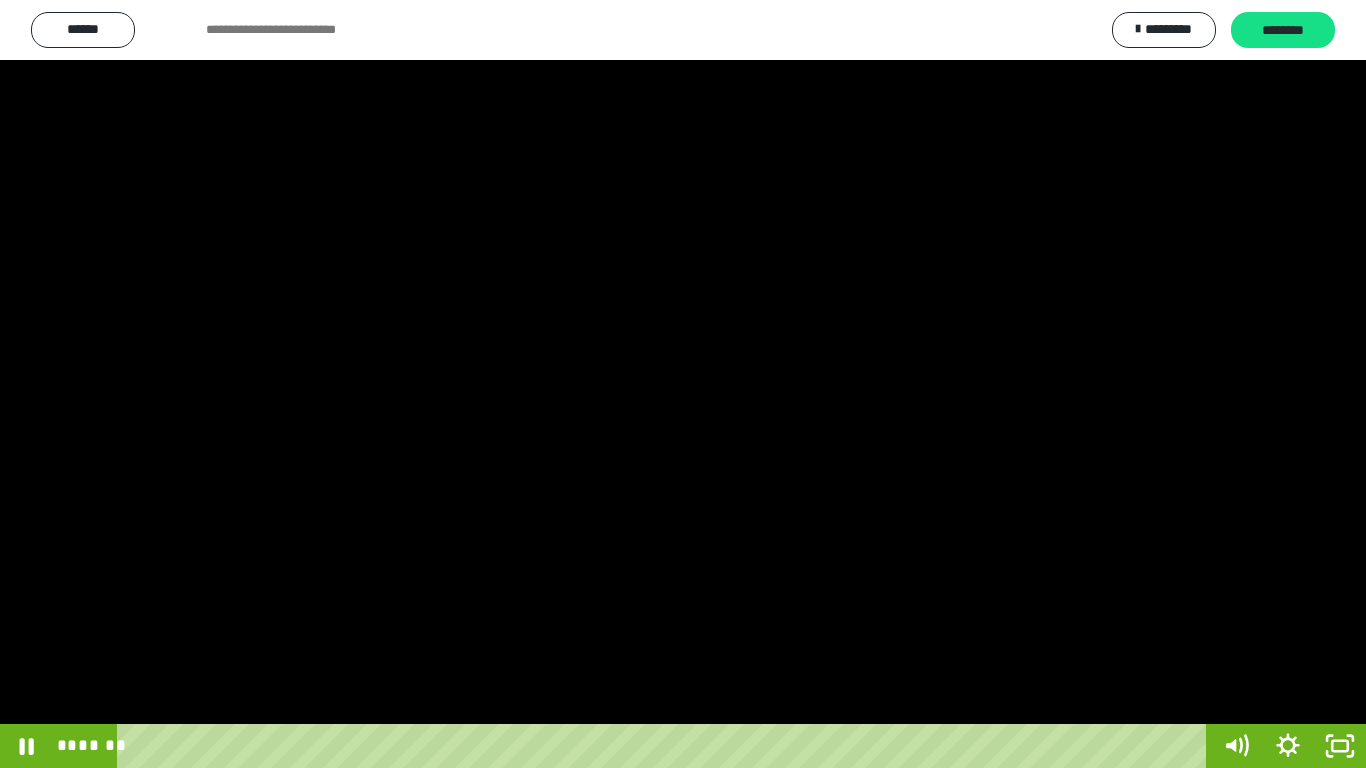 click at bounding box center (683, 384) 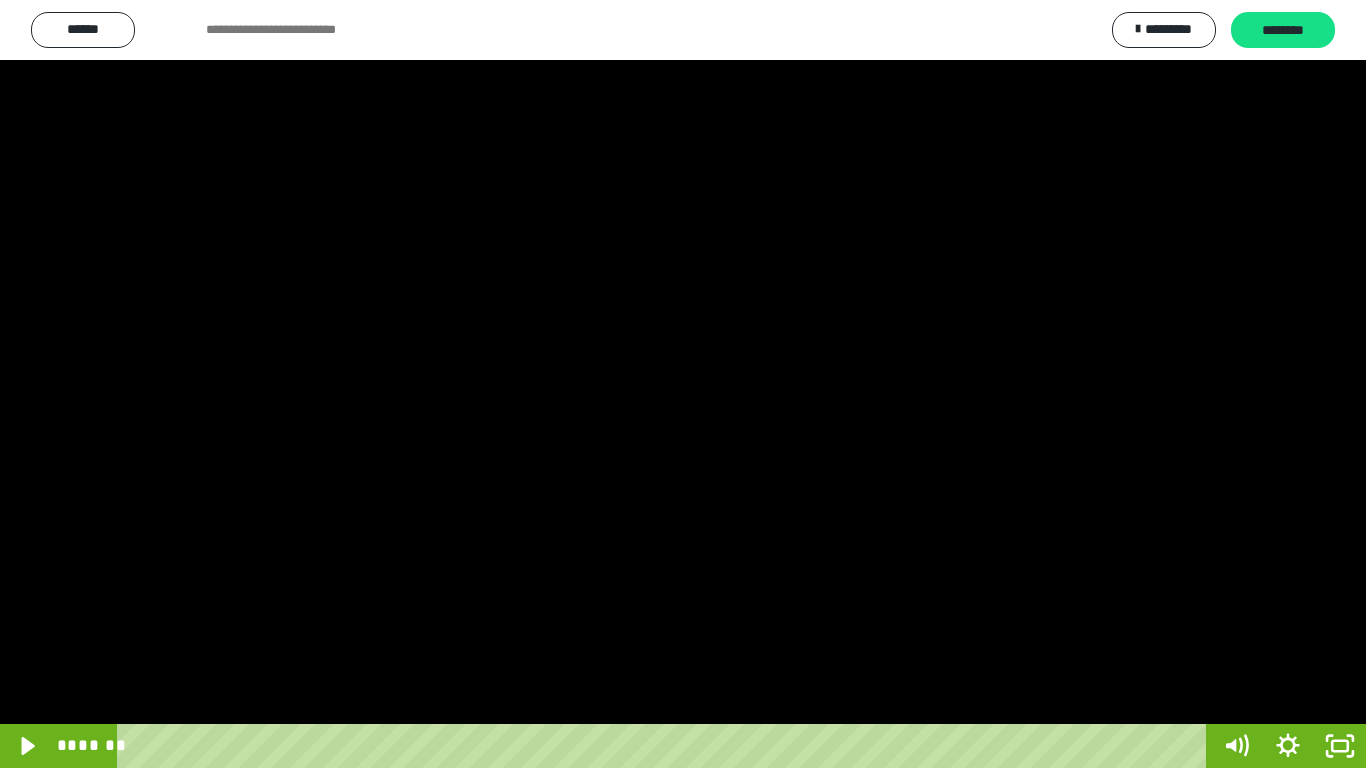 click at bounding box center (683, 384) 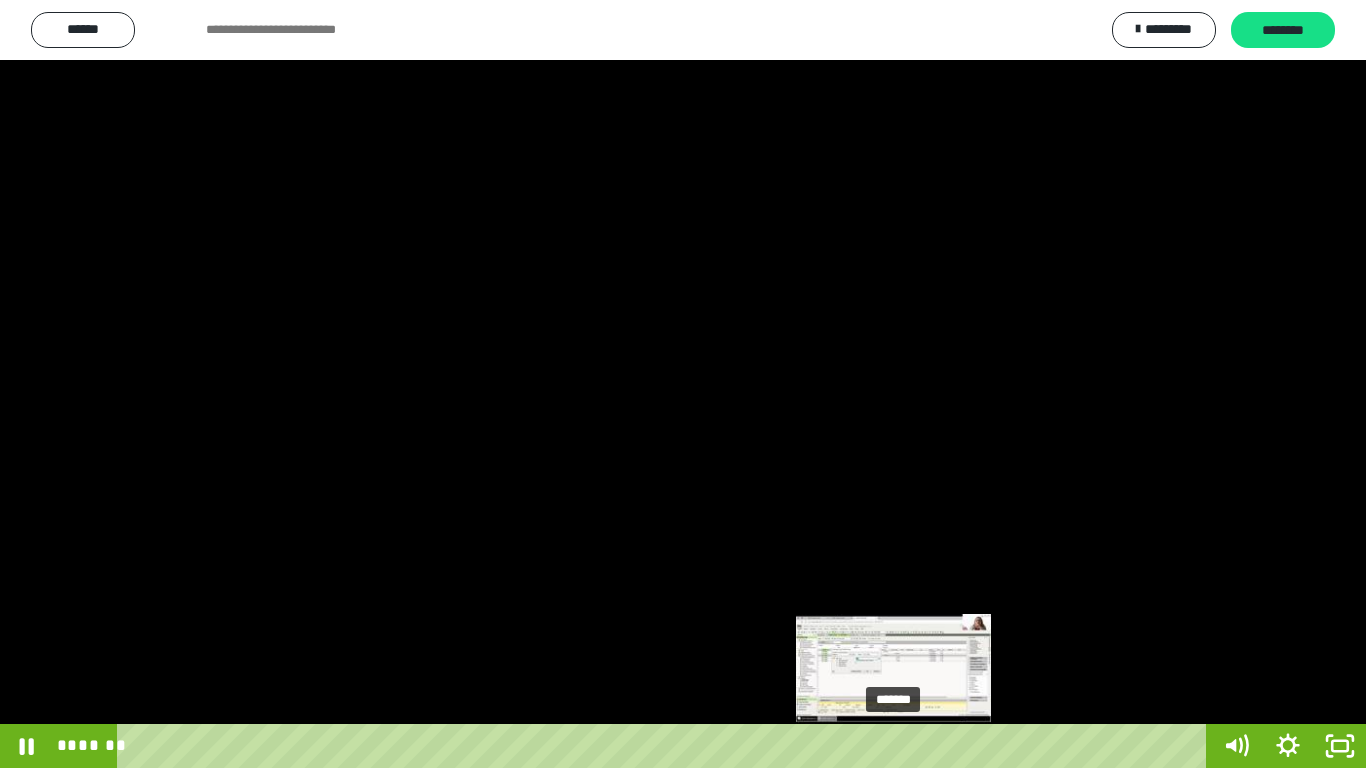 click on "*******" at bounding box center [666, 746] 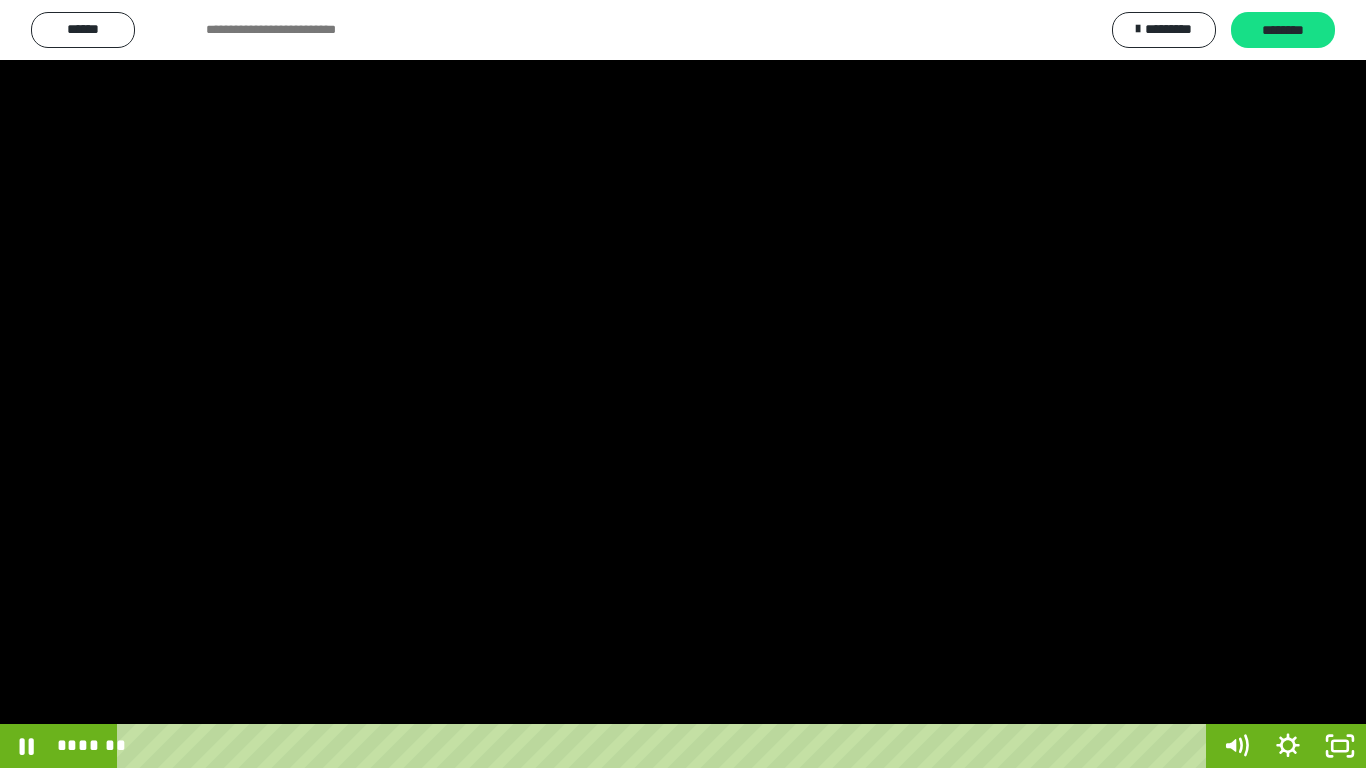 click at bounding box center (683, 384) 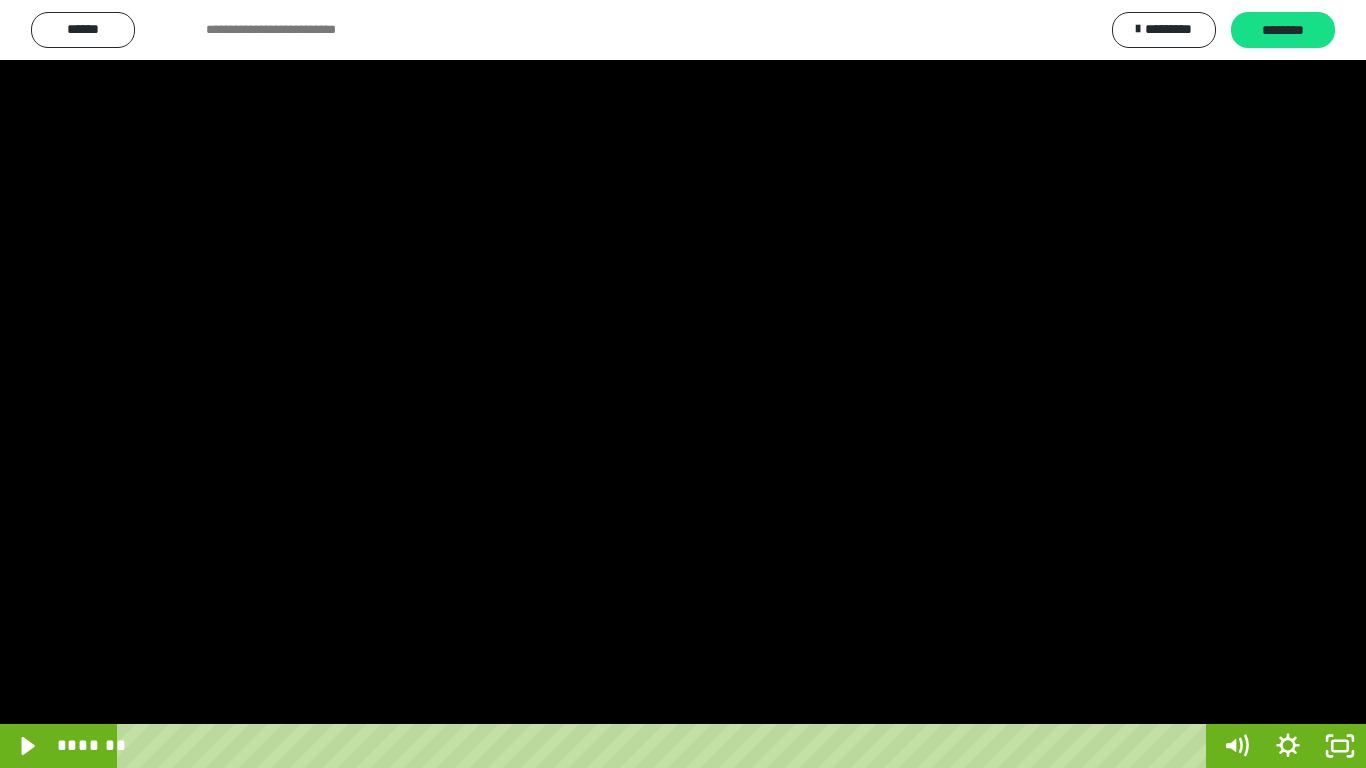 click at bounding box center (683, 384) 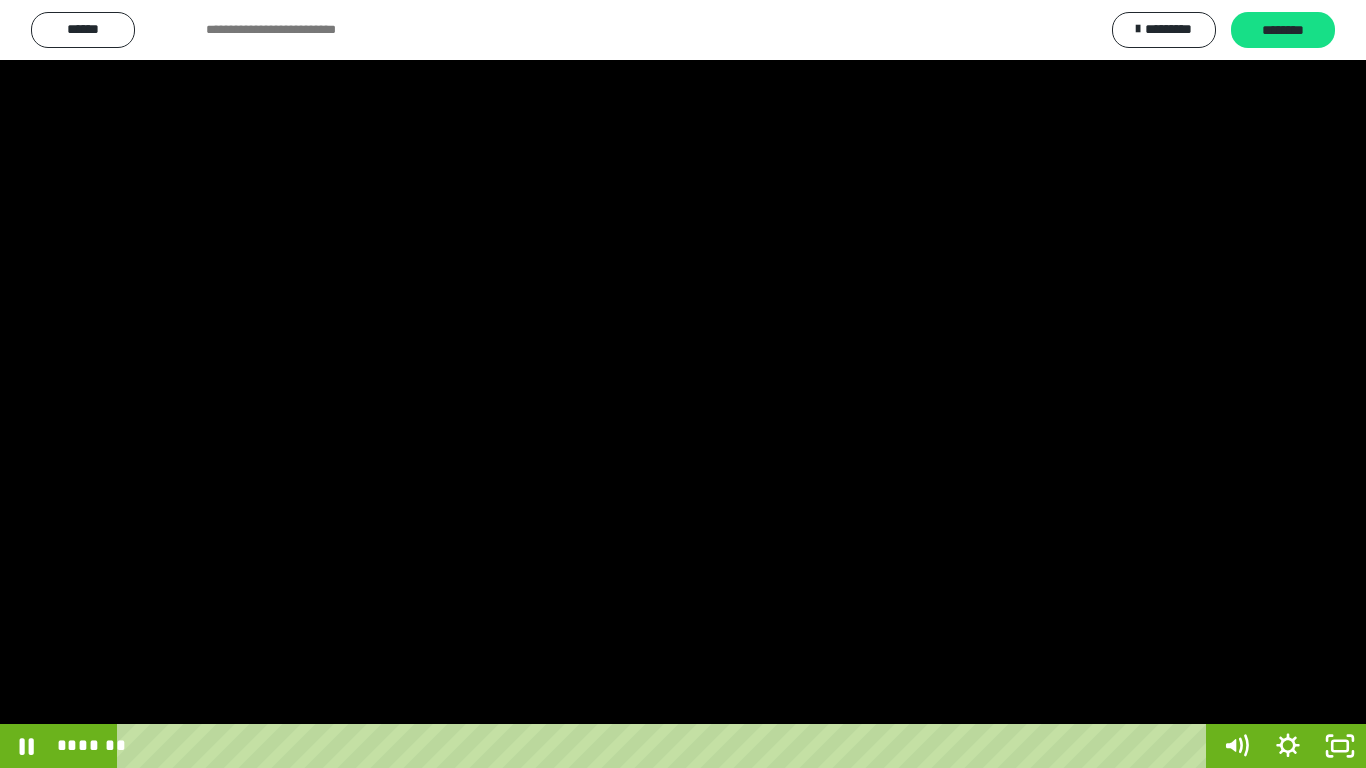click at bounding box center (683, 384) 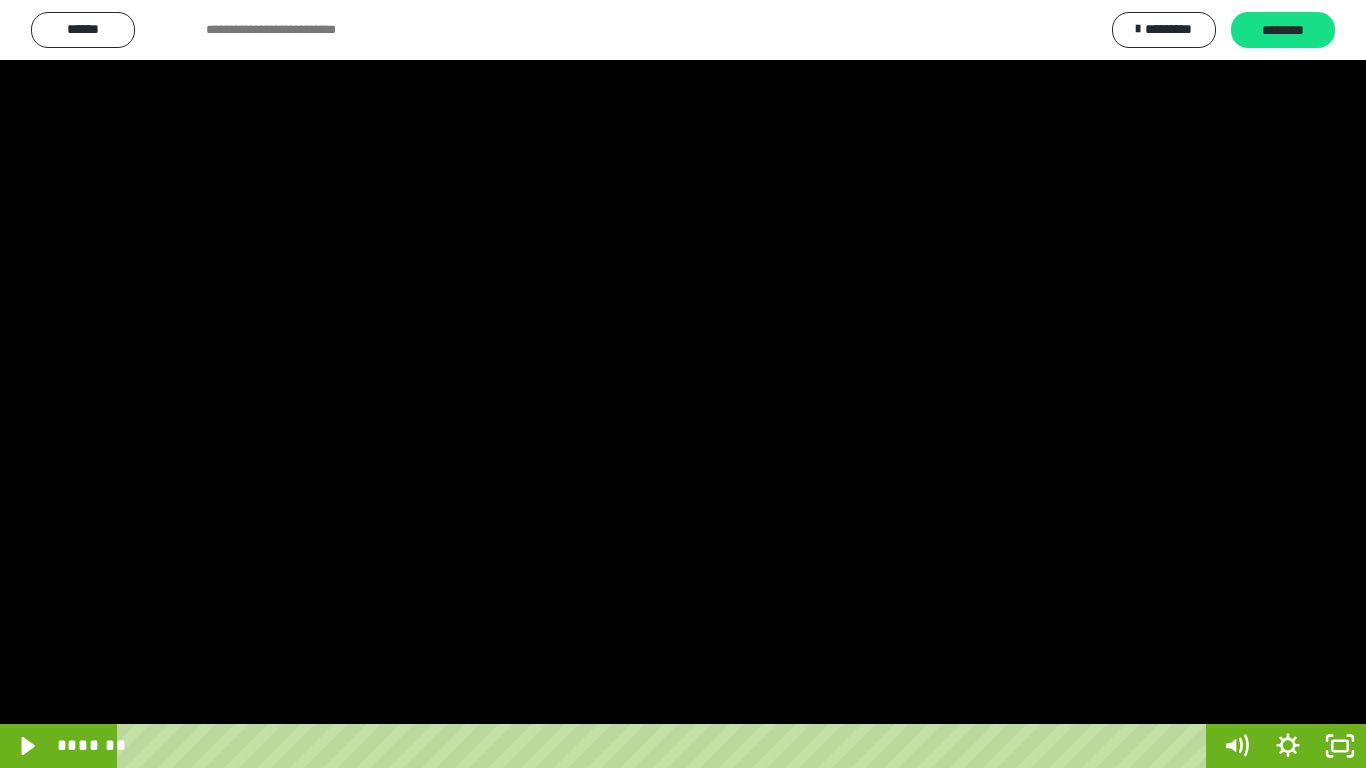 click at bounding box center (683, 384) 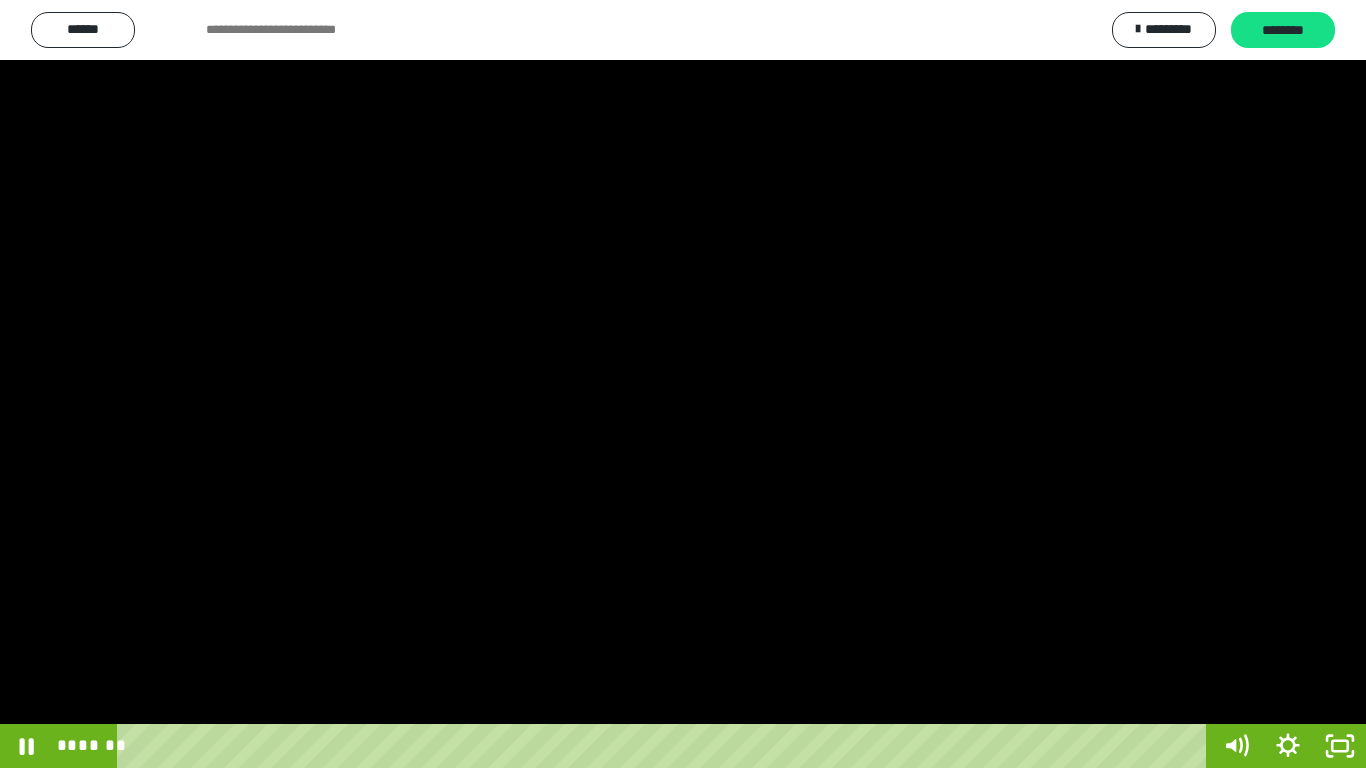 click at bounding box center [683, 384] 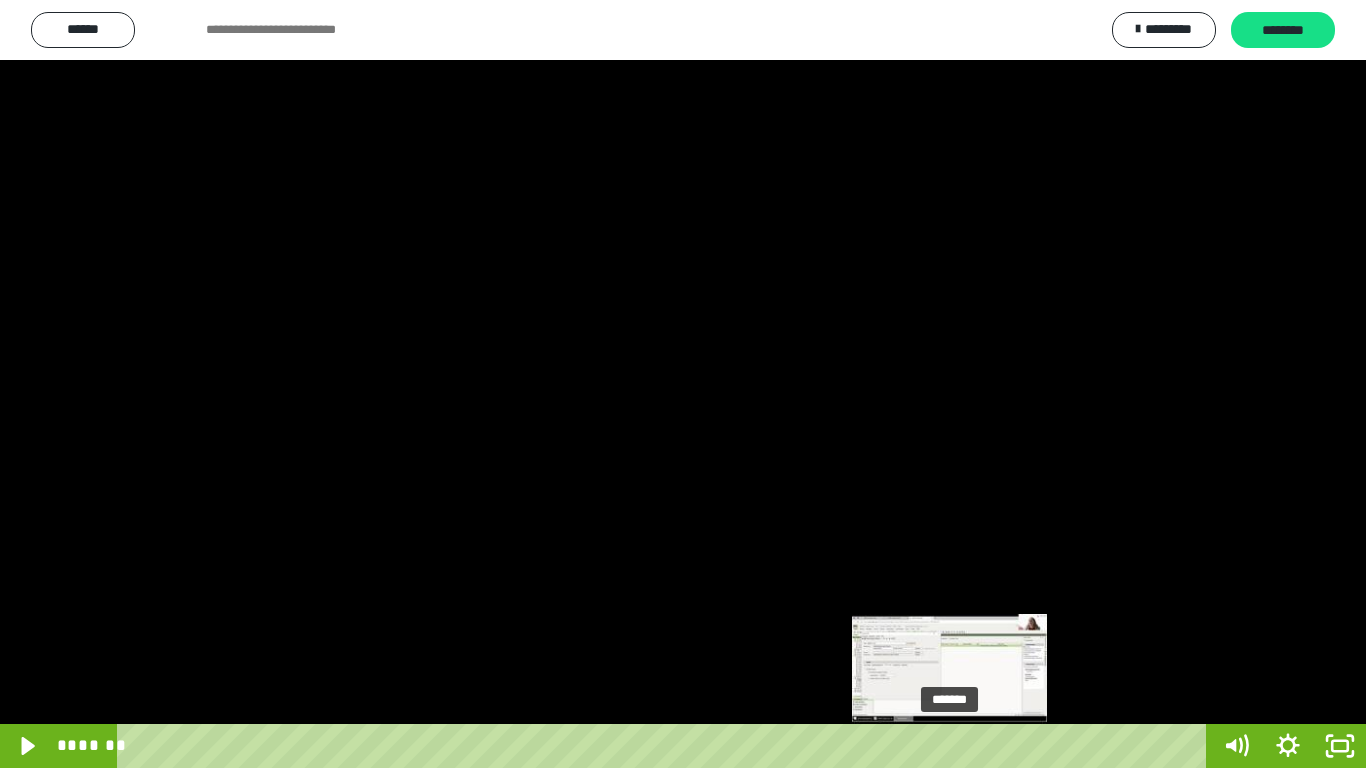 click at bounding box center (959, 746) 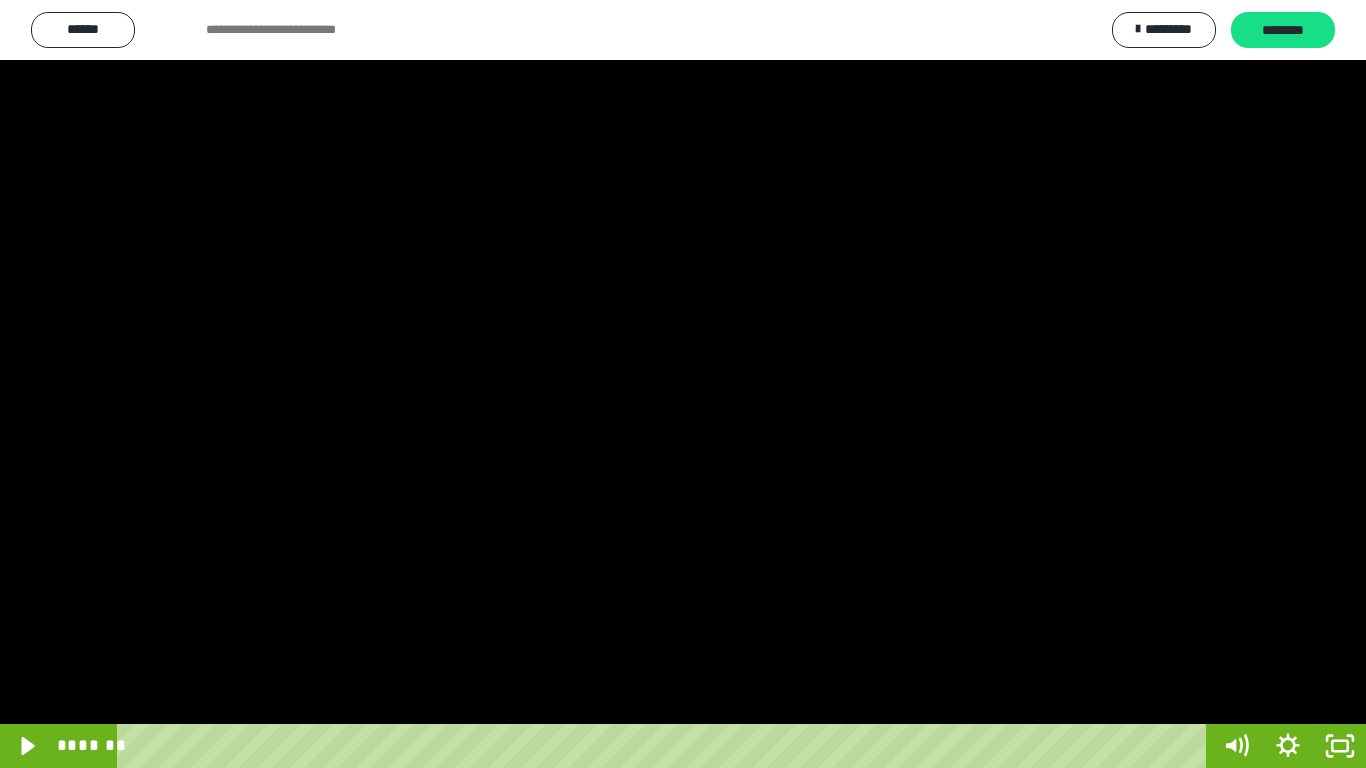click at bounding box center [683, 384] 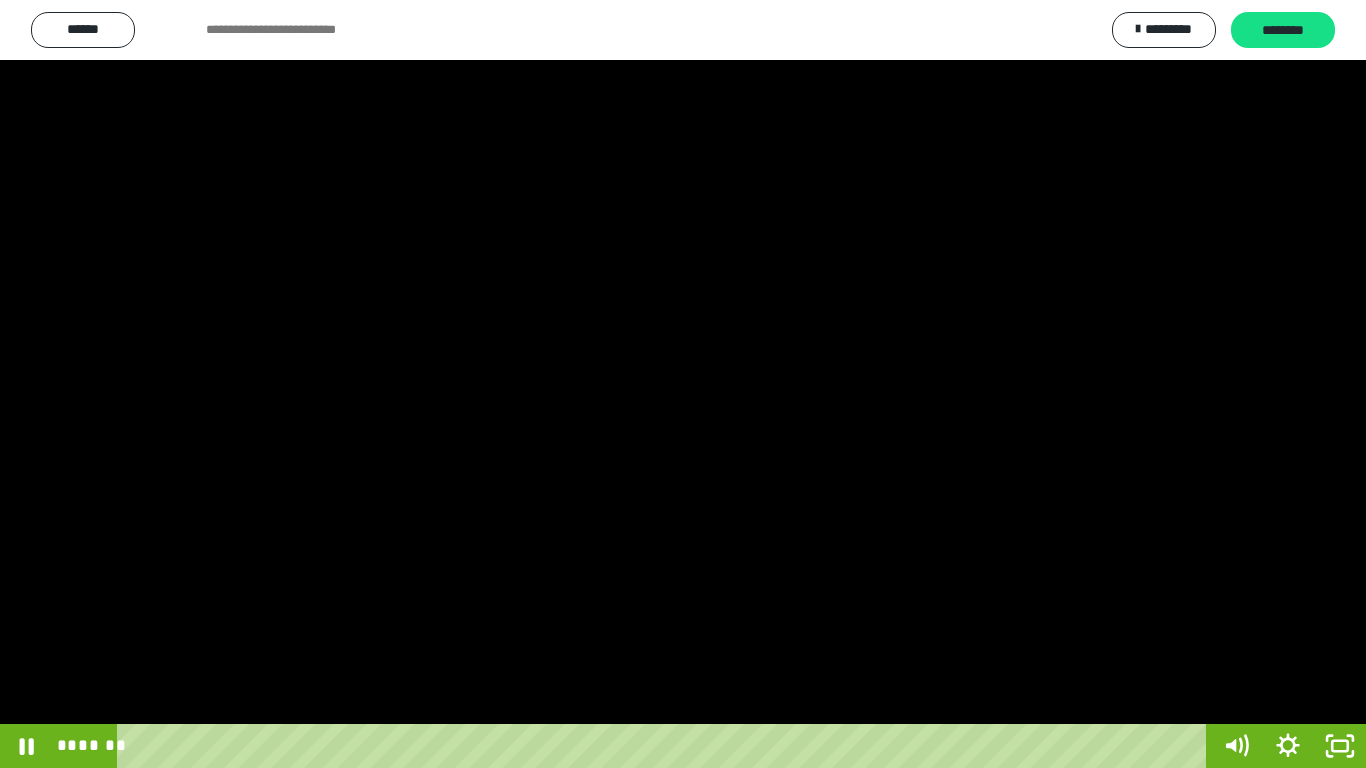 click at bounding box center (683, 384) 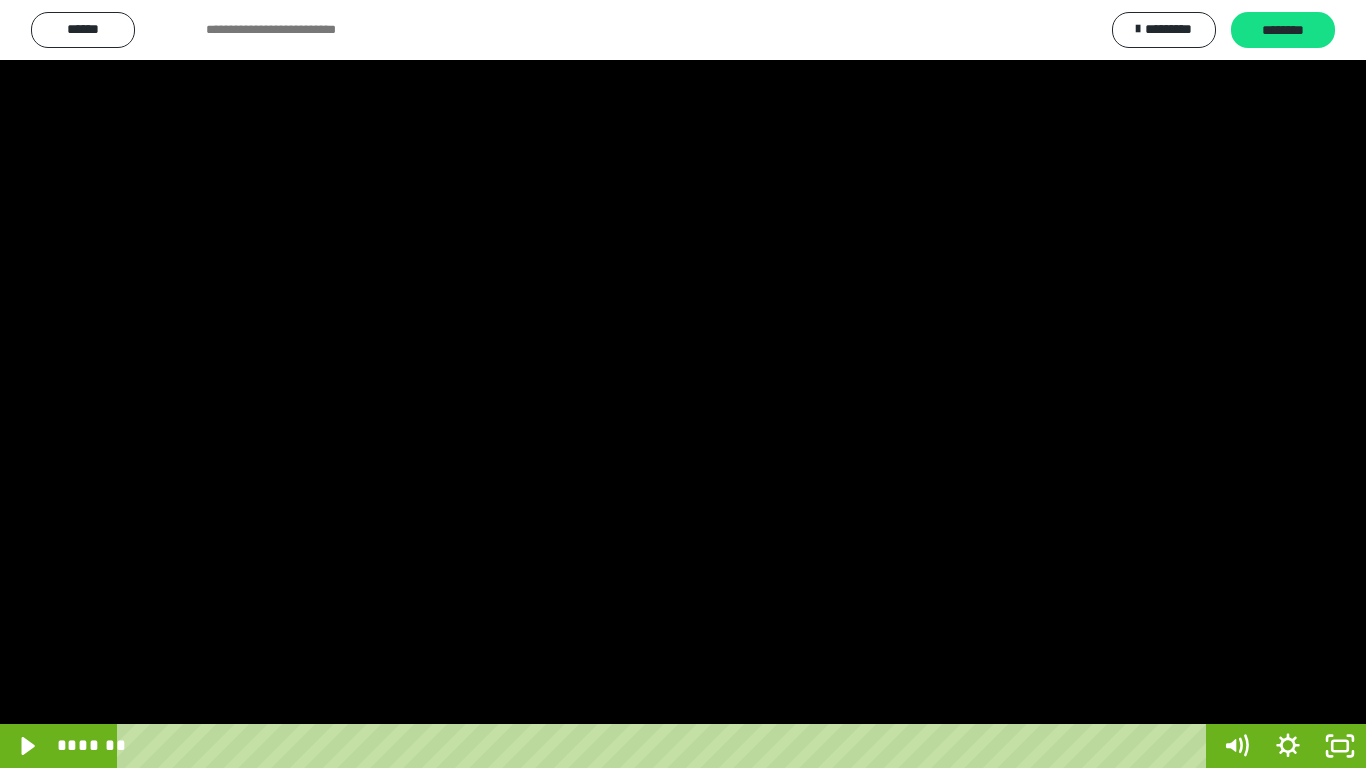click at bounding box center (683, 384) 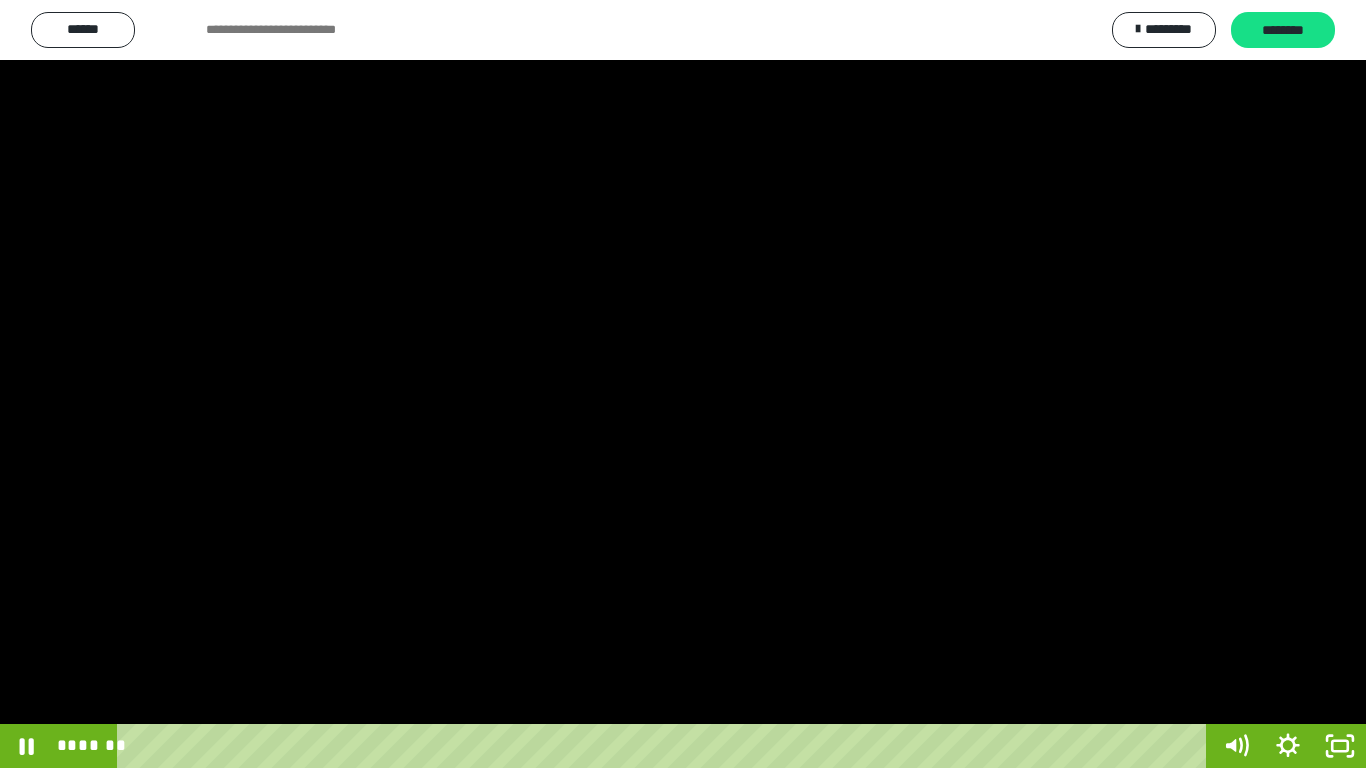 click at bounding box center (683, 384) 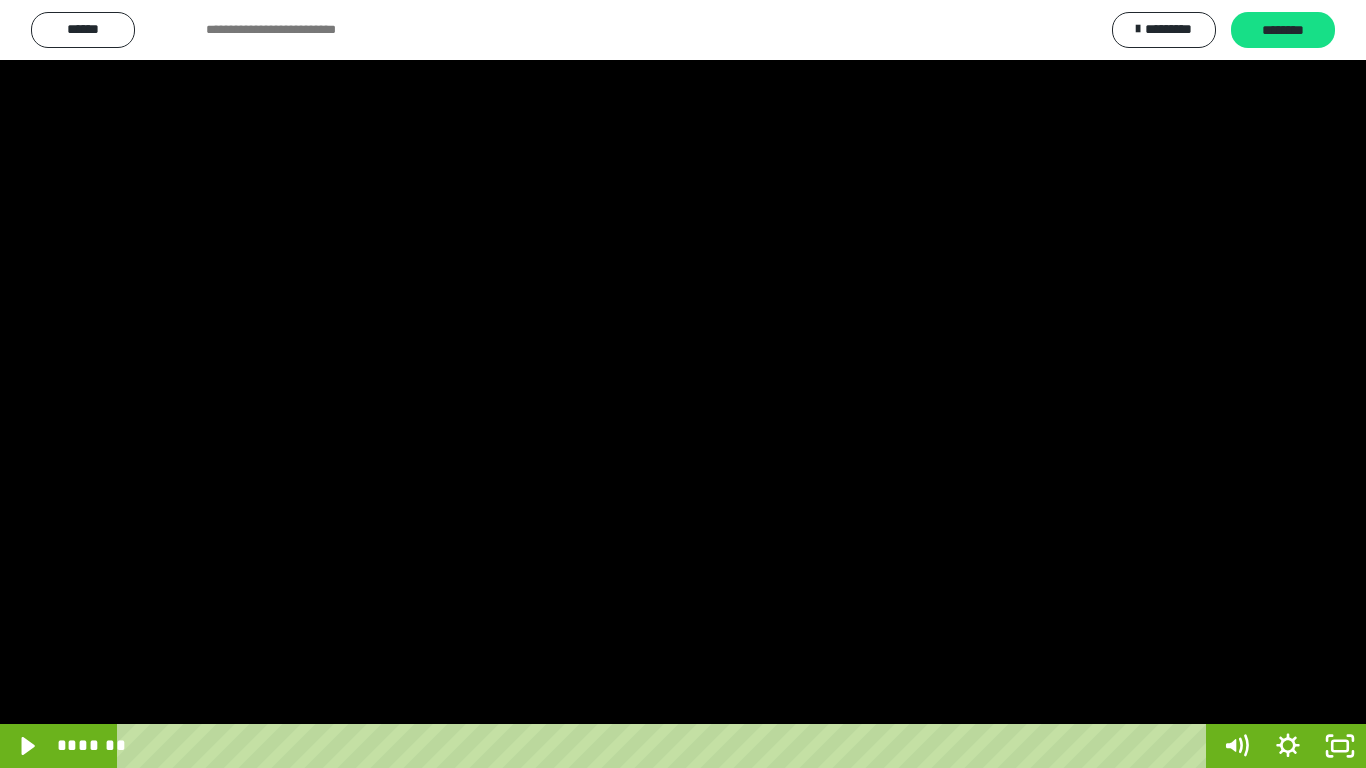 click at bounding box center (683, 384) 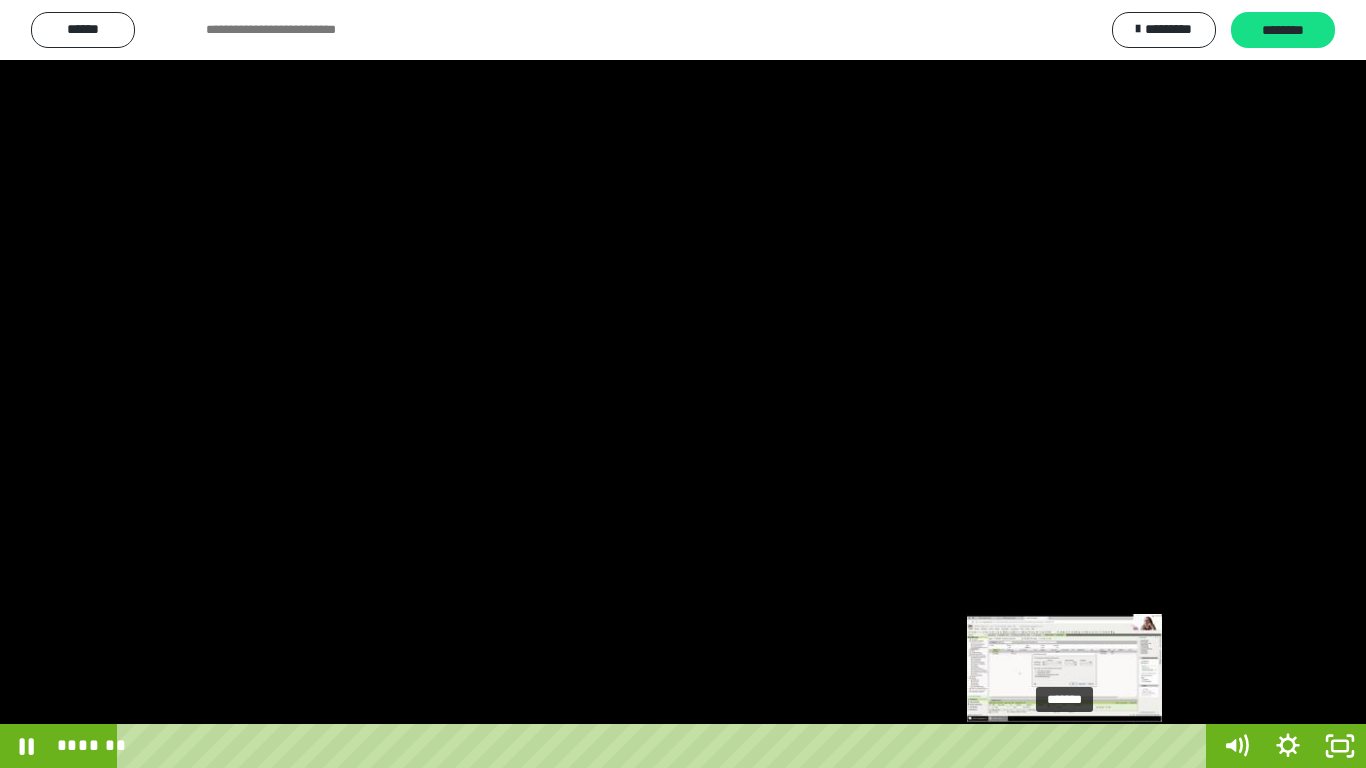 click on "*******" at bounding box center [666, 746] 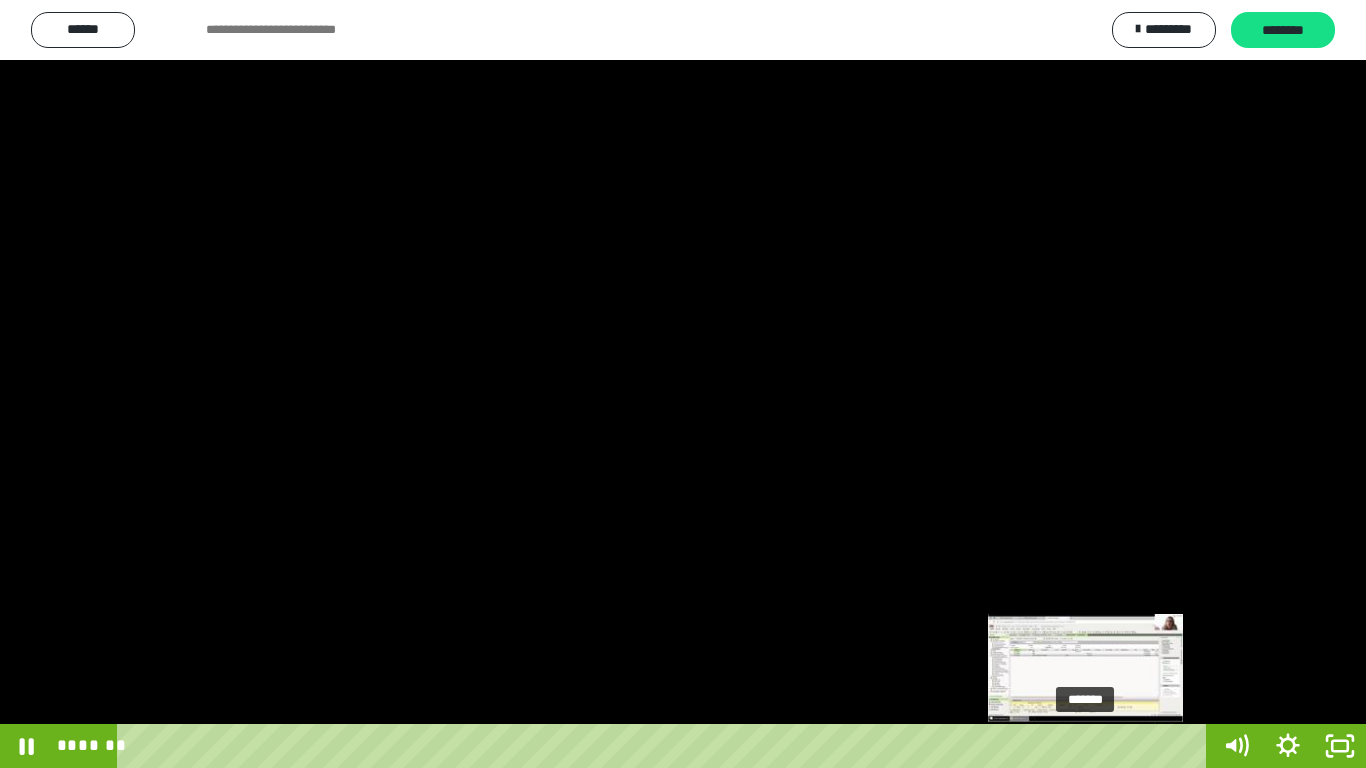 click on "*******" at bounding box center [666, 746] 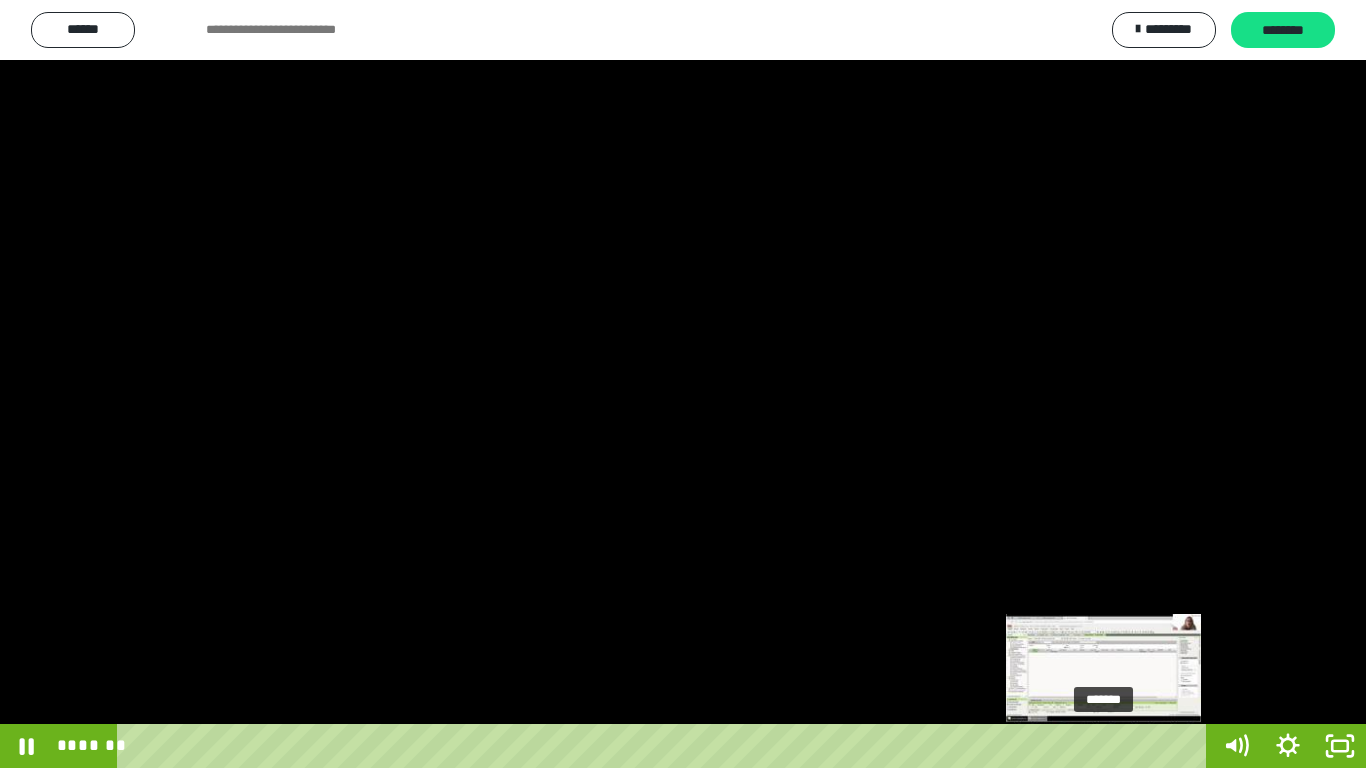 click on "*******" at bounding box center [666, 746] 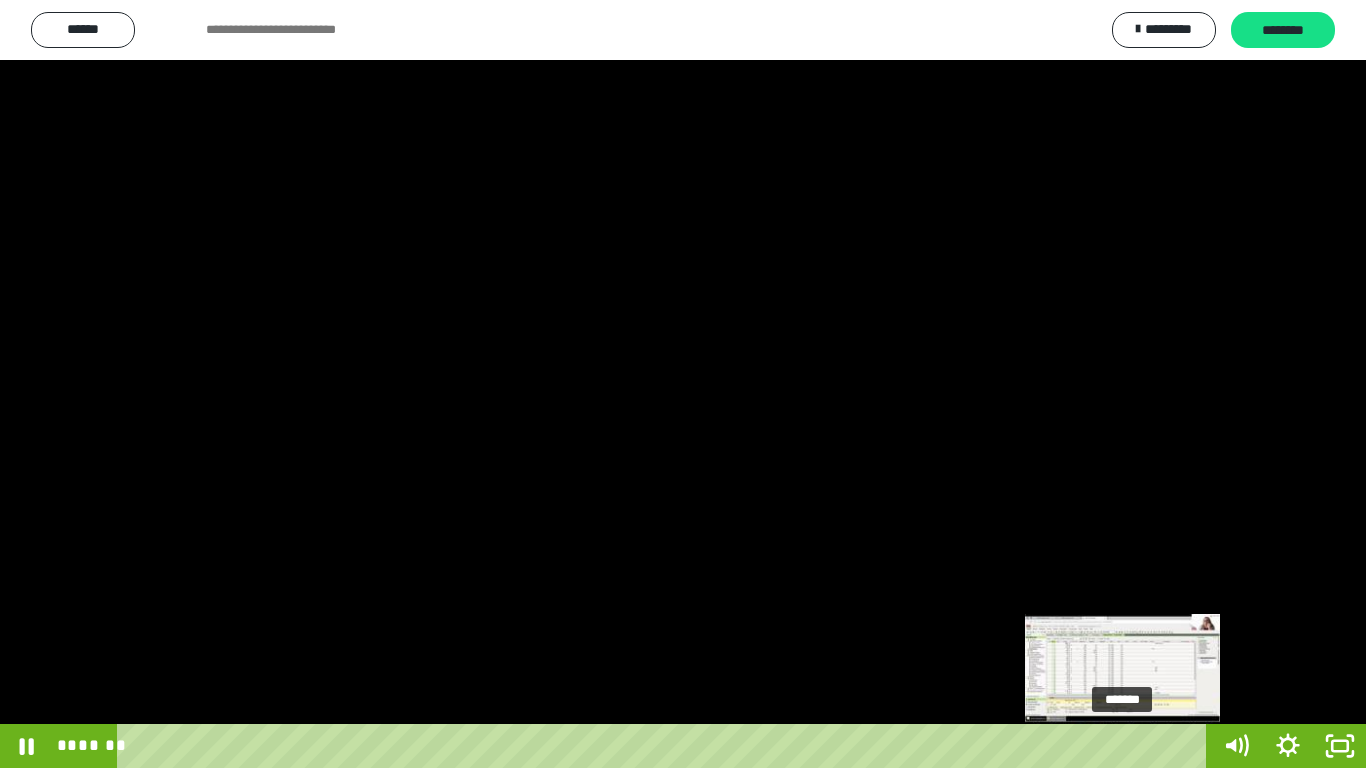 click on "*******" at bounding box center [666, 746] 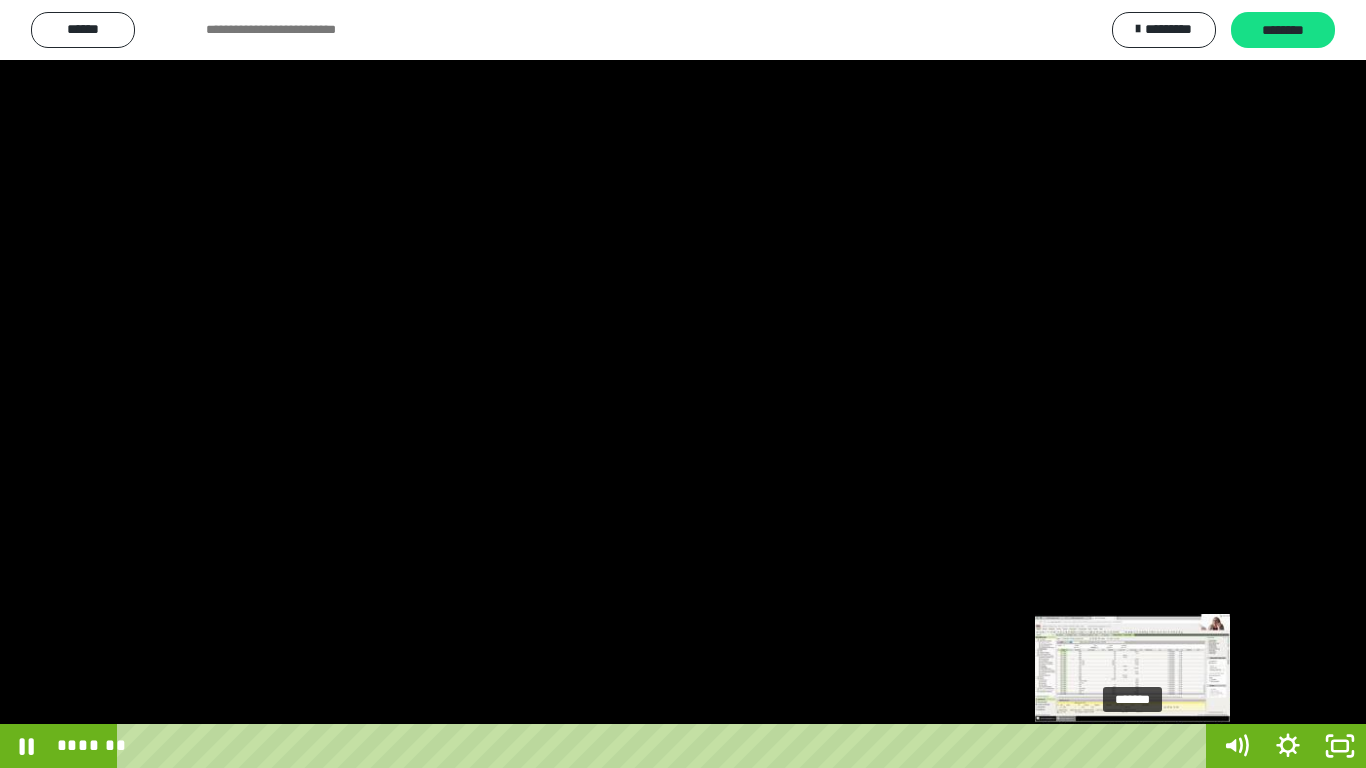 click on "*******" at bounding box center (666, 746) 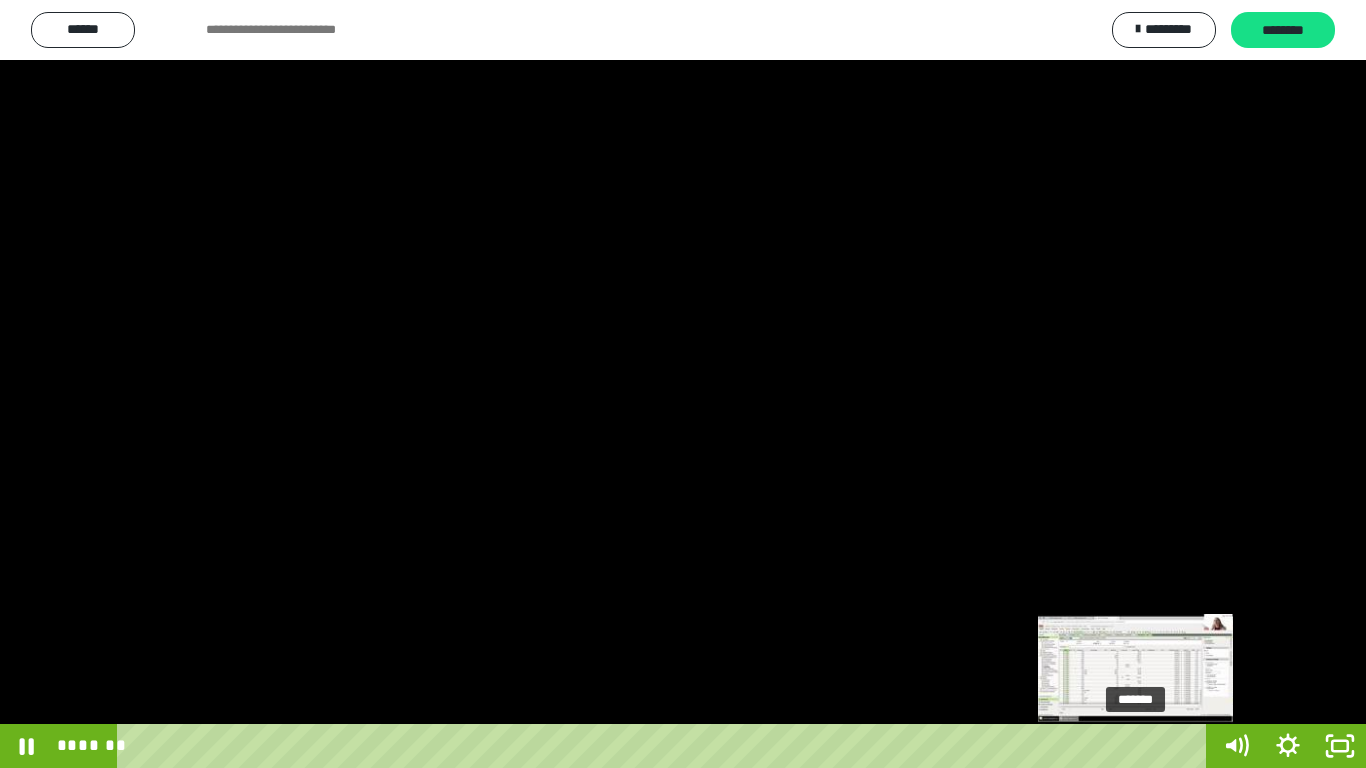 click on "*******" at bounding box center [666, 746] 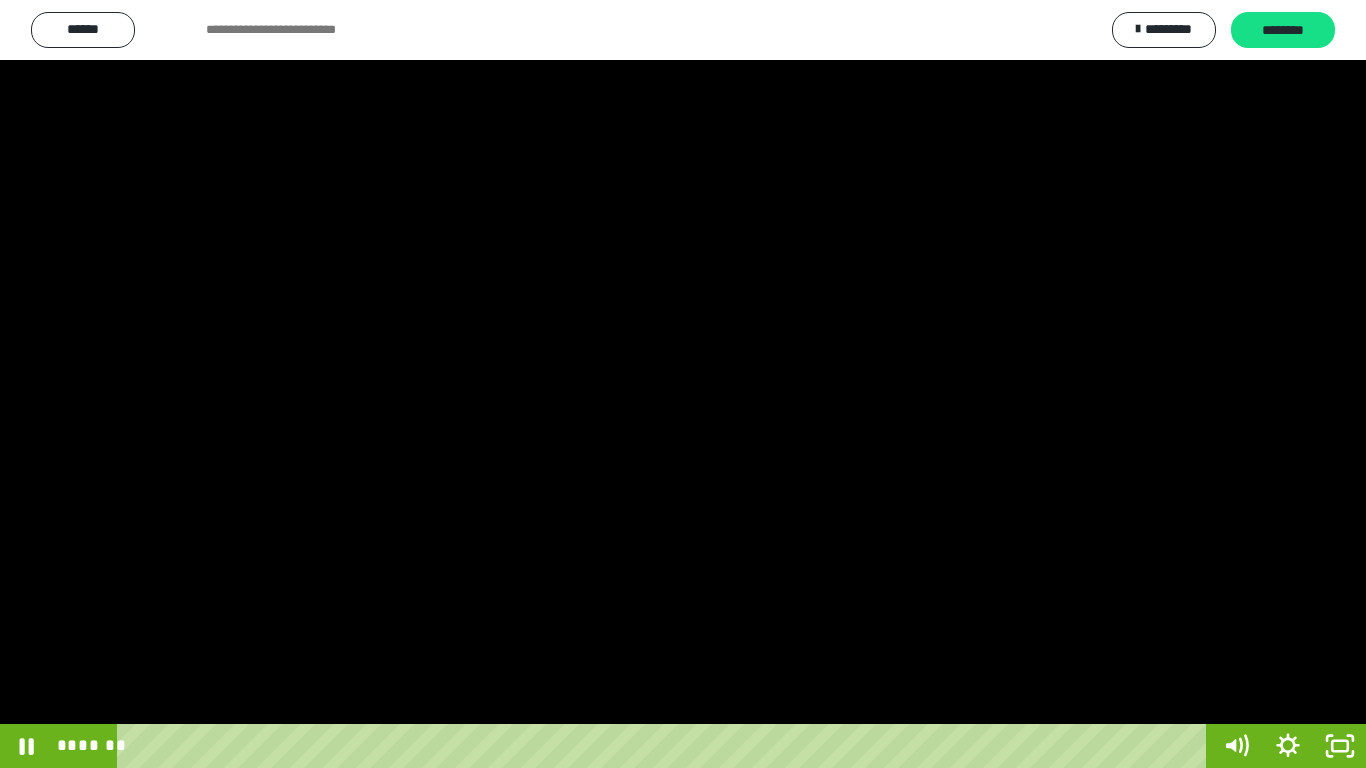 click at bounding box center [683, 384] 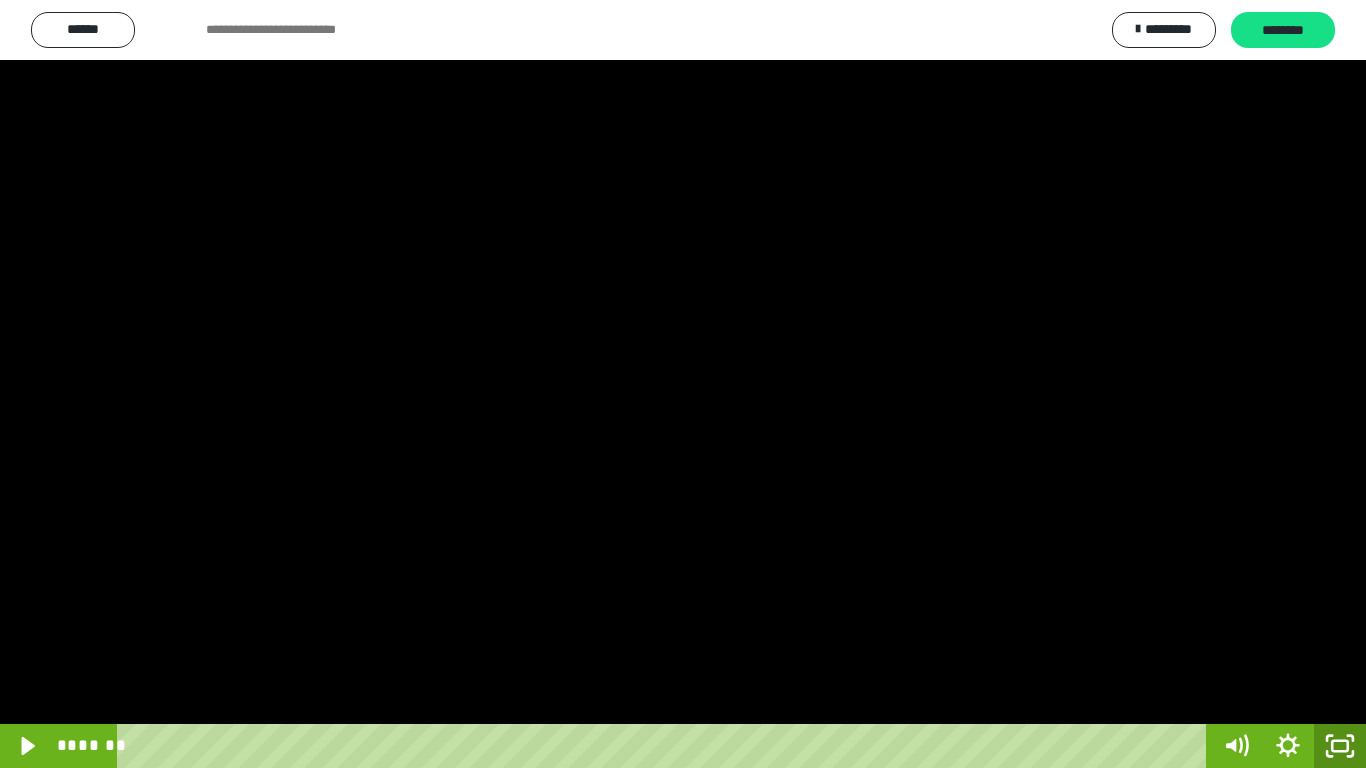 click 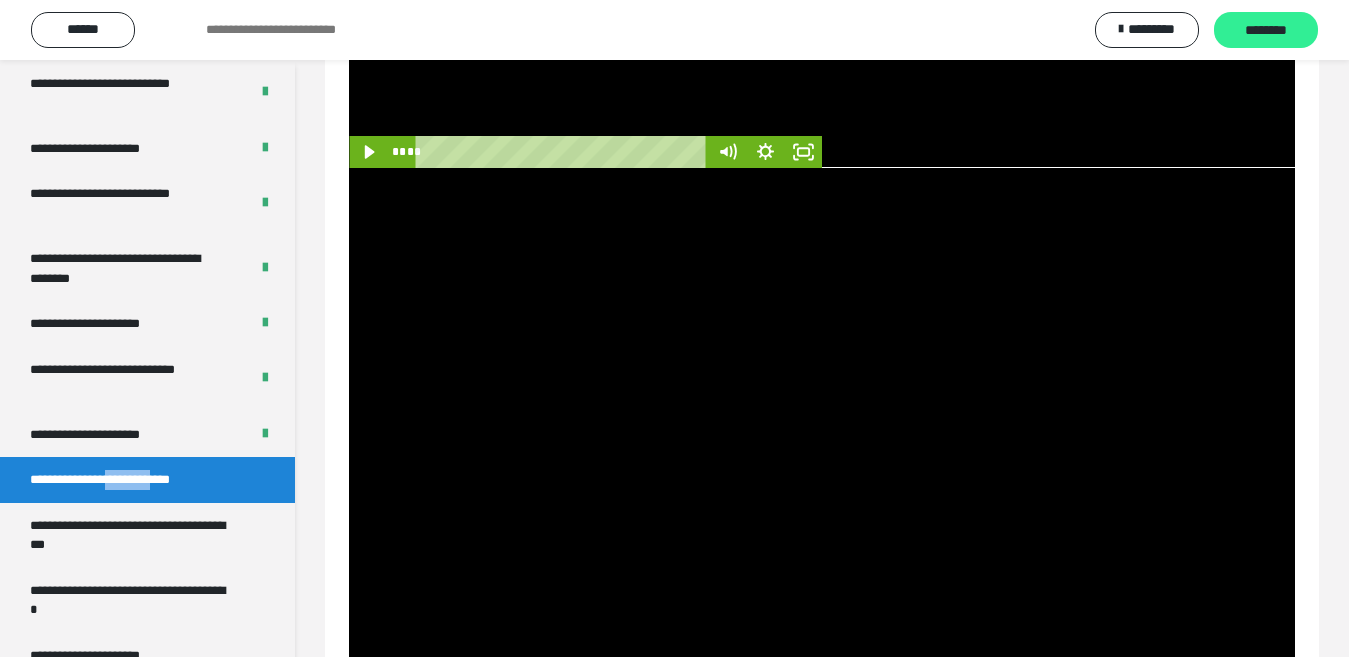 click on "********" at bounding box center [1266, 30] 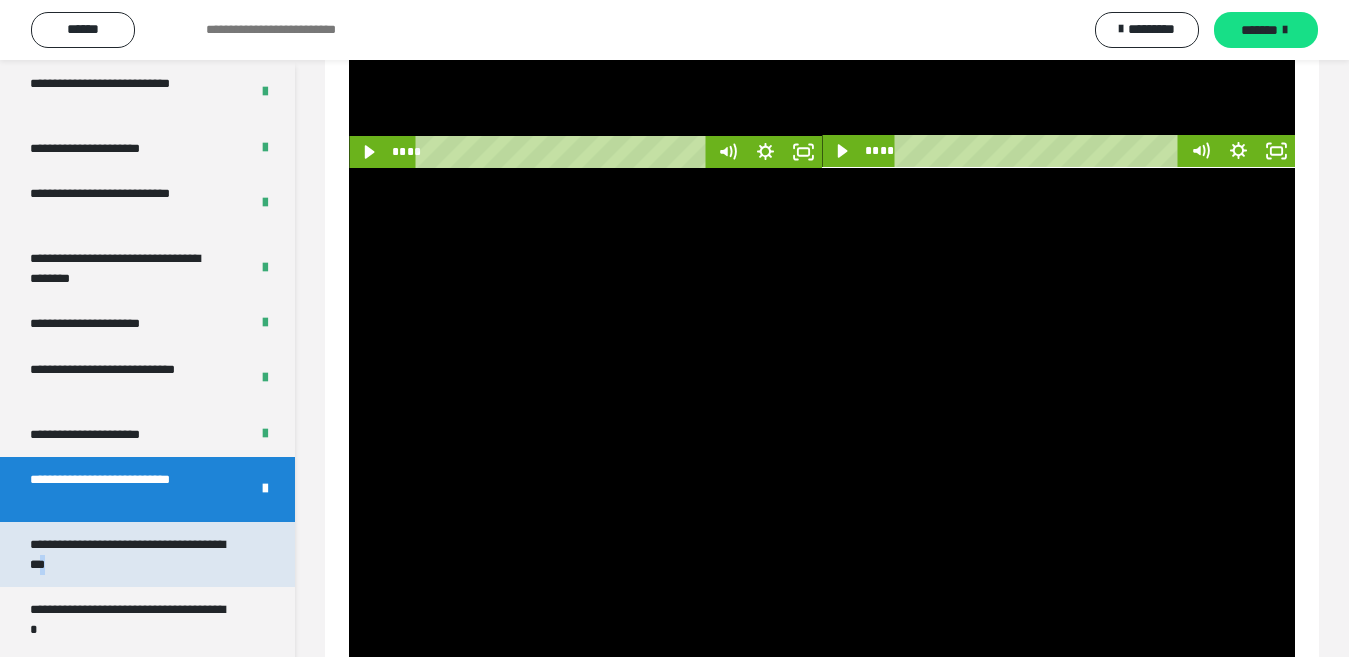 click on "**********" at bounding box center (131, 554) 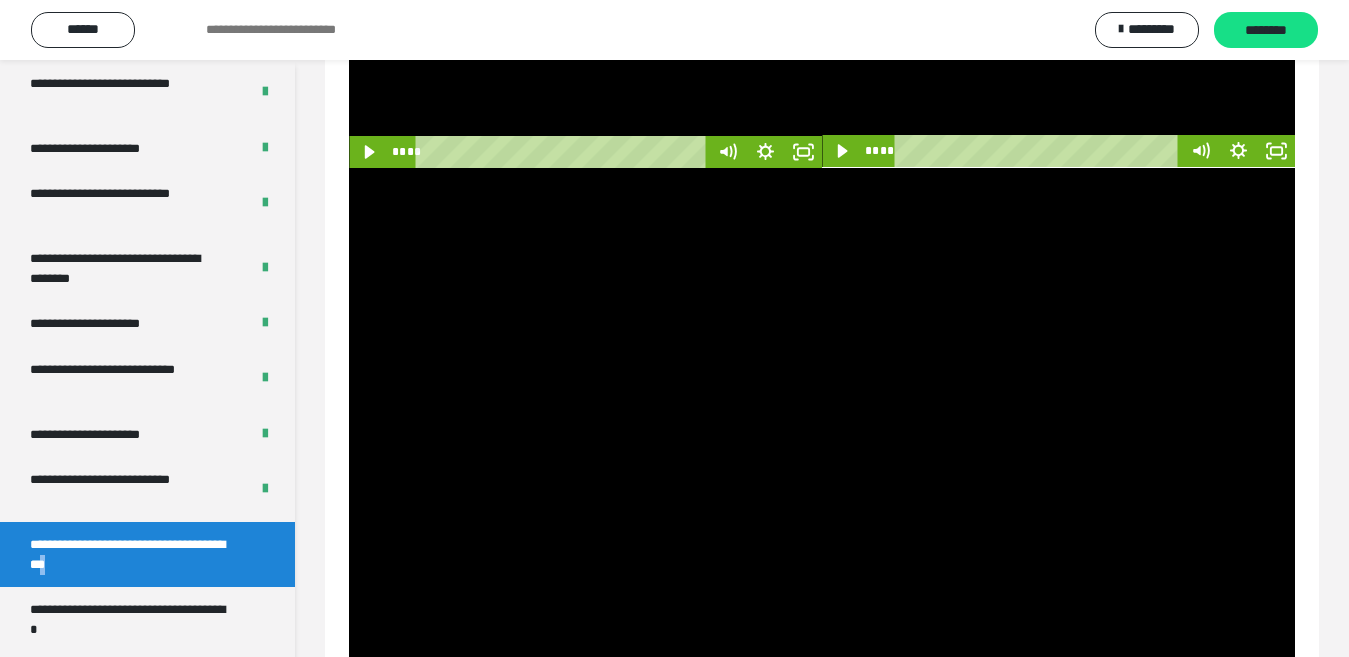 click on "**********" at bounding box center (131, 554) 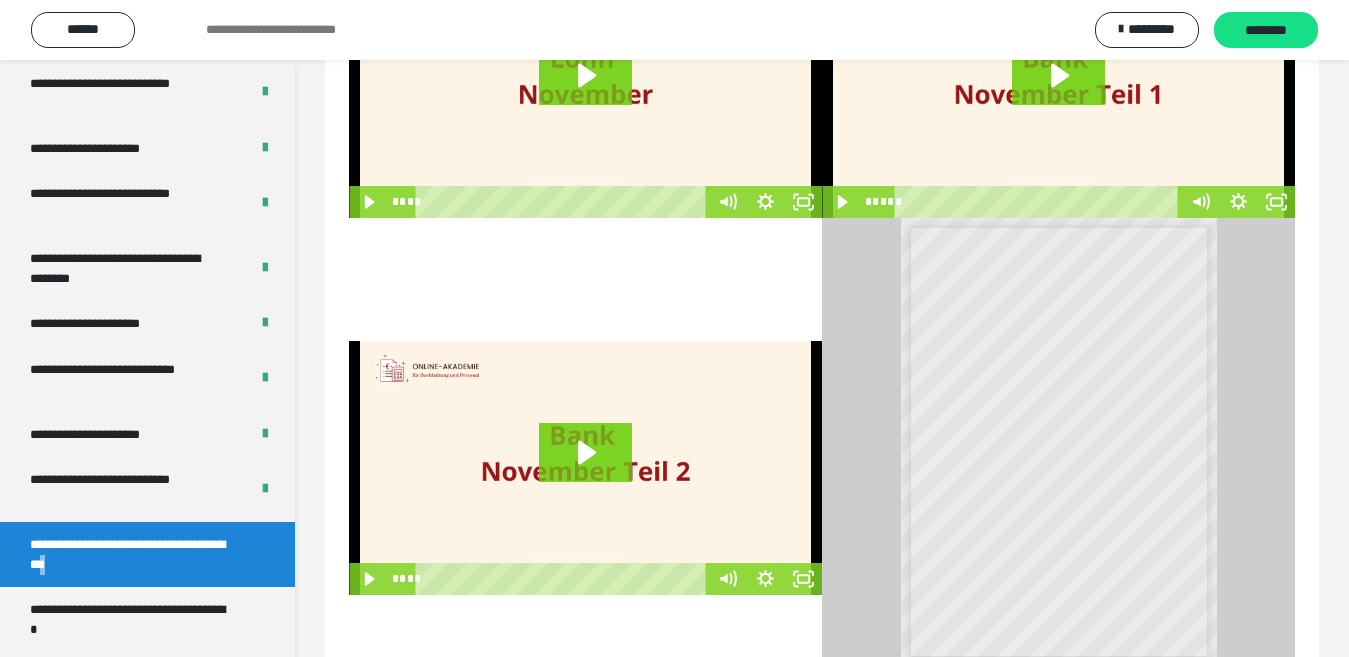 scroll, scrollTop: 477, scrollLeft: 0, axis: vertical 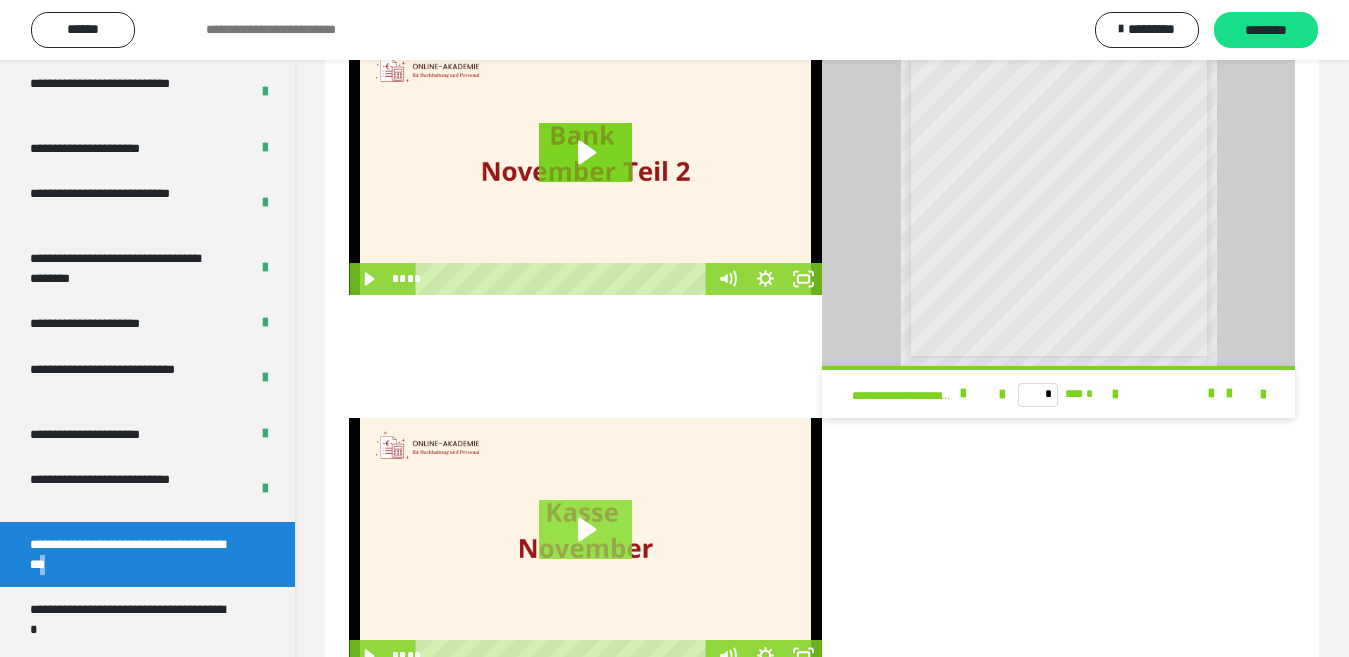 click 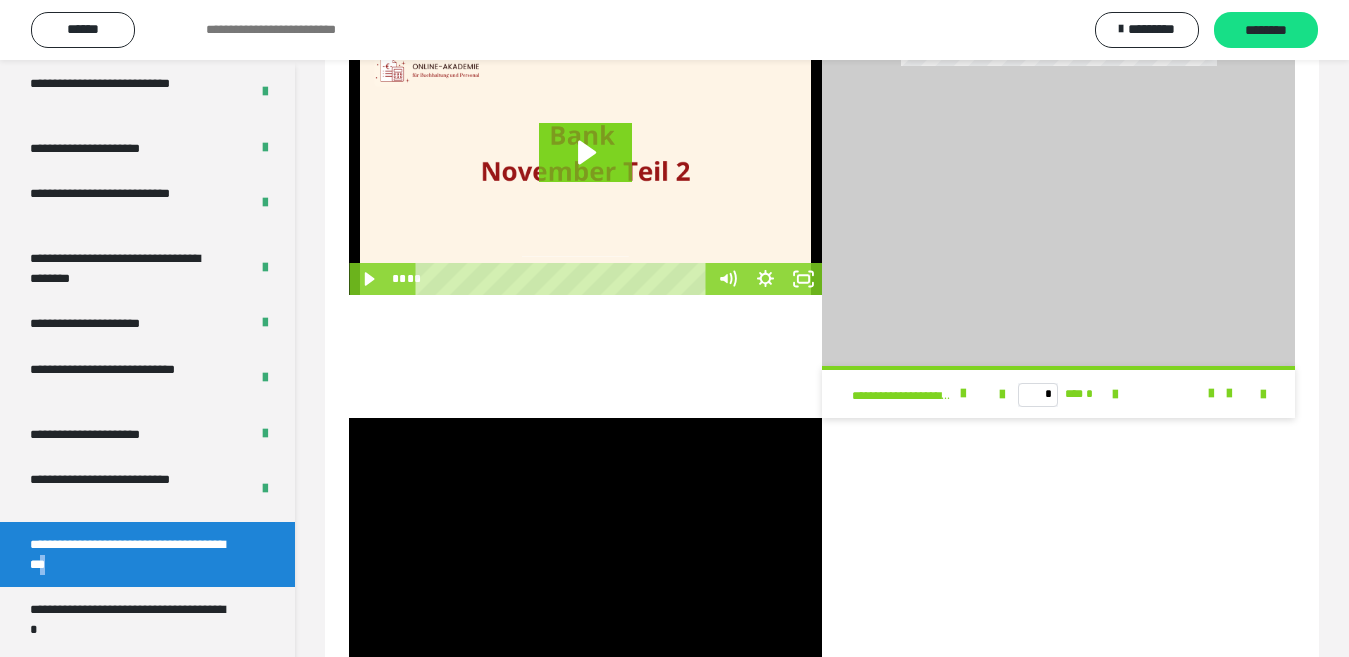 scroll, scrollTop: 400, scrollLeft: 0, axis: vertical 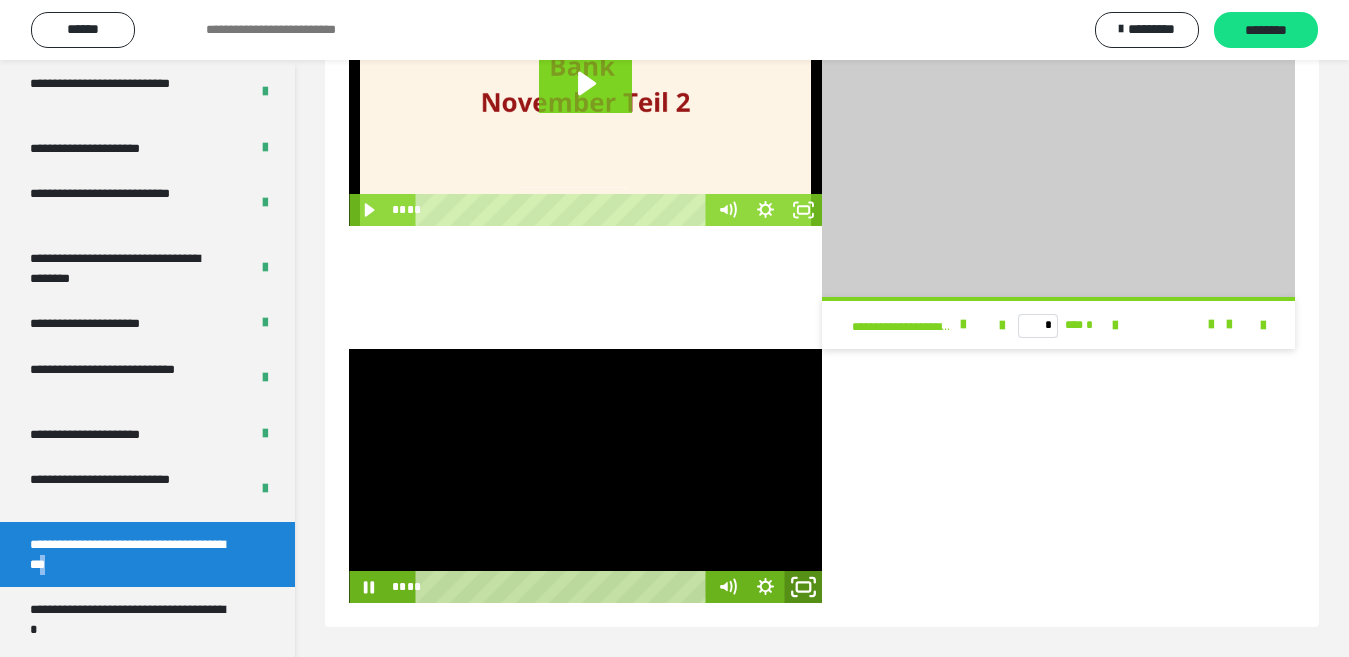 click 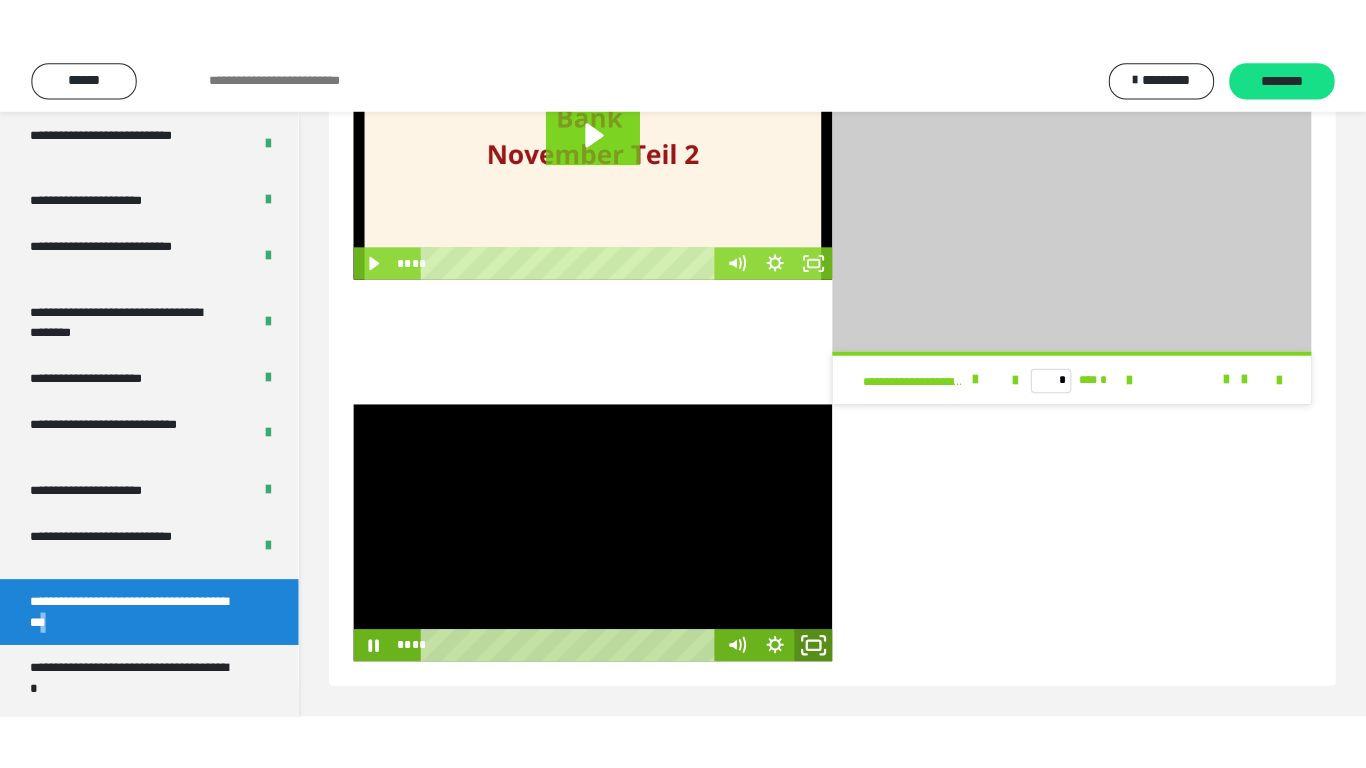 scroll, scrollTop: 445, scrollLeft: 0, axis: vertical 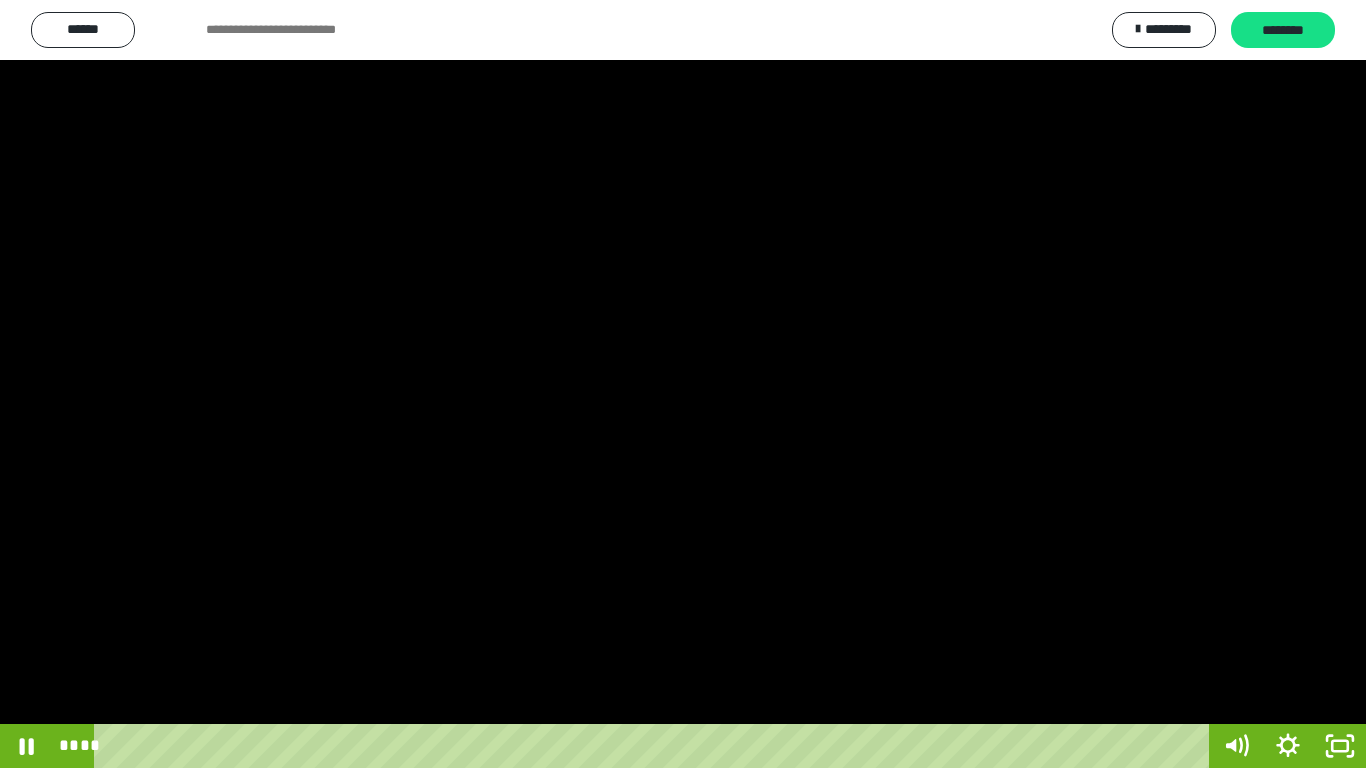 click at bounding box center [683, 384] 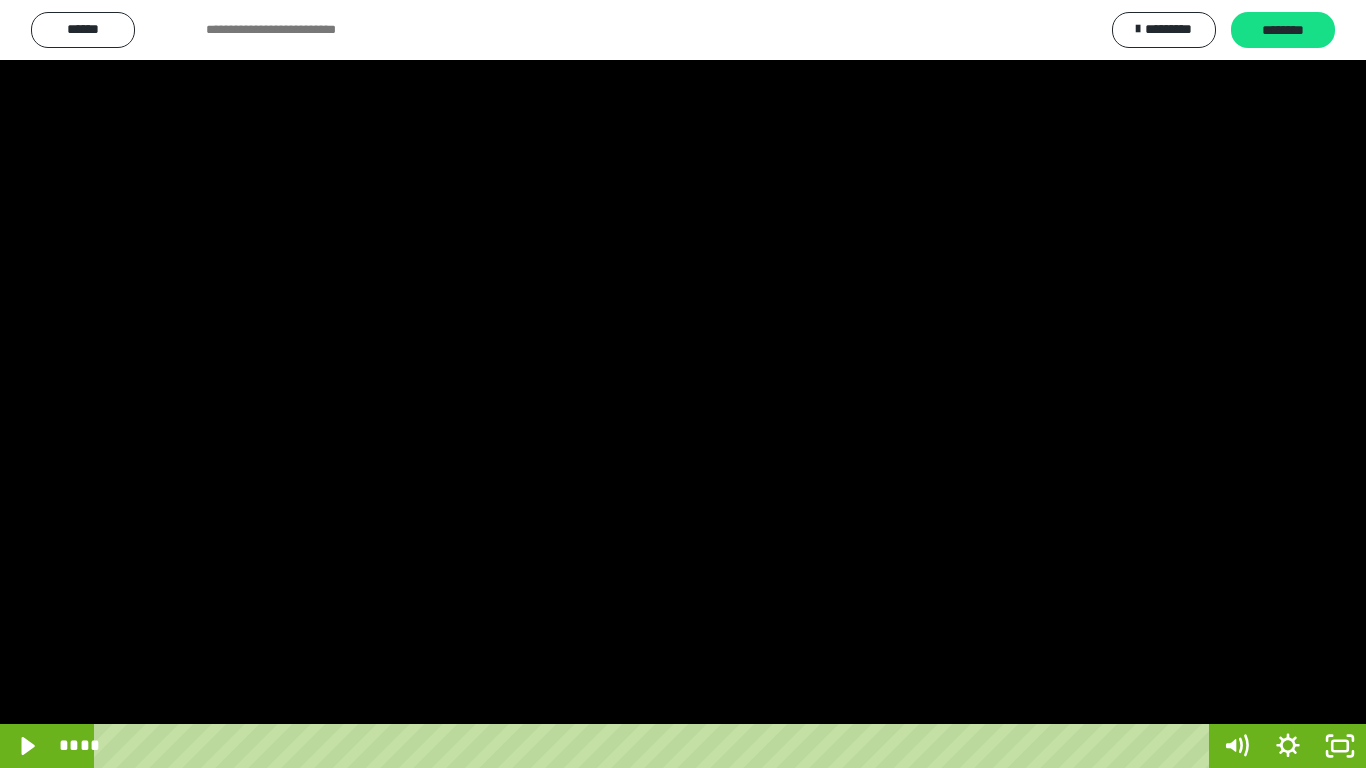 click at bounding box center [683, 384] 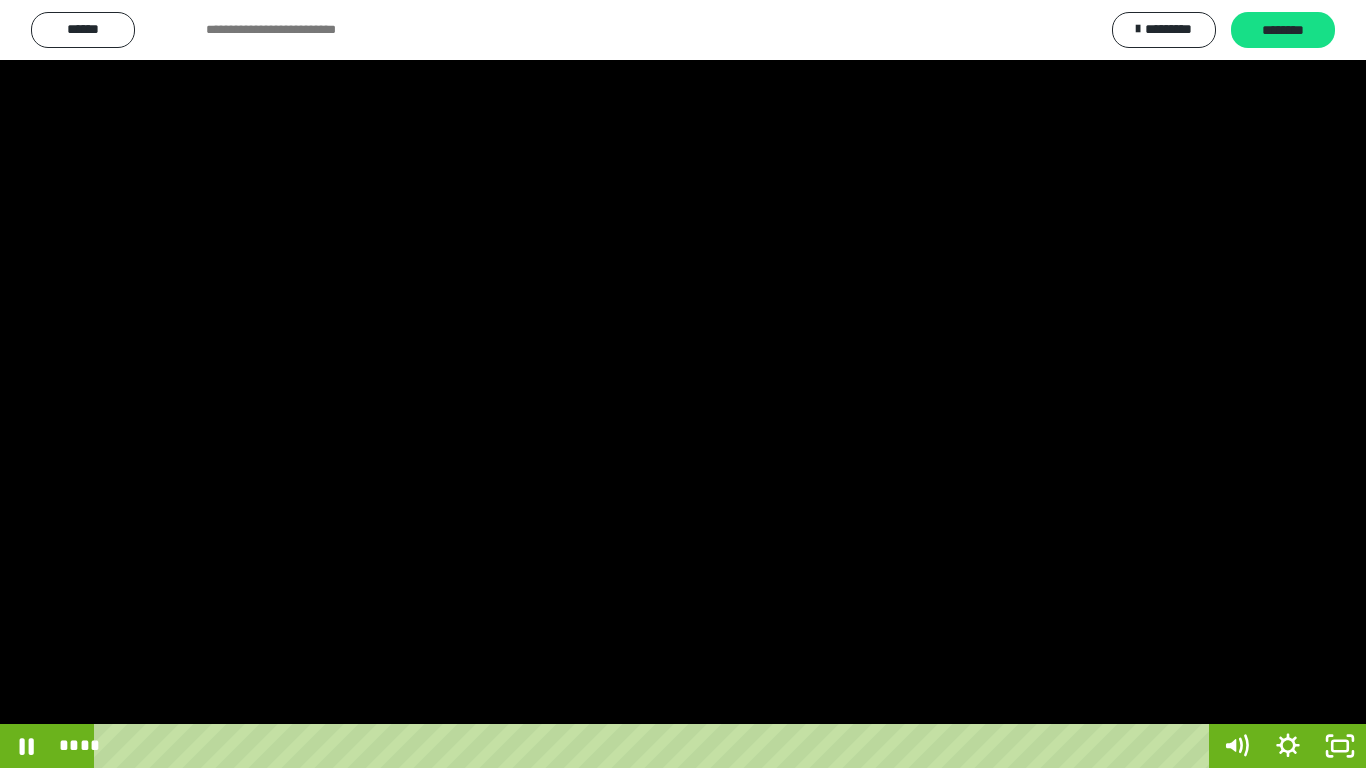 click at bounding box center [683, 384] 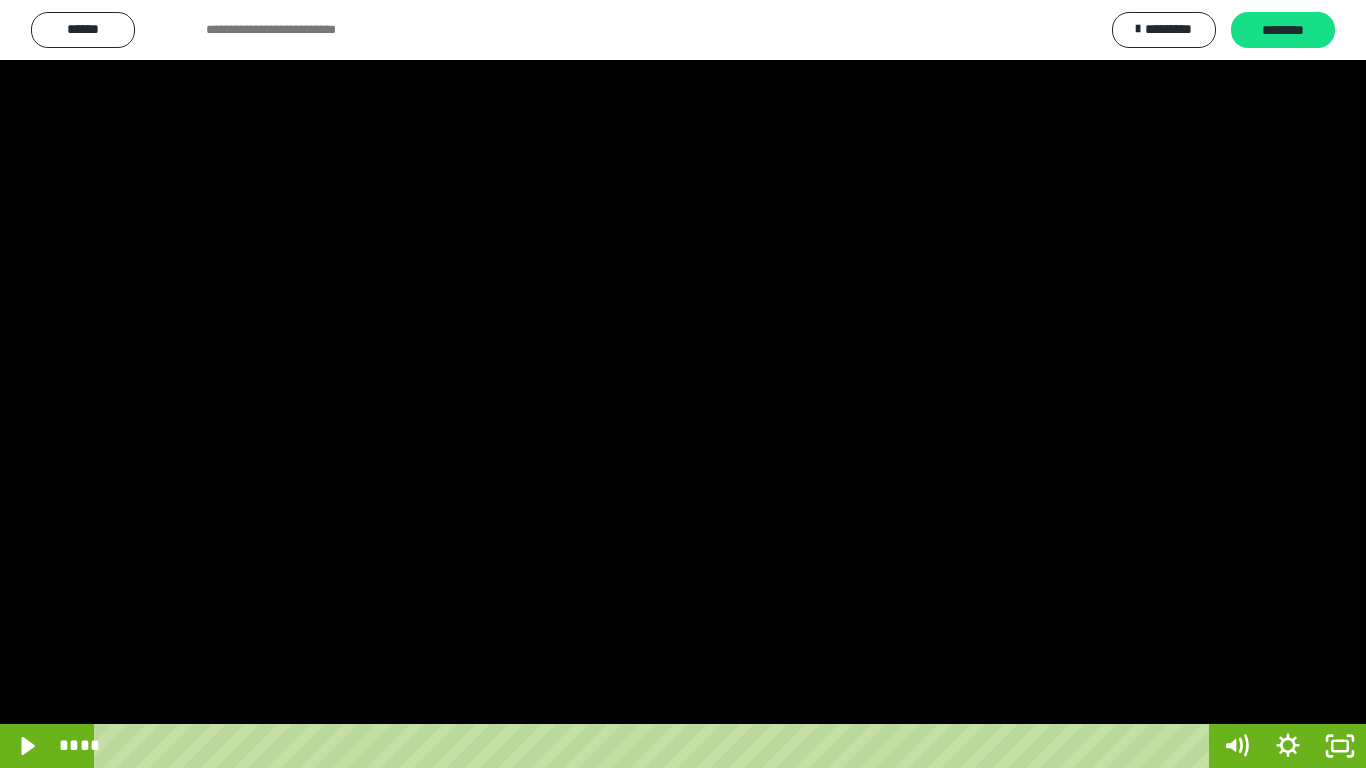 click at bounding box center [683, 384] 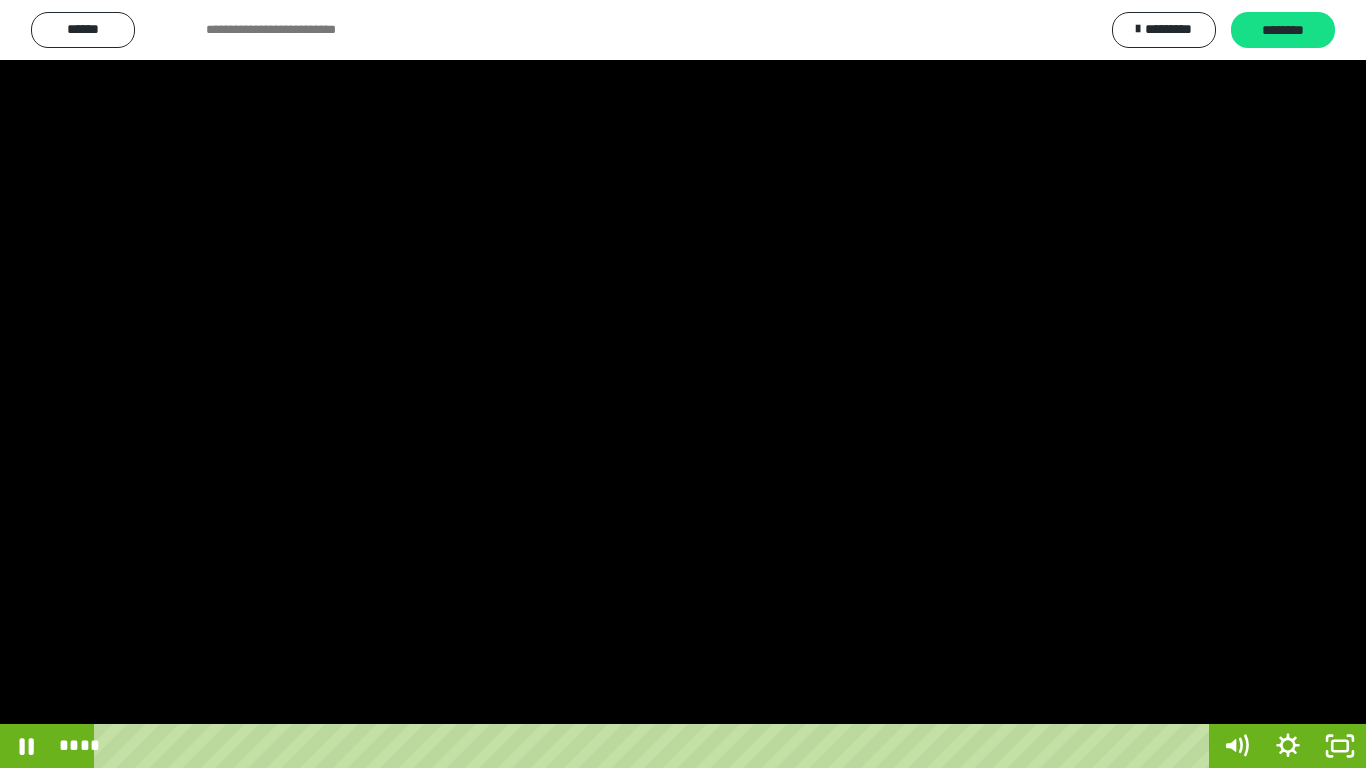 click at bounding box center (683, 384) 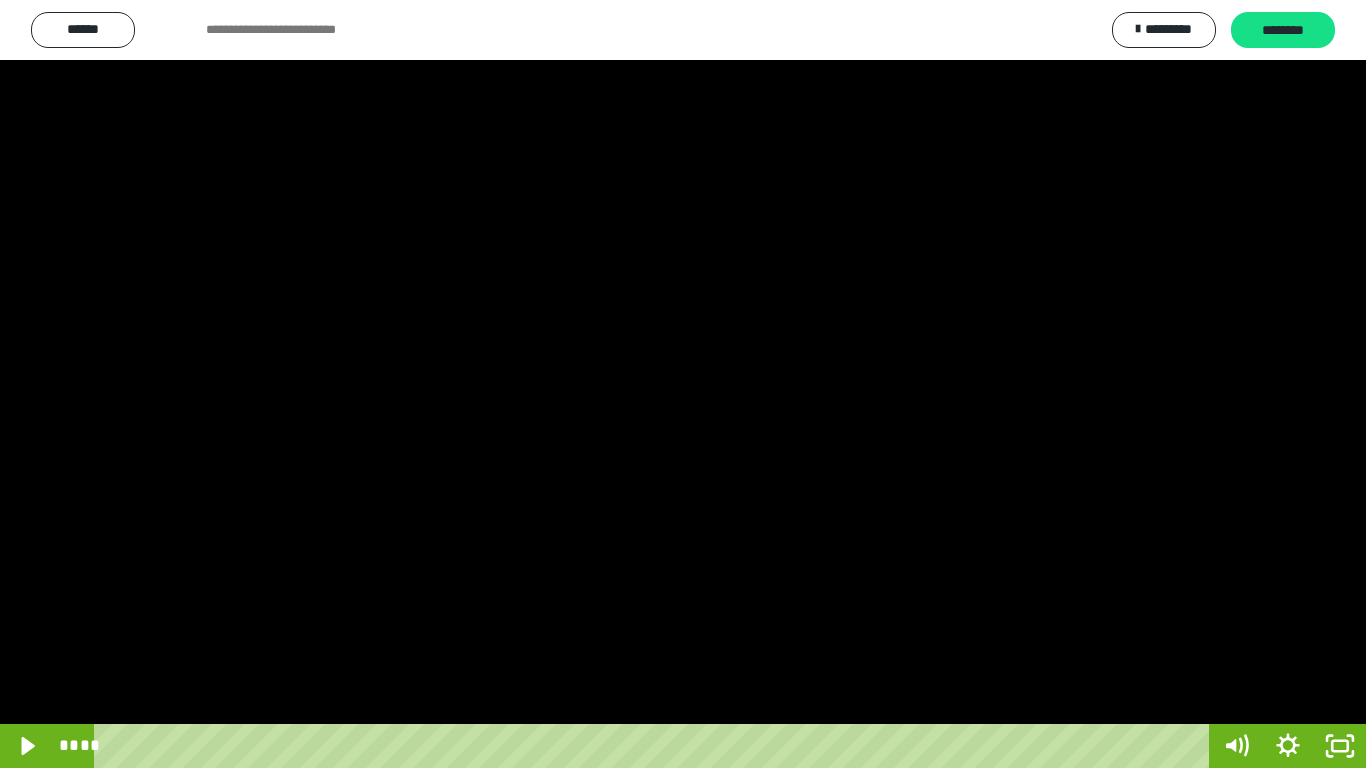 drag, startPoint x: 576, startPoint y: 297, endPoint x: 573, endPoint y: 313, distance: 16.27882 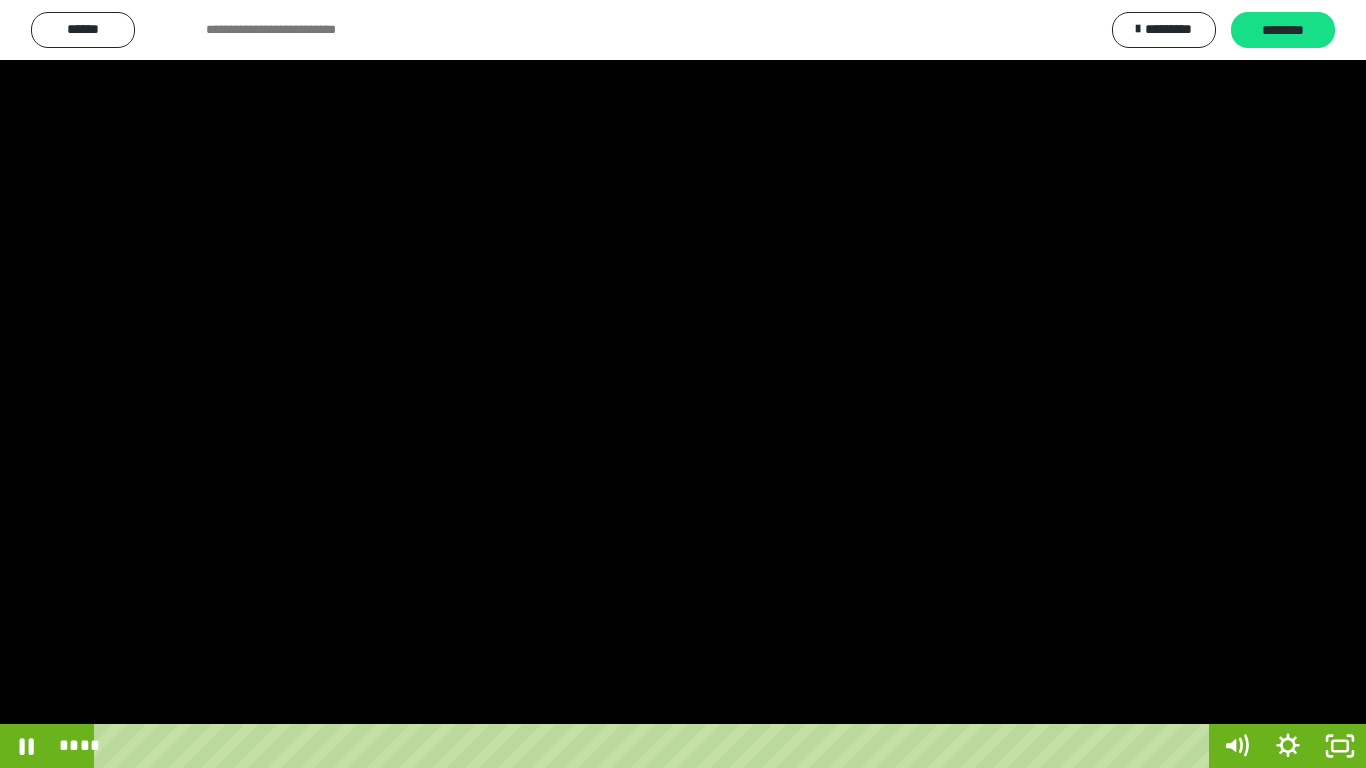 drag, startPoint x: 556, startPoint y: 347, endPoint x: 539, endPoint y: 306, distance: 44.38468 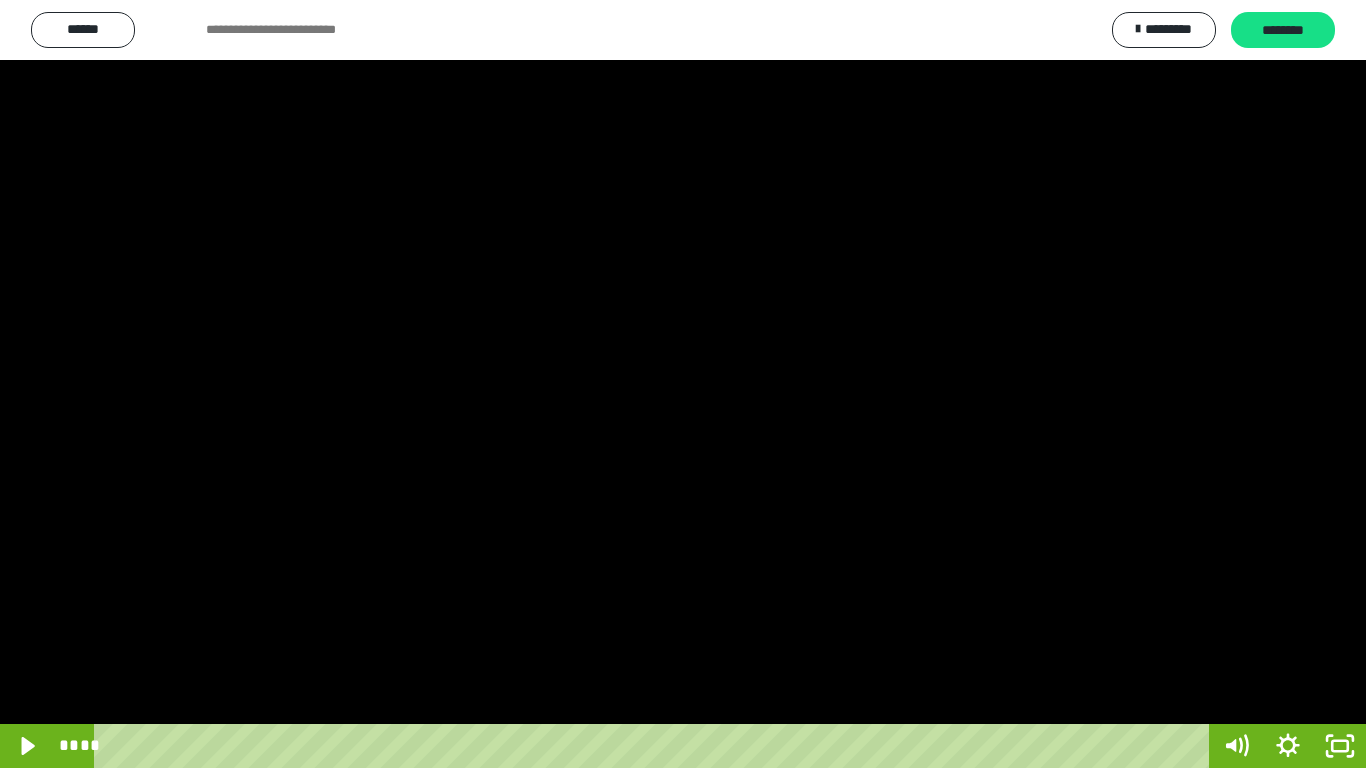 click at bounding box center (683, 384) 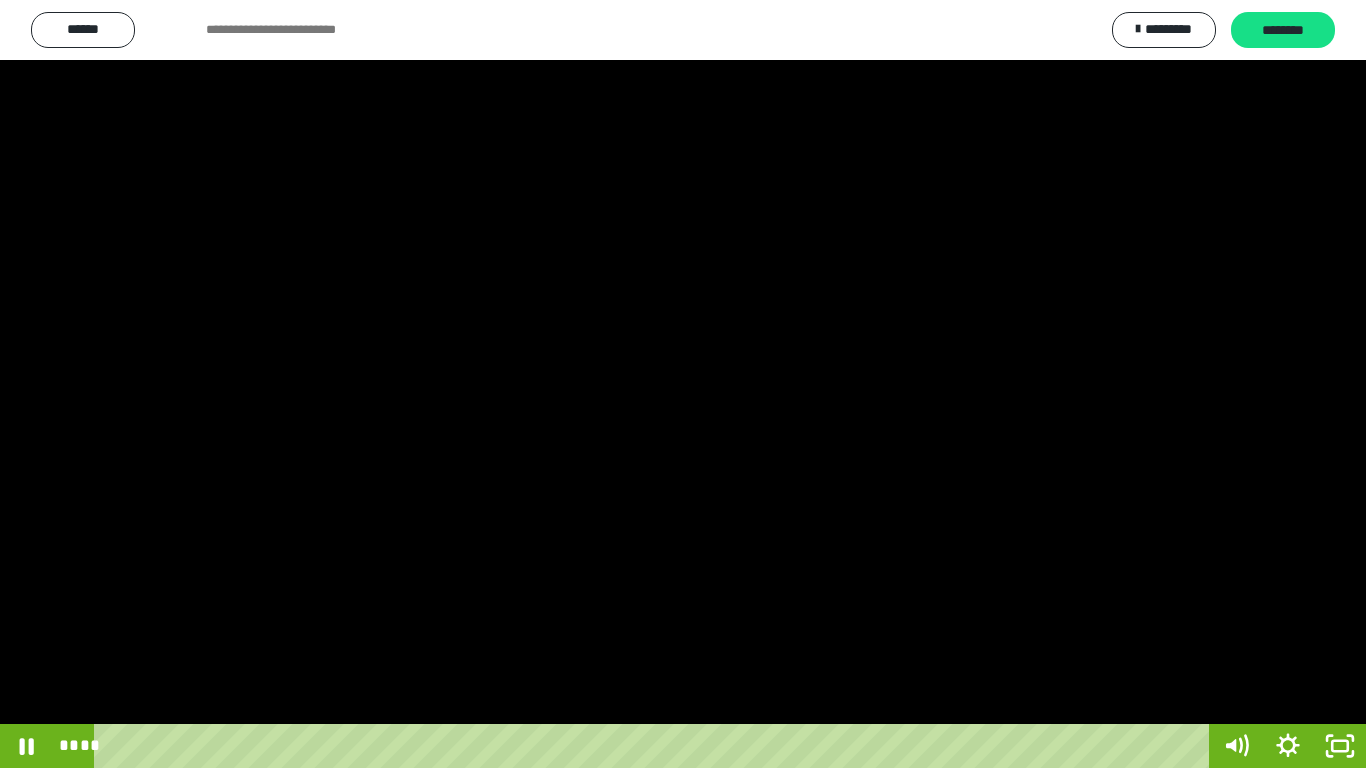 click at bounding box center [683, 384] 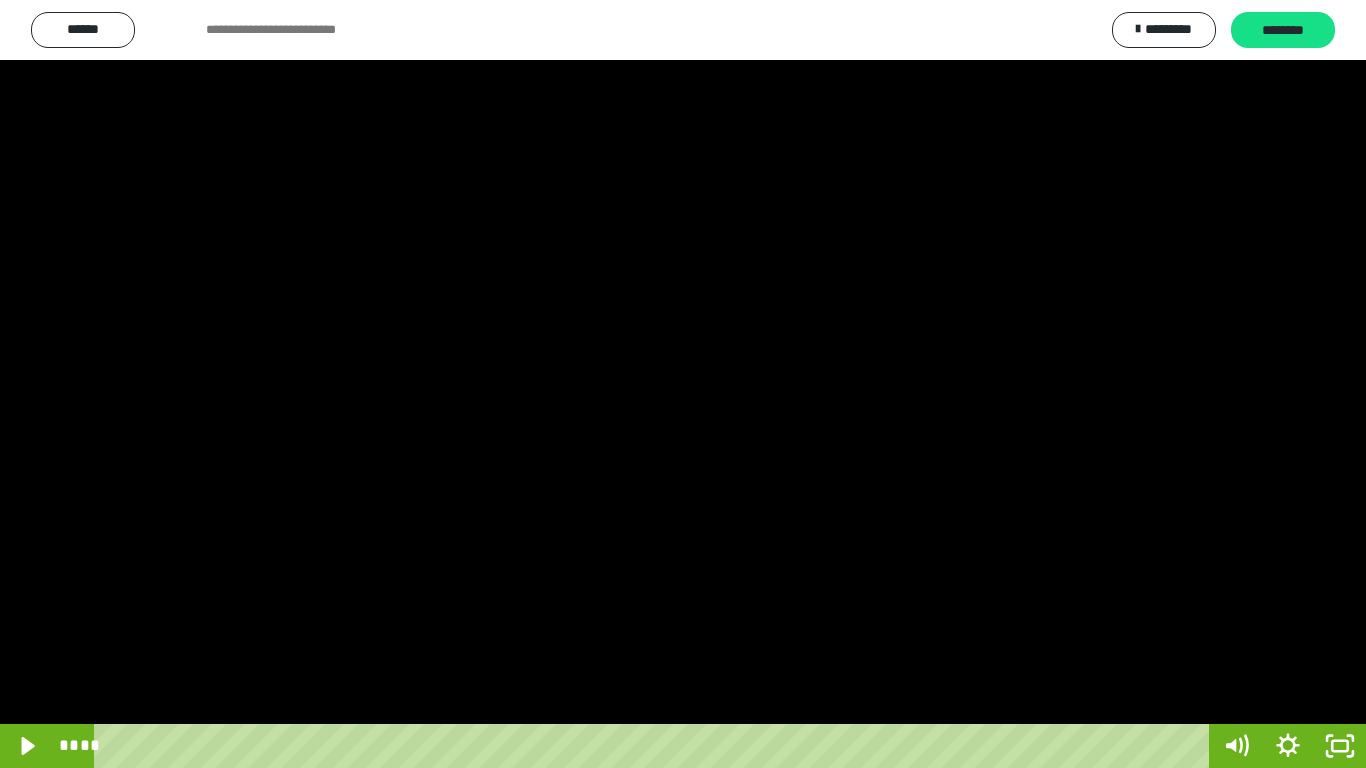 click at bounding box center (683, 384) 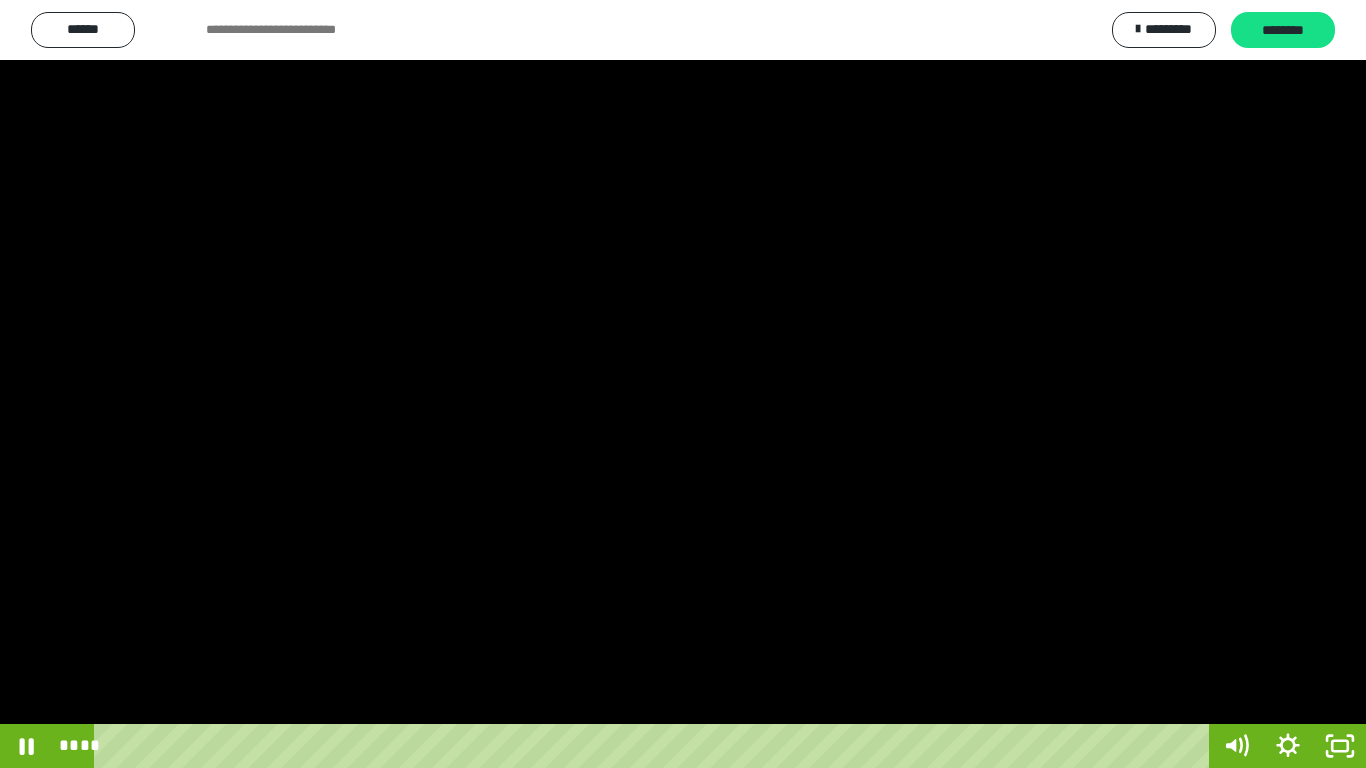 click at bounding box center (683, 384) 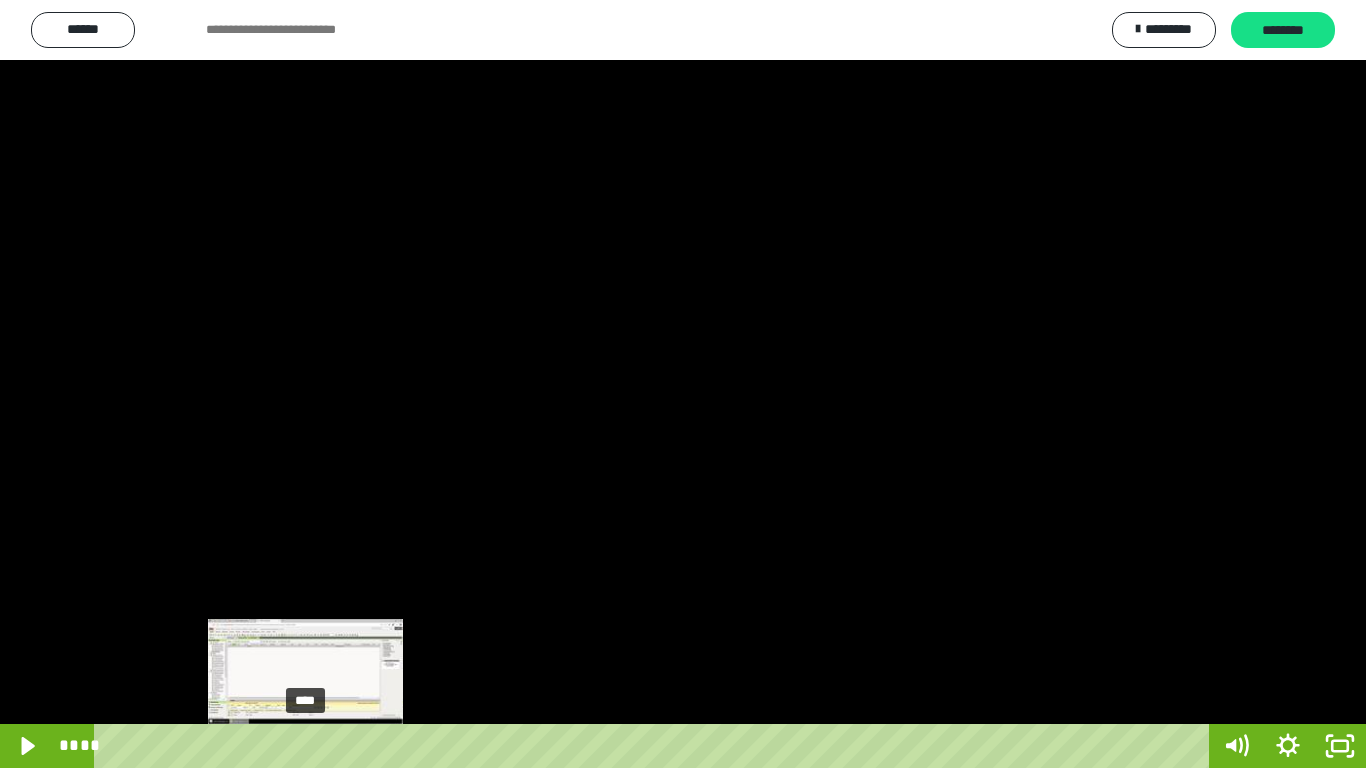 click on "****" at bounding box center [655, 746] 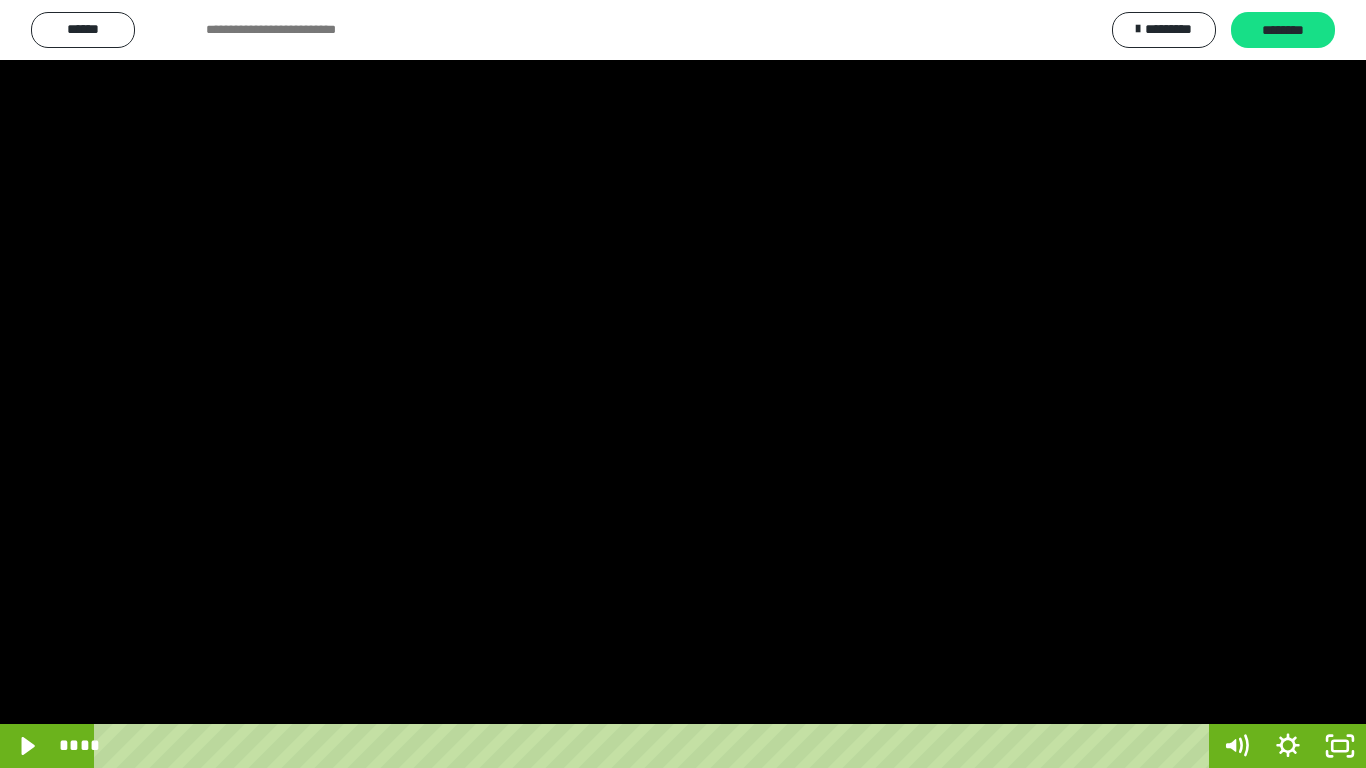 click at bounding box center [683, 384] 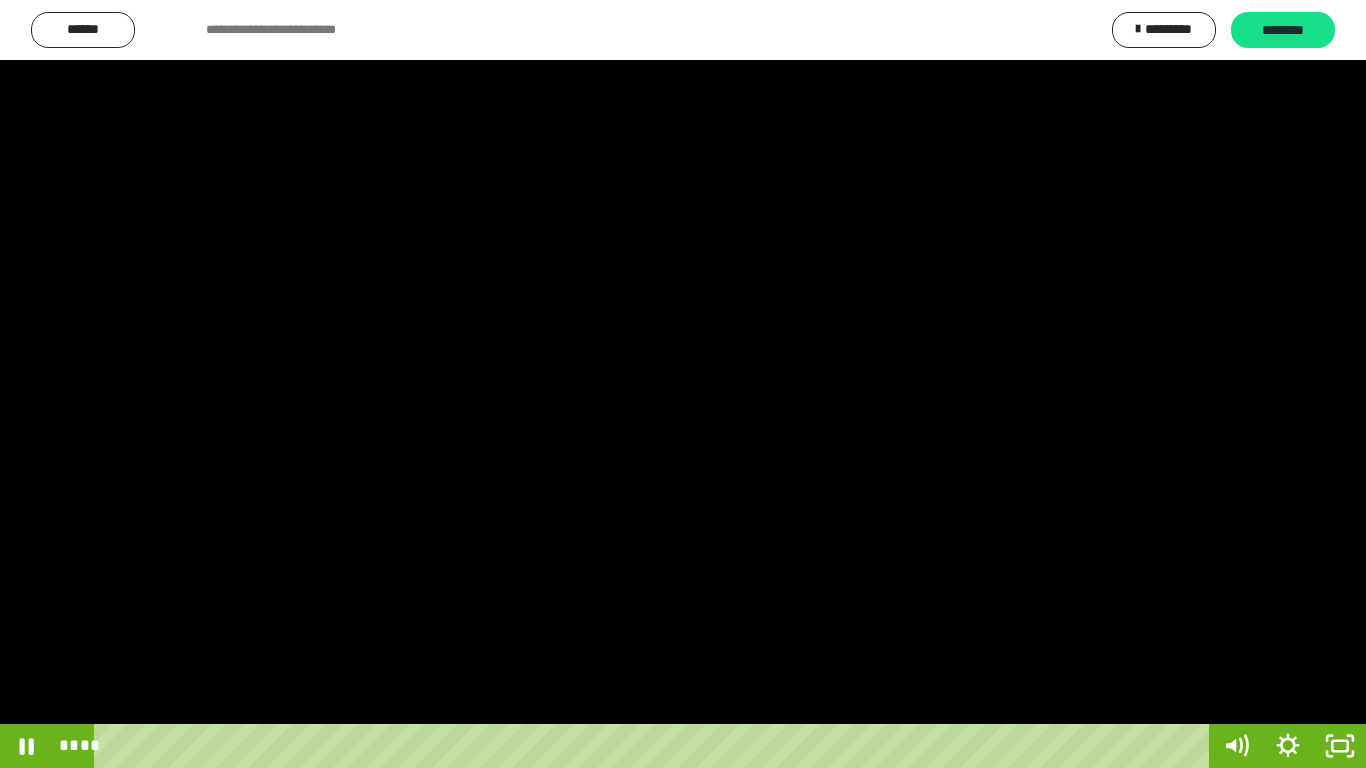 click at bounding box center [683, 384] 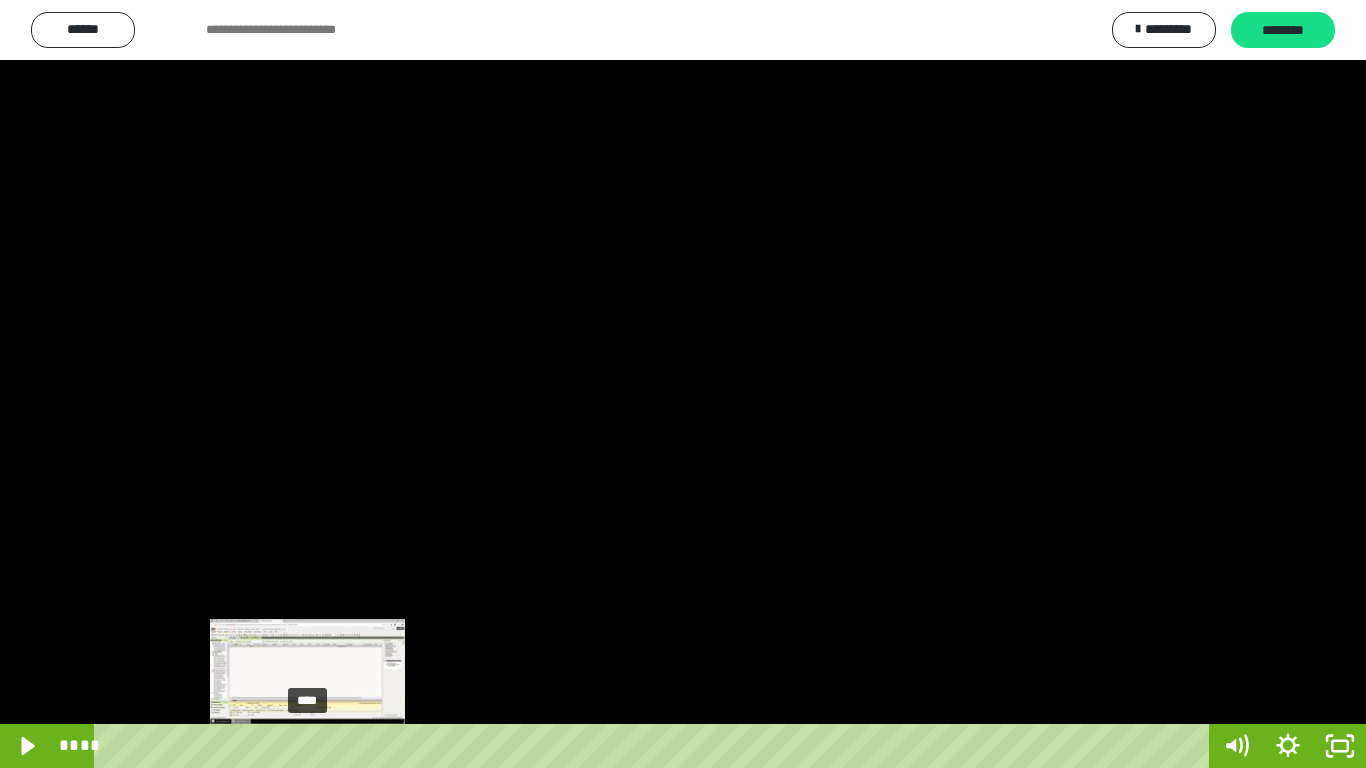 click at bounding box center [315, 746] 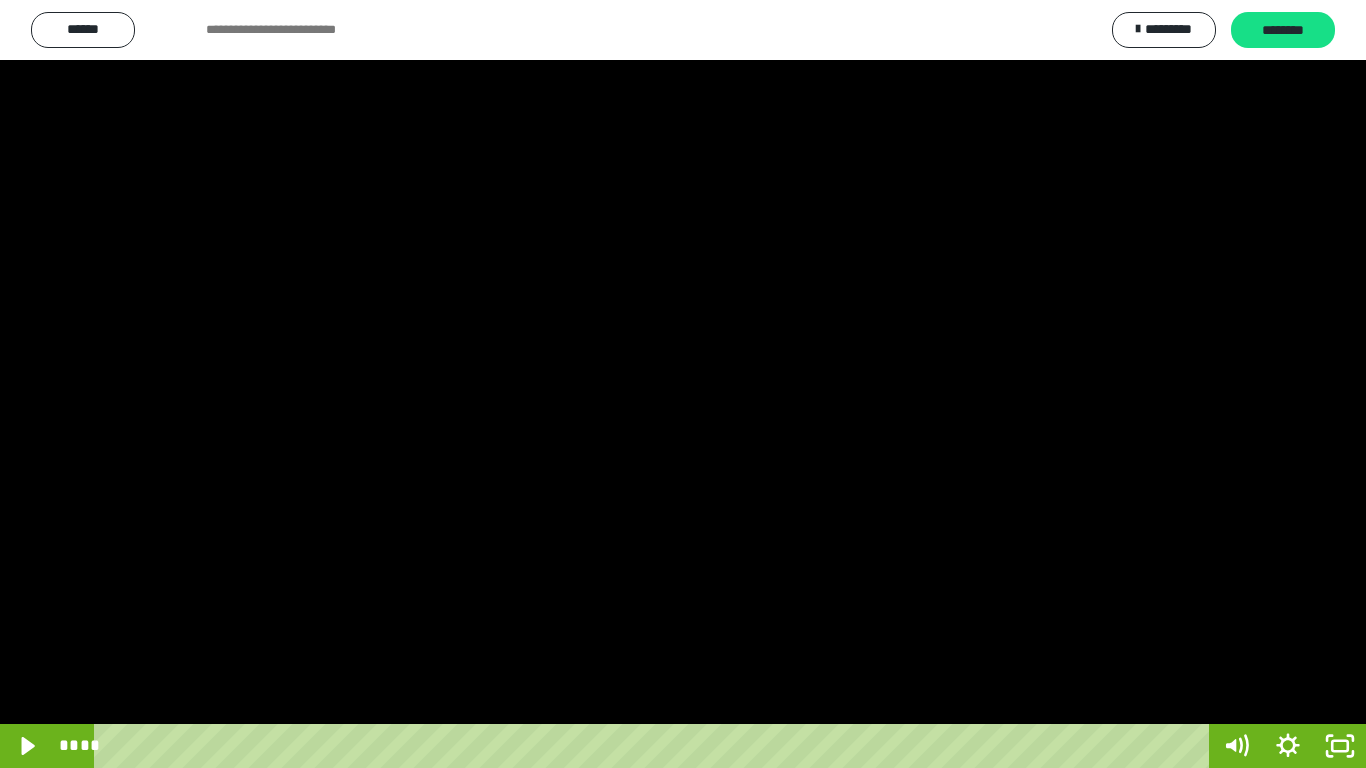 click at bounding box center (683, 384) 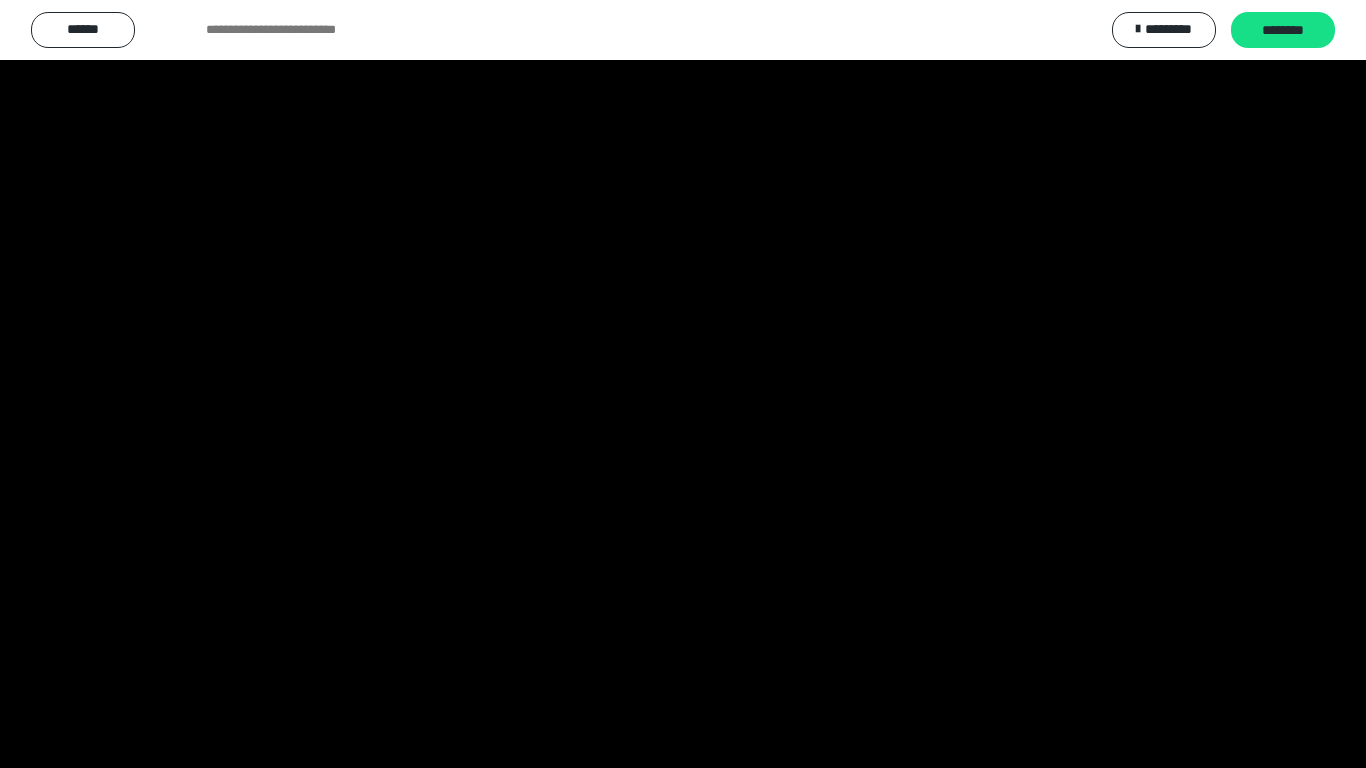 click at bounding box center [683, 384] 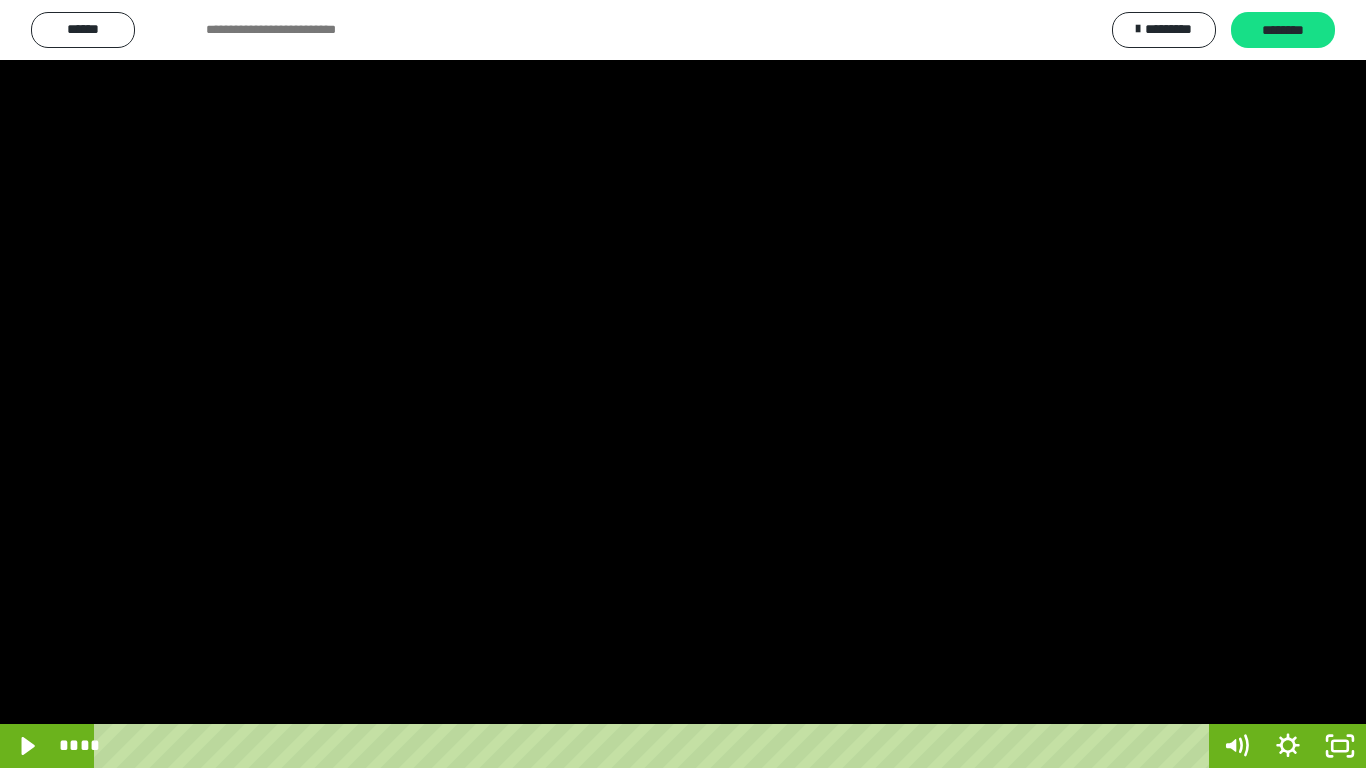 click at bounding box center (683, 384) 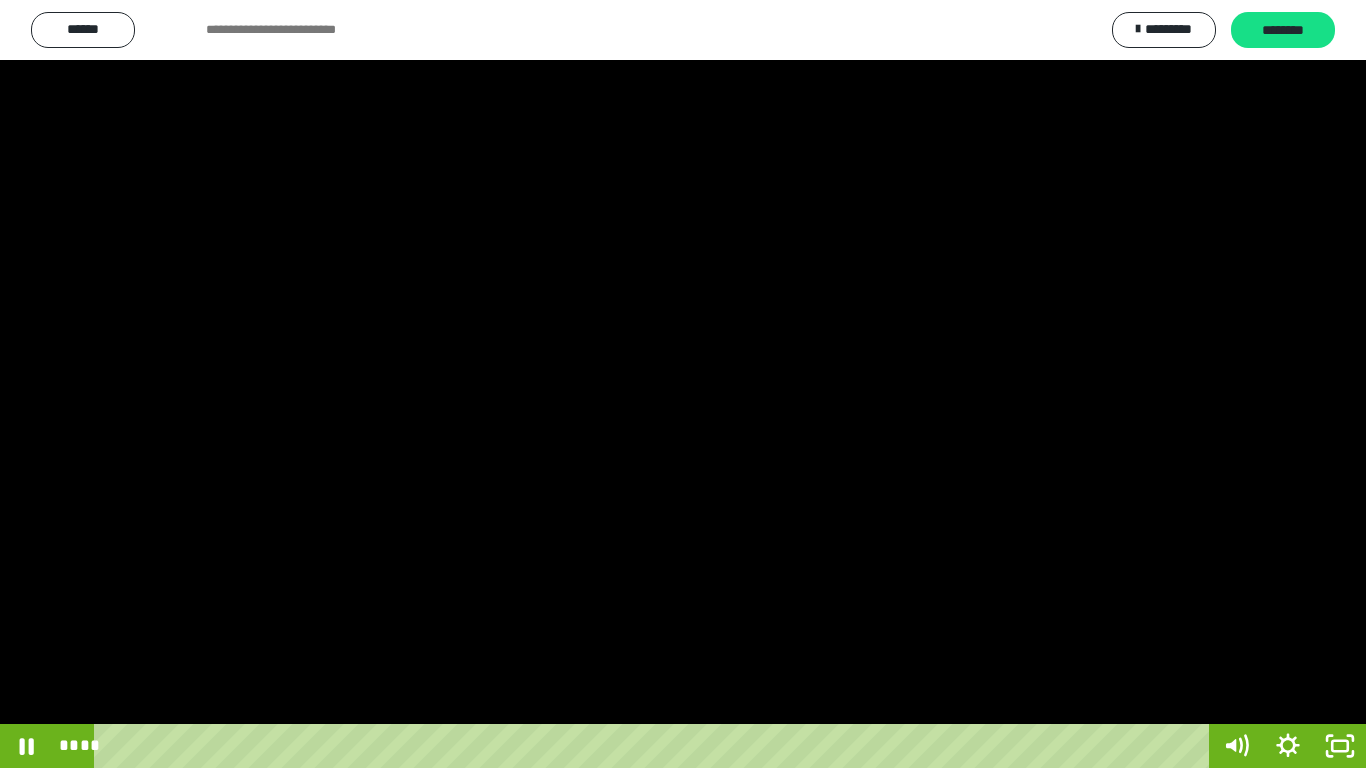 click at bounding box center [683, 384] 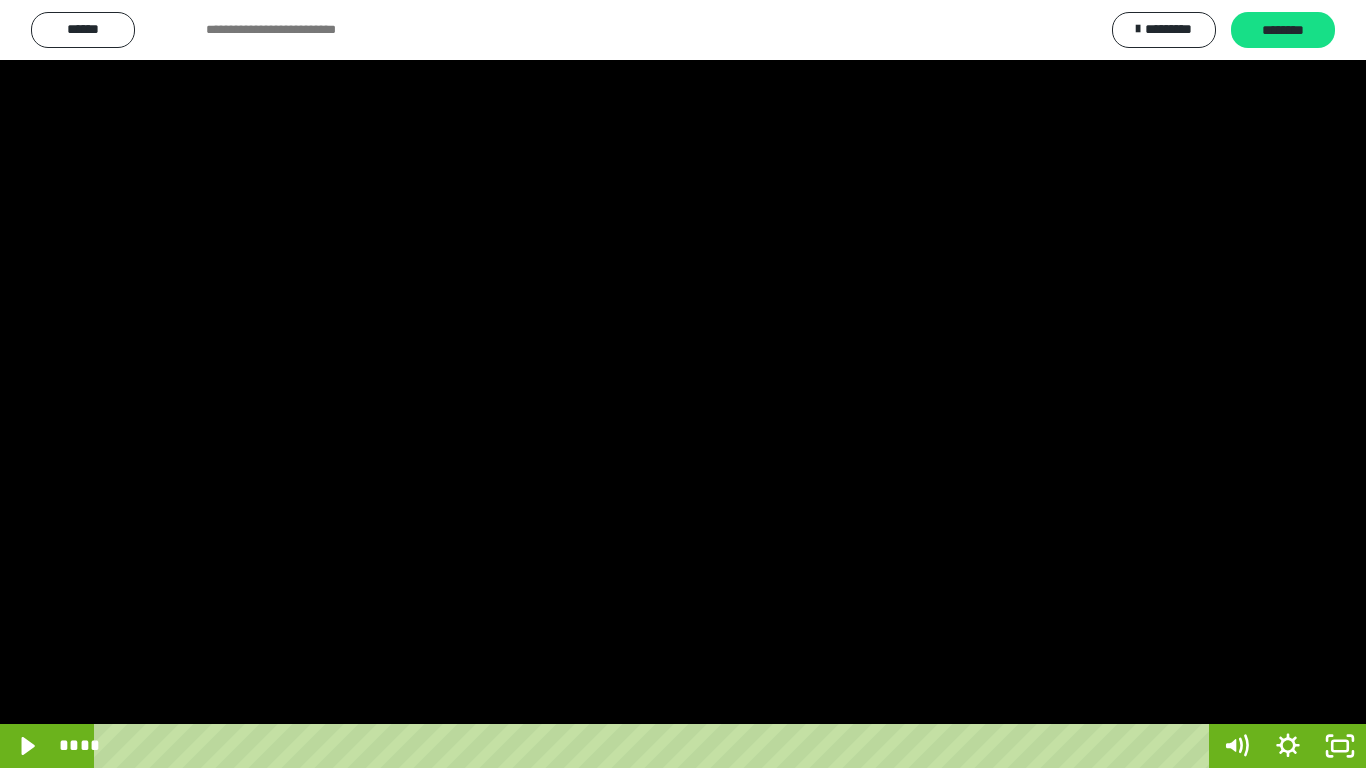 click at bounding box center (683, 384) 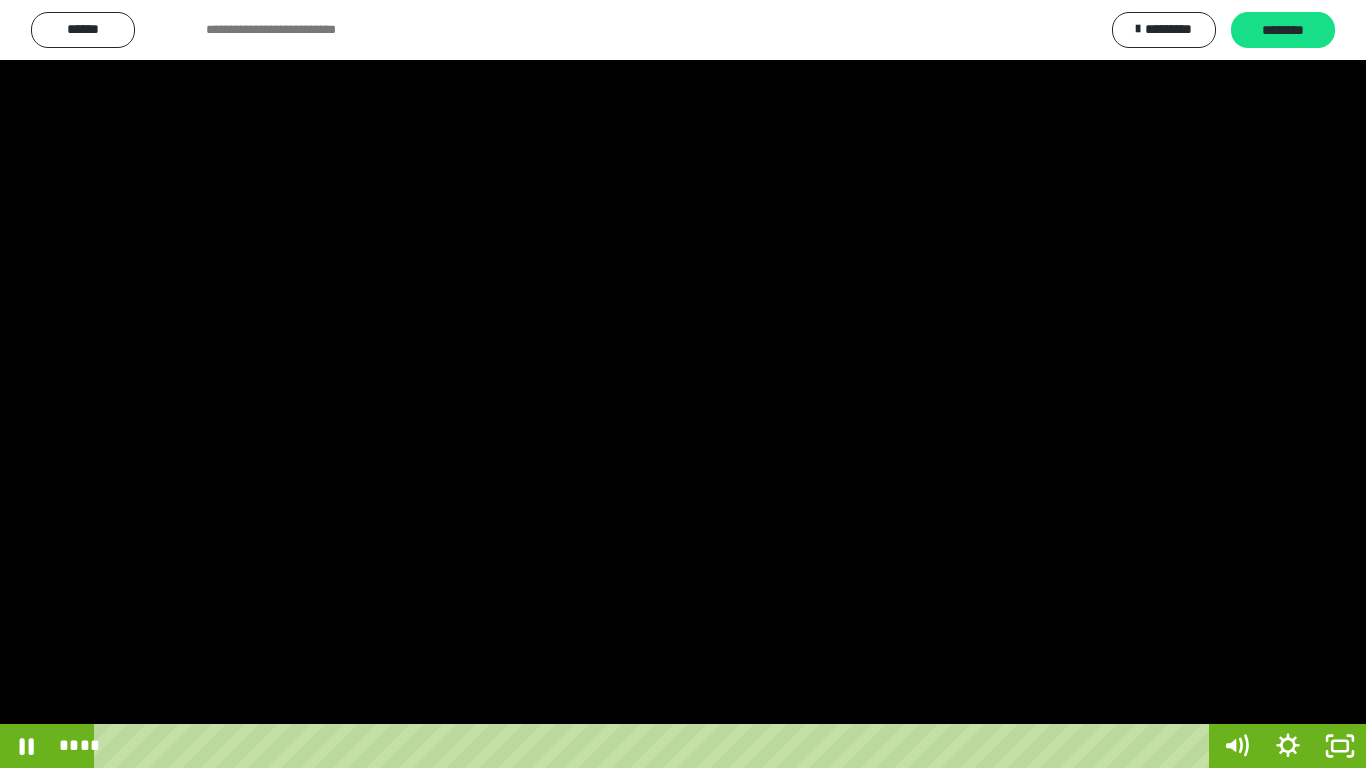 click at bounding box center (683, 384) 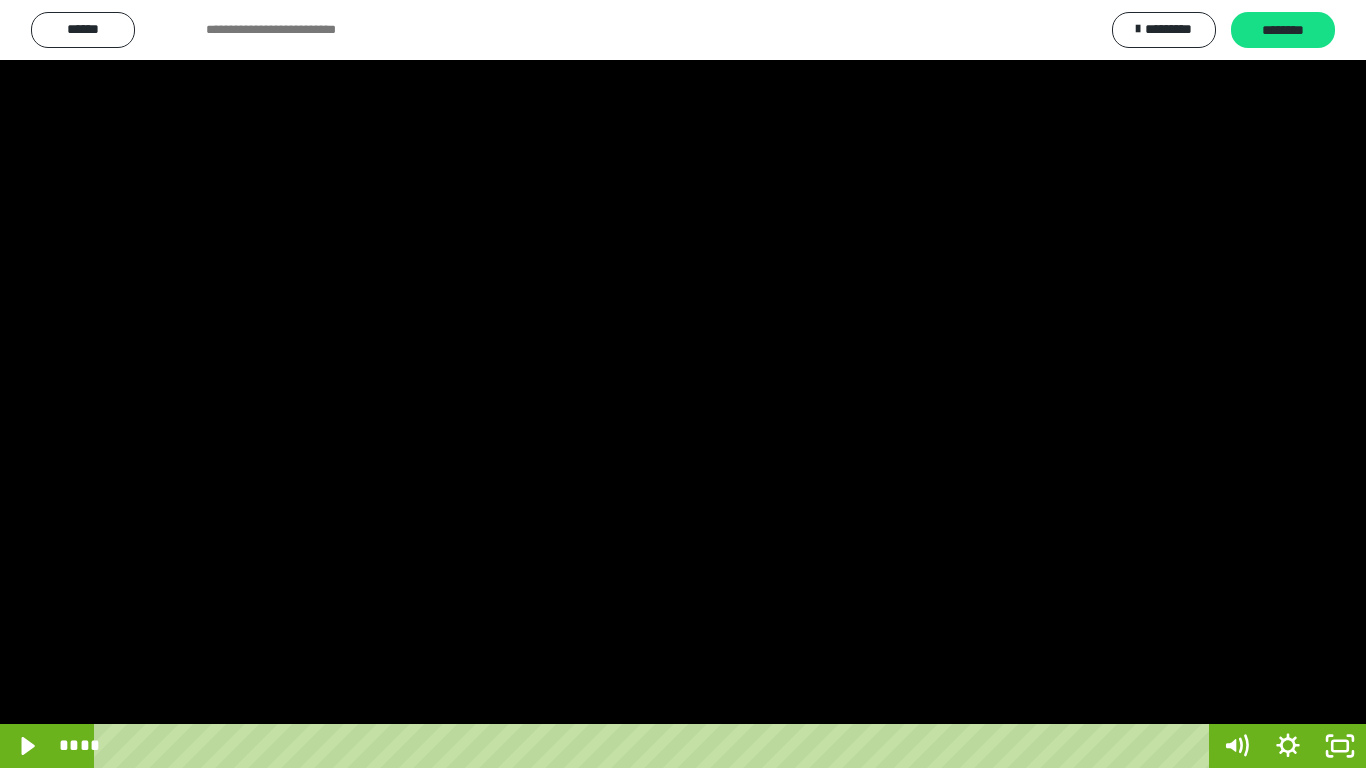 click at bounding box center [683, 384] 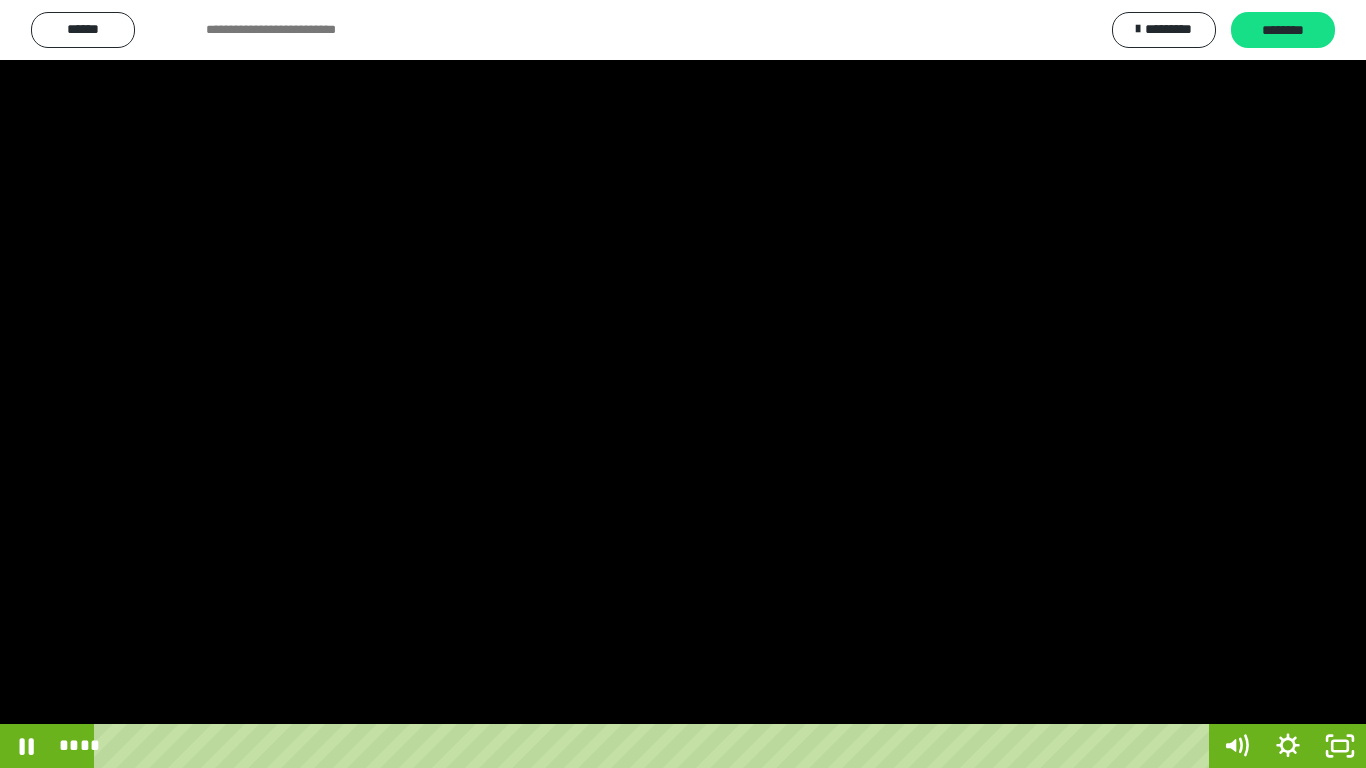 click at bounding box center (683, 384) 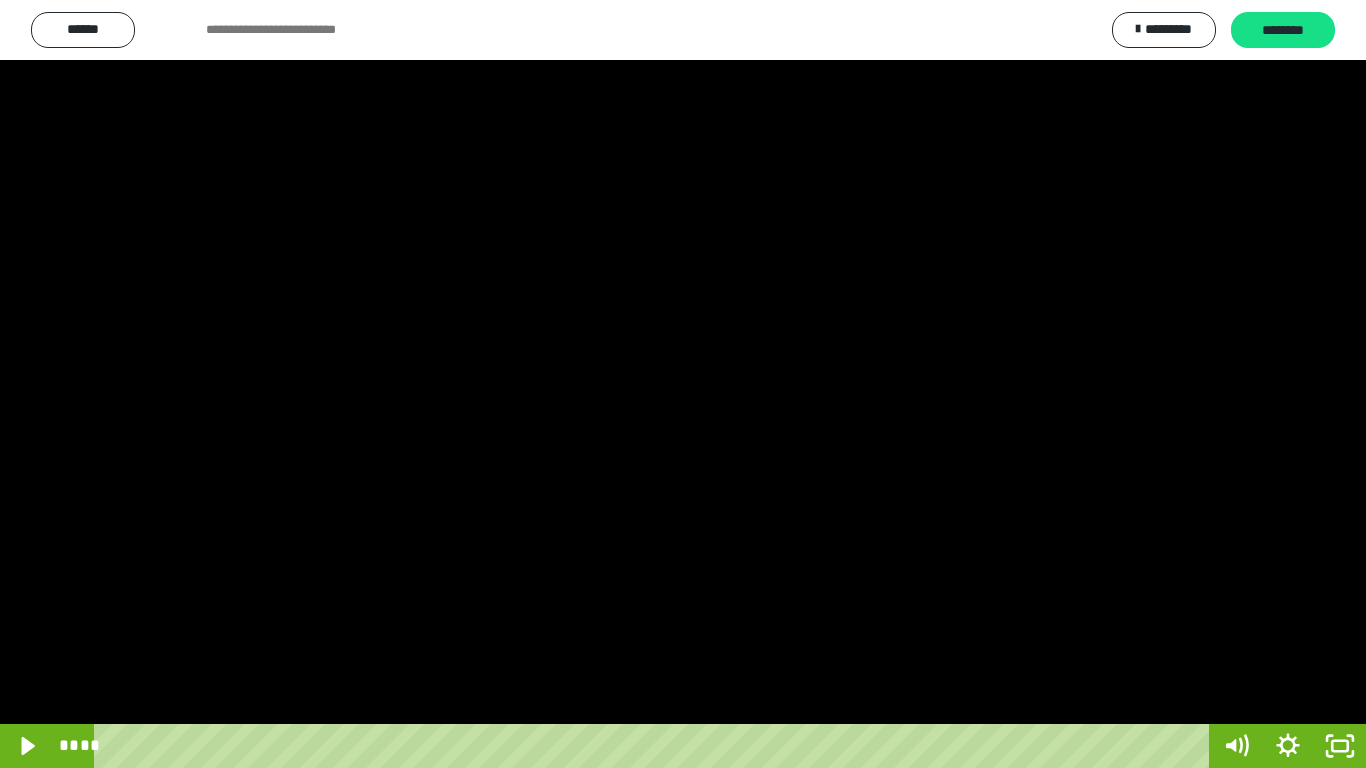 click at bounding box center [683, 384] 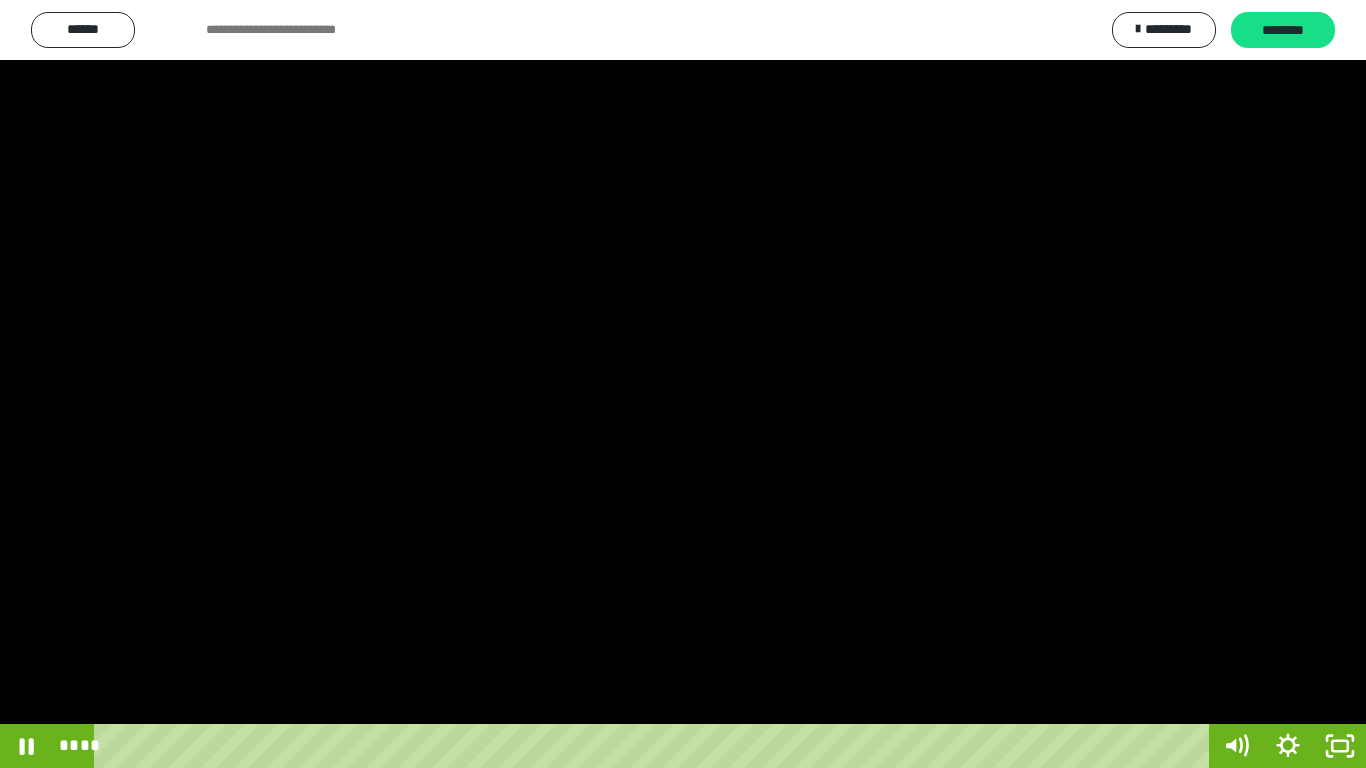 click at bounding box center (683, 384) 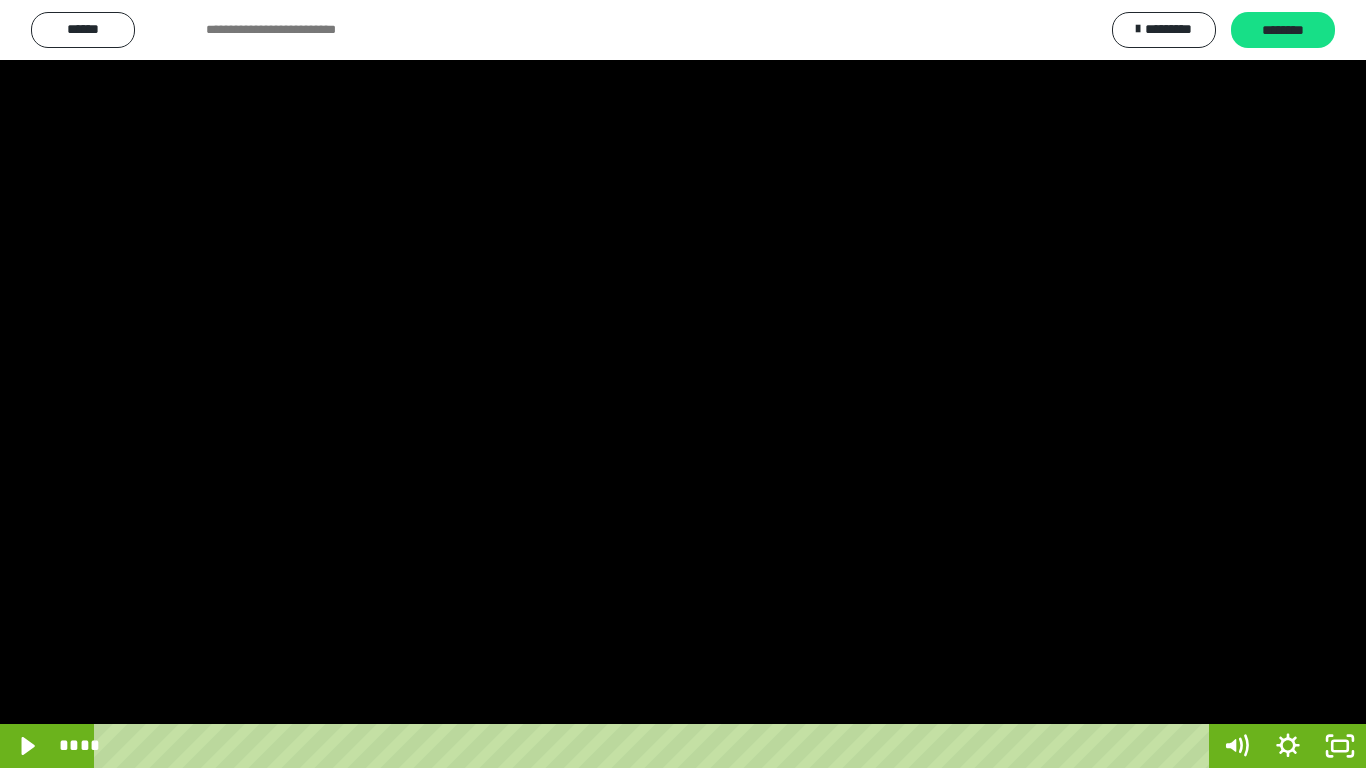 click at bounding box center [683, 384] 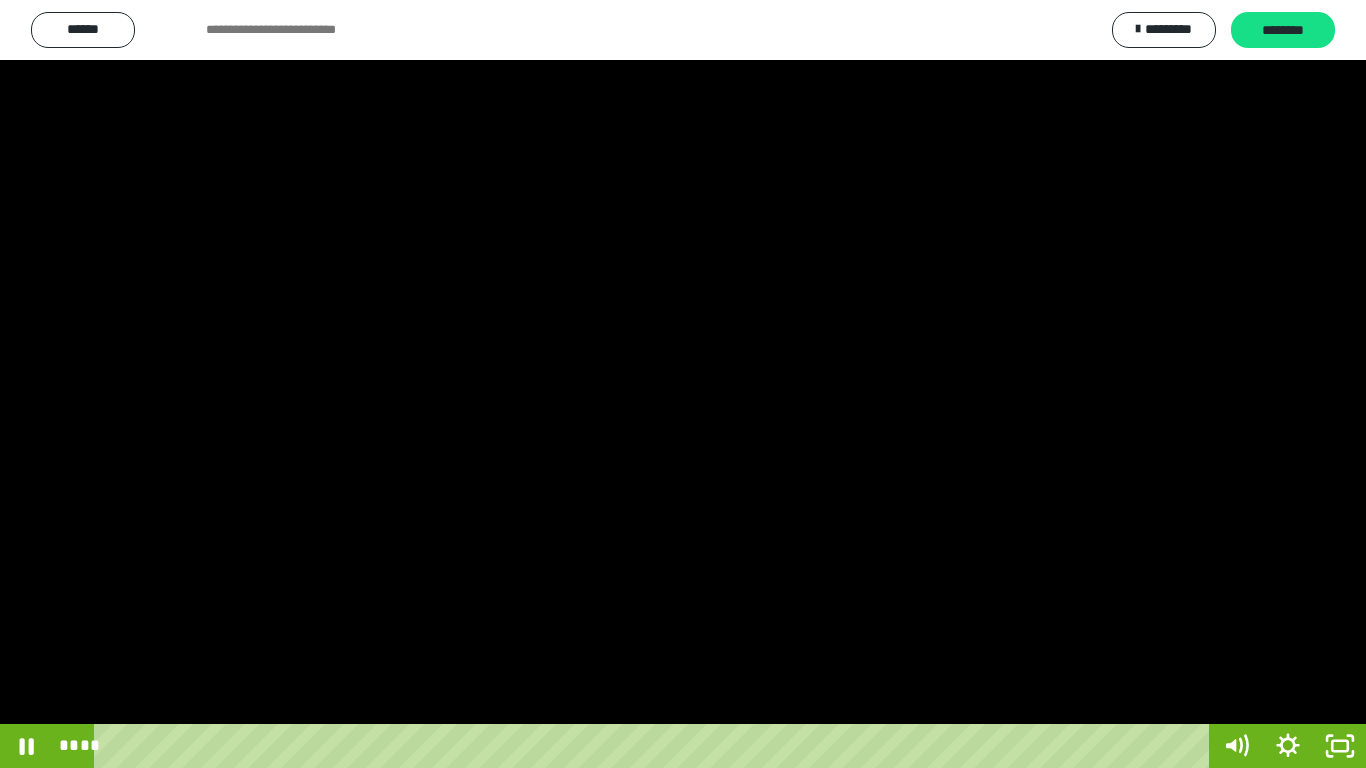 click at bounding box center [683, 384] 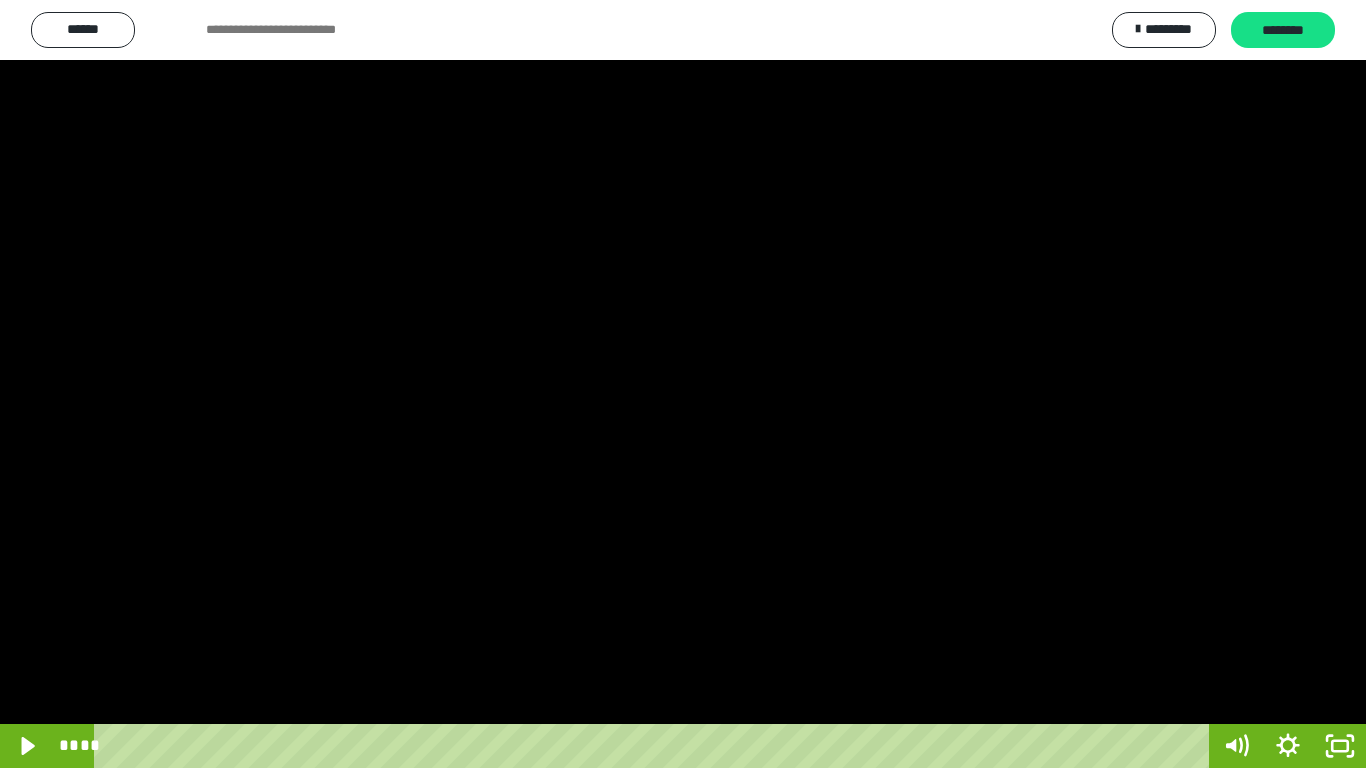 click at bounding box center [683, 384] 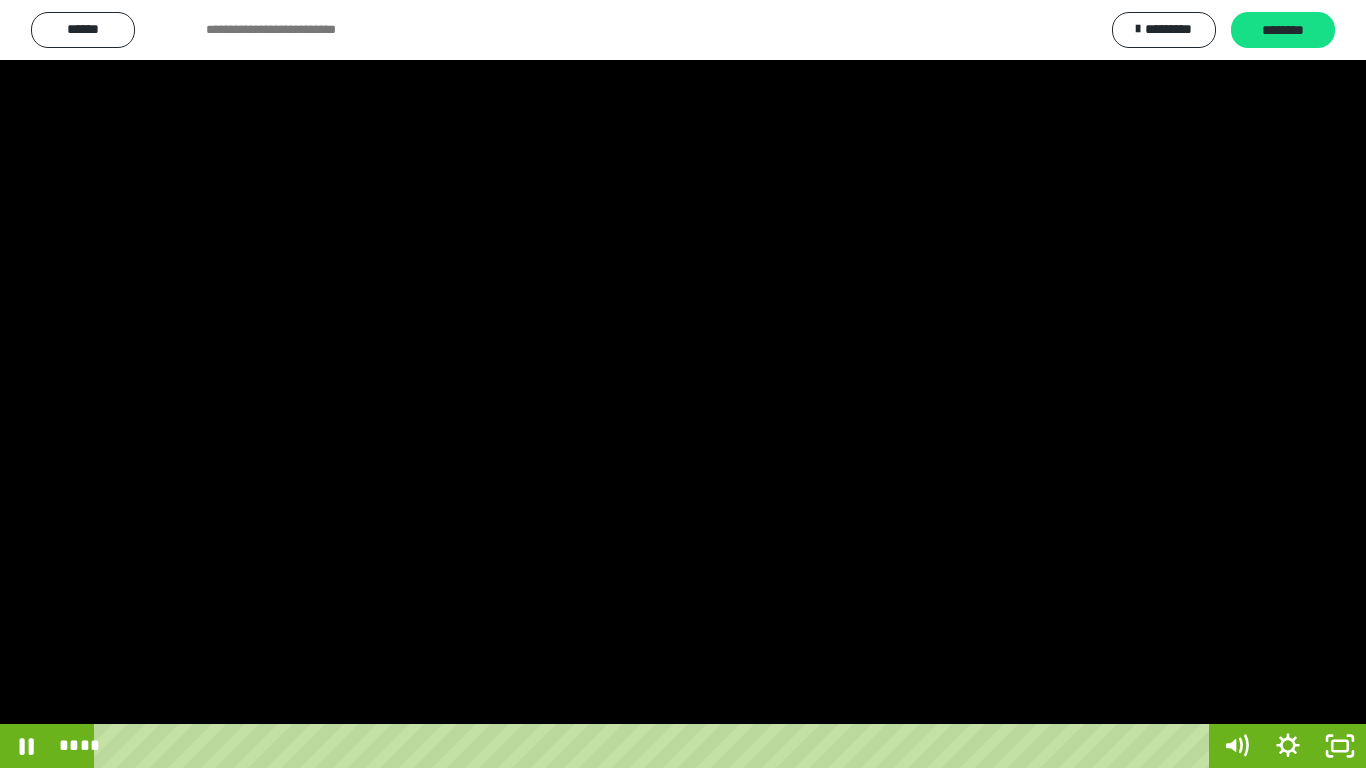 click at bounding box center [683, 384] 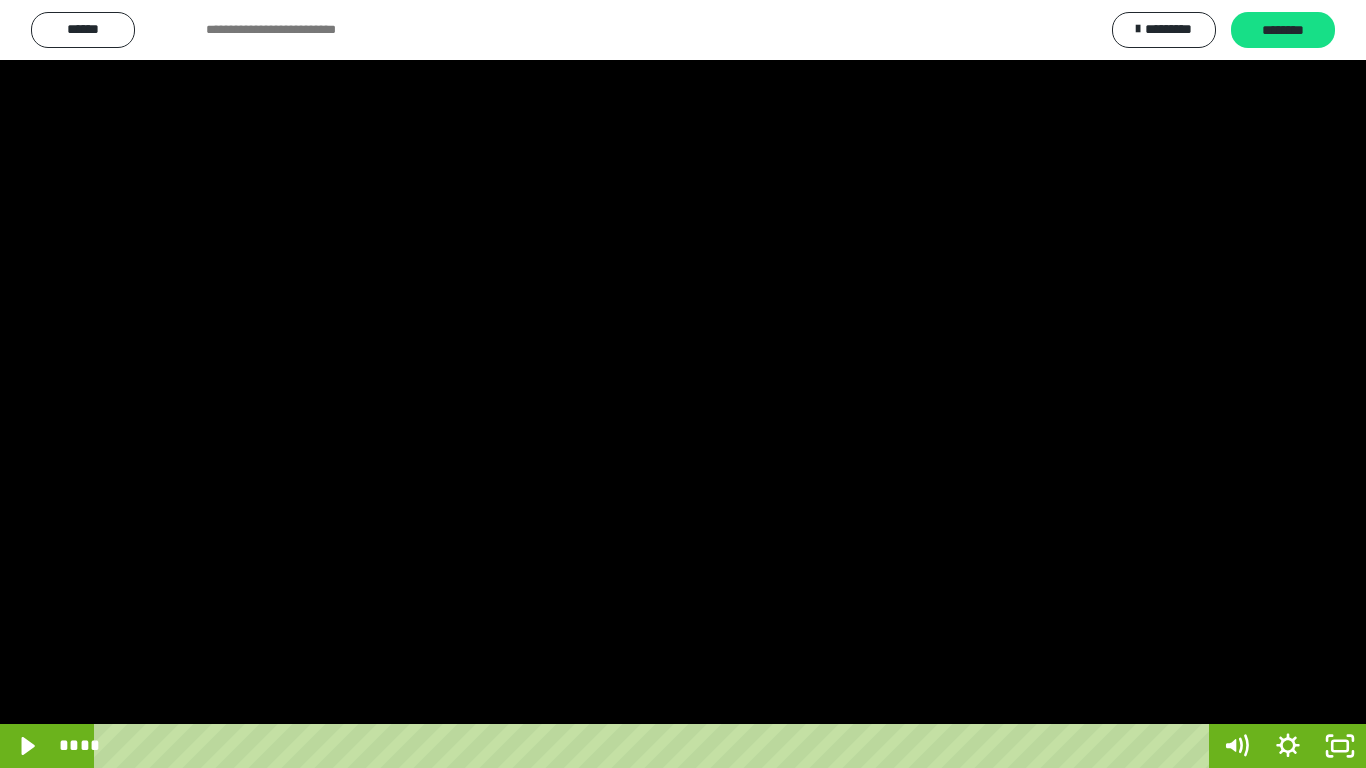 click at bounding box center [683, 384] 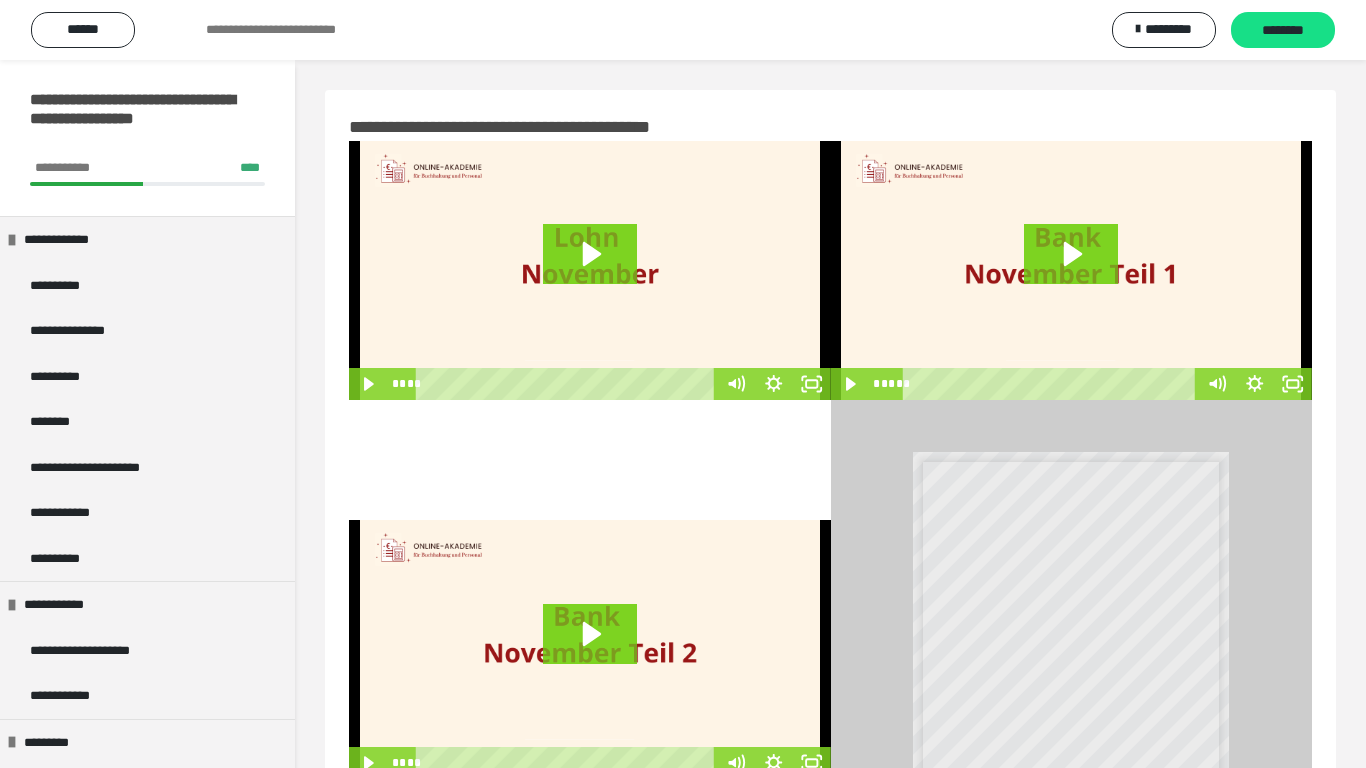 scroll, scrollTop: 445, scrollLeft: 0, axis: vertical 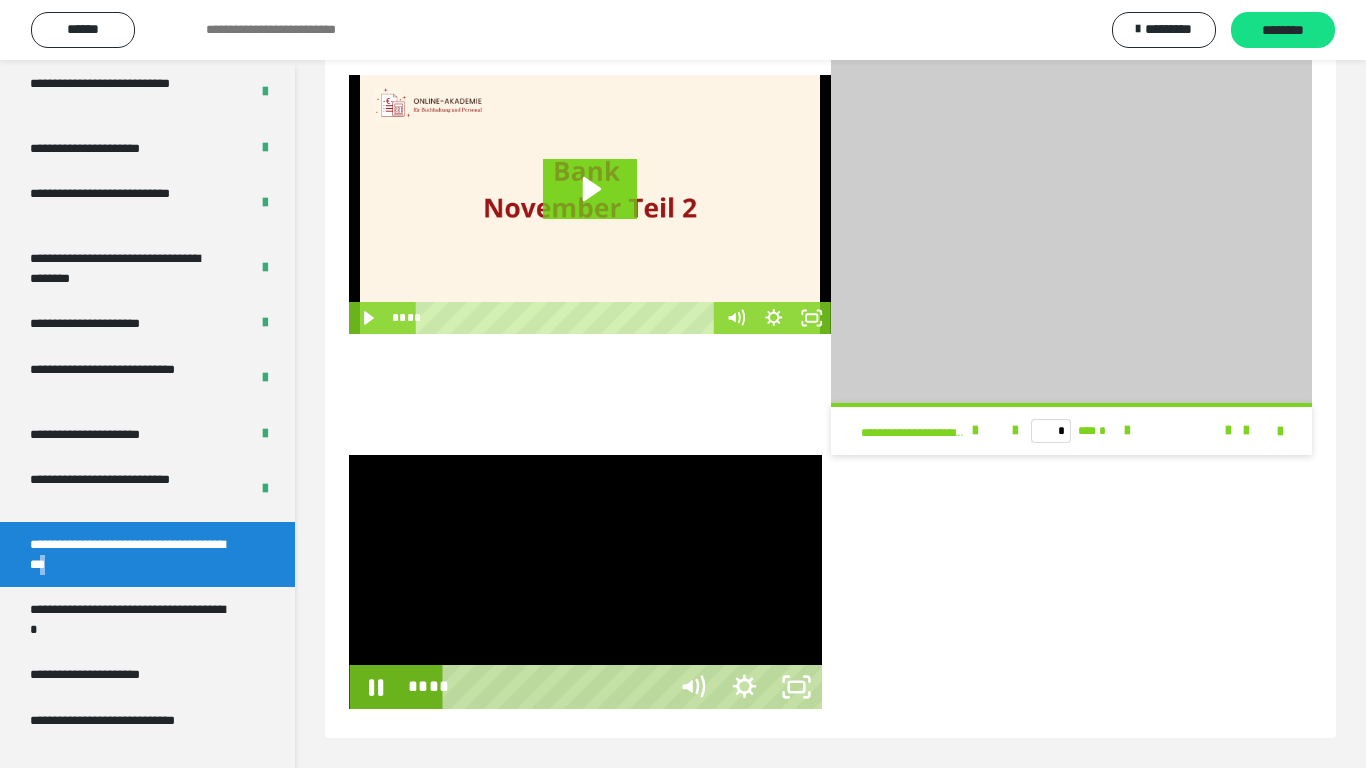 click at bounding box center (585, 582) 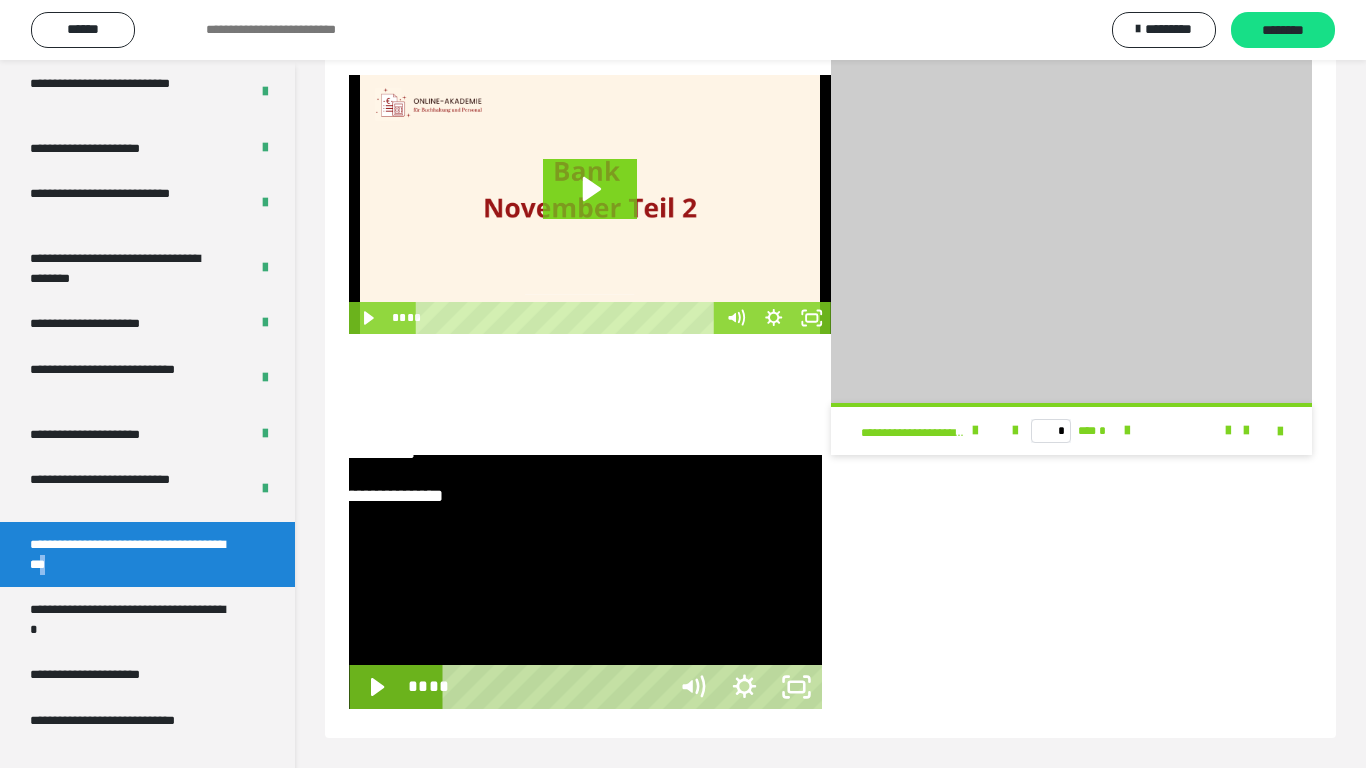 click at bounding box center [585, 582] 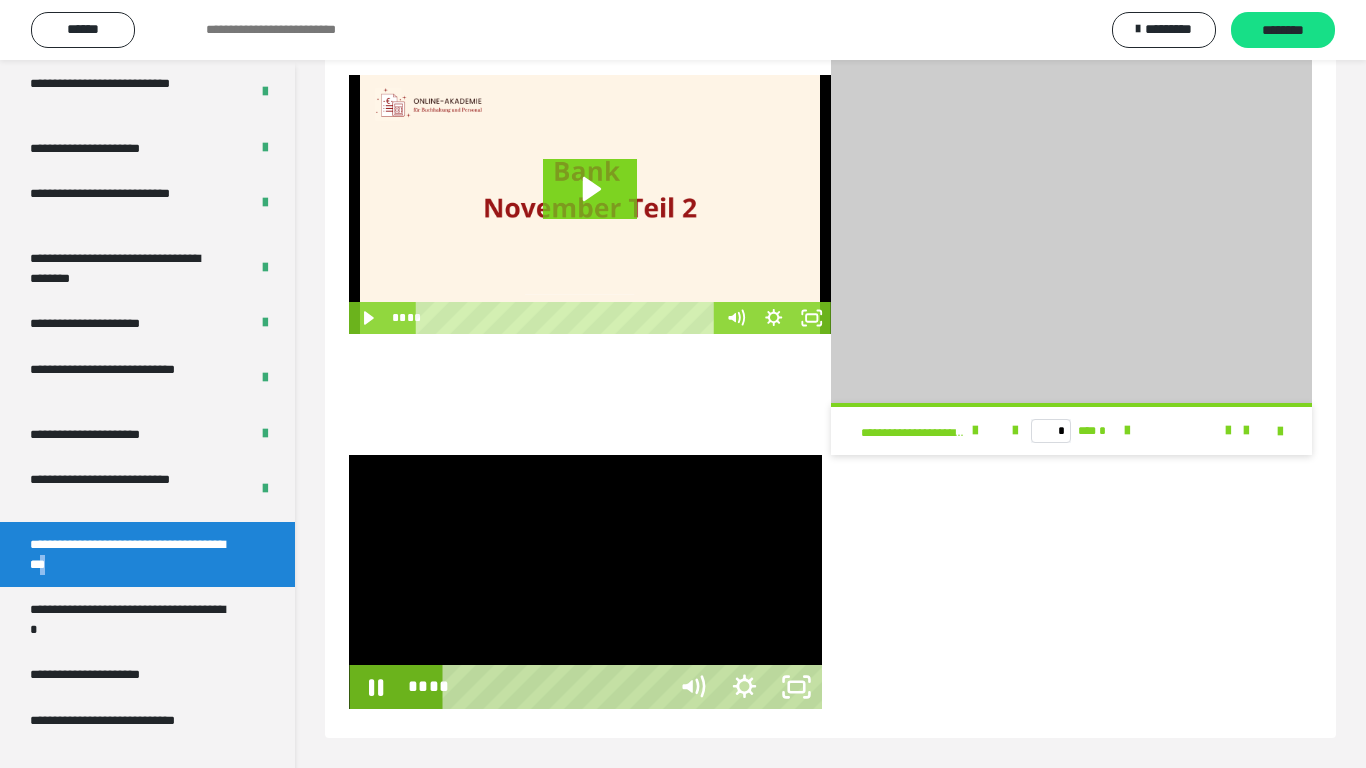 click at bounding box center (585, 582) 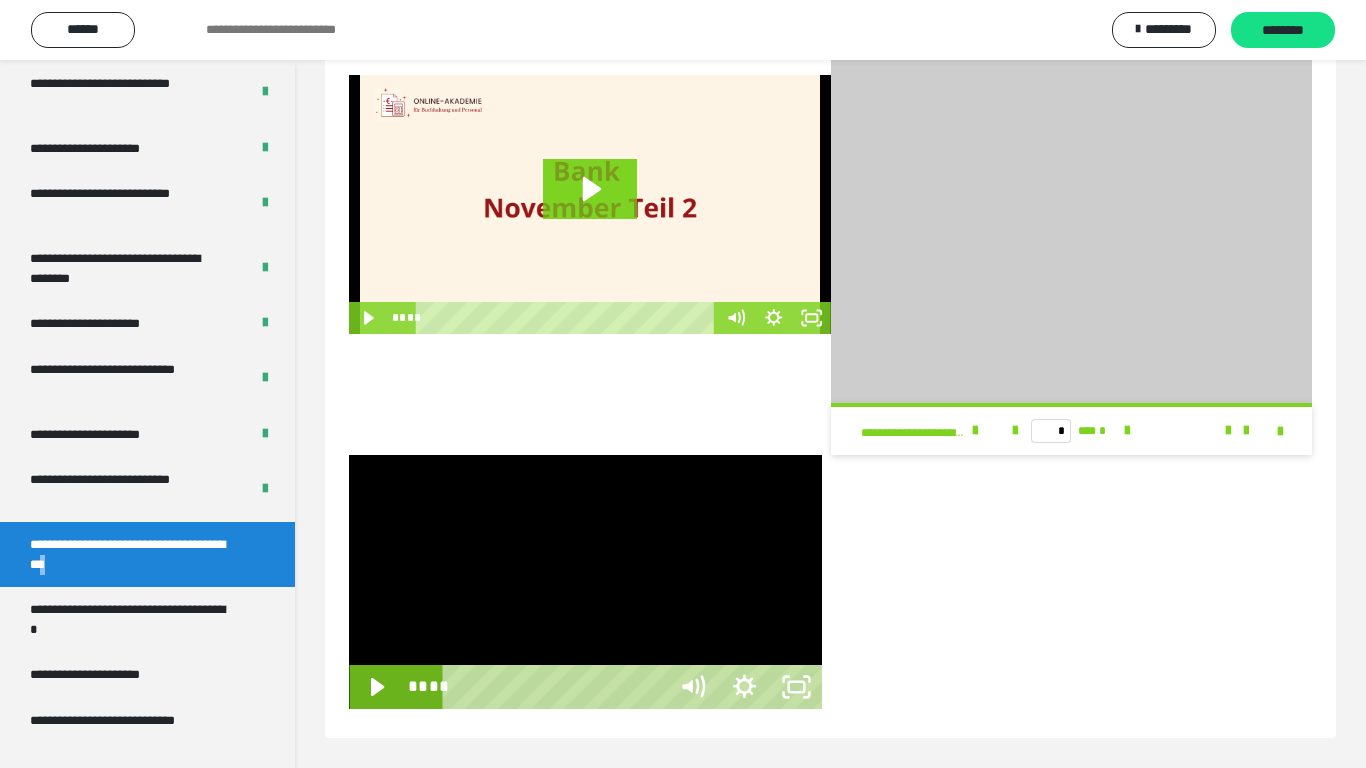 click at bounding box center [585, 582] 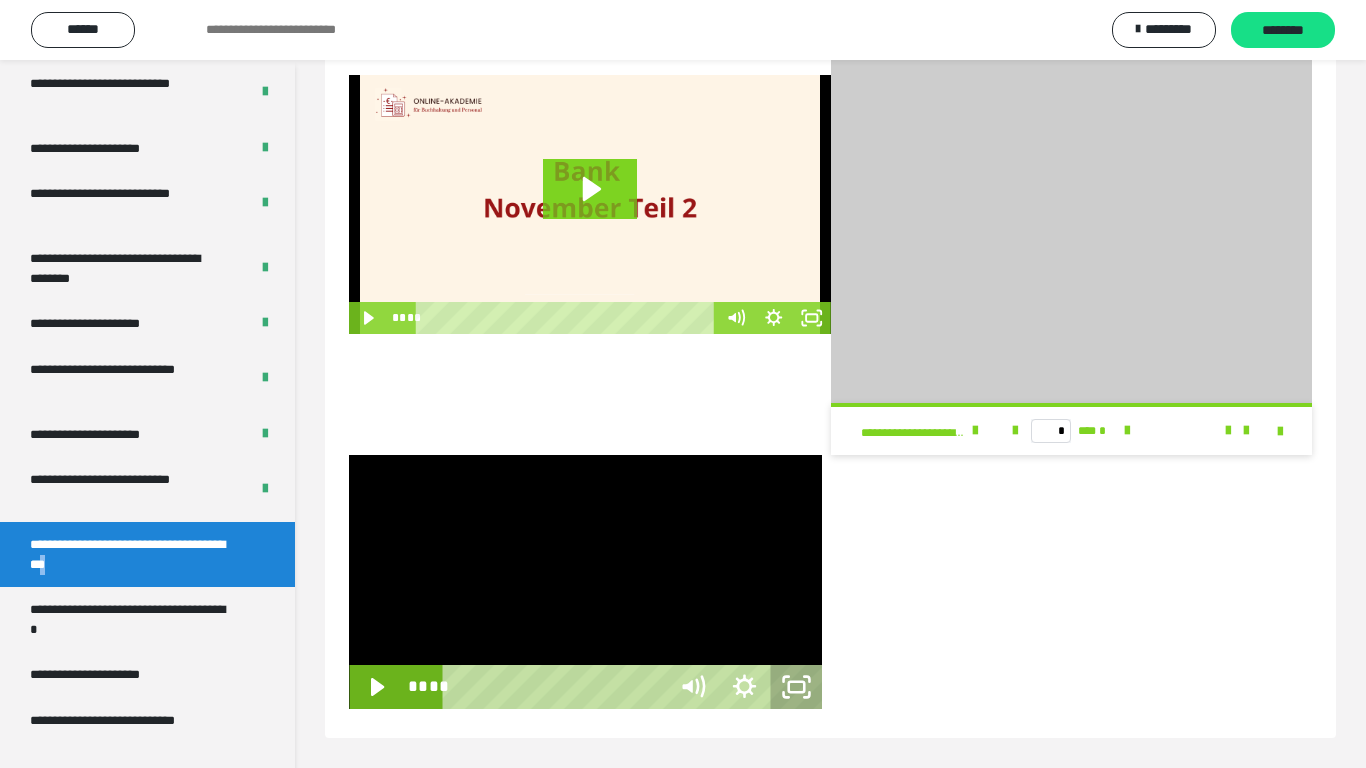 click 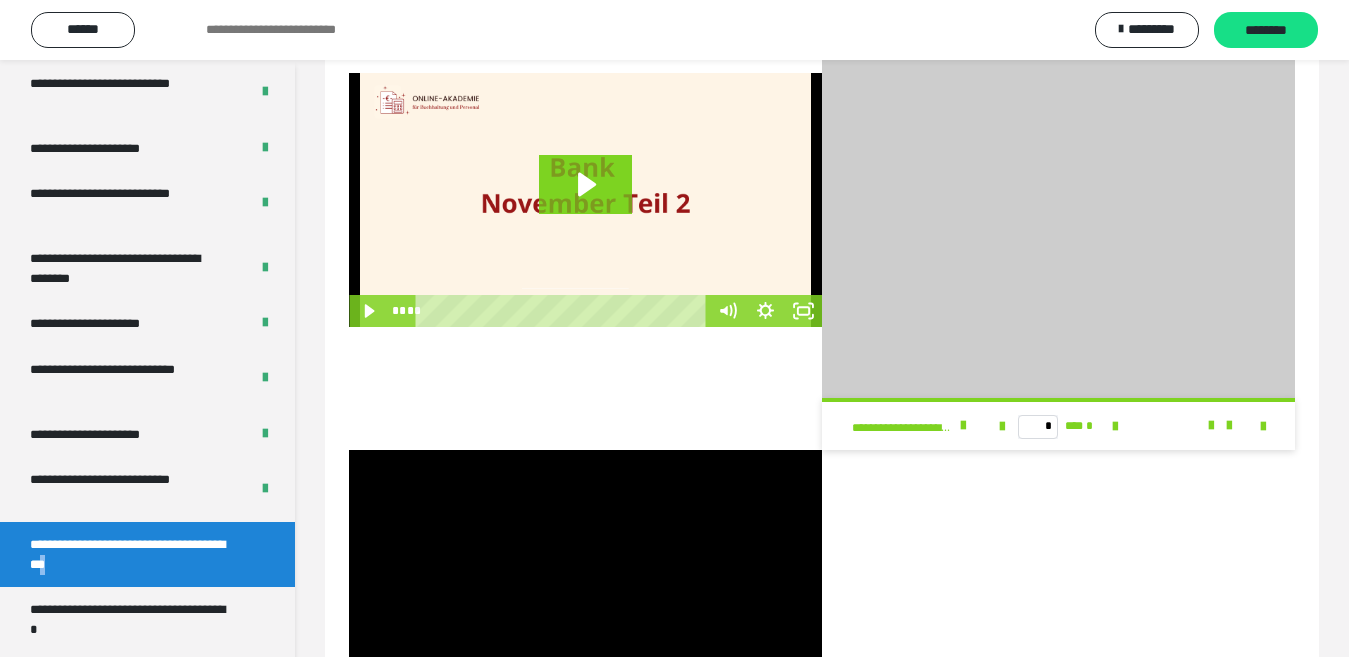 scroll, scrollTop: 100, scrollLeft: 0, axis: vertical 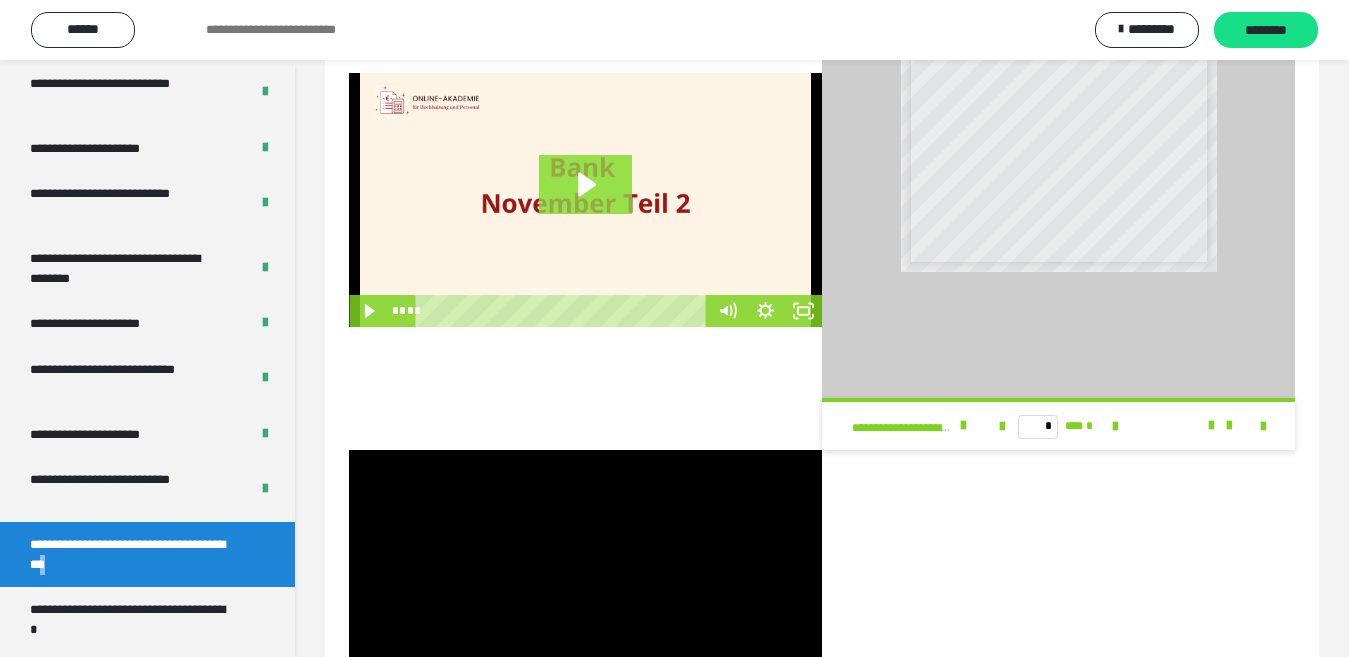 click 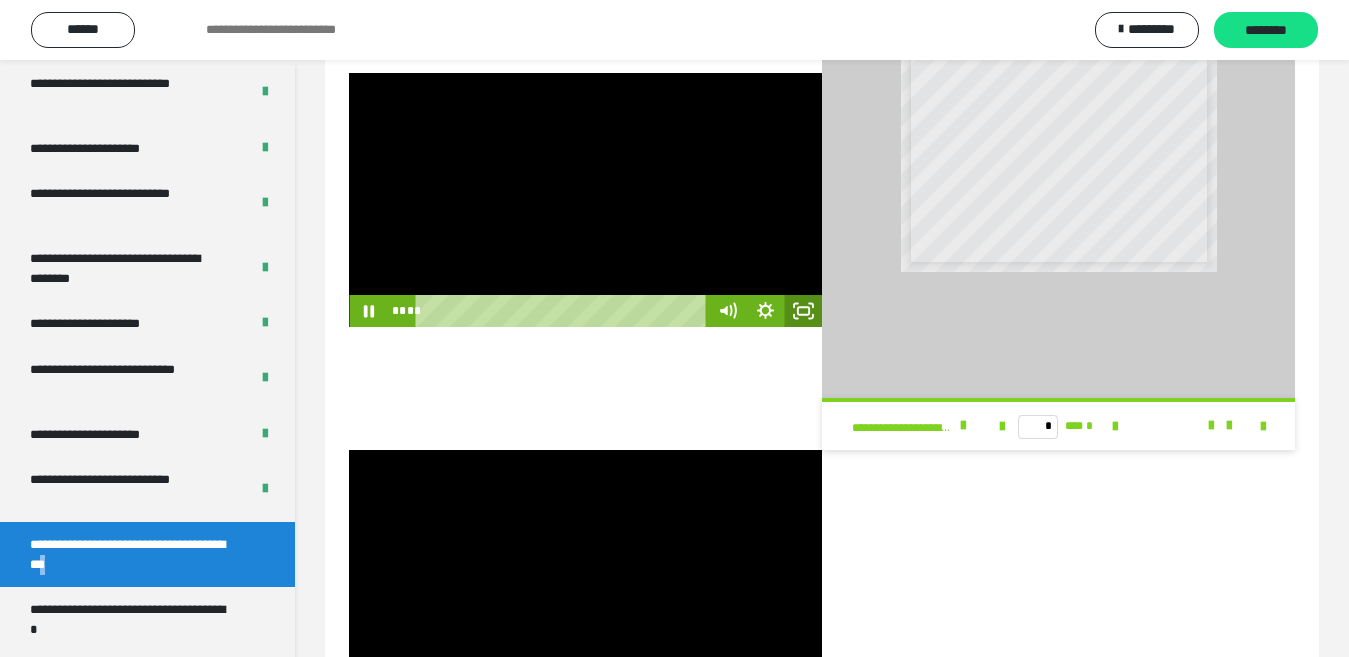 click 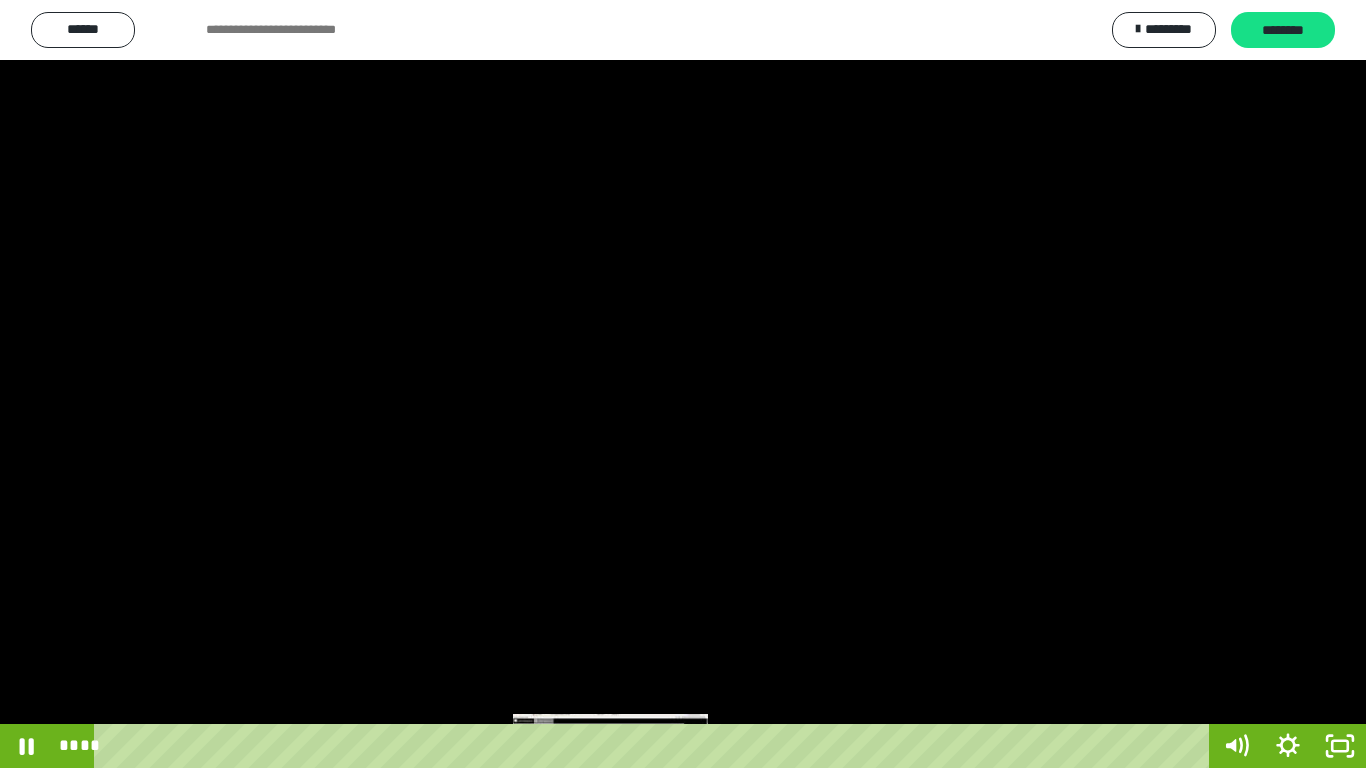 click on "****" at bounding box center [655, 746] 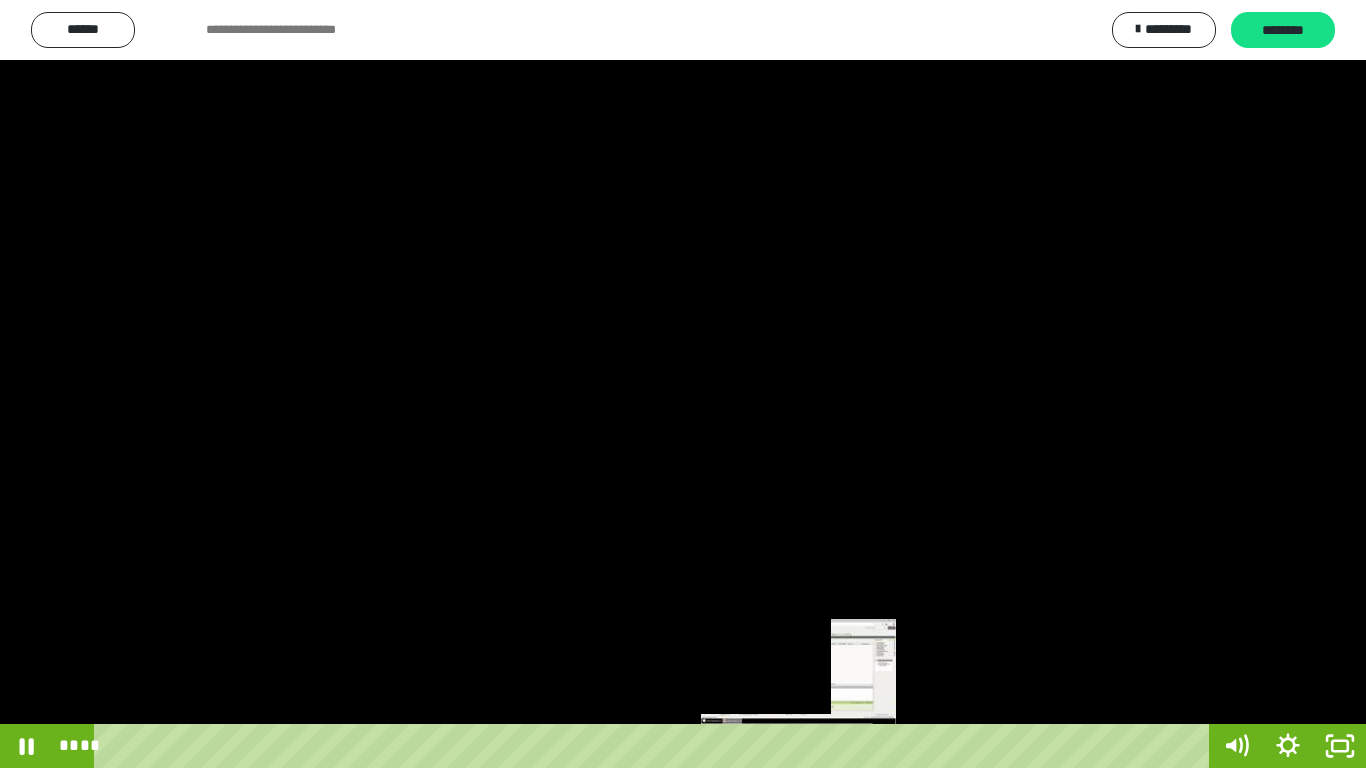 click on "****" at bounding box center [655, 746] 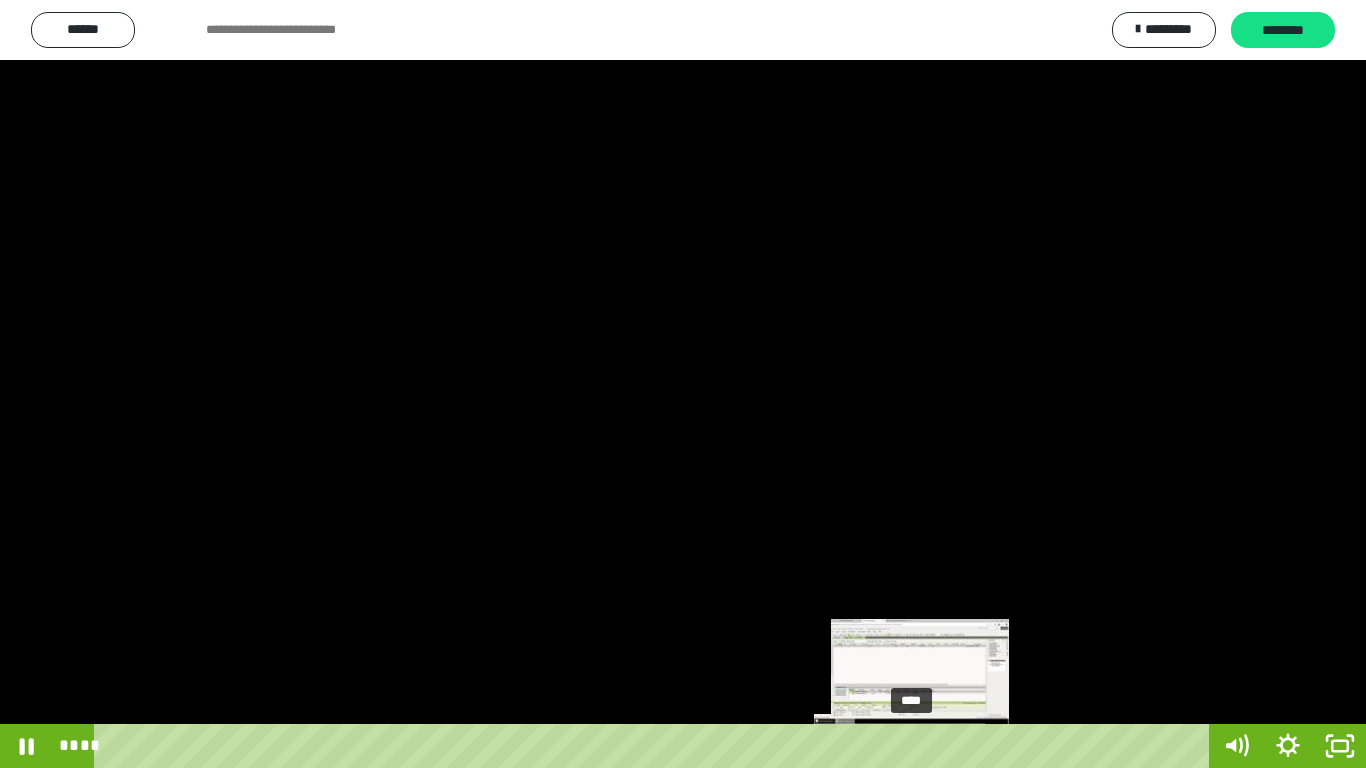 click on "****" at bounding box center (655, 746) 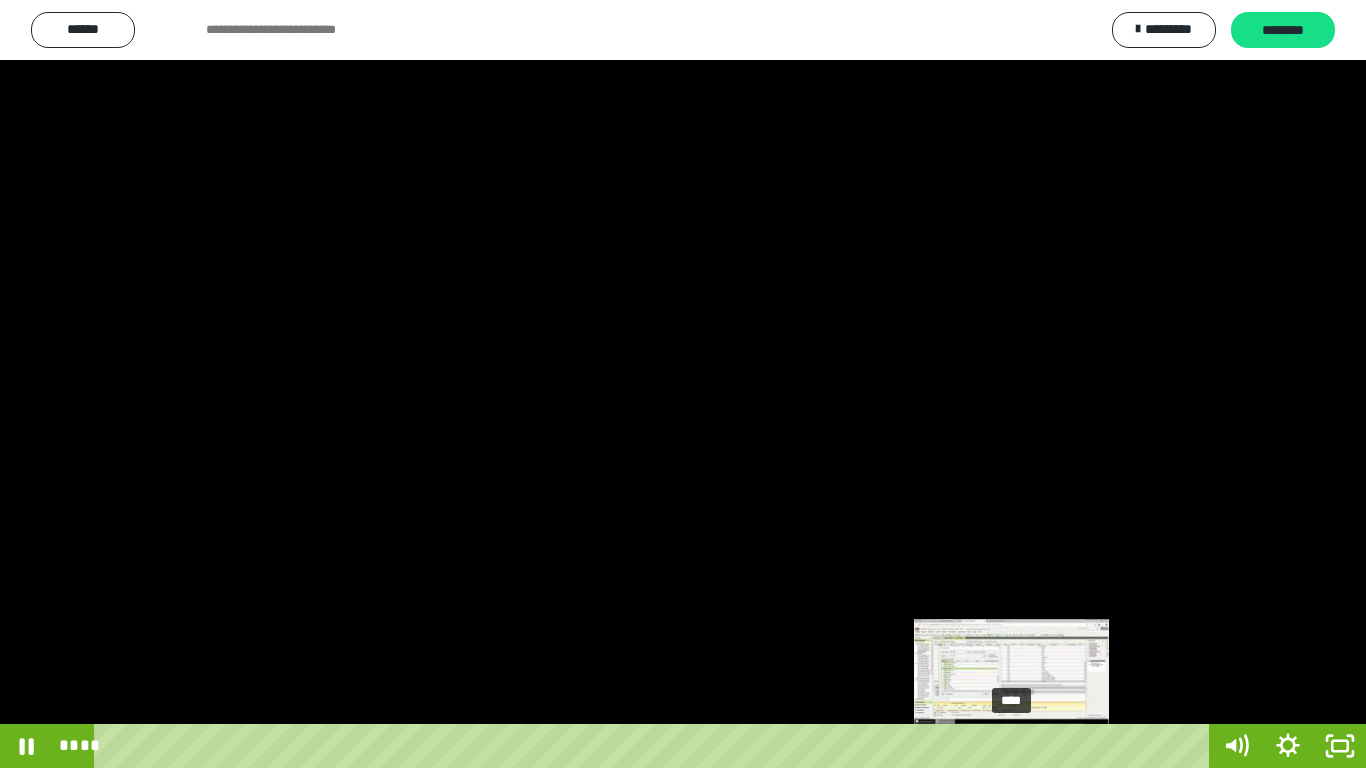 click on "****" at bounding box center (655, 746) 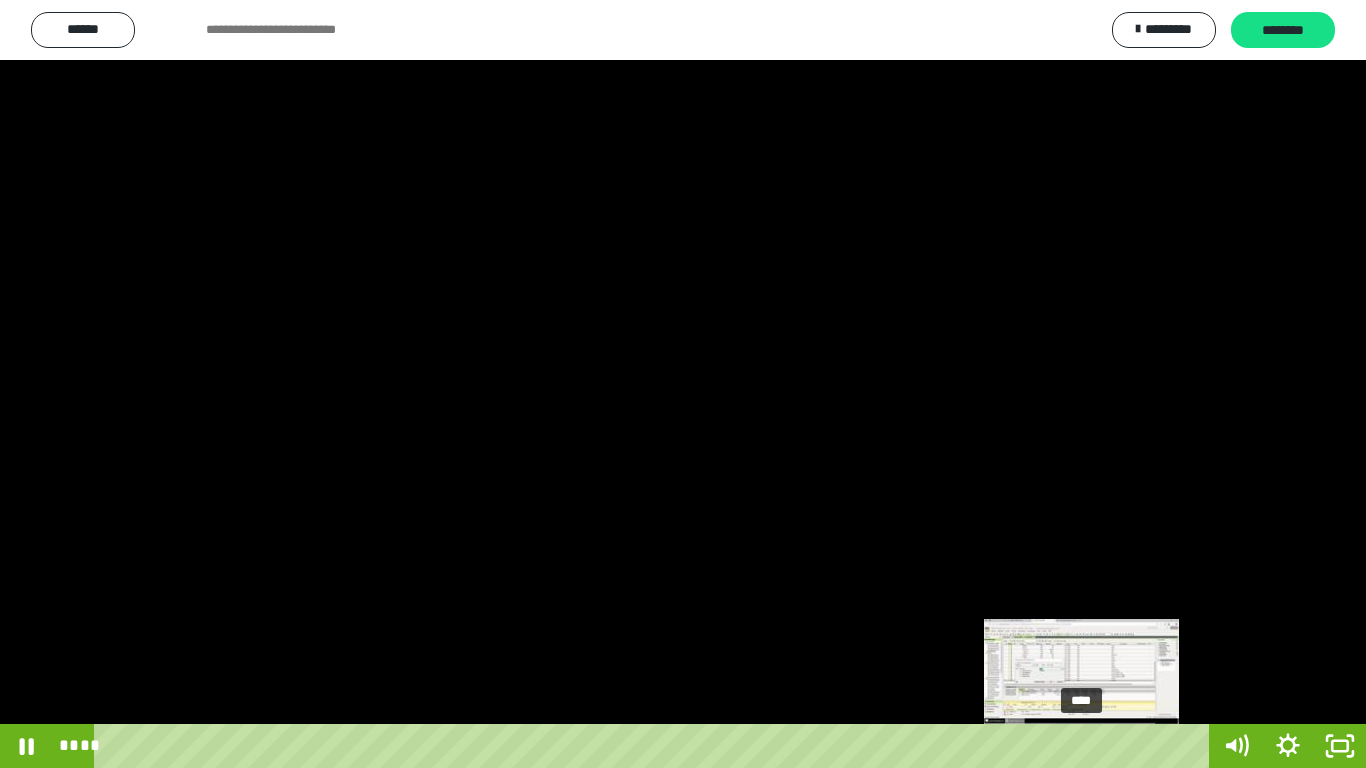 click on "****" at bounding box center [655, 746] 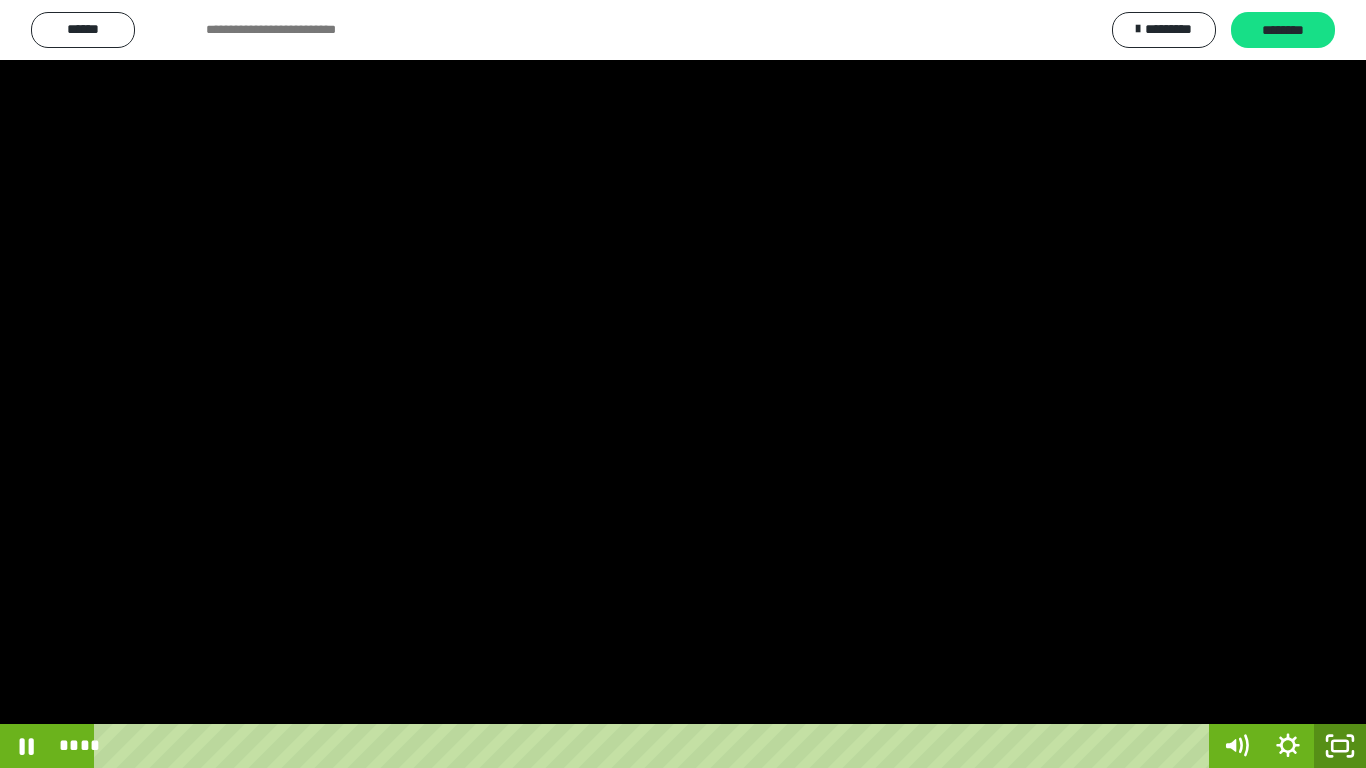 click 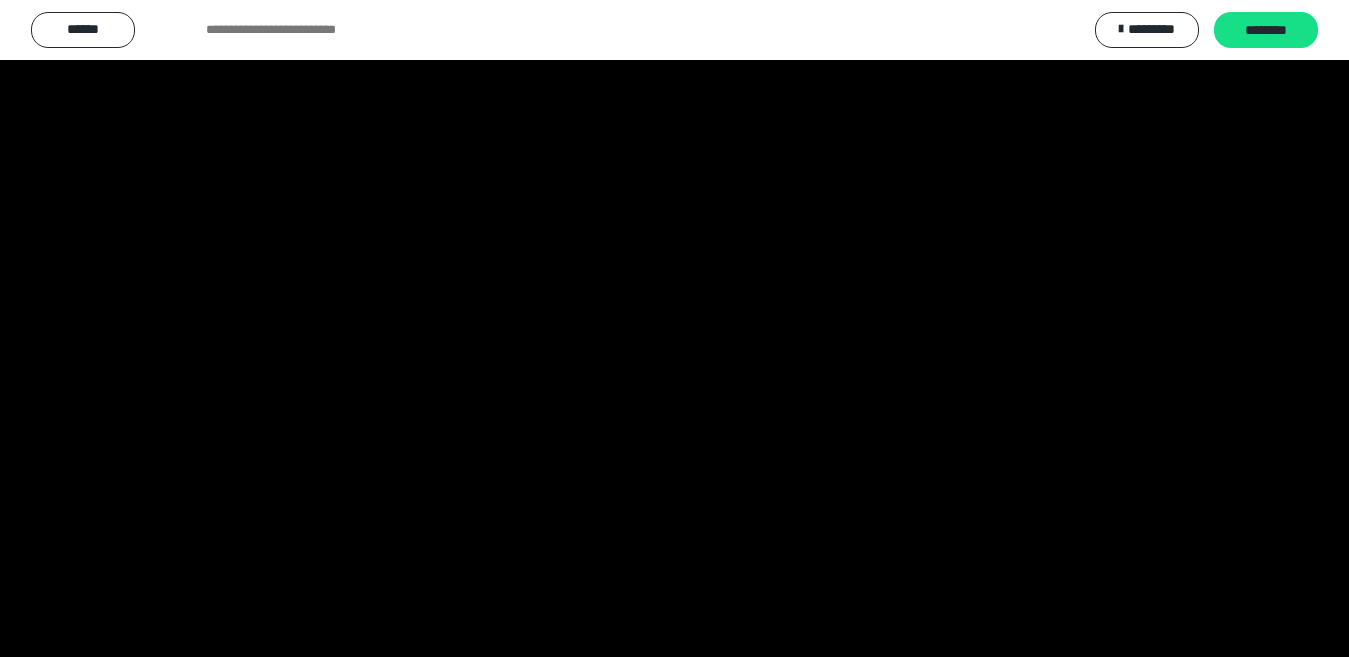 scroll, scrollTop: 245, scrollLeft: 0, axis: vertical 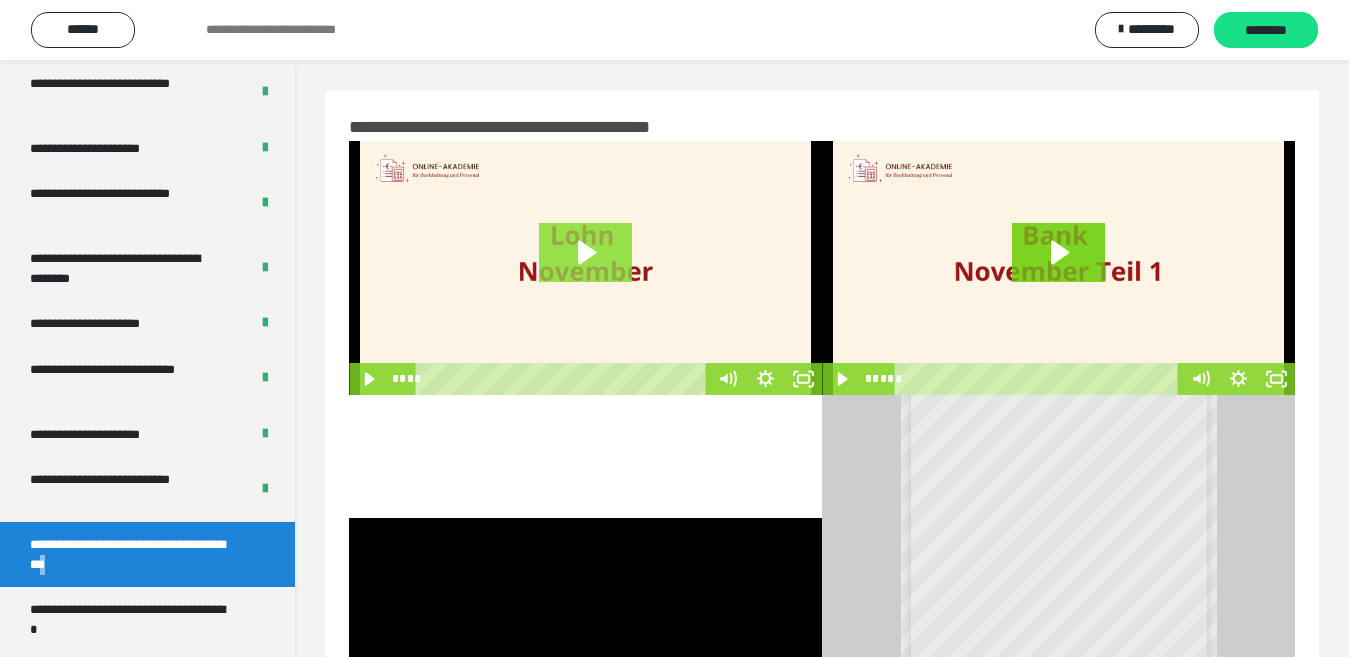 click 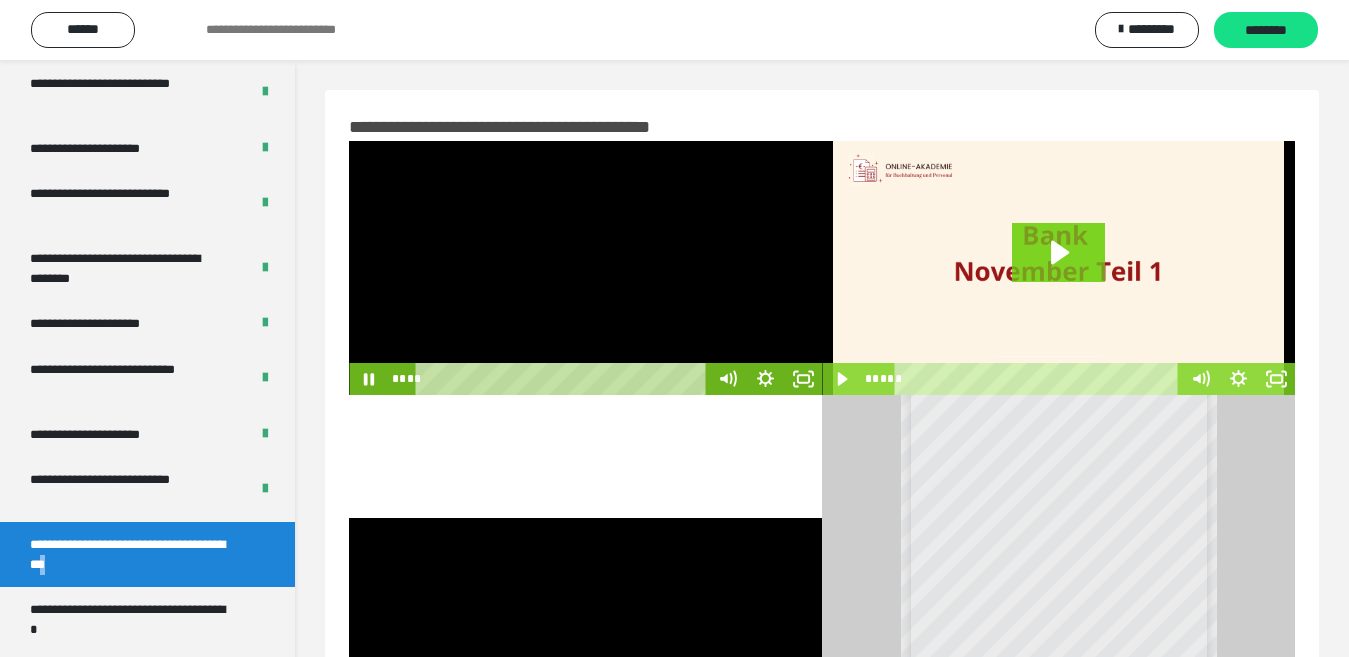 click at bounding box center [585, 268] 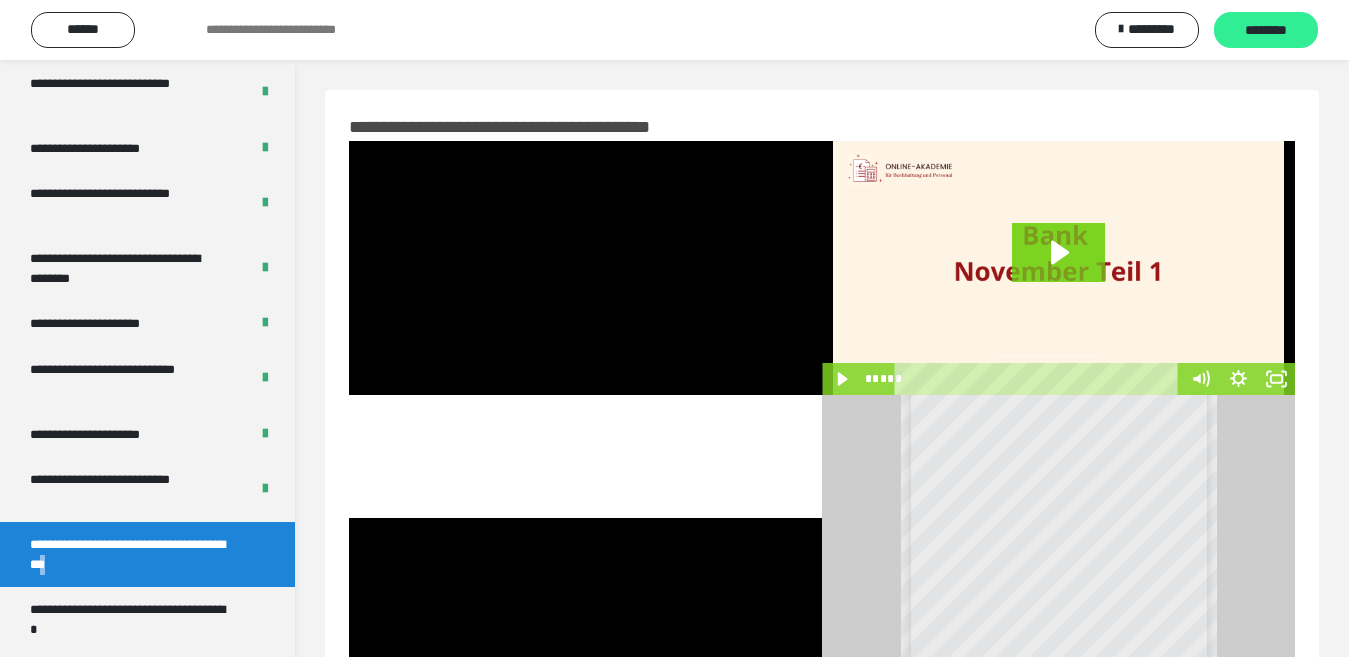 click on "********" at bounding box center [1266, 30] 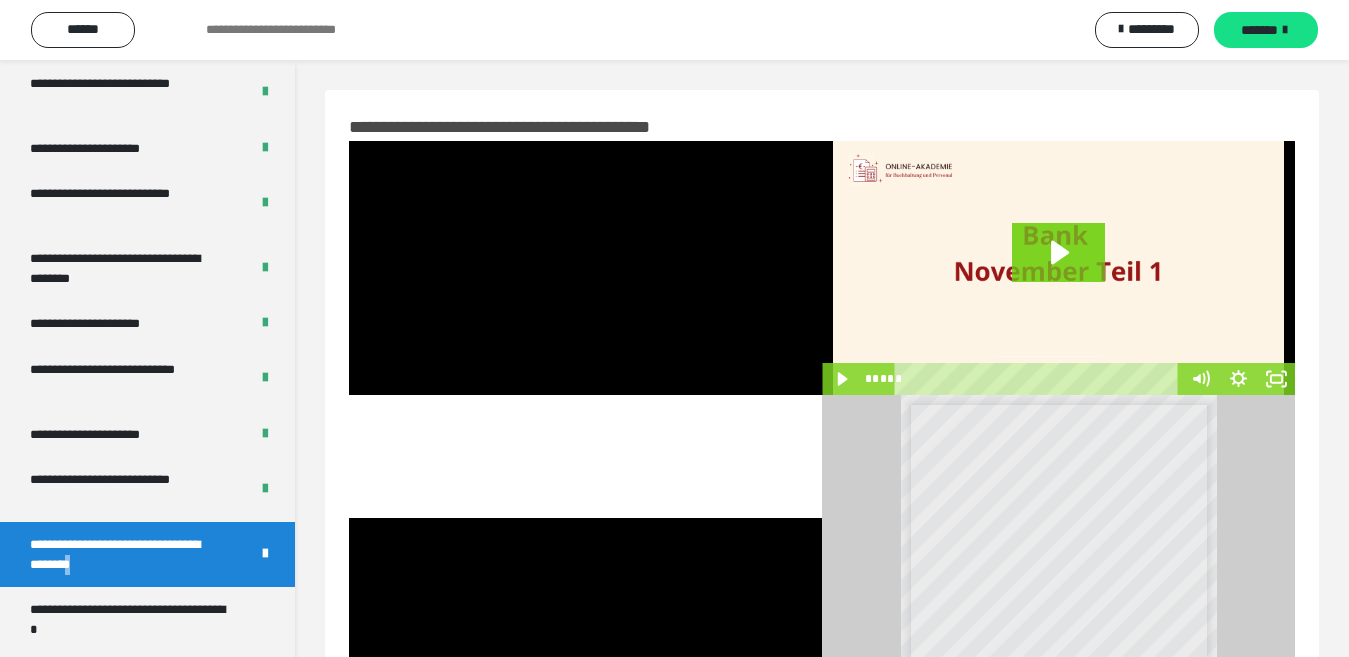 scroll, scrollTop: 3500, scrollLeft: 0, axis: vertical 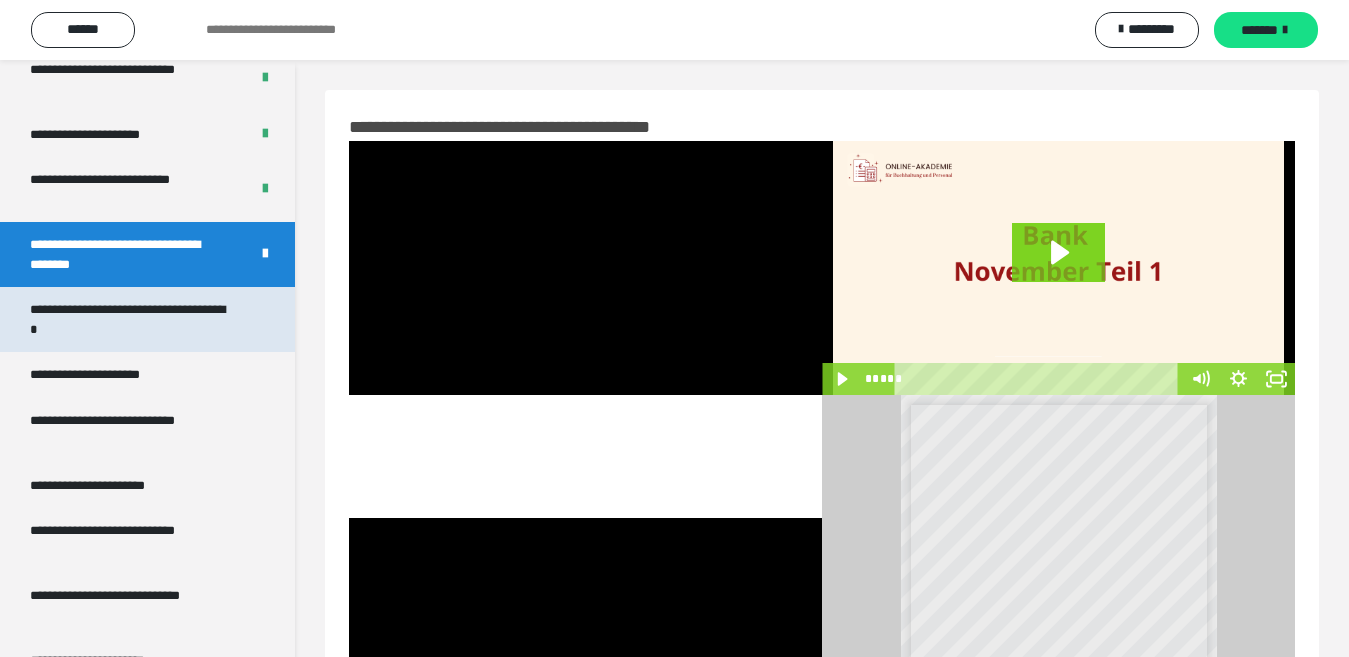 drag, startPoint x: 133, startPoint y: 308, endPoint x: 154, endPoint y: 344, distance: 41.677334 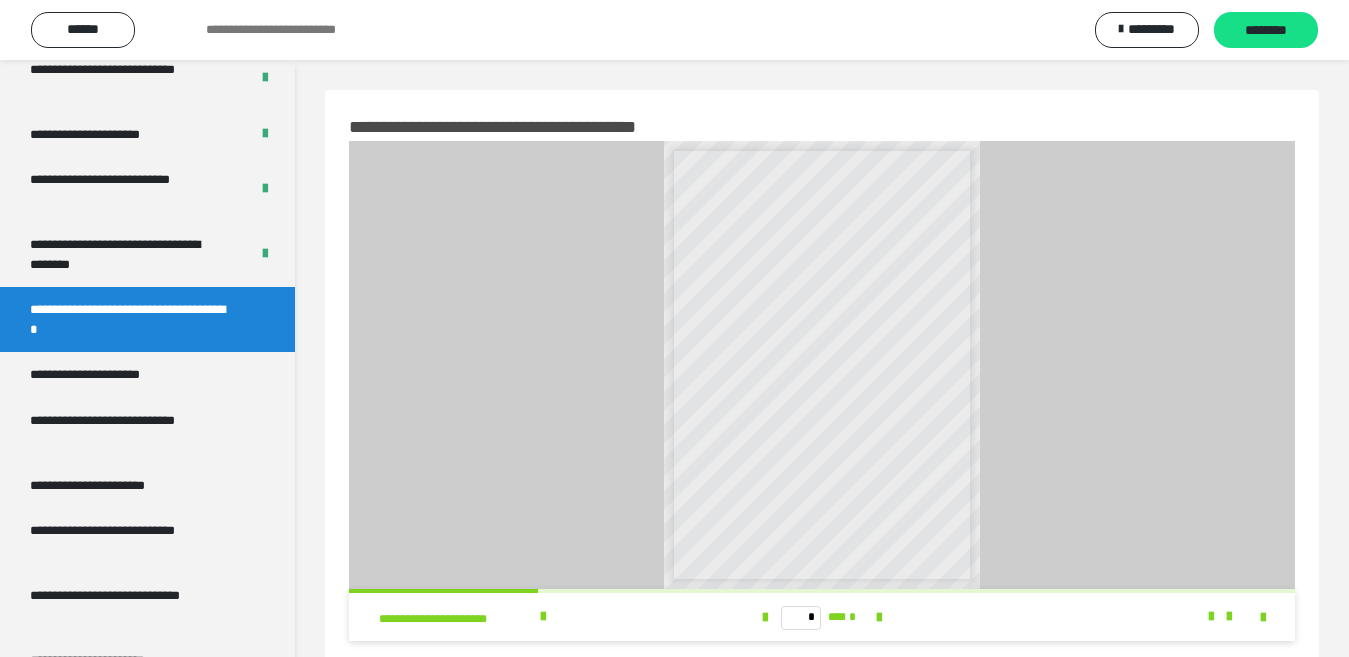 scroll, scrollTop: 60, scrollLeft: 0, axis: vertical 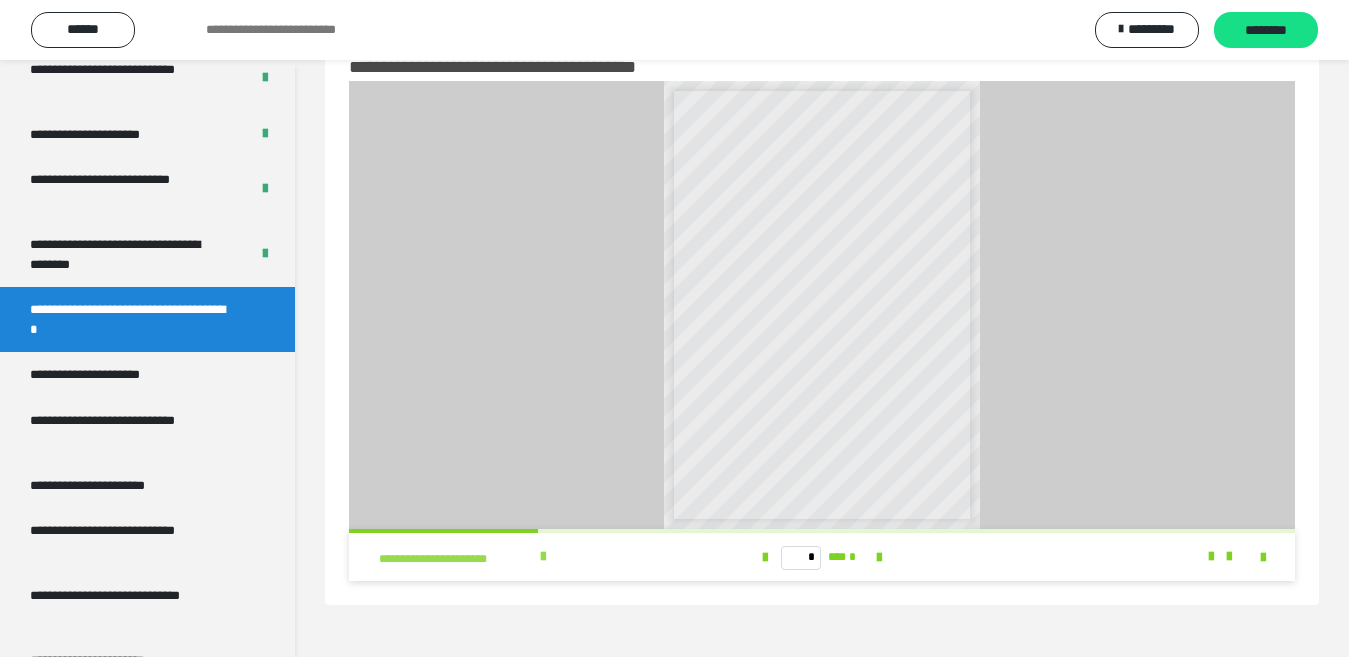 click at bounding box center (543, 557) 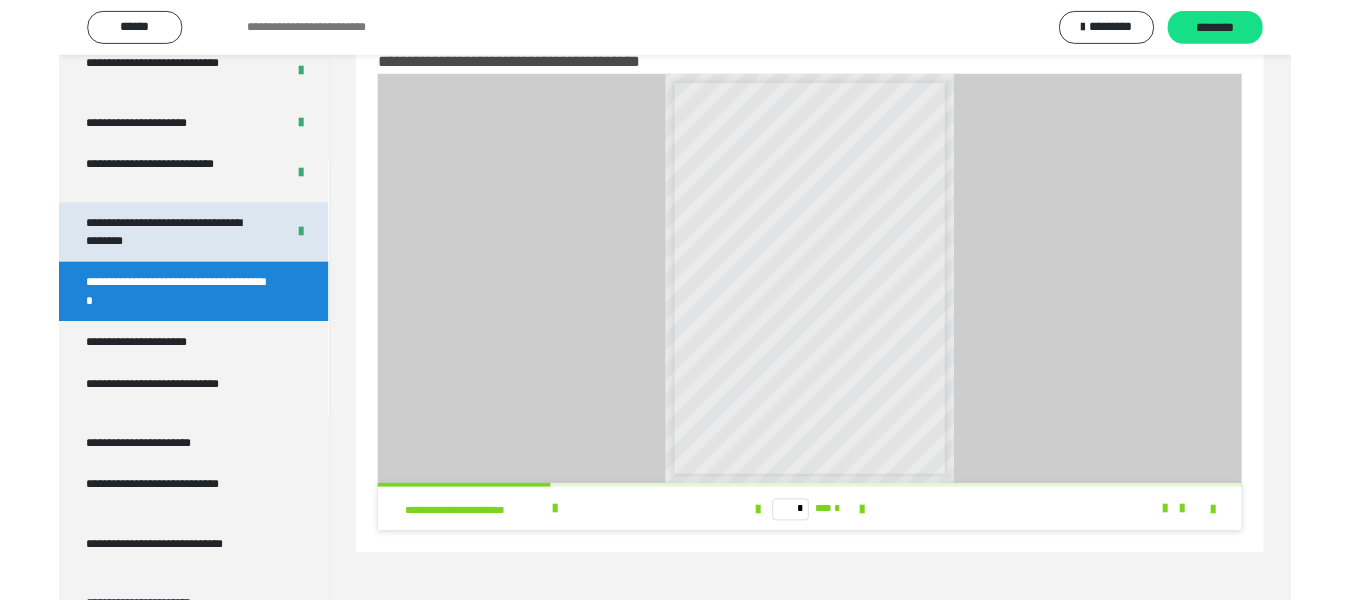 scroll, scrollTop: 3400, scrollLeft: 0, axis: vertical 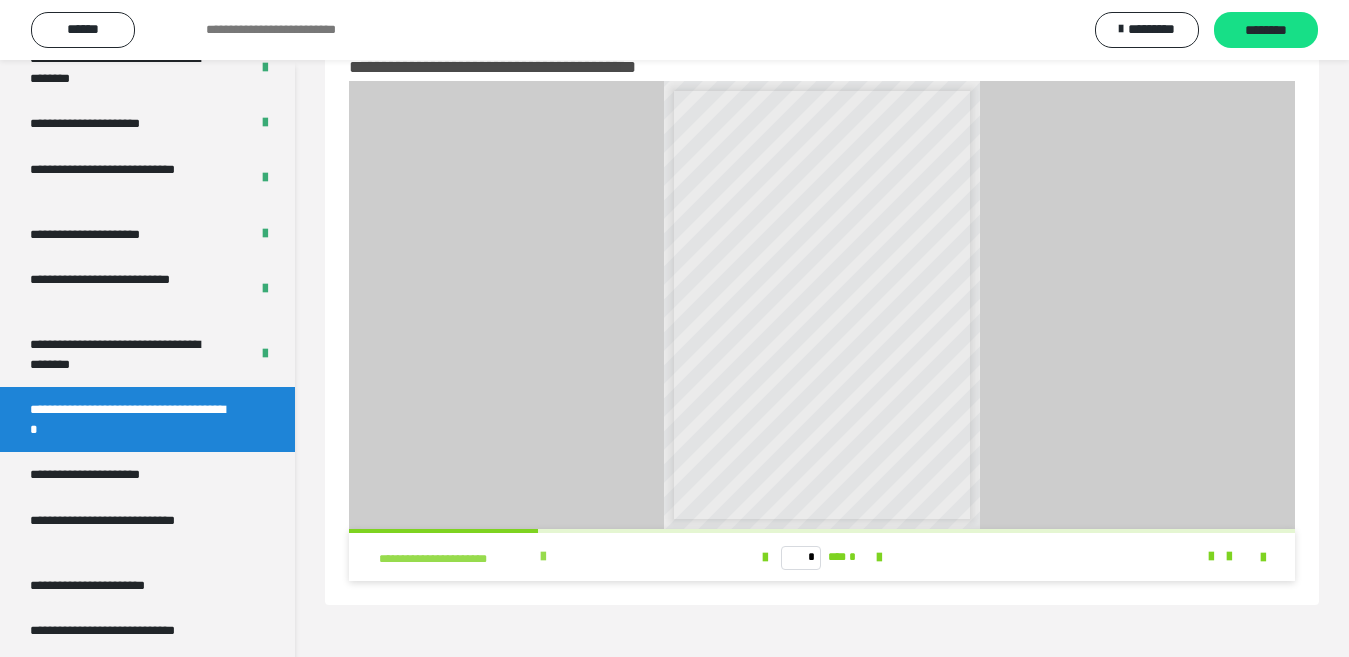 click at bounding box center (543, 557) 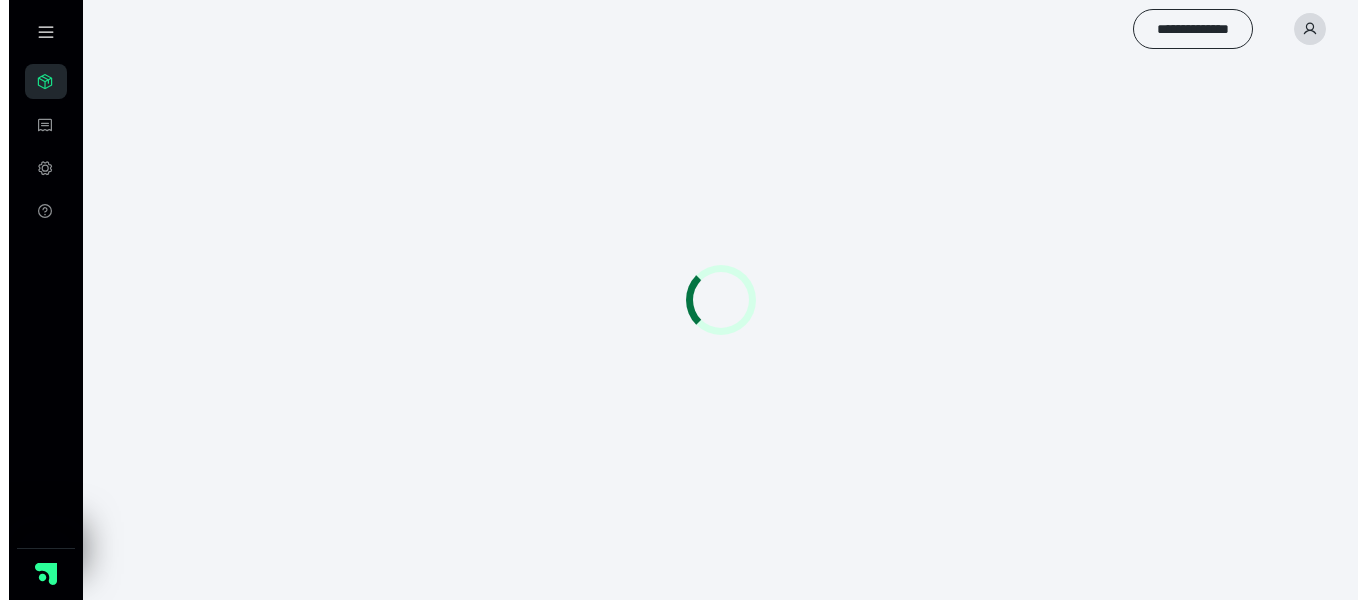 scroll, scrollTop: 0, scrollLeft: 0, axis: both 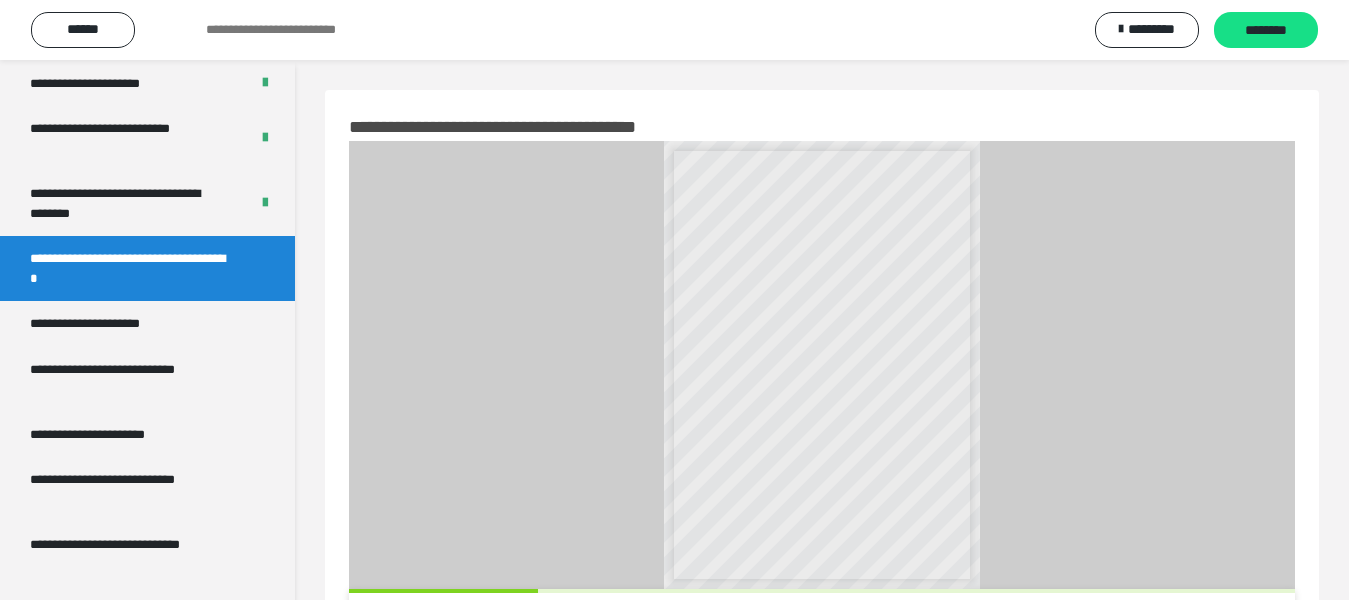 click on "**********" at bounding box center [131, 268] 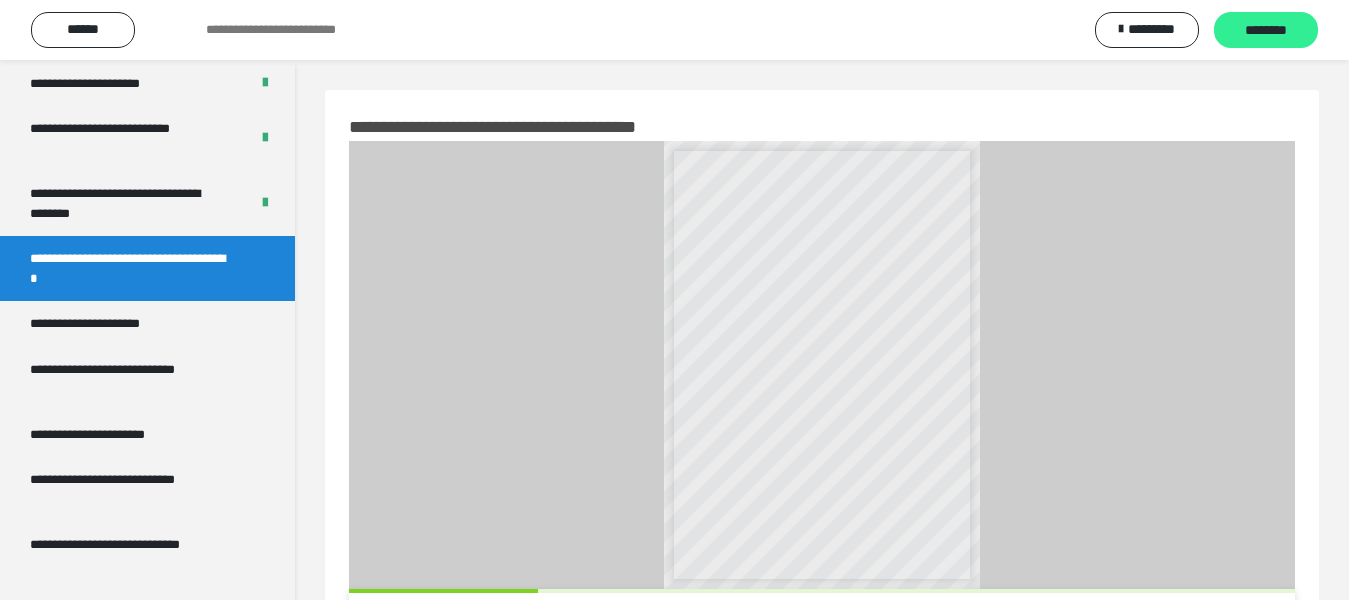 click on "********" at bounding box center [1266, 31] 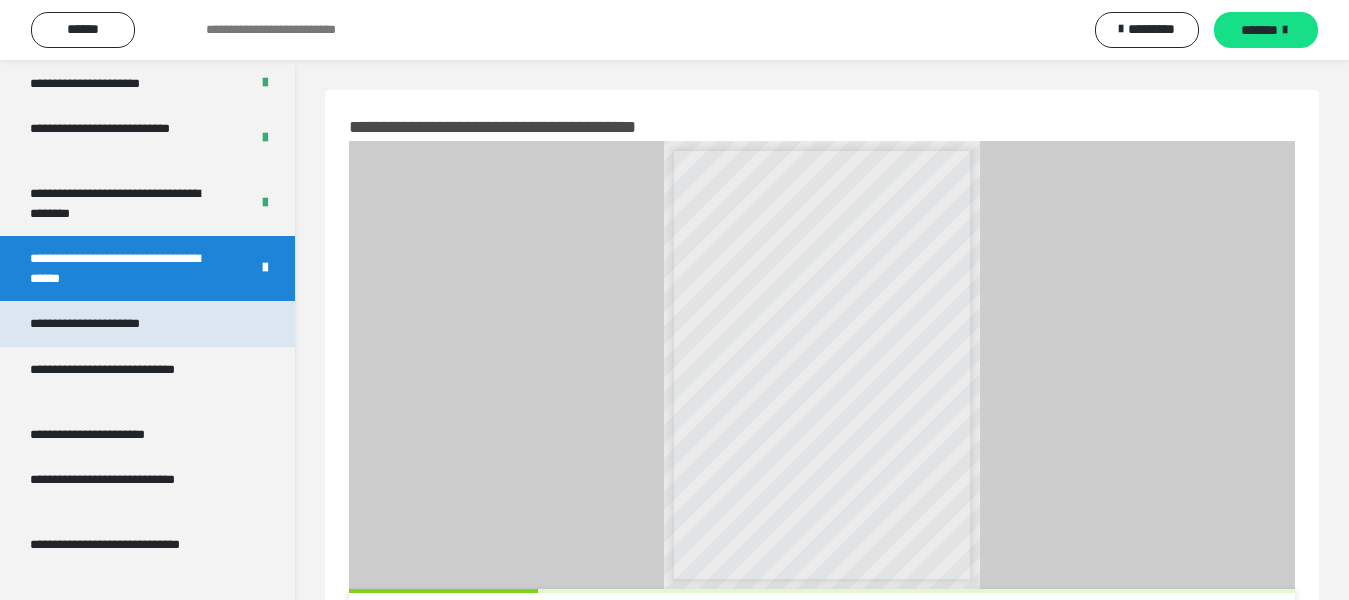 click on "**********" at bounding box center (109, 324) 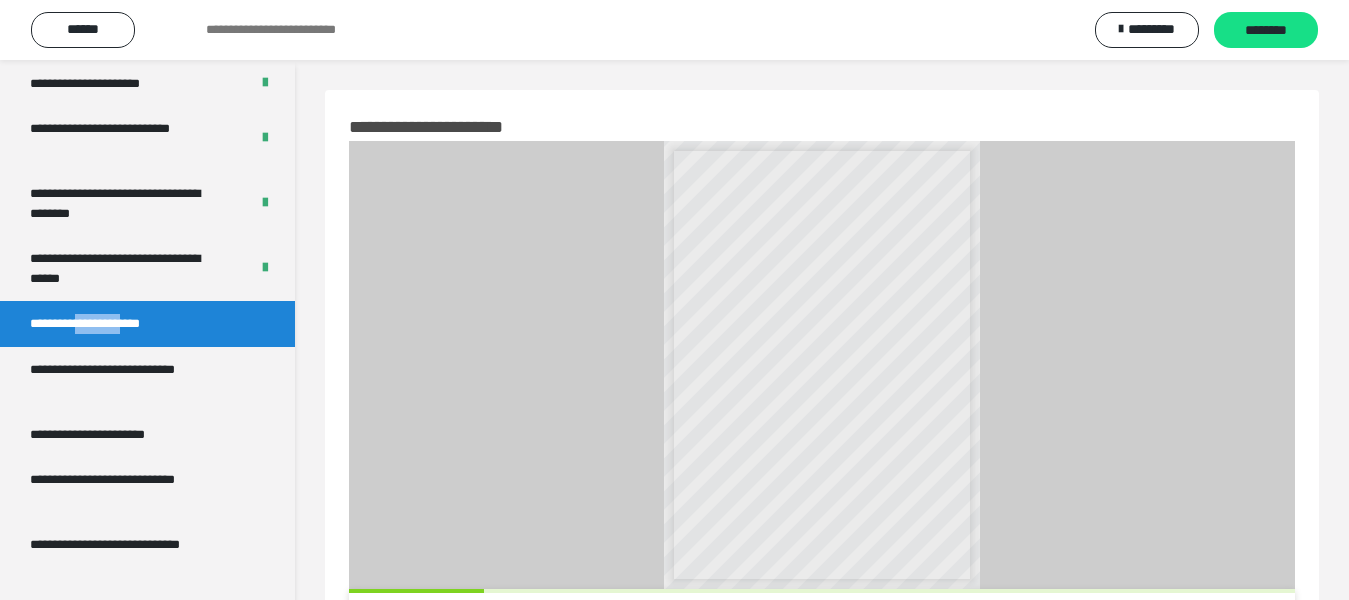 scroll, scrollTop: 95, scrollLeft: 0, axis: vertical 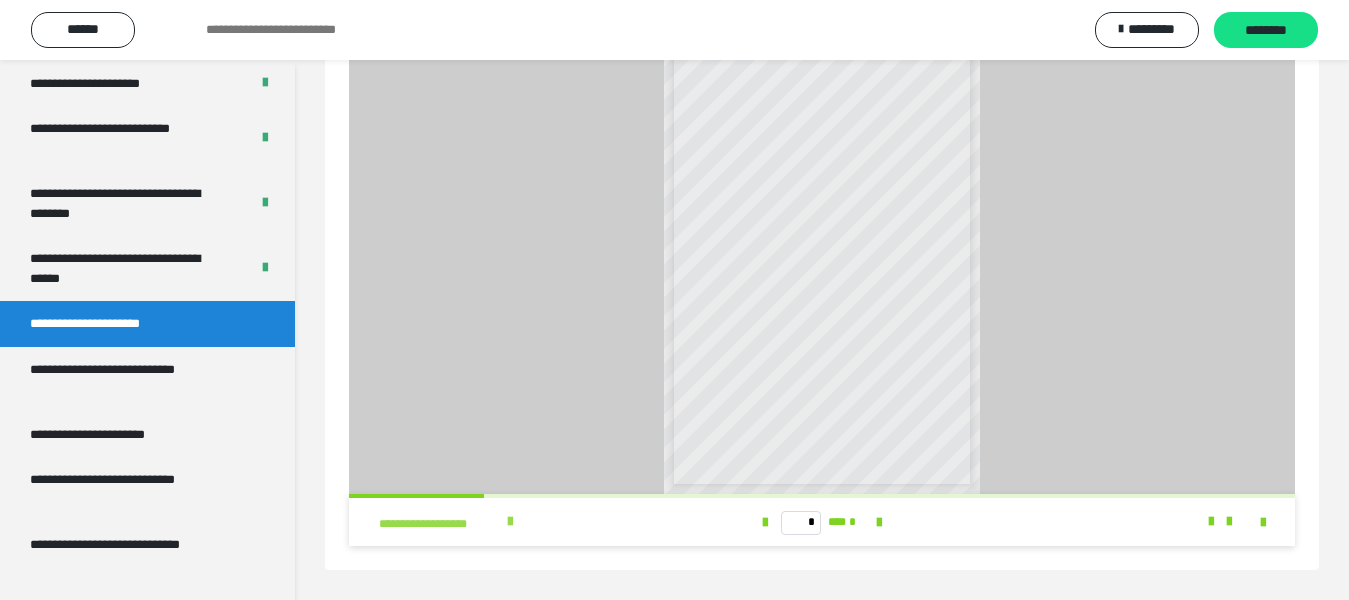 click at bounding box center (510, 522) 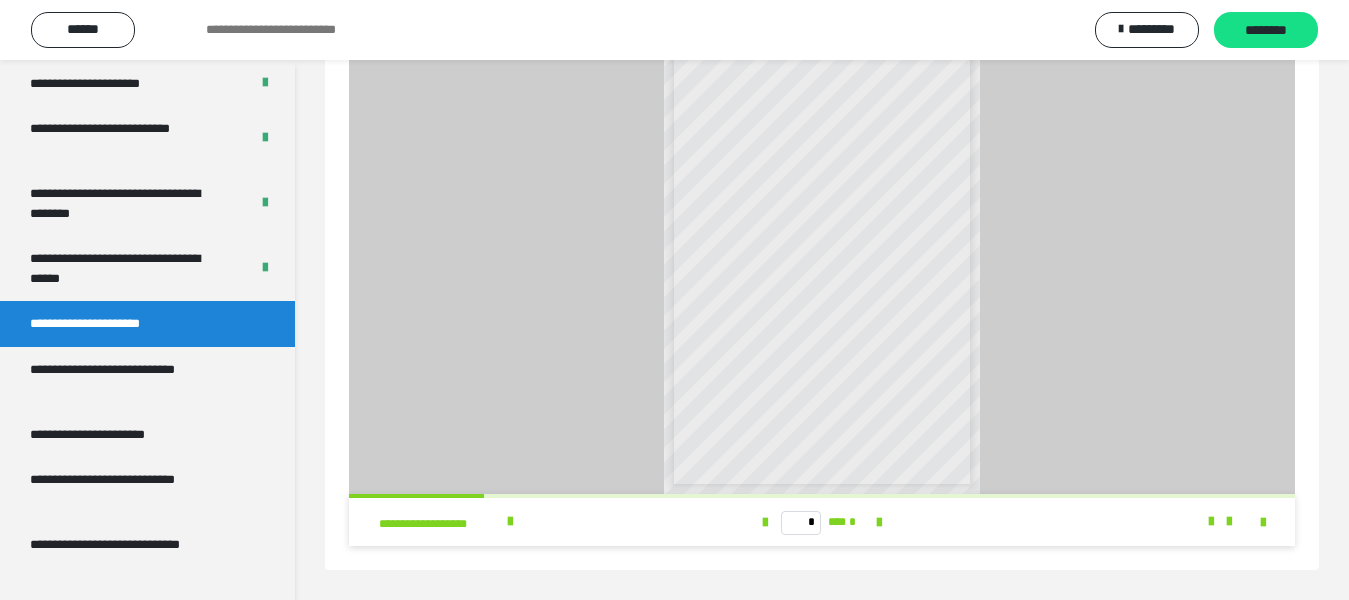 click on "********" at bounding box center [1266, 31] 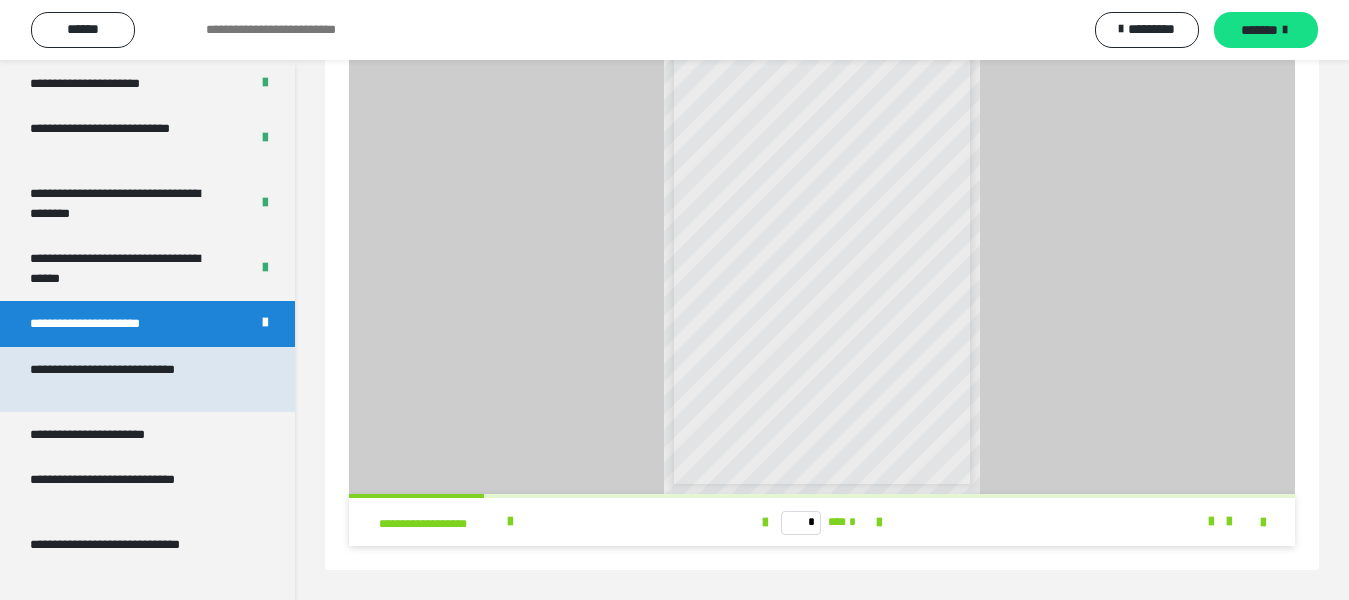click on "**********" at bounding box center (131, 379) 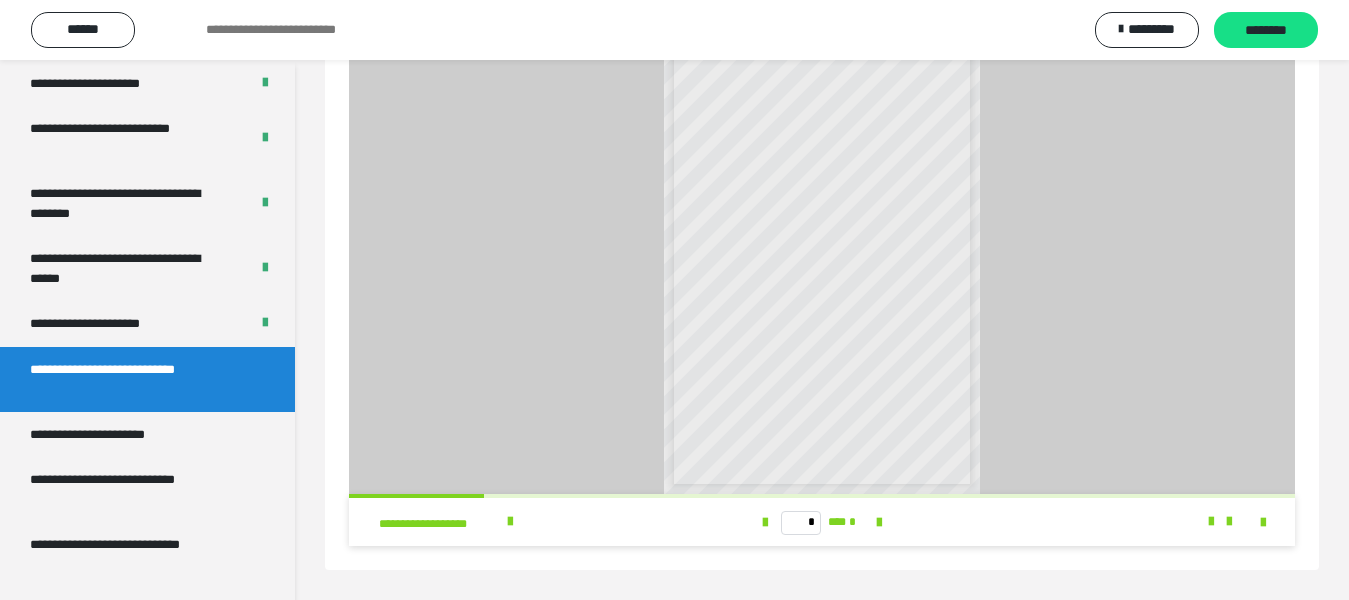 click on "**********" at bounding box center [131, 379] 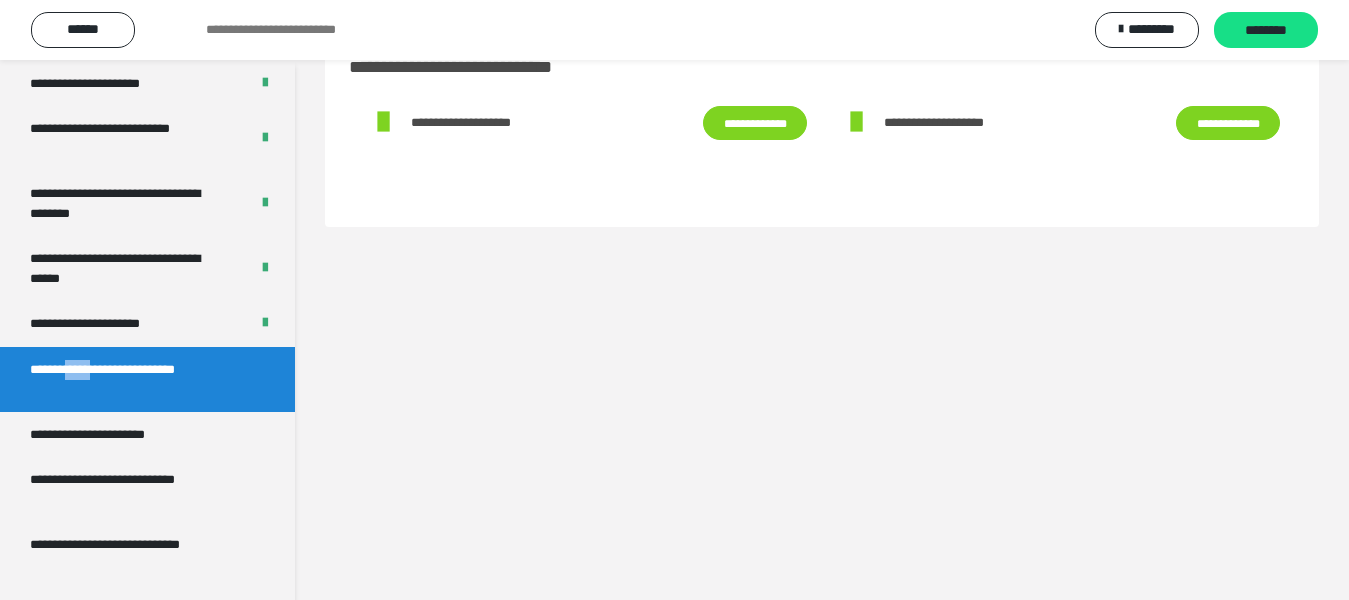 scroll, scrollTop: 60, scrollLeft: 0, axis: vertical 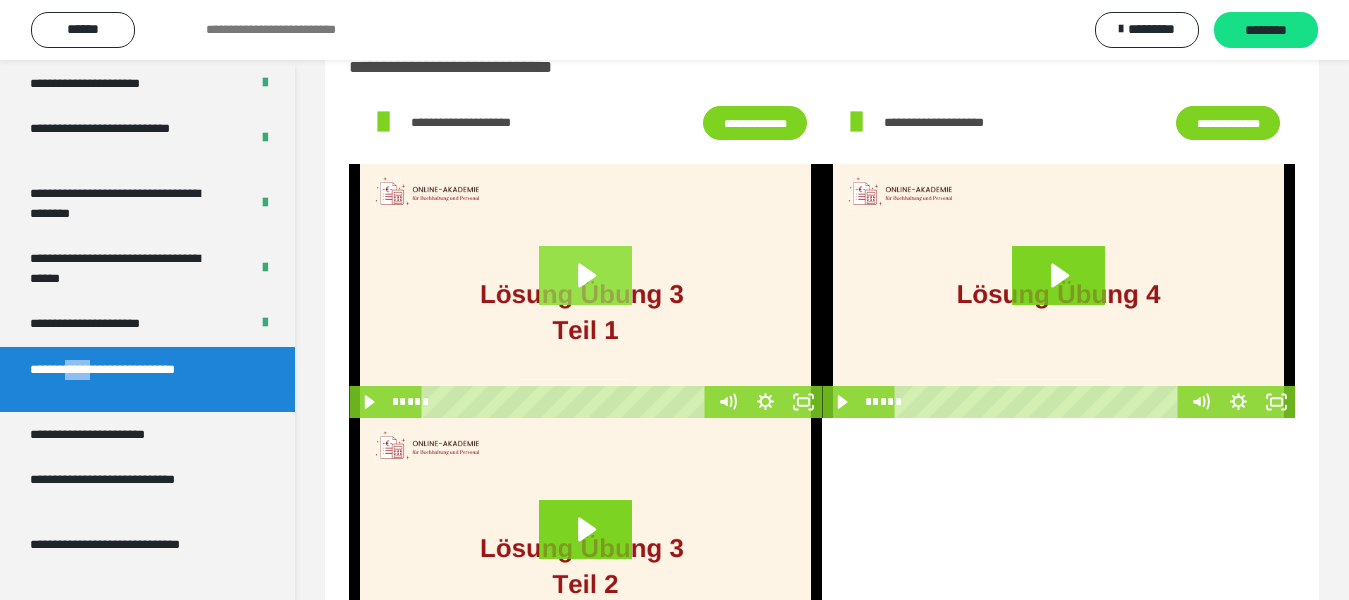 click 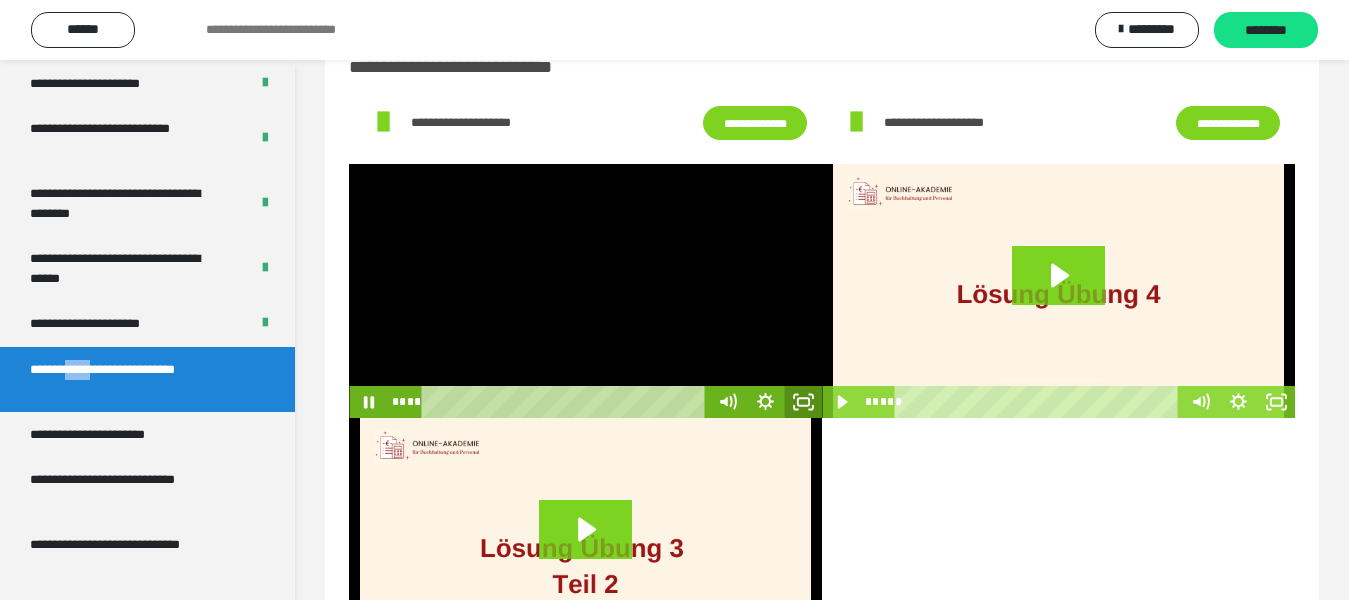 click 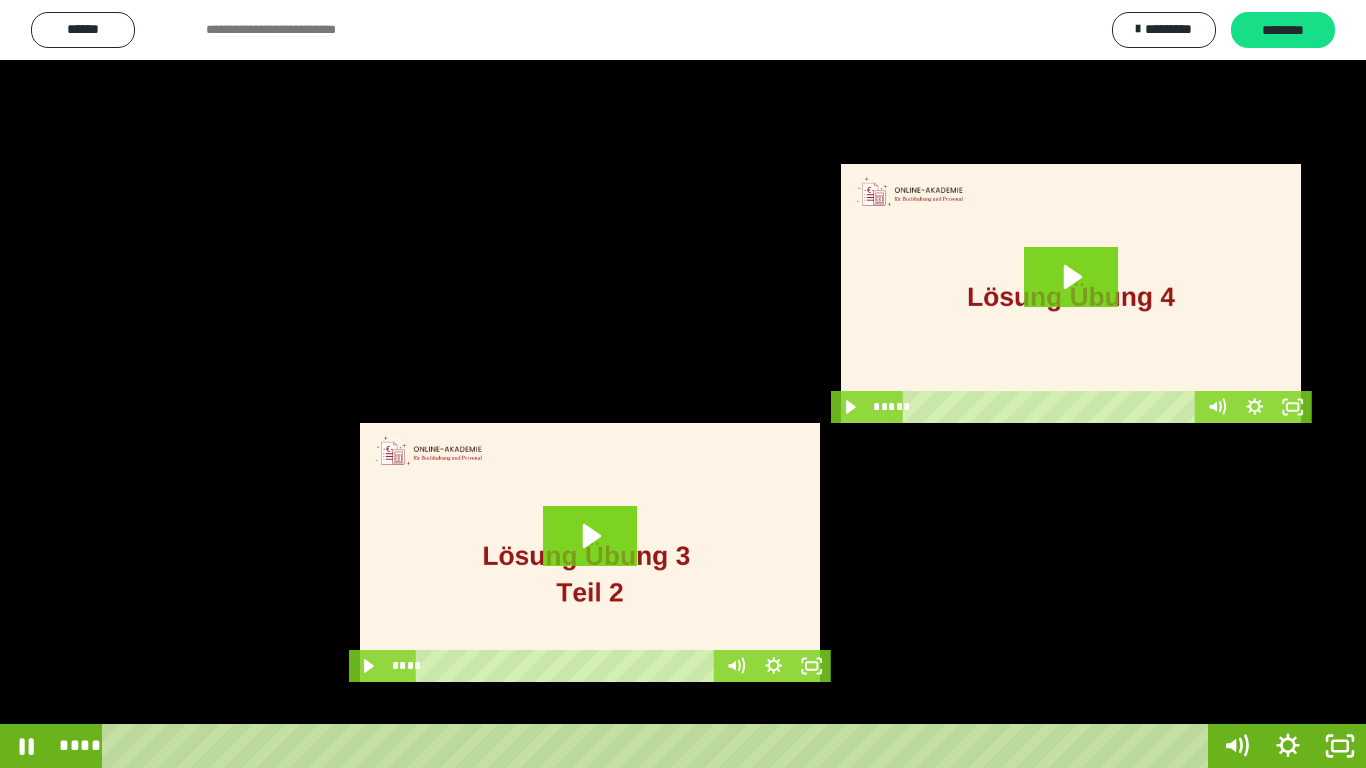 click at bounding box center [683, 384] 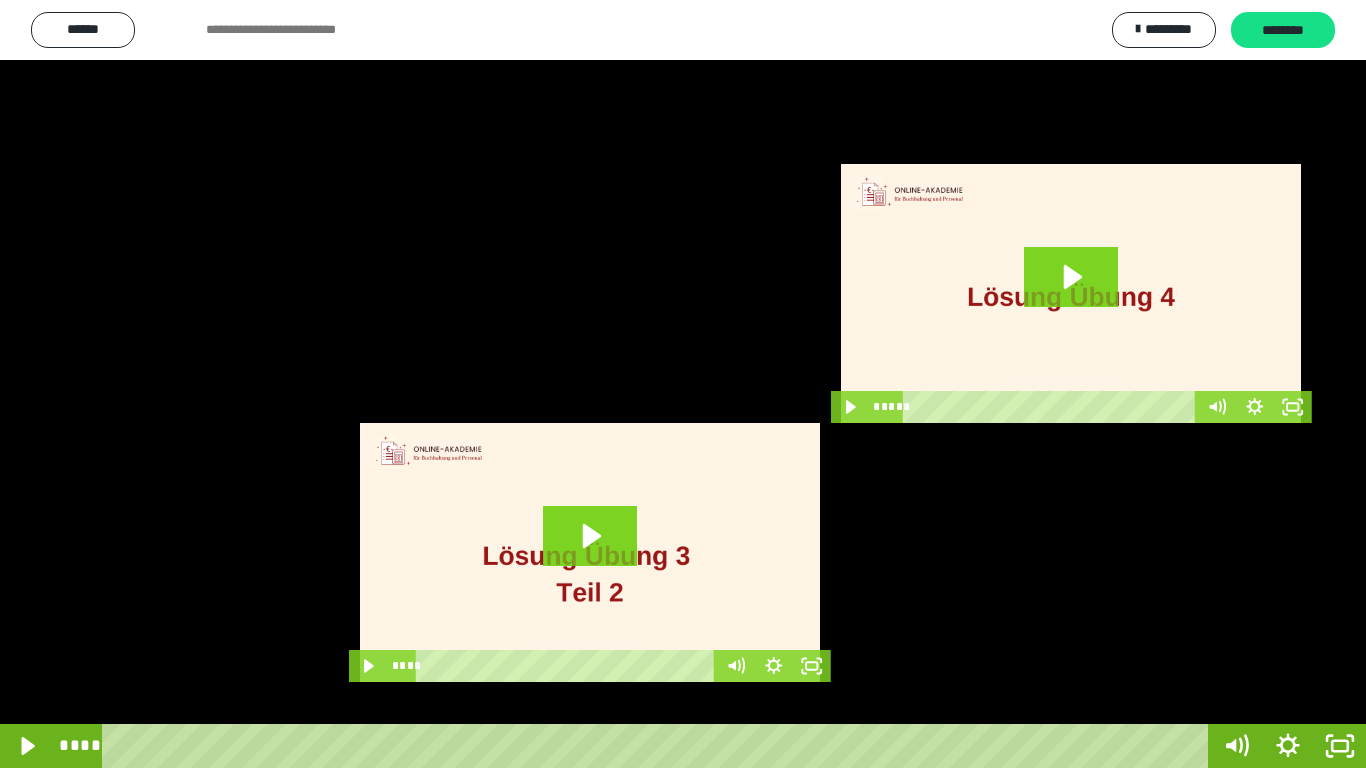 click at bounding box center (683, 384) 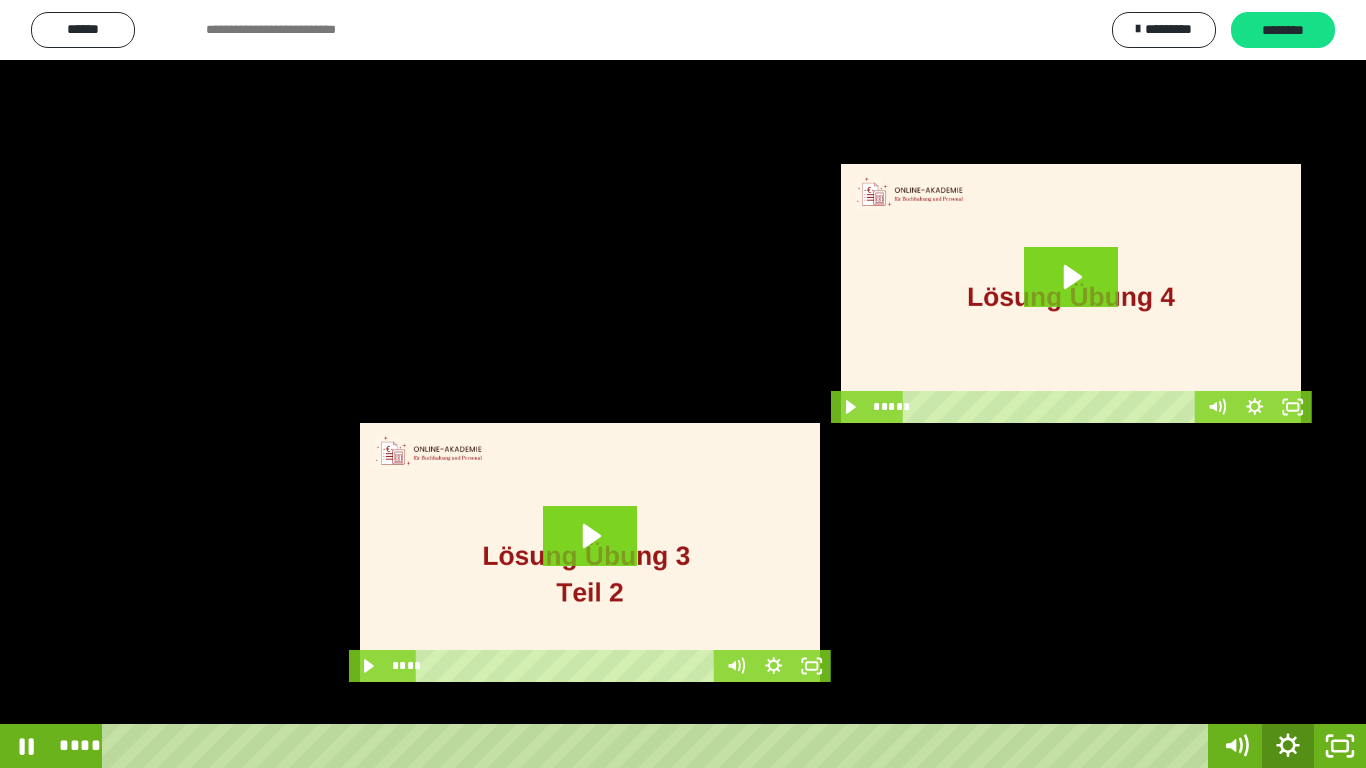 click 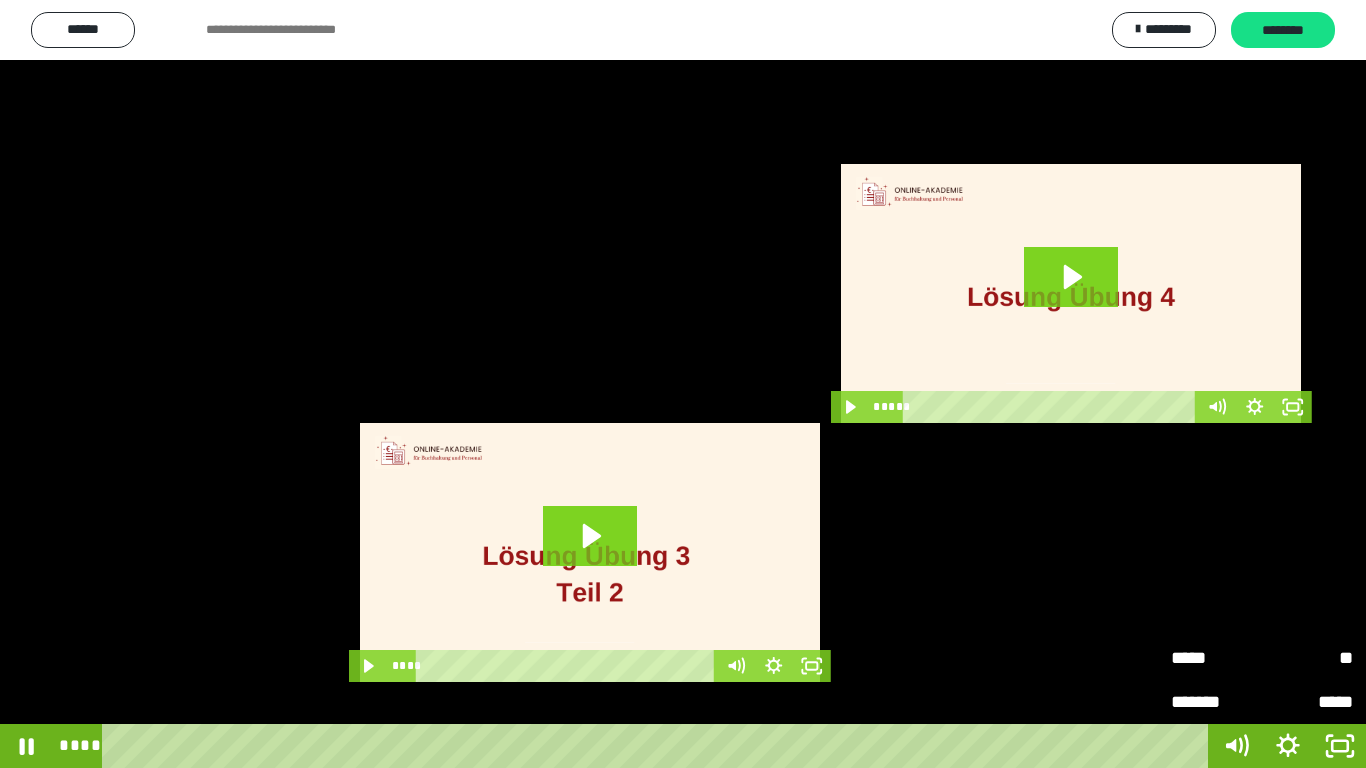 click on "*****" at bounding box center (1216, 658) 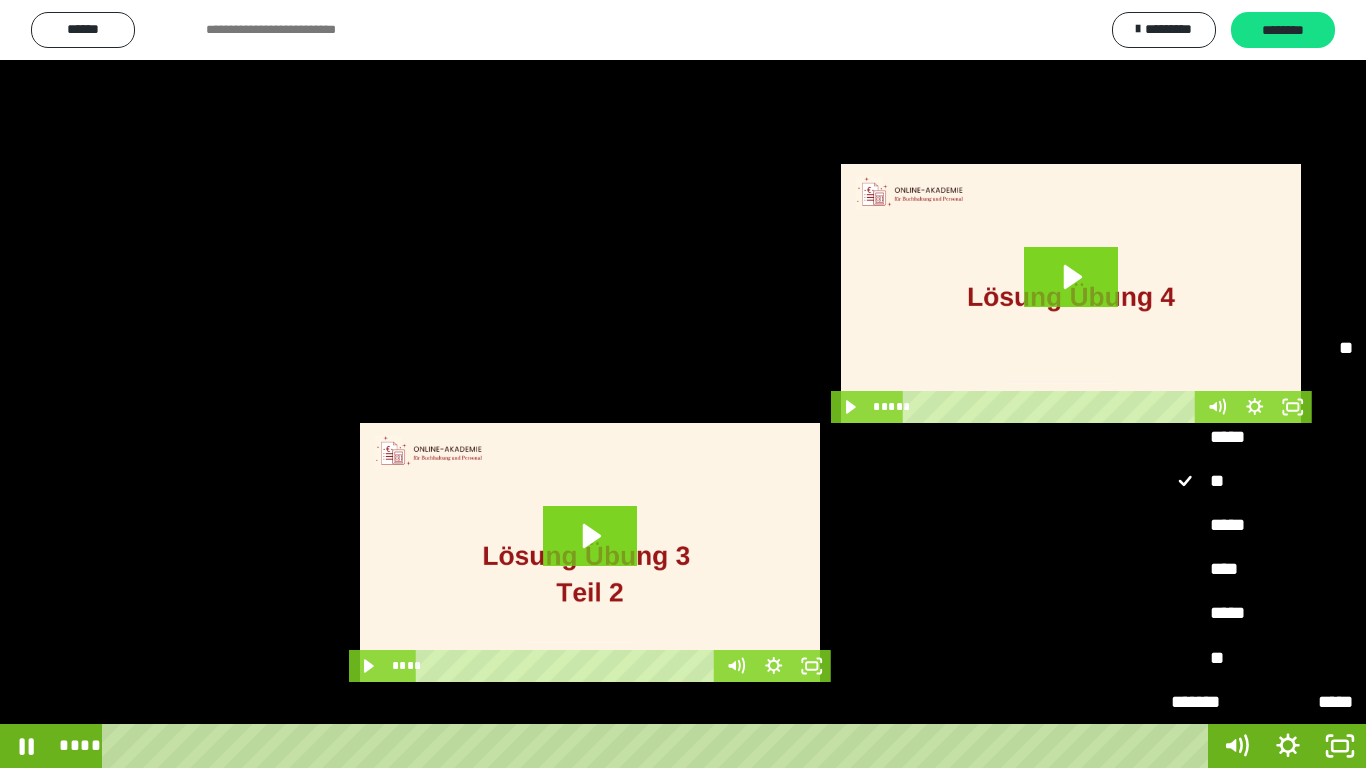 click on "****" at bounding box center (1262, 570) 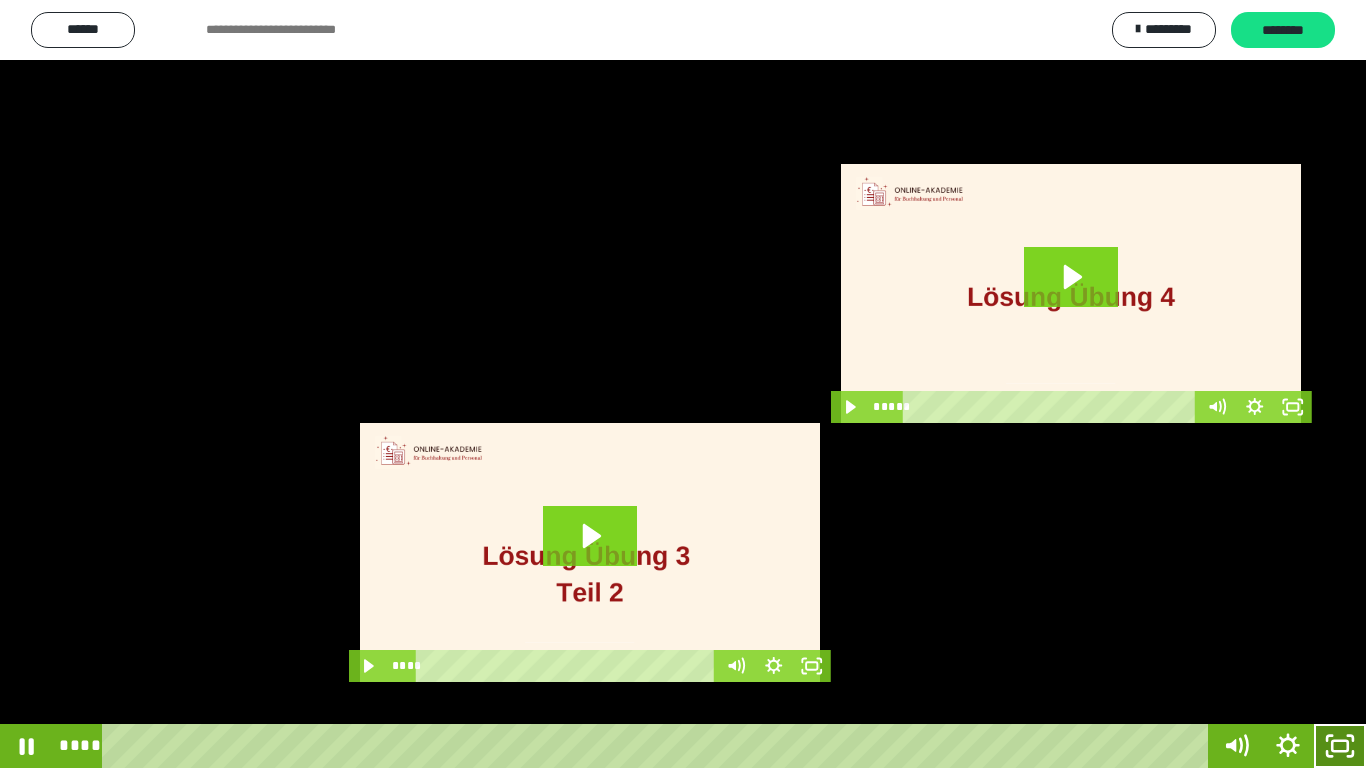 click 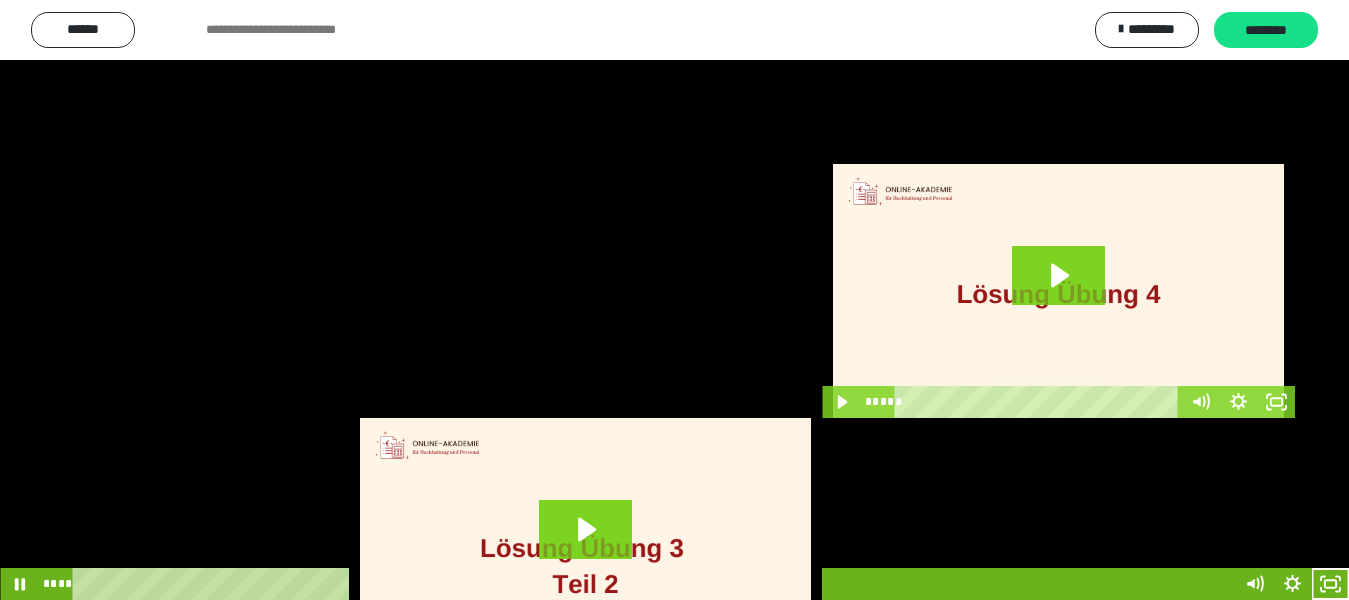 scroll, scrollTop: 186, scrollLeft: 0, axis: vertical 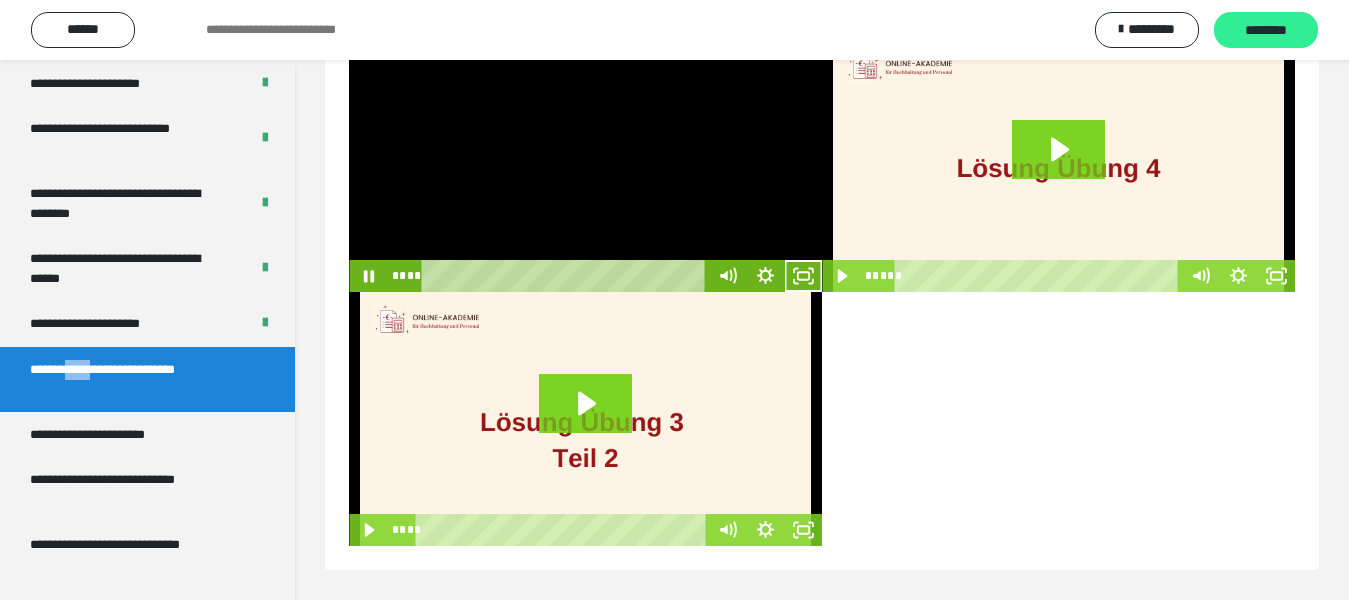 click on "********" at bounding box center [1266, 31] 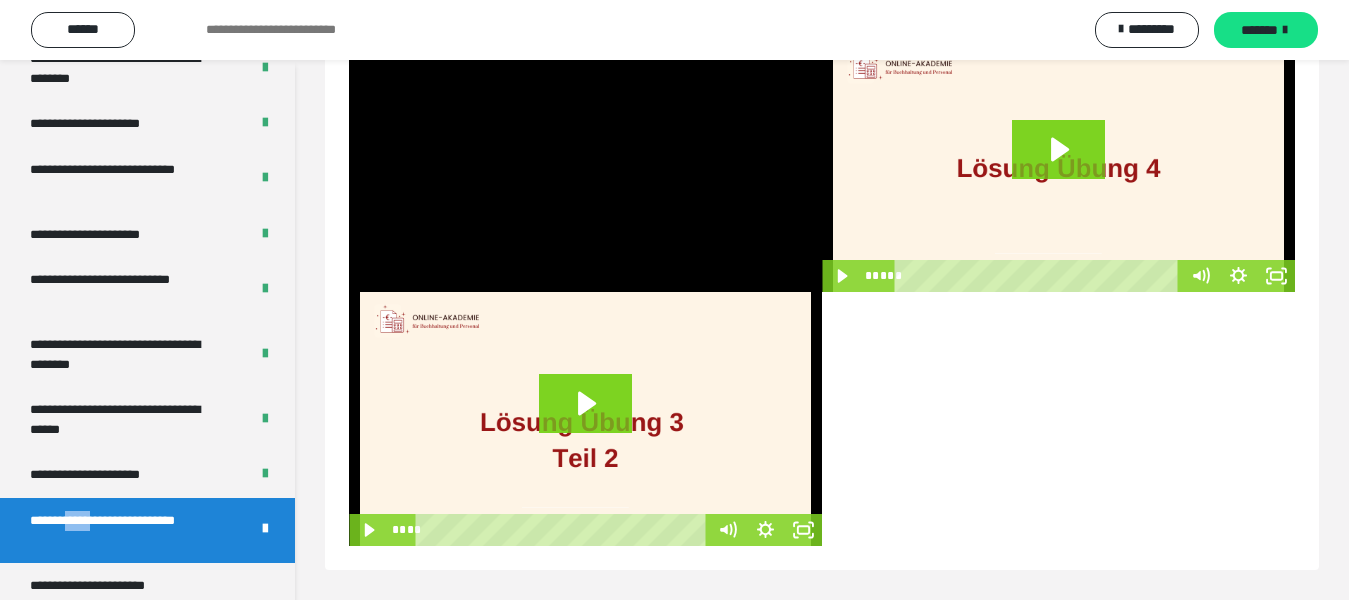 scroll, scrollTop: 3800, scrollLeft: 0, axis: vertical 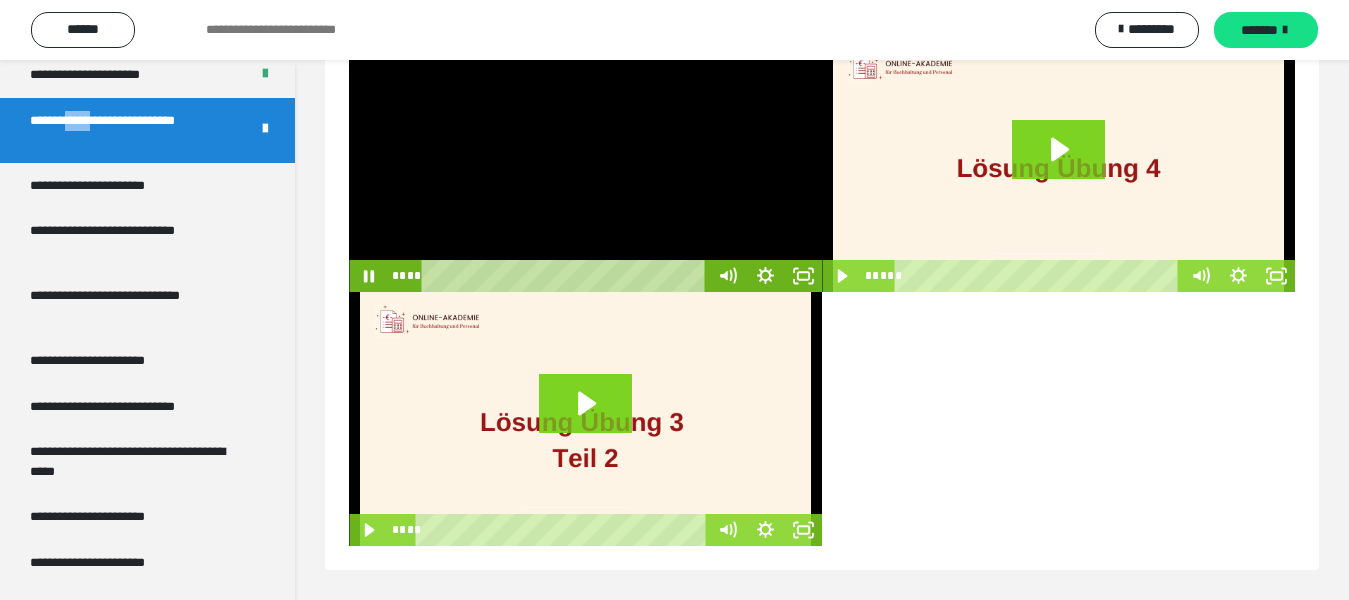 drag, startPoint x: 595, startPoint y: 152, endPoint x: 619, endPoint y: 156, distance: 24.33105 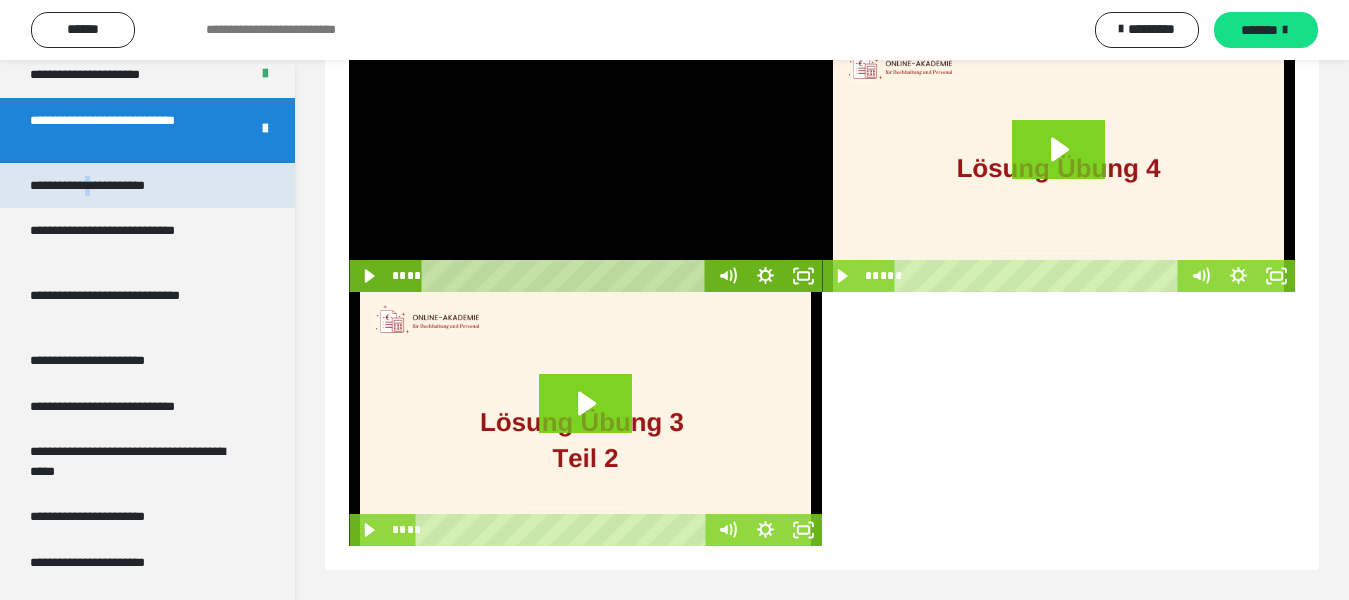 click on "**********" at bounding box center (111, 186) 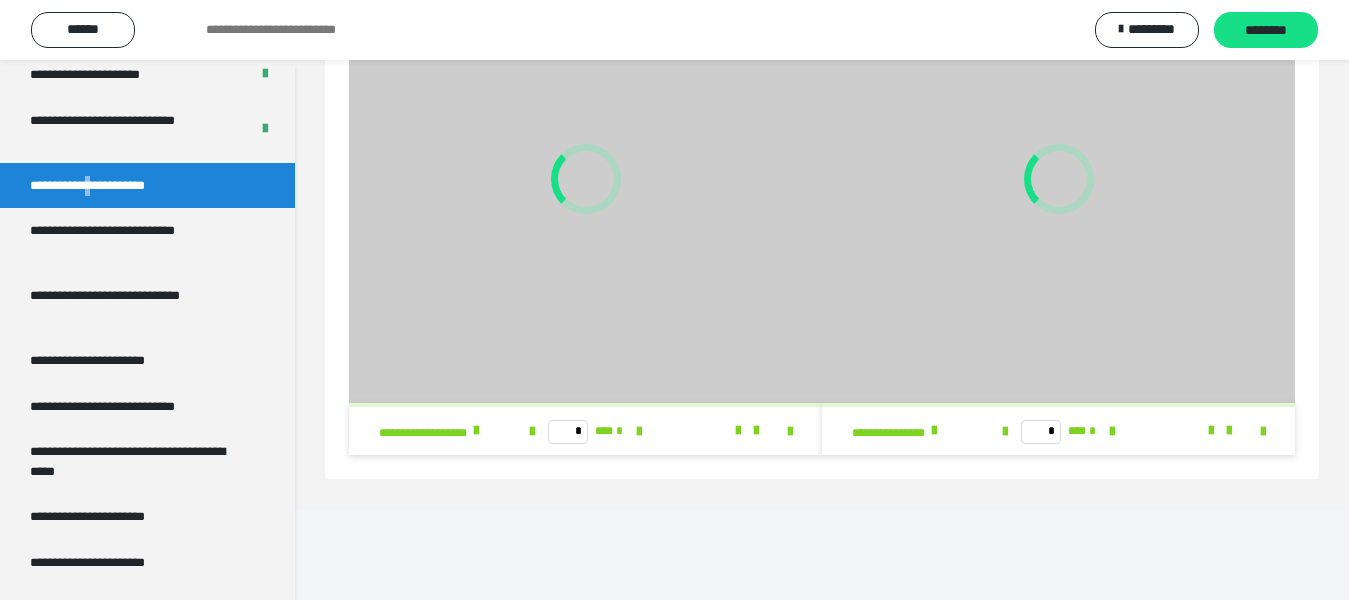 scroll, scrollTop: 95, scrollLeft: 0, axis: vertical 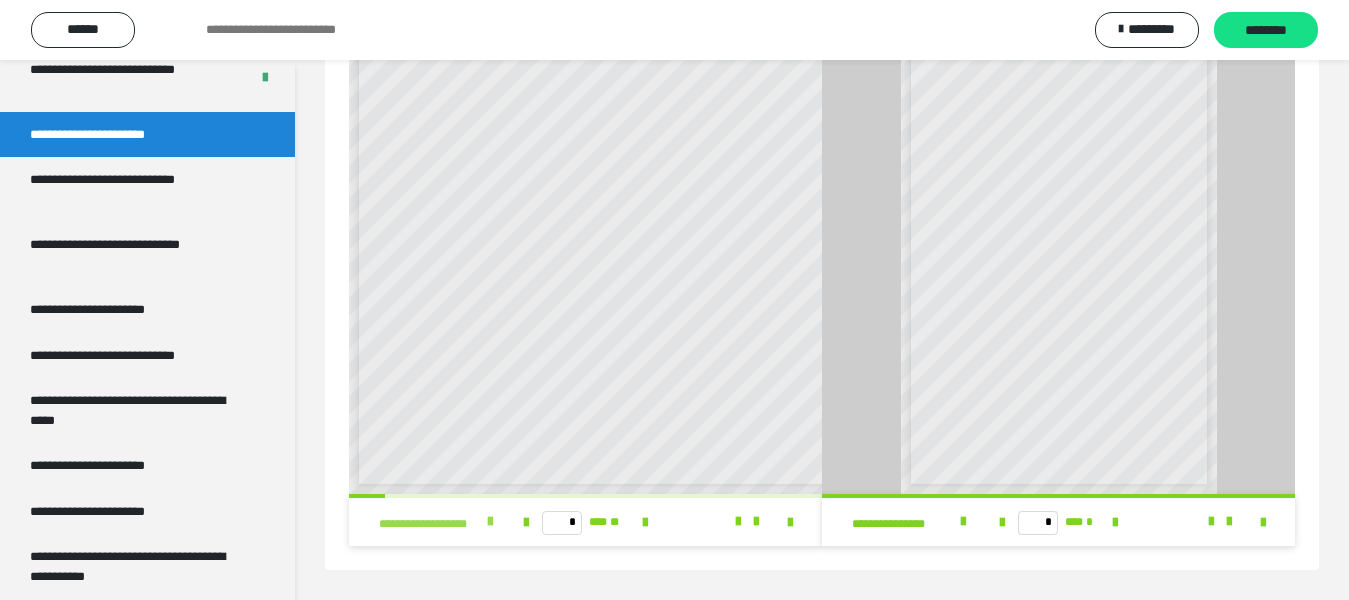 click at bounding box center (490, 522) 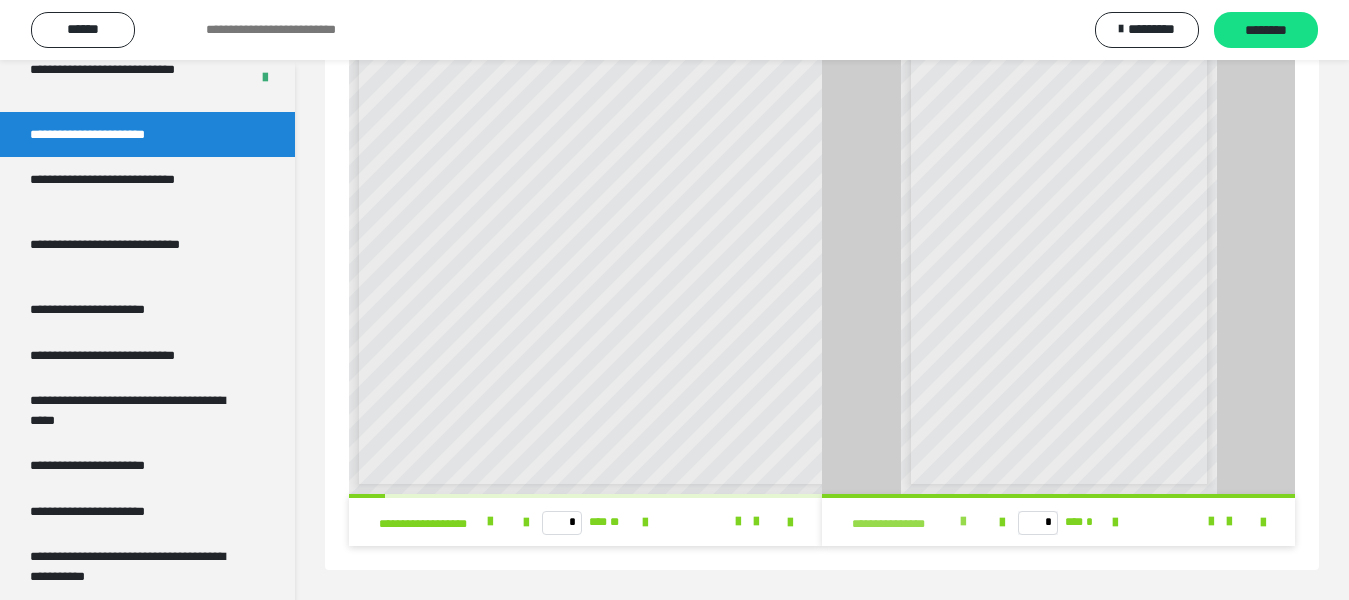 click at bounding box center (963, 522) 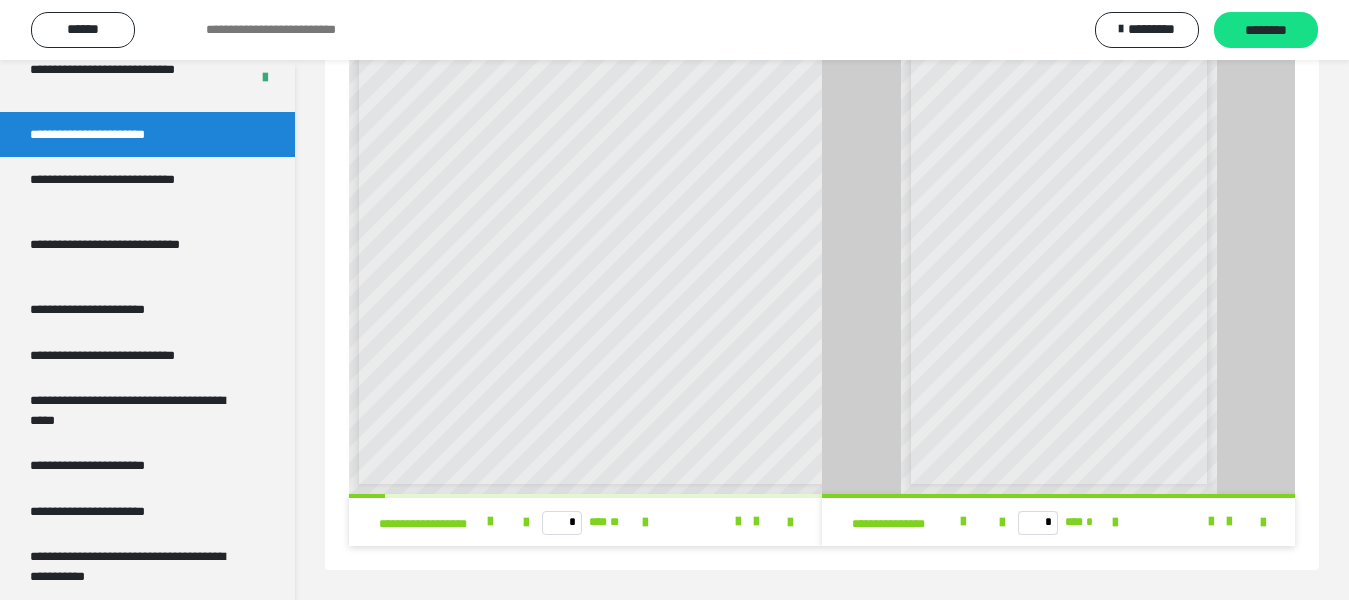 scroll, scrollTop: 0, scrollLeft: 0, axis: both 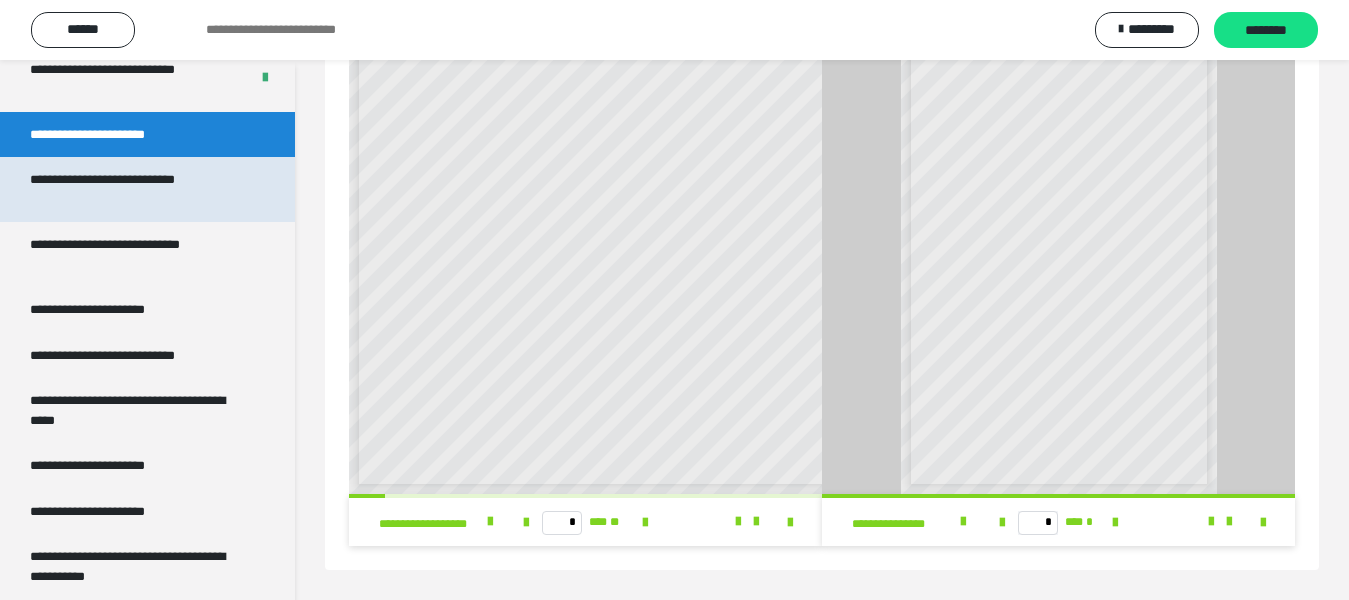 click on "**********" at bounding box center (131, 189) 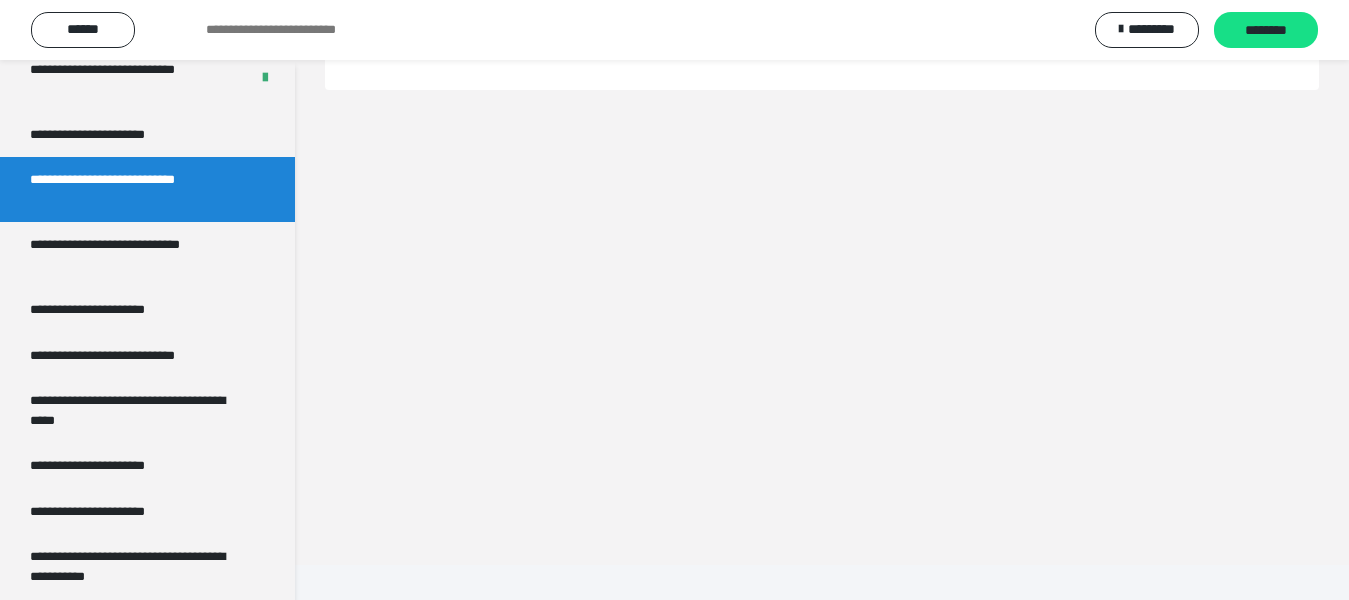 scroll, scrollTop: 60, scrollLeft: 0, axis: vertical 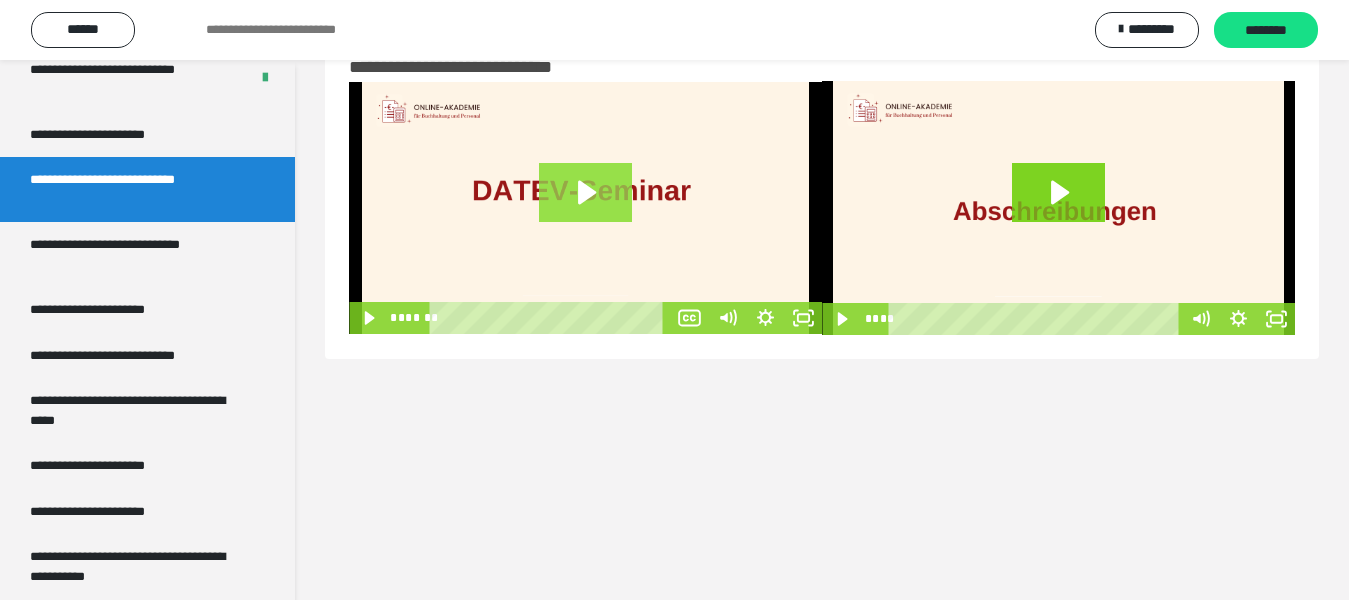 click 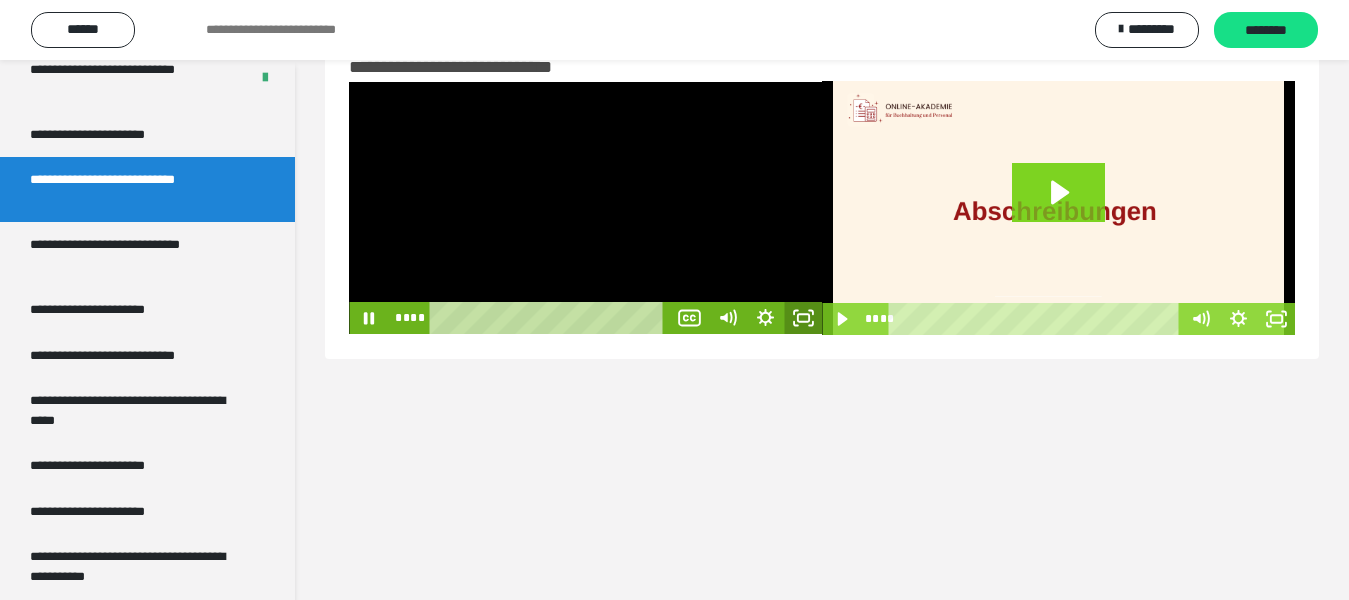 click 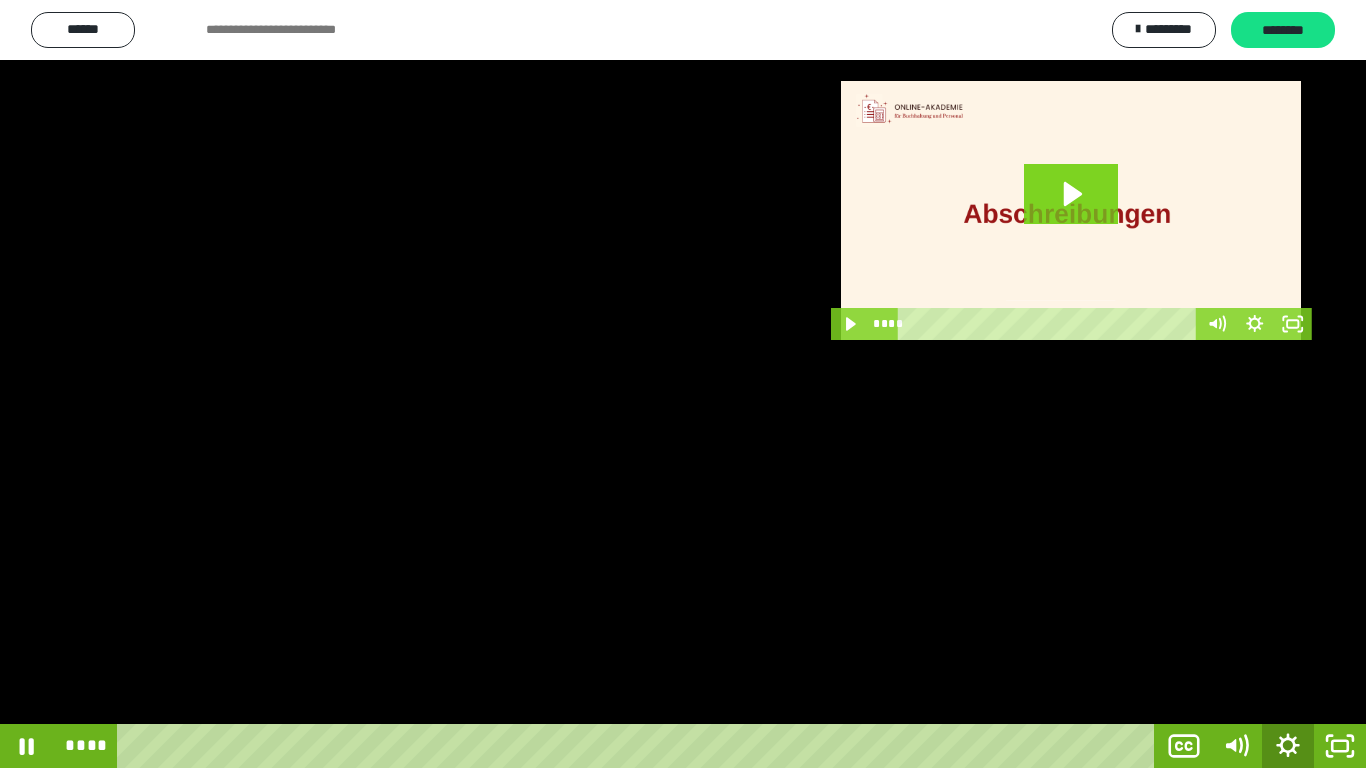 click 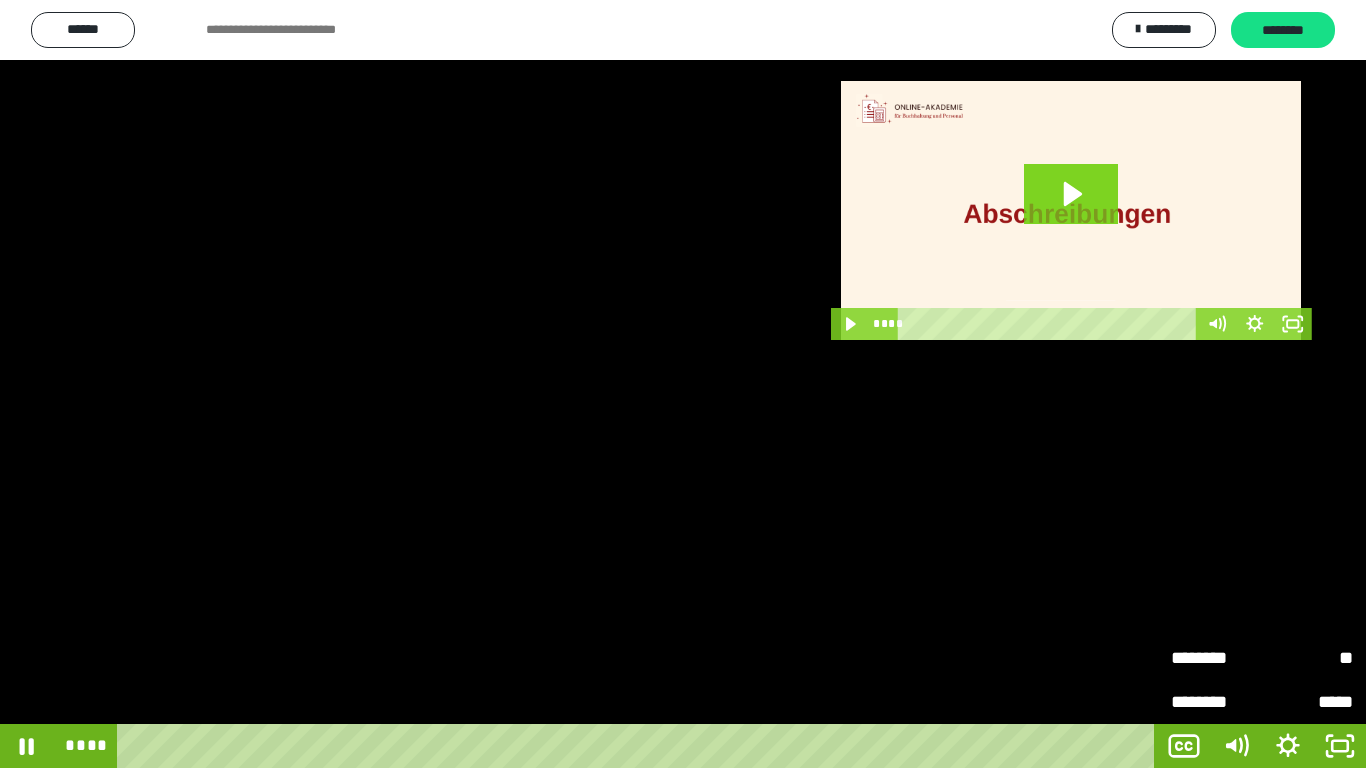 click on "********" at bounding box center (1216, 658) 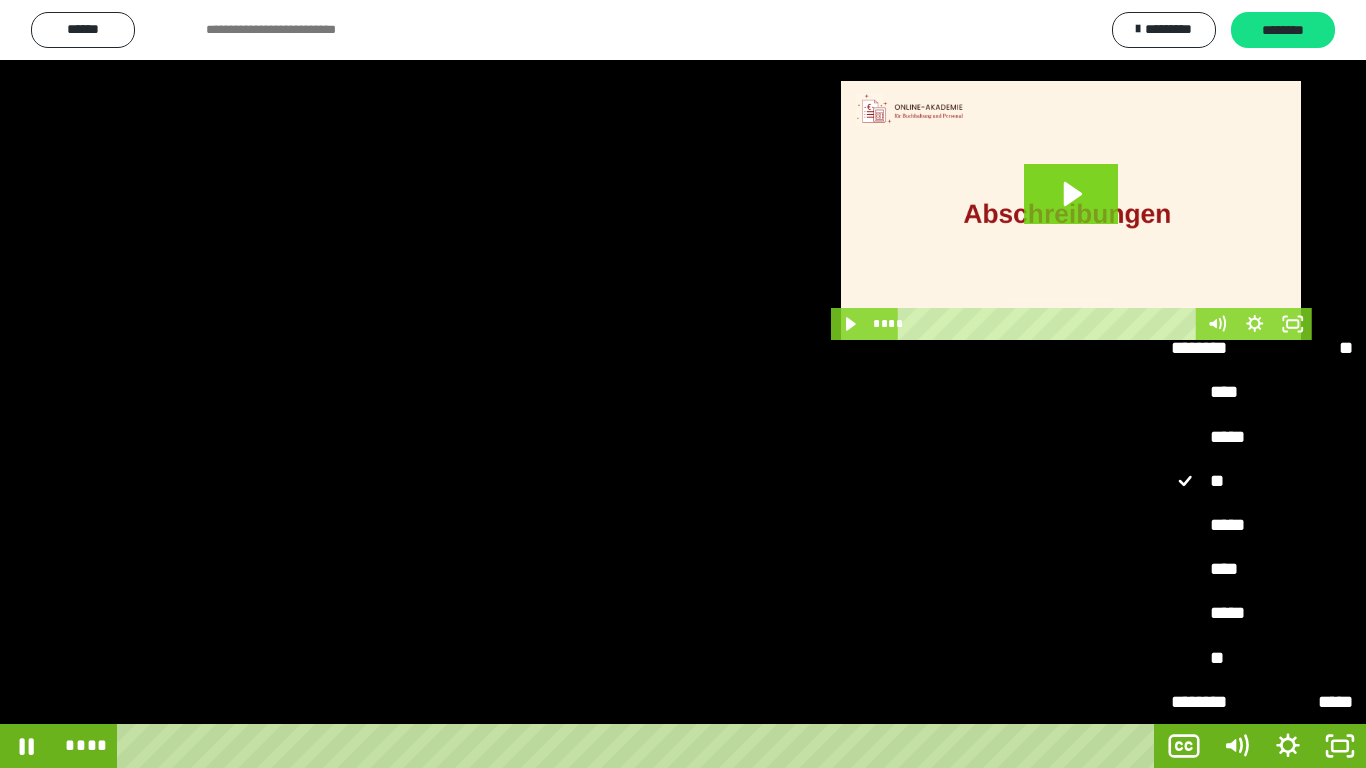 click on "****" at bounding box center (1262, 570) 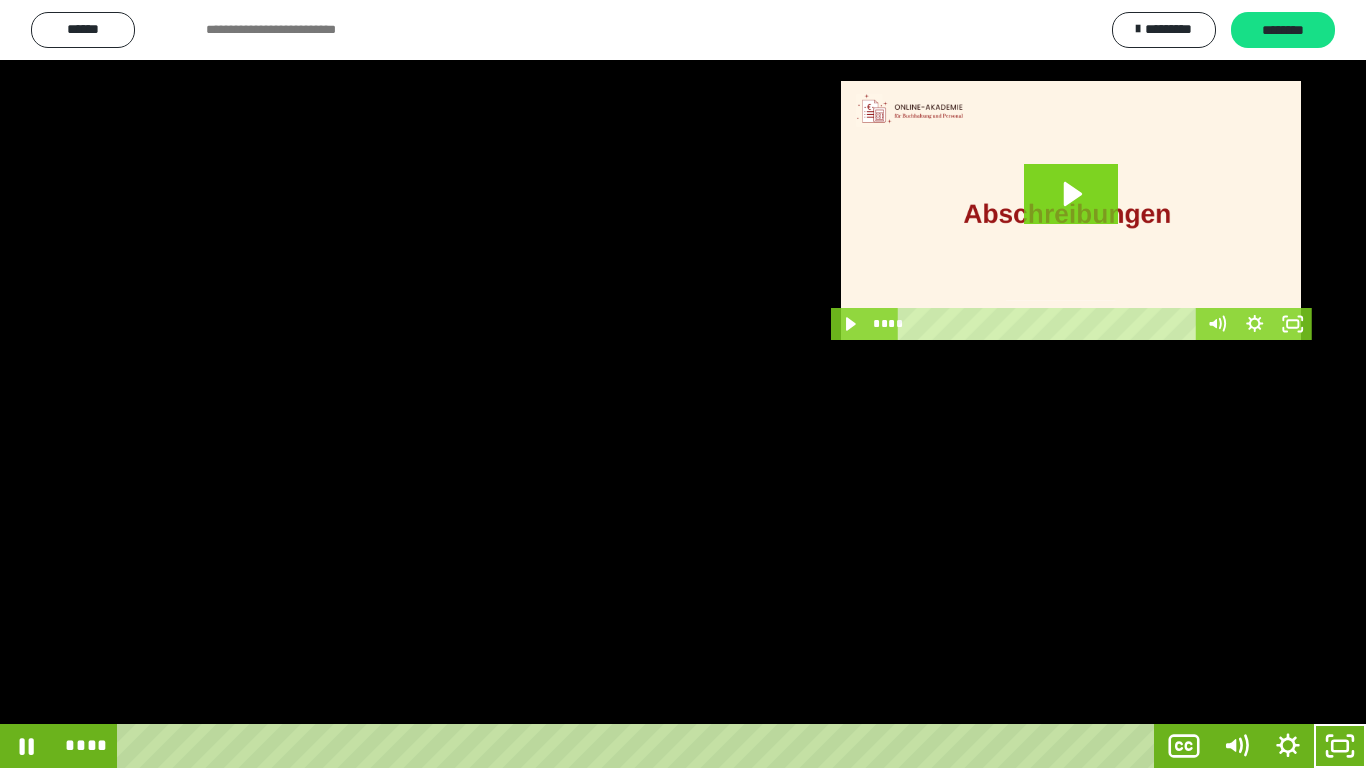 click at bounding box center (683, 384) 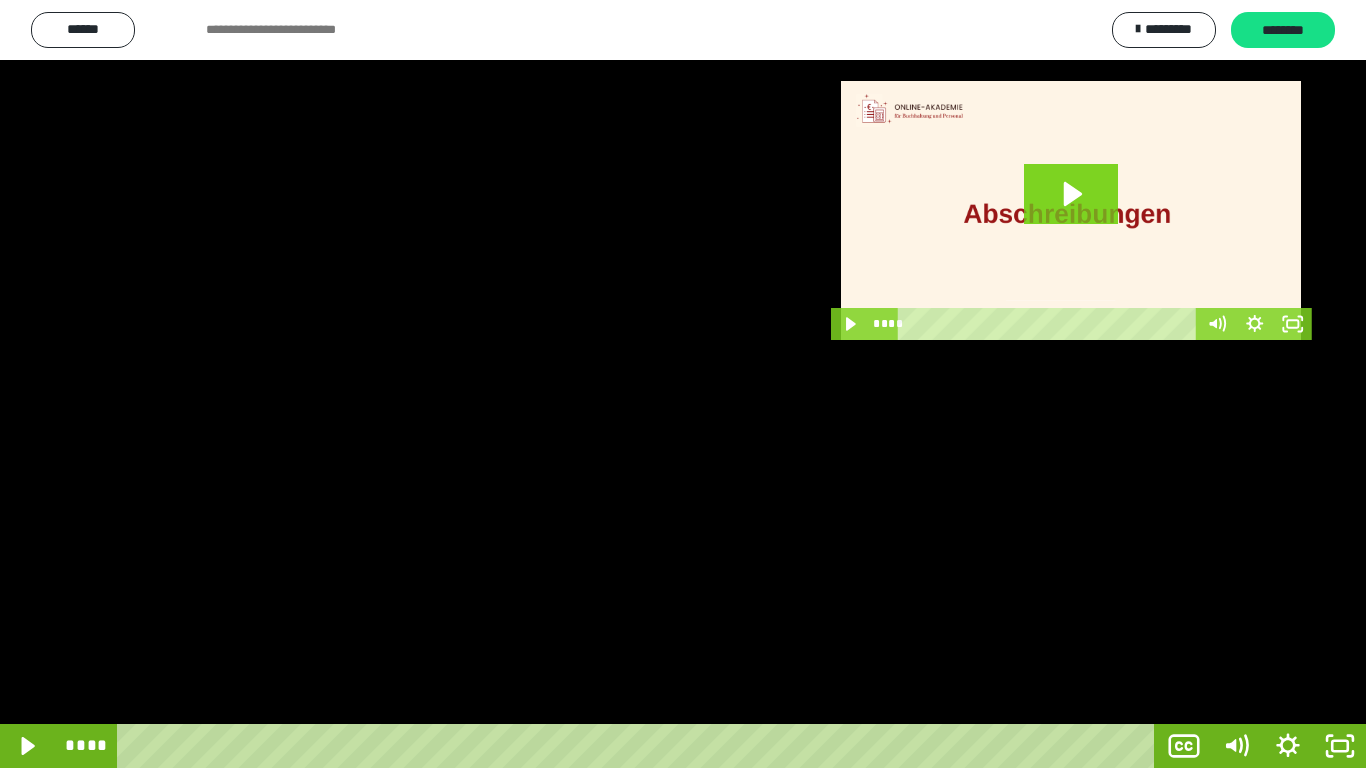 click at bounding box center [683, 384] 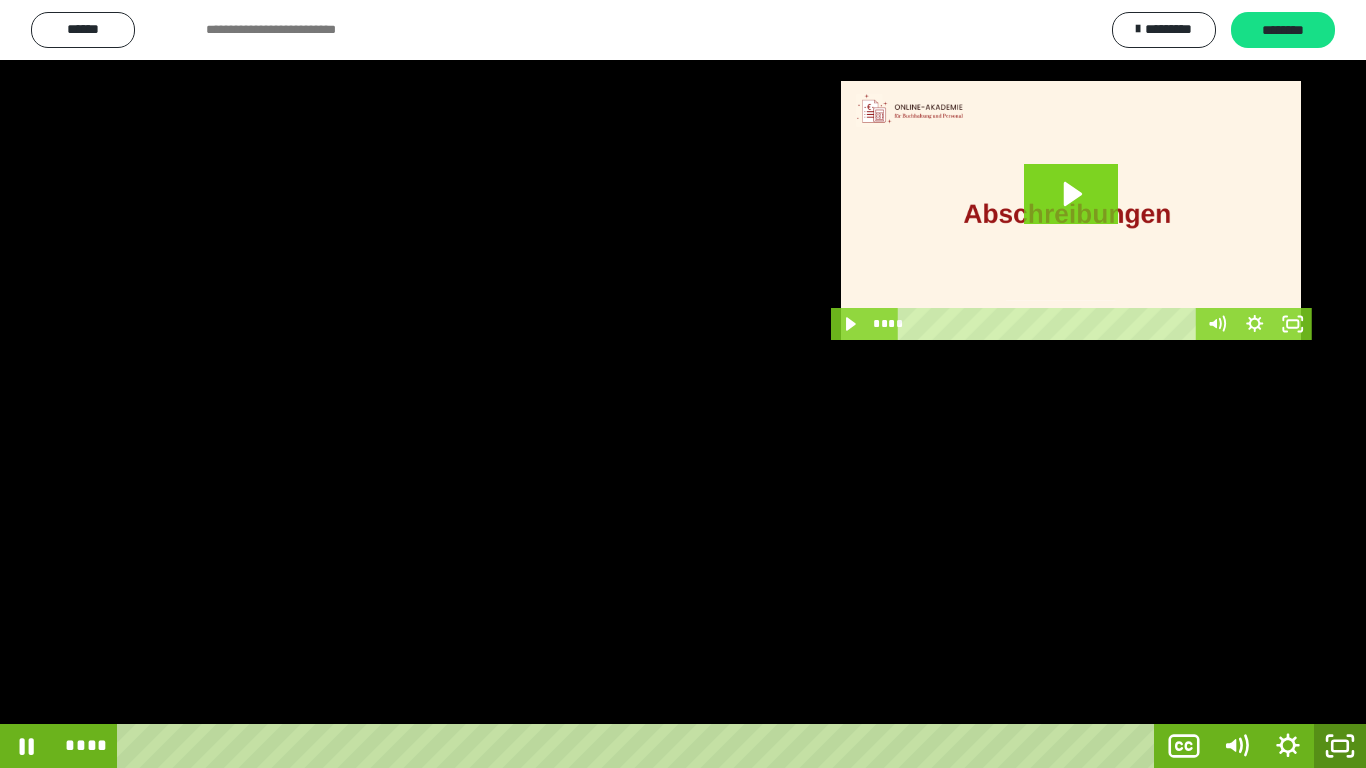 drag, startPoint x: 1333, startPoint y: 748, endPoint x: 1317, endPoint y: 597, distance: 151.84532 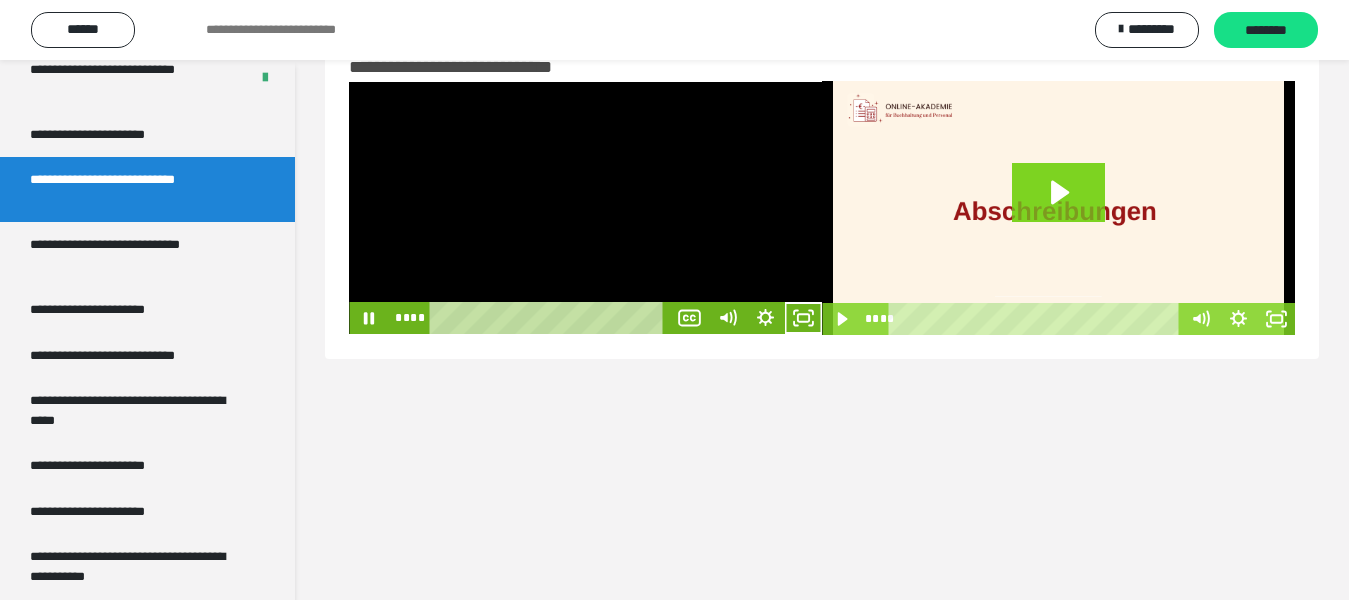 click at bounding box center (585, 207) 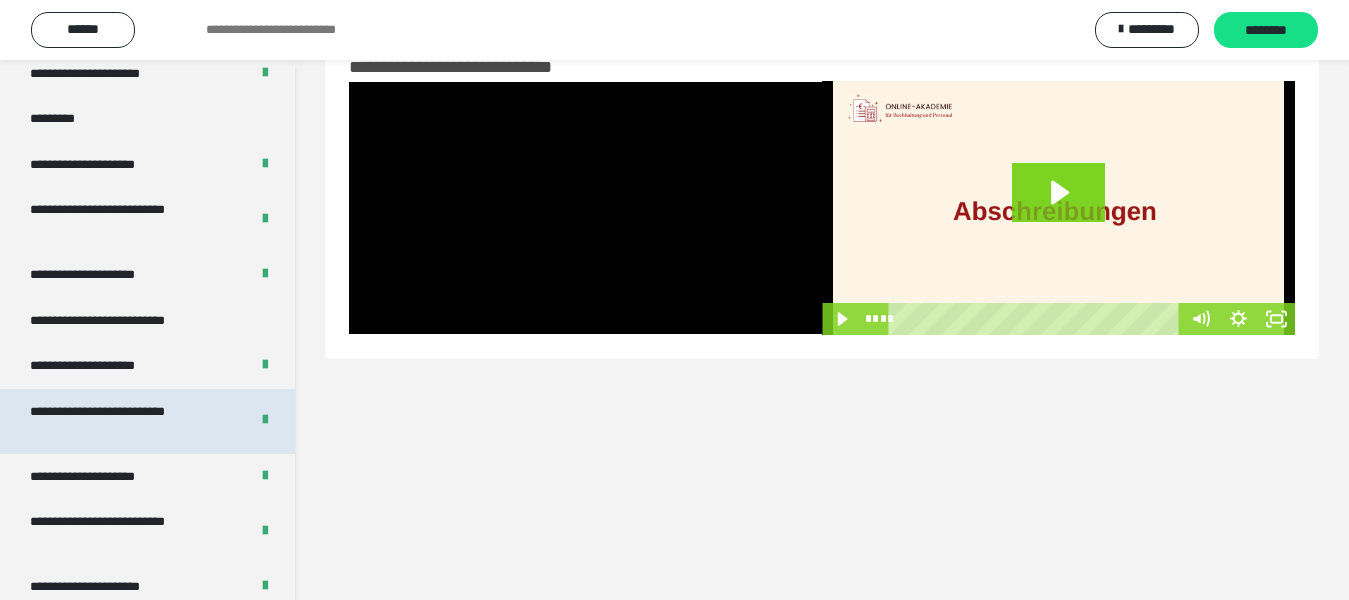 scroll, scrollTop: 2051, scrollLeft: 0, axis: vertical 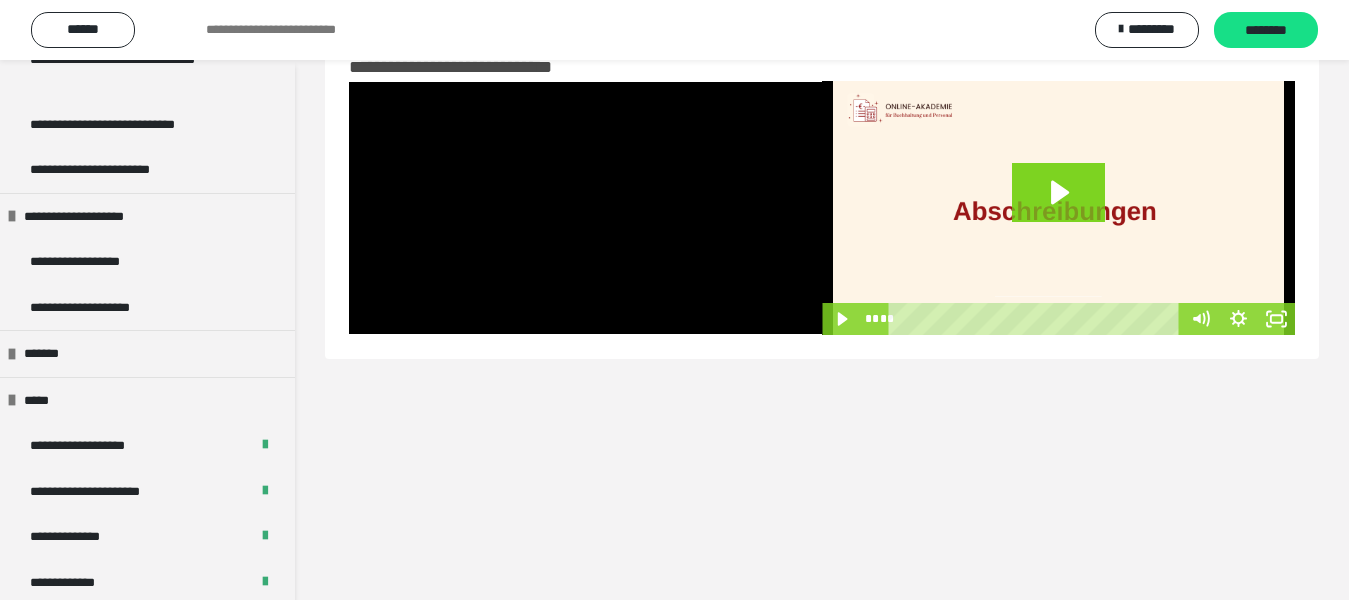 click on "**********" at bounding box center [83, 537] 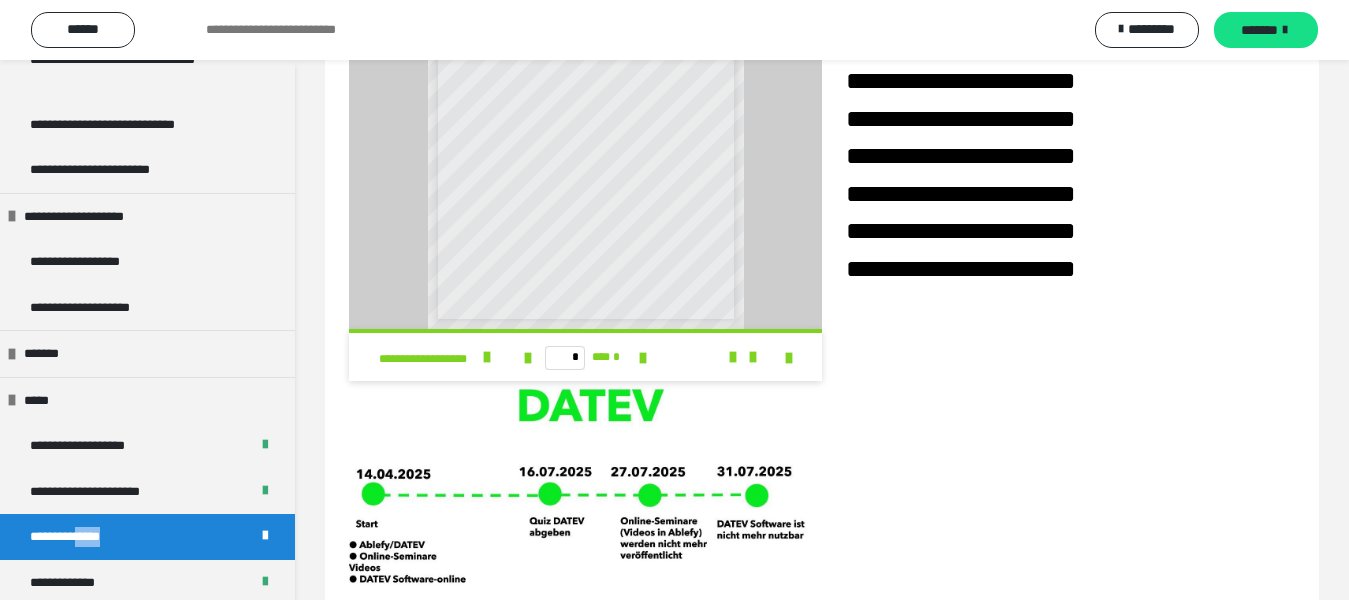 scroll, scrollTop: 299, scrollLeft: 0, axis: vertical 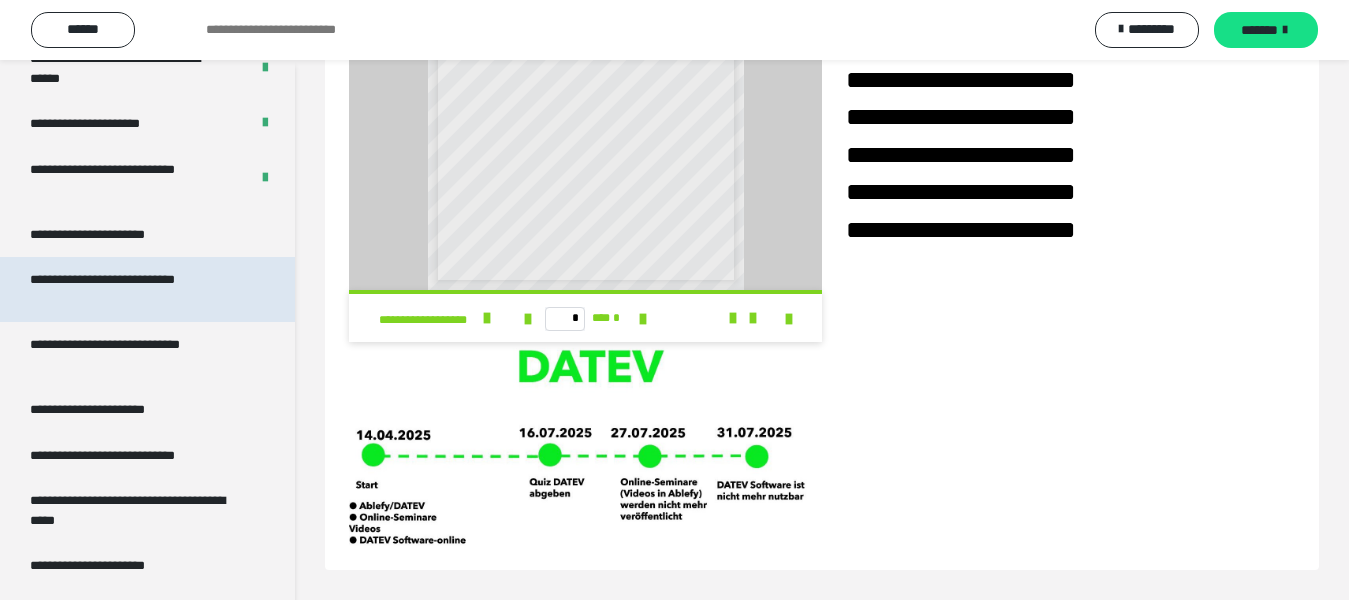 click on "**********" at bounding box center (131, 289) 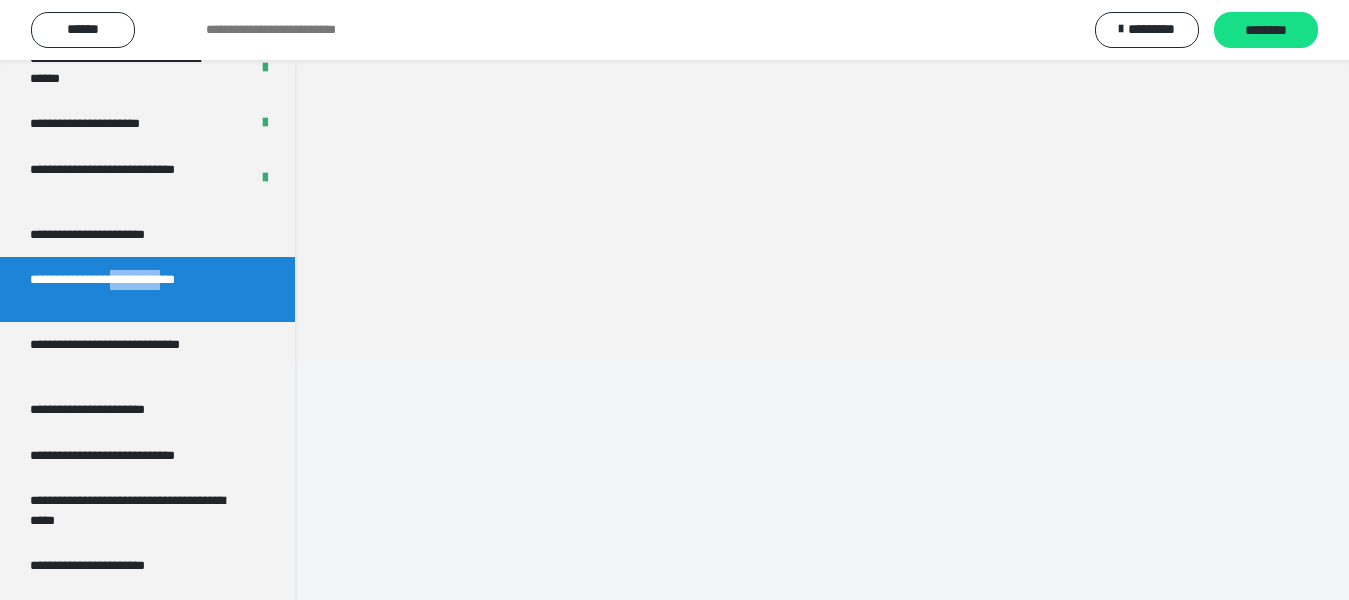 scroll, scrollTop: 60, scrollLeft: 0, axis: vertical 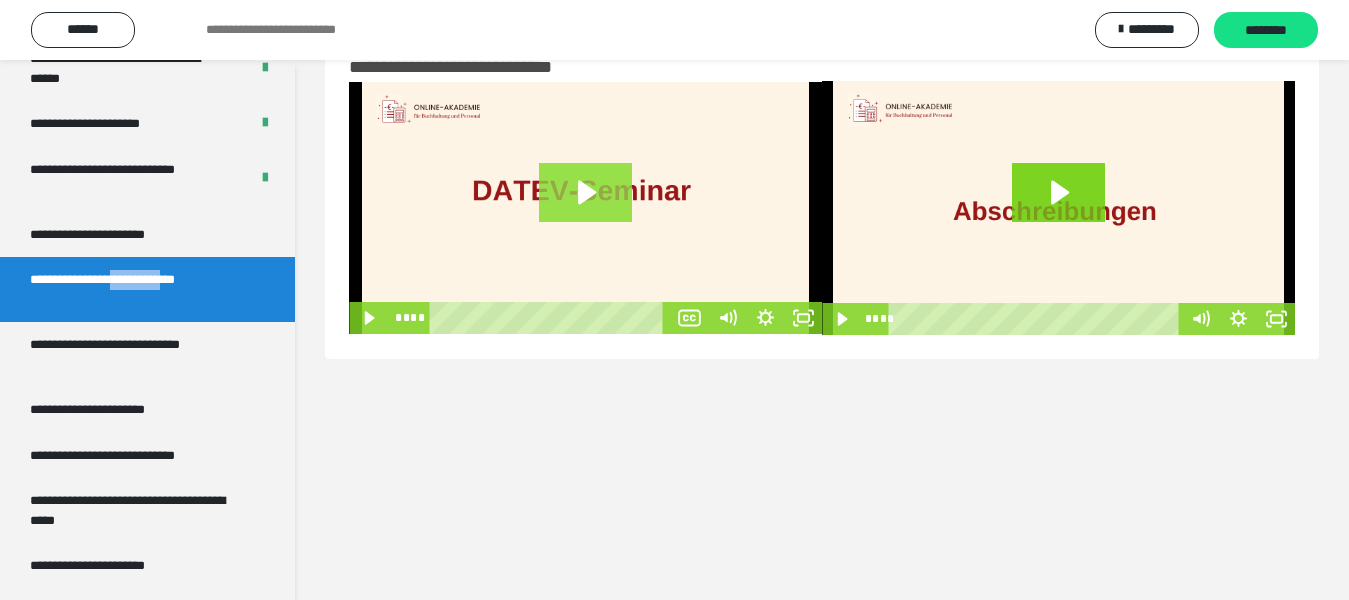 click 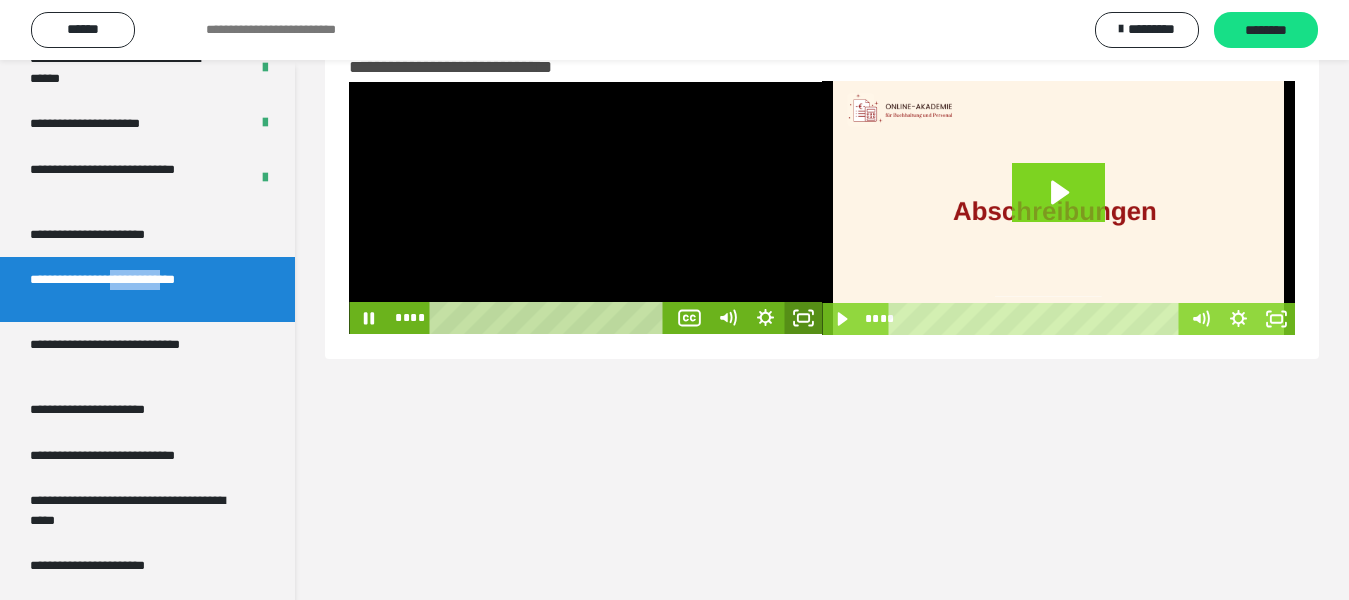 click 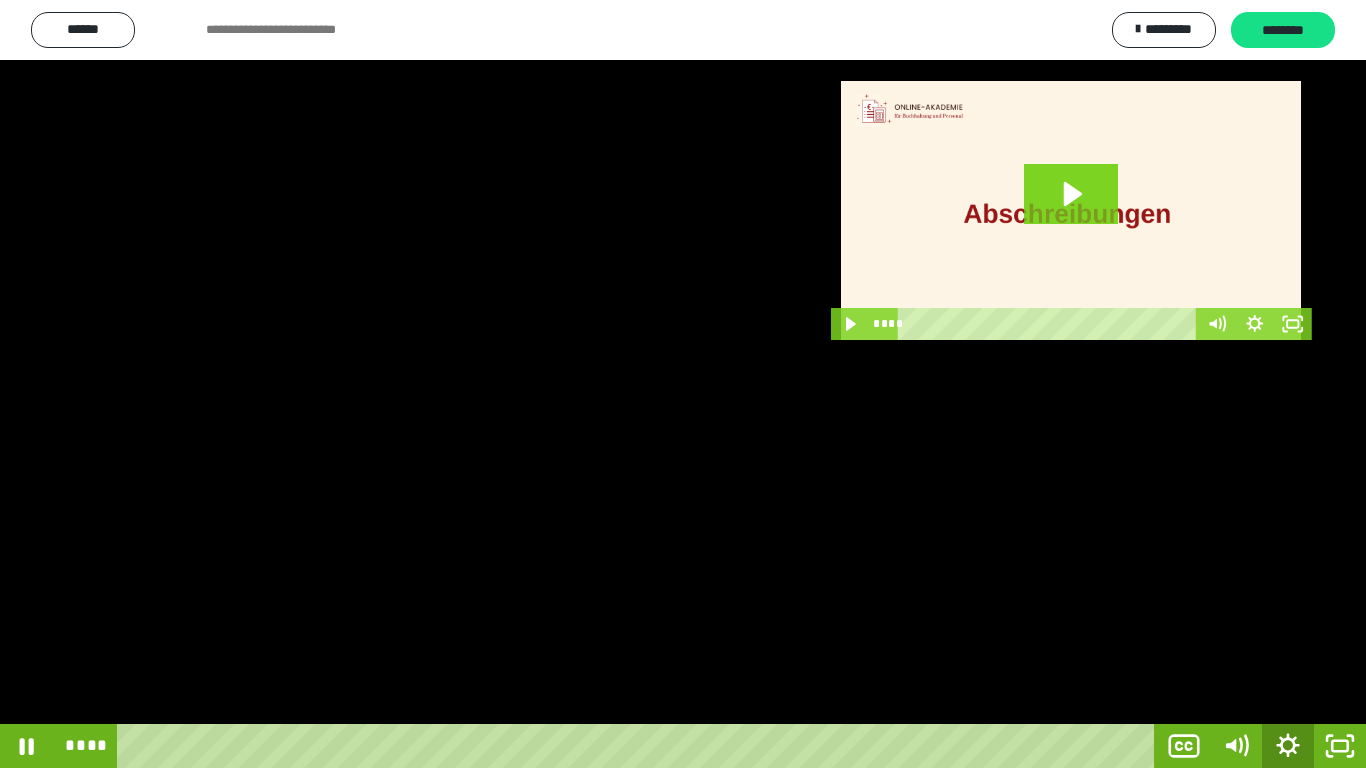 click 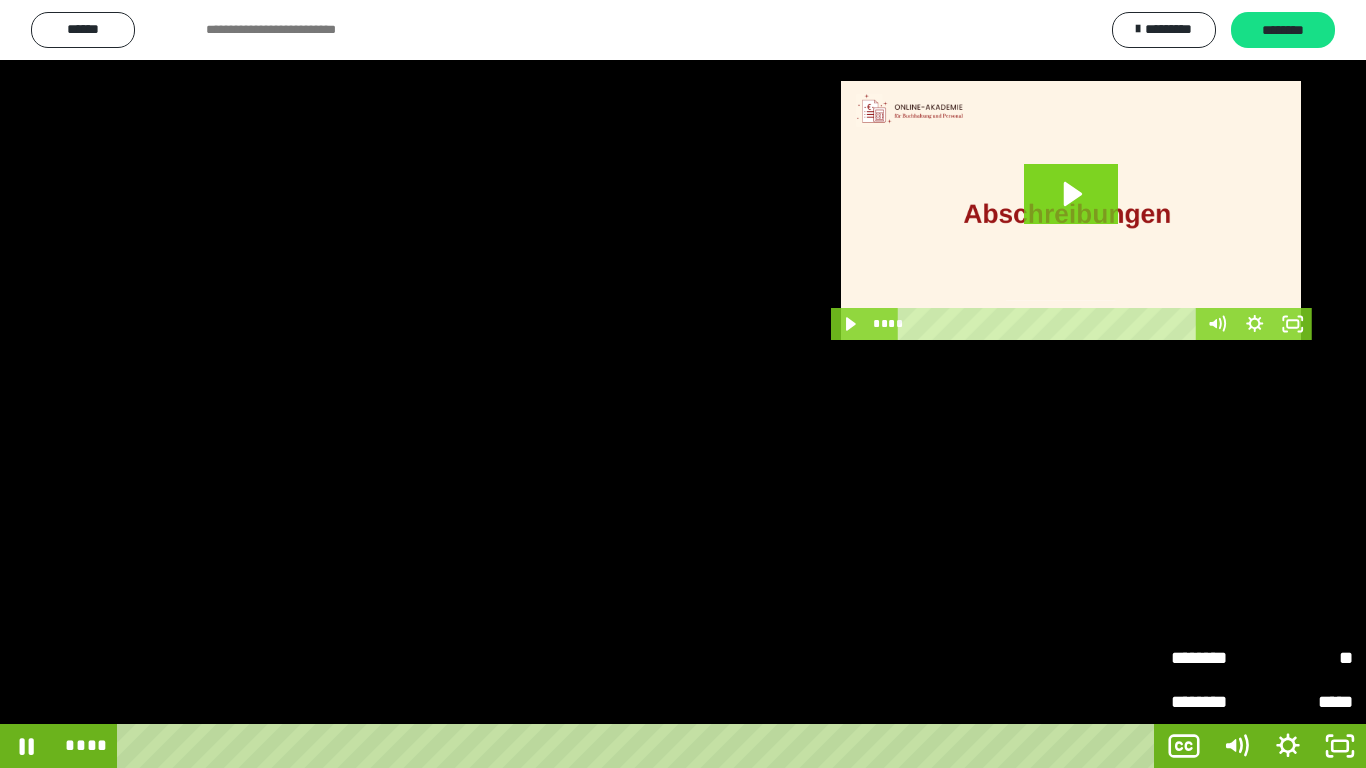 click on "********" at bounding box center (1216, 658) 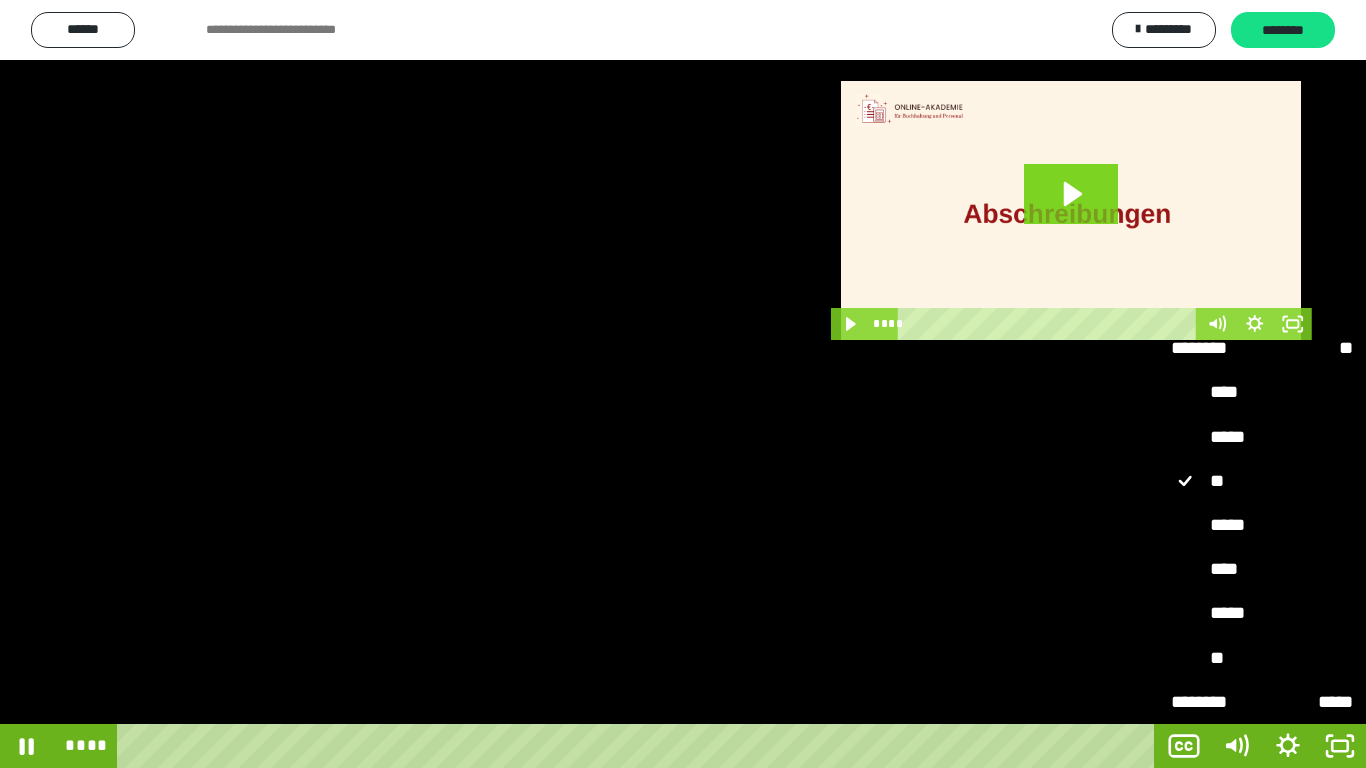 click on "****" at bounding box center [1262, 570] 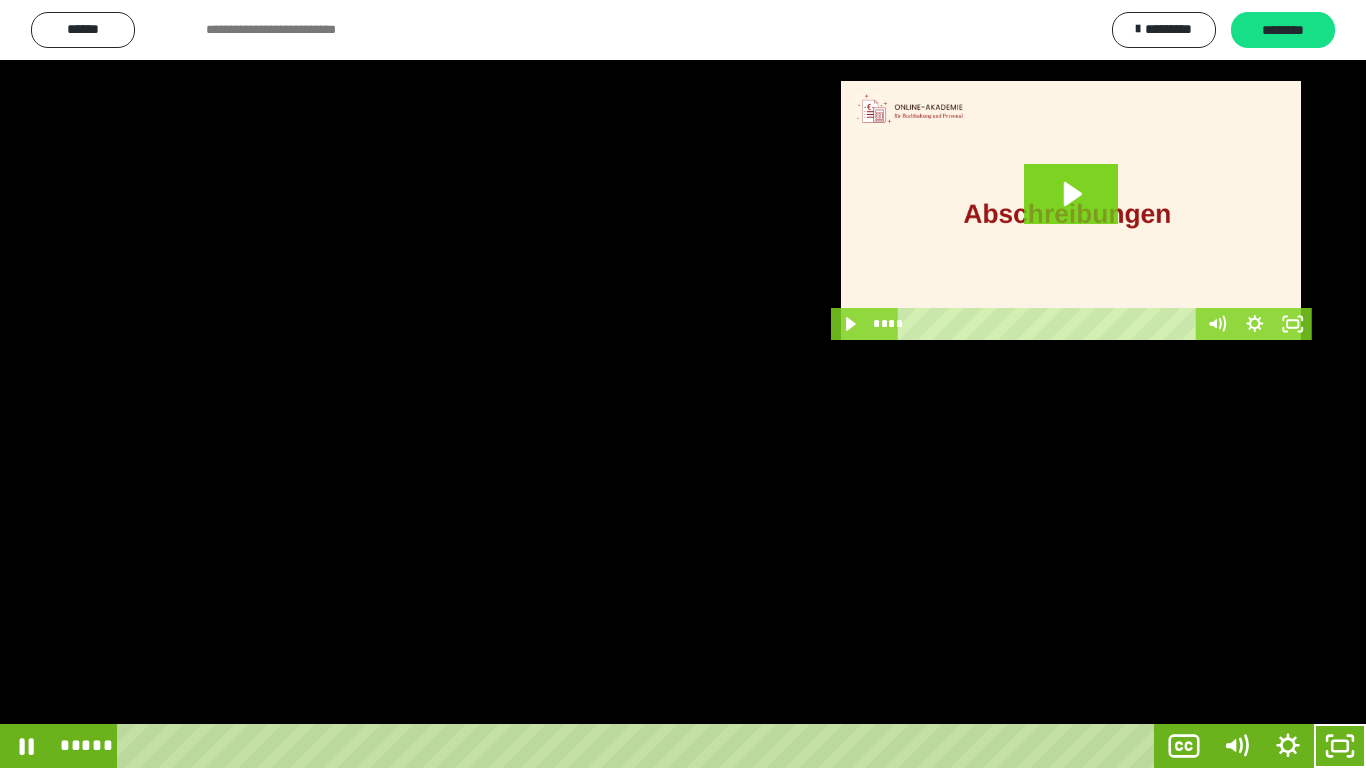 drag, startPoint x: 951, startPoint y: 413, endPoint x: 980, endPoint y: 391, distance: 36.40055 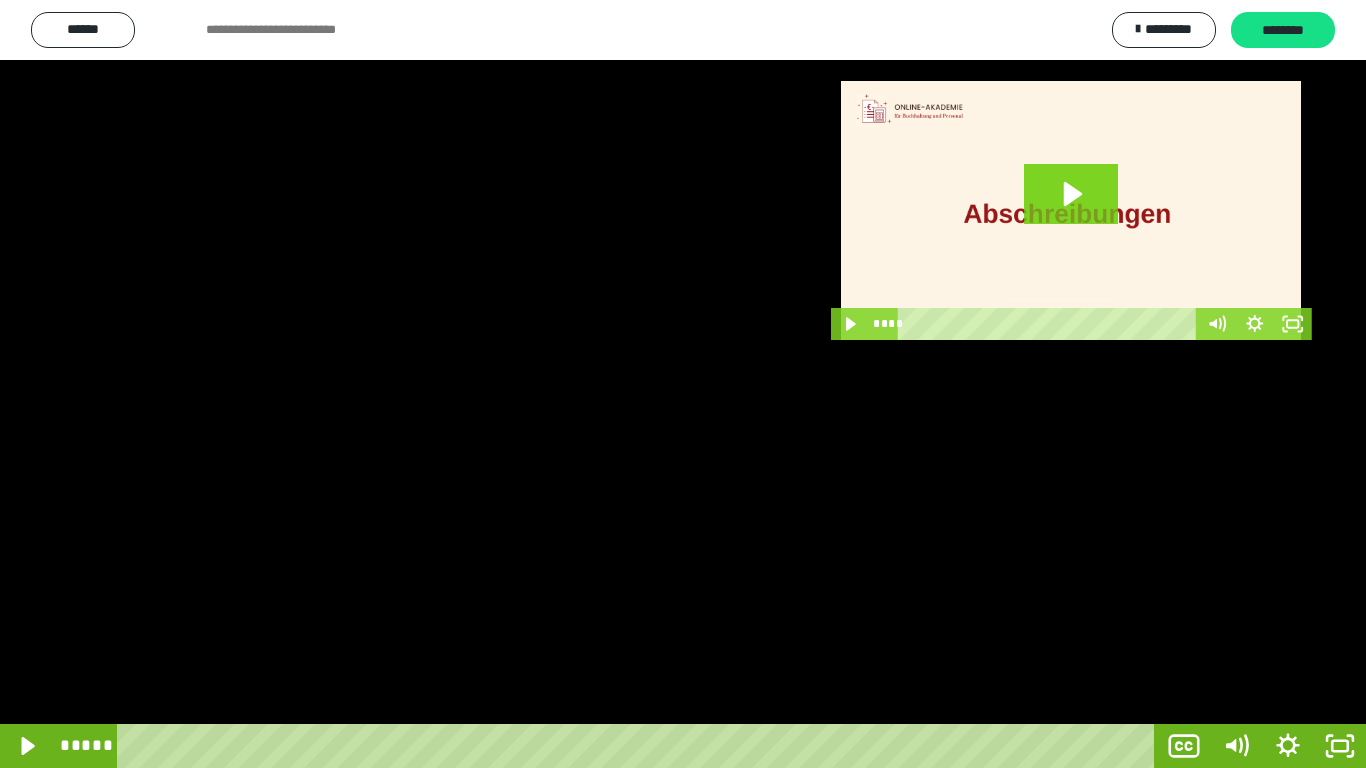 click at bounding box center [683, 384] 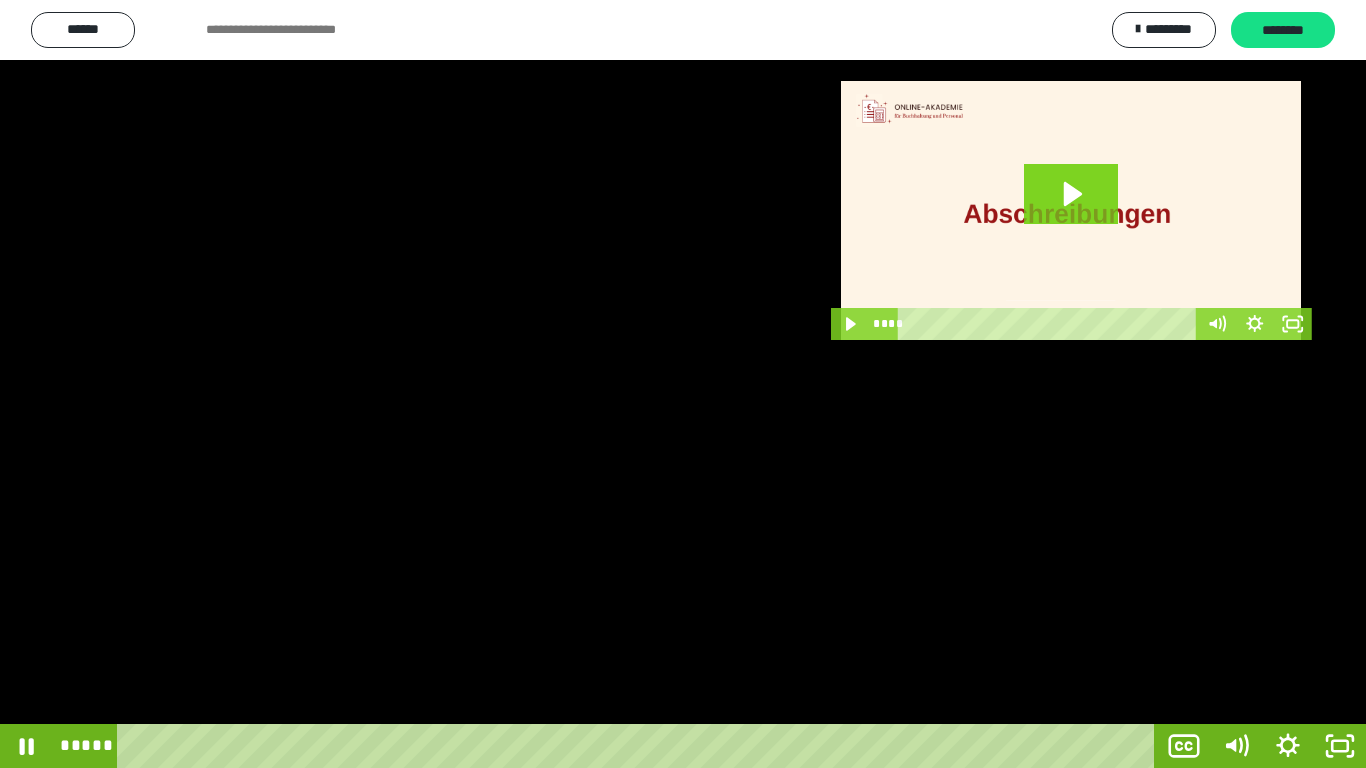 click at bounding box center (683, 384) 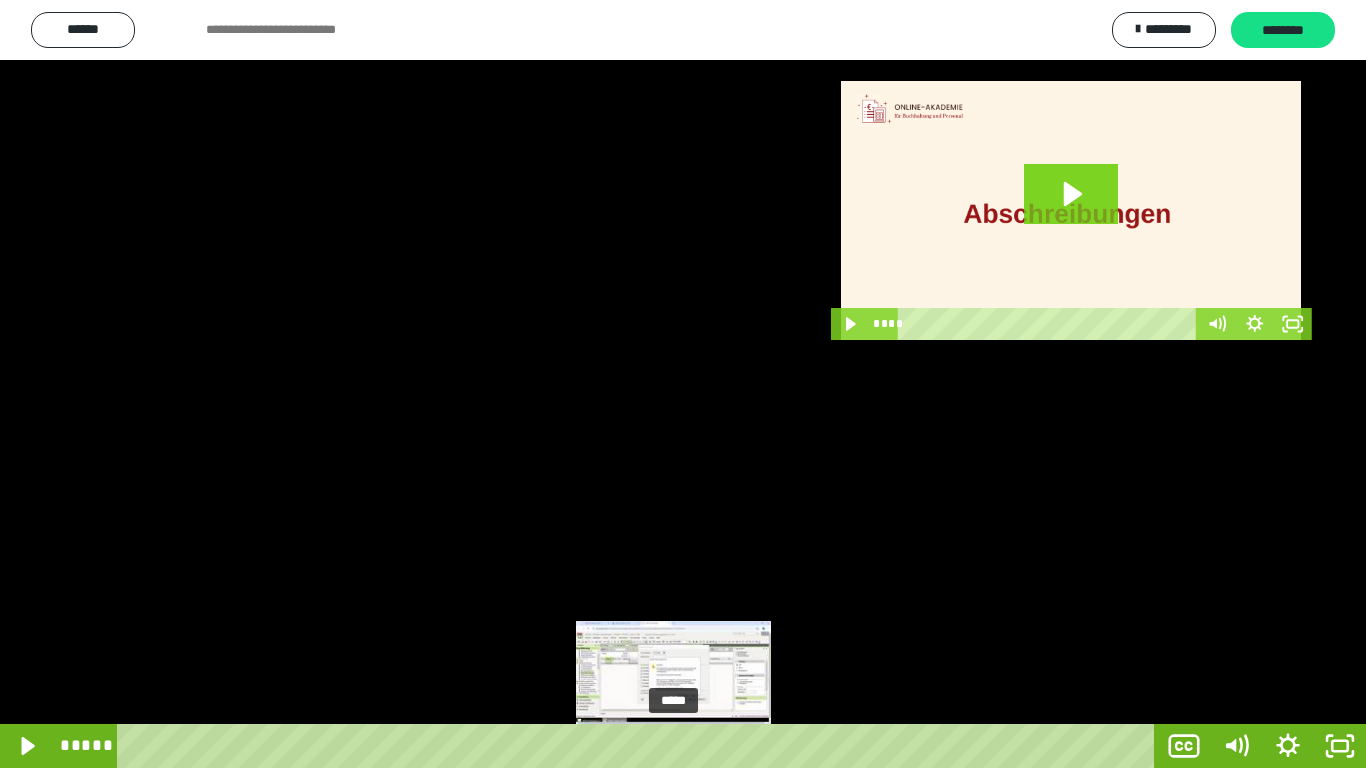 click on "*****" at bounding box center [640, 746] 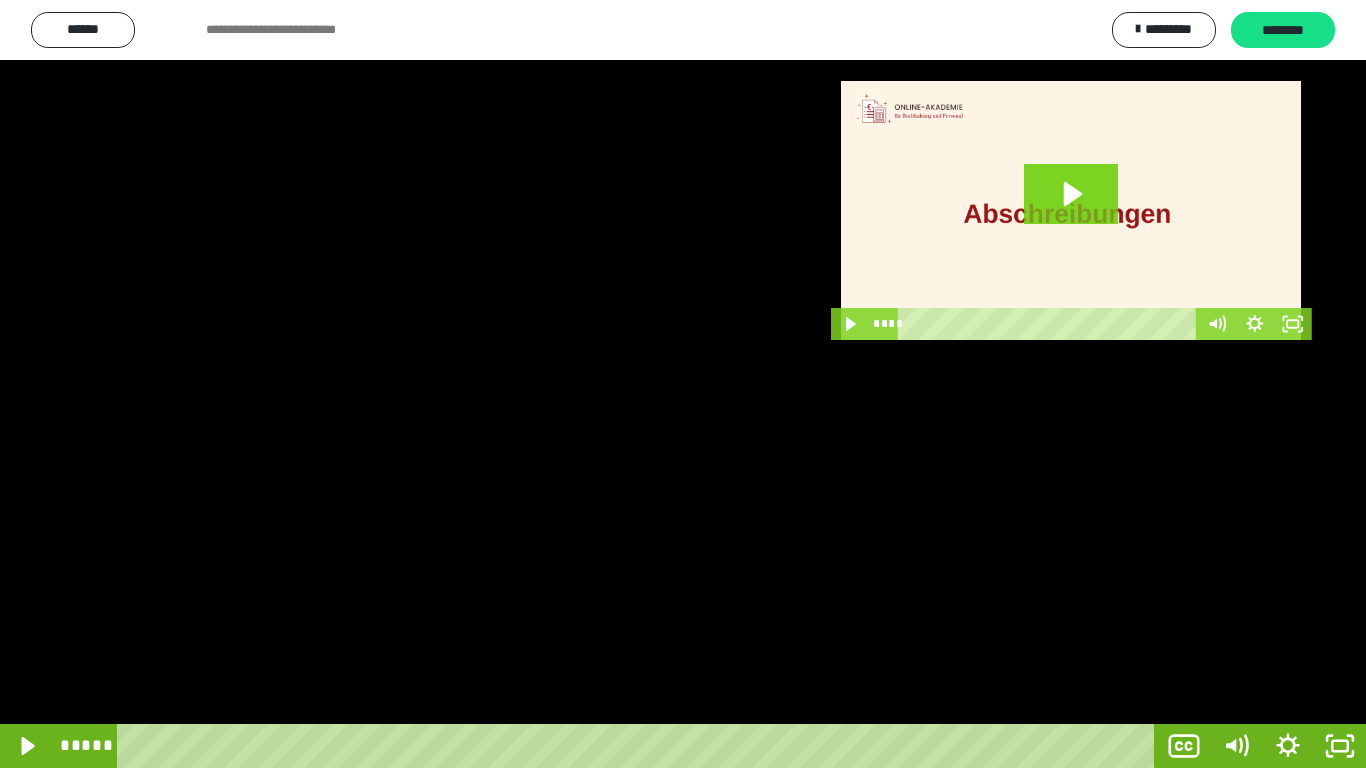 click at bounding box center (683, 384) 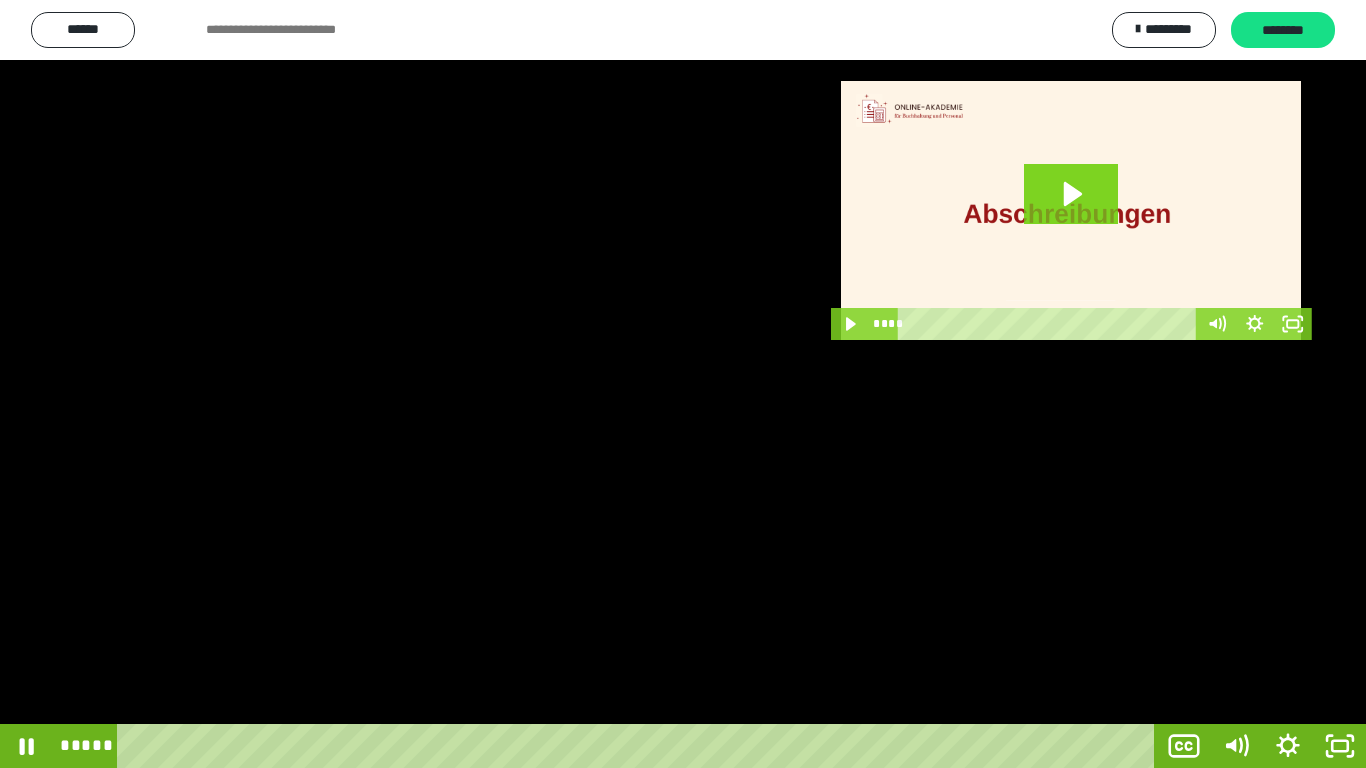 click at bounding box center [683, 384] 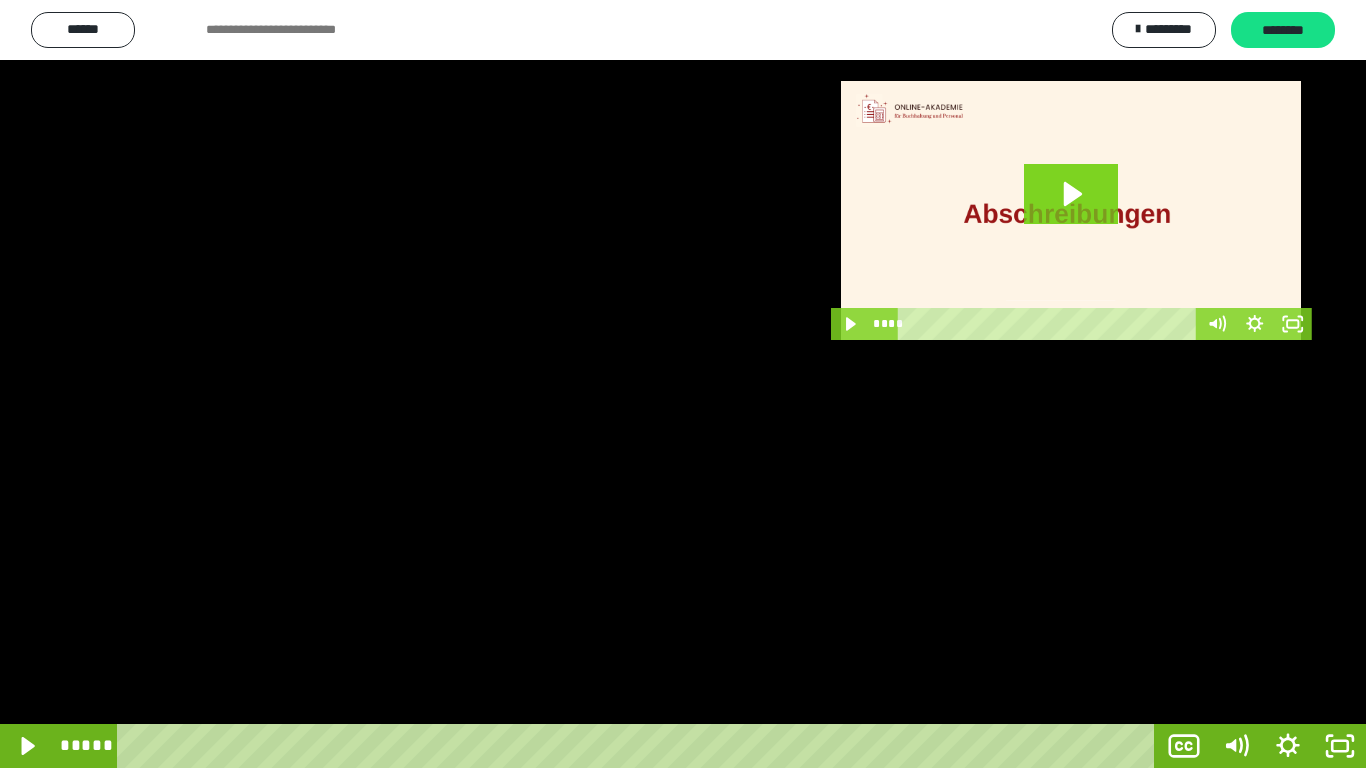 click at bounding box center (683, 384) 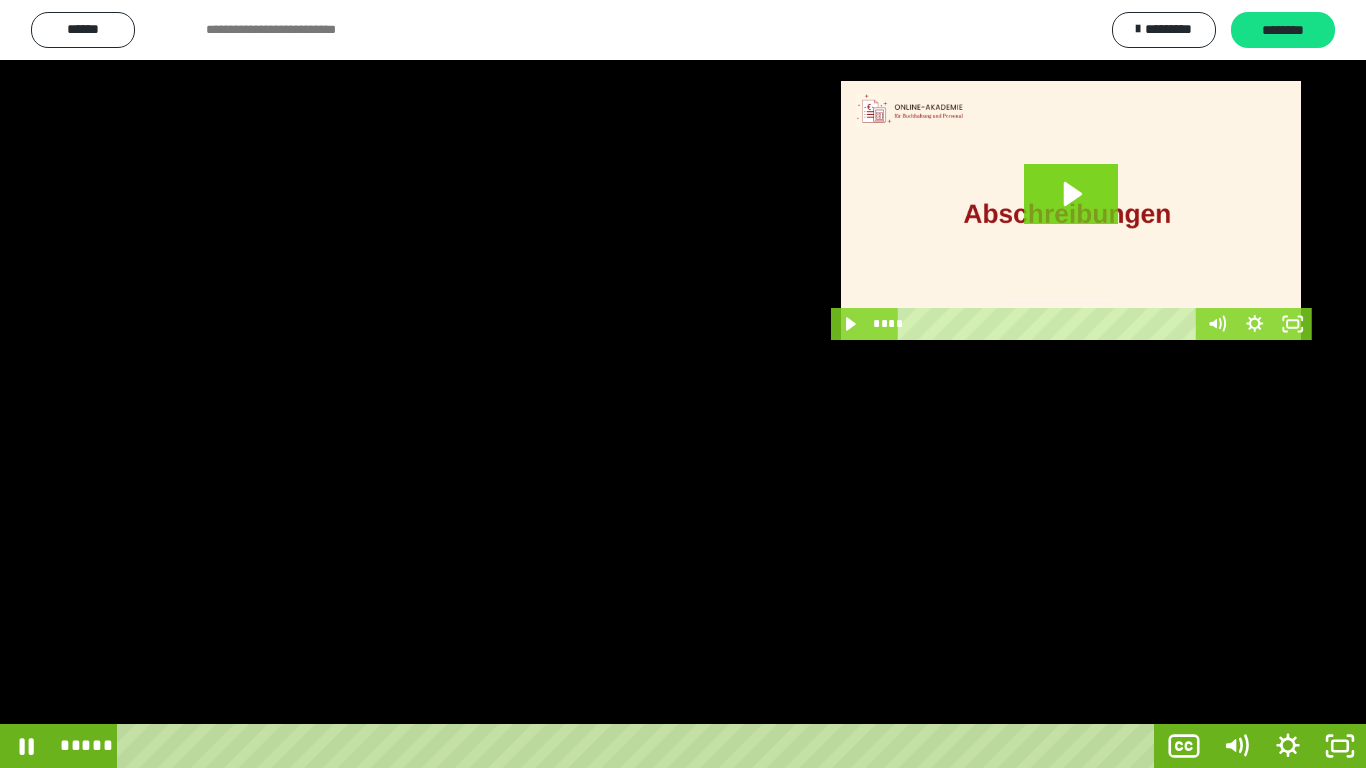 click at bounding box center [683, 384] 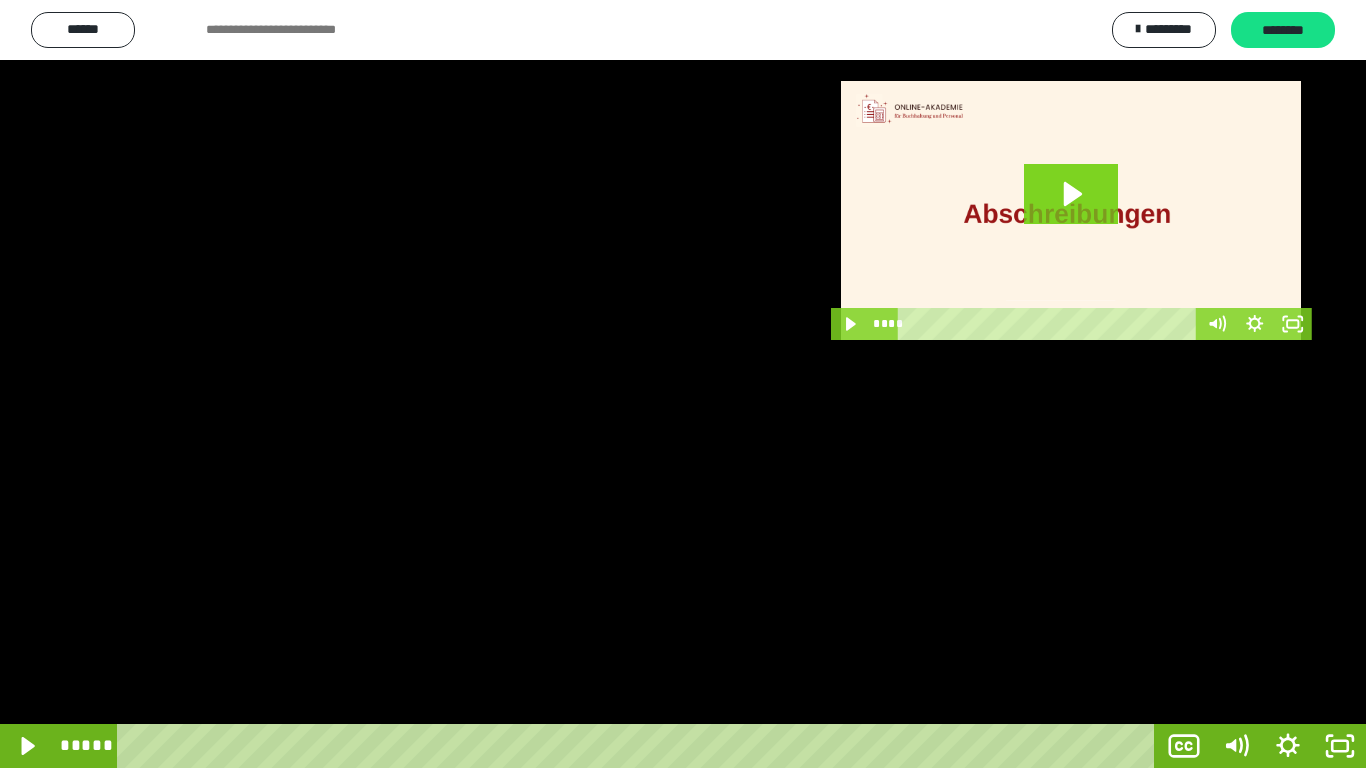 click at bounding box center [683, 384] 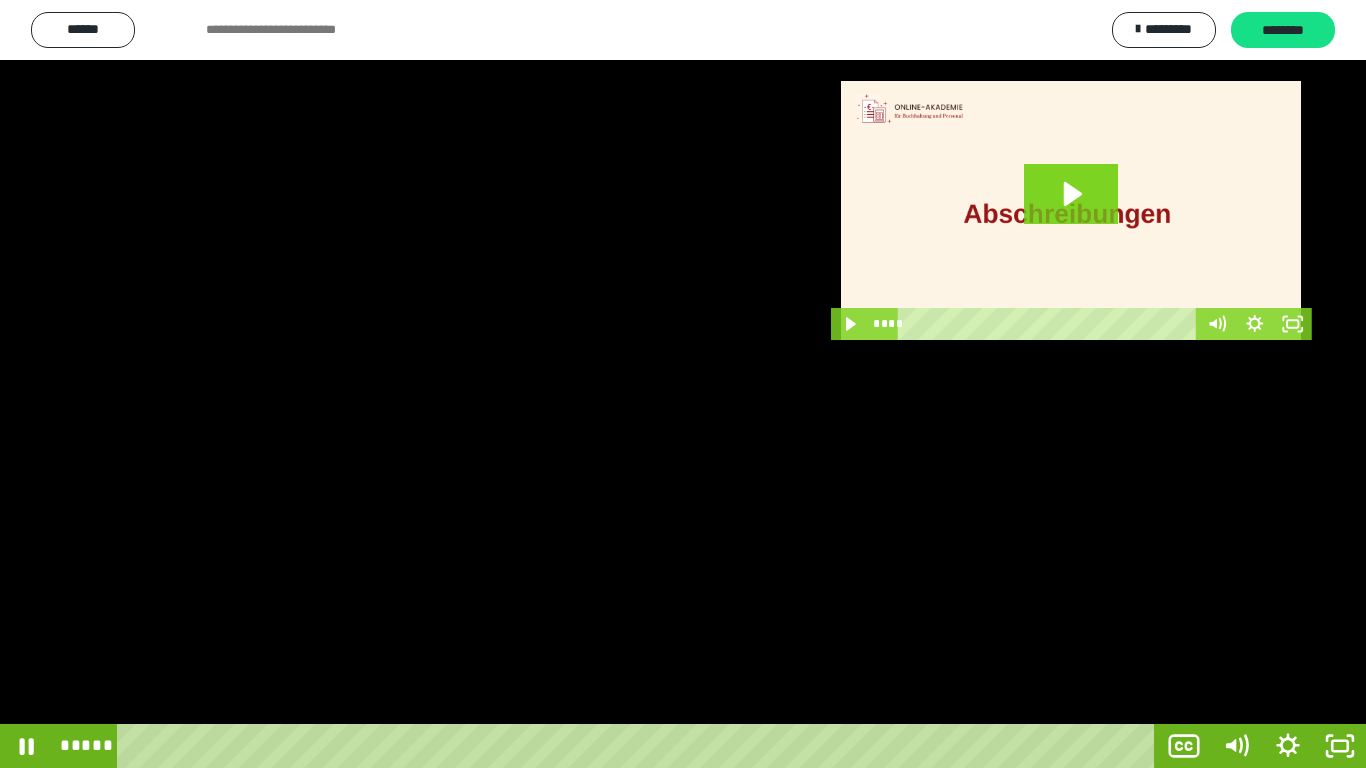 click at bounding box center [683, 384] 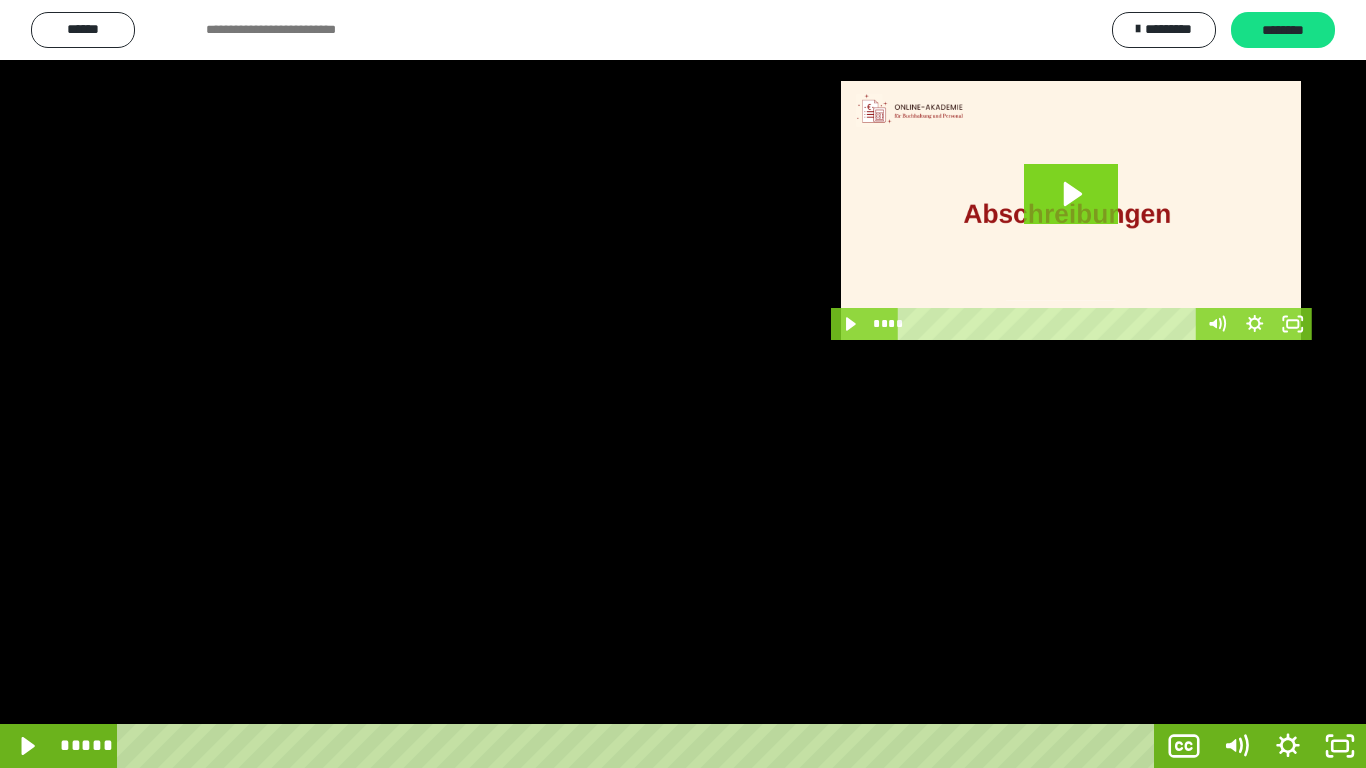 click at bounding box center [683, 384] 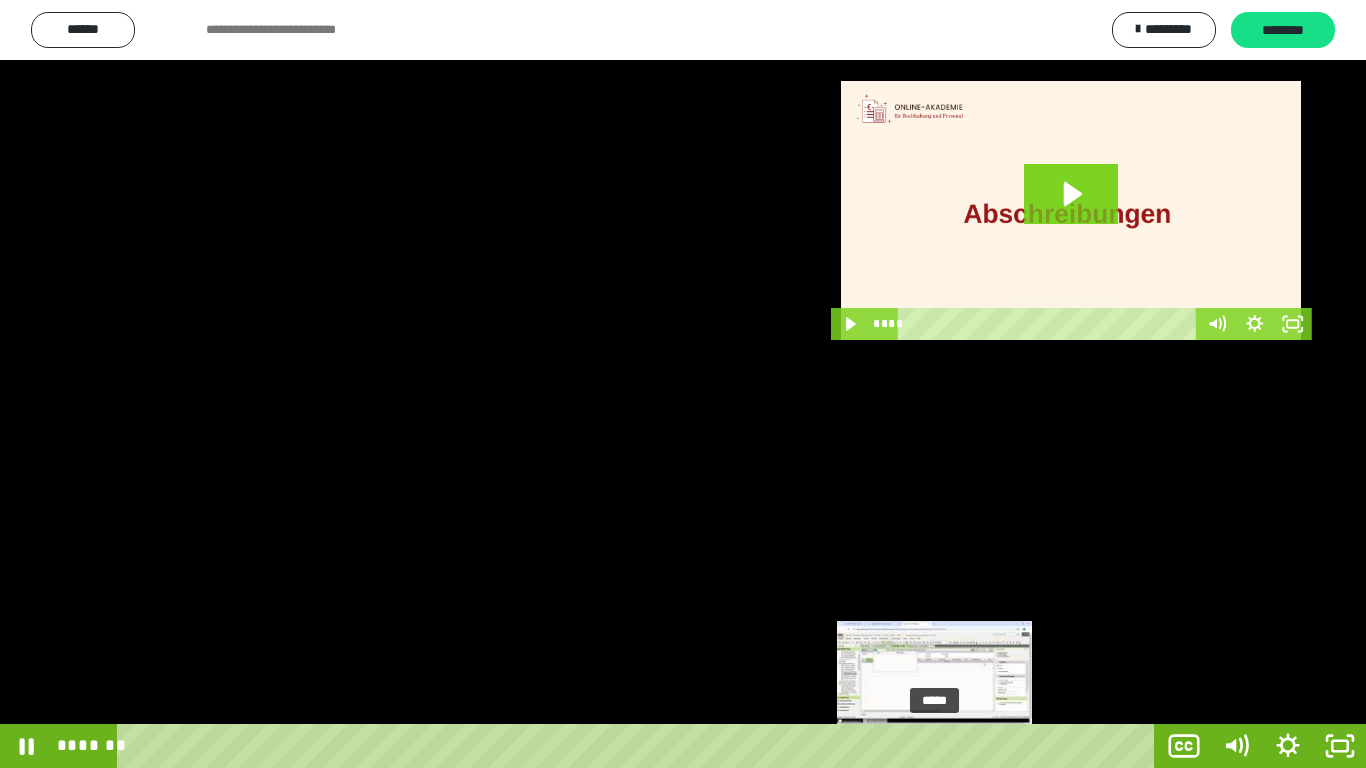 click on "*****" at bounding box center (640, 746) 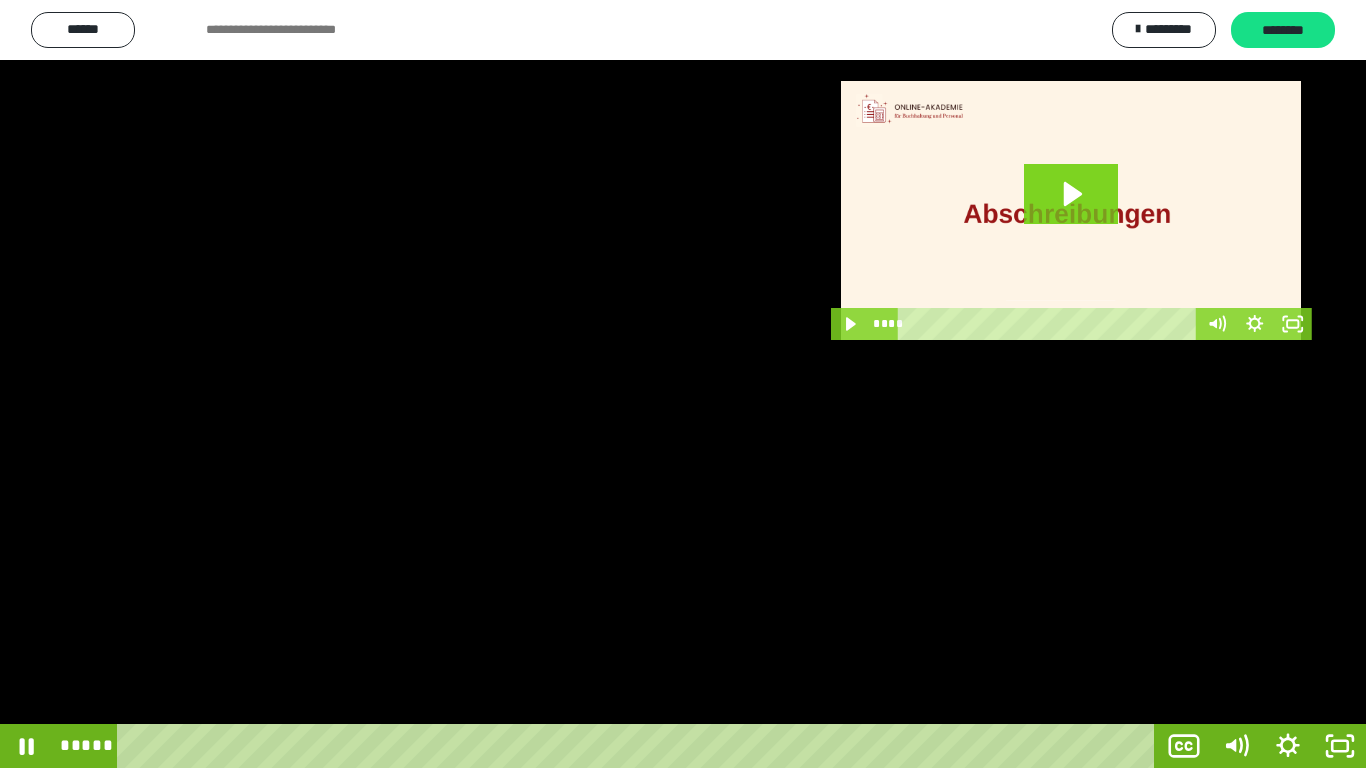 click at bounding box center (683, 384) 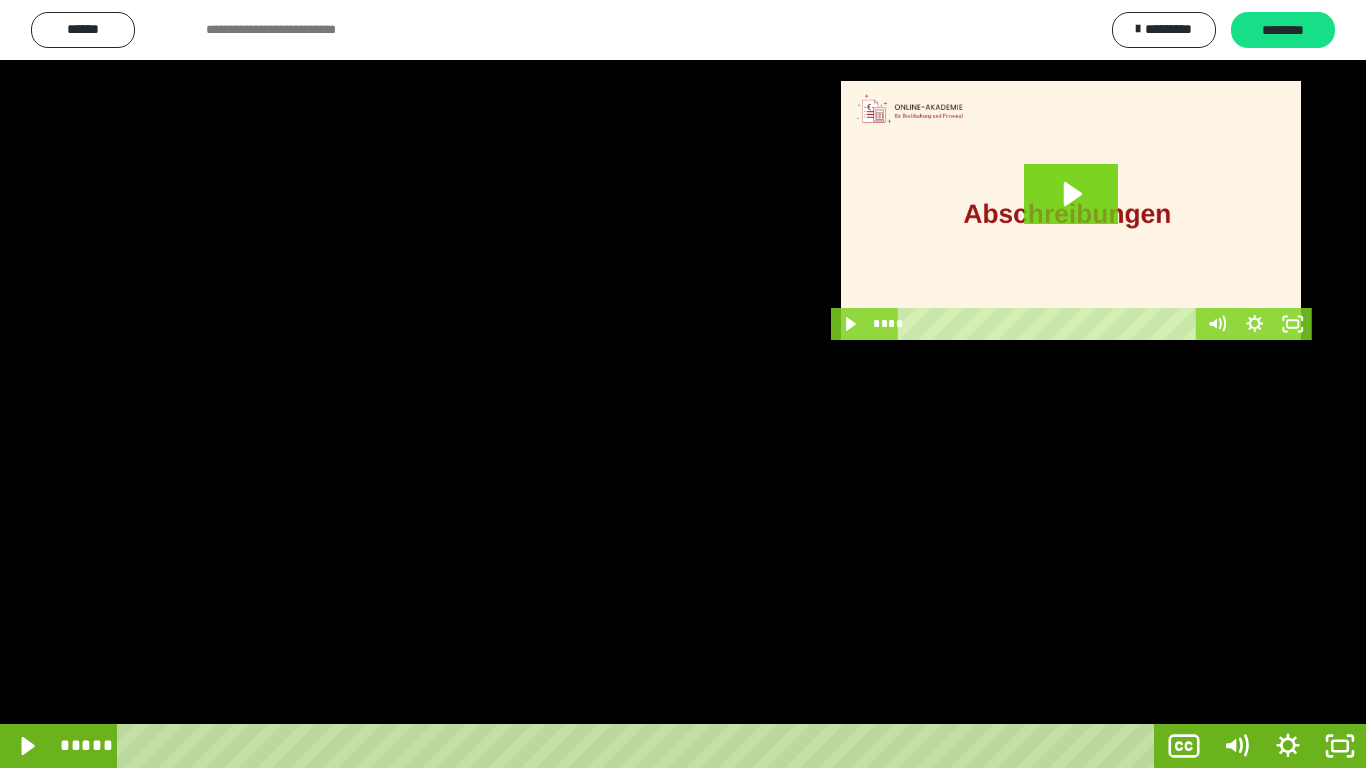 click at bounding box center [683, 384] 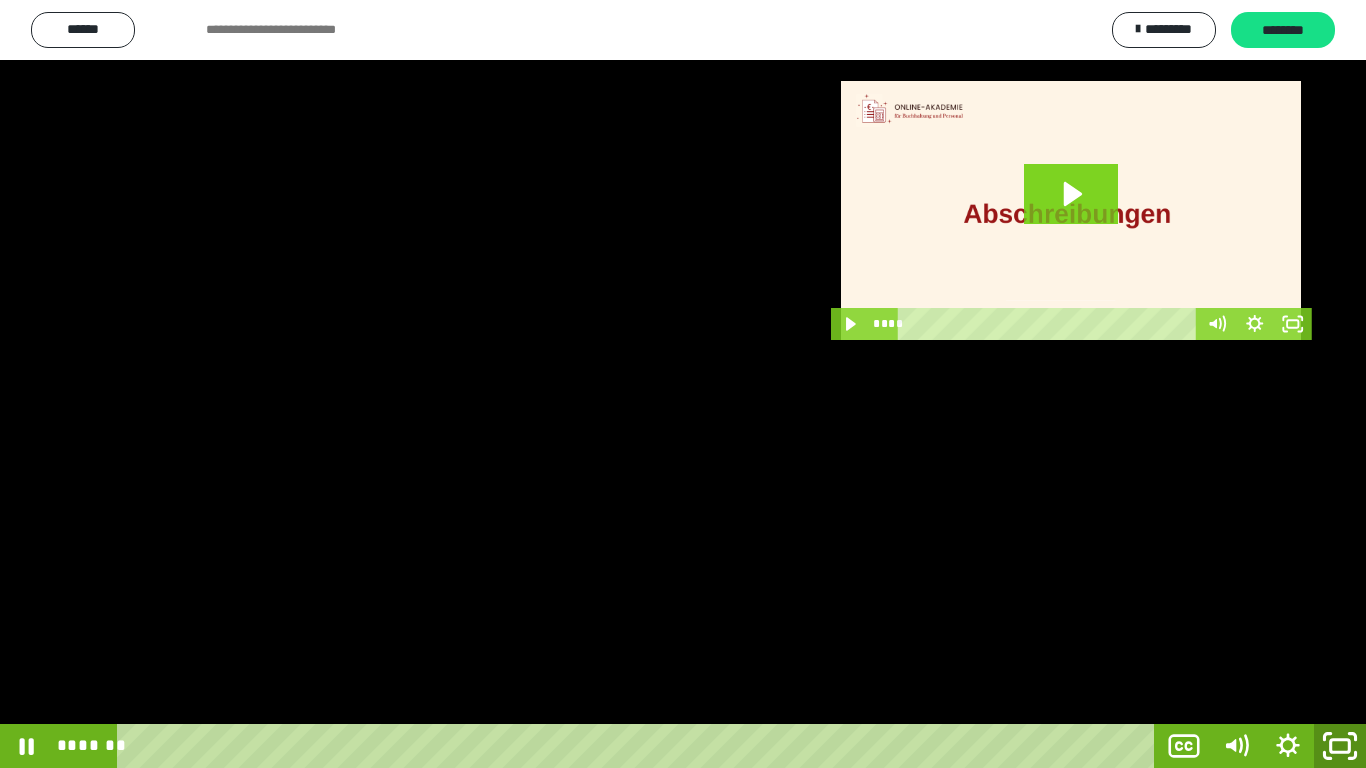 click 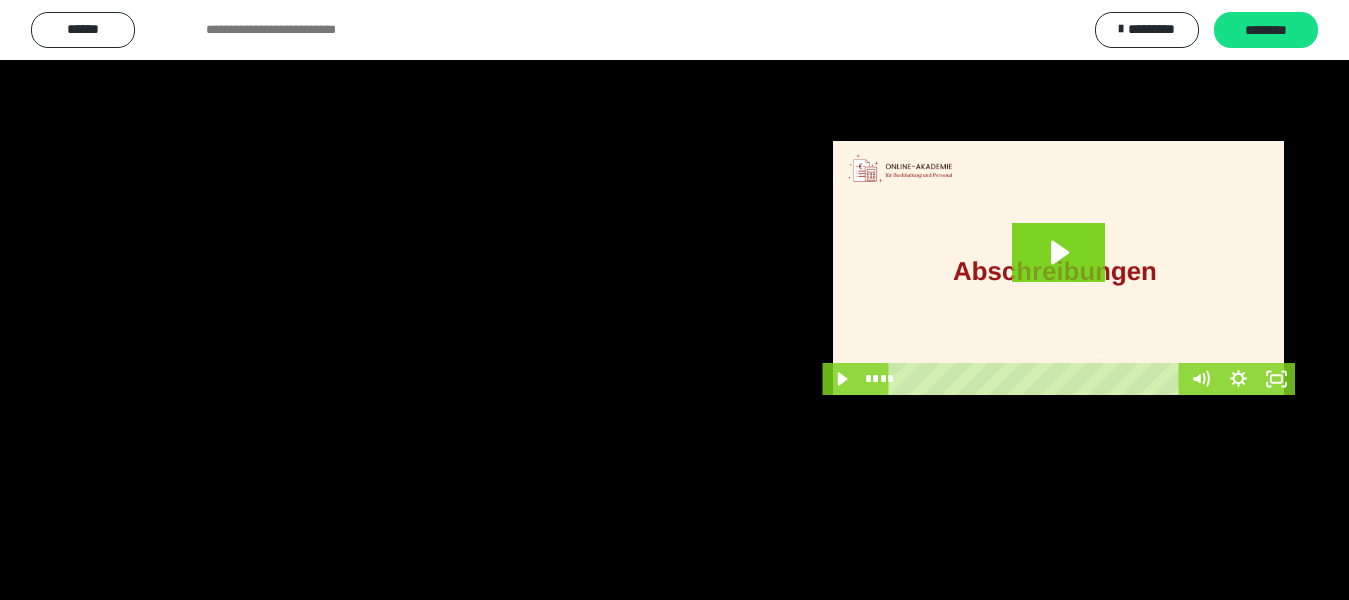 scroll, scrollTop: 60, scrollLeft: 0, axis: vertical 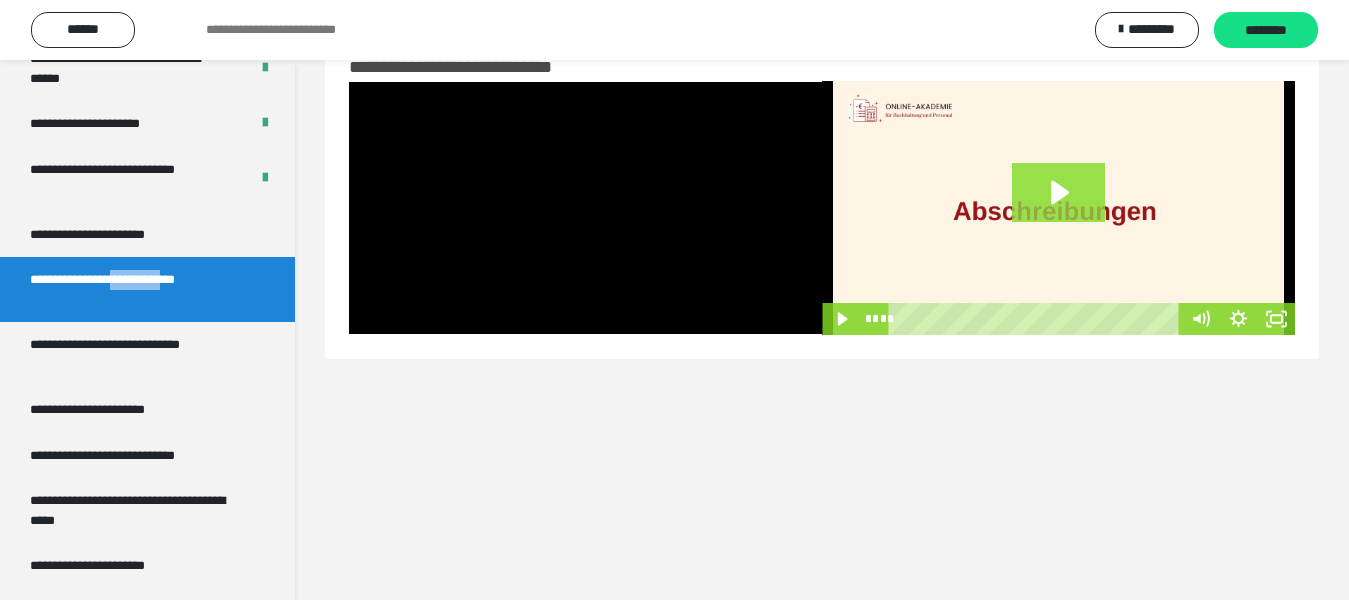 click 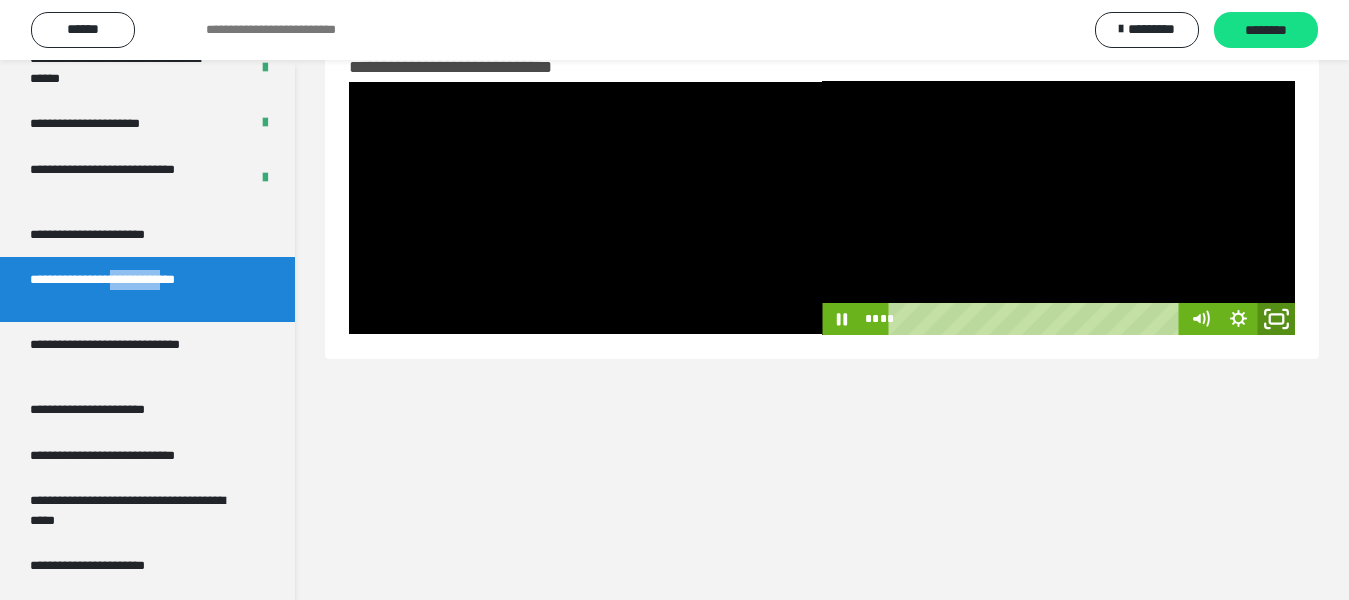 click 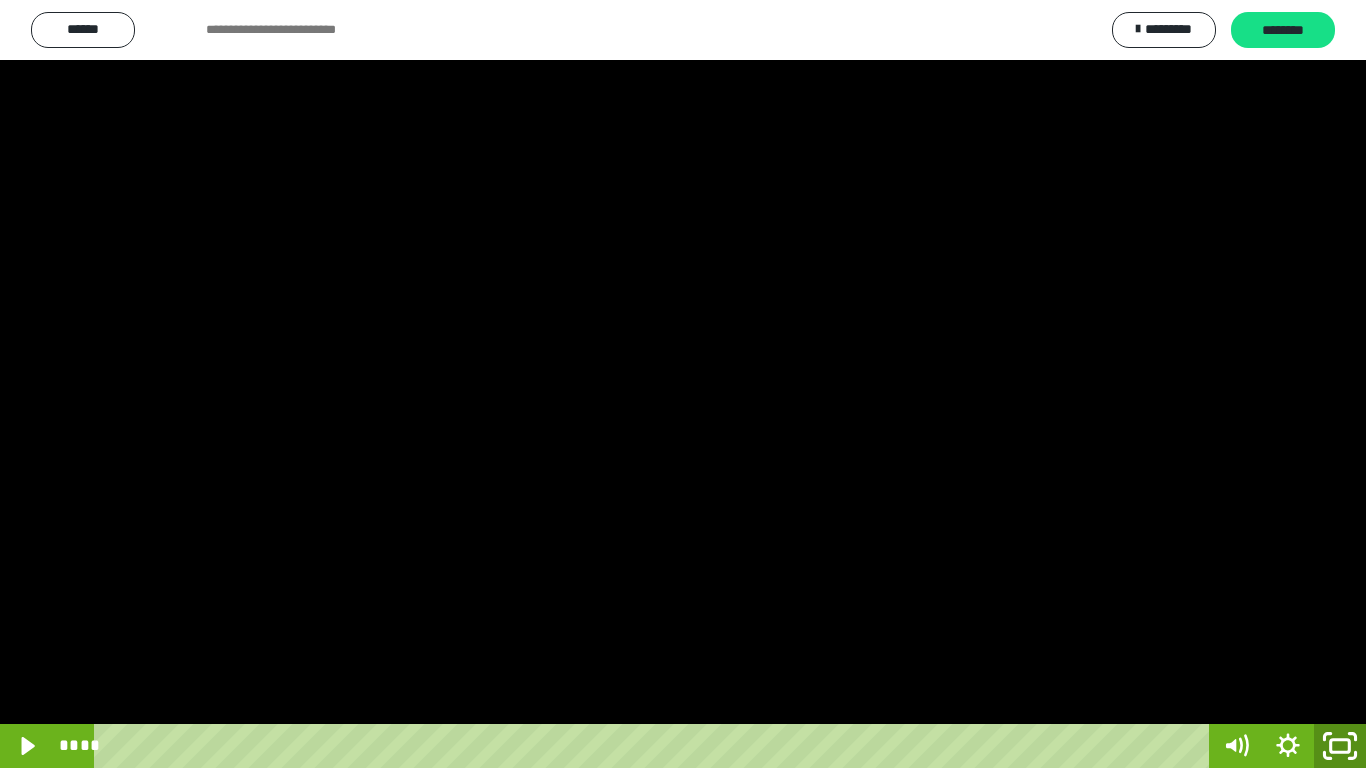 click 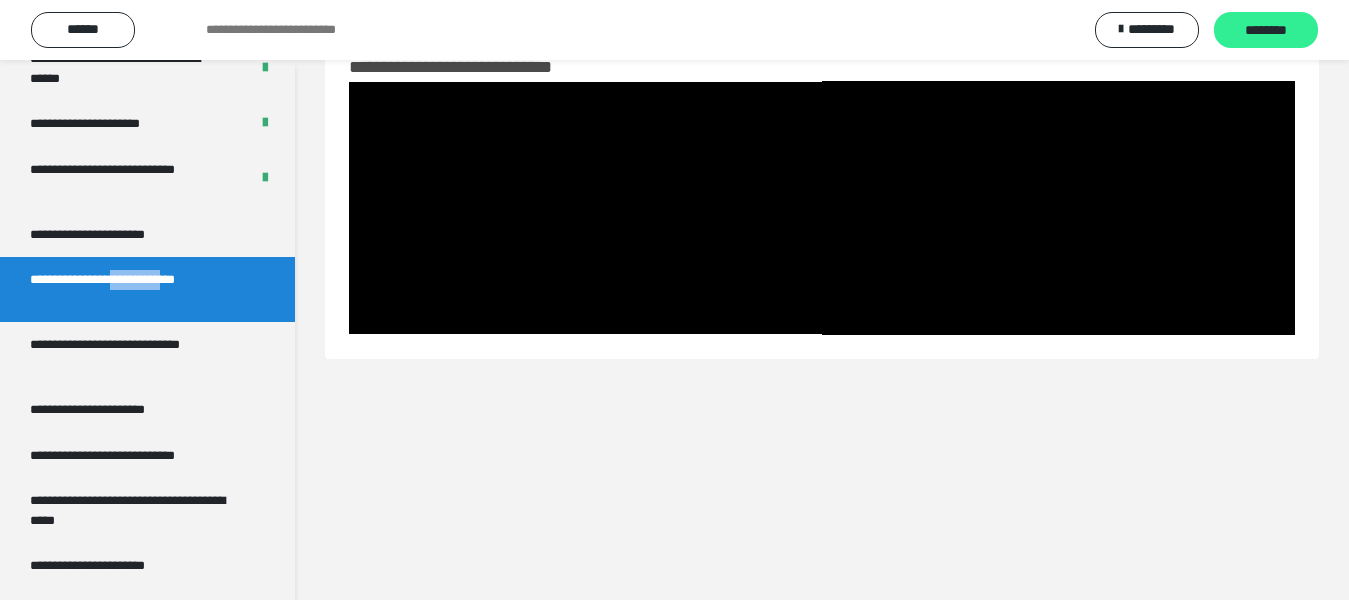 click on "********" at bounding box center (1266, 31) 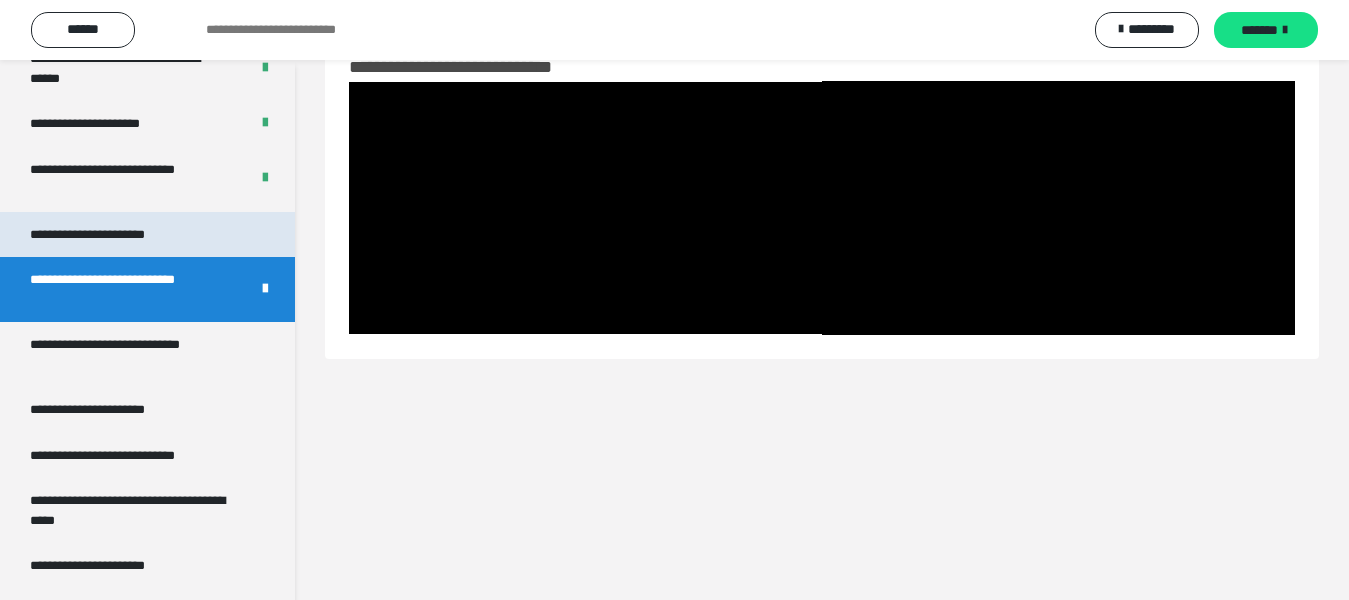 click on "**********" at bounding box center (111, 235) 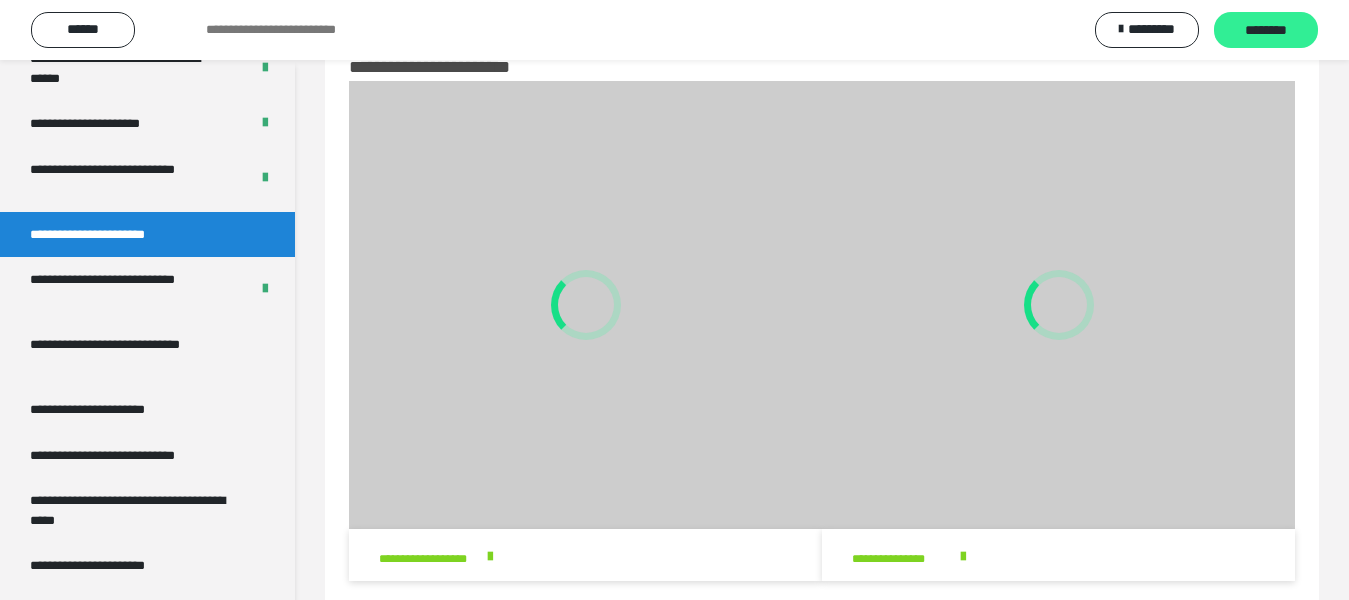 click on "********" at bounding box center [1266, 31] 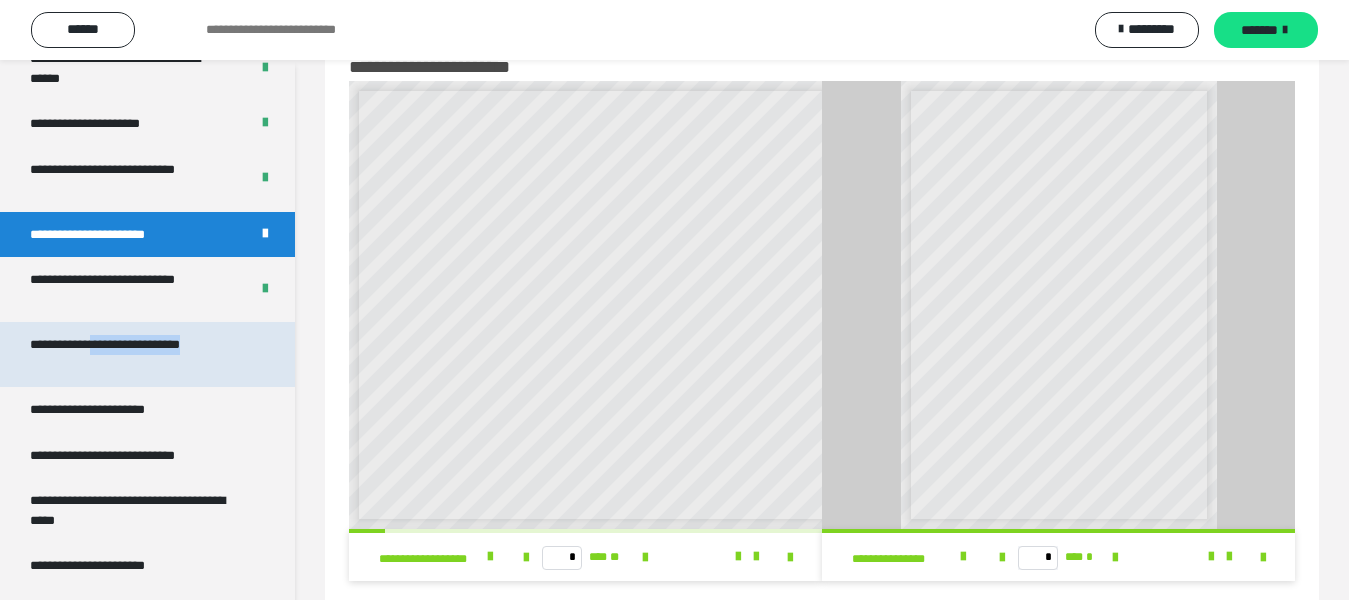 click on "**********" at bounding box center (131, 354) 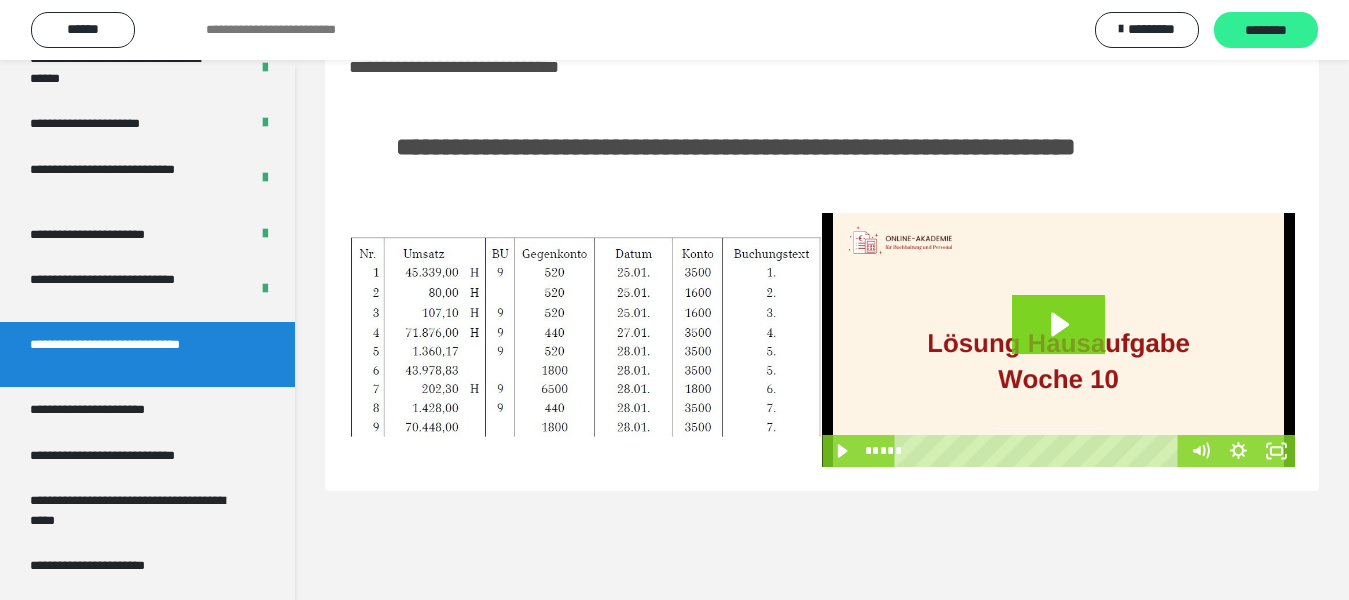 click on "********" at bounding box center (1266, 31) 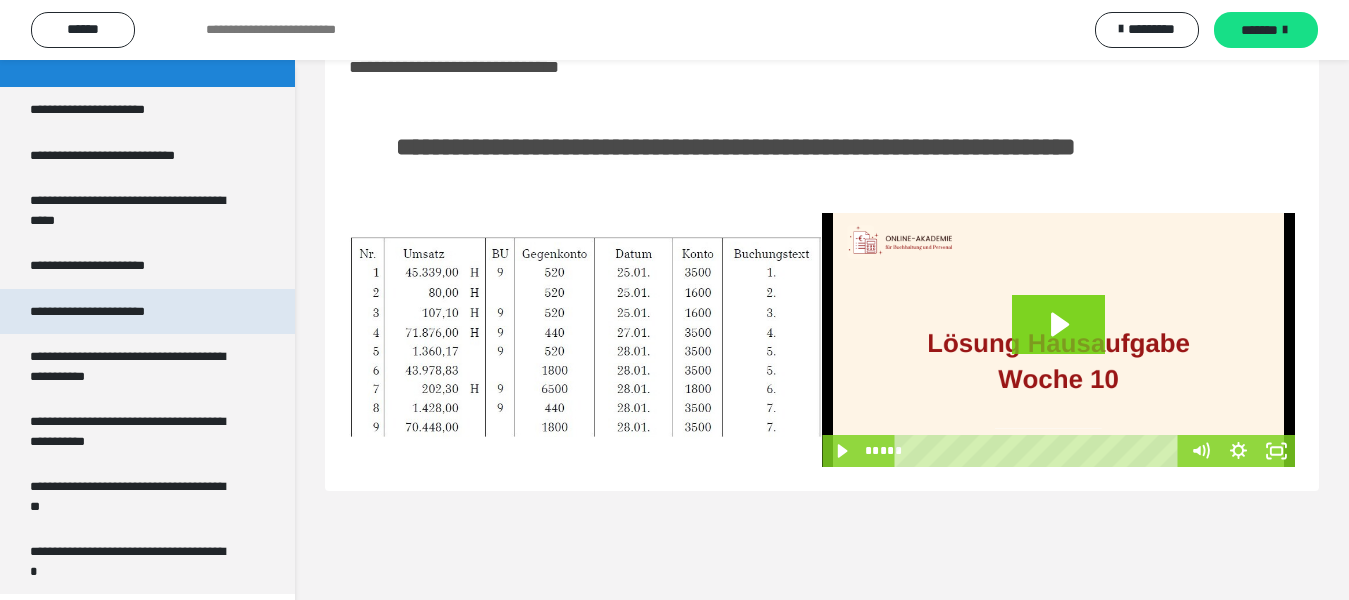 scroll, scrollTop: 3951, scrollLeft: 0, axis: vertical 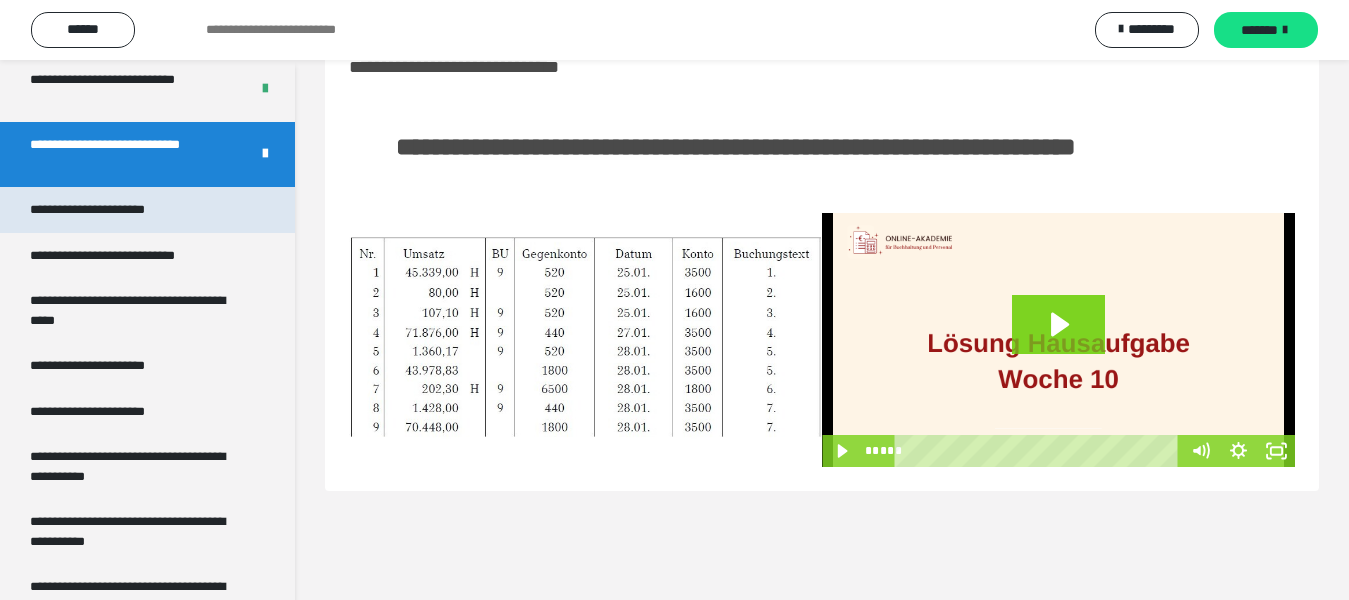 click on "**********" at bounding box center (109, 210) 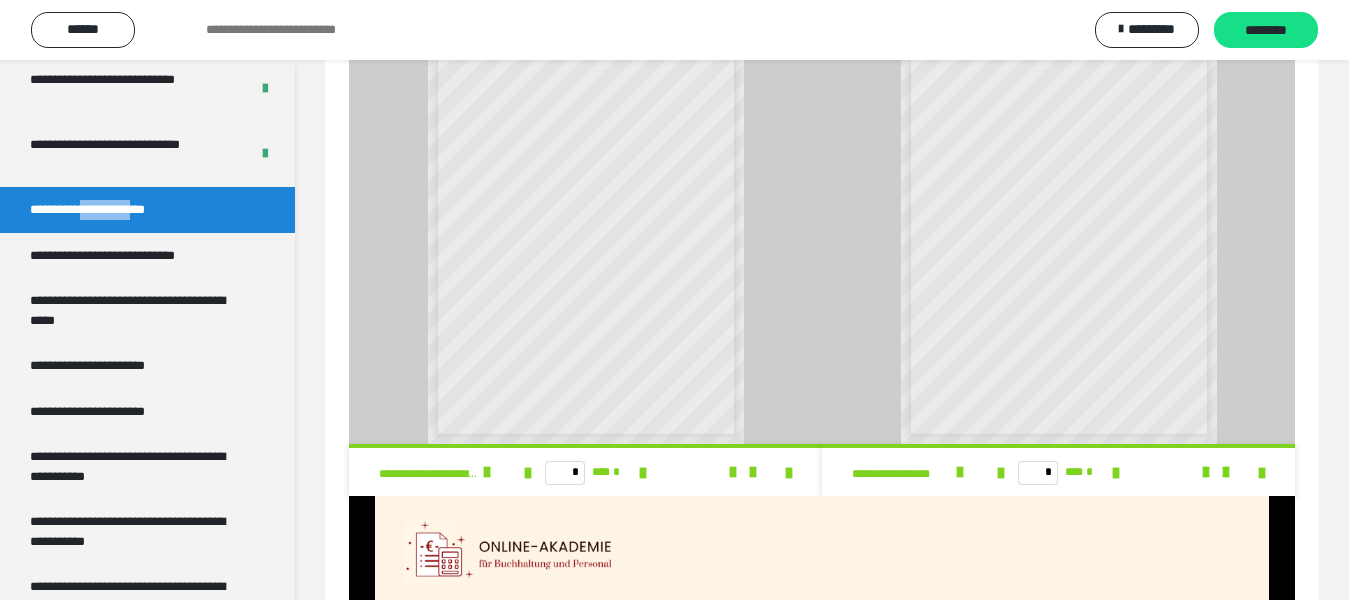 scroll, scrollTop: 1513, scrollLeft: 0, axis: vertical 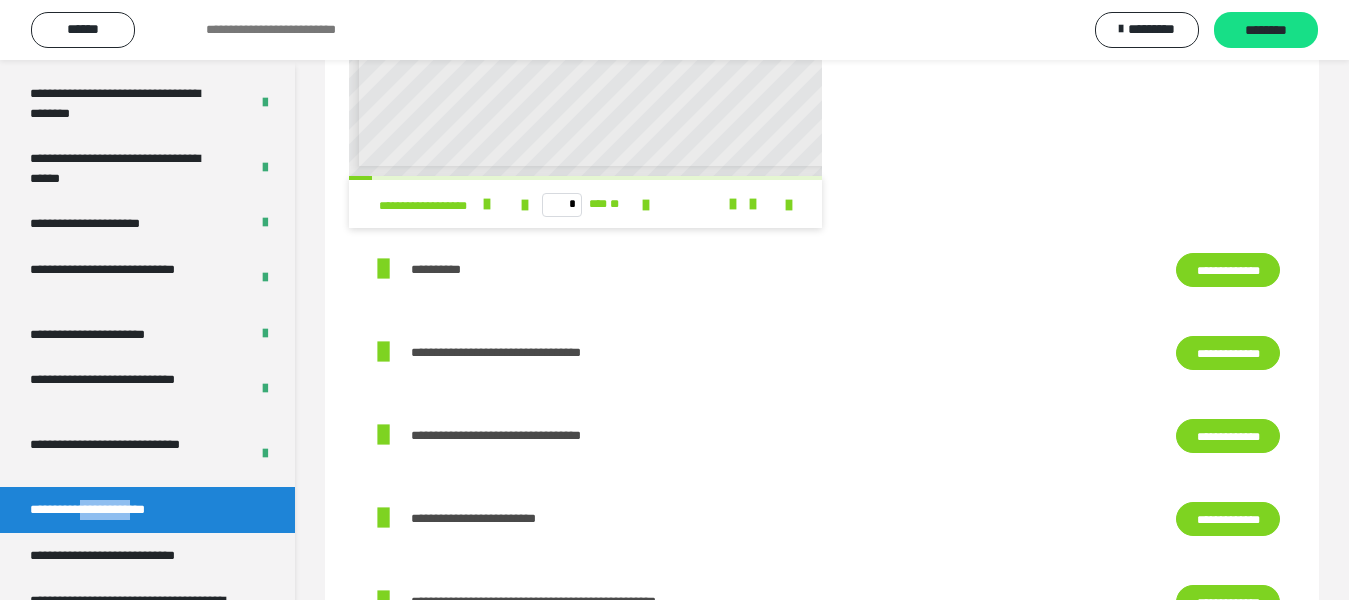 click on "**********" at bounding box center (1228, 270) 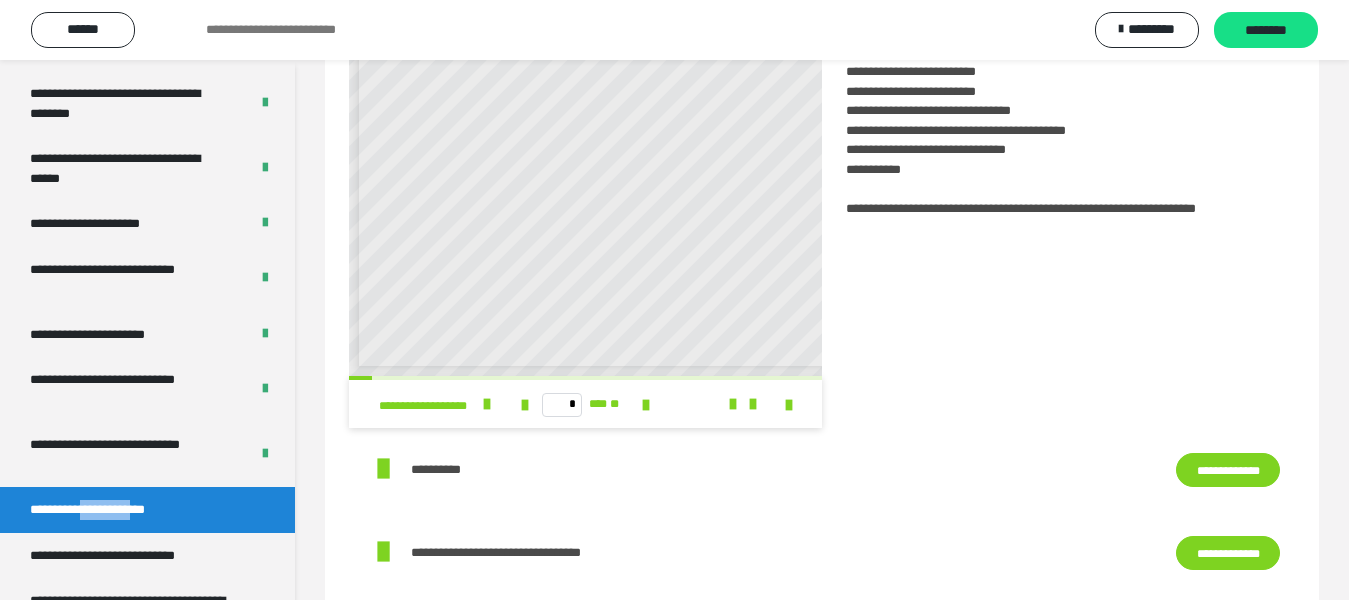 scroll, scrollTop: 113, scrollLeft: 0, axis: vertical 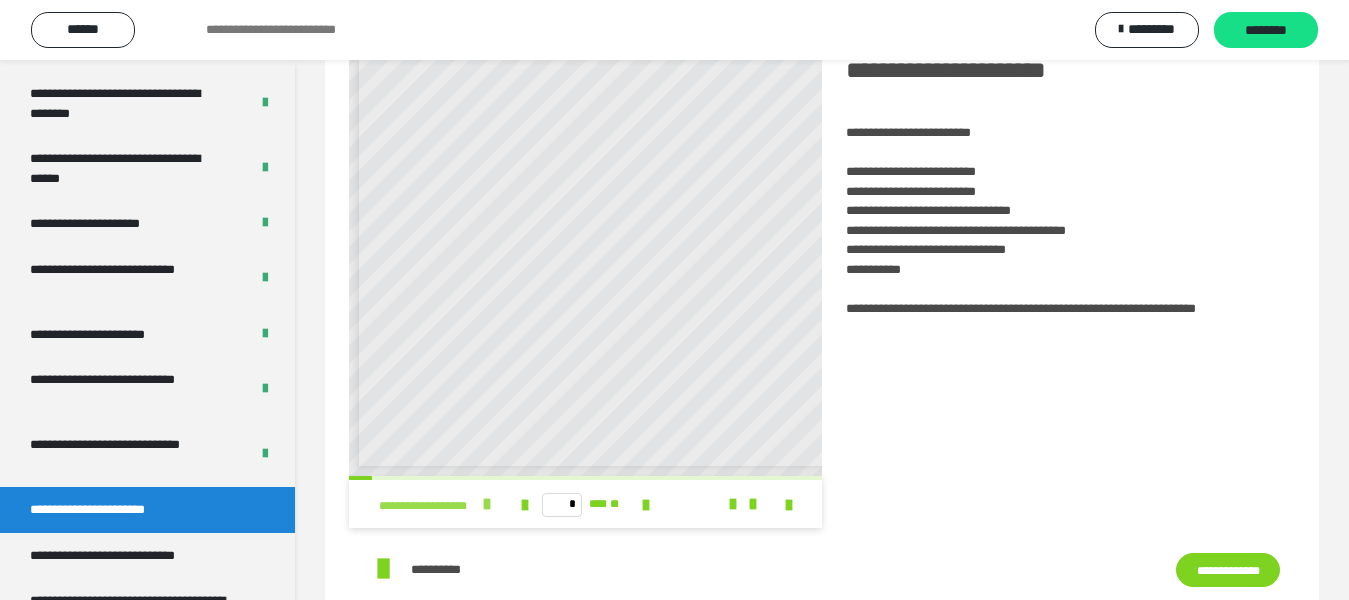 click at bounding box center [487, 504] 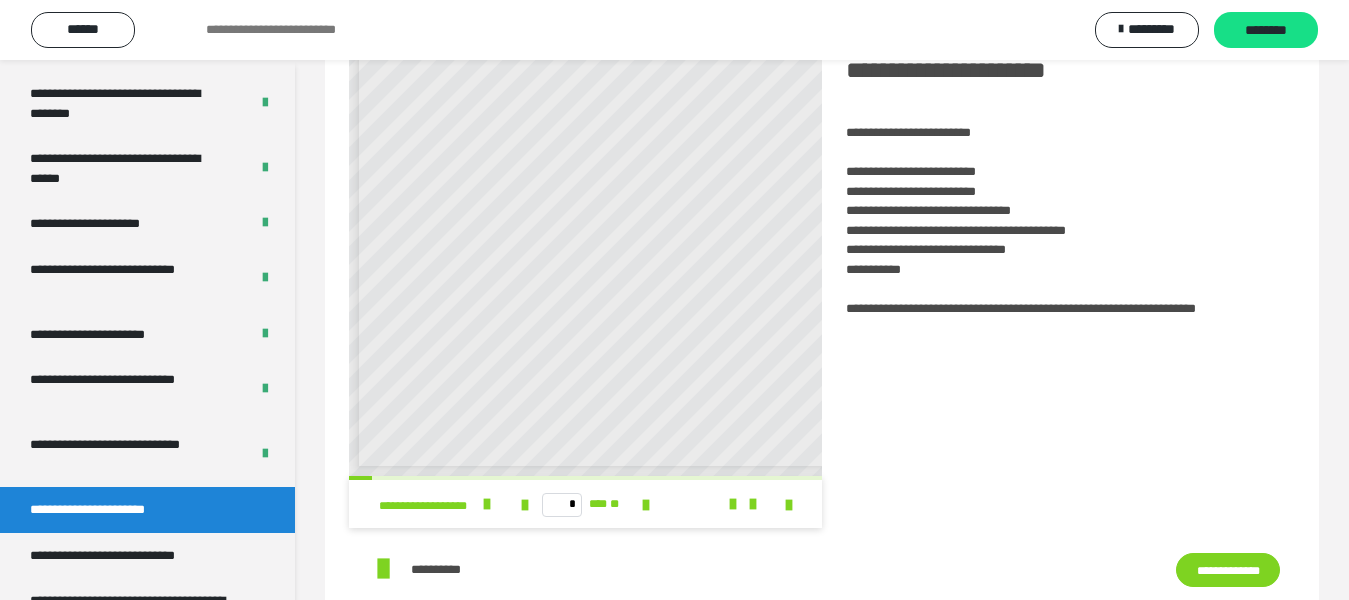 scroll, scrollTop: 9, scrollLeft: 0, axis: vertical 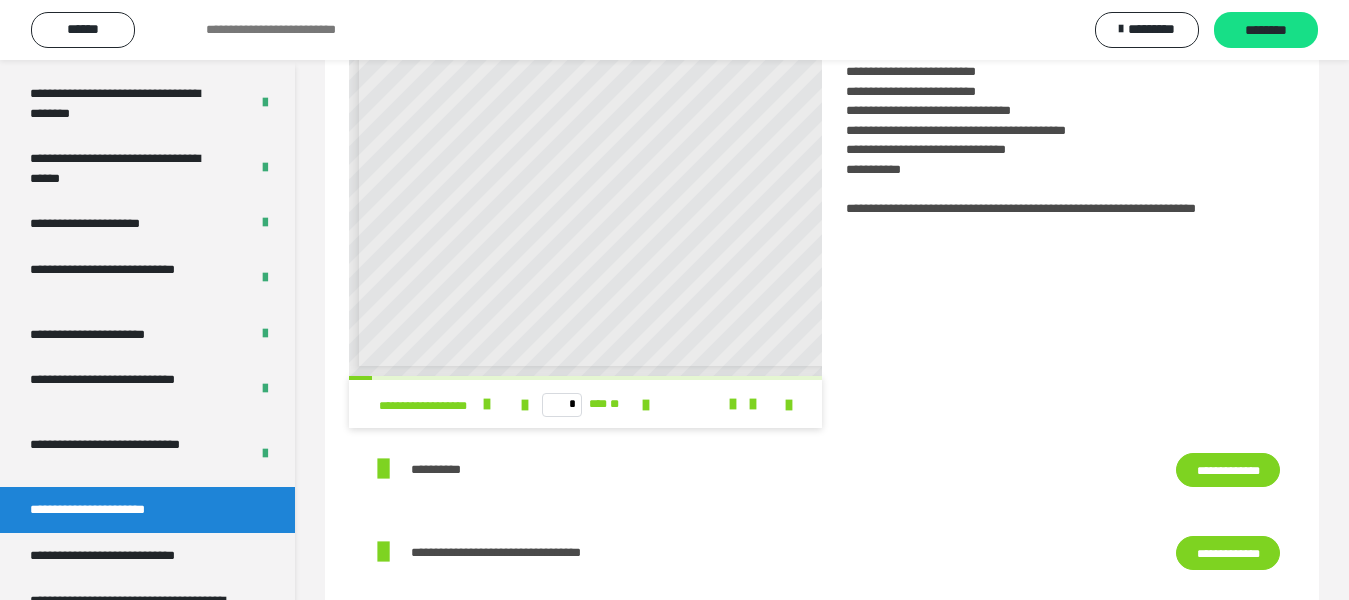 click on "**********" at bounding box center [1228, 470] 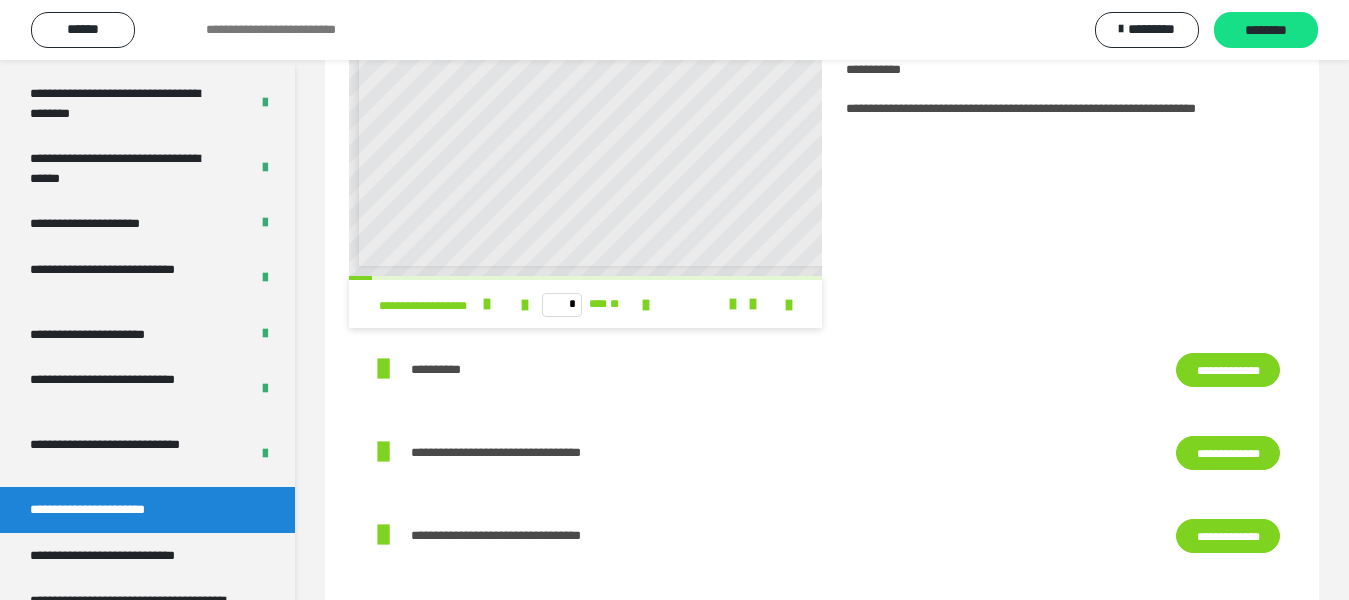 click on "**********" at bounding box center (1228, 453) 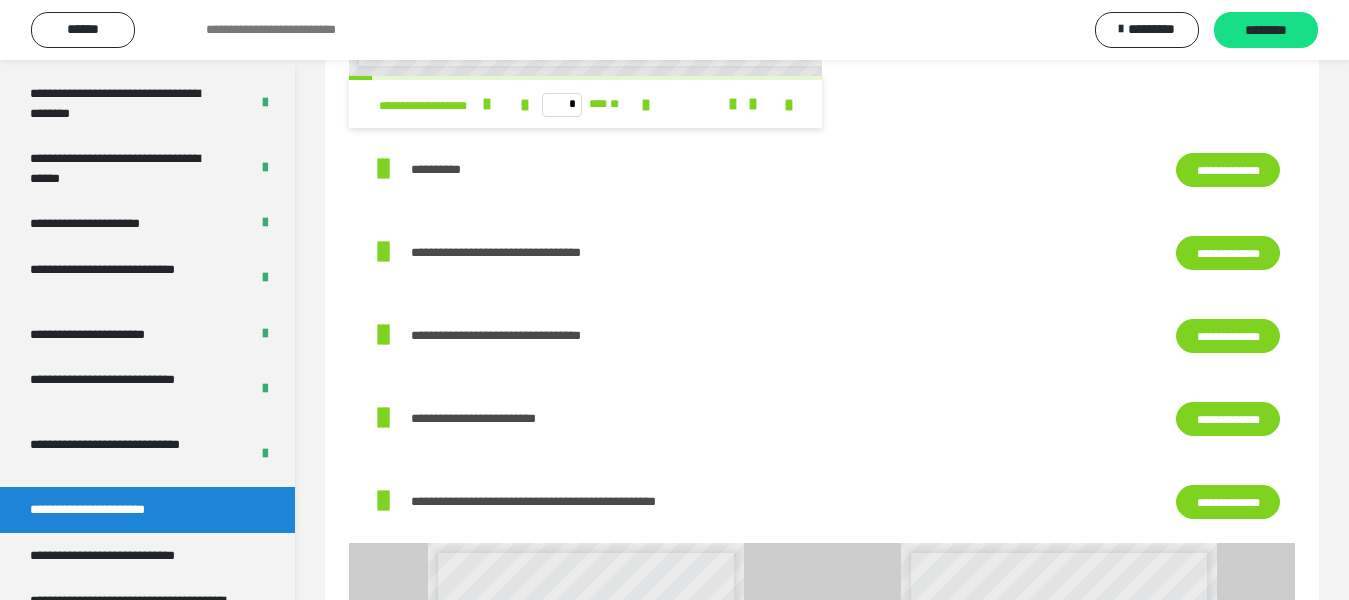 click on "**********" at bounding box center (1228, 419) 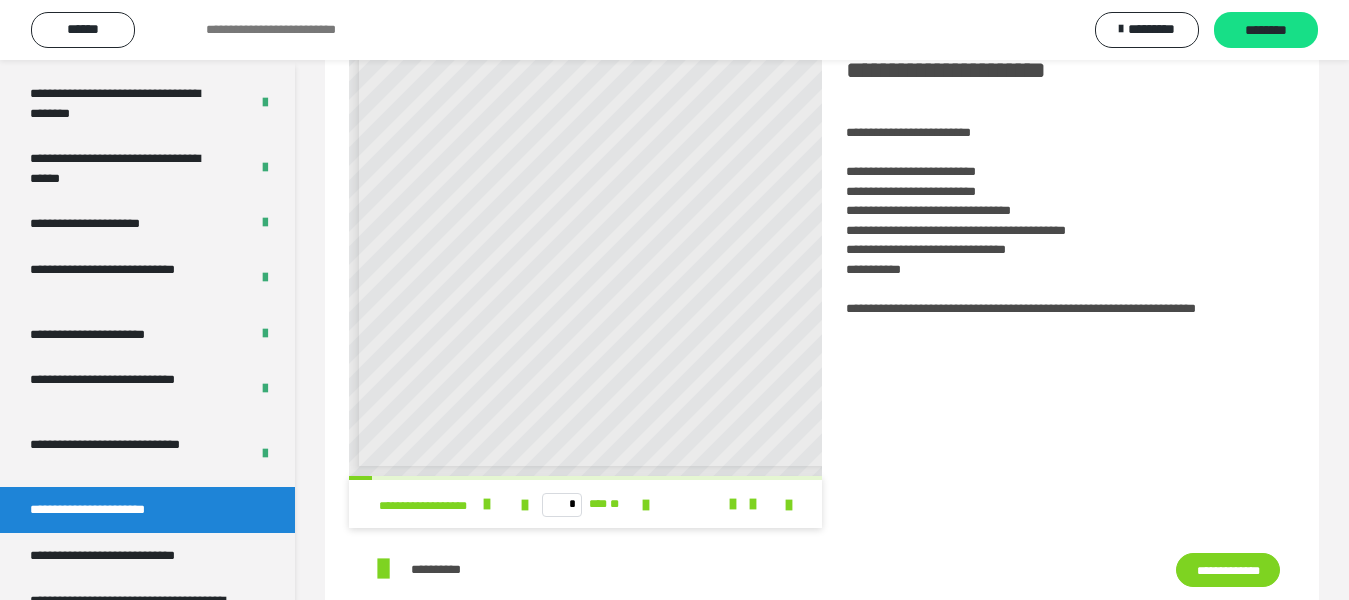 scroll, scrollTop: 13, scrollLeft: 0, axis: vertical 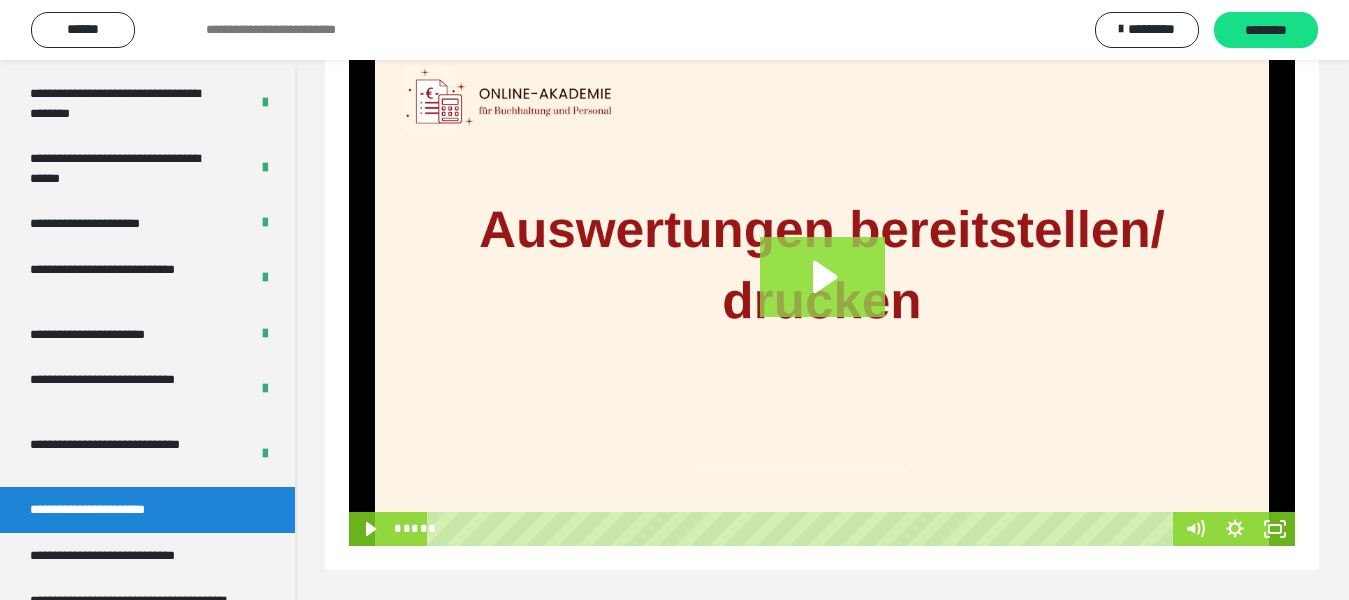 click 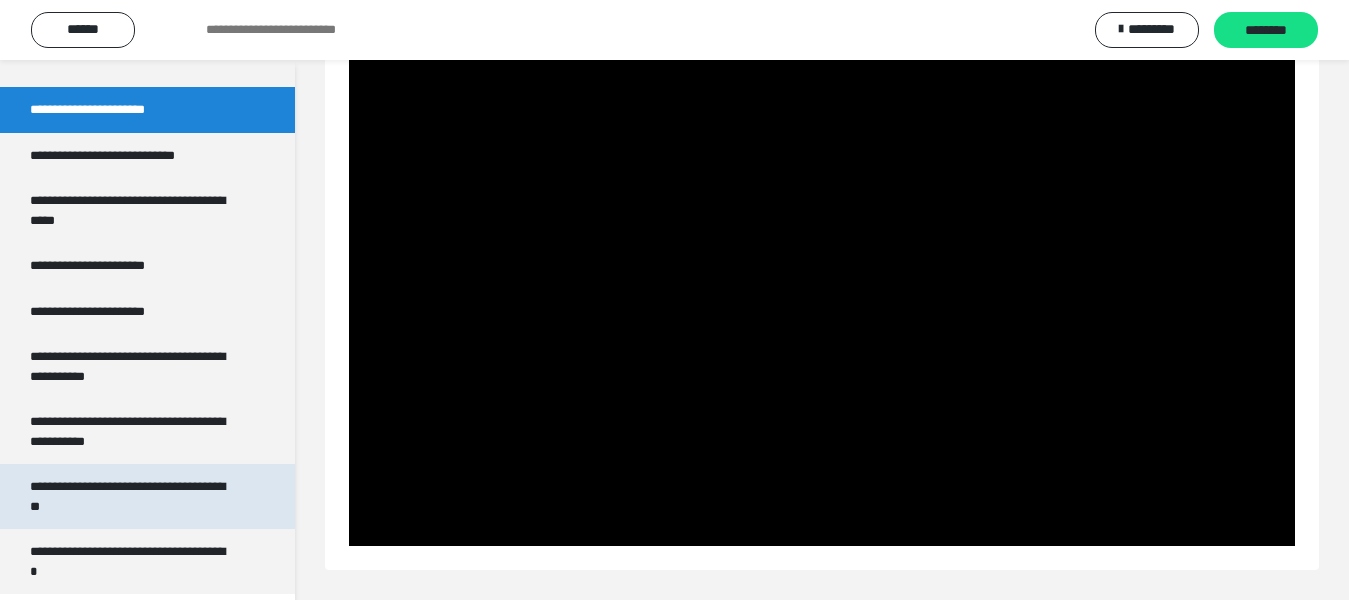 scroll, scrollTop: 3951, scrollLeft: 0, axis: vertical 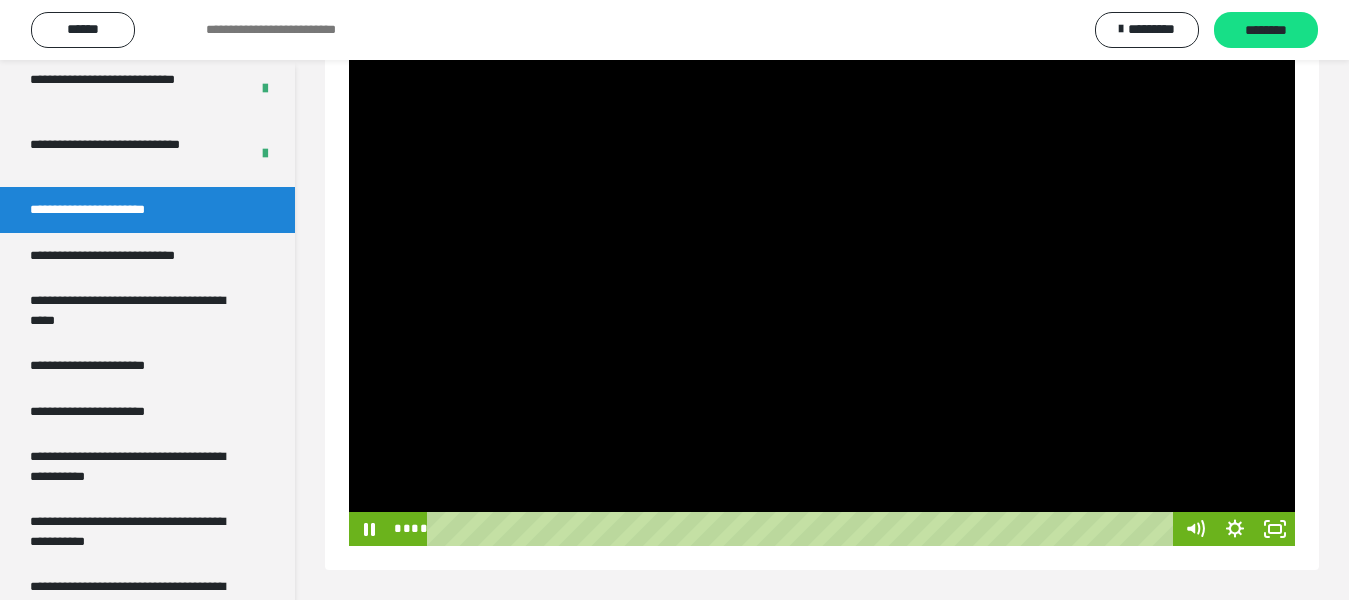 click at bounding box center [822, 294] 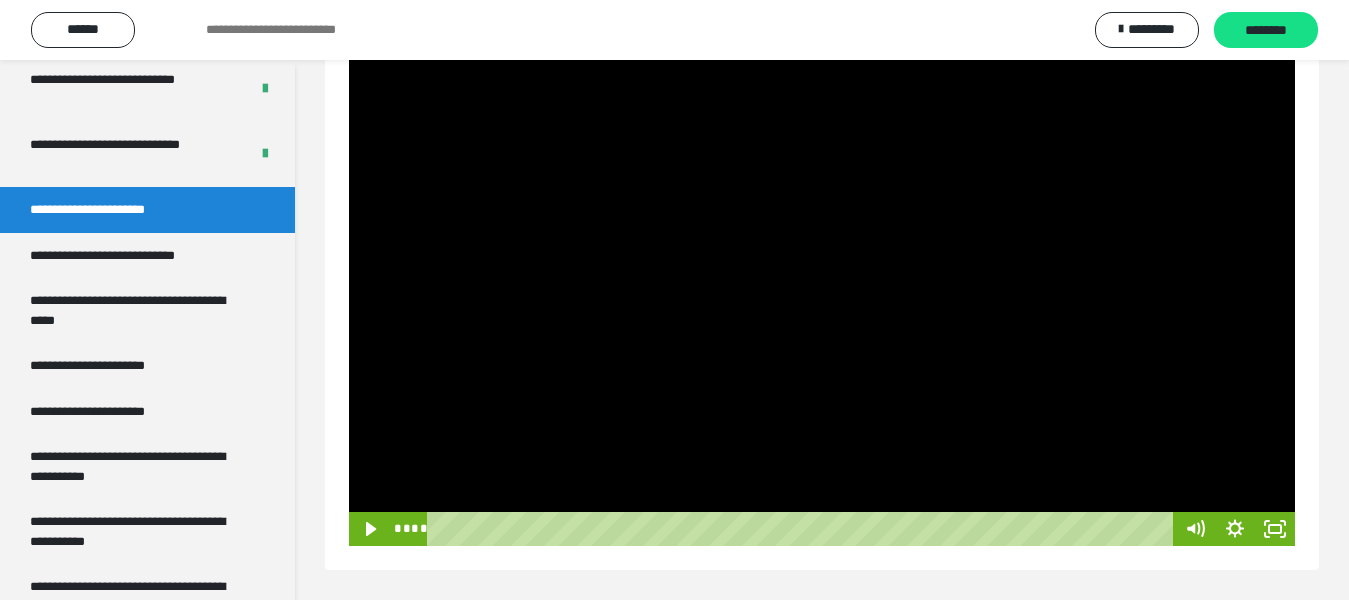 click at bounding box center (822, 294) 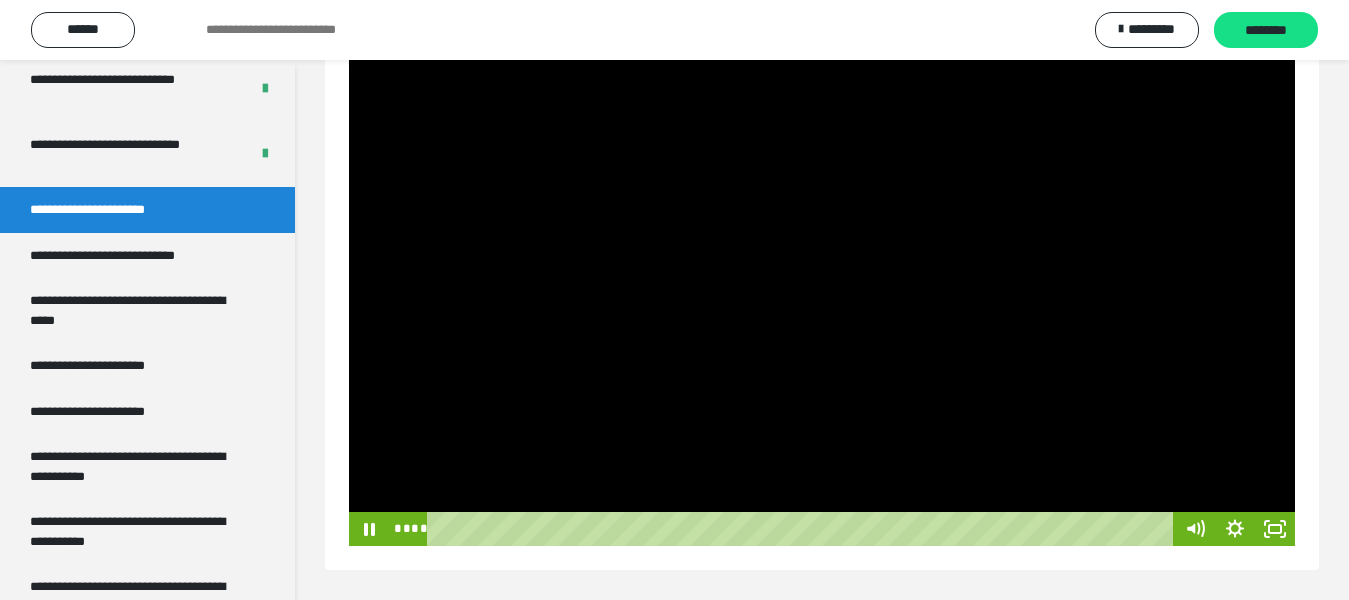click at bounding box center [822, 294] 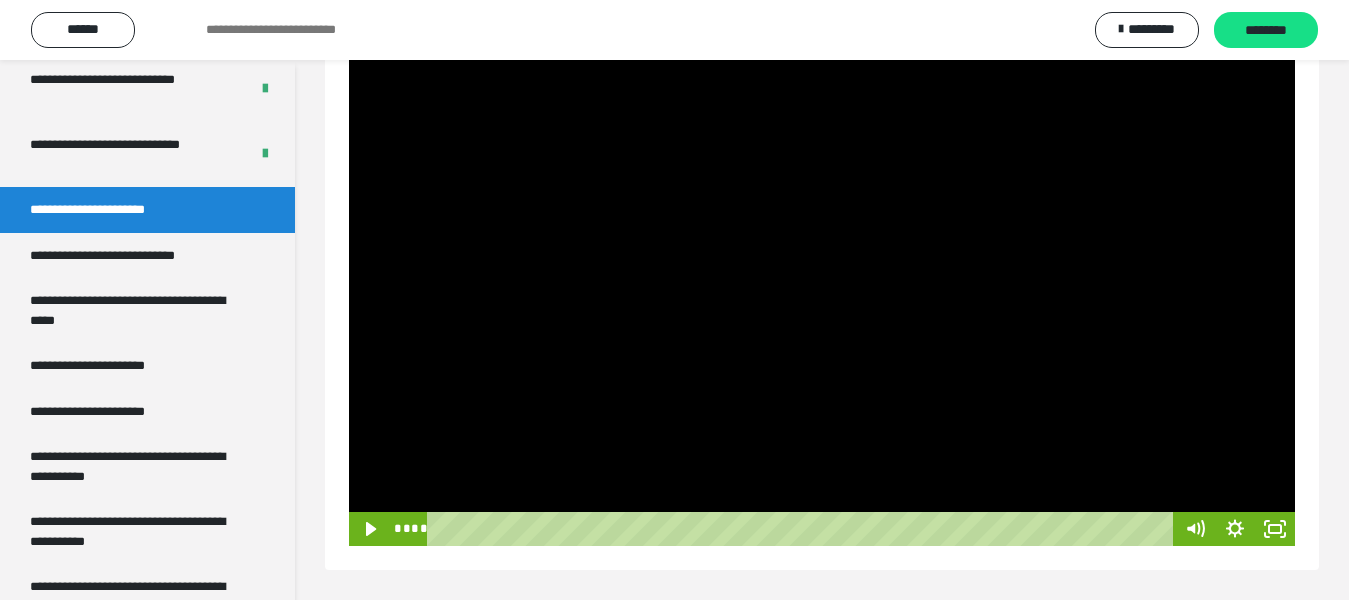 click at bounding box center [822, 294] 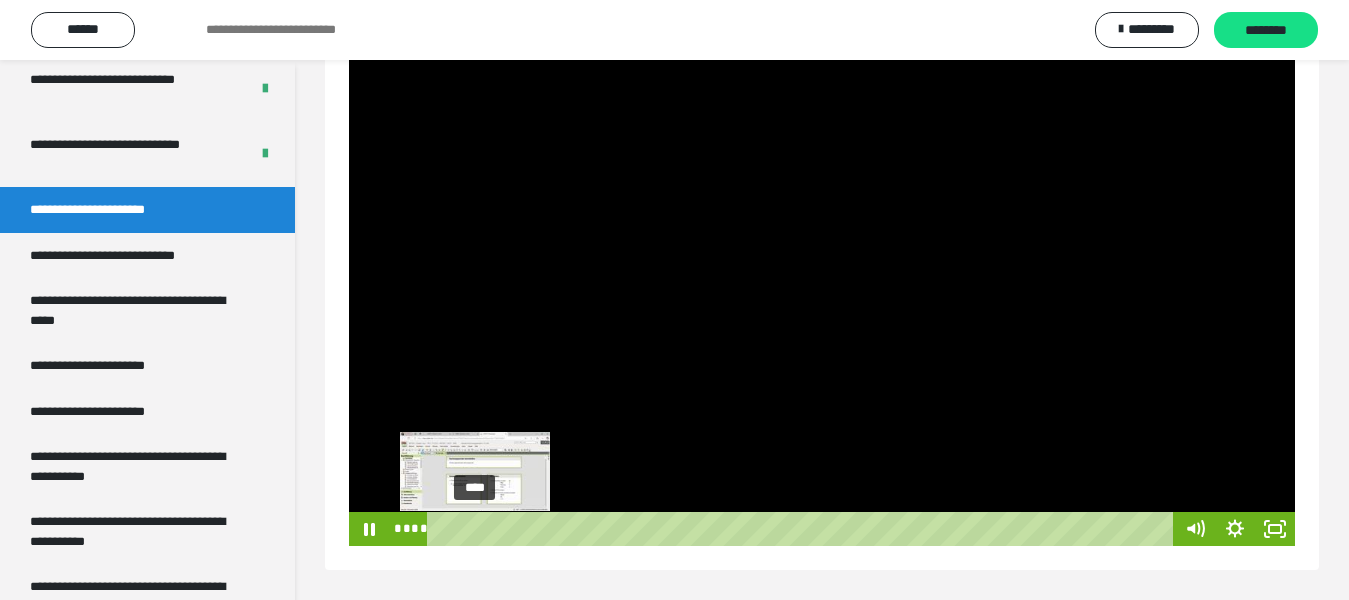 click on "****" at bounding box center [803, 529] 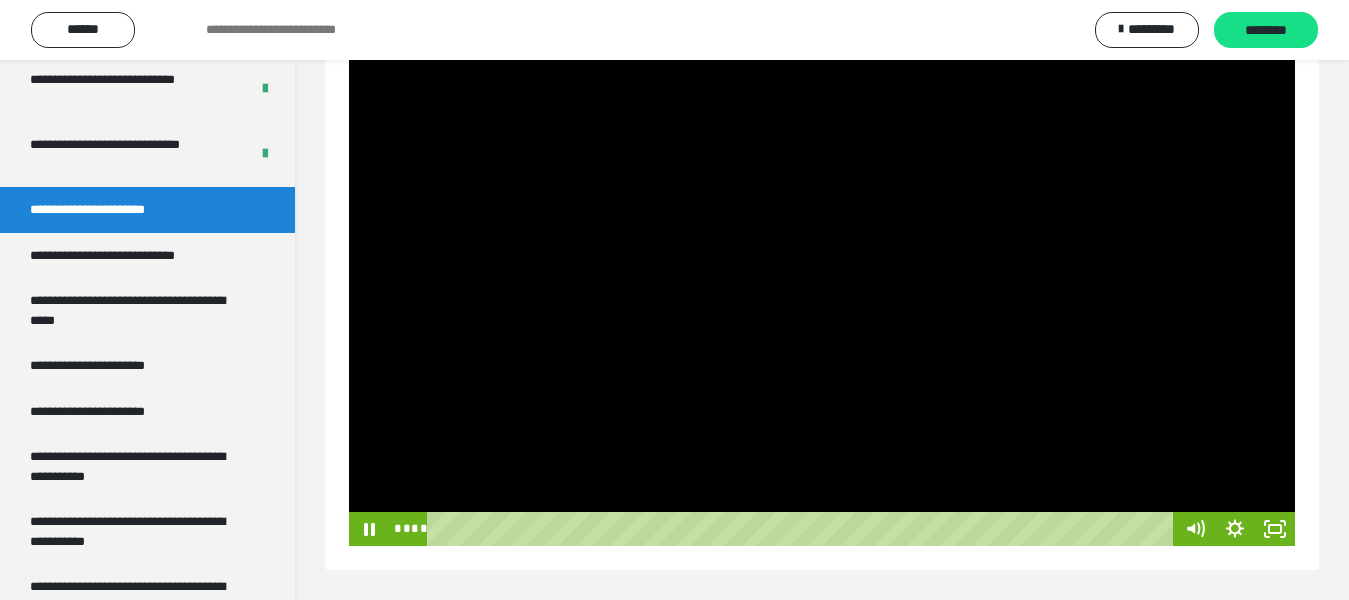 click at bounding box center [822, 294] 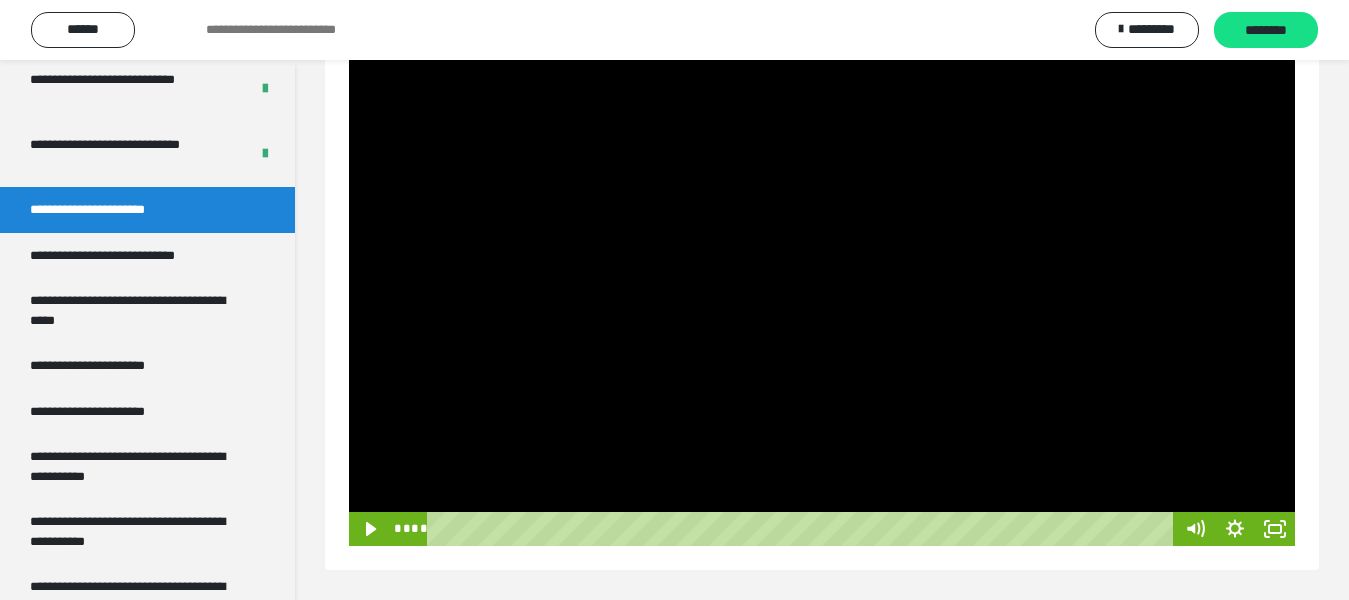 click at bounding box center (822, 294) 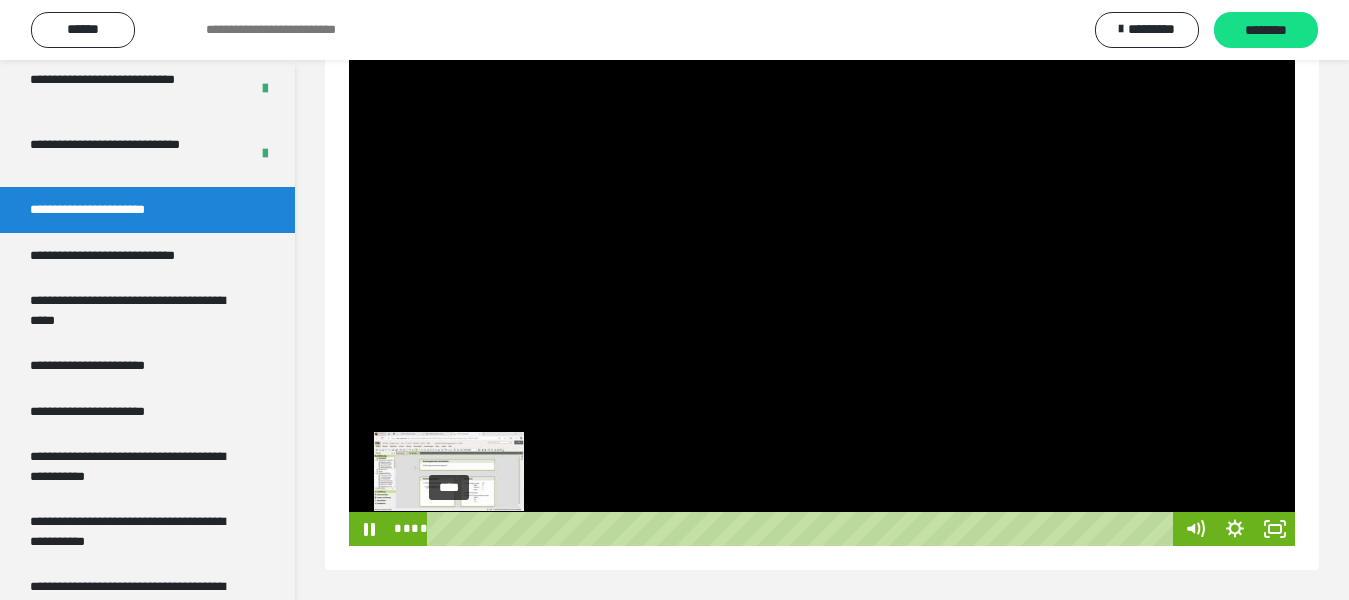 click on "****" at bounding box center [803, 529] 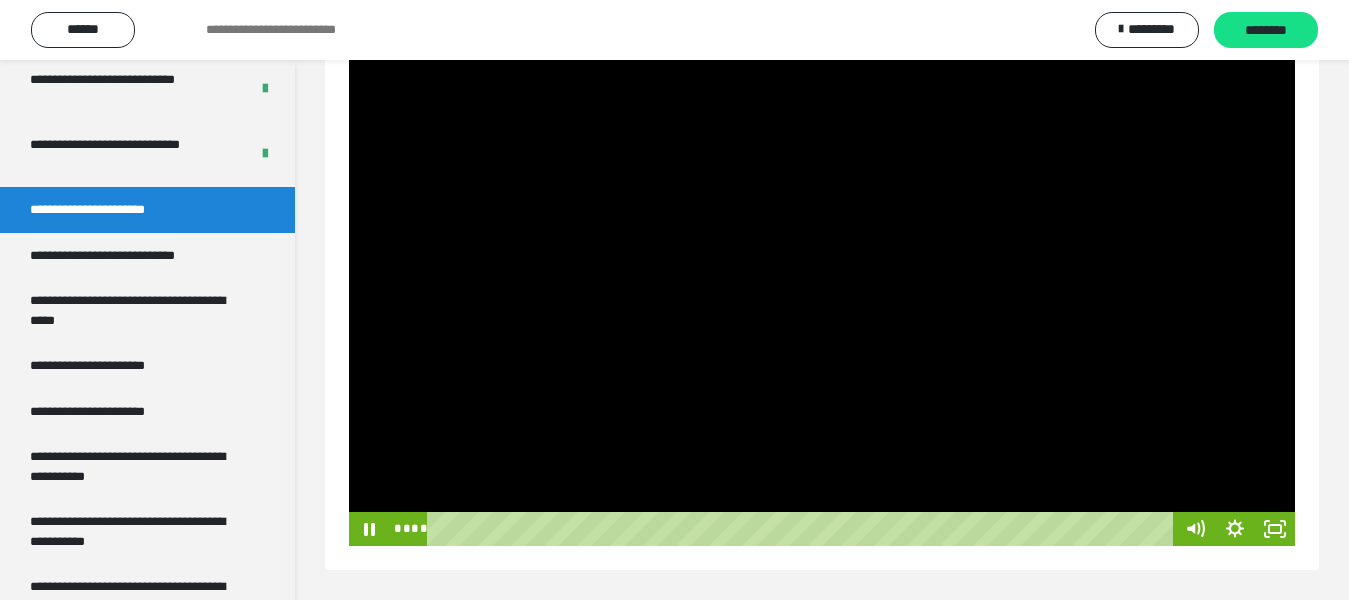 click at bounding box center [822, 294] 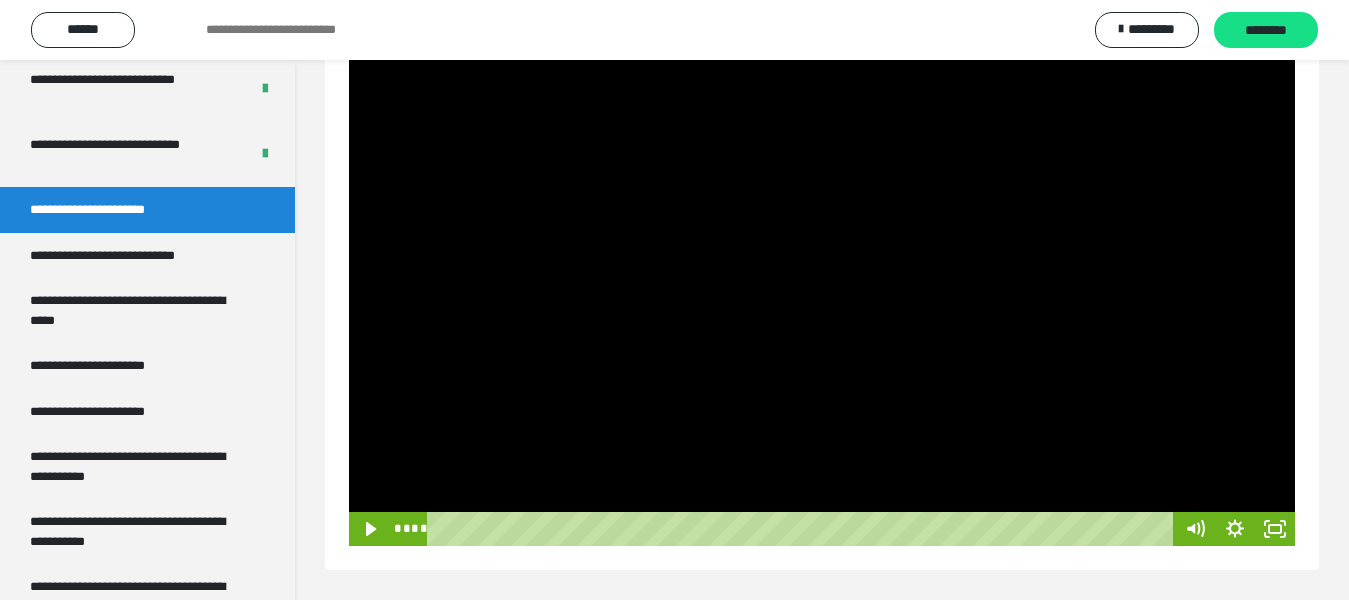 click at bounding box center [822, 294] 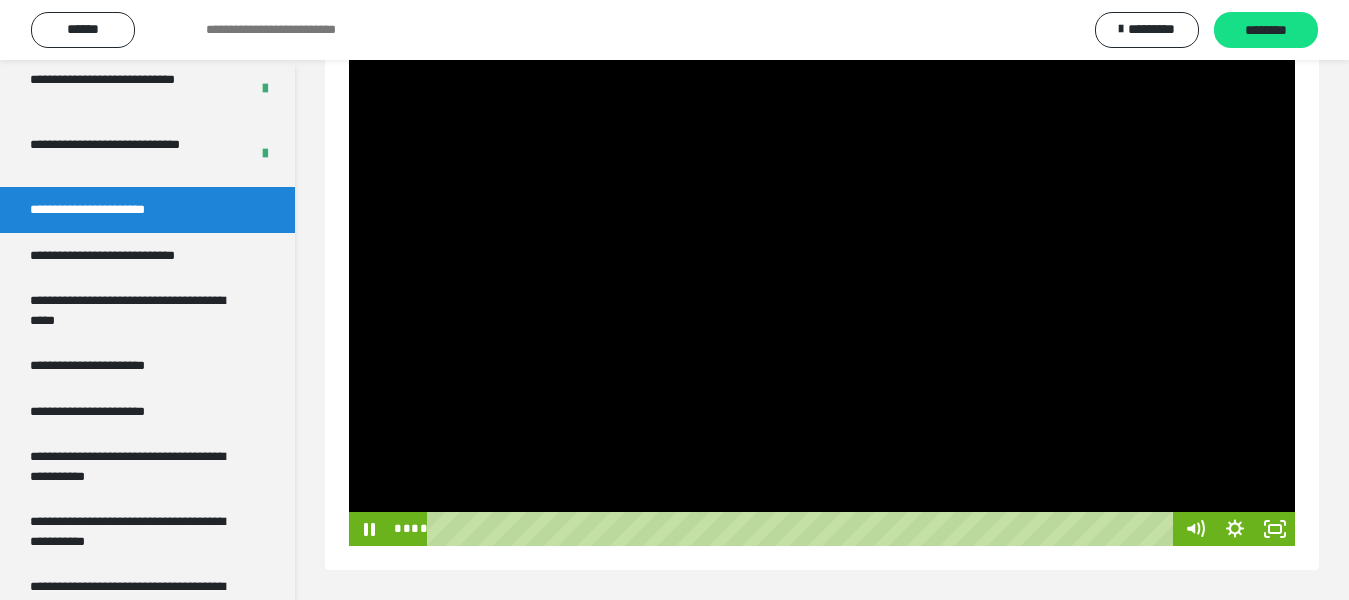 click at bounding box center (822, 294) 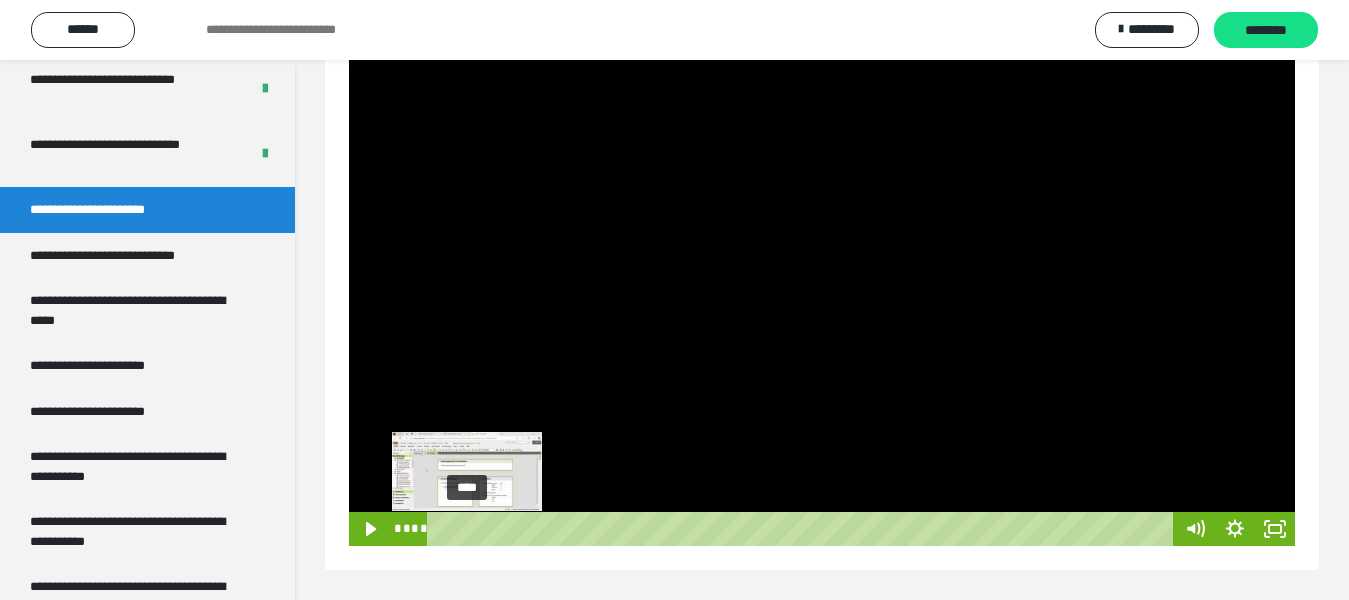 click on "****" at bounding box center (803, 529) 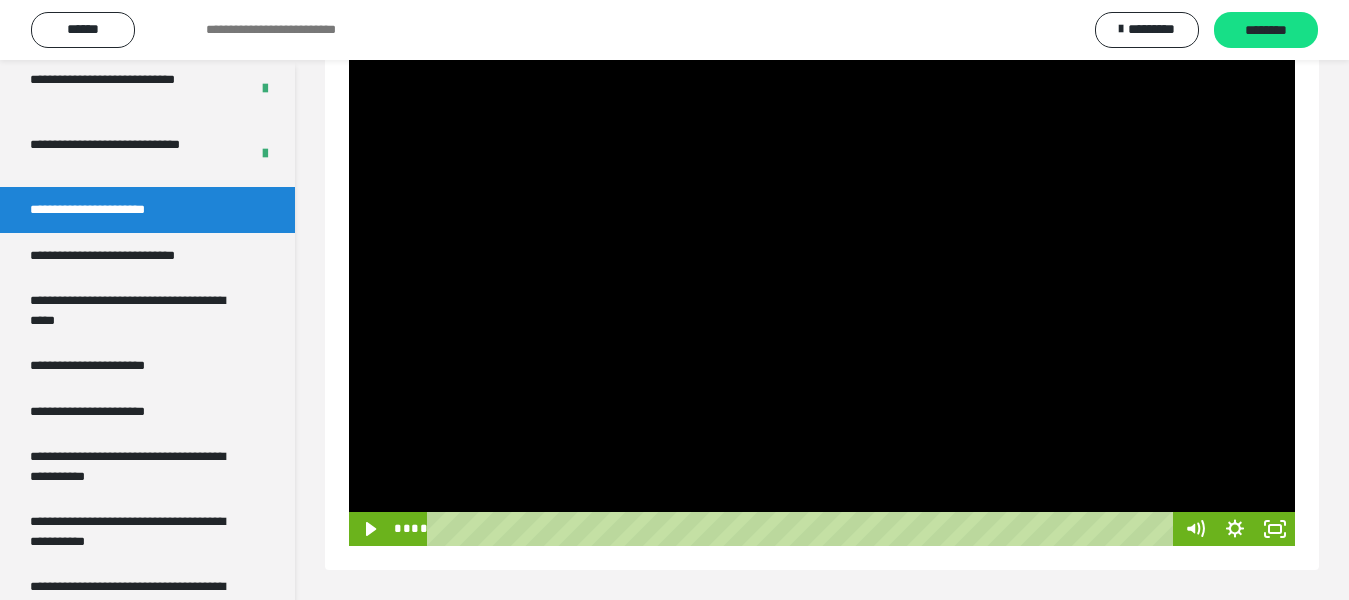 click at bounding box center (822, 294) 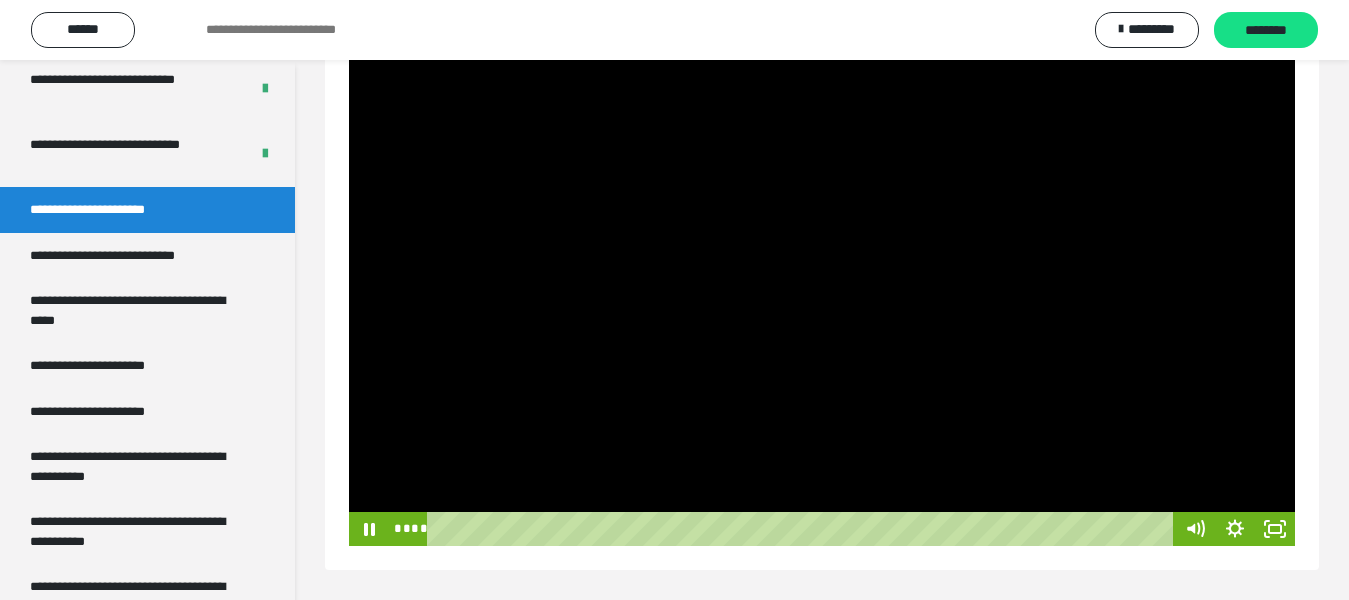 click at bounding box center (822, 294) 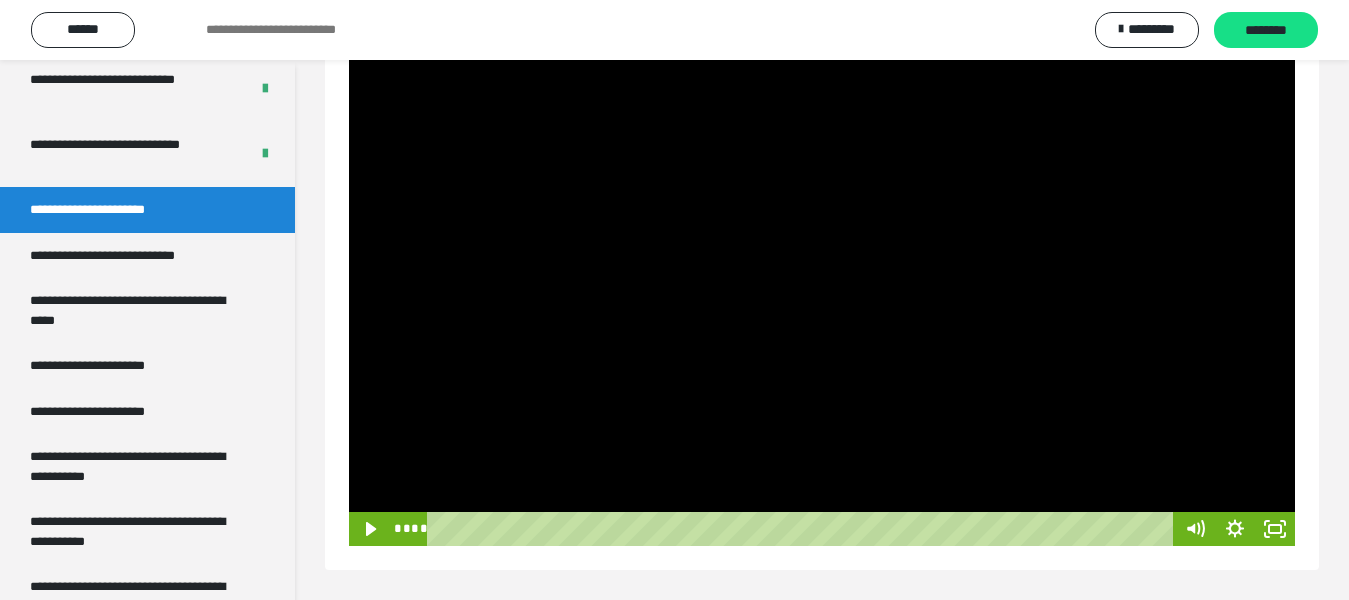 click at bounding box center (822, 294) 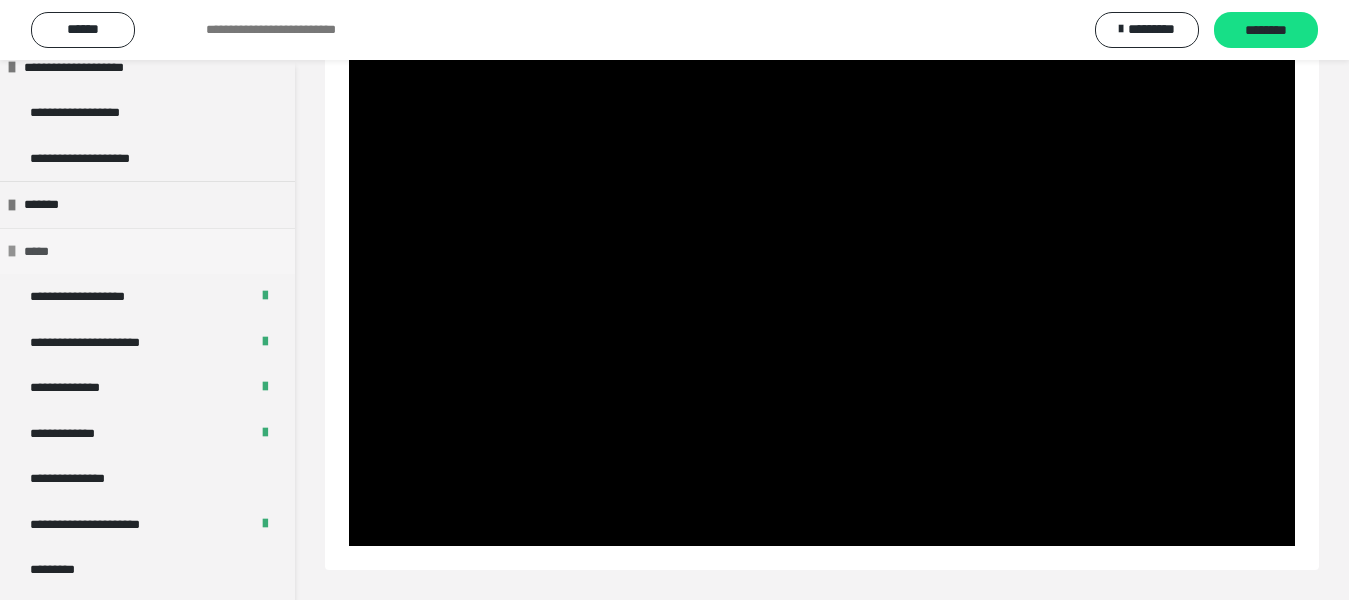 scroll, scrollTop: 2300, scrollLeft: 0, axis: vertical 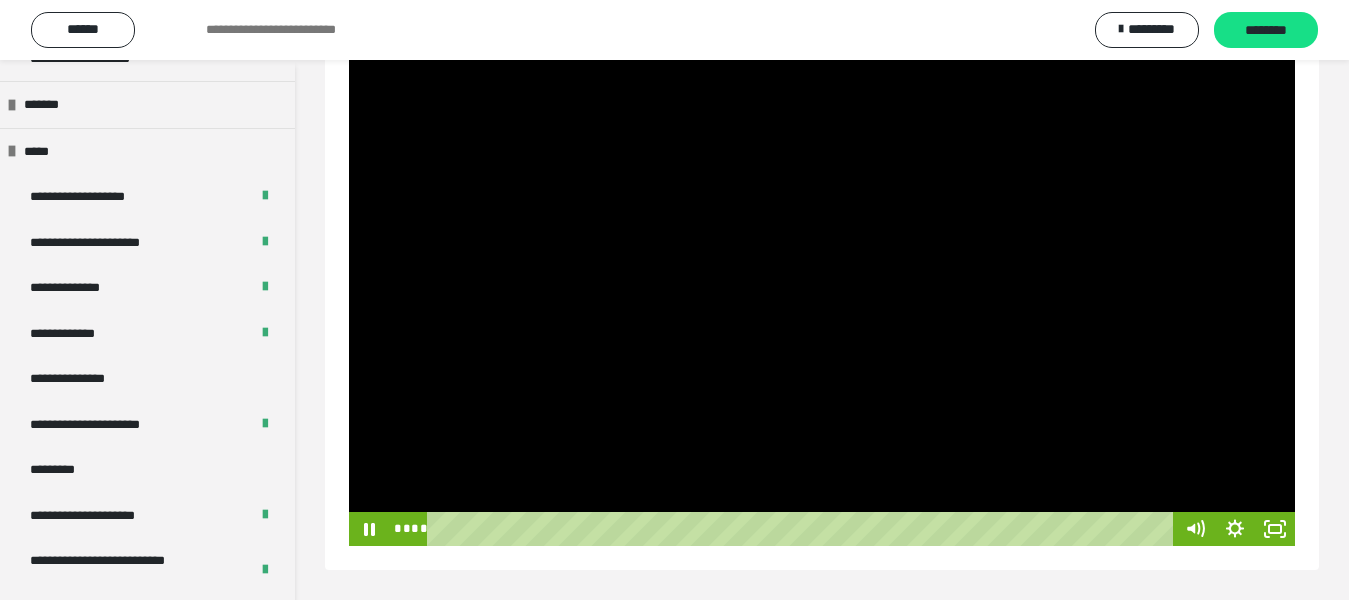 click at bounding box center [822, 294] 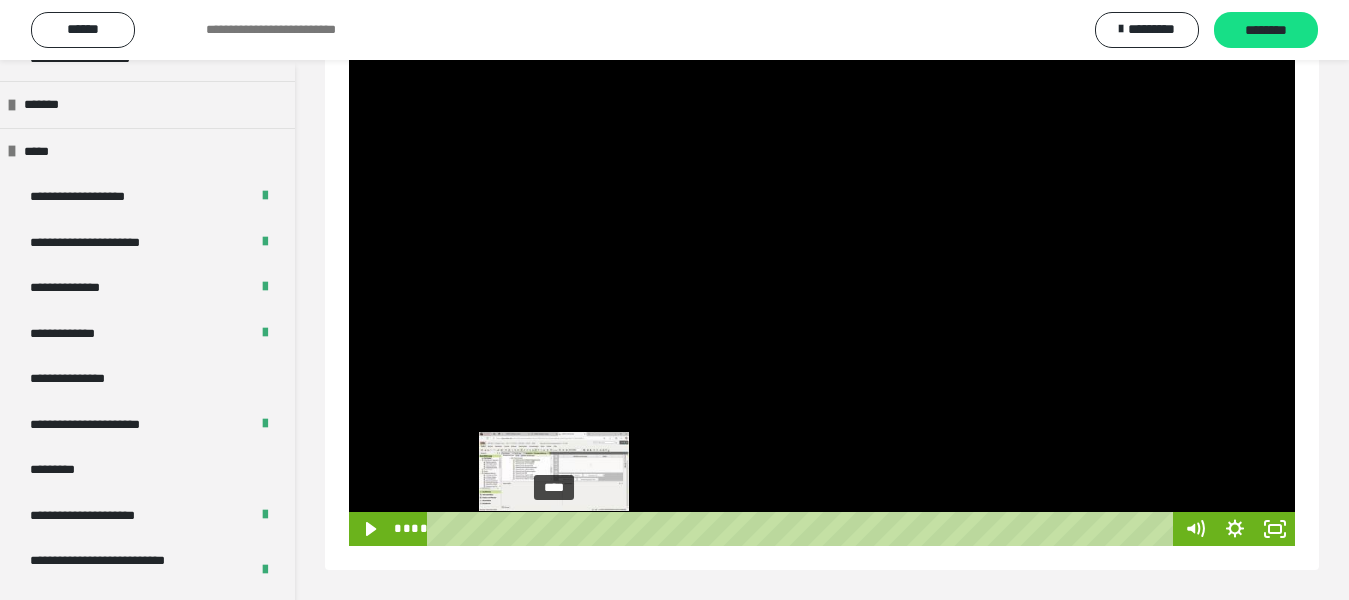 click on "****" at bounding box center [803, 529] 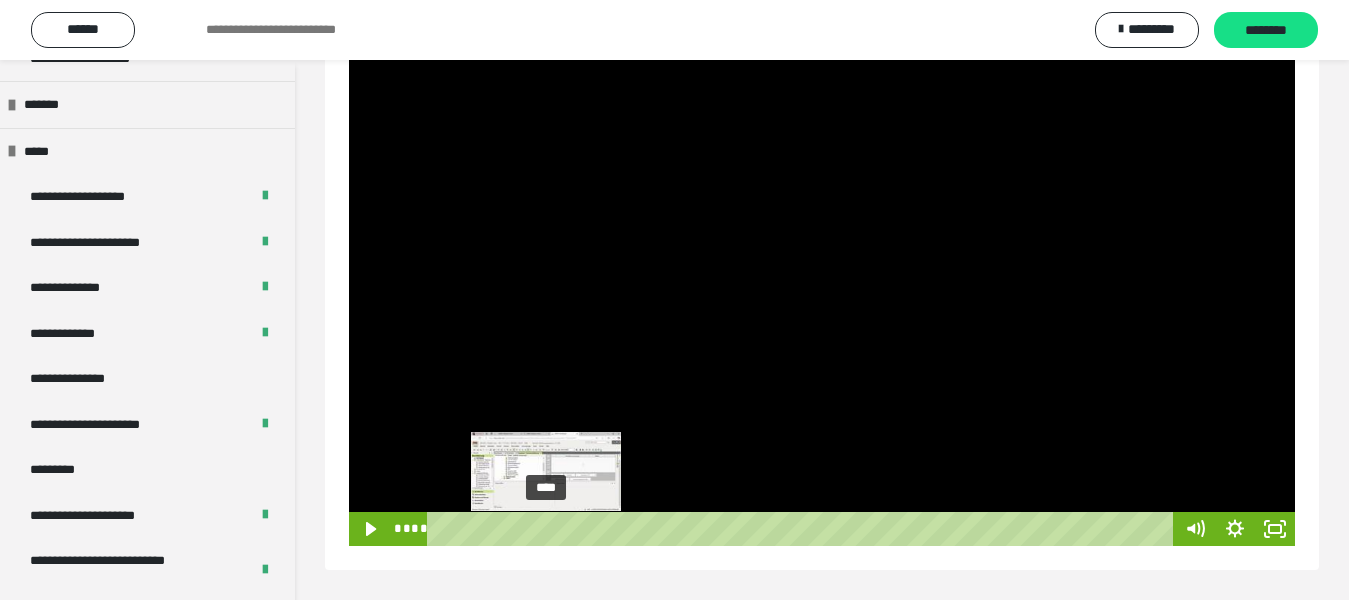 click on "****" at bounding box center [803, 529] 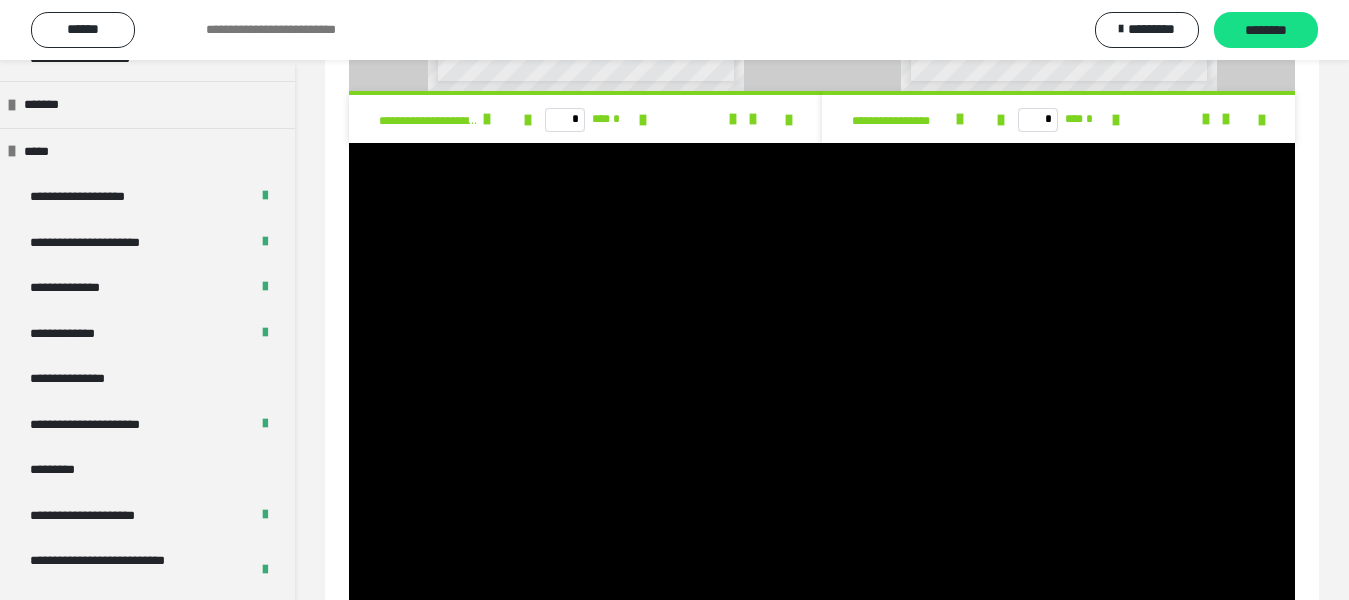scroll, scrollTop: 1513, scrollLeft: 0, axis: vertical 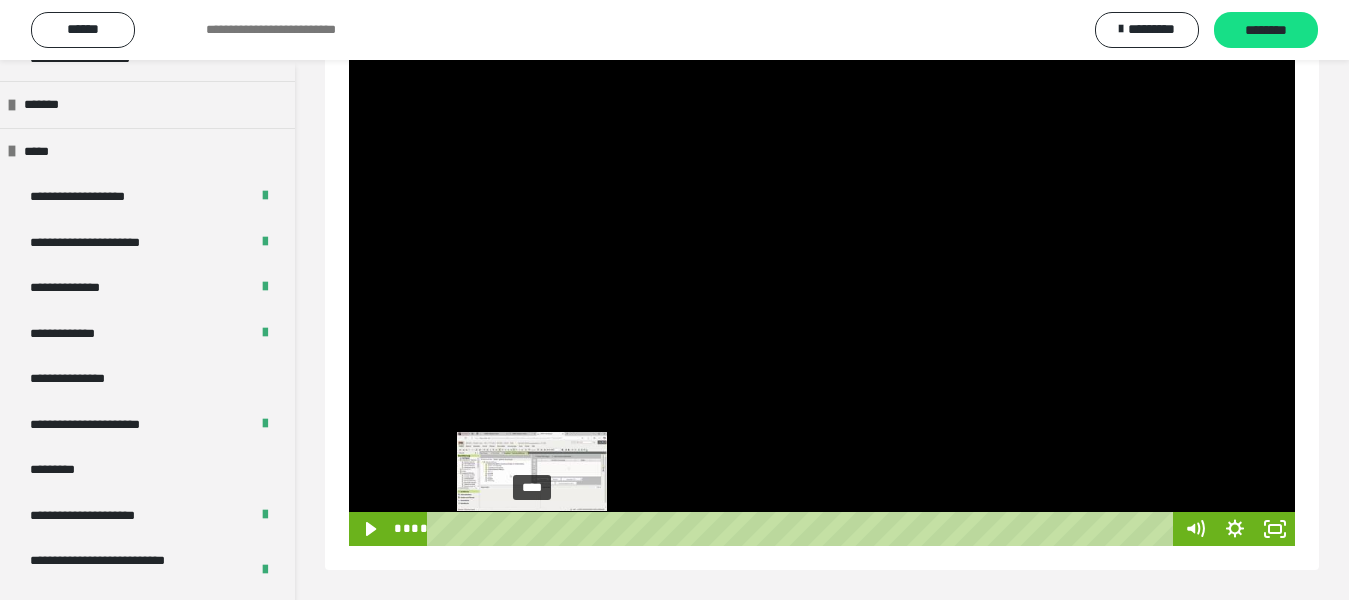click on "****" at bounding box center (803, 529) 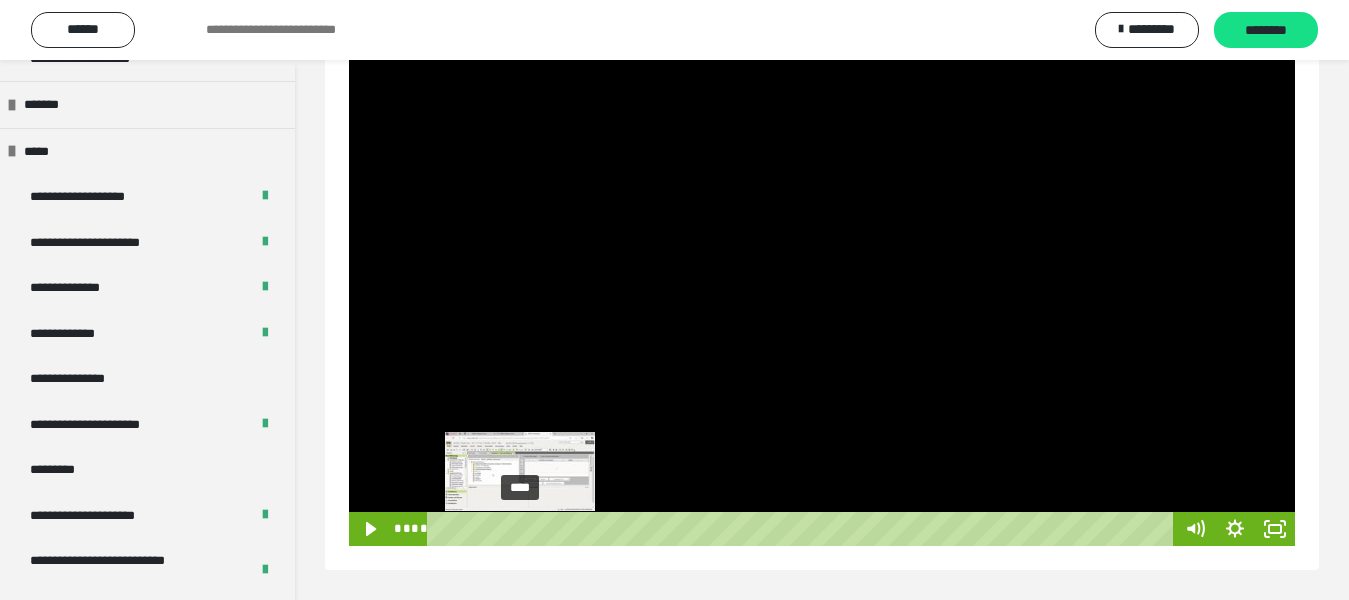 click on "****" at bounding box center (803, 529) 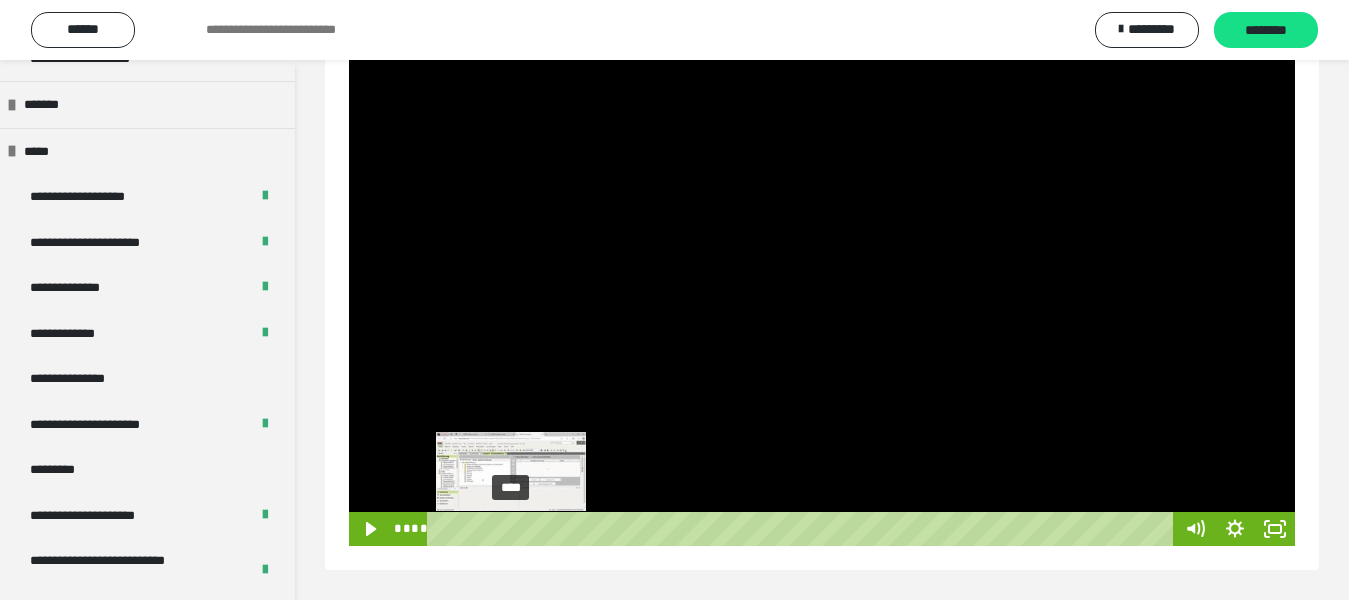 click on "****" at bounding box center (803, 529) 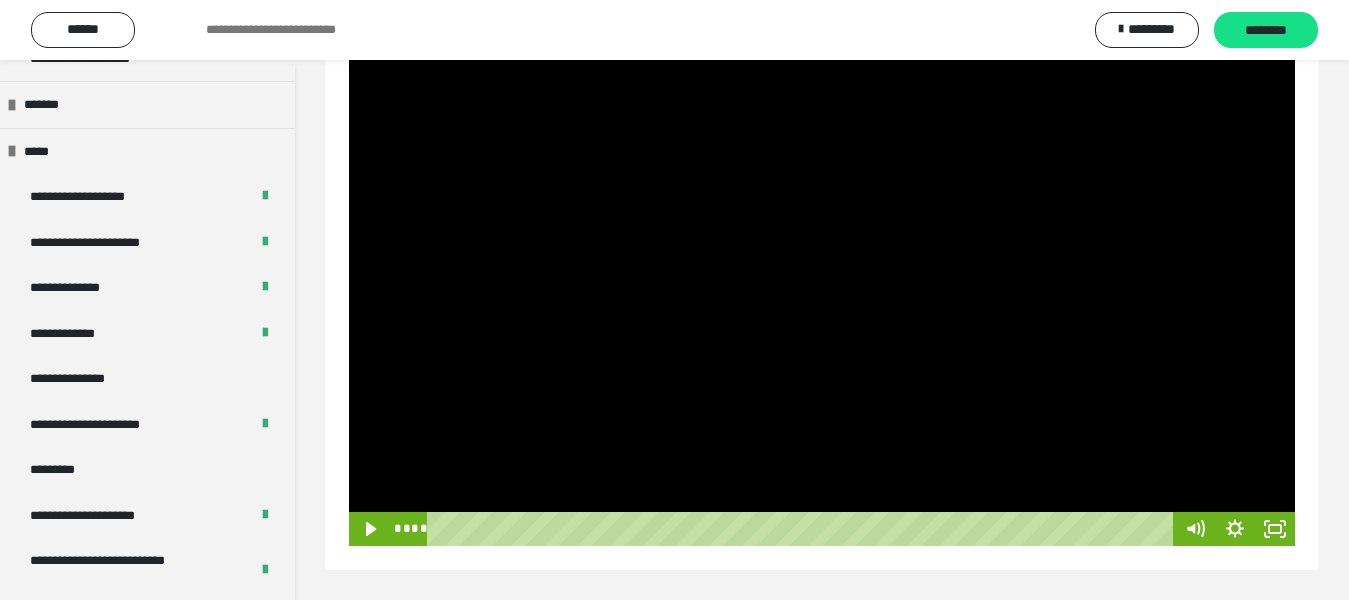 click at bounding box center (822, 294) 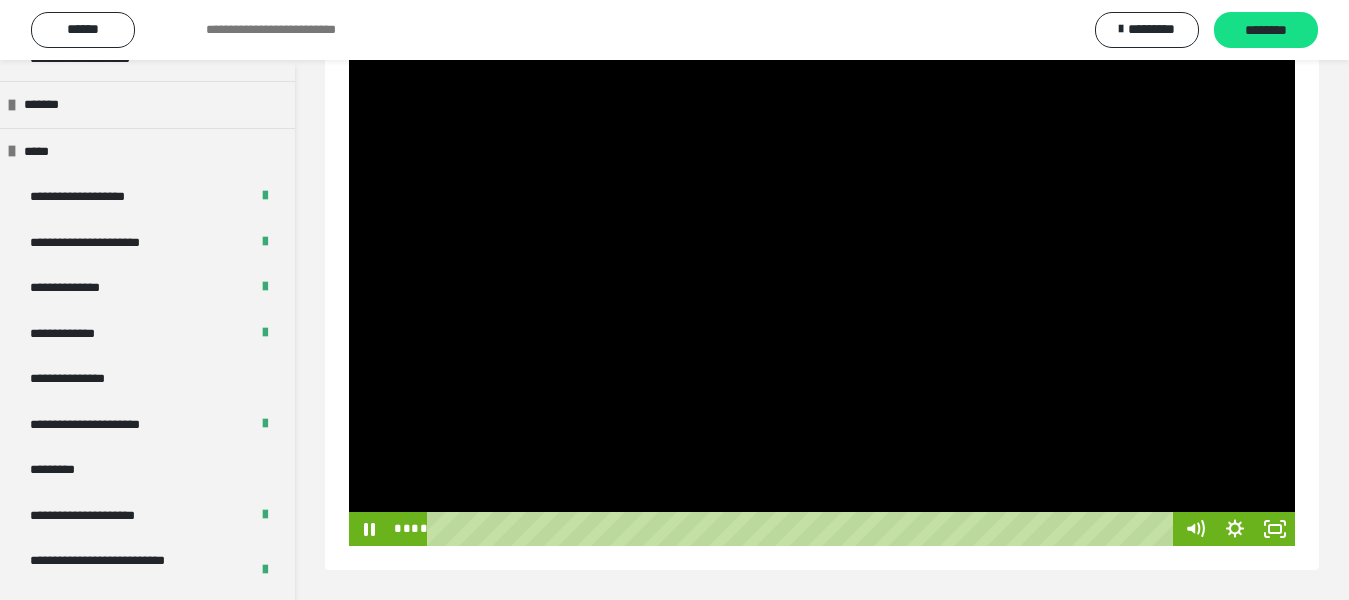click at bounding box center [822, 294] 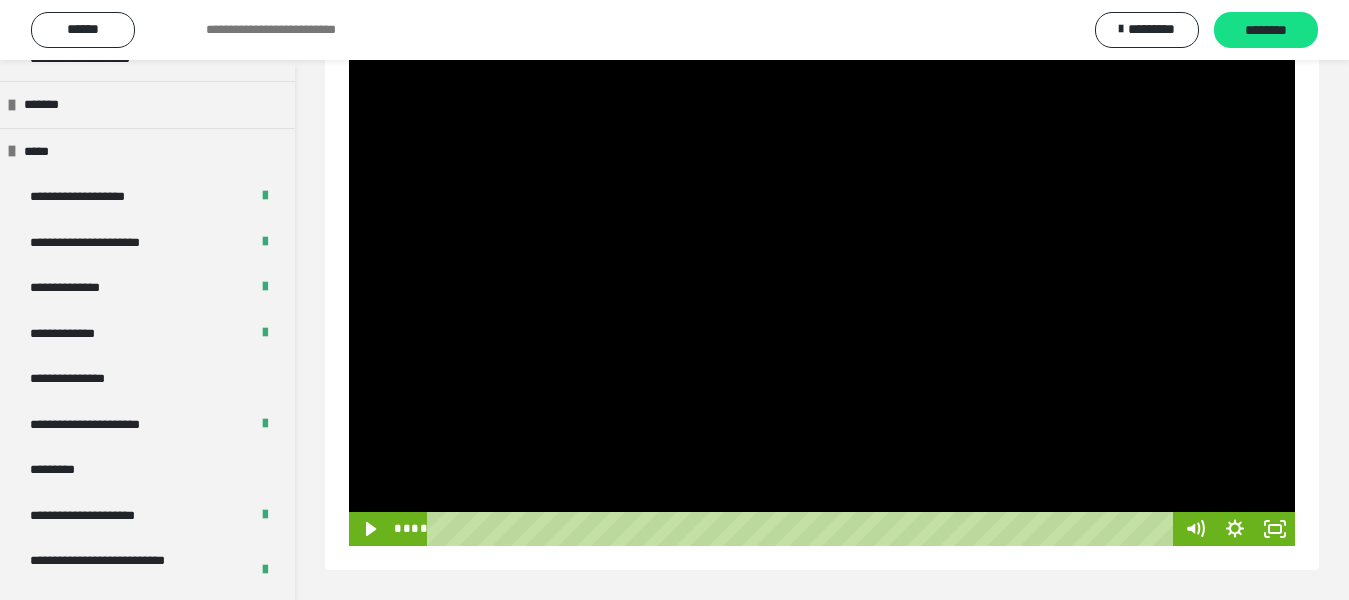 click at bounding box center [822, 294] 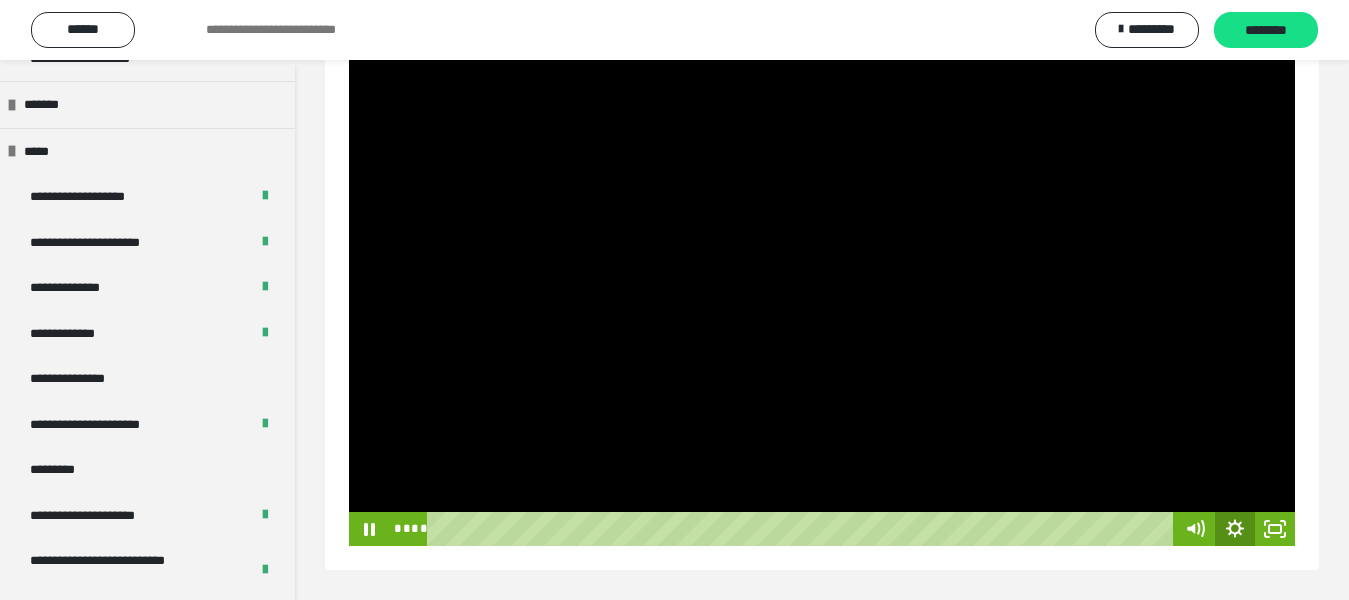click 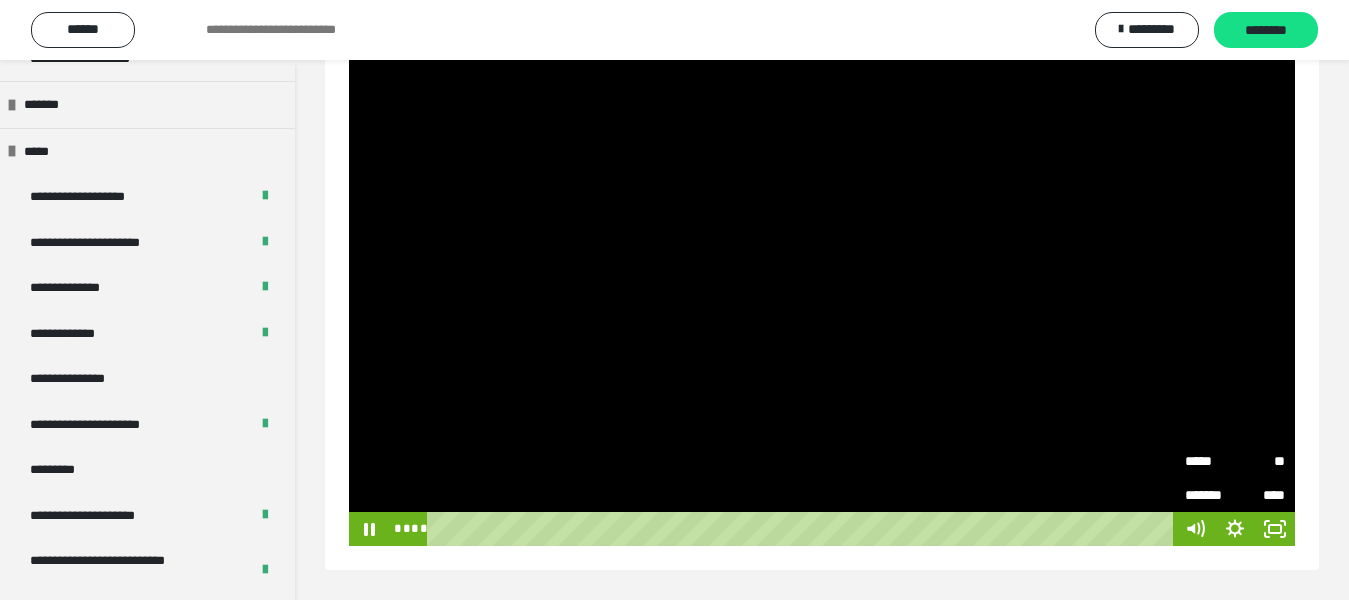 click on "*****" at bounding box center [1210, 459] 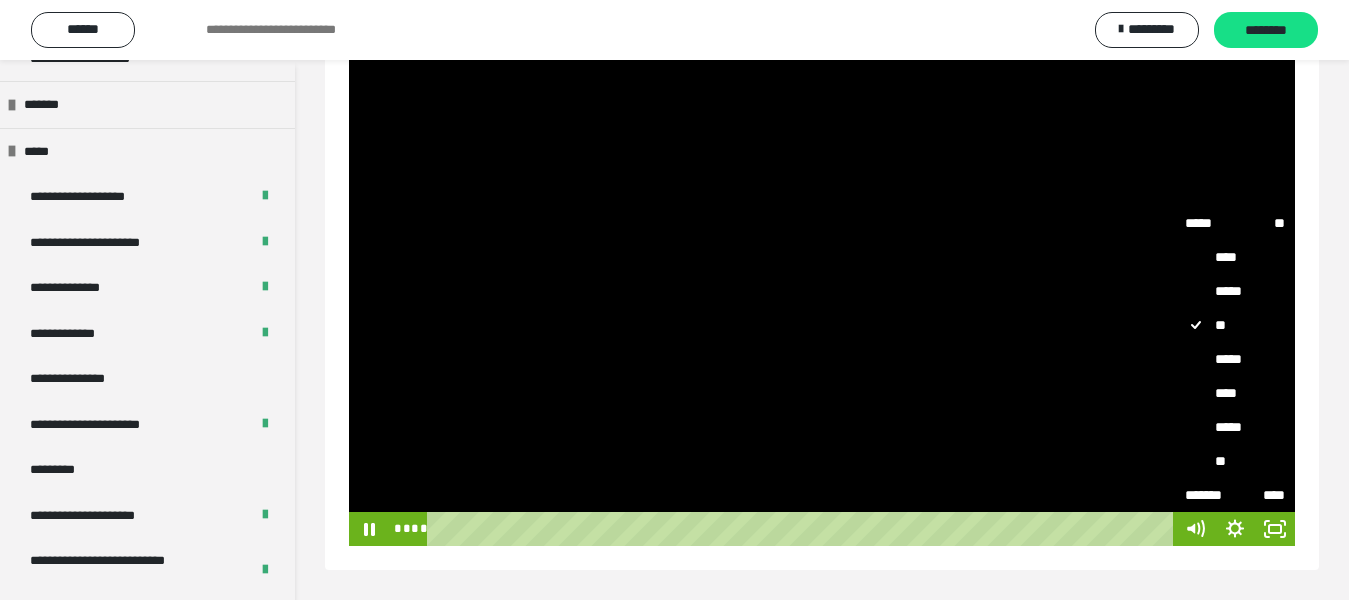 click on "****" at bounding box center [1235, 393] 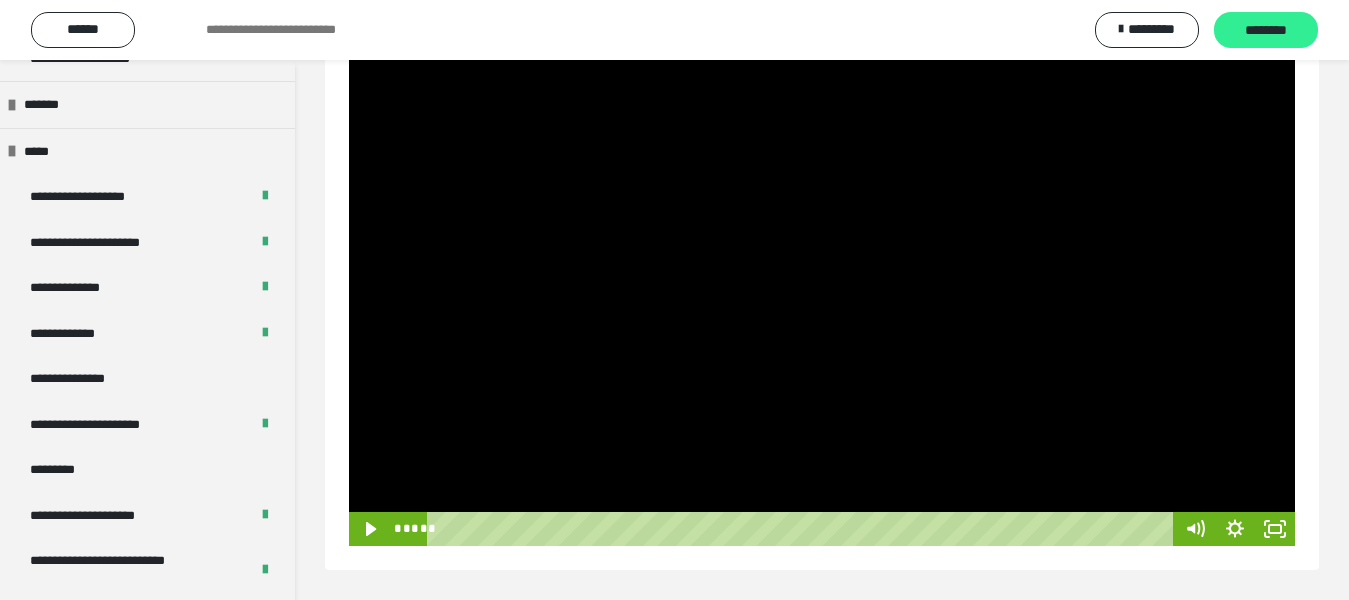 click on "********" at bounding box center [1266, 31] 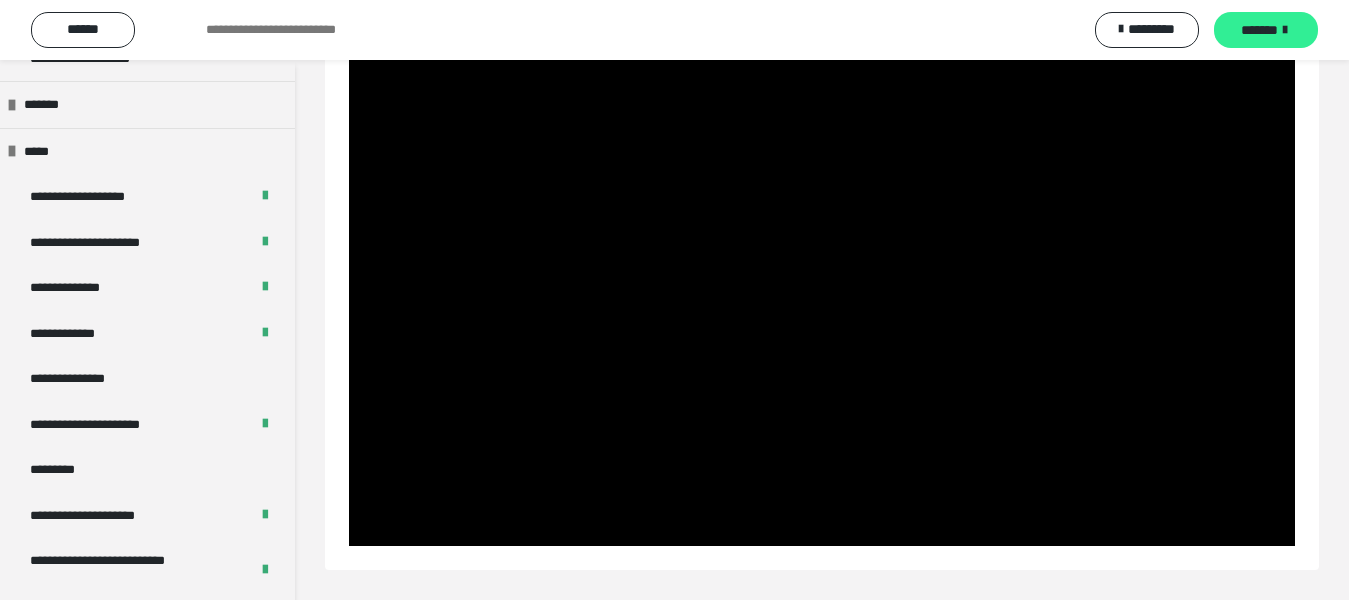 click on "*******" at bounding box center (1259, 30) 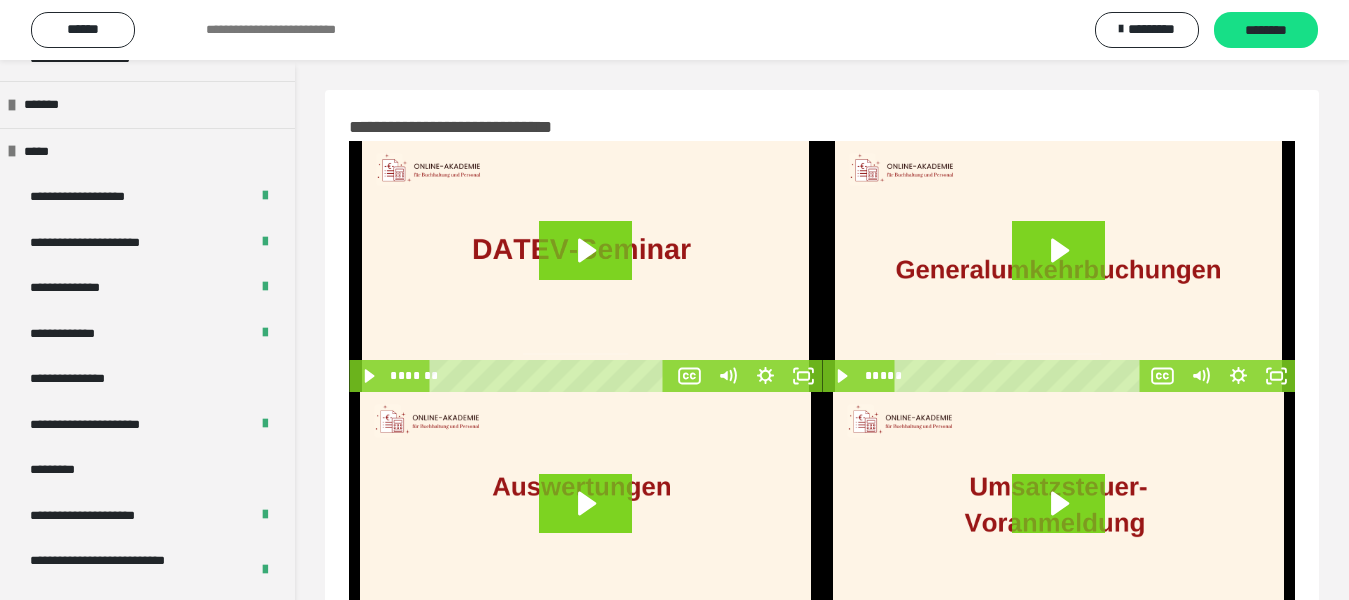 scroll, scrollTop: 101, scrollLeft: 0, axis: vertical 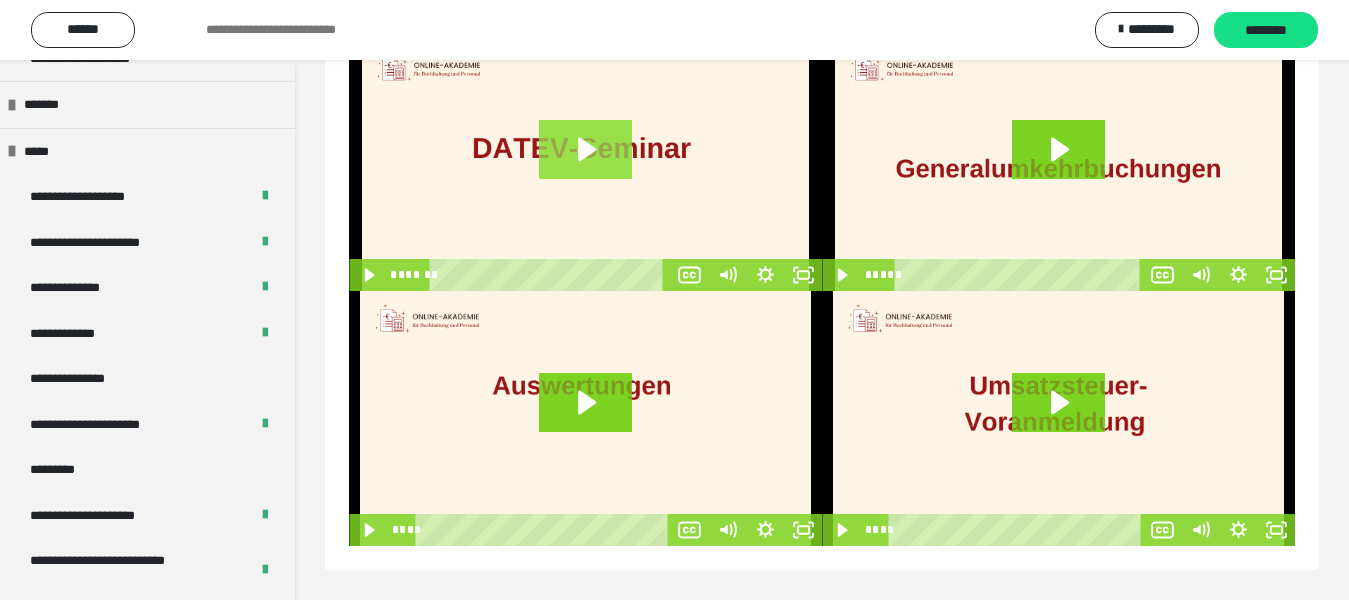 click 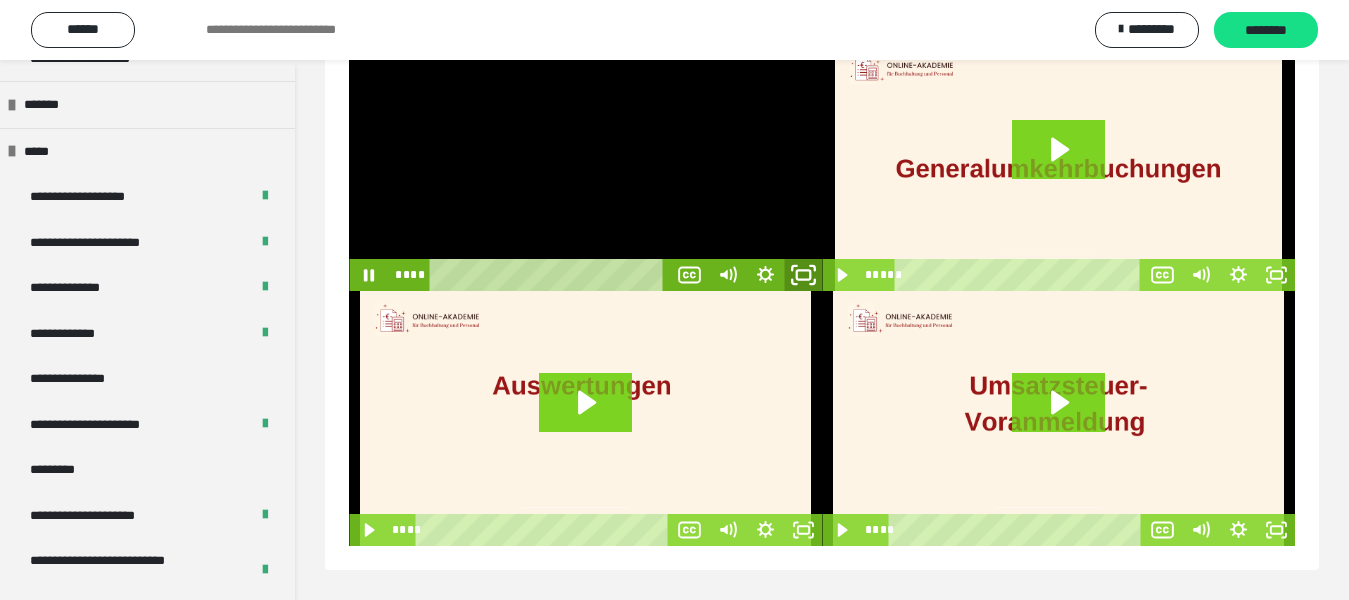 click 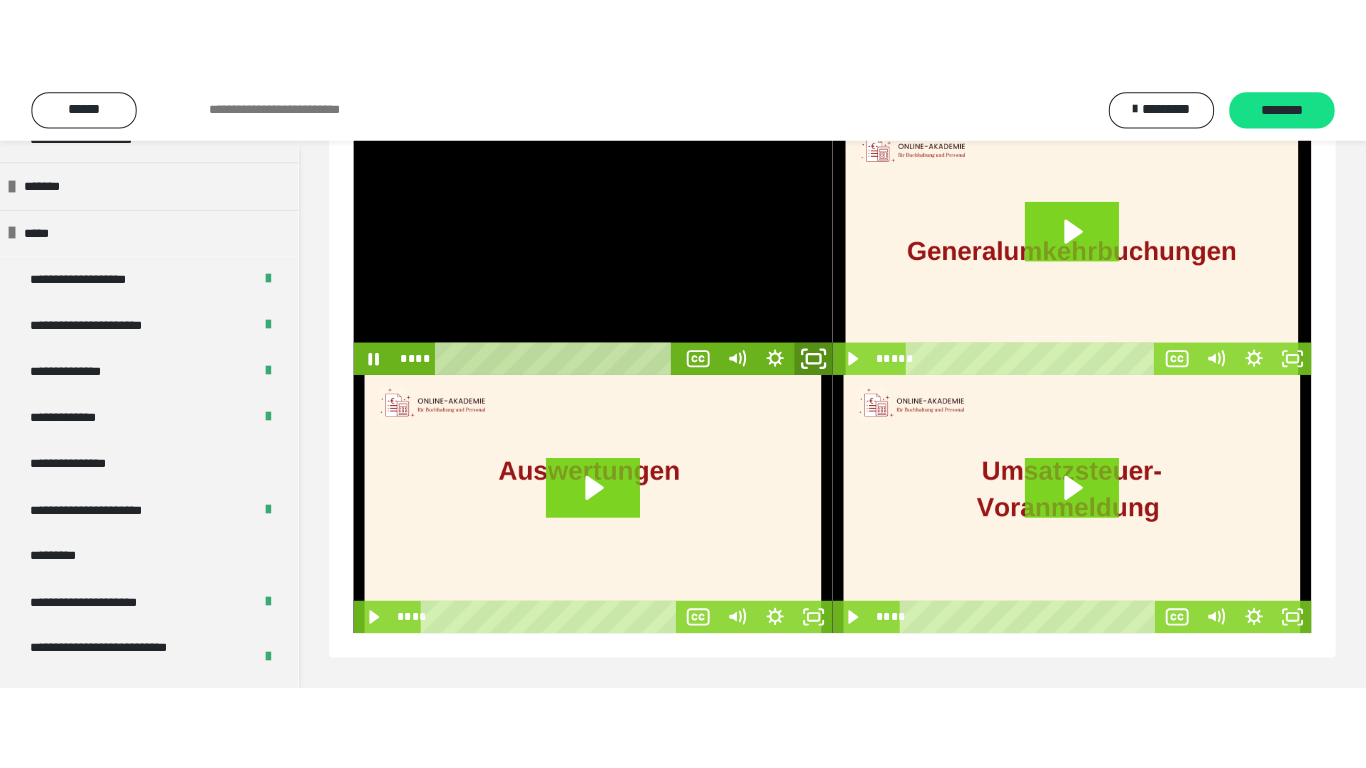 scroll, scrollTop: 60, scrollLeft: 0, axis: vertical 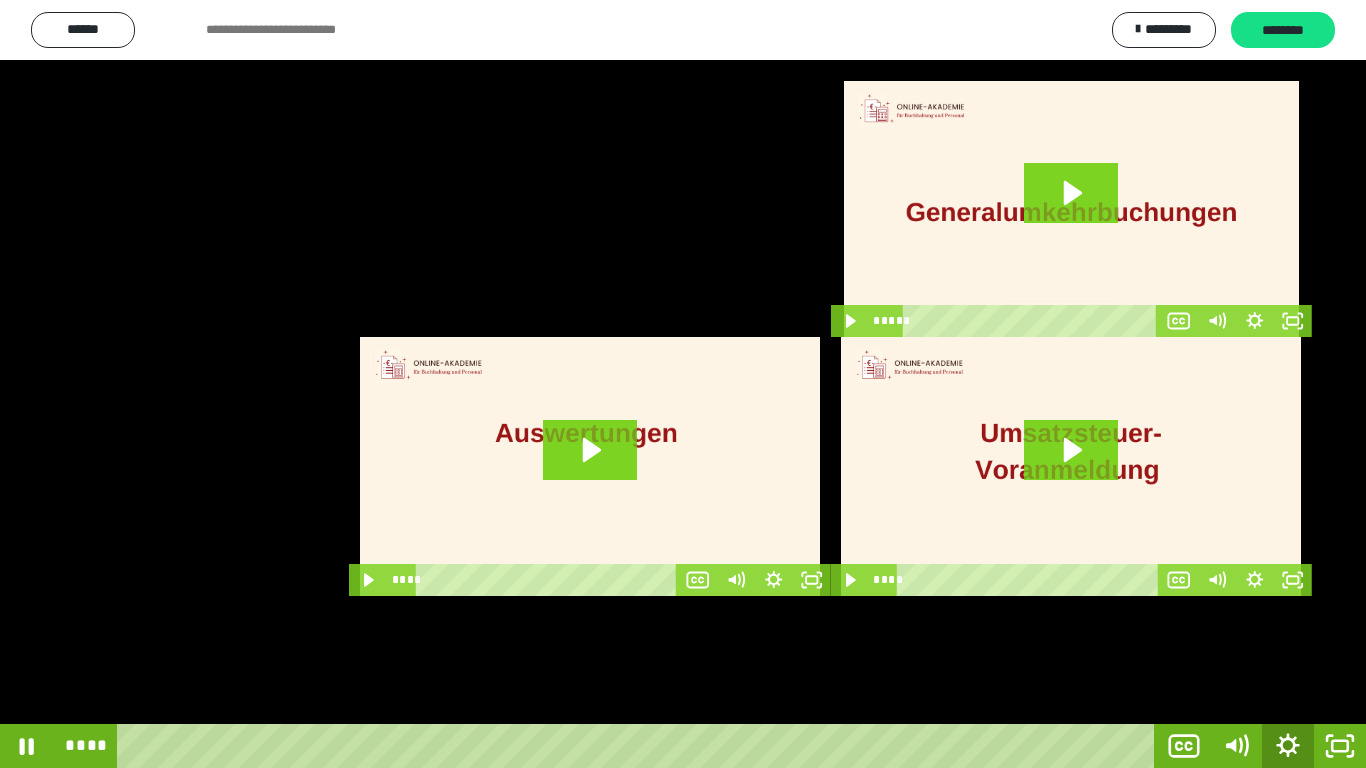 click 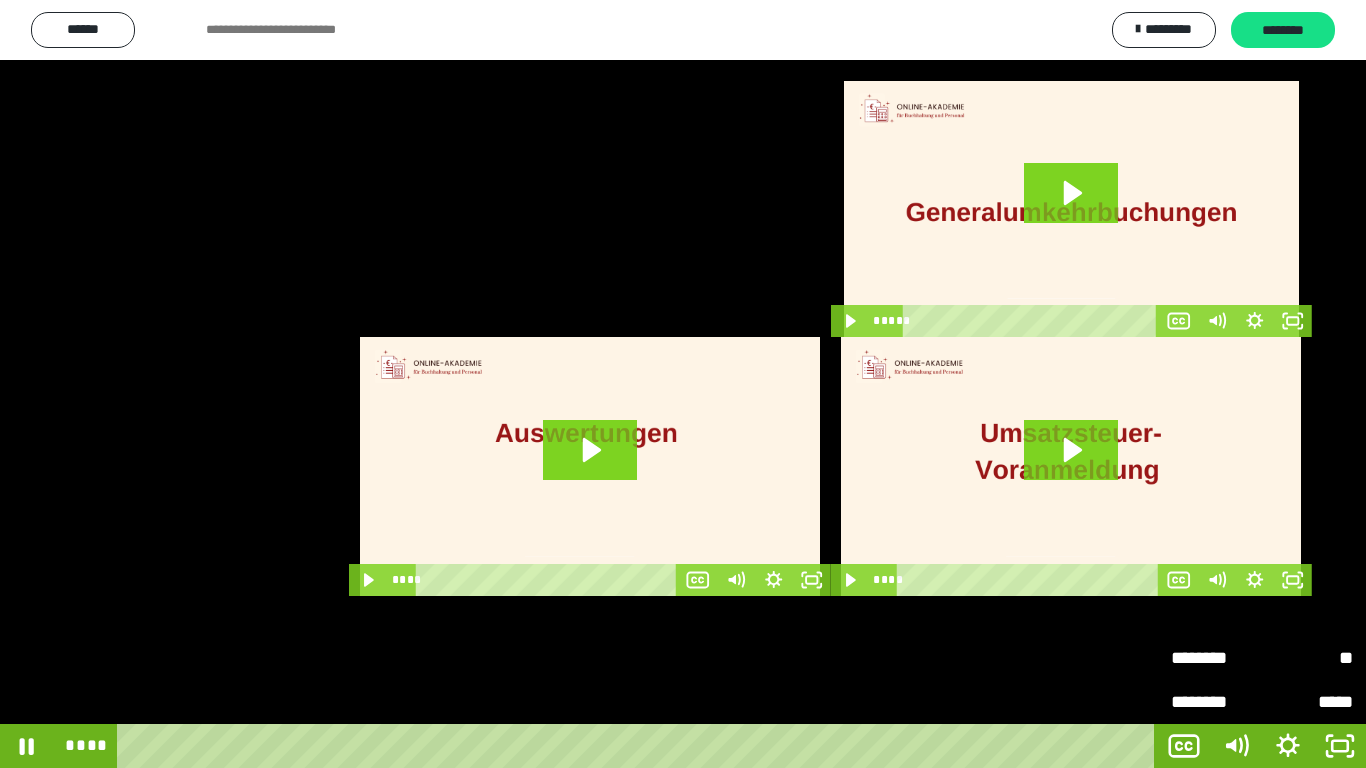 click on "********" at bounding box center [1216, 658] 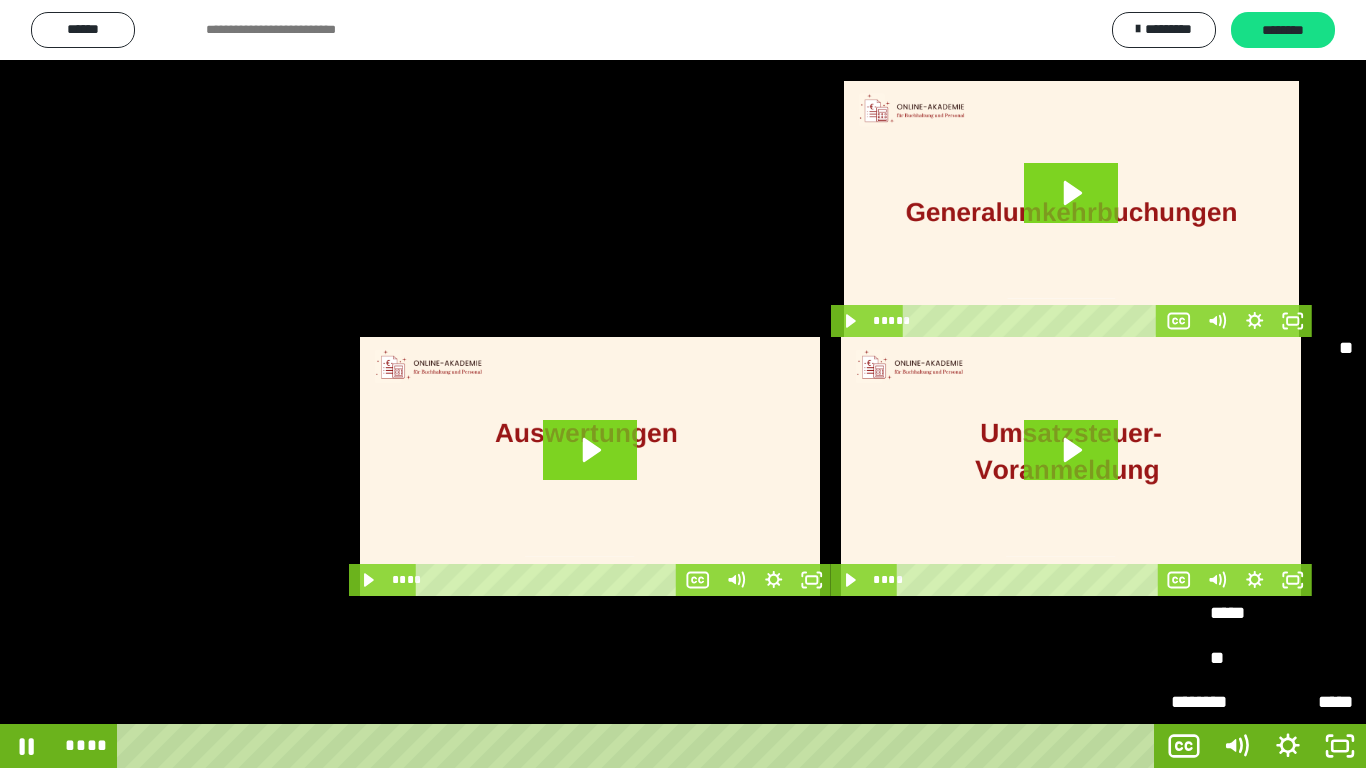 click on "****" at bounding box center [1262, 570] 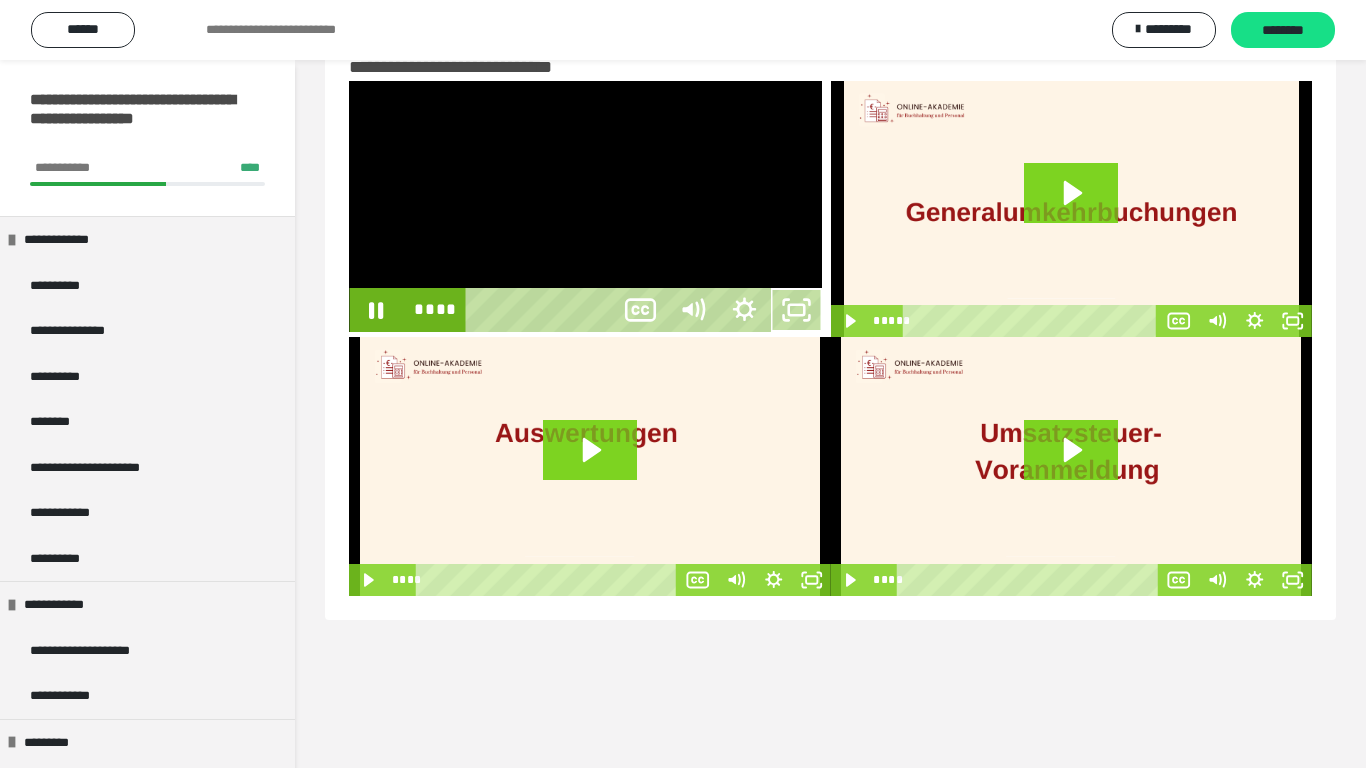 scroll, scrollTop: 60, scrollLeft: 0, axis: vertical 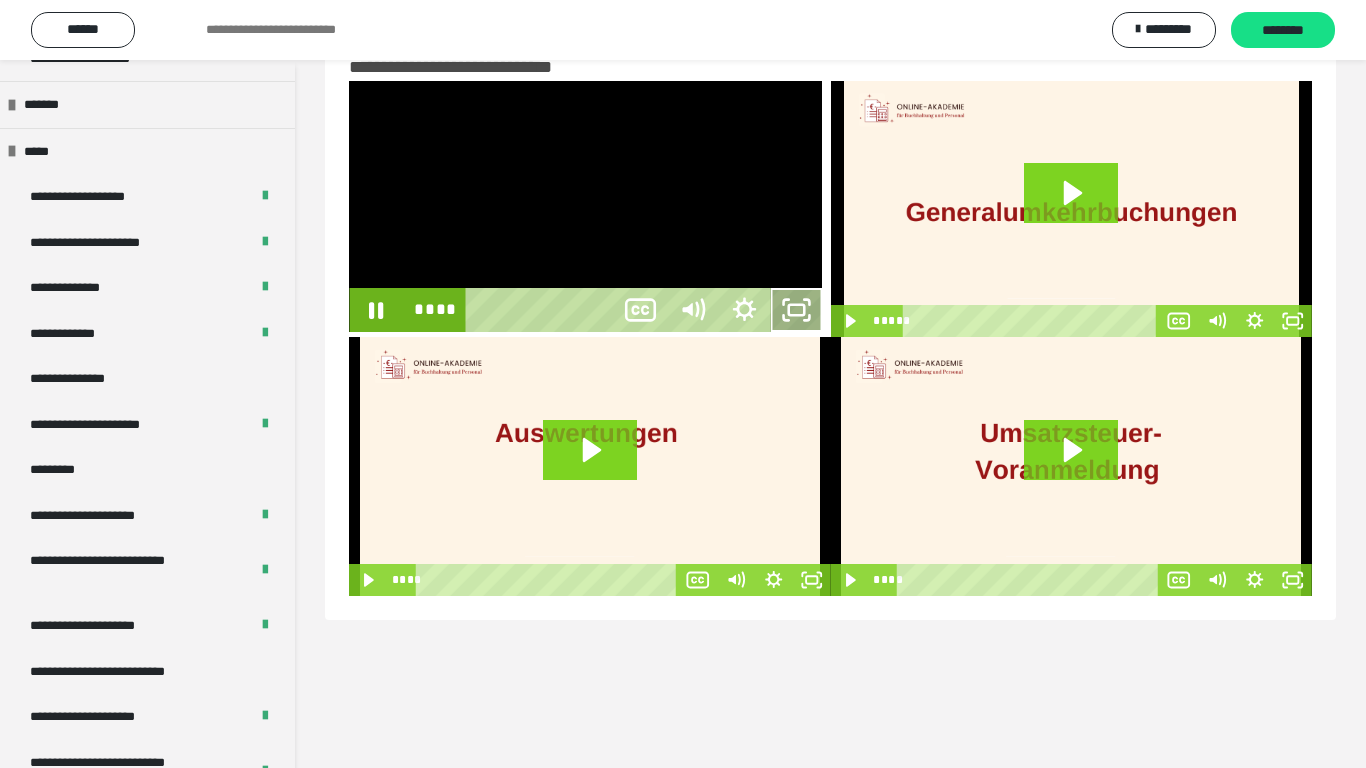 click 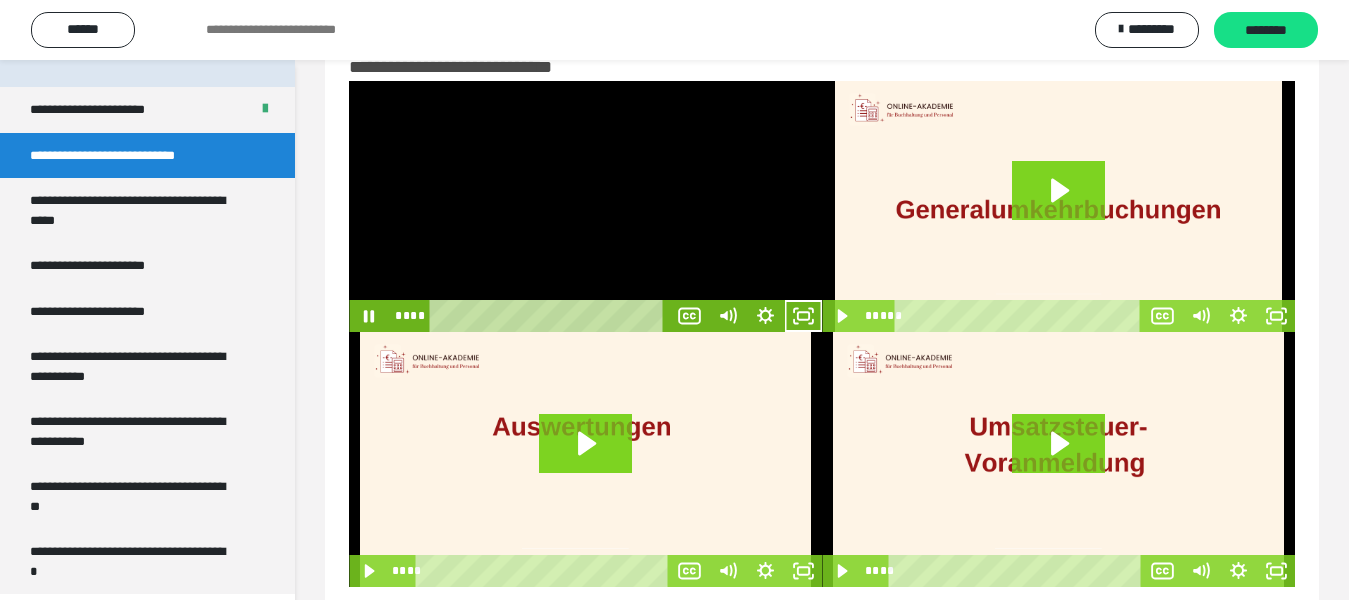 scroll, scrollTop: 3651, scrollLeft: 0, axis: vertical 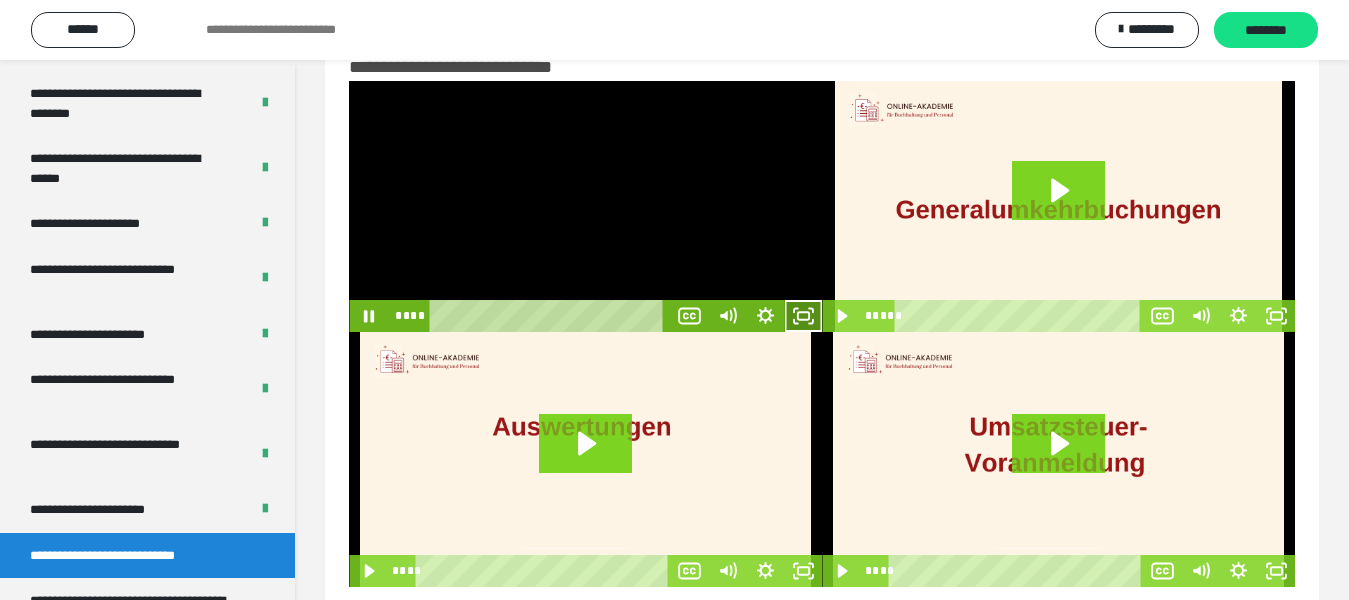 click 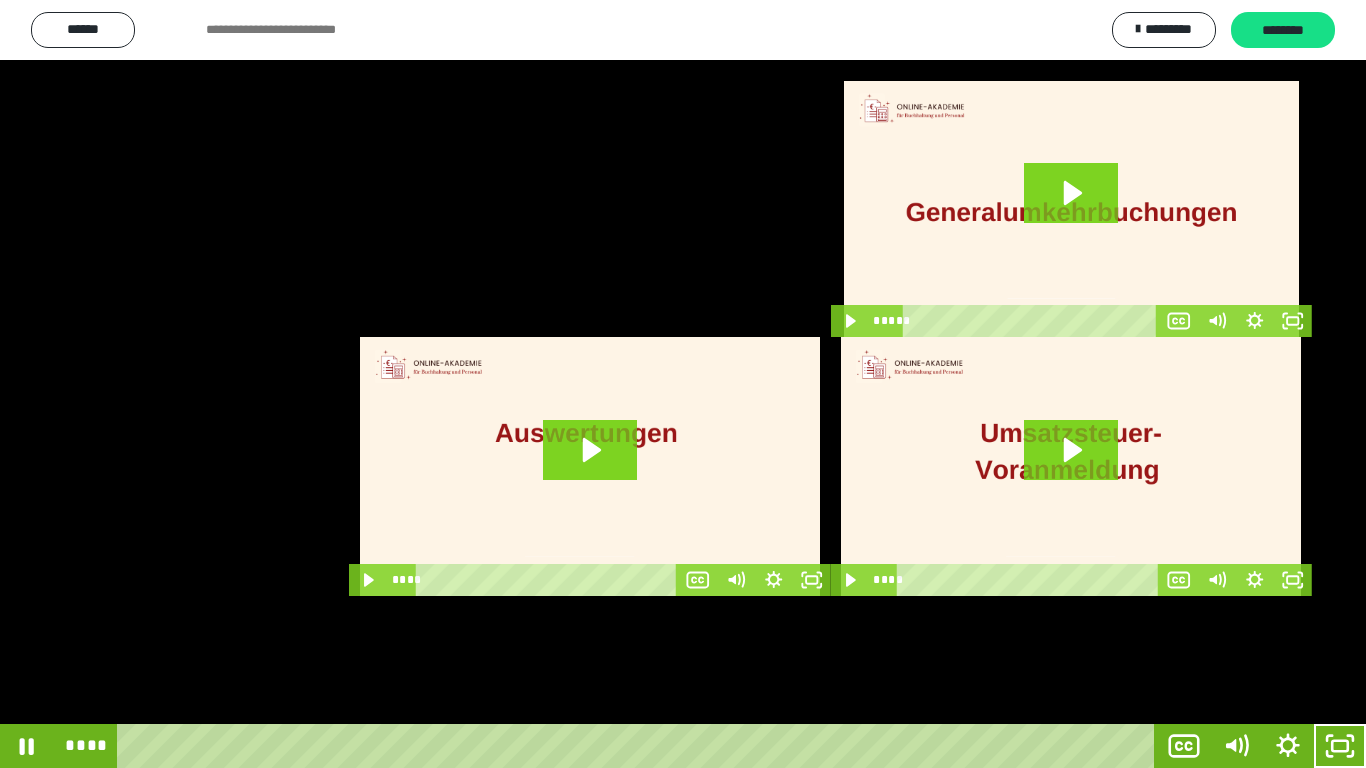 click at bounding box center [683, 384] 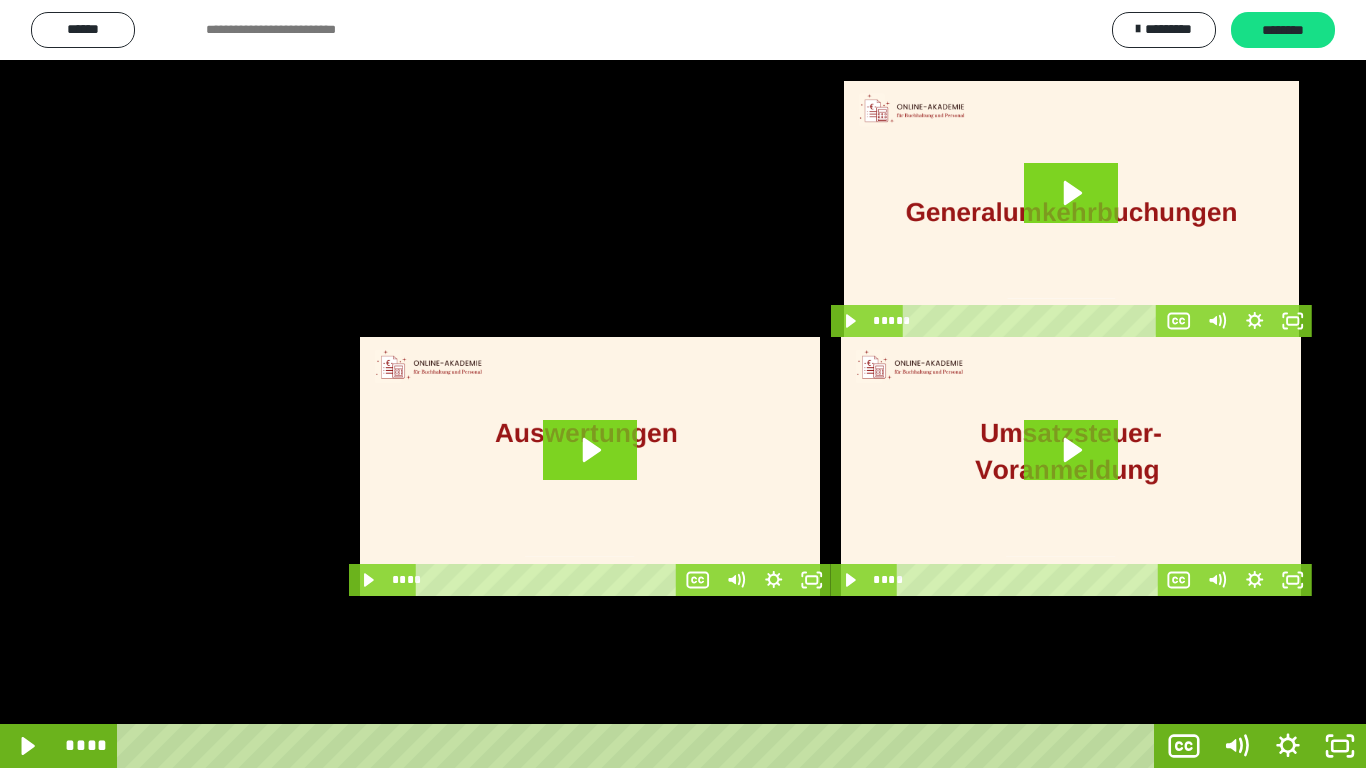 click at bounding box center [683, 384] 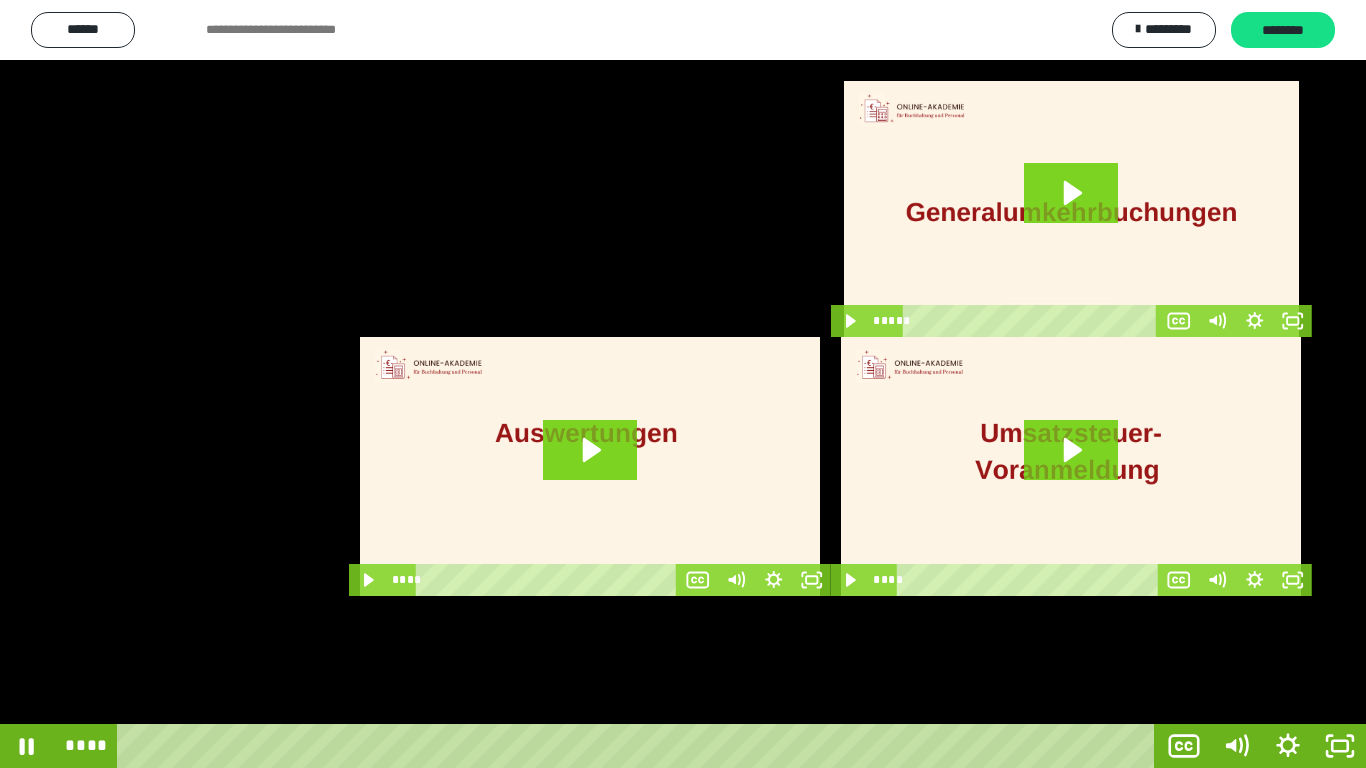 click at bounding box center [683, 384] 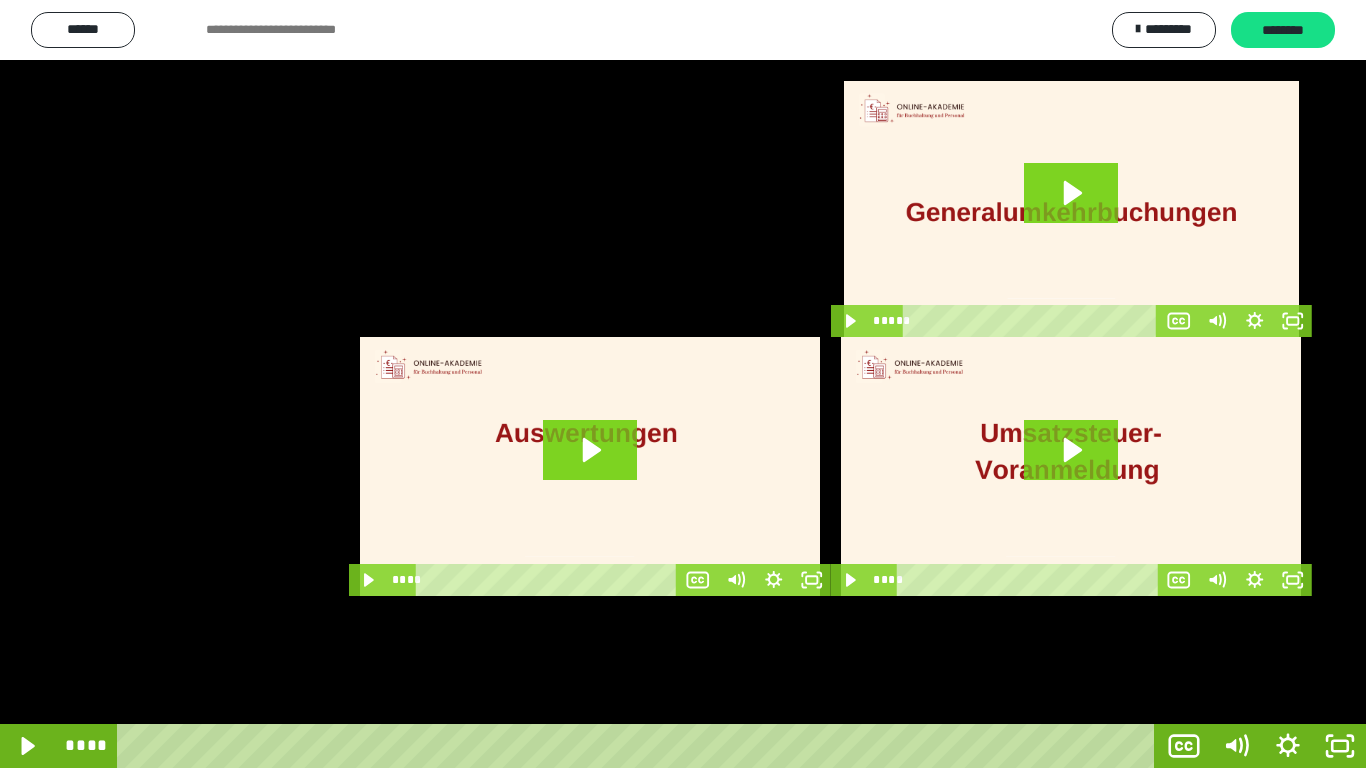 click at bounding box center [683, 384] 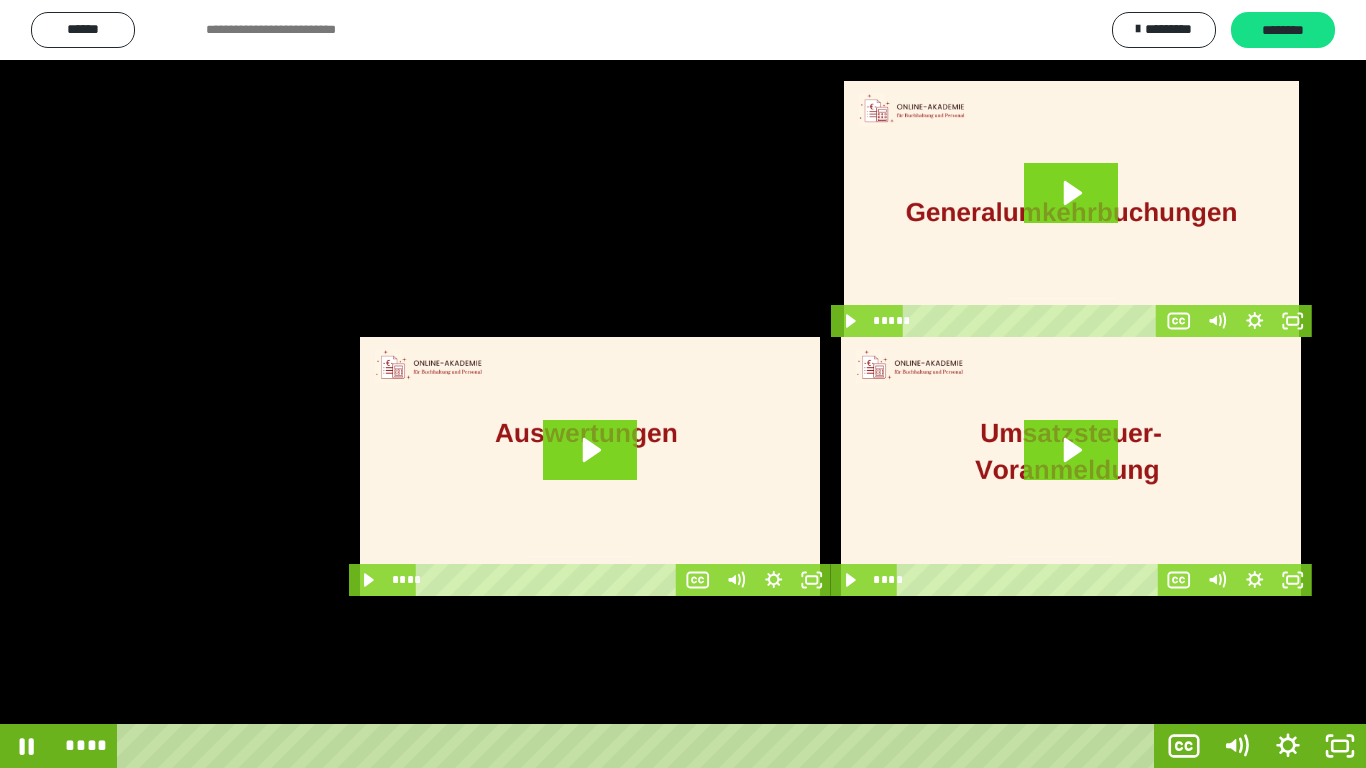 click at bounding box center [683, 384] 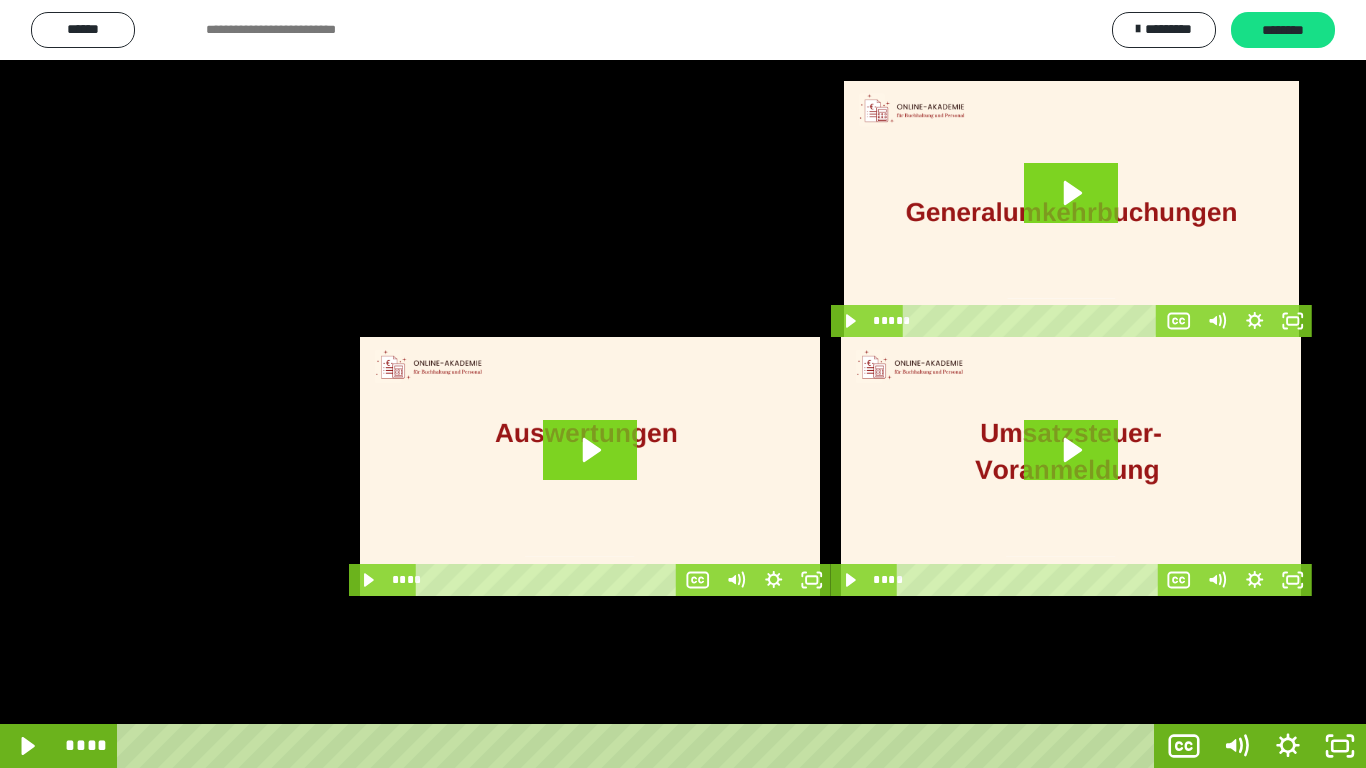 click at bounding box center (683, 384) 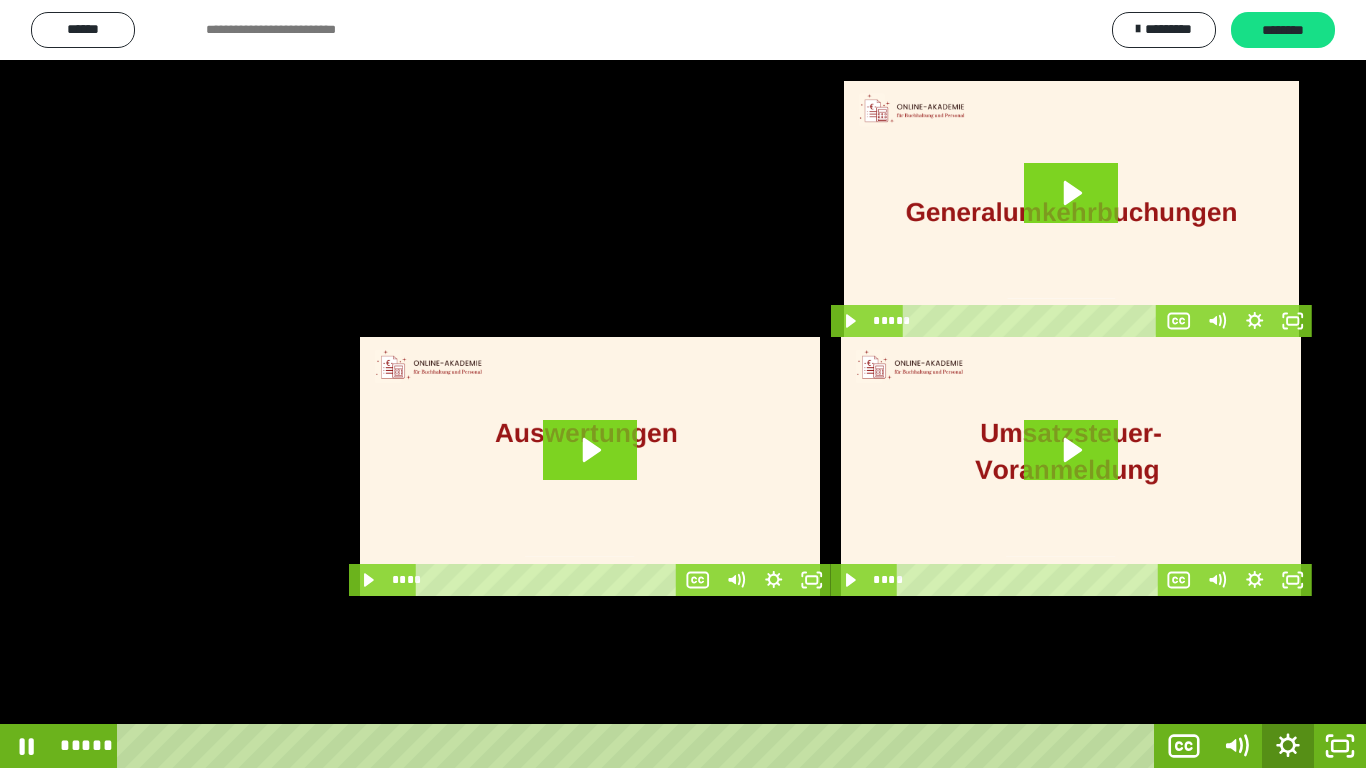 click 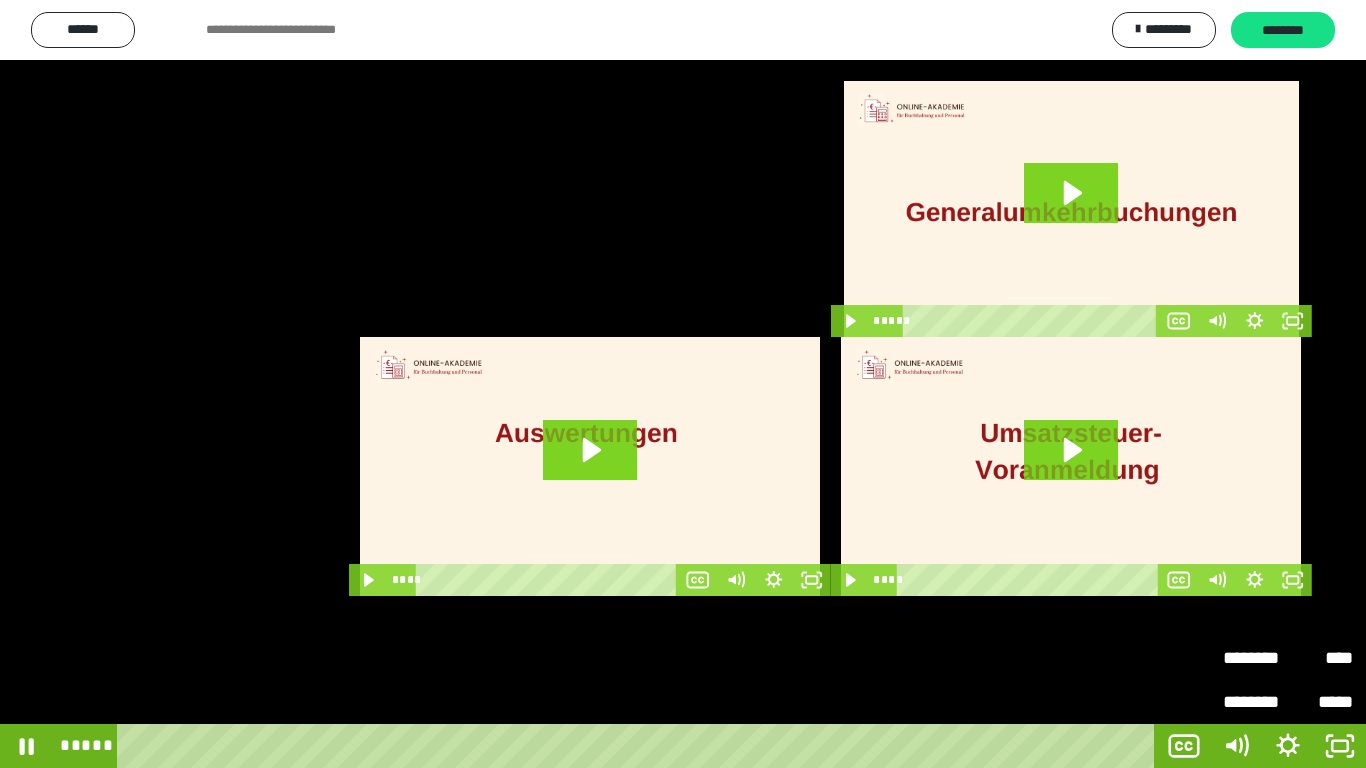 click on "********" at bounding box center [1255, 658] 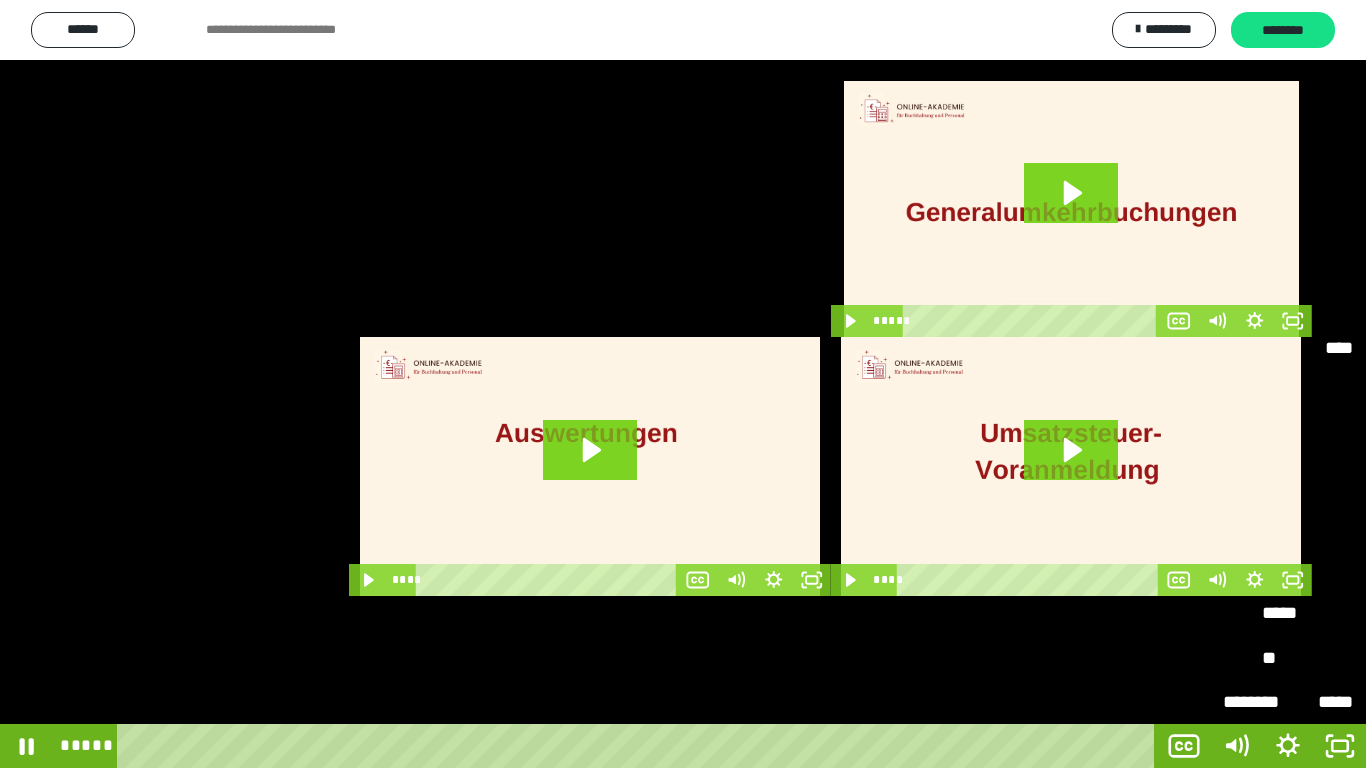 click on "*****" at bounding box center (1288, 614) 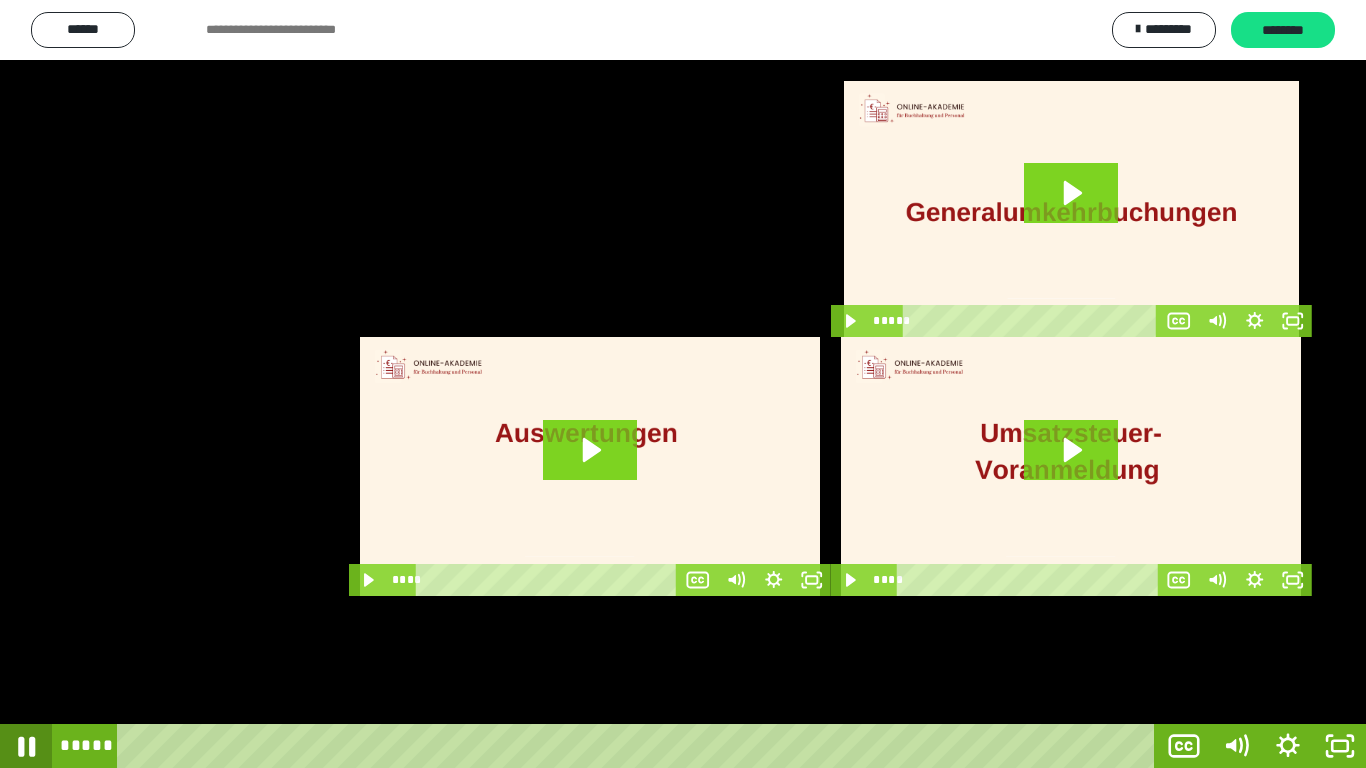 click 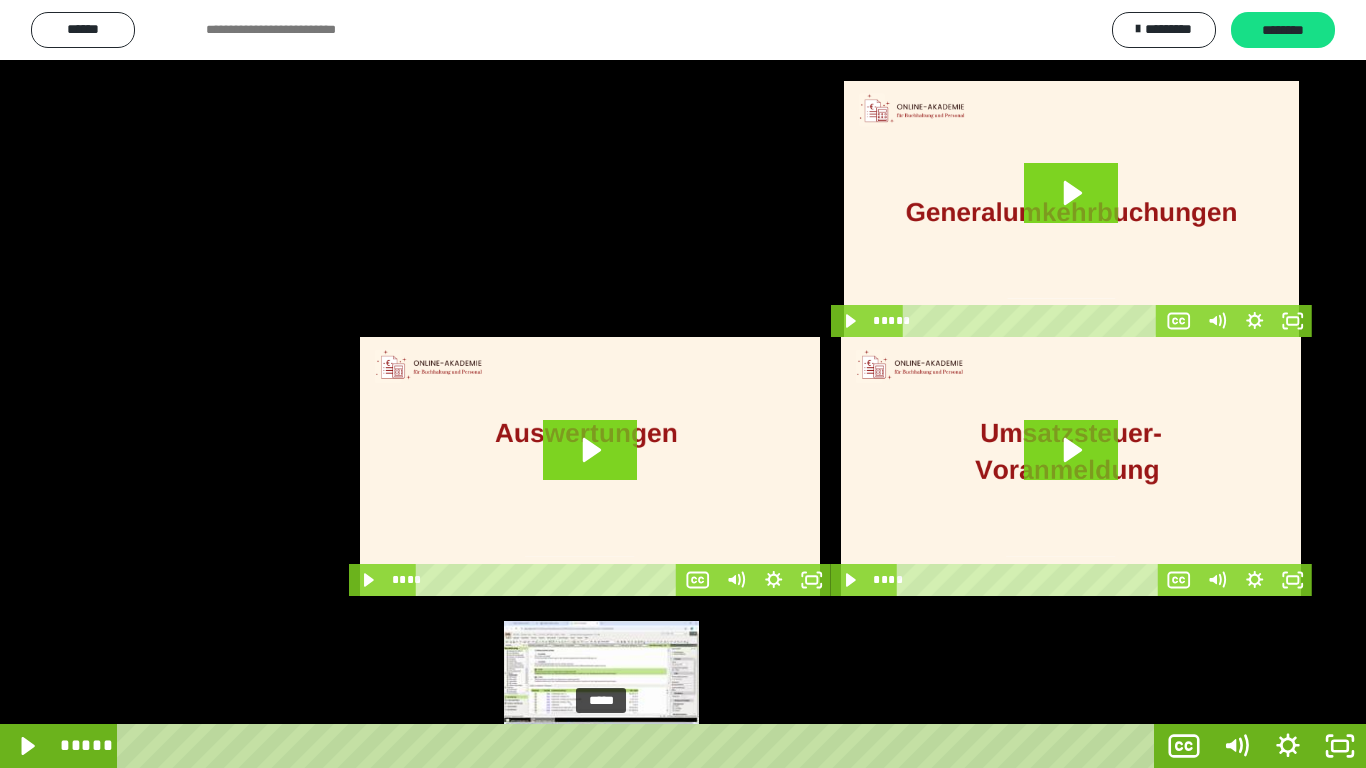 click at bounding box center (601, 746) 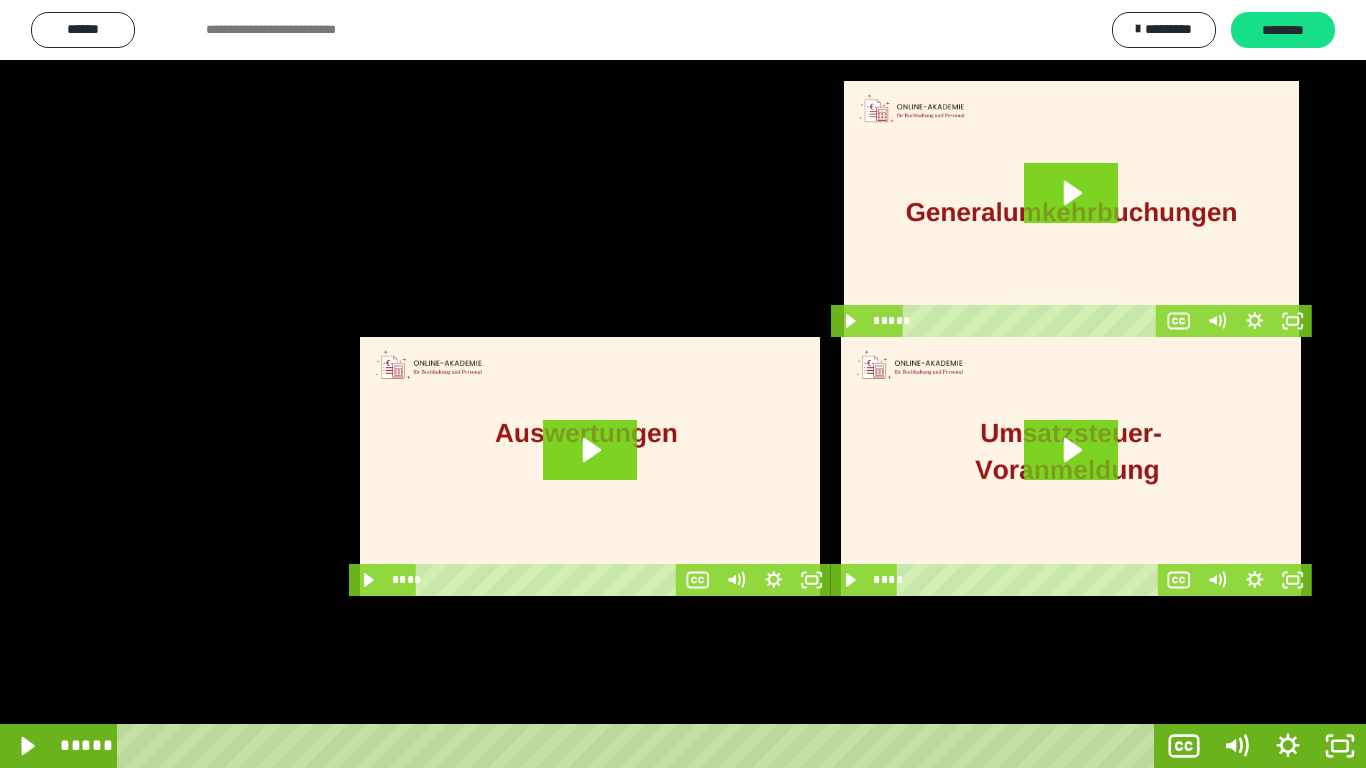 click at bounding box center [683, 384] 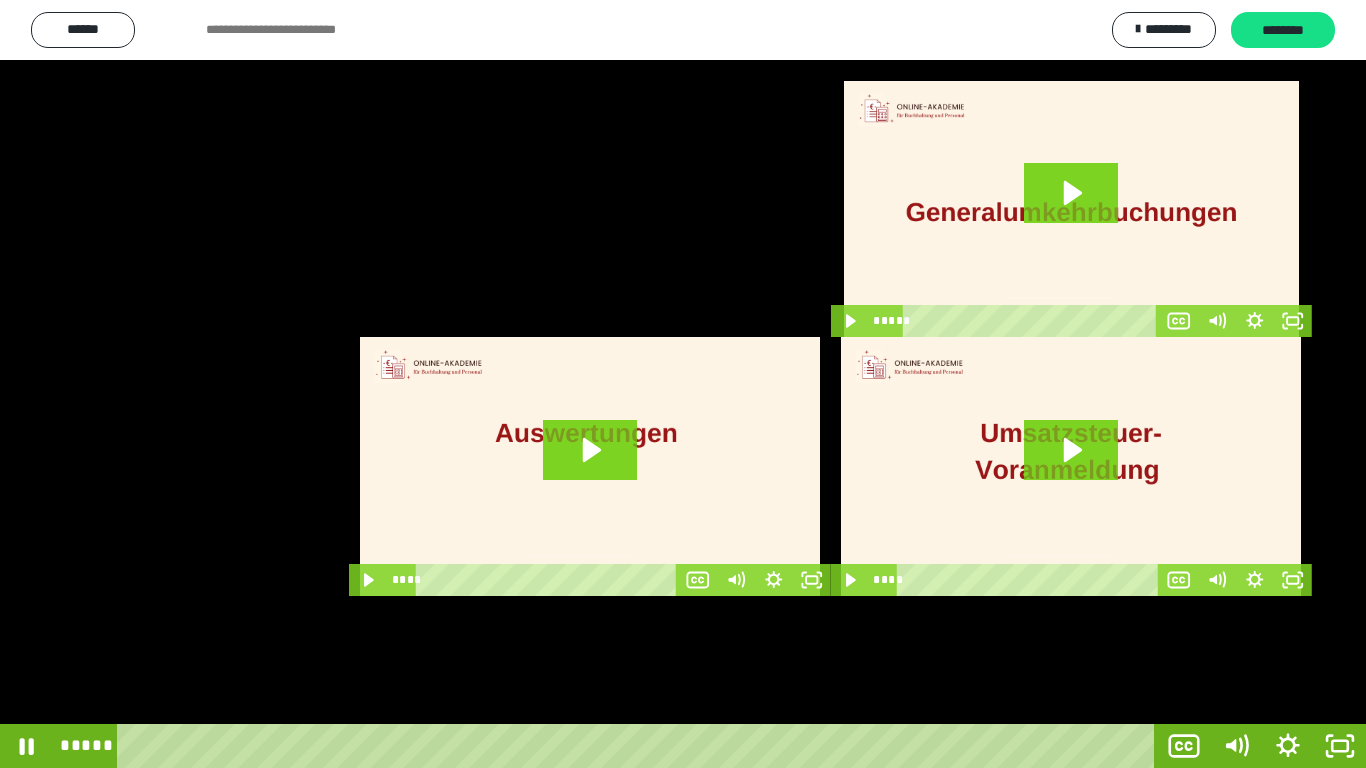 click at bounding box center (683, 384) 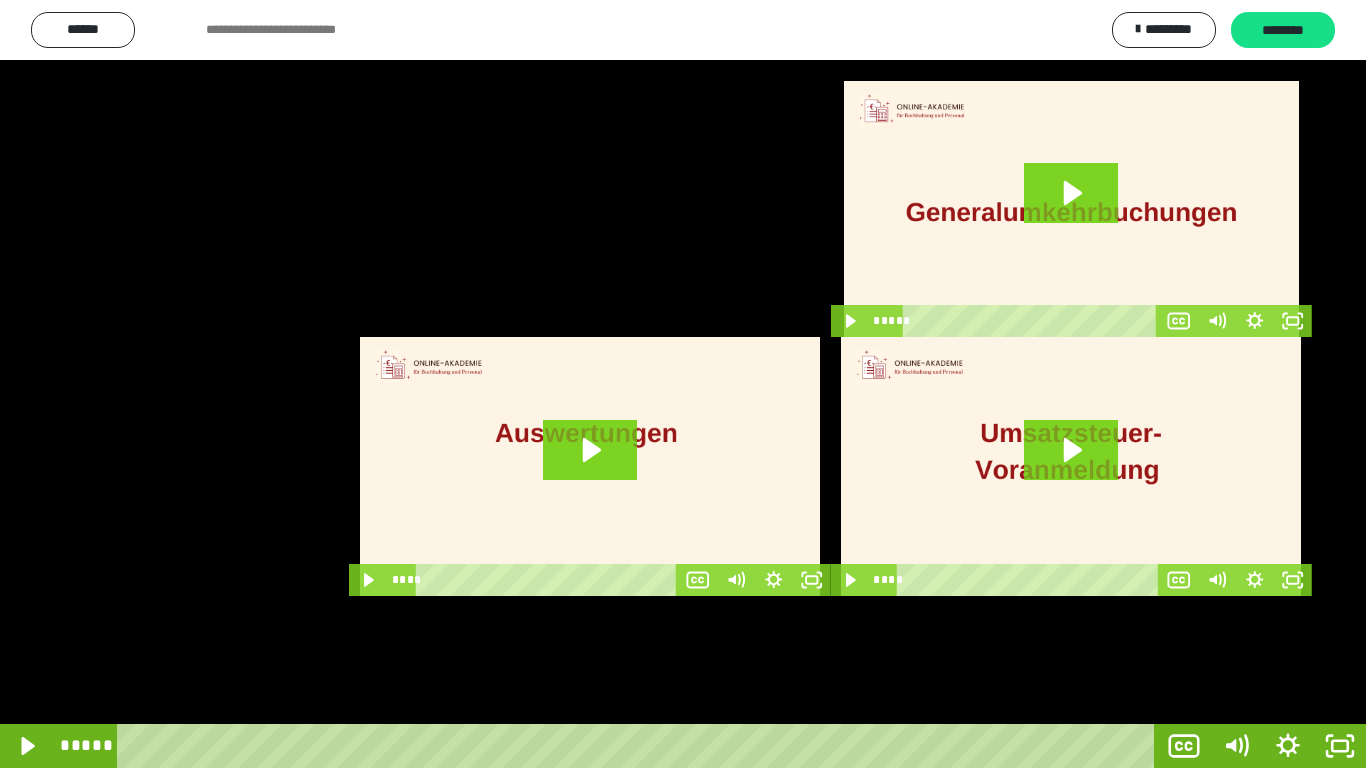 click at bounding box center [683, 384] 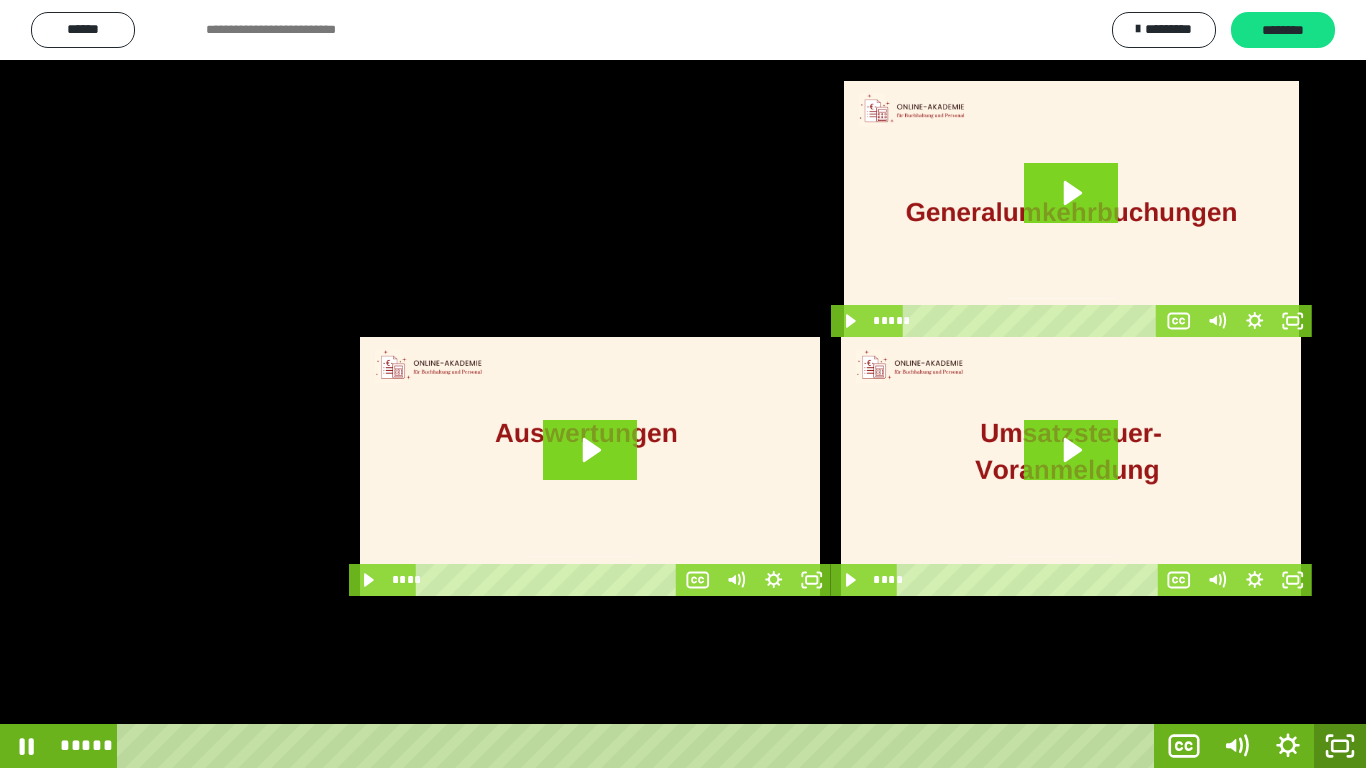 click 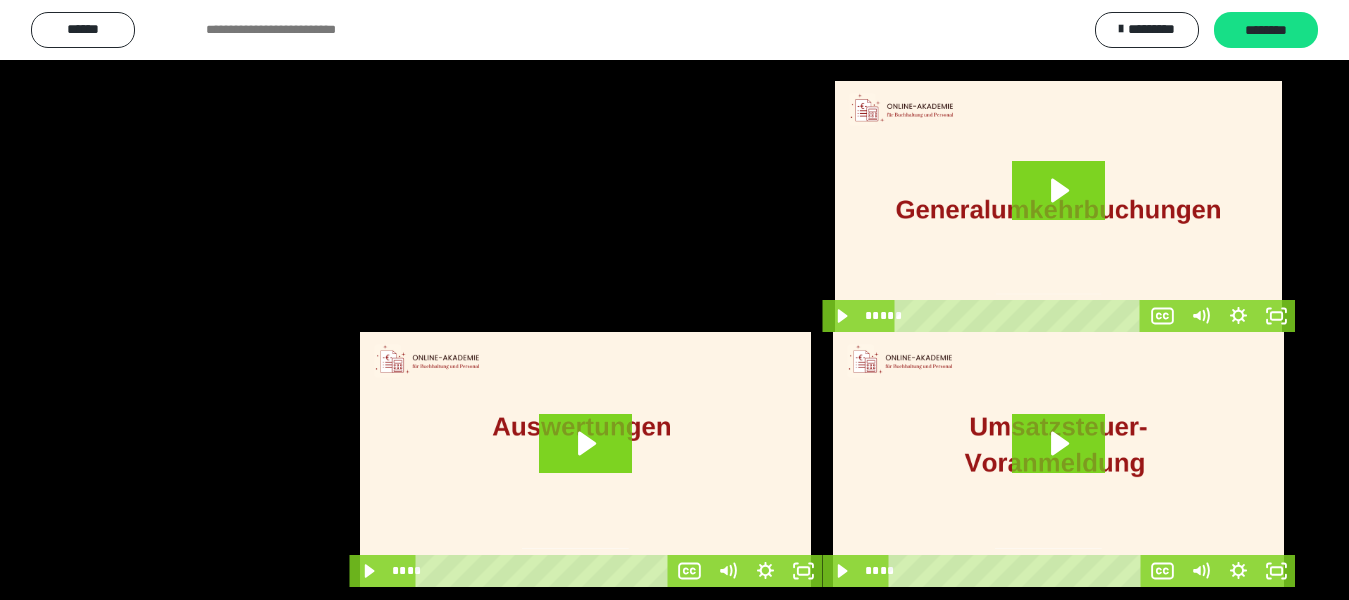 scroll, scrollTop: 4051, scrollLeft: 0, axis: vertical 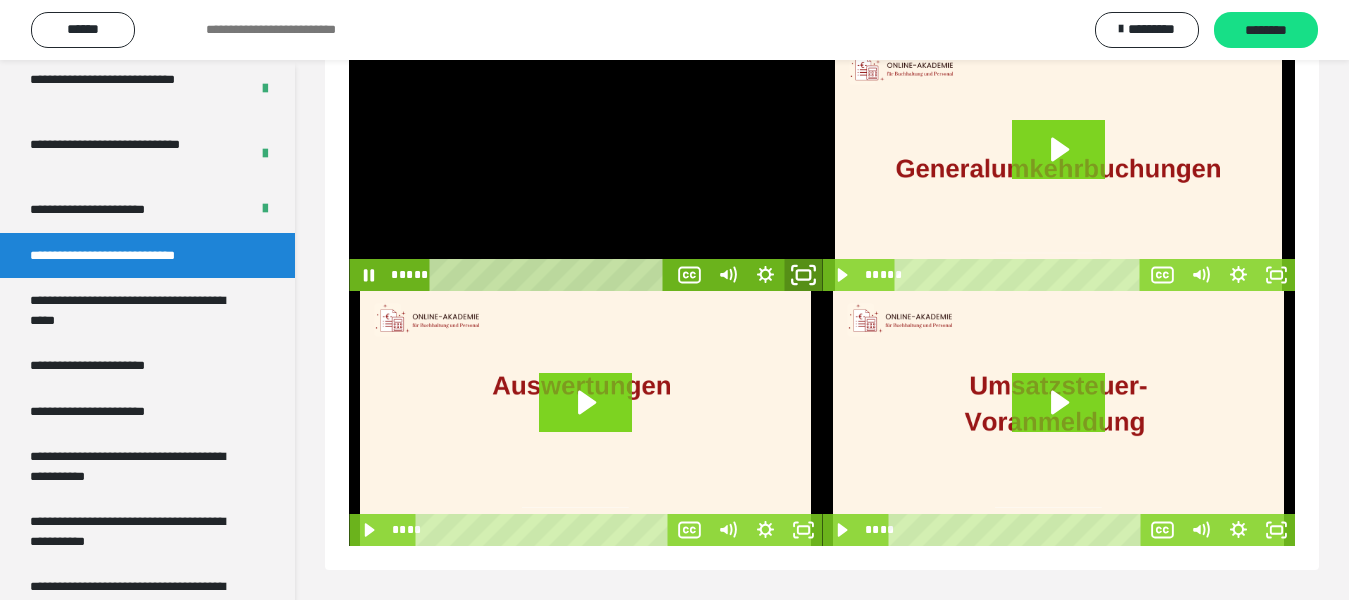 click 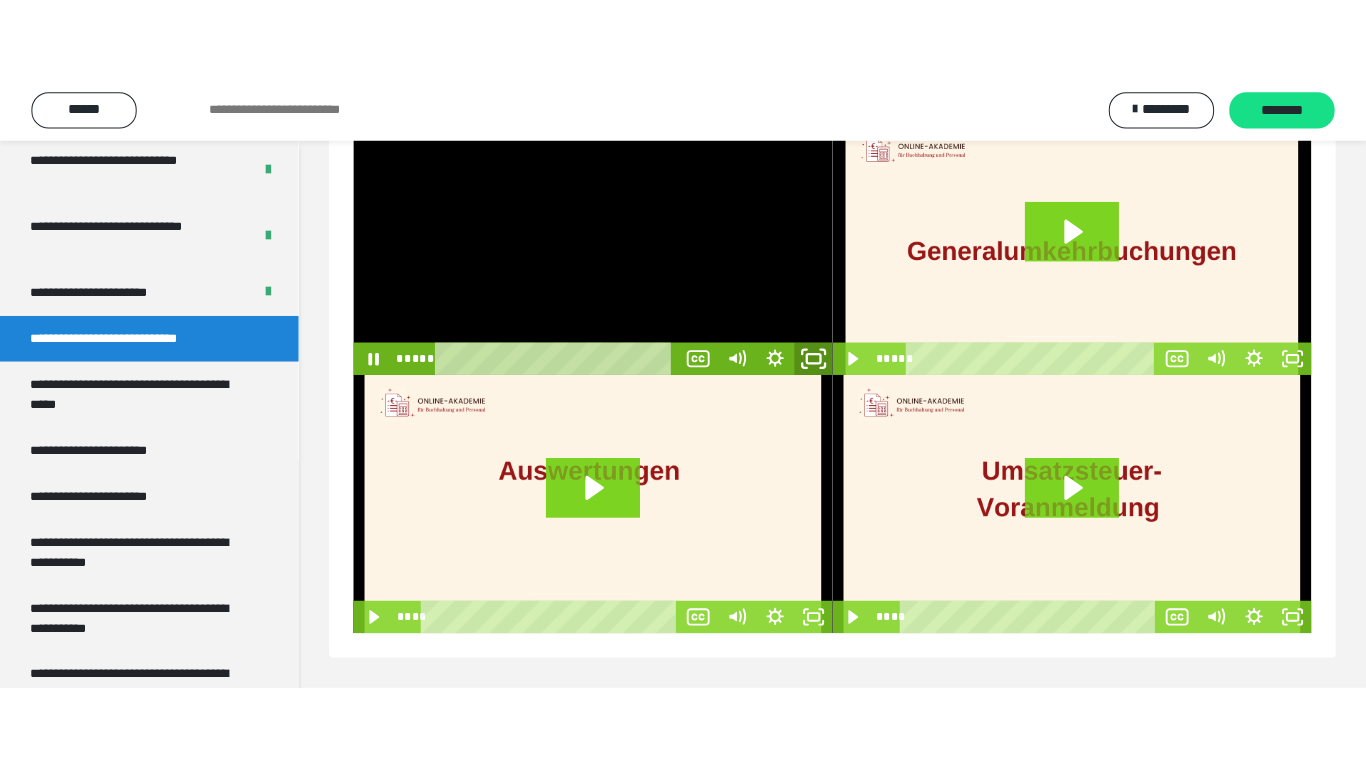 scroll, scrollTop: 60, scrollLeft: 0, axis: vertical 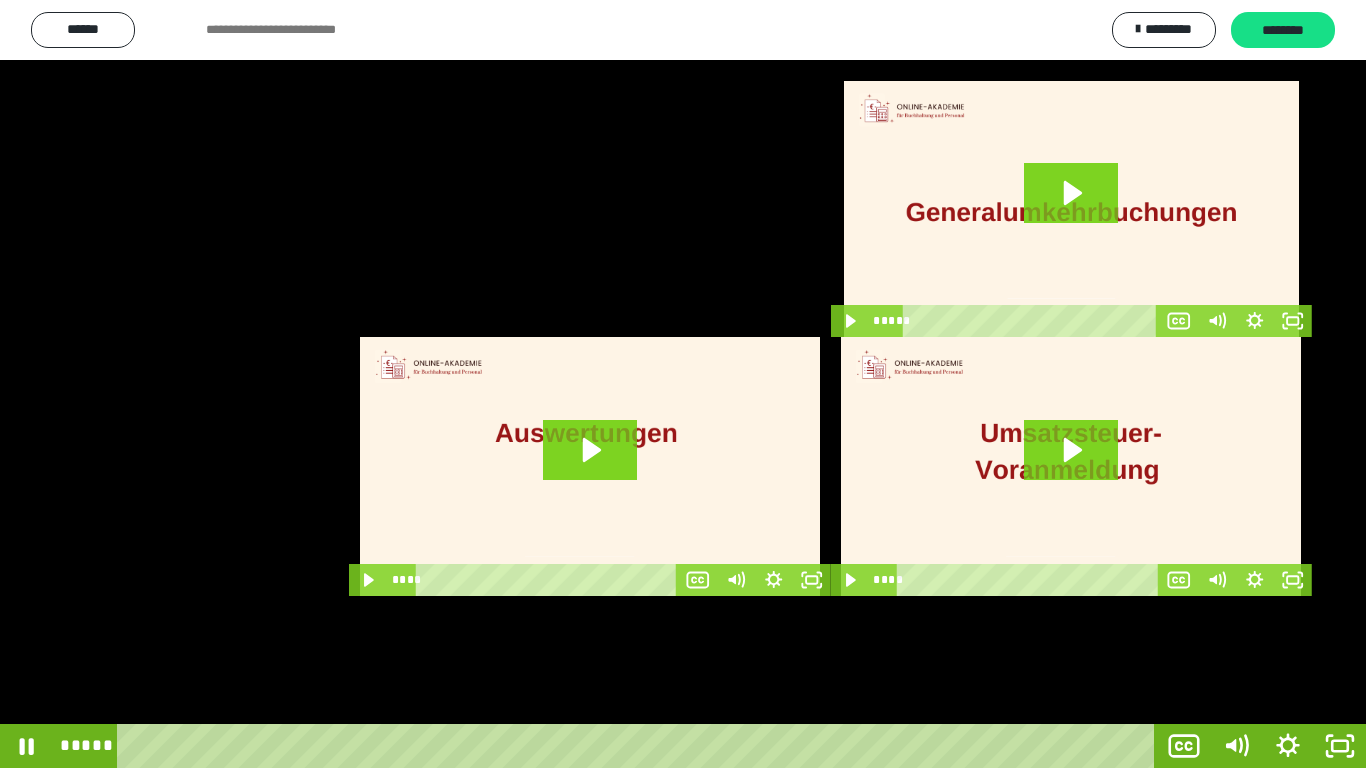 click at bounding box center (683, 384) 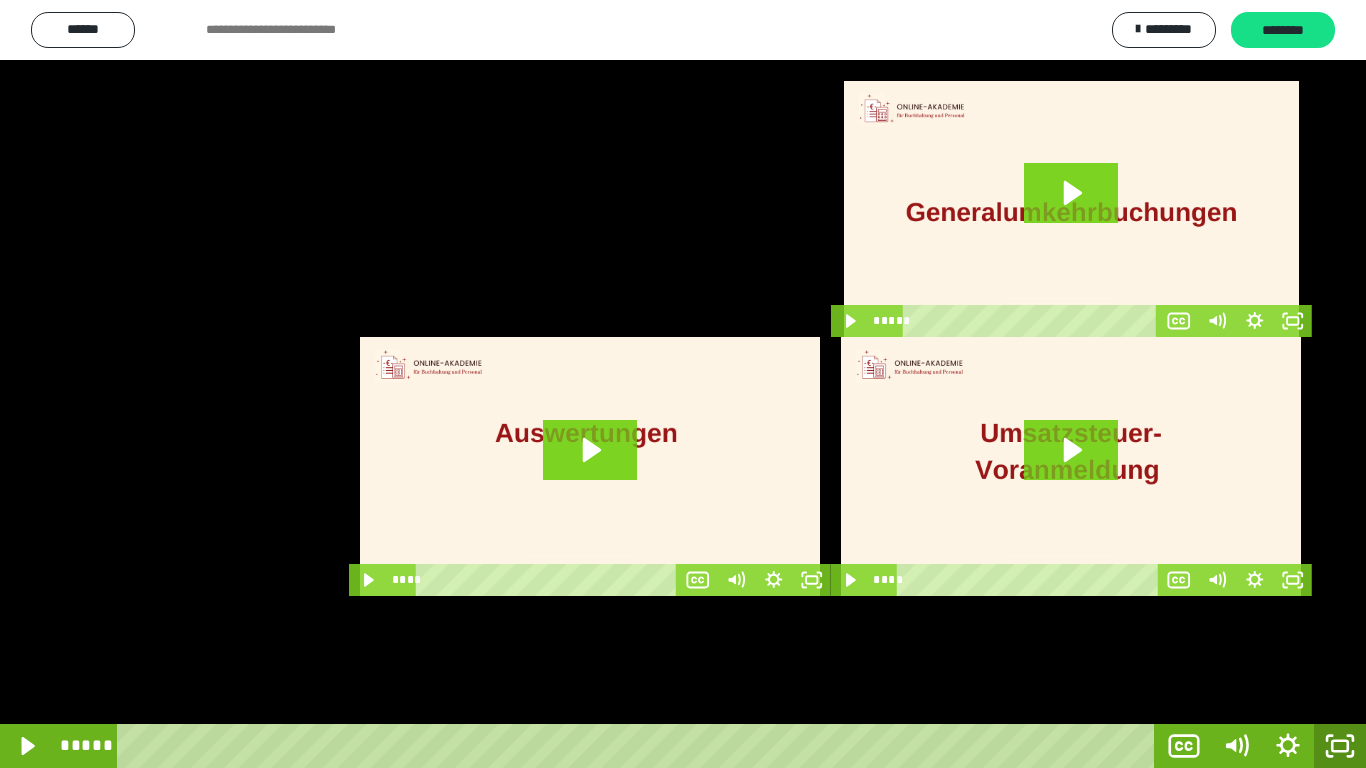 click 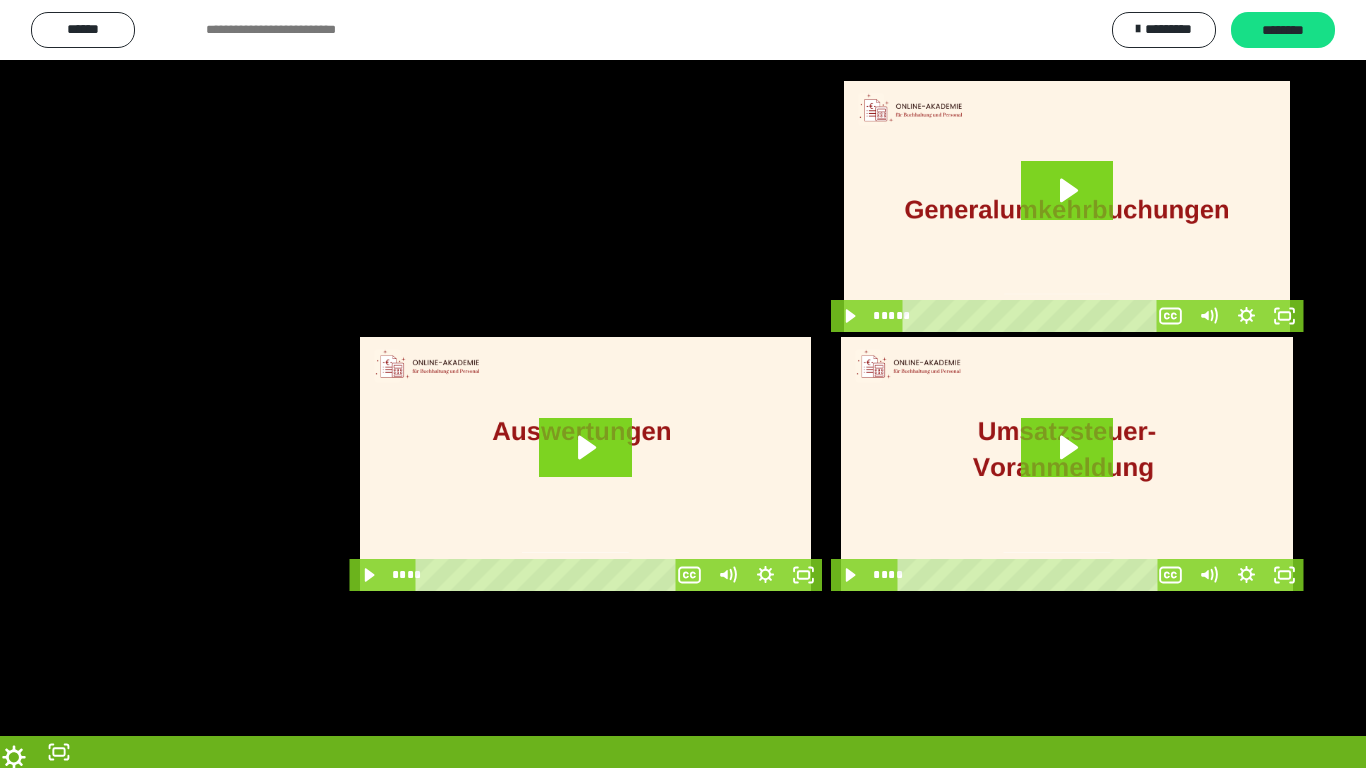 scroll, scrollTop: 3951, scrollLeft: 0, axis: vertical 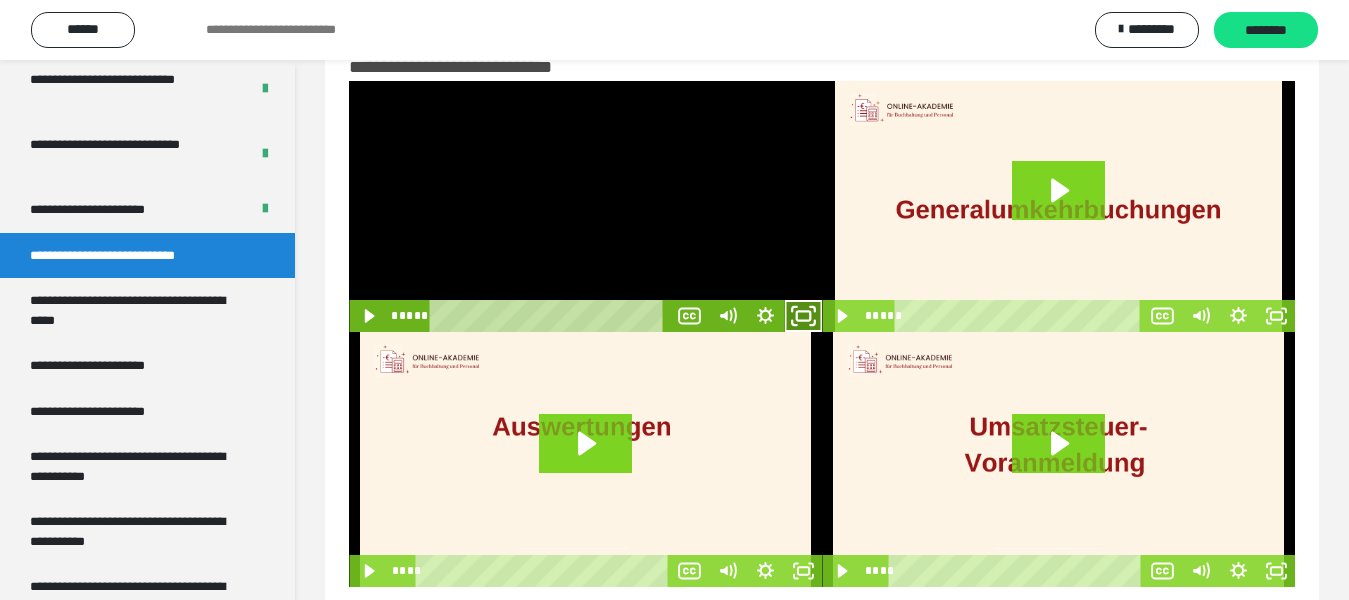 click 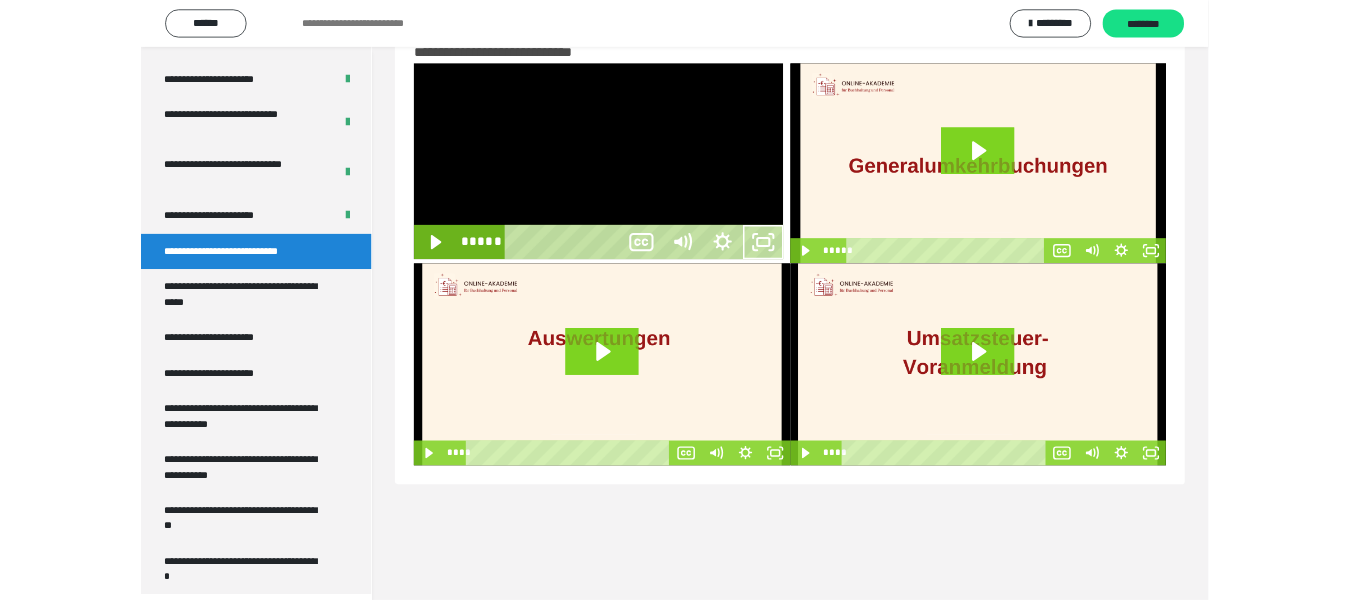 scroll, scrollTop: 3883, scrollLeft: 0, axis: vertical 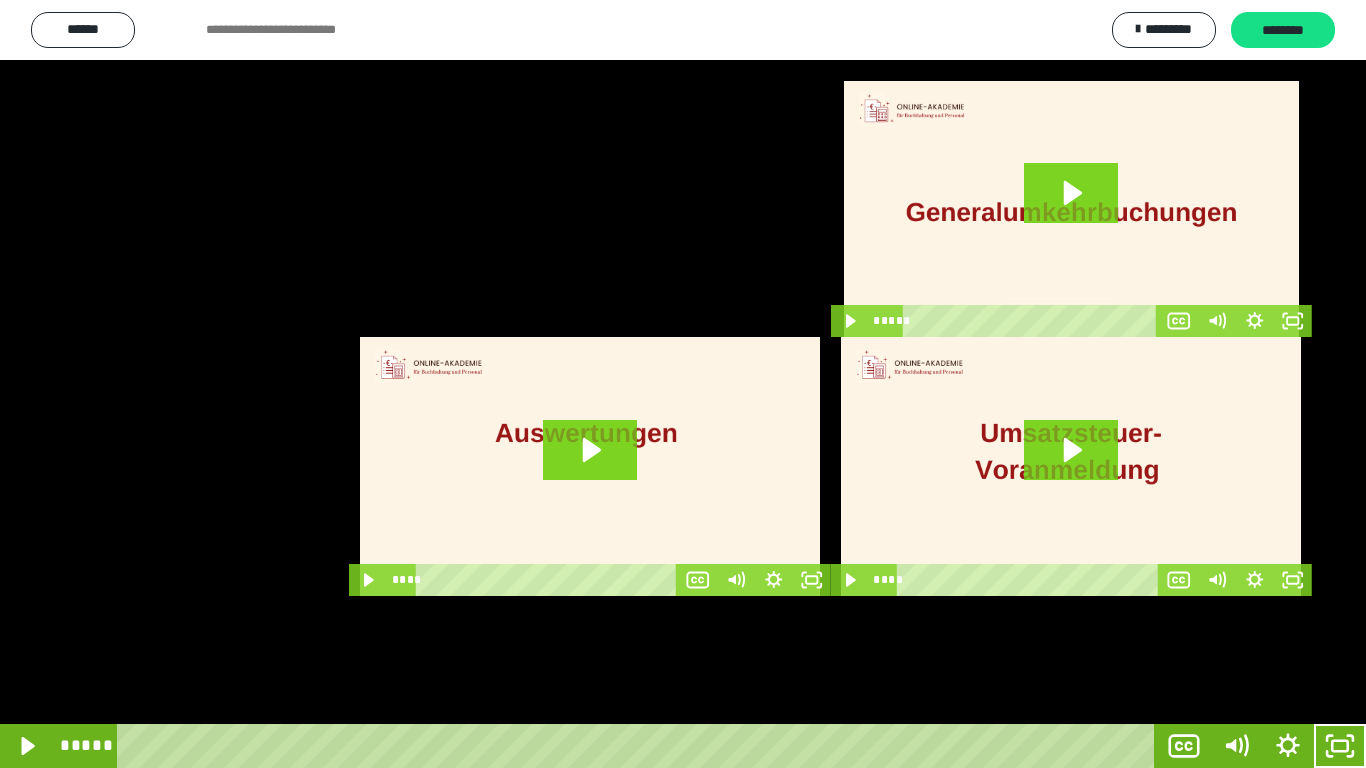 click at bounding box center [683, 384] 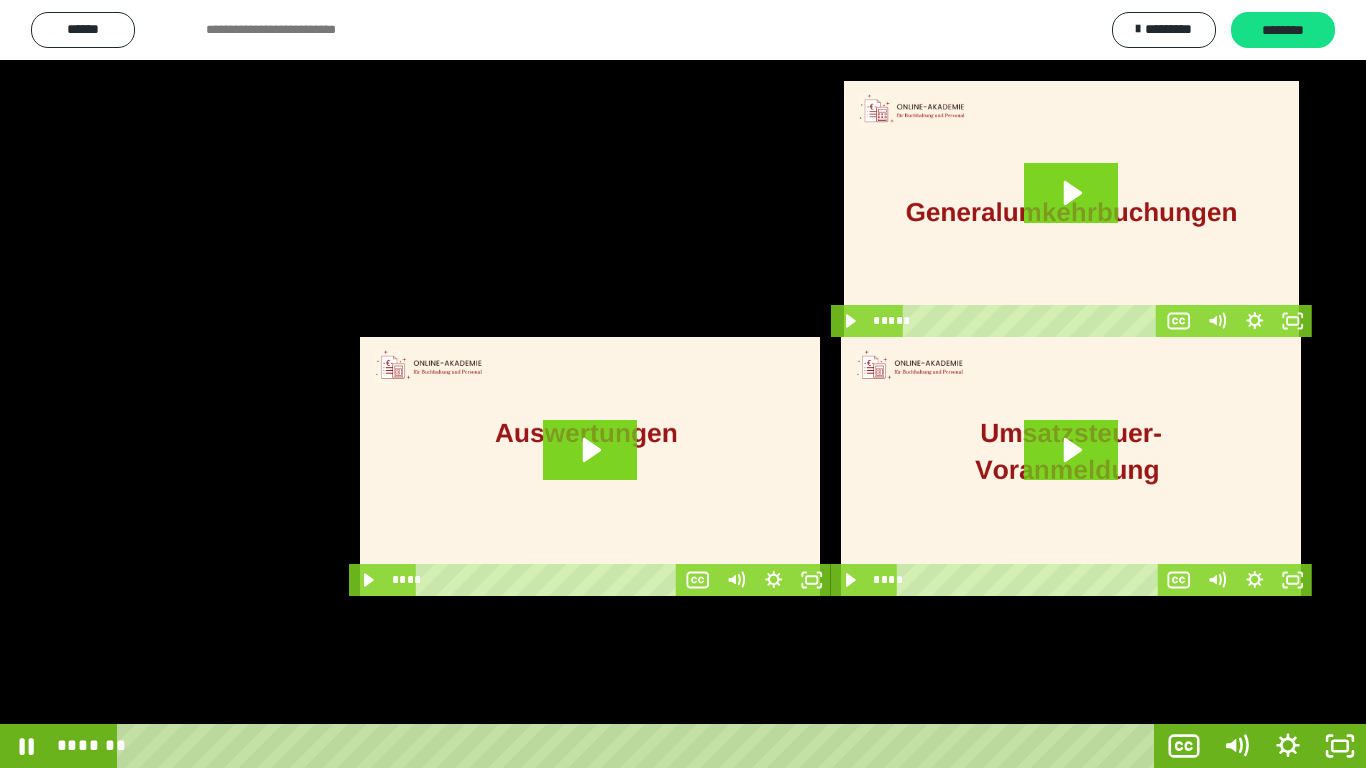 click at bounding box center [683, 384] 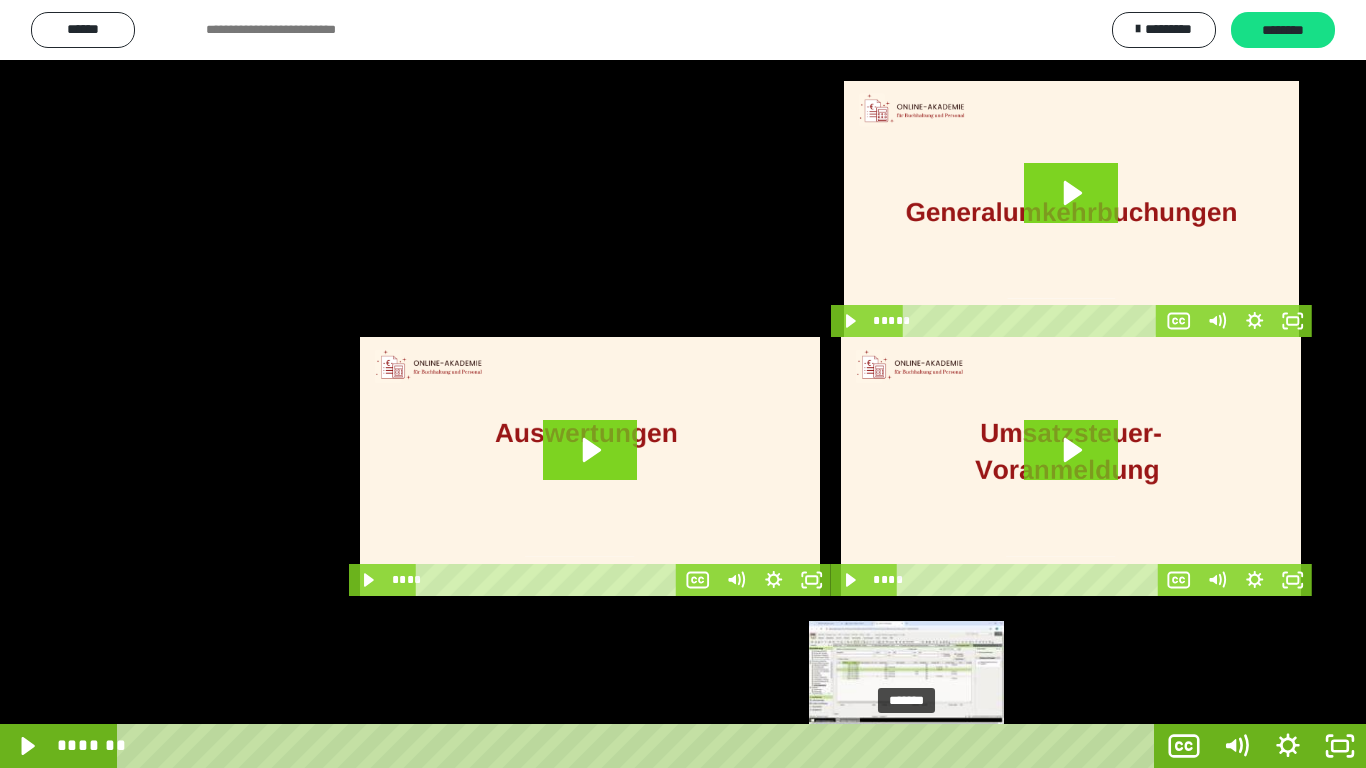 click at bounding box center [916, 746] 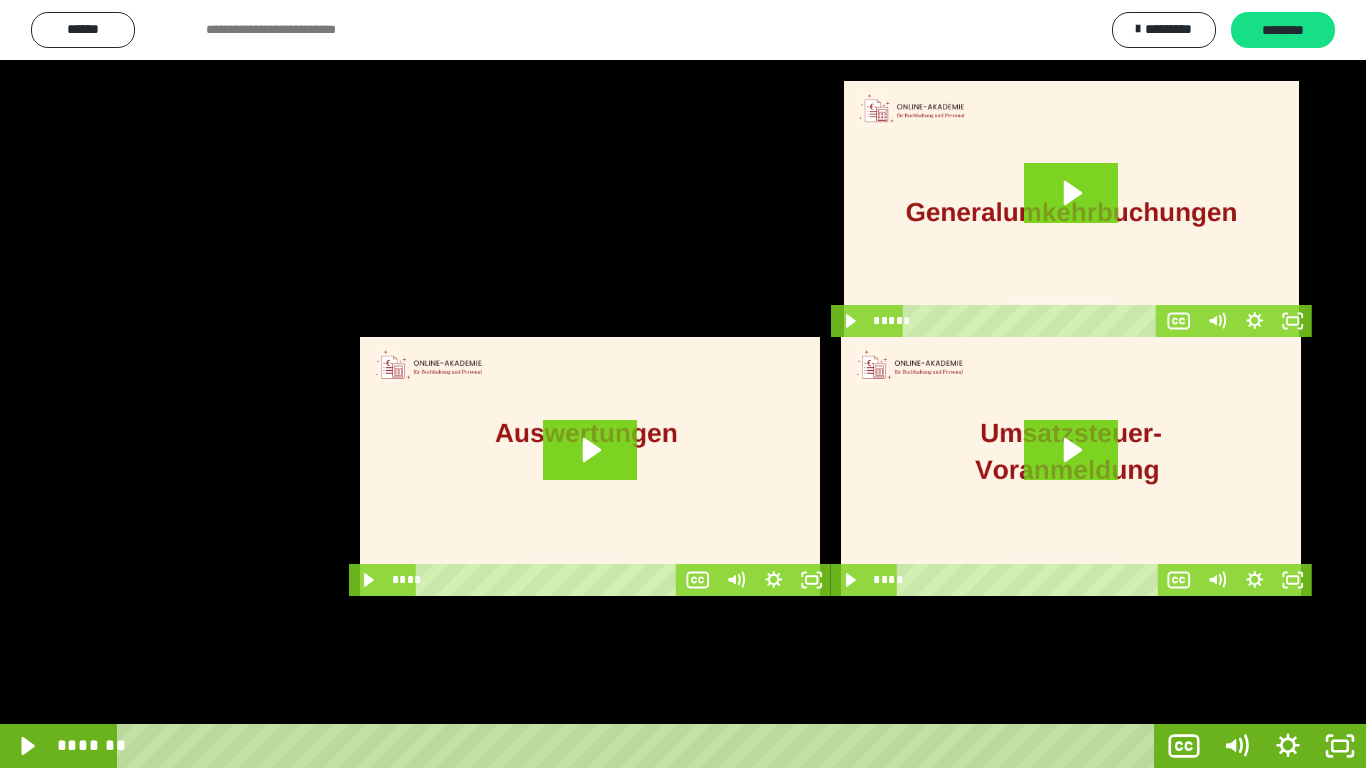 click at bounding box center (683, 384) 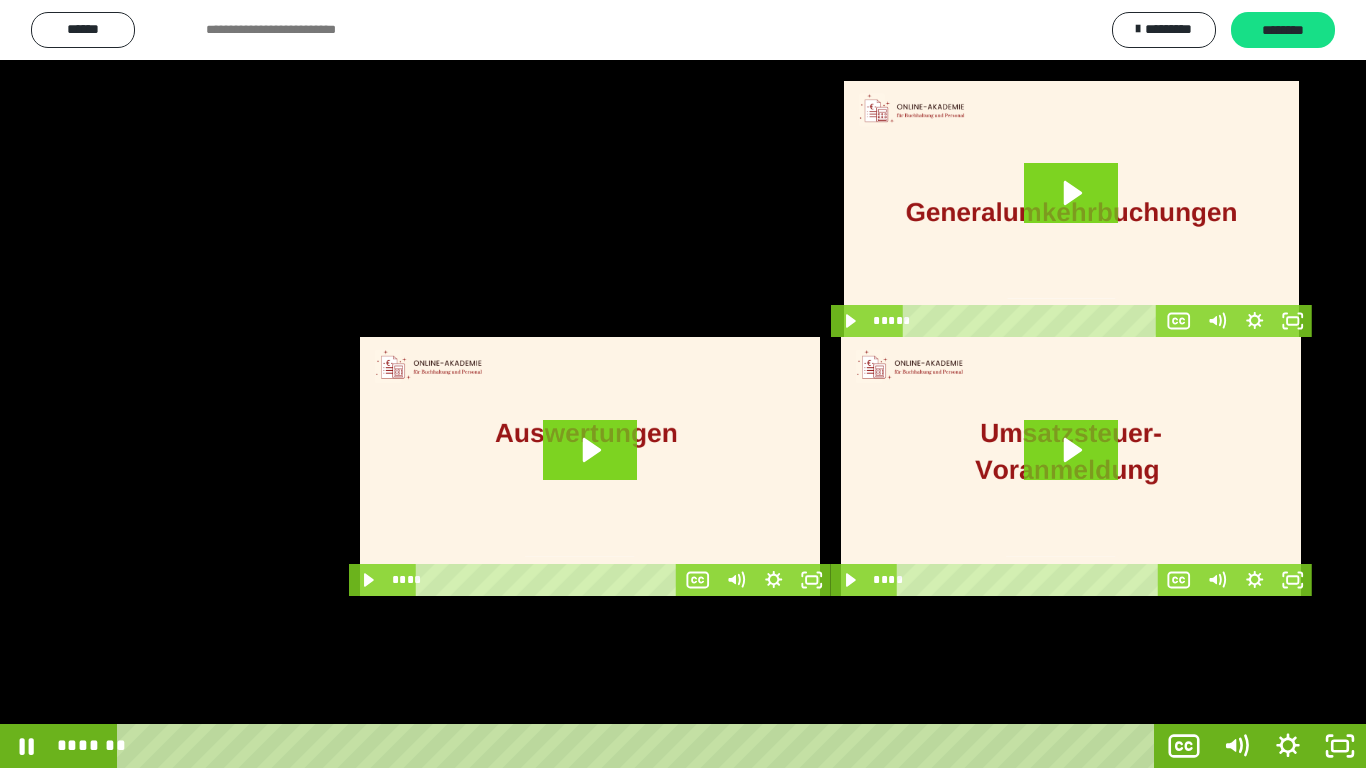 click at bounding box center (683, 384) 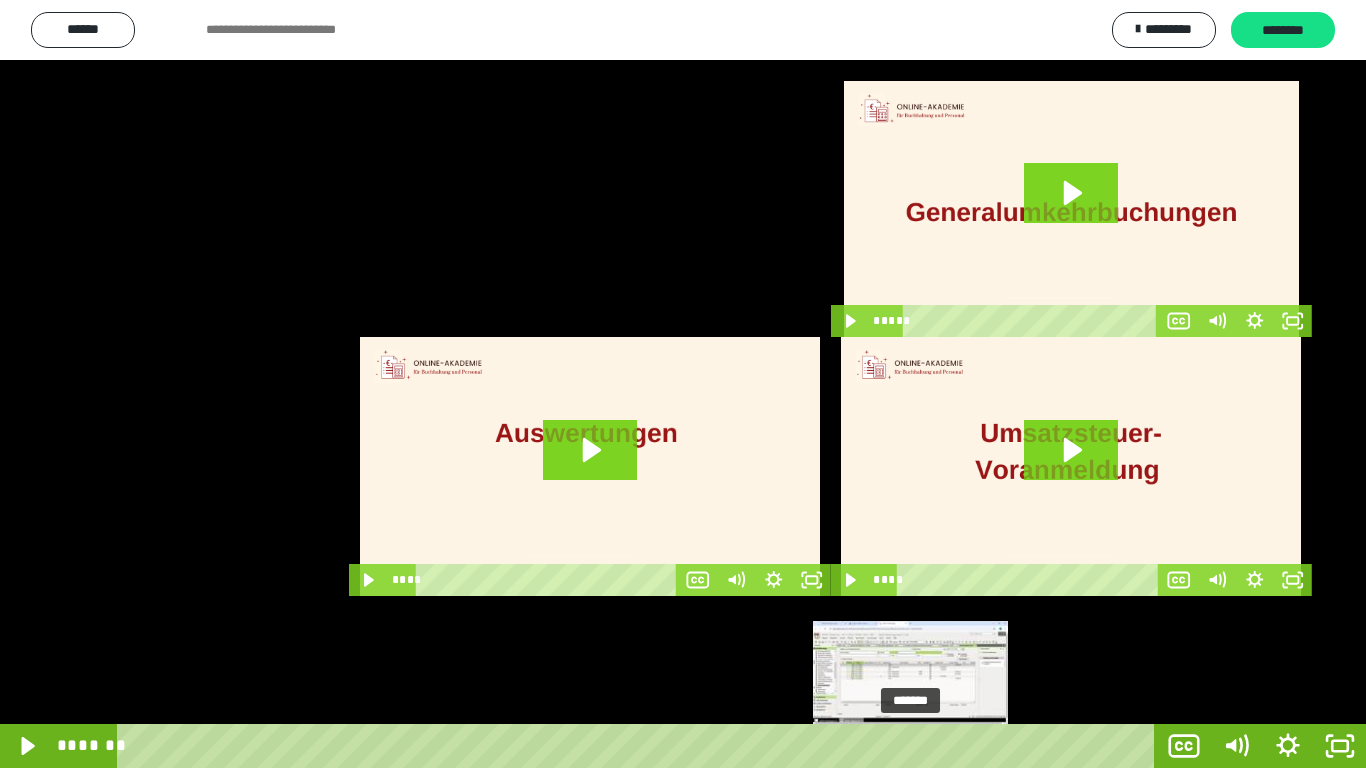 click at bounding box center (910, 746) 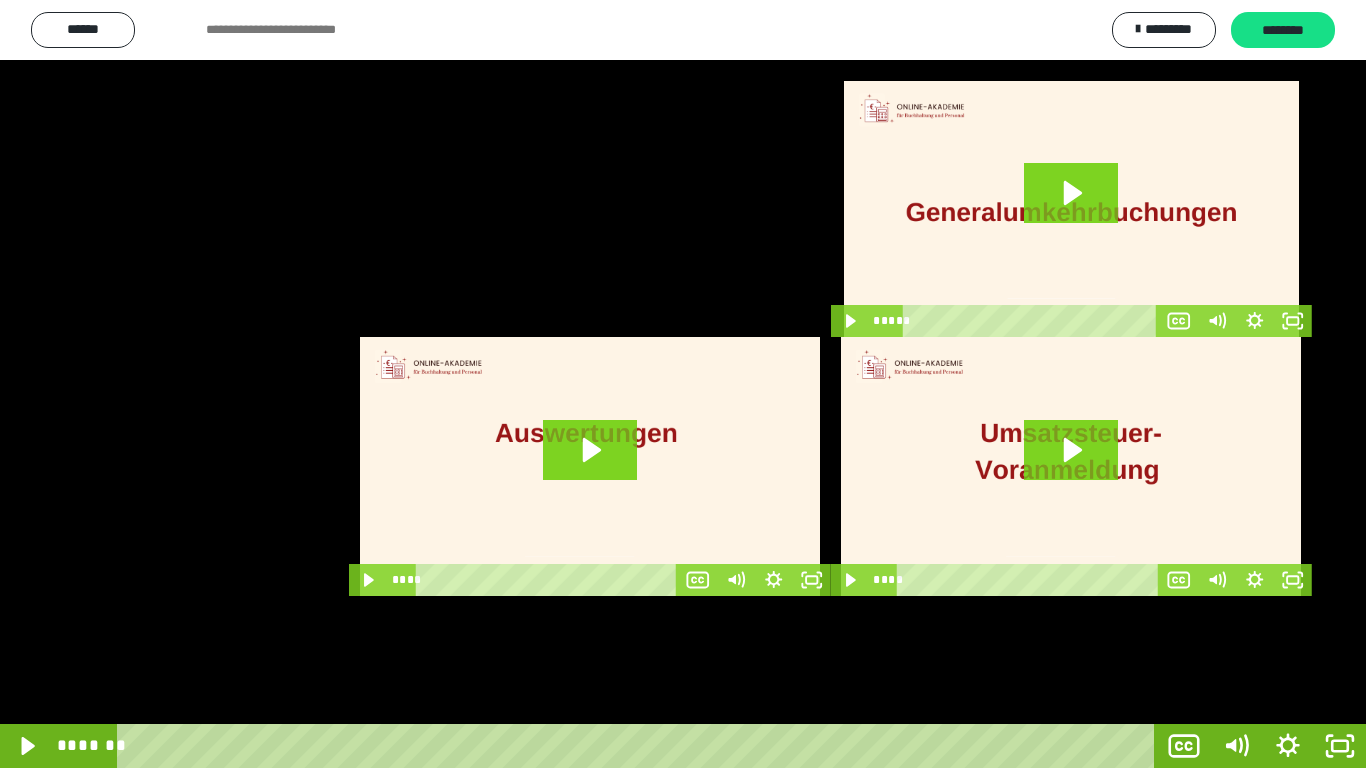 click at bounding box center (683, 384) 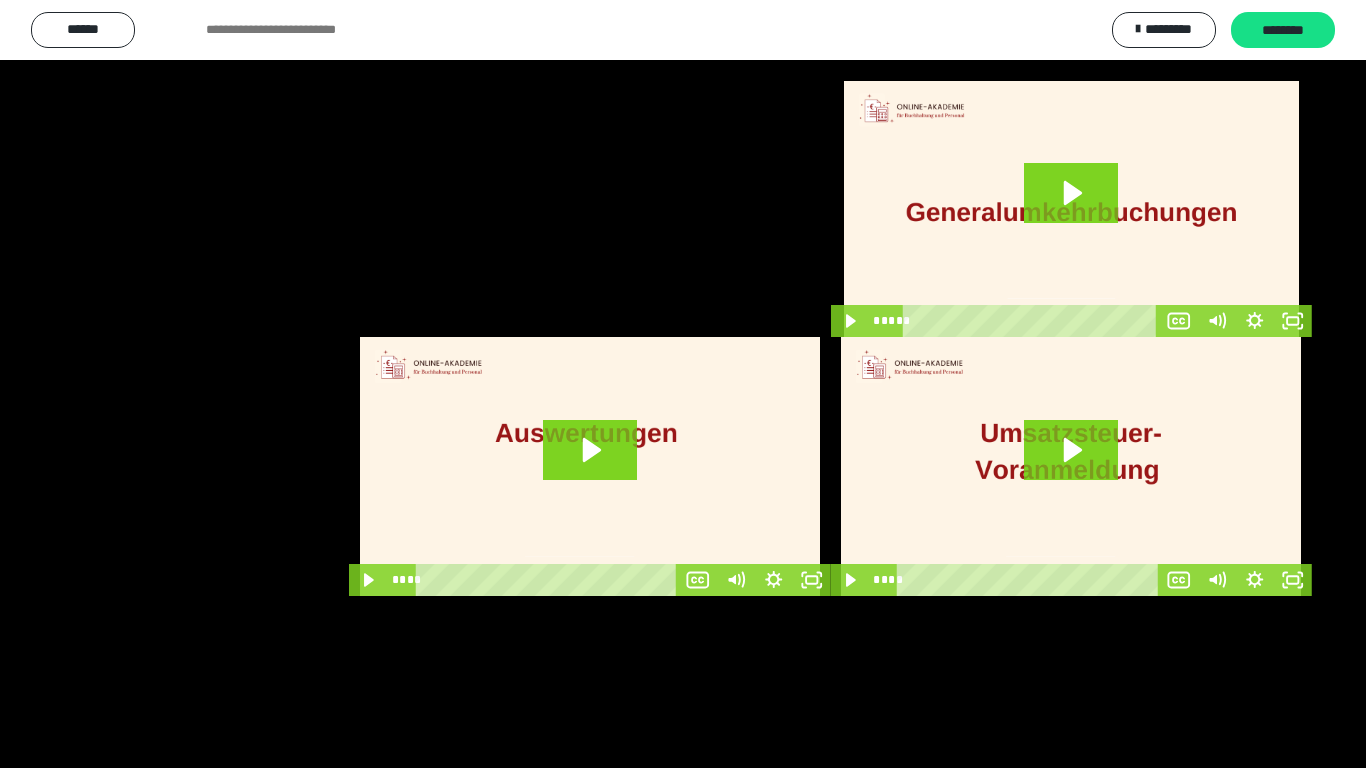click at bounding box center [683, 384] 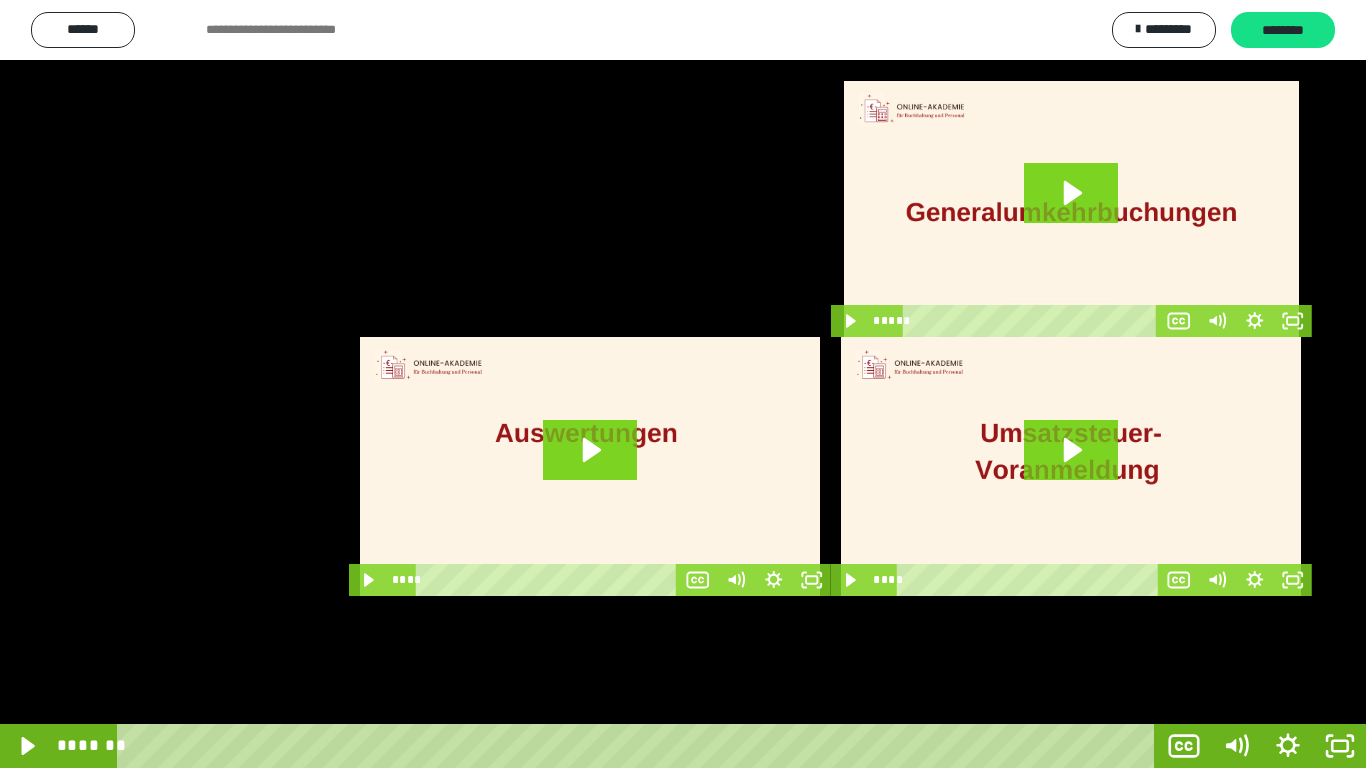 click at bounding box center (683, 384) 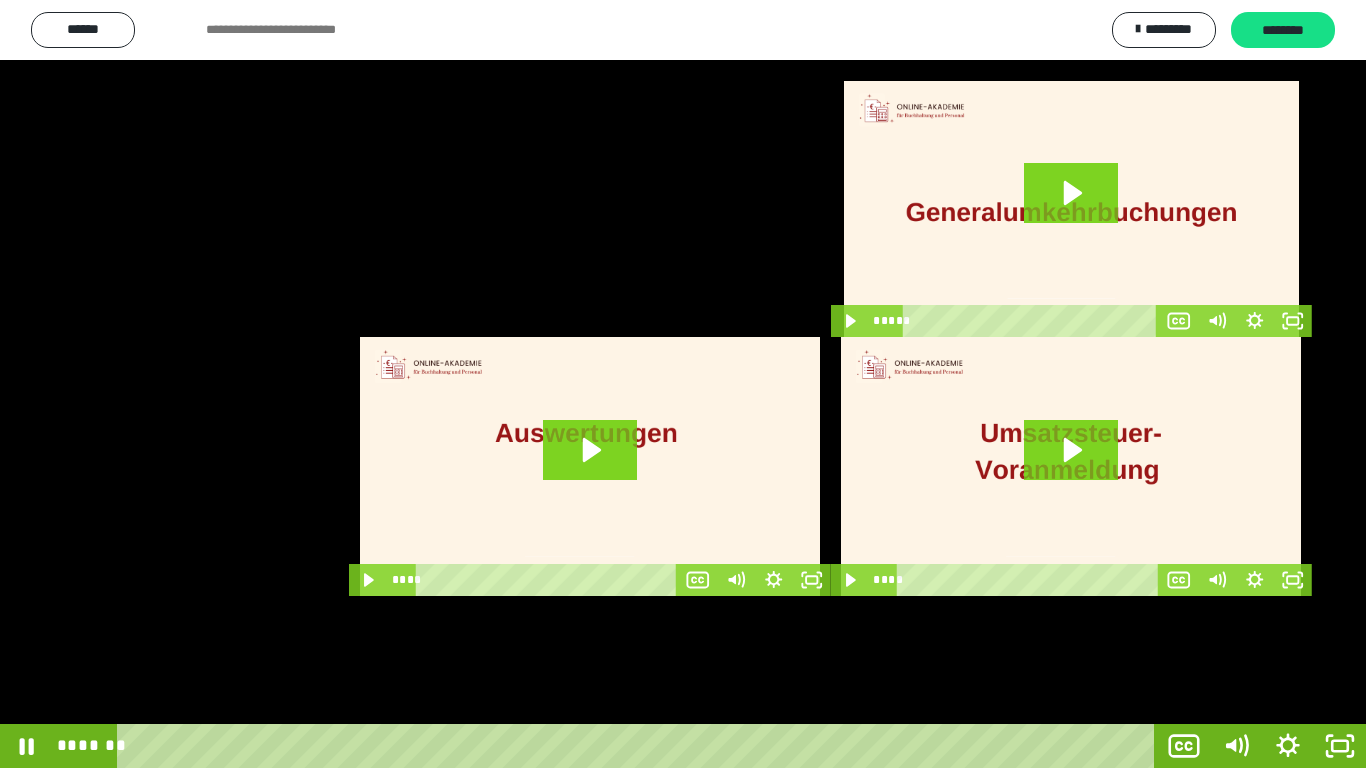 click at bounding box center (683, 384) 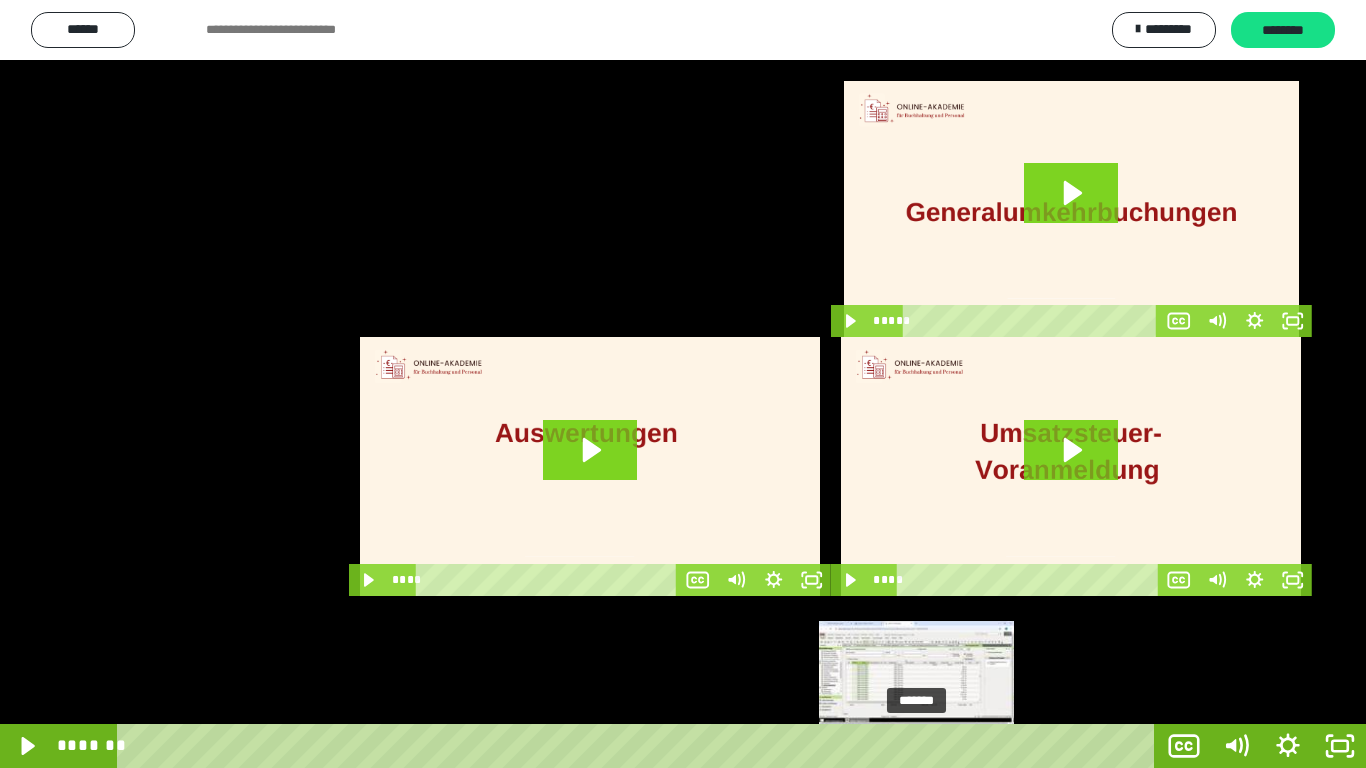 click at bounding box center [916, 746] 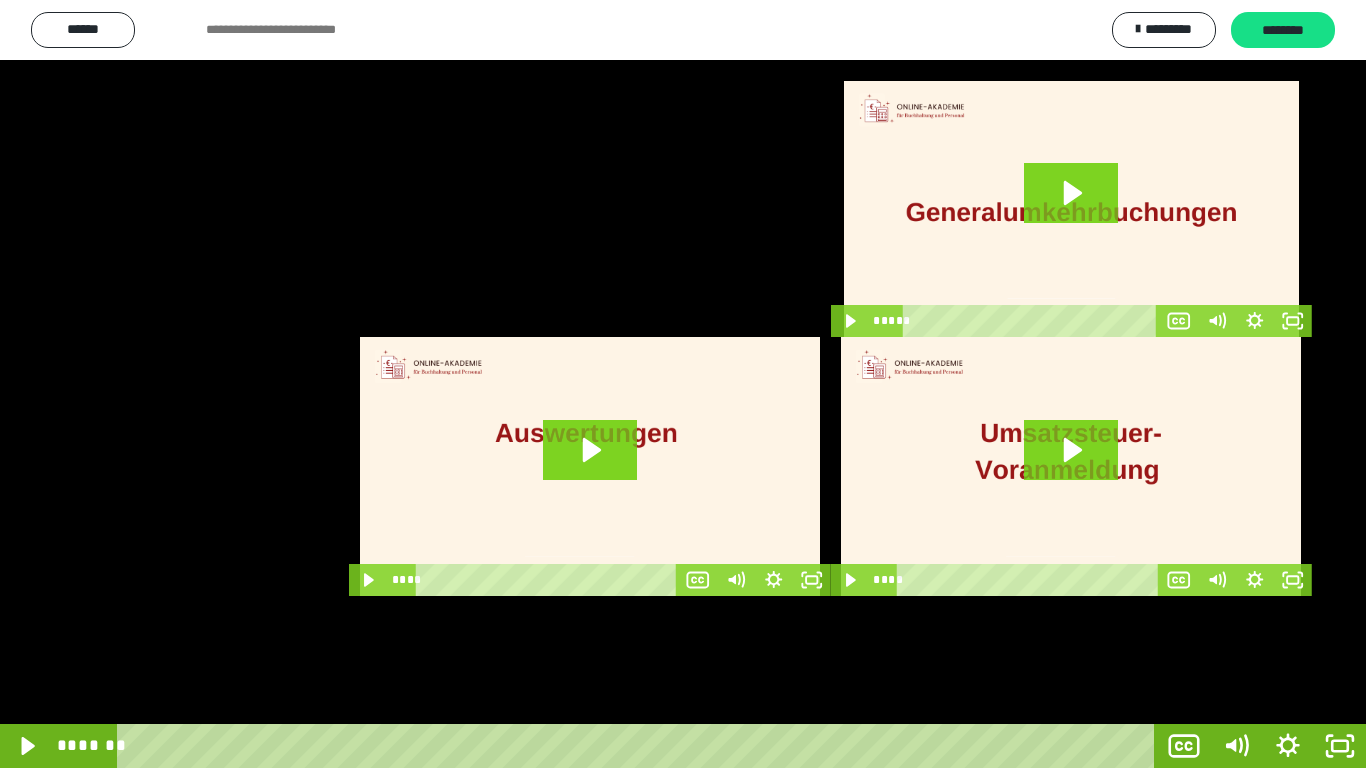 click at bounding box center [683, 384] 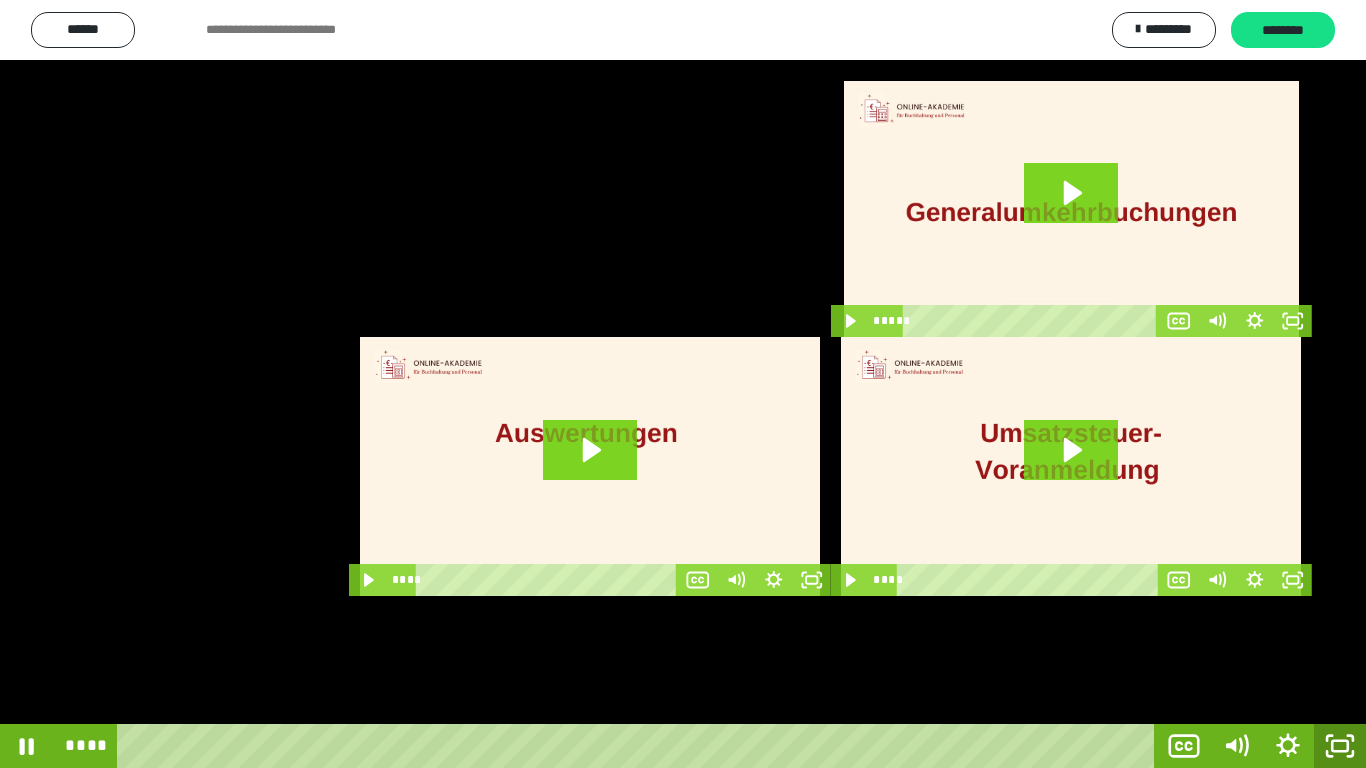 click 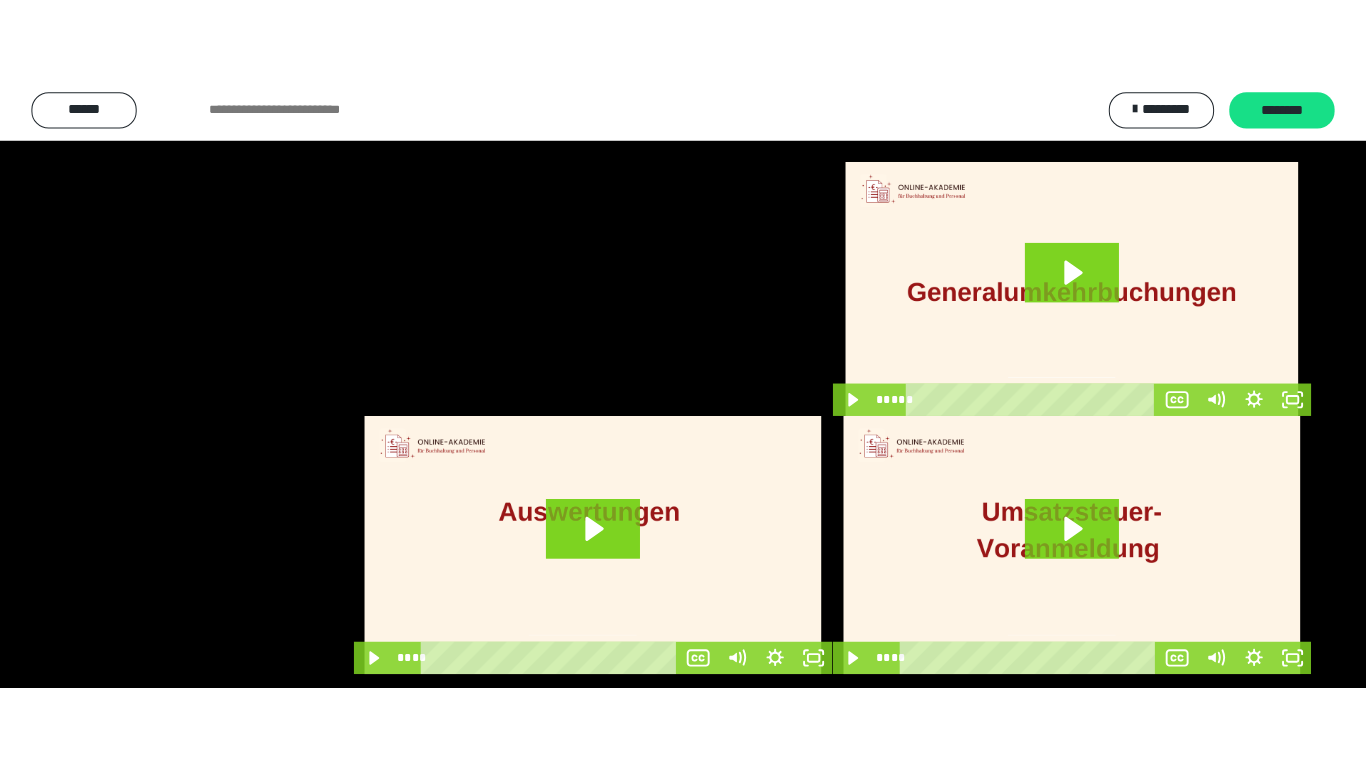scroll, scrollTop: 3951, scrollLeft: 0, axis: vertical 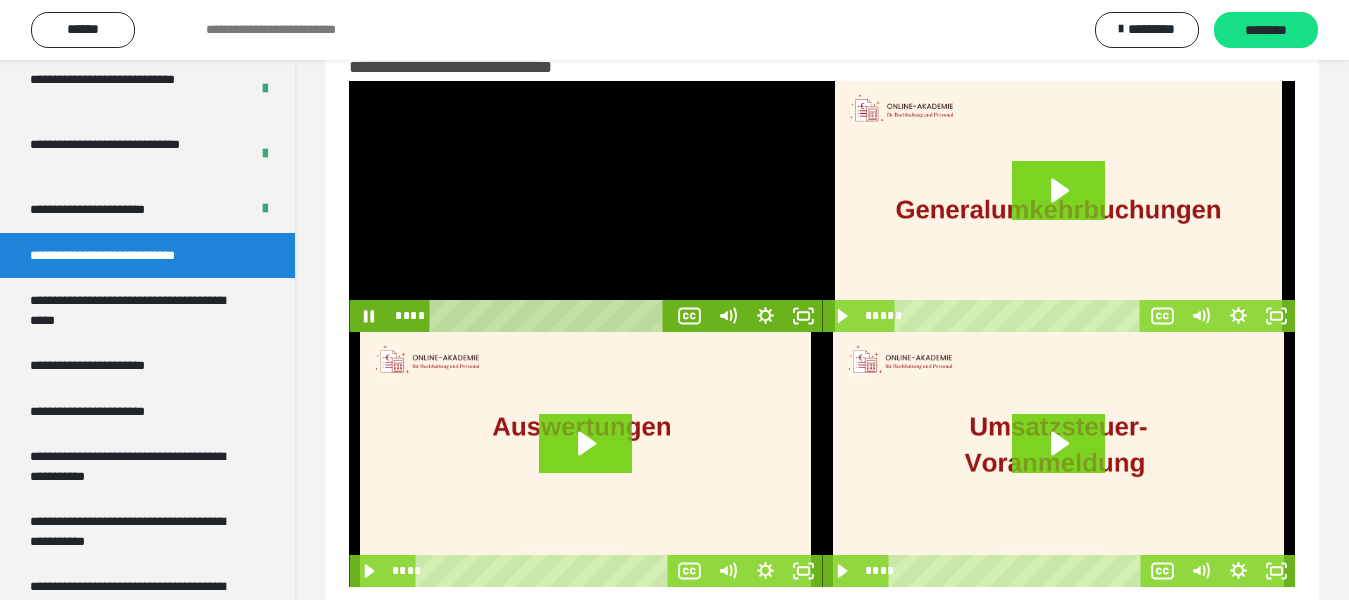 click at bounding box center (585, 206) 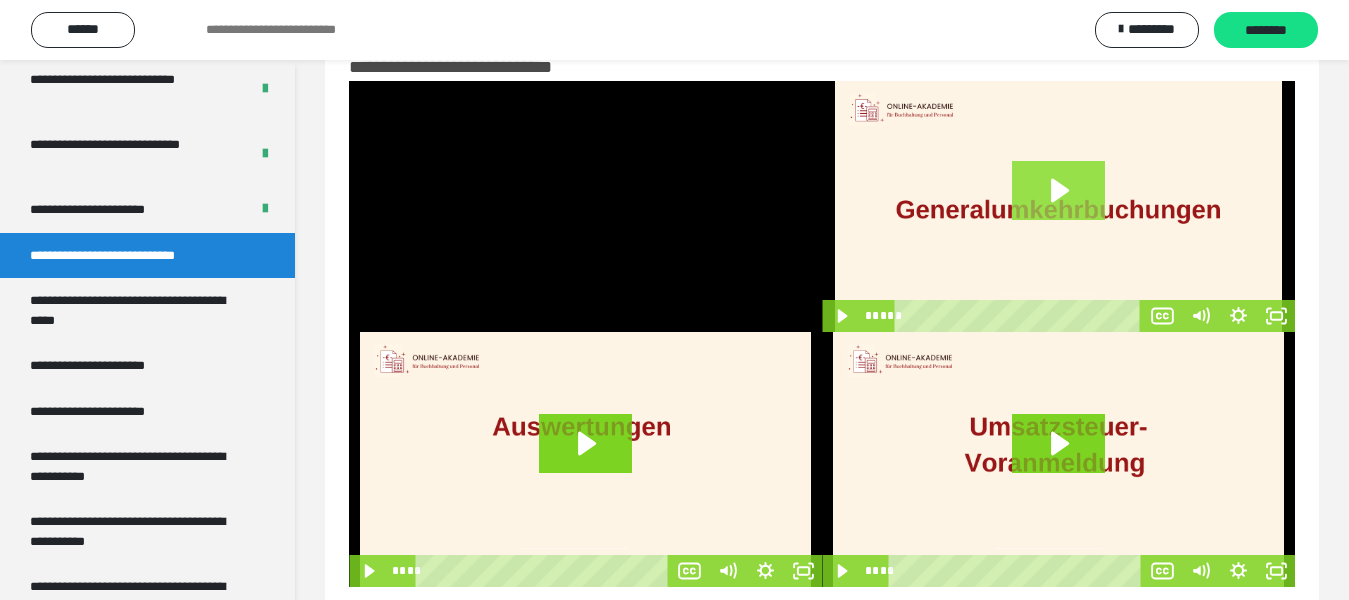 click 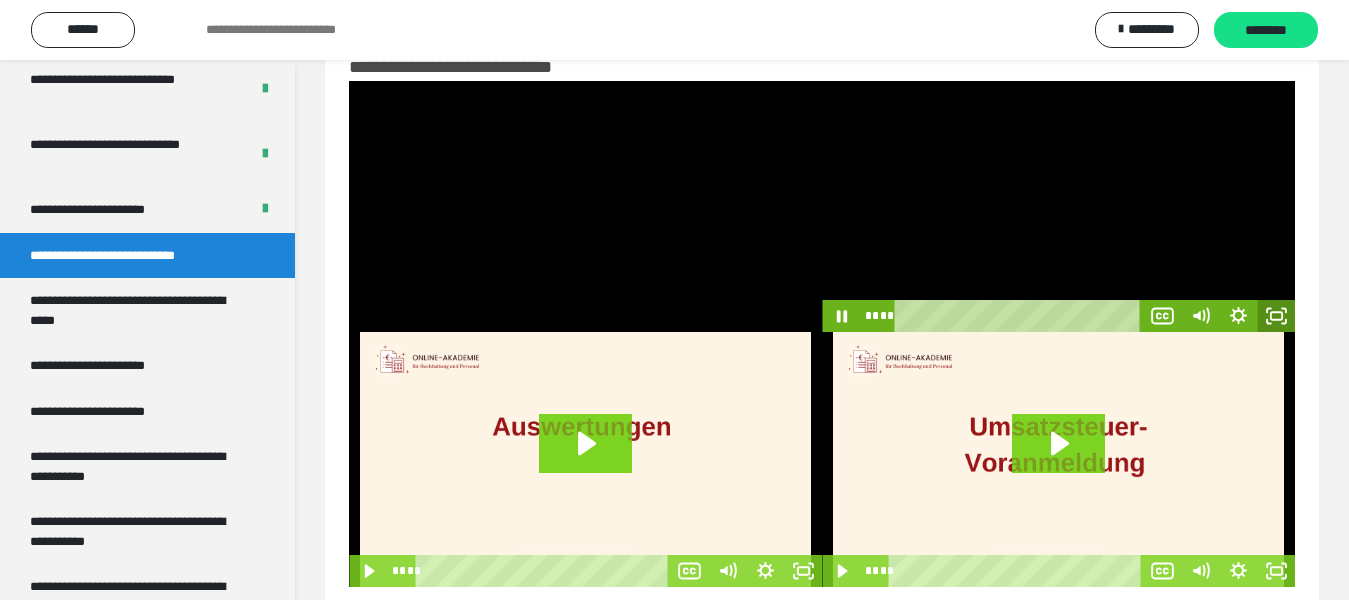 click 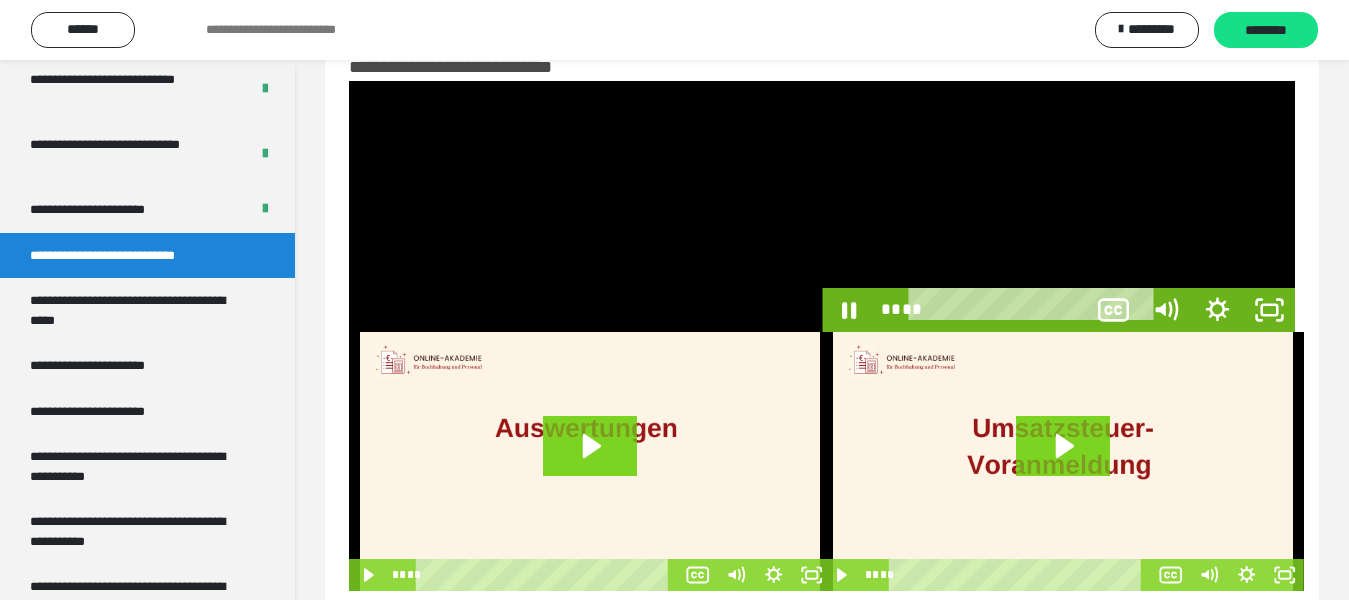 scroll, scrollTop: 3883, scrollLeft: 0, axis: vertical 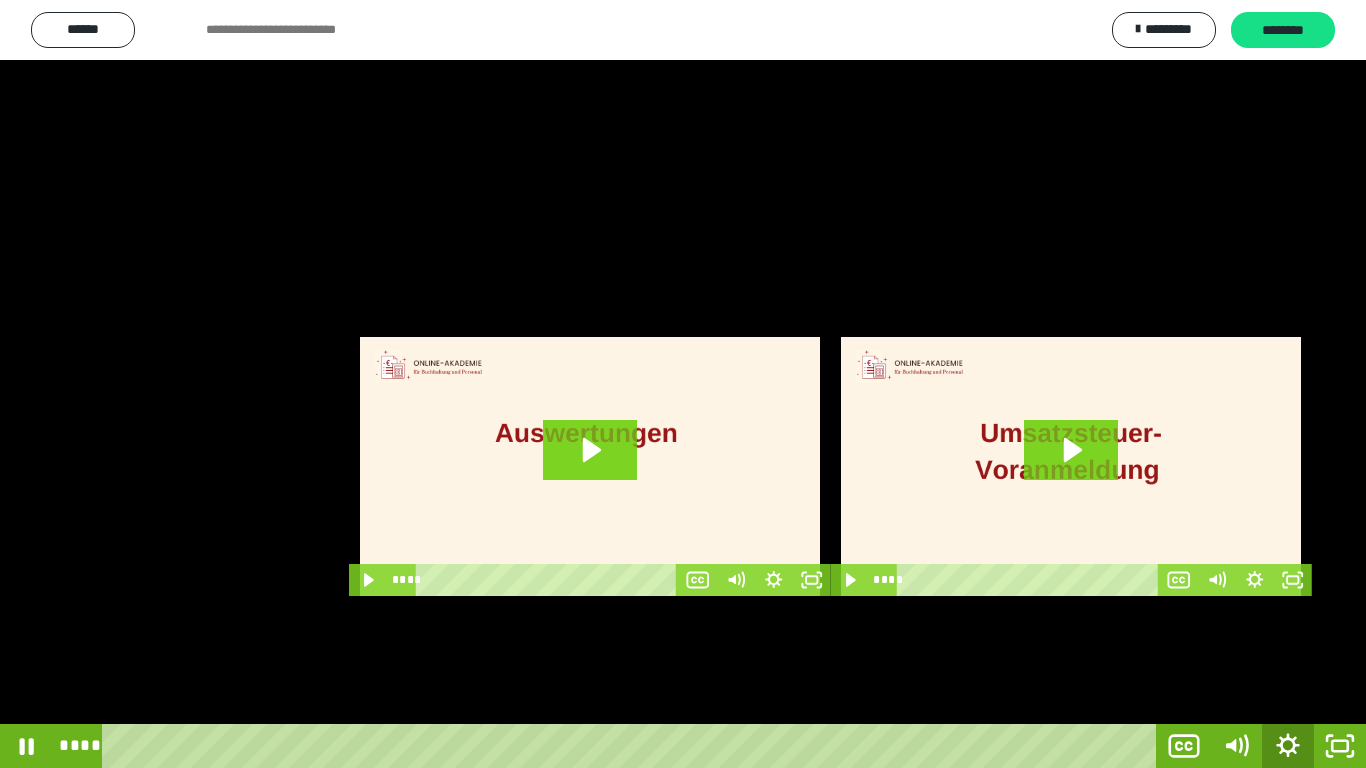 click 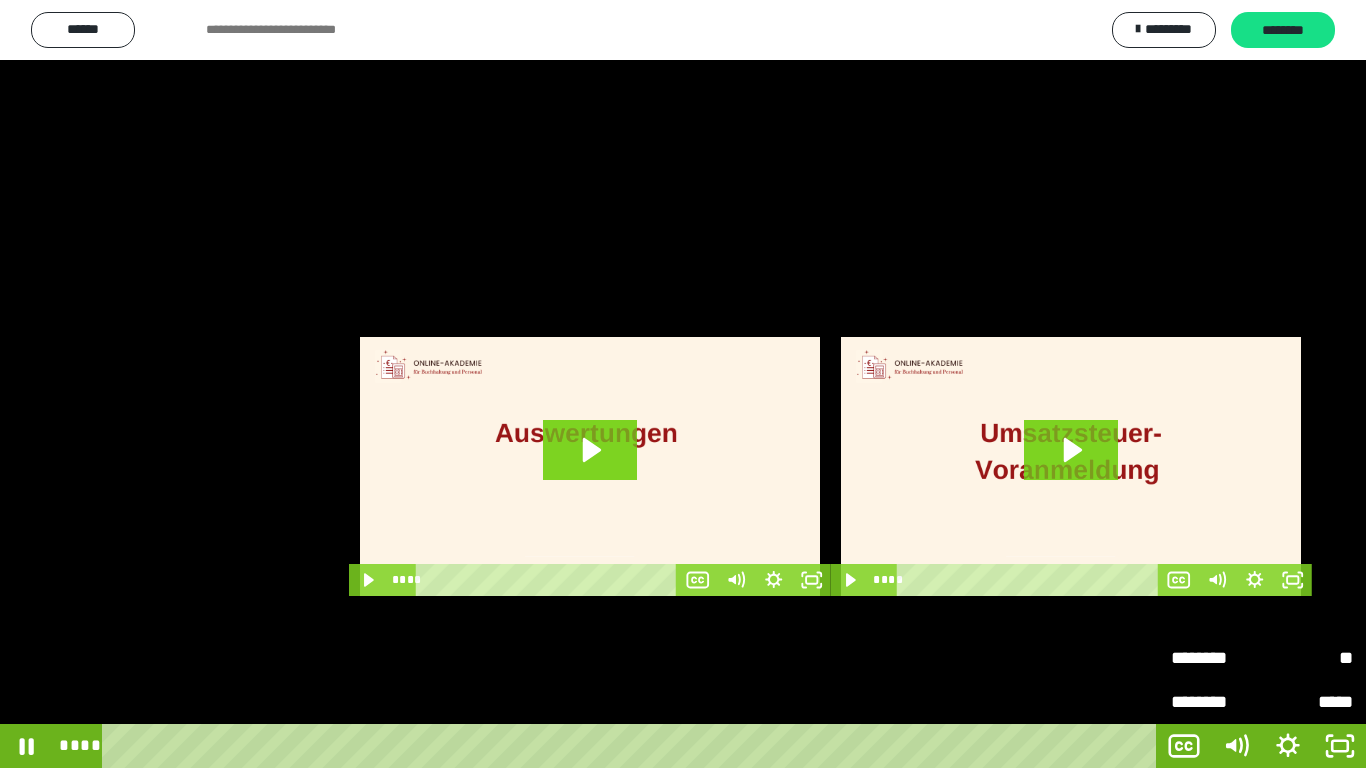 click on "********" at bounding box center [1216, 658] 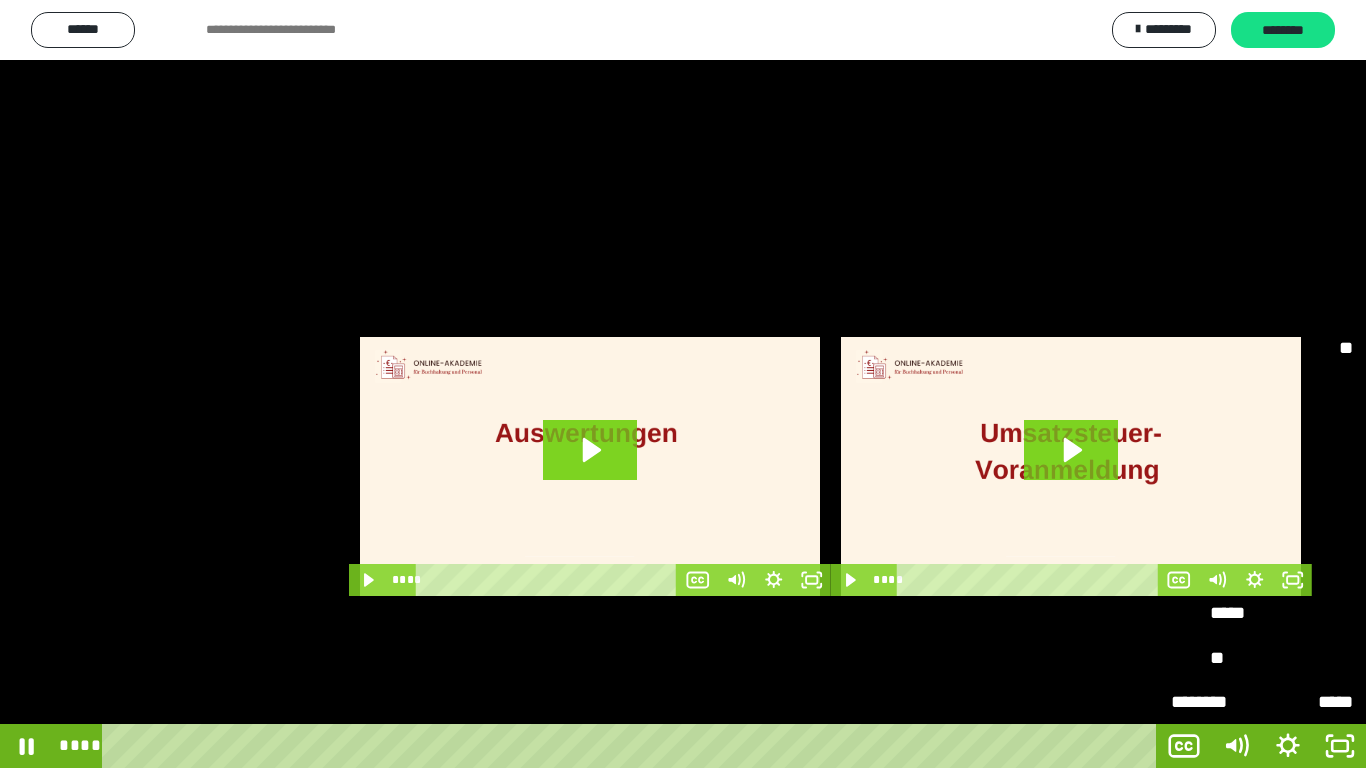 click on "*****" at bounding box center (1262, 614) 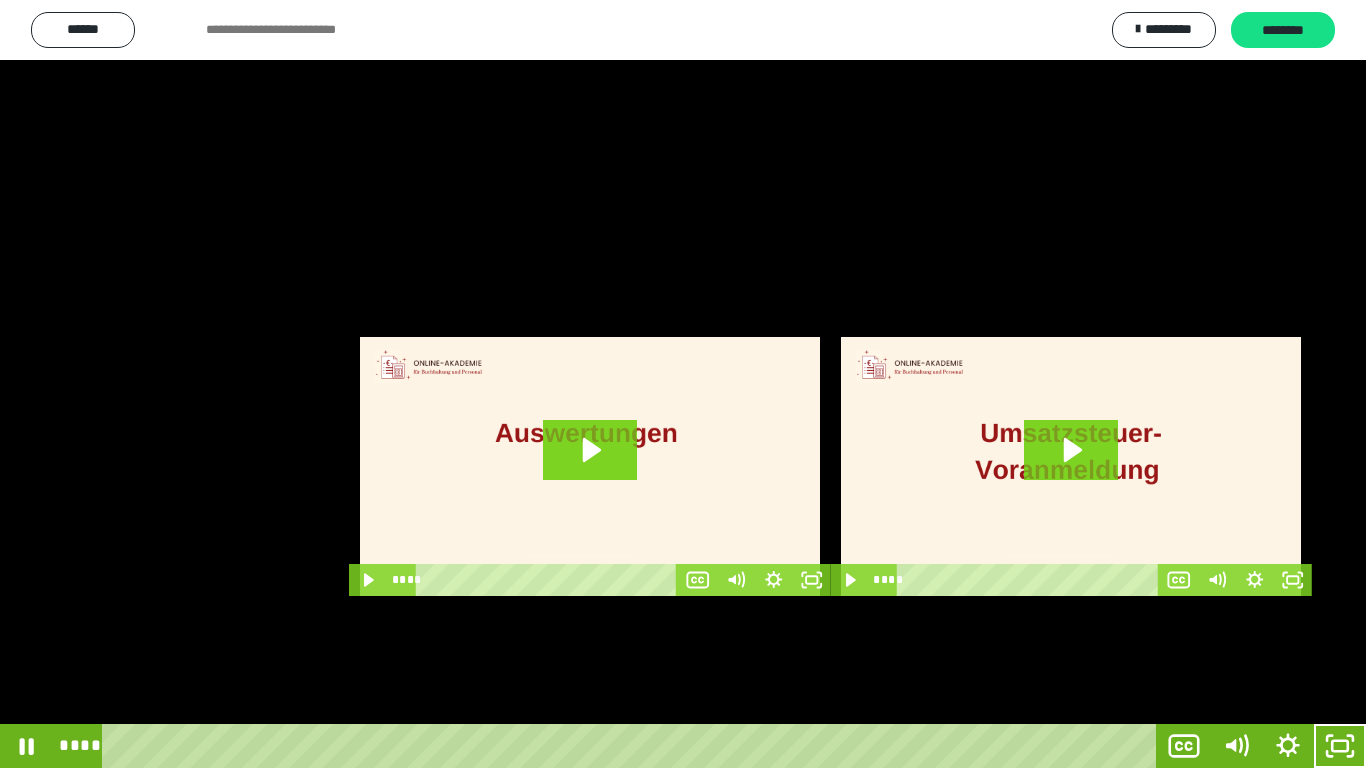 click at bounding box center [683, 384] 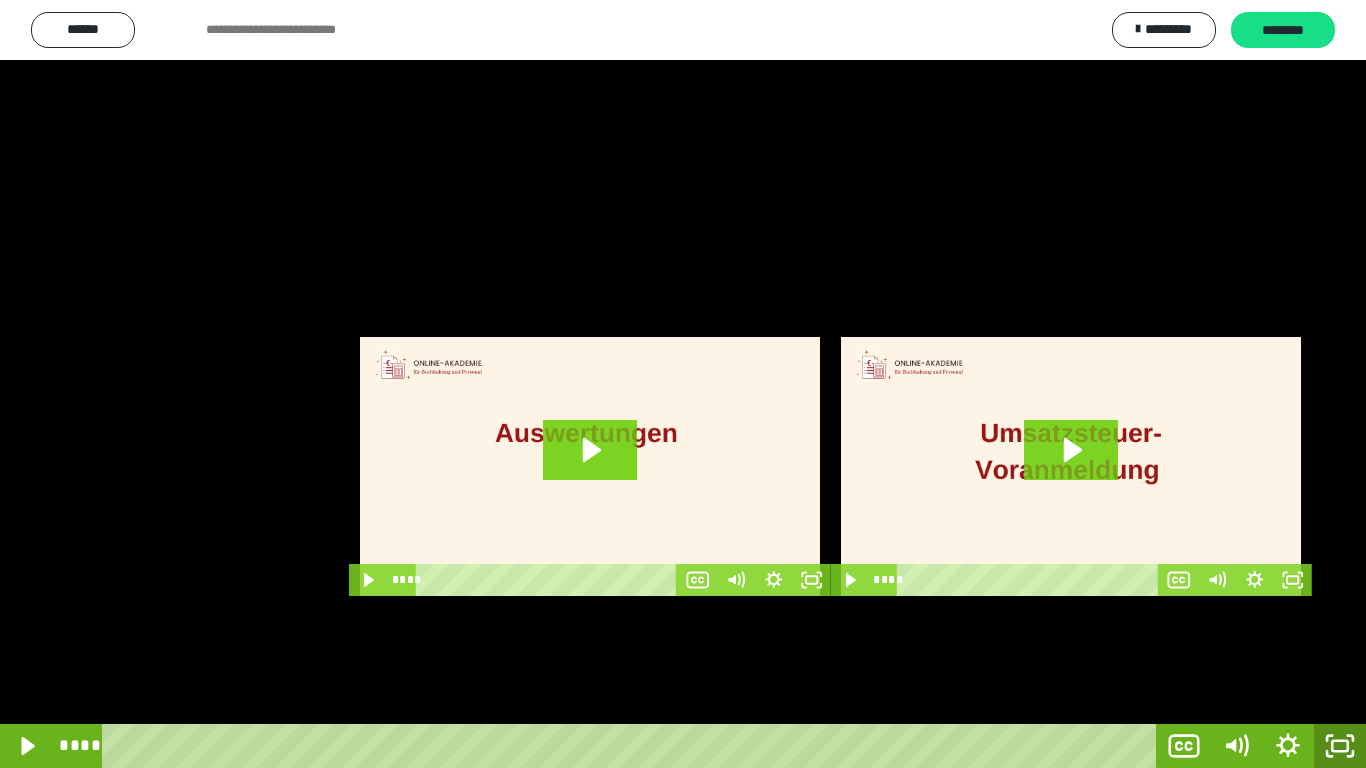 click 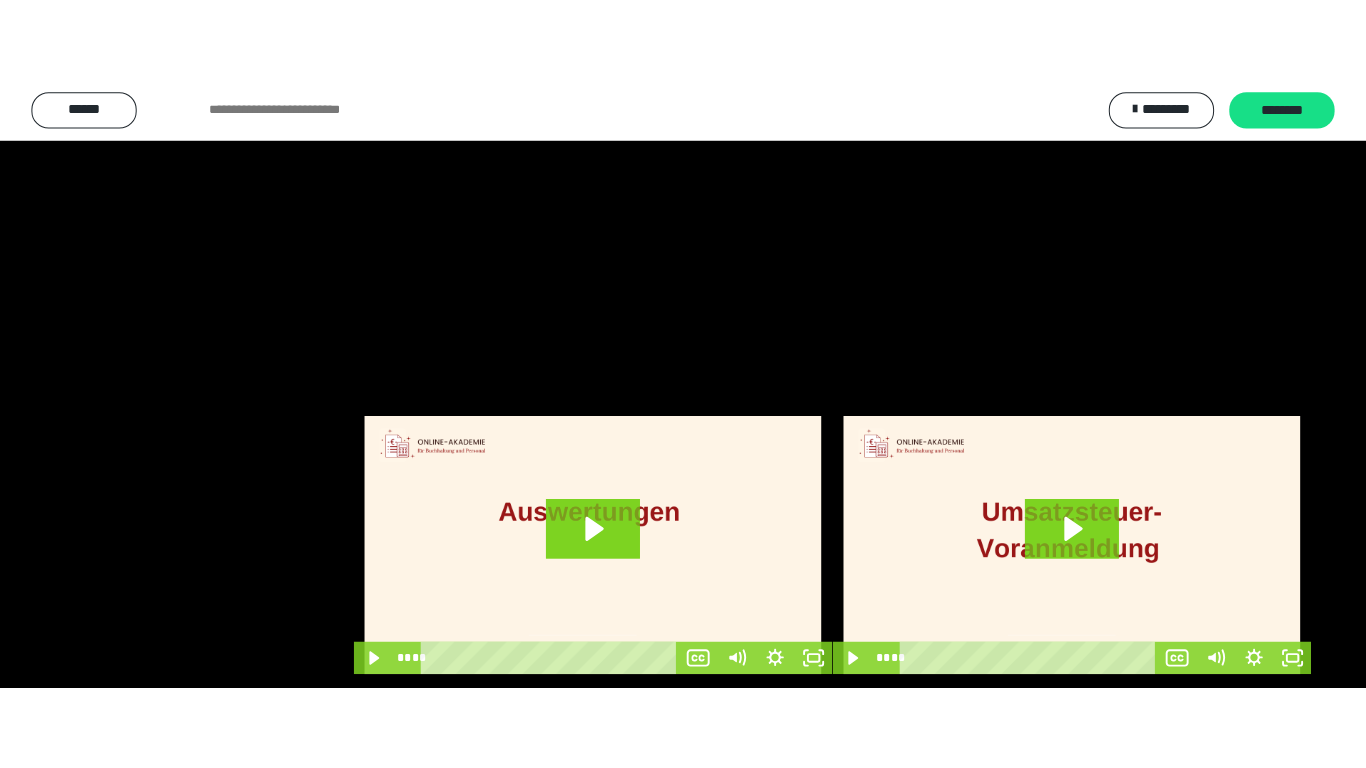 scroll, scrollTop: 3951, scrollLeft: 0, axis: vertical 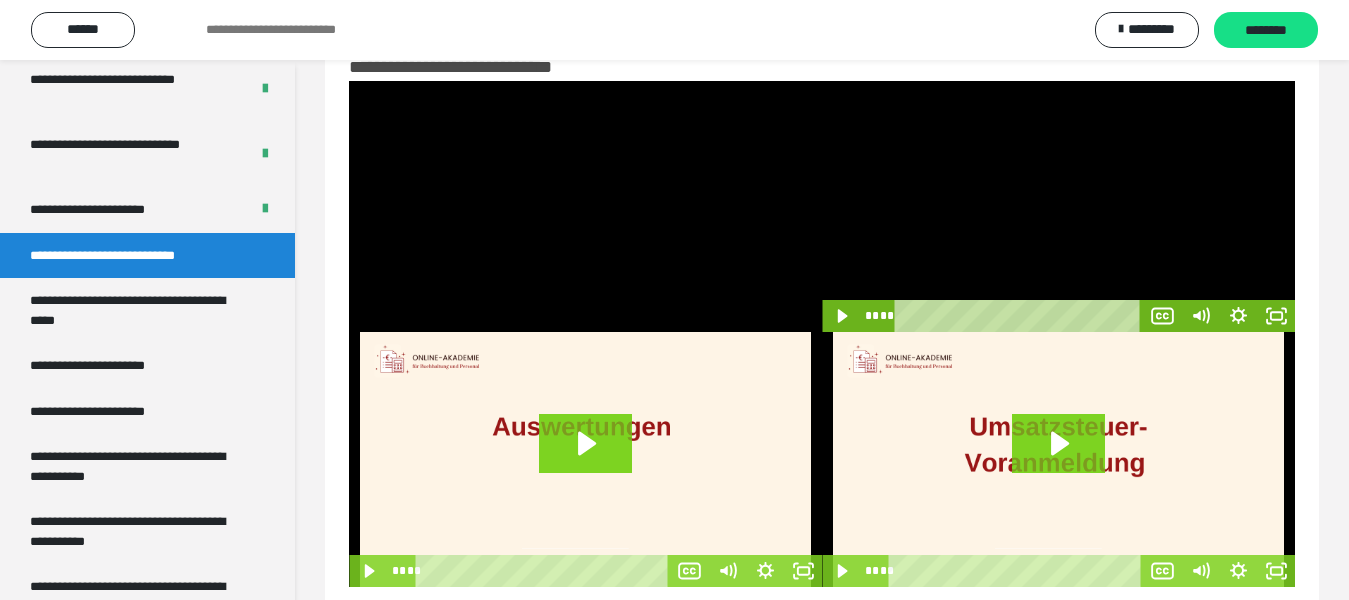 click at bounding box center (1058, 206) 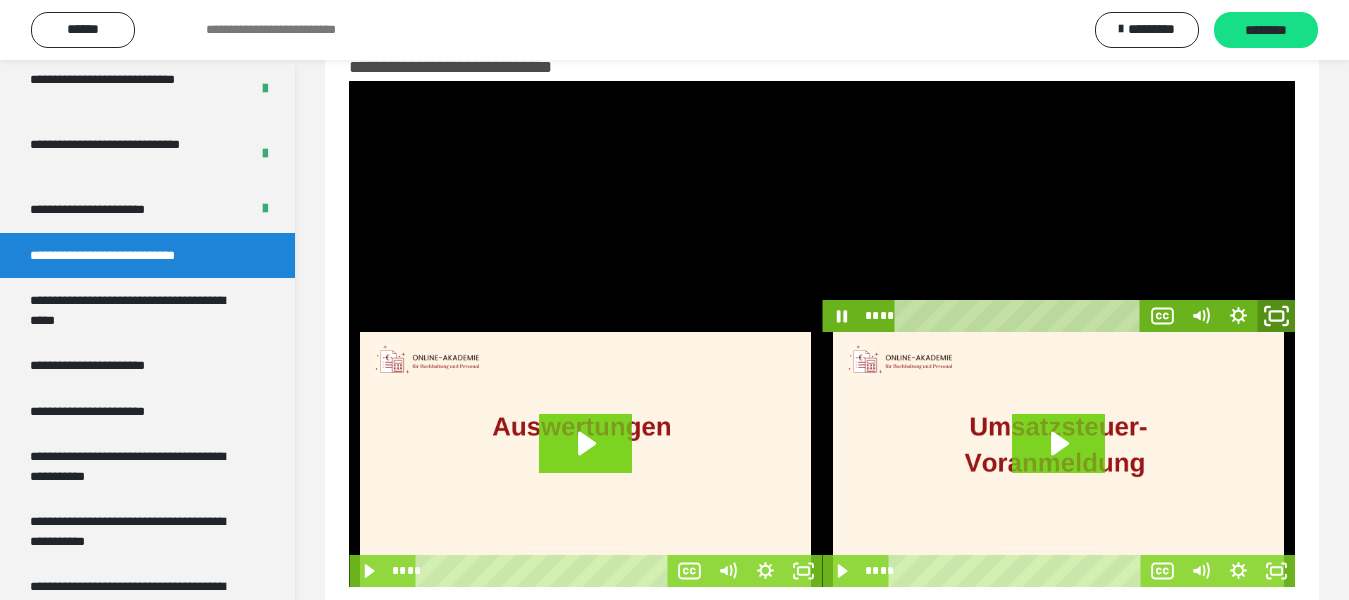 click 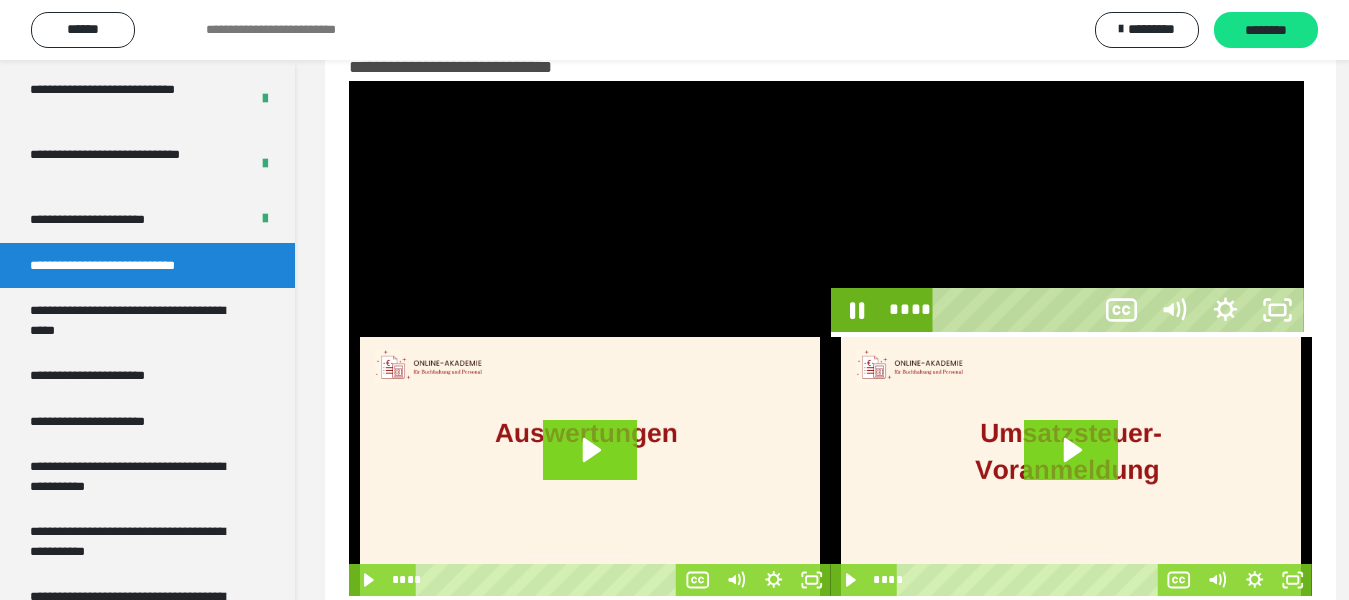 scroll, scrollTop: 3883, scrollLeft: 0, axis: vertical 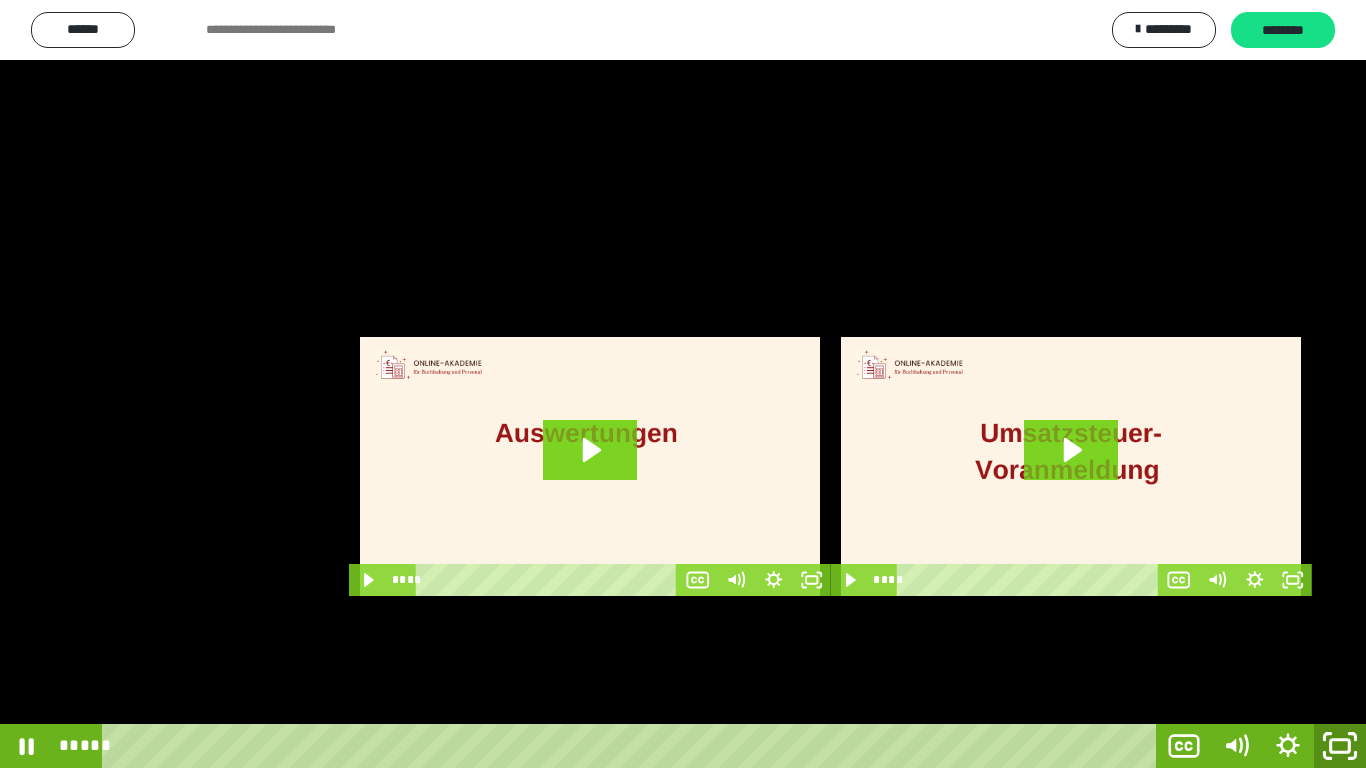 click 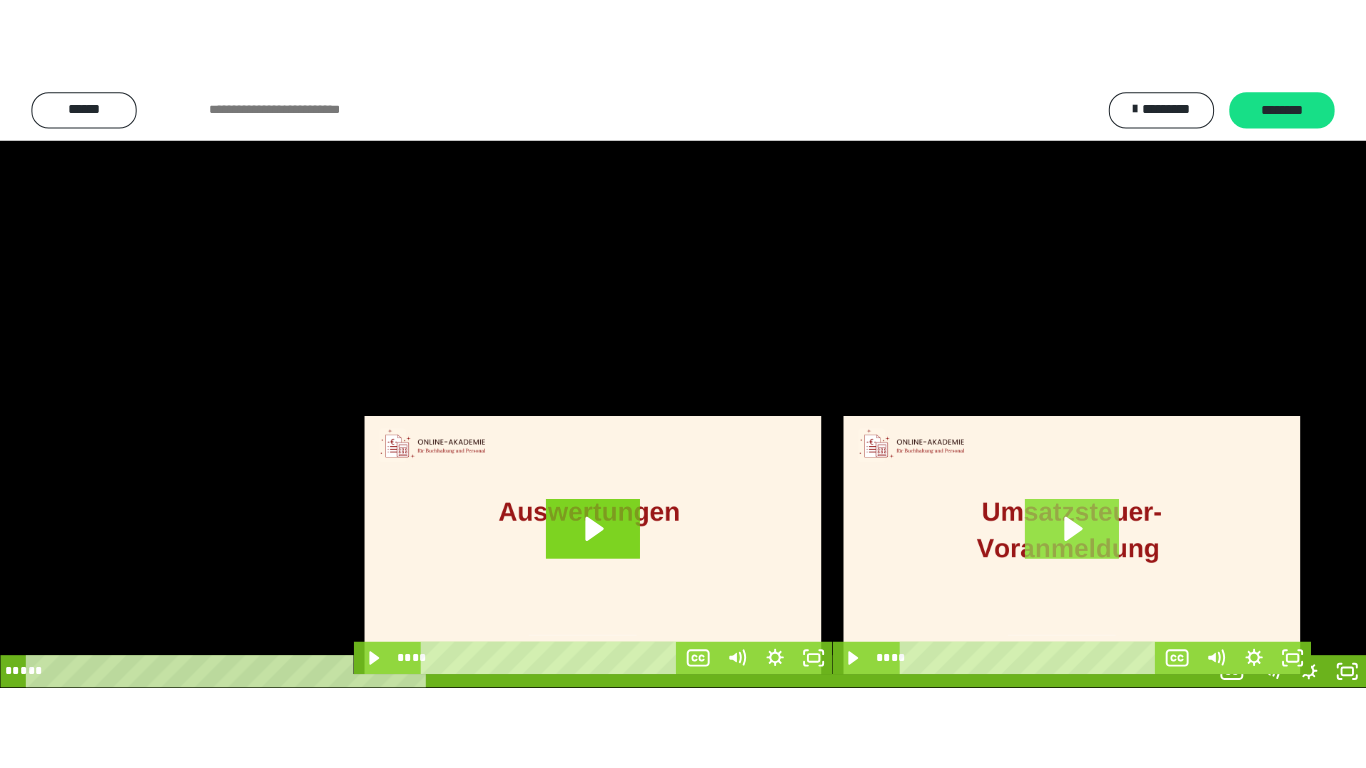 scroll, scrollTop: 3951, scrollLeft: 0, axis: vertical 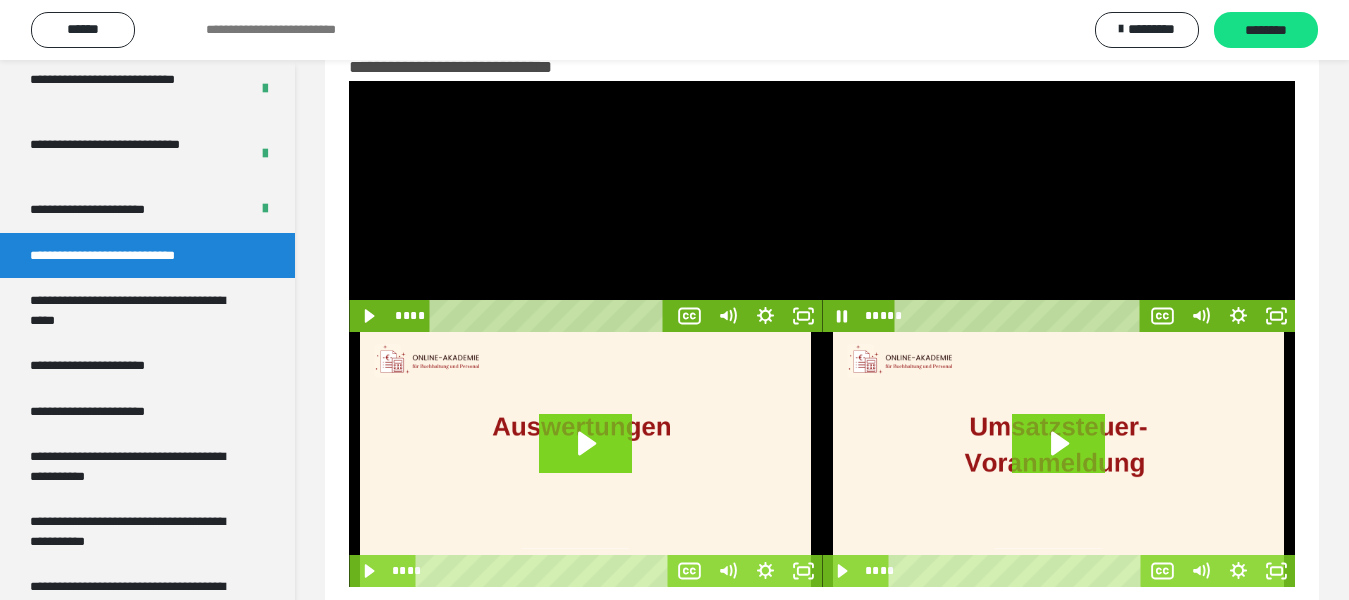 click at bounding box center (1058, 206) 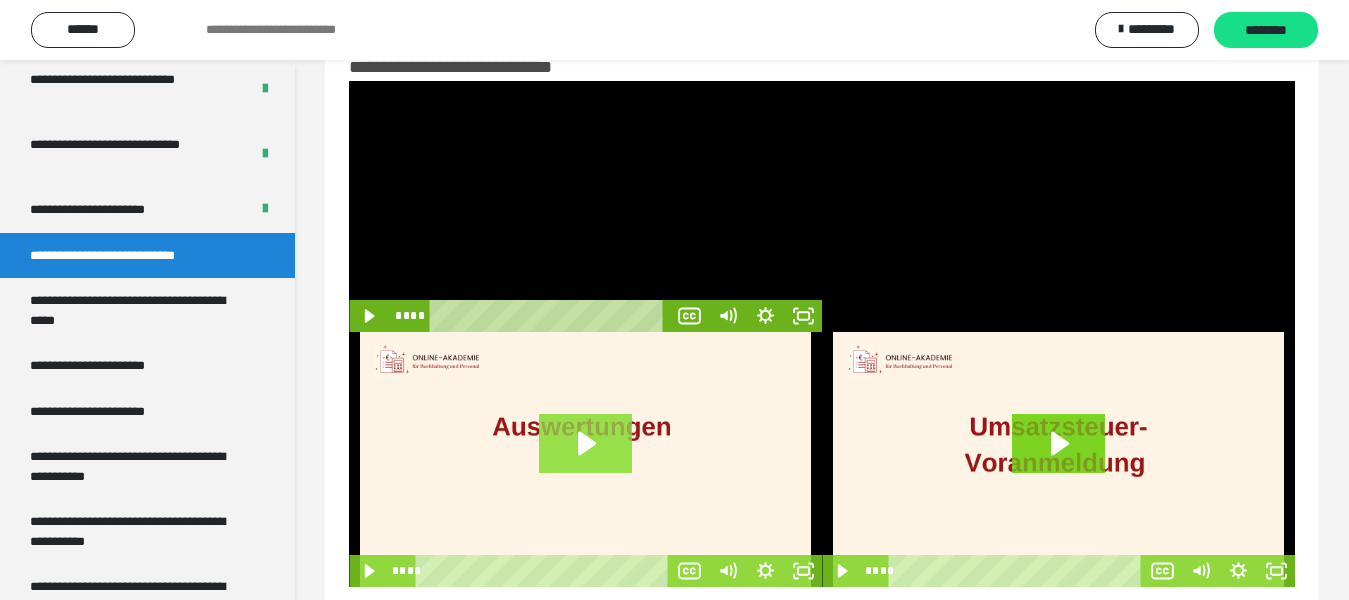 click 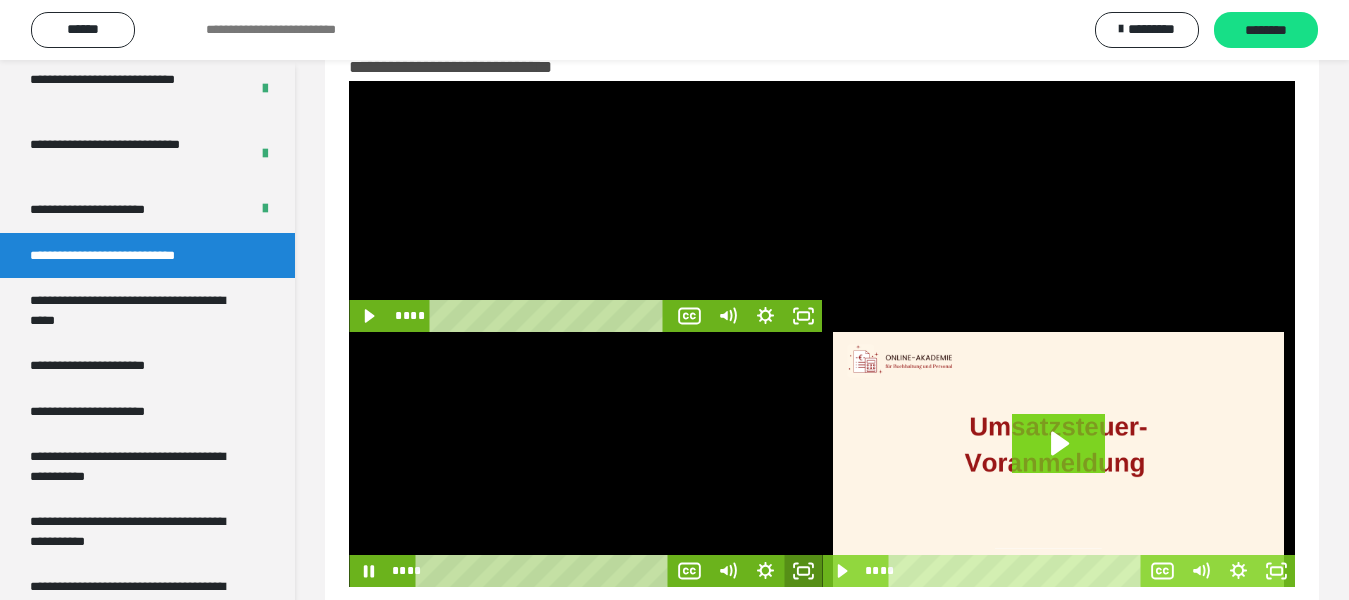 click 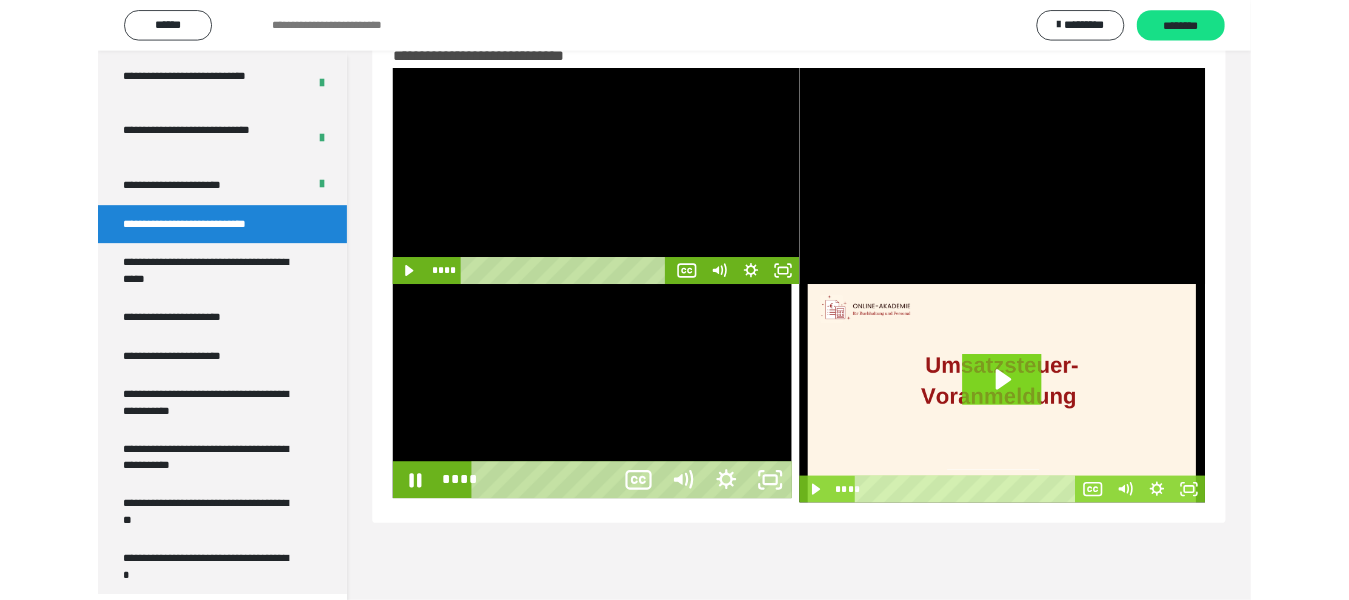 scroll, scrollTop: 3883, scrollLeft: 0, axis: vertical 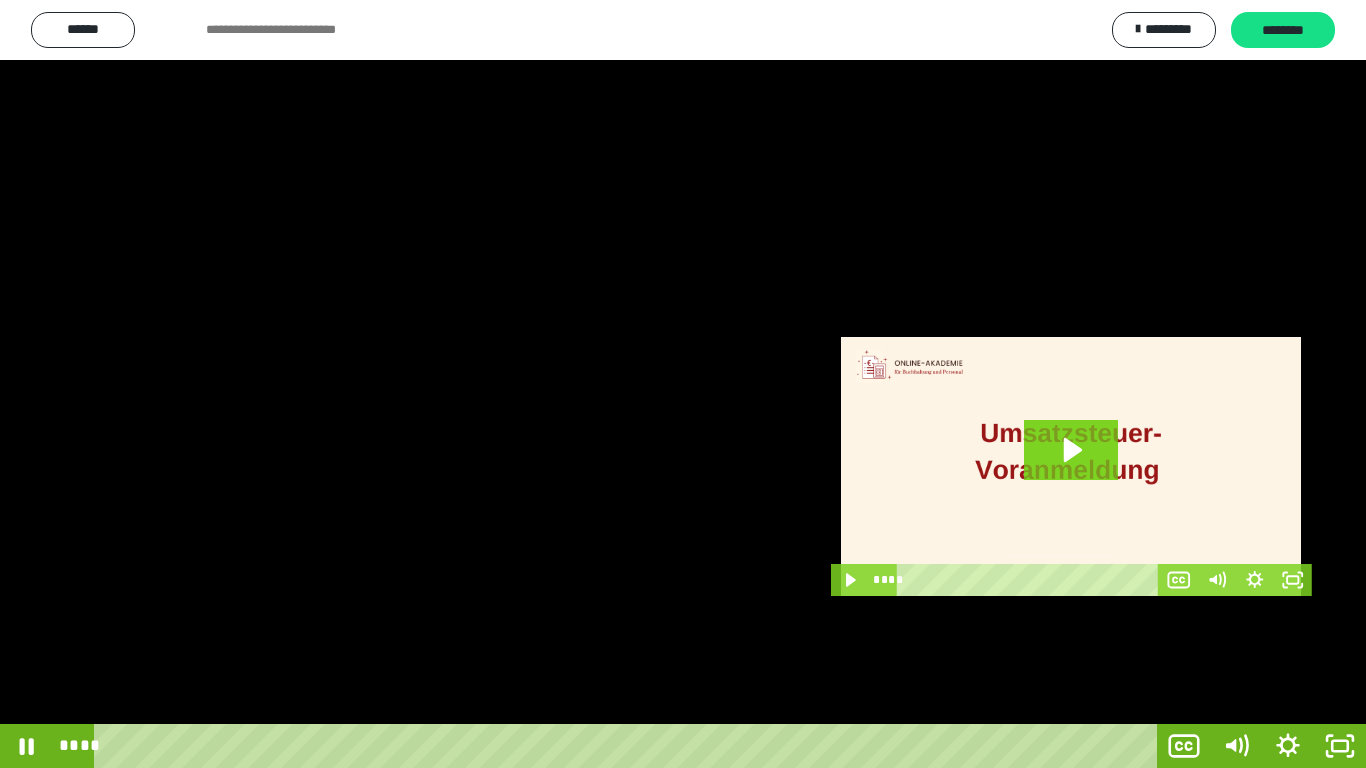drag, startPoint x: 910, startPoint y: 463, endPoint x: 910, endPoint y: 558, distance: 95 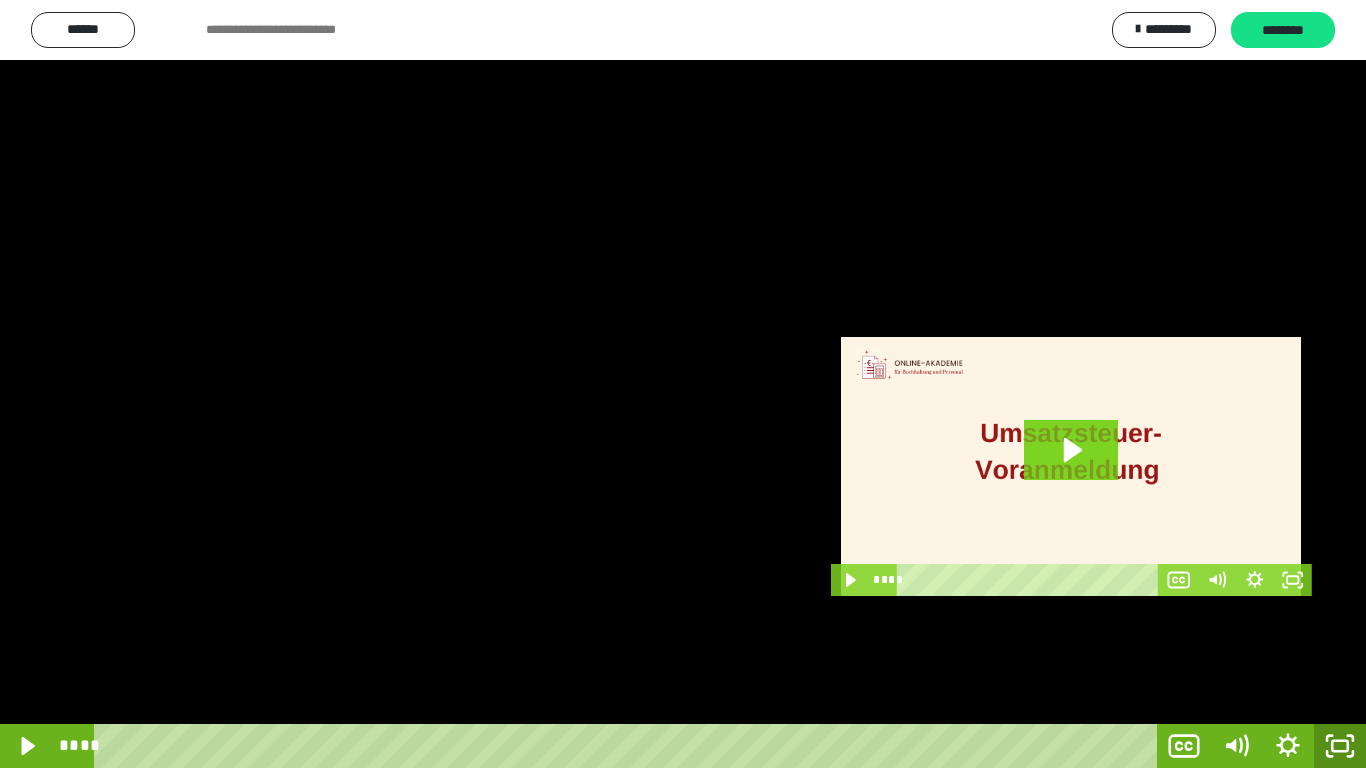 click 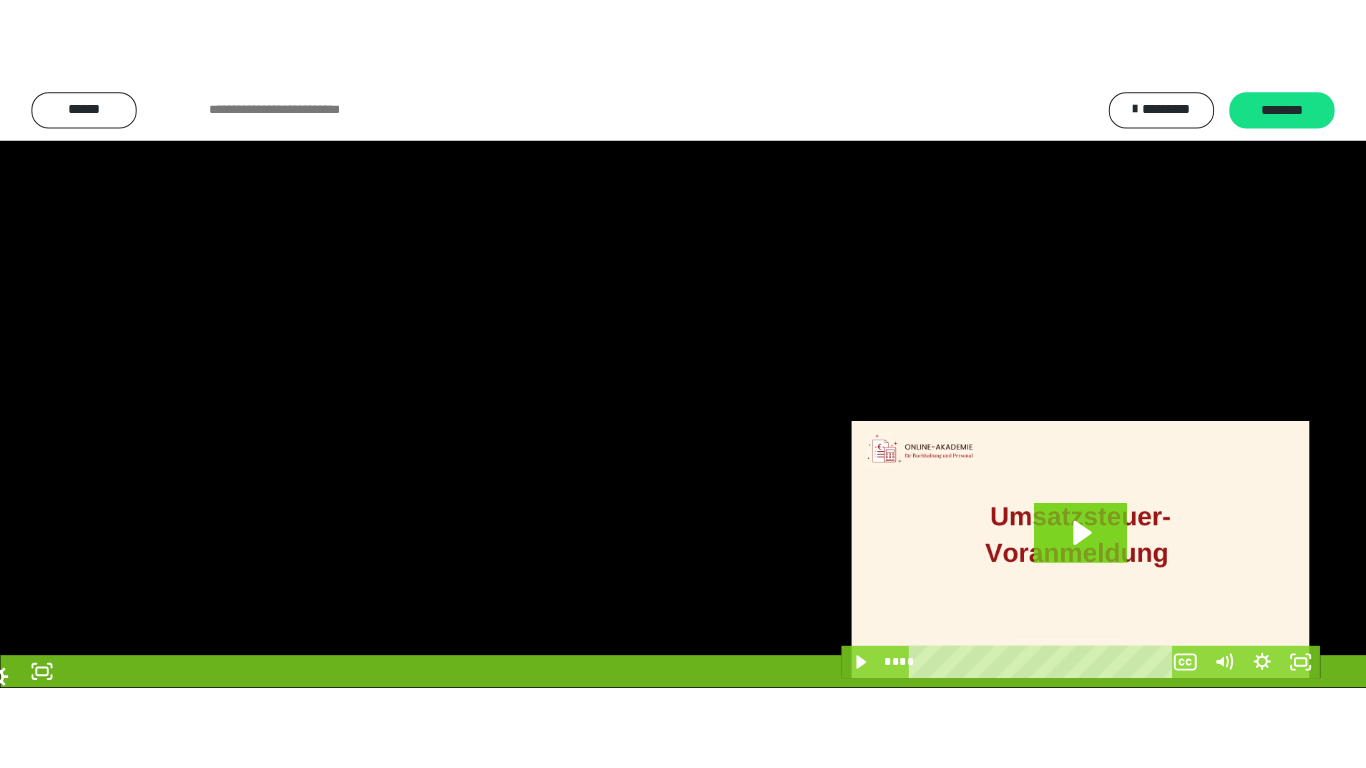 scroll, scrollTop: 3951, scrollLeft: 0, axis: vertical 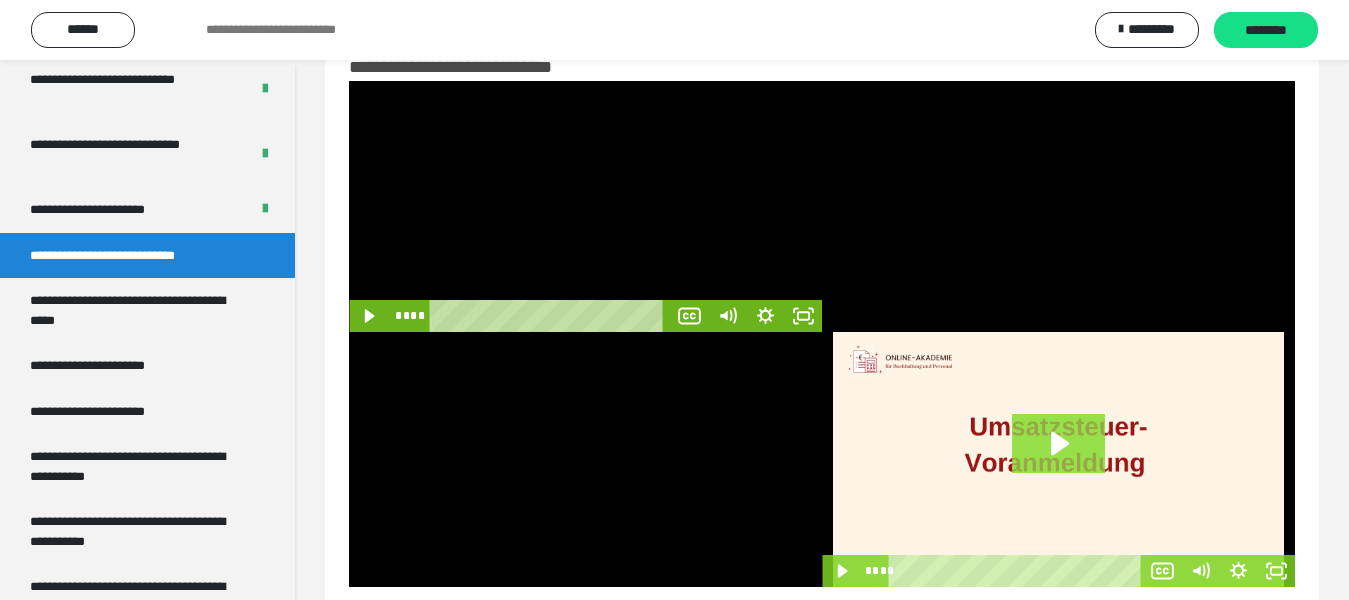 click 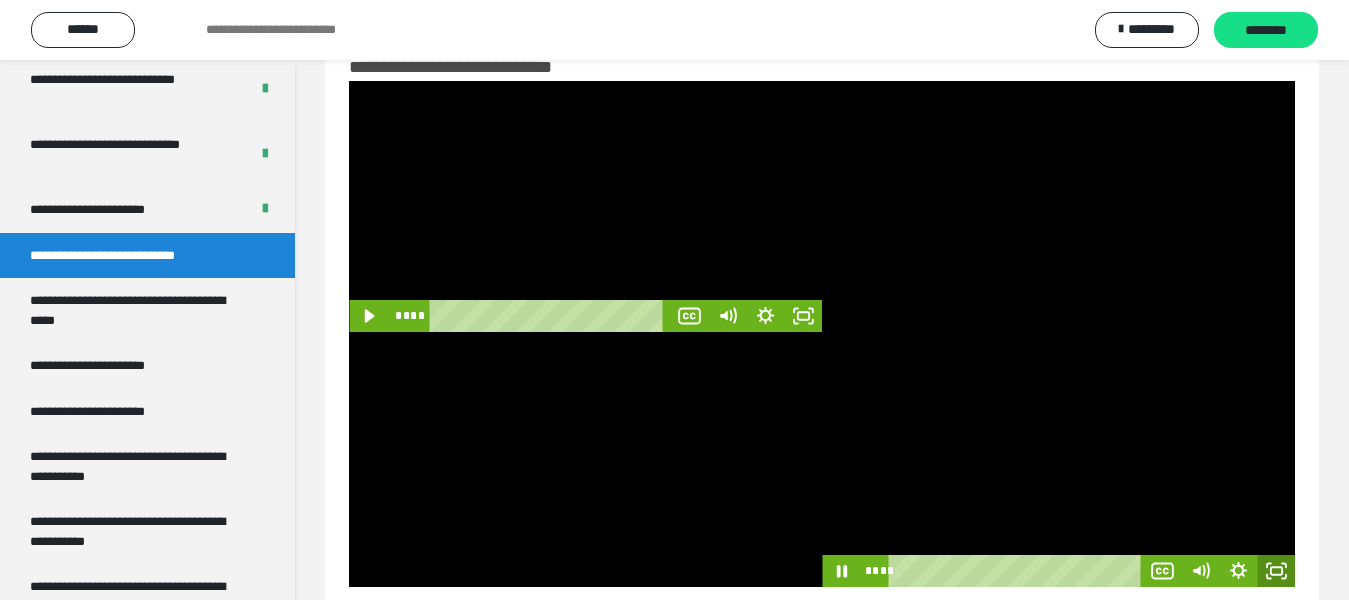click 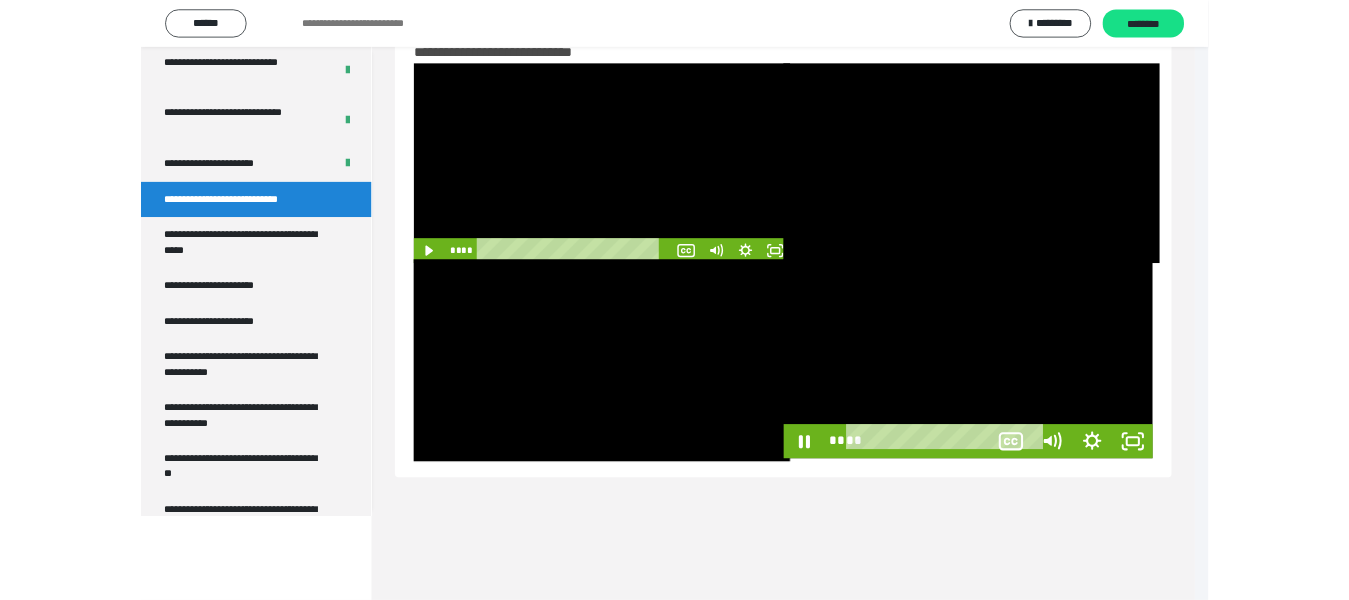 scroll, scrollTop: 3883, scrollLeft: 0, axis: vertical 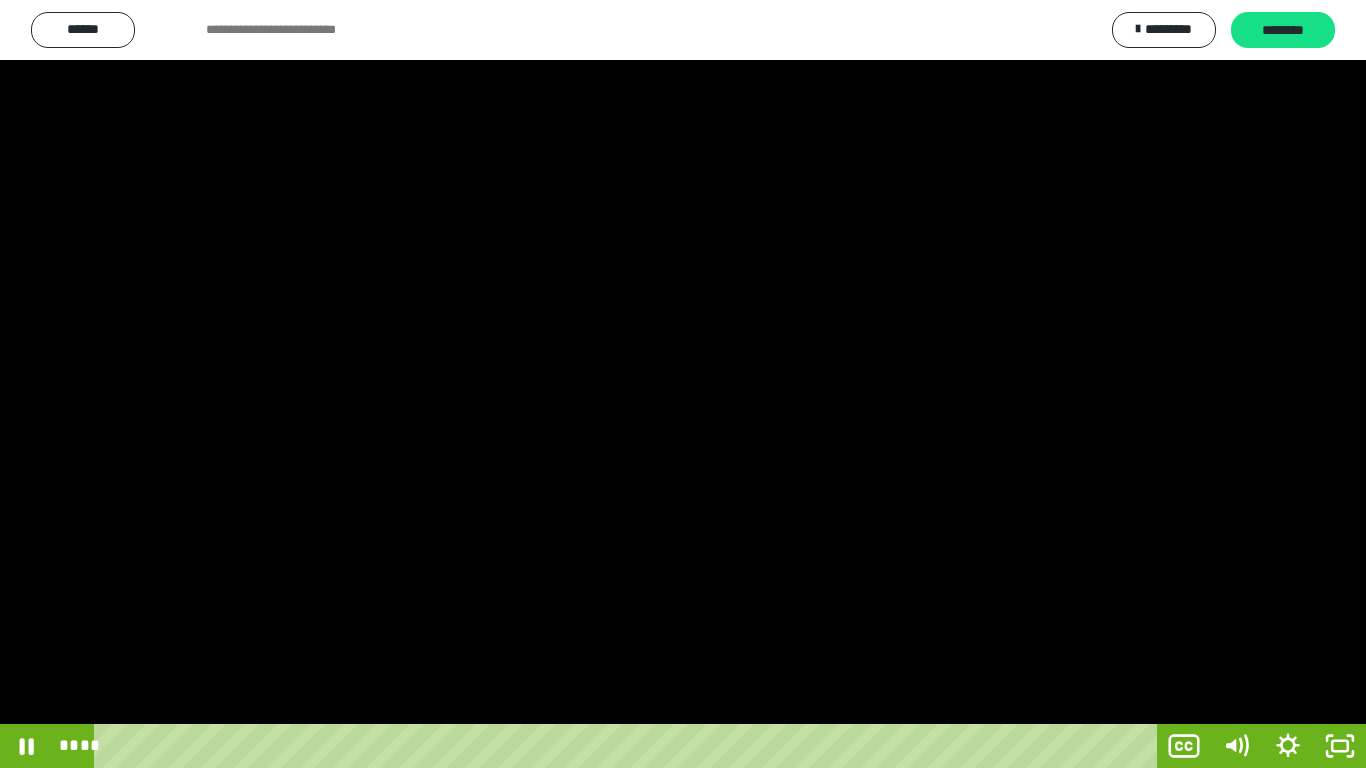 click at bounding box center (683, 384) 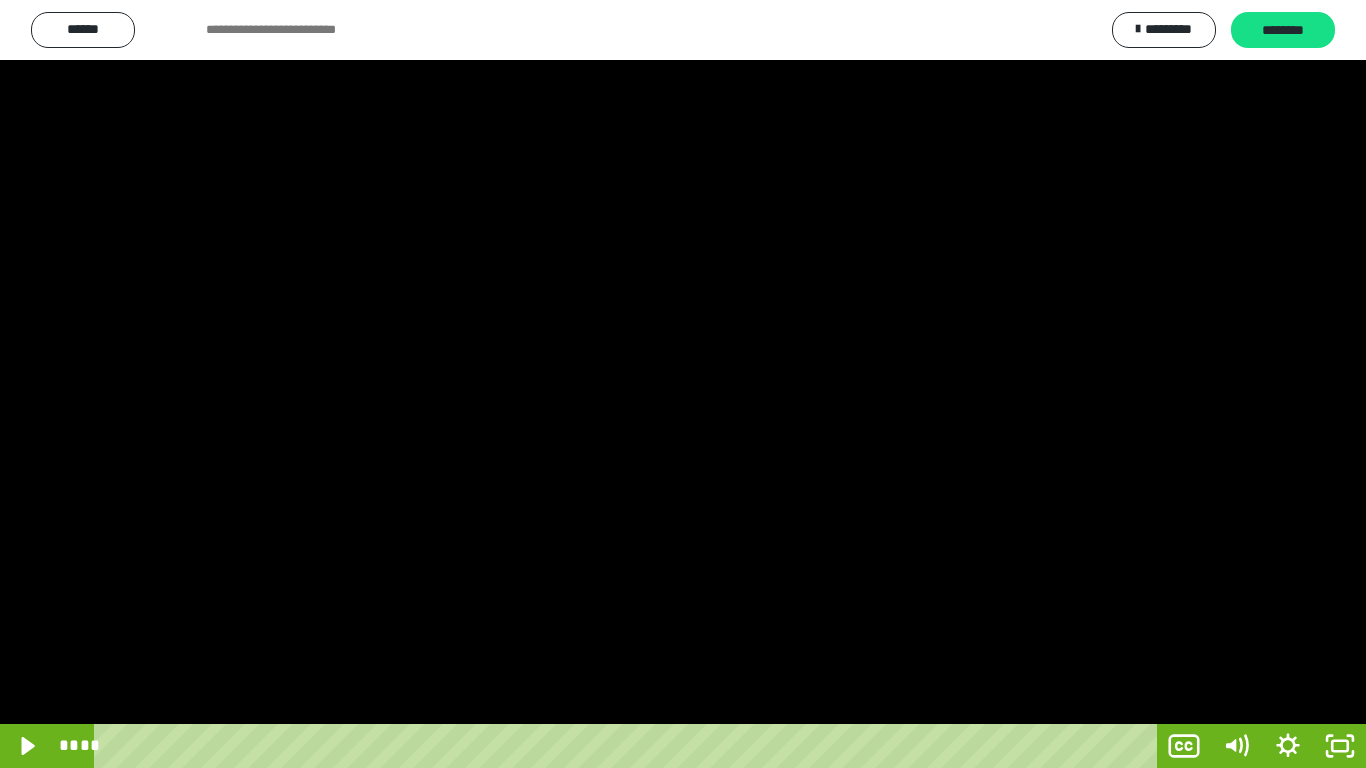 click at bounding box center [683, 384] 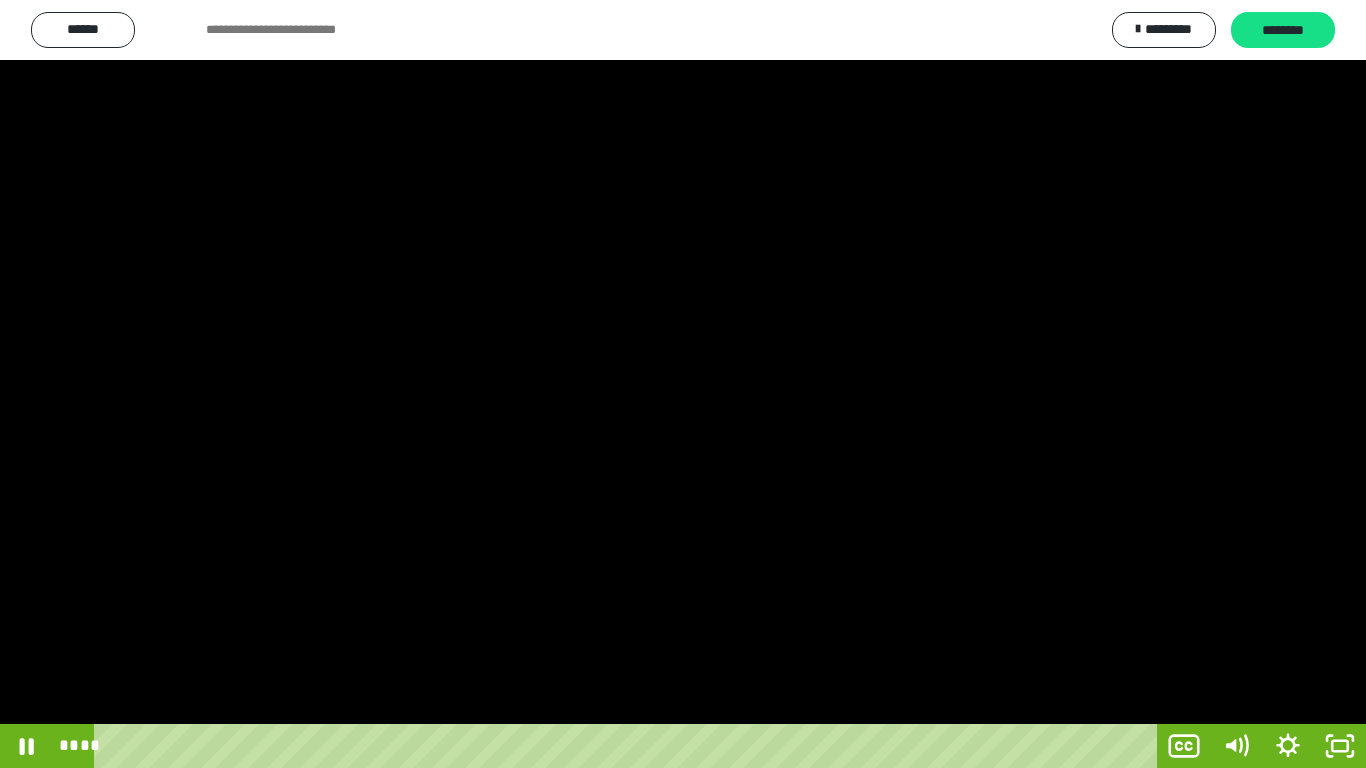click at bounding box center (683, 384) 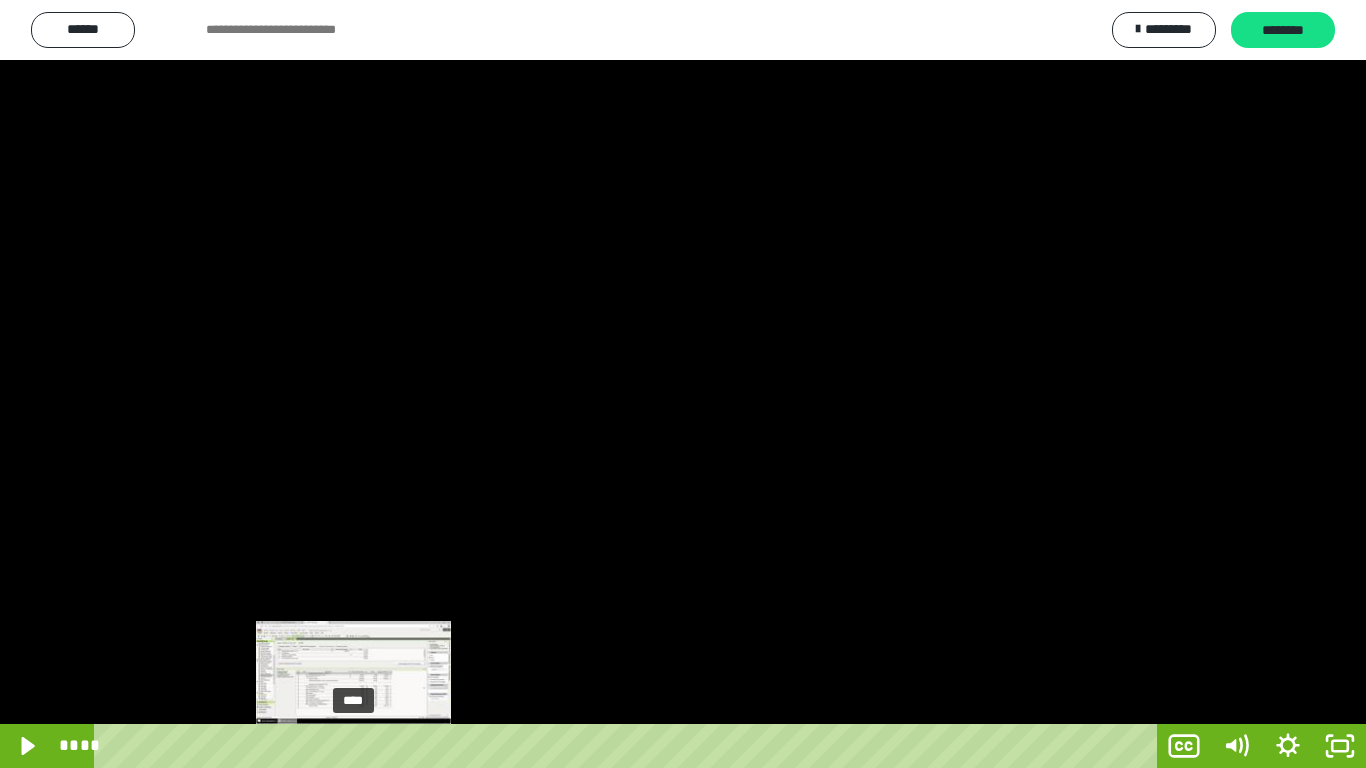 click on "****" at bounding box center (629, 746) 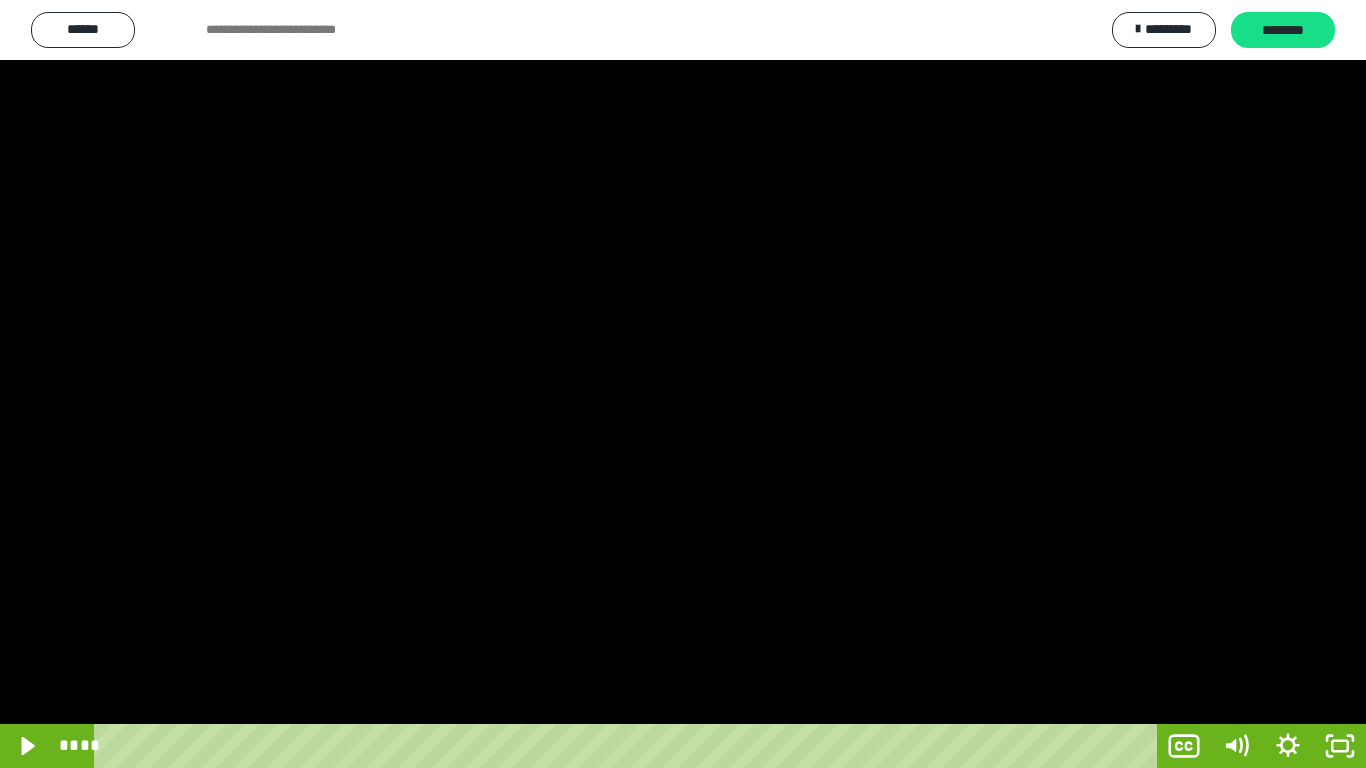 click at bounding box center [683, 384] 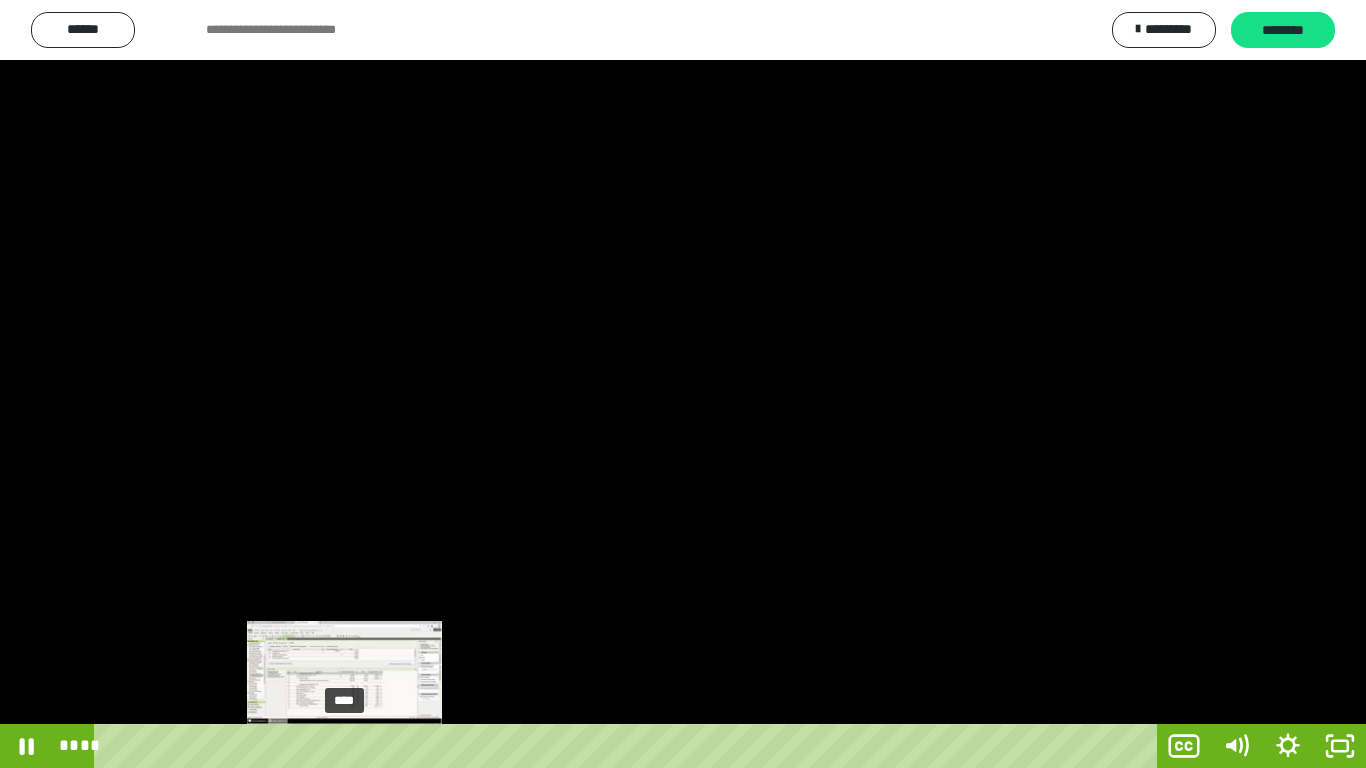click on "****" at bounding box center (629, 746) 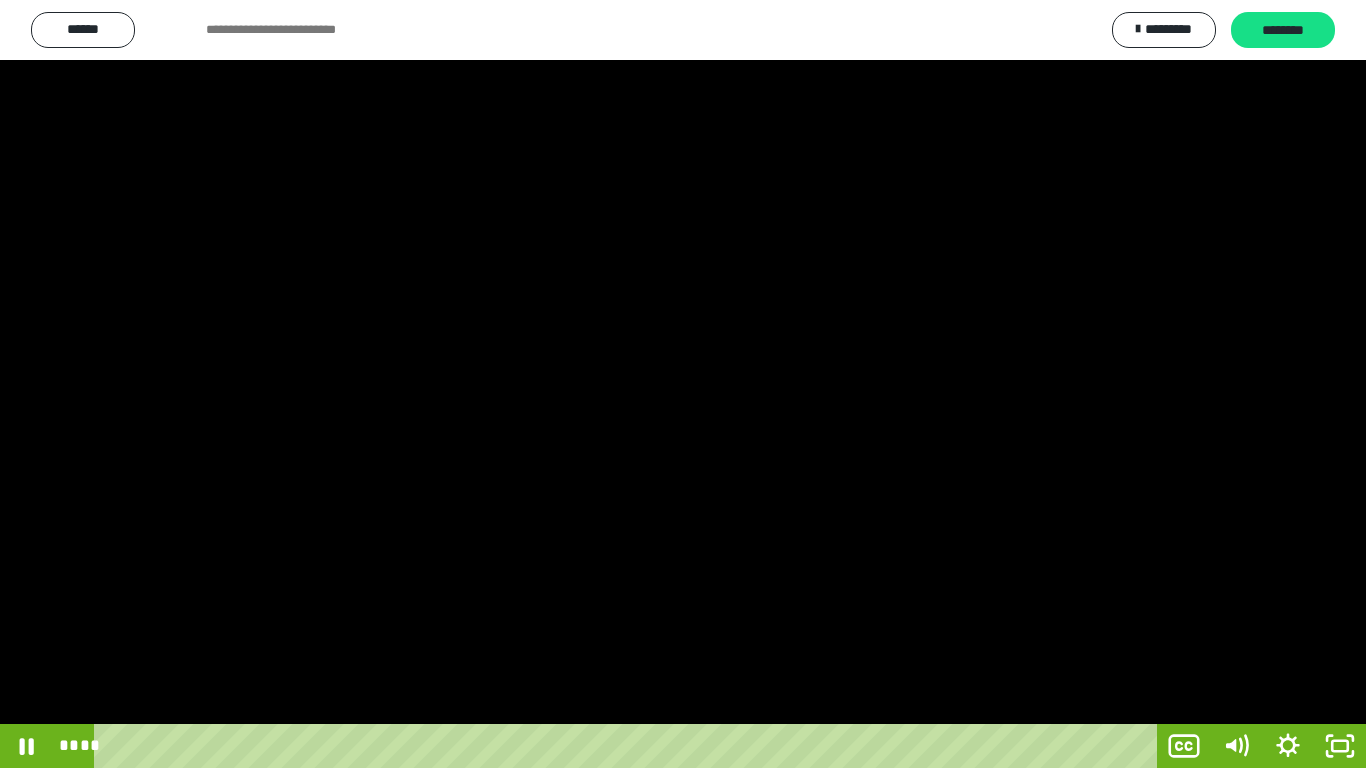click at bounding box center [683, 384] 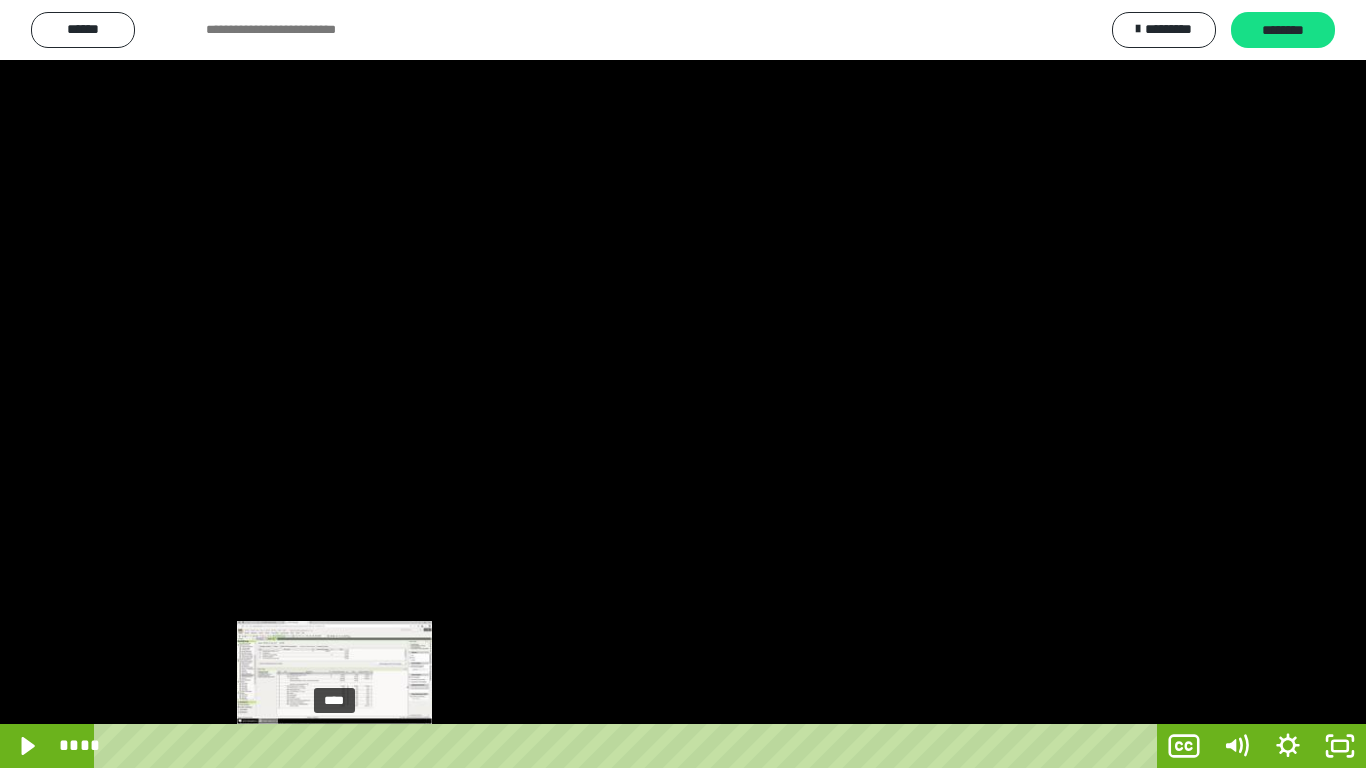 click on "****" at bounding box center [629, 746] 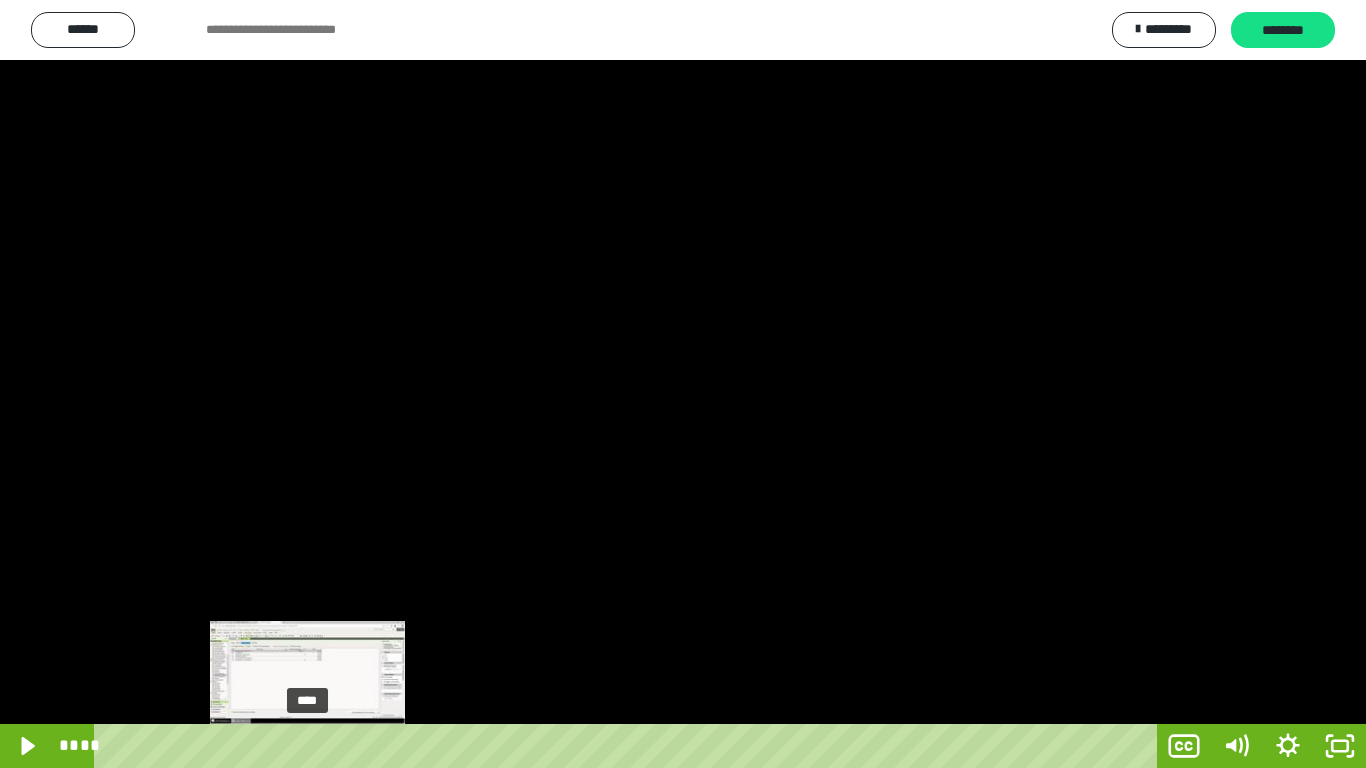 click on "****" at bounding box center (629, 746) 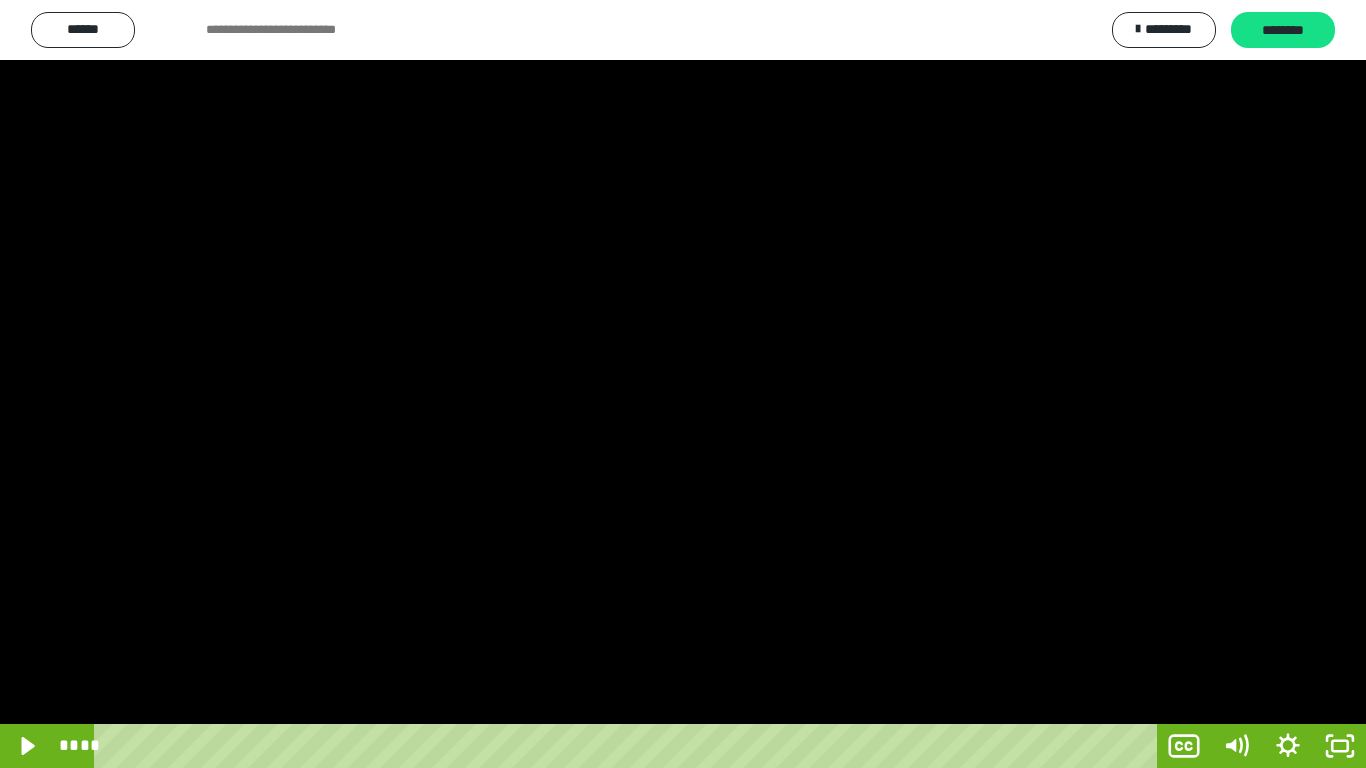click at bounding box center (683, 384) 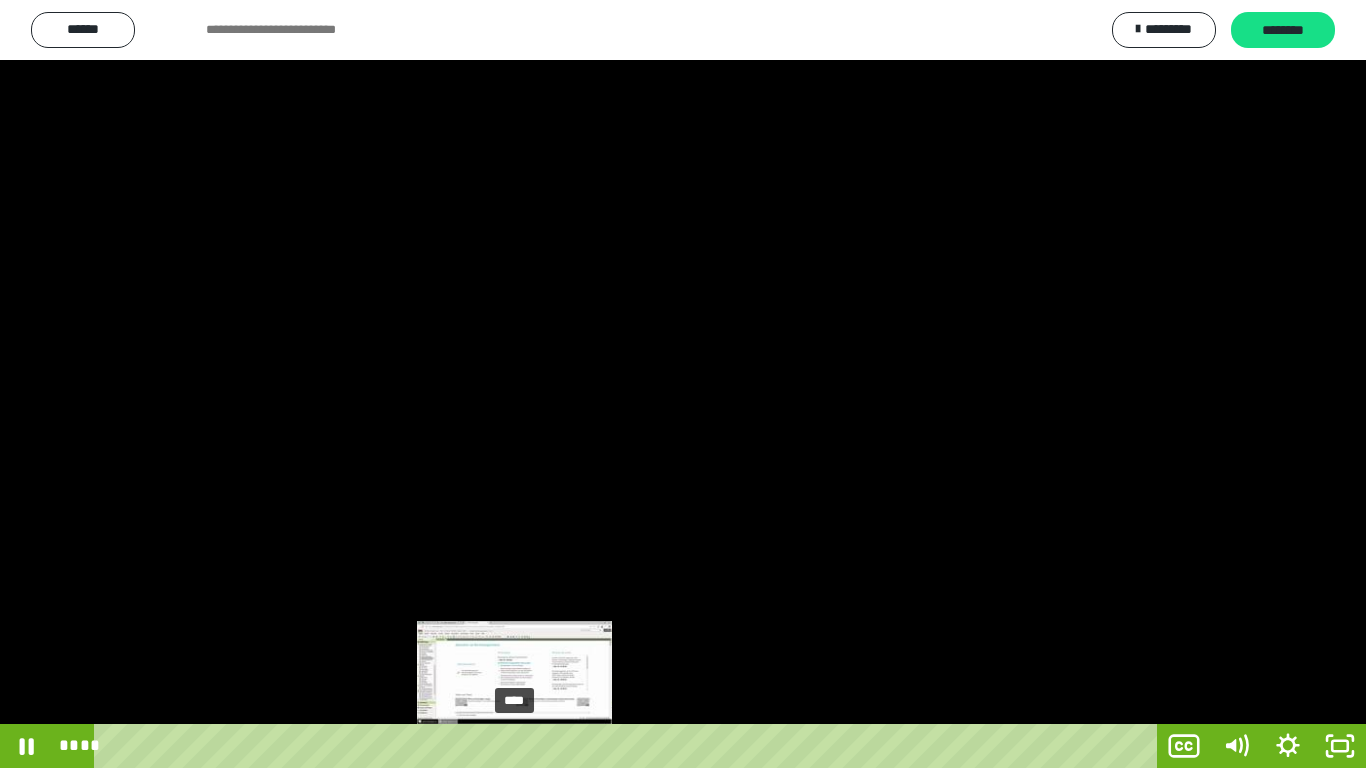 click on "****" at bounding box center [629, 746] 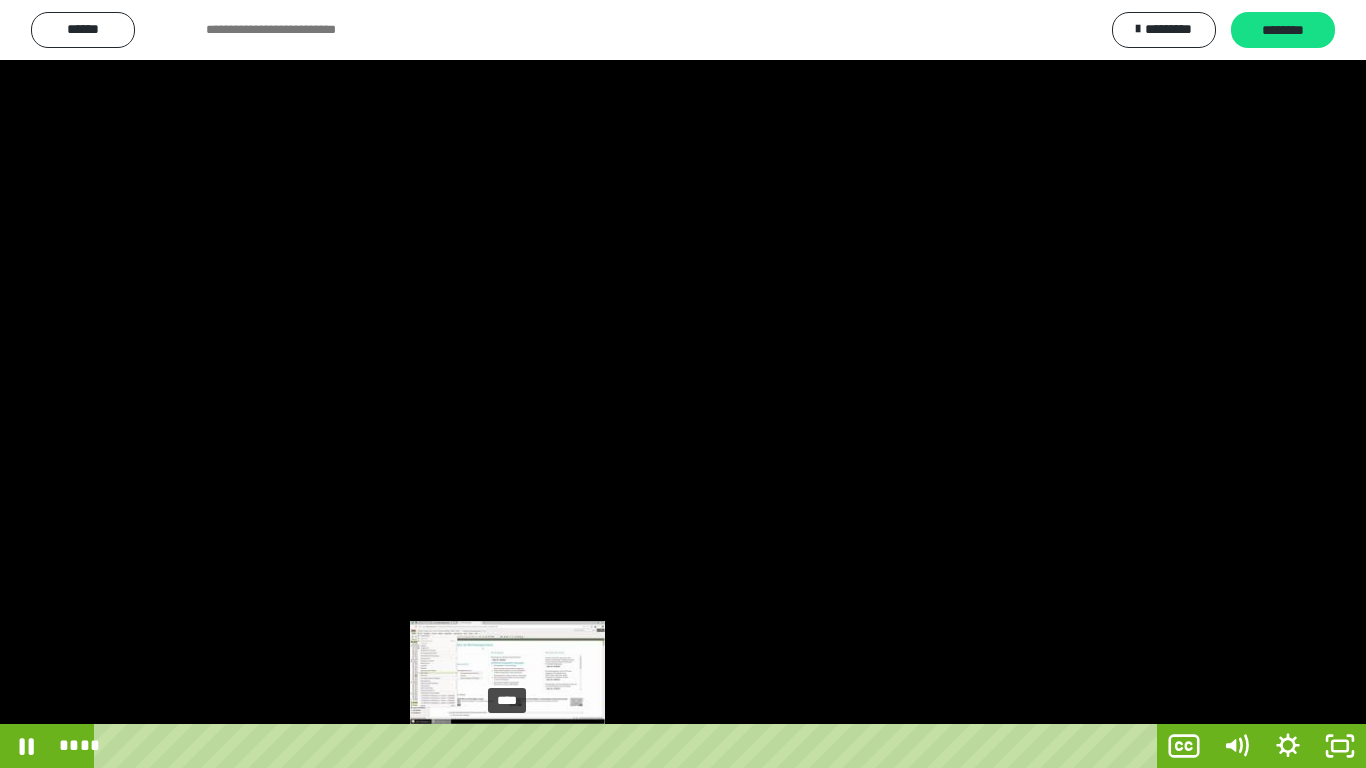 click on "****" at bounding box center [629, 746] 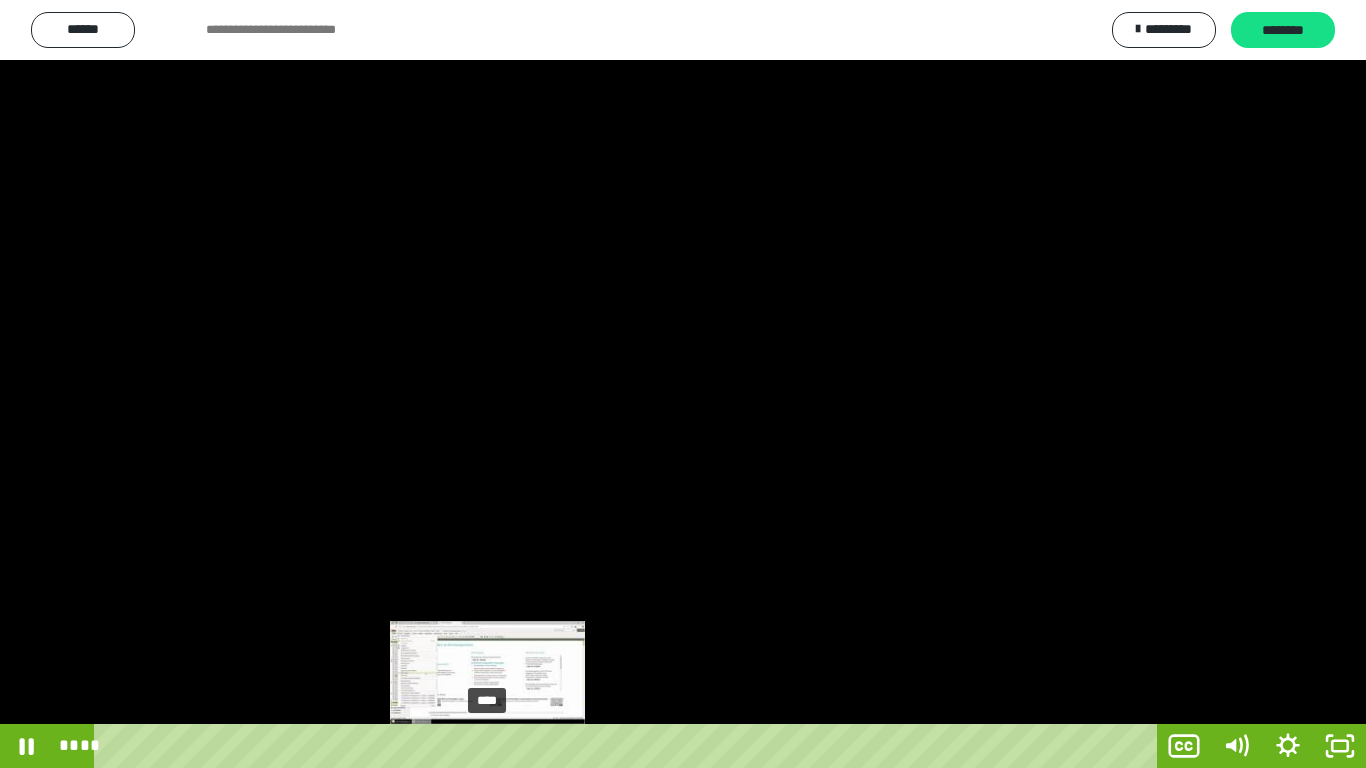 click on "****" at bounding box center (629, 746) 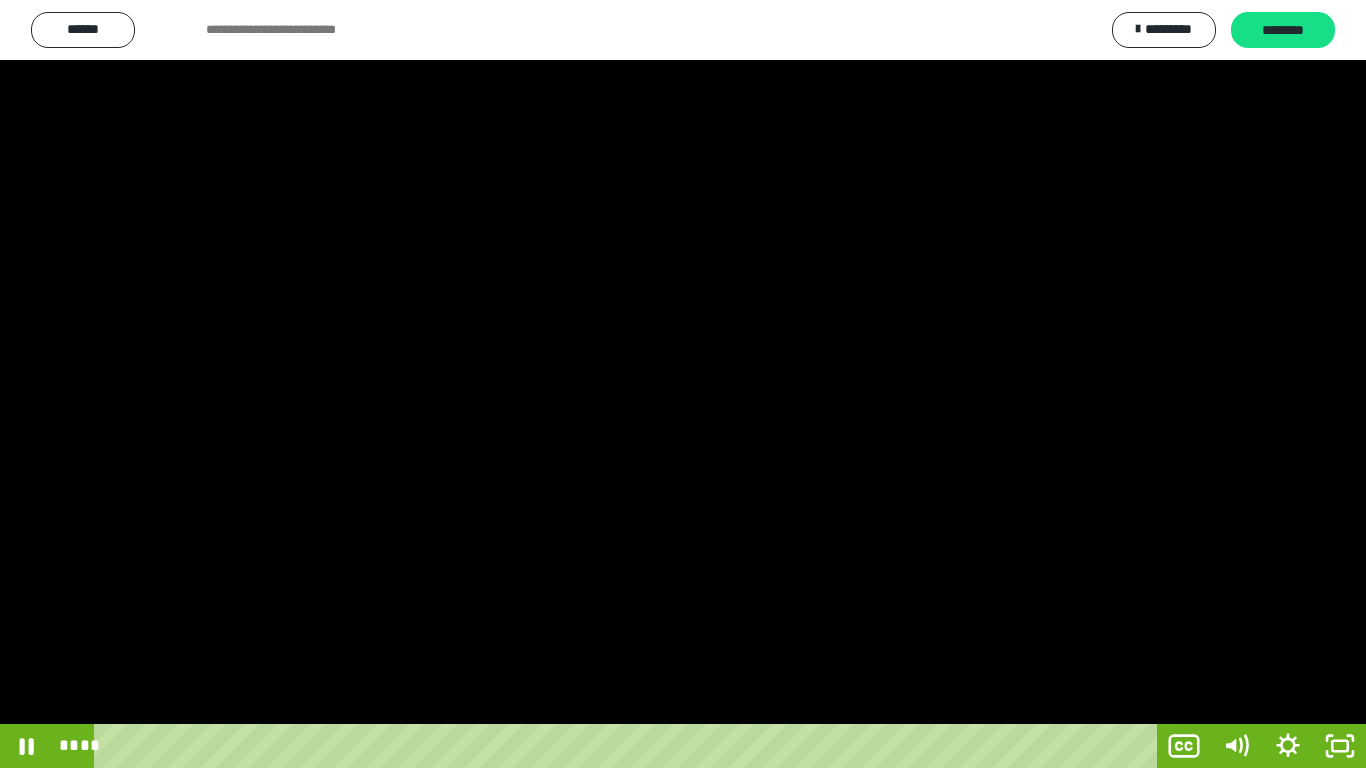 drag, startPoint x: 886, startPoint y: 323, endPoint x: 917, endPoint y: 377, distance: 62.26556 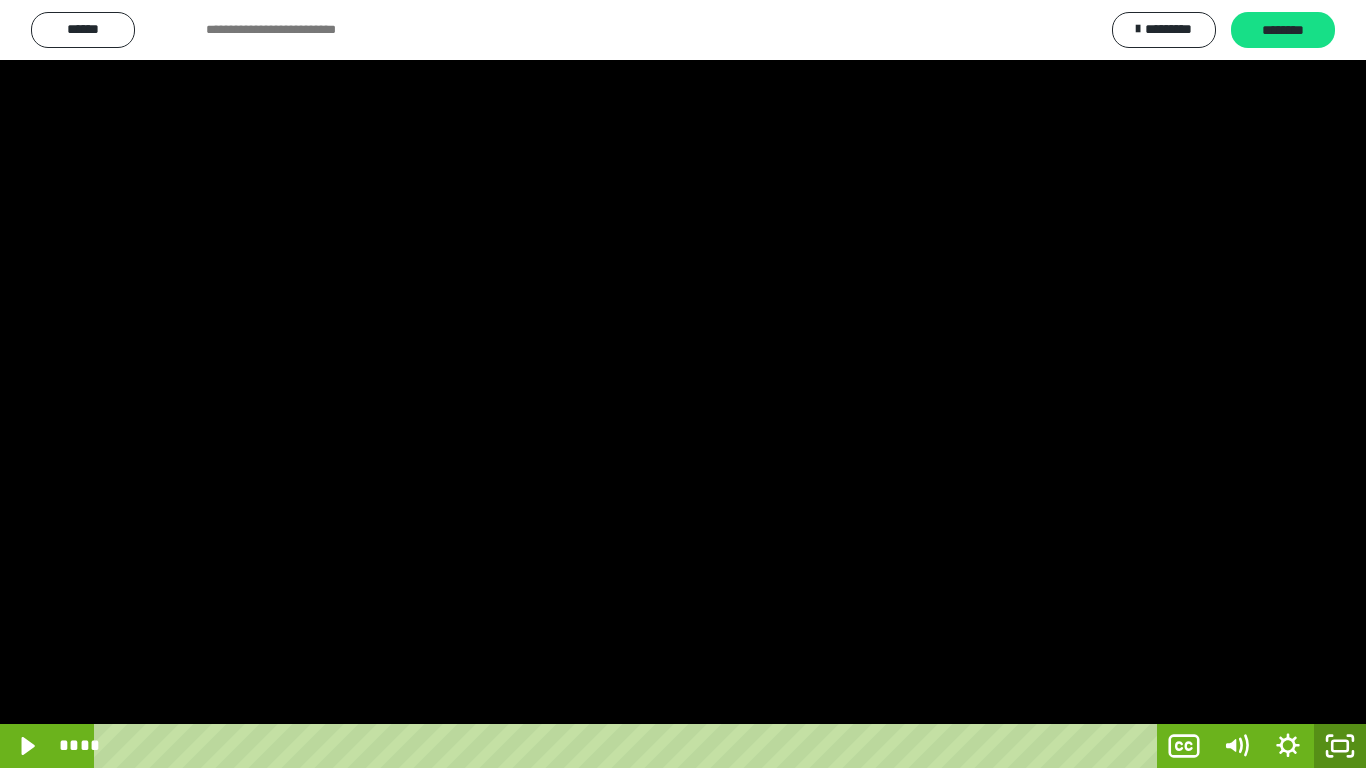 drag, startPoint x: 1337, startPoint y: 741, endPoint x: 1204, endPoint y: 559, distance: 225.41739 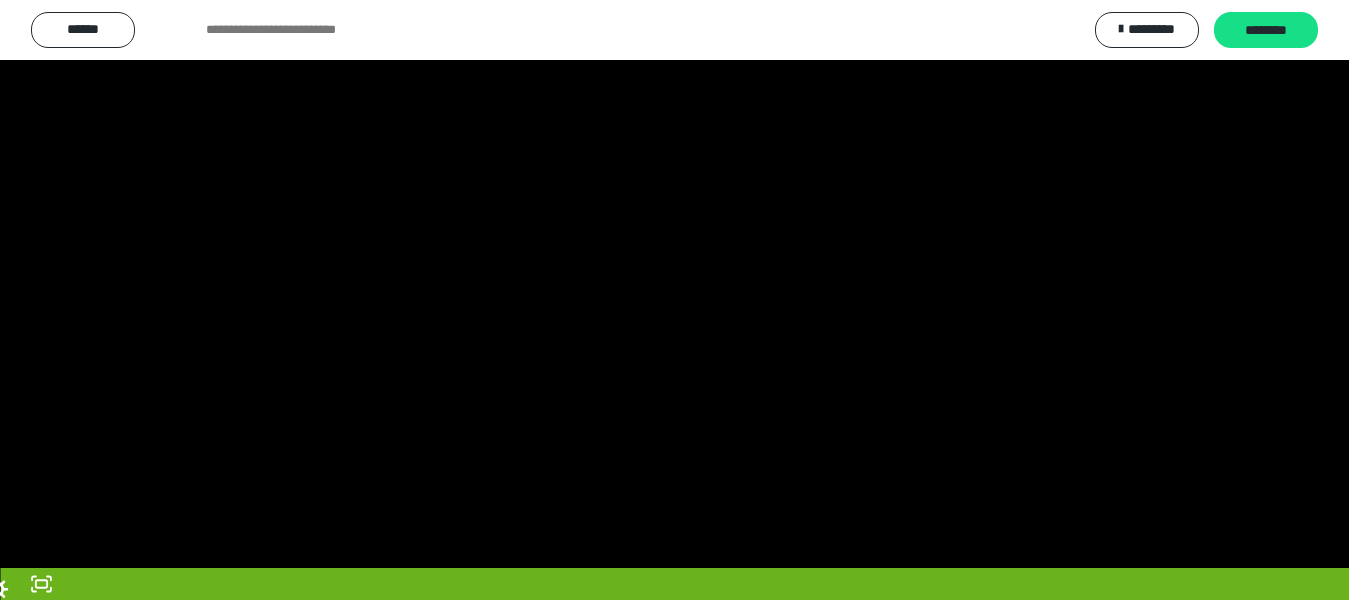 scroll, scrollTop: 3951, scrollLeft: 0, axis: vertical 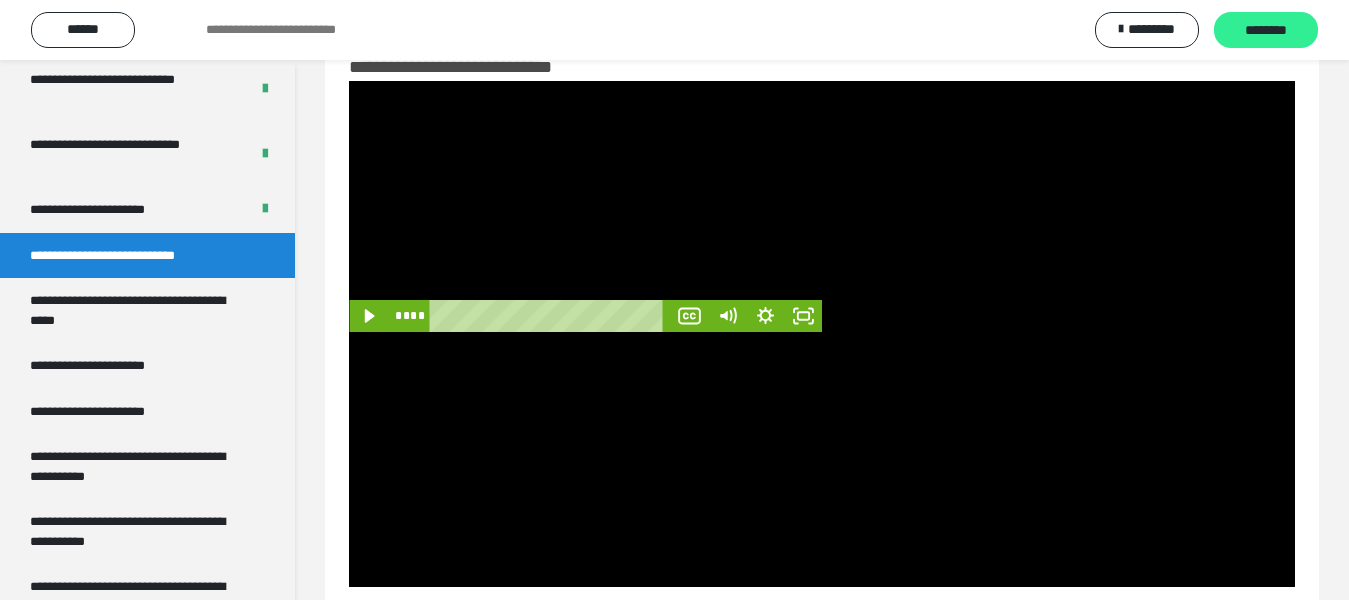 click on "********" at bounding box center [1266, 31] 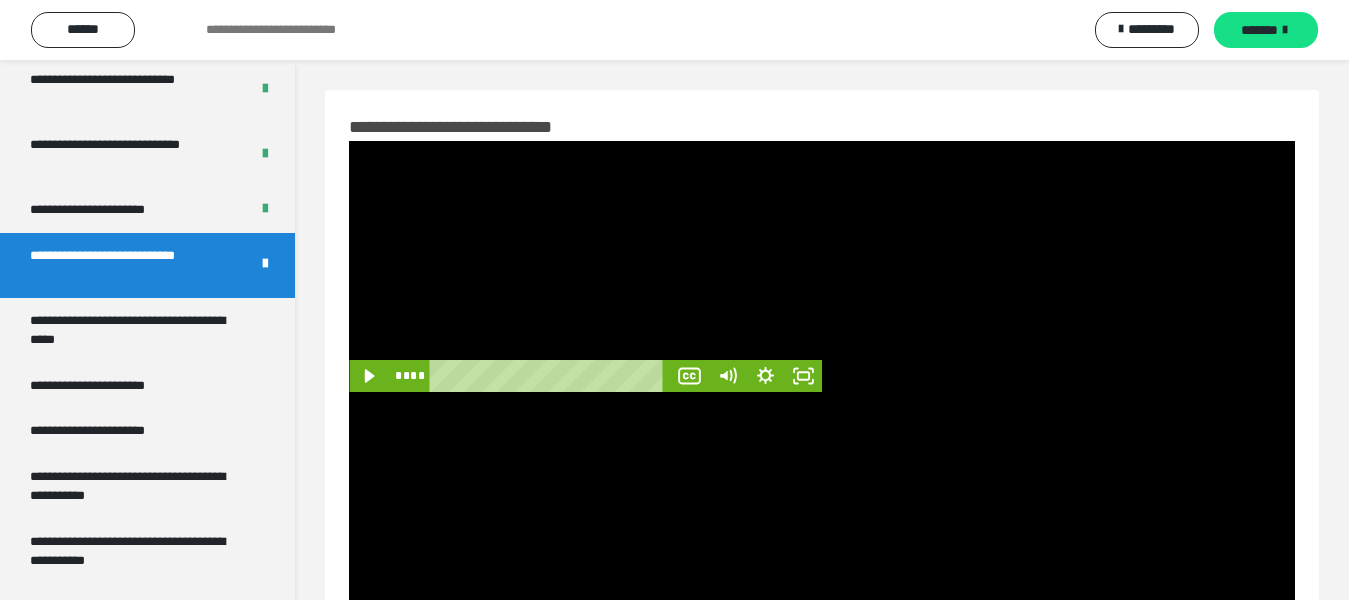 scroll, scrollTop: 101, scrollLeft: 0, axis: vertical 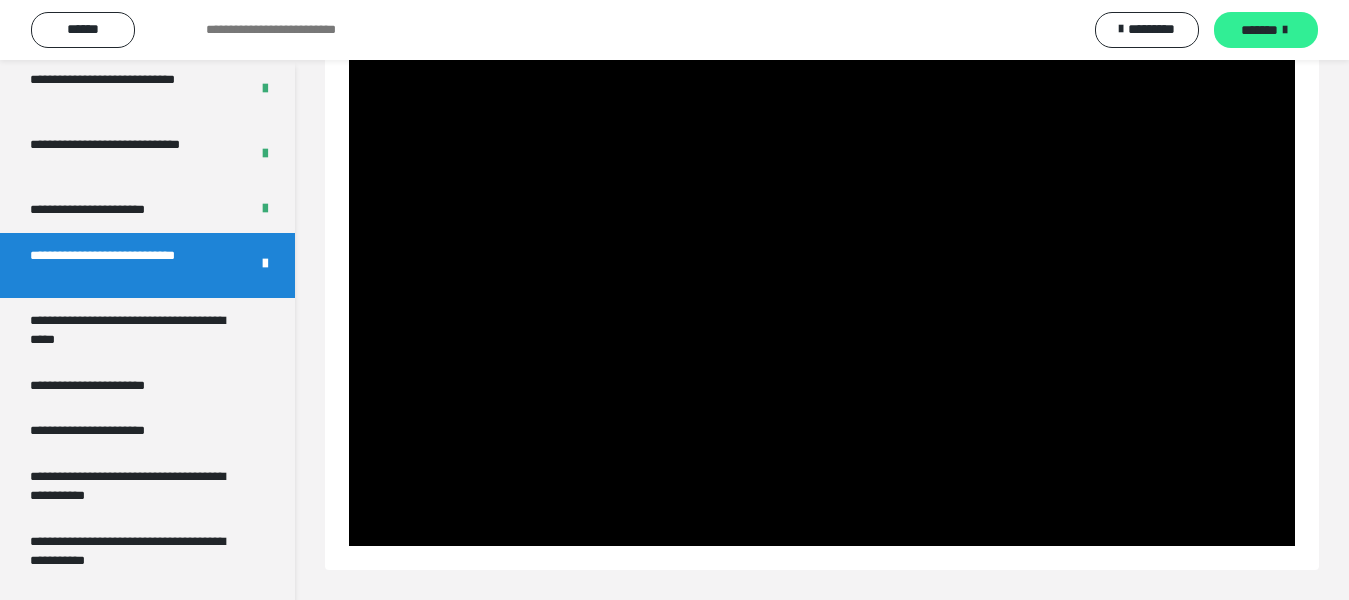 click on "*******" at bounding box center [1259, 30] 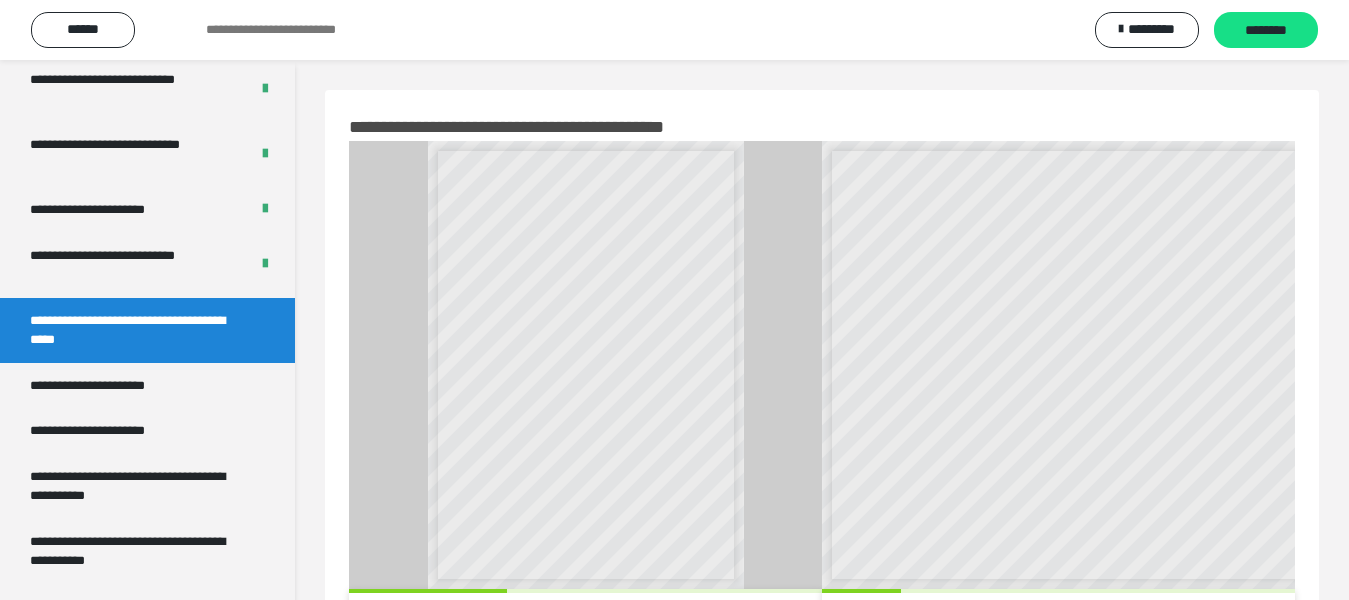 scroll, scrollTop: 400, scrollLeft: 0, axis: vertical 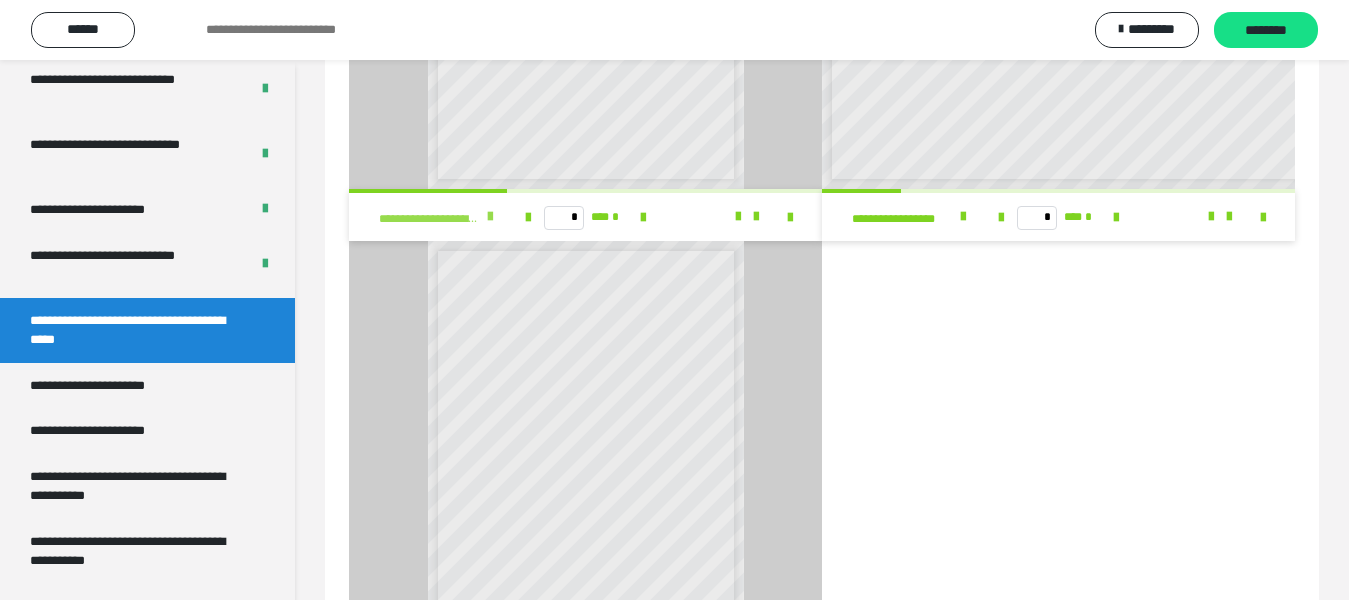 click at bounding box center (490, 217) 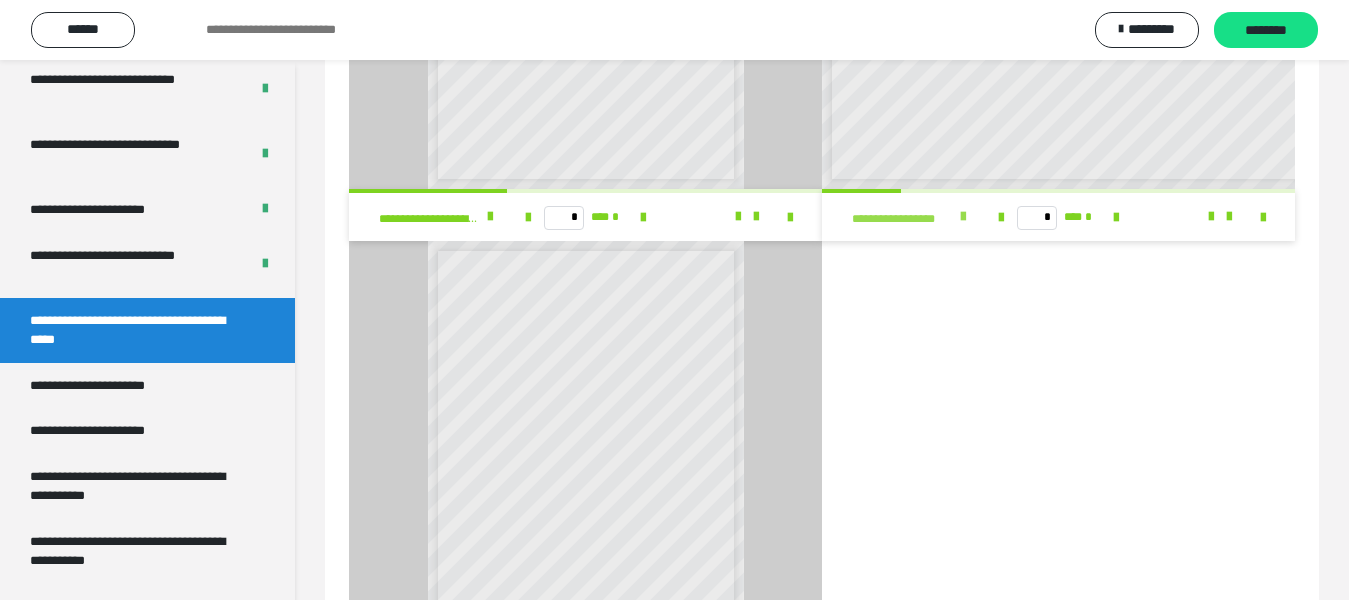 click at bounding box center [963, 217] 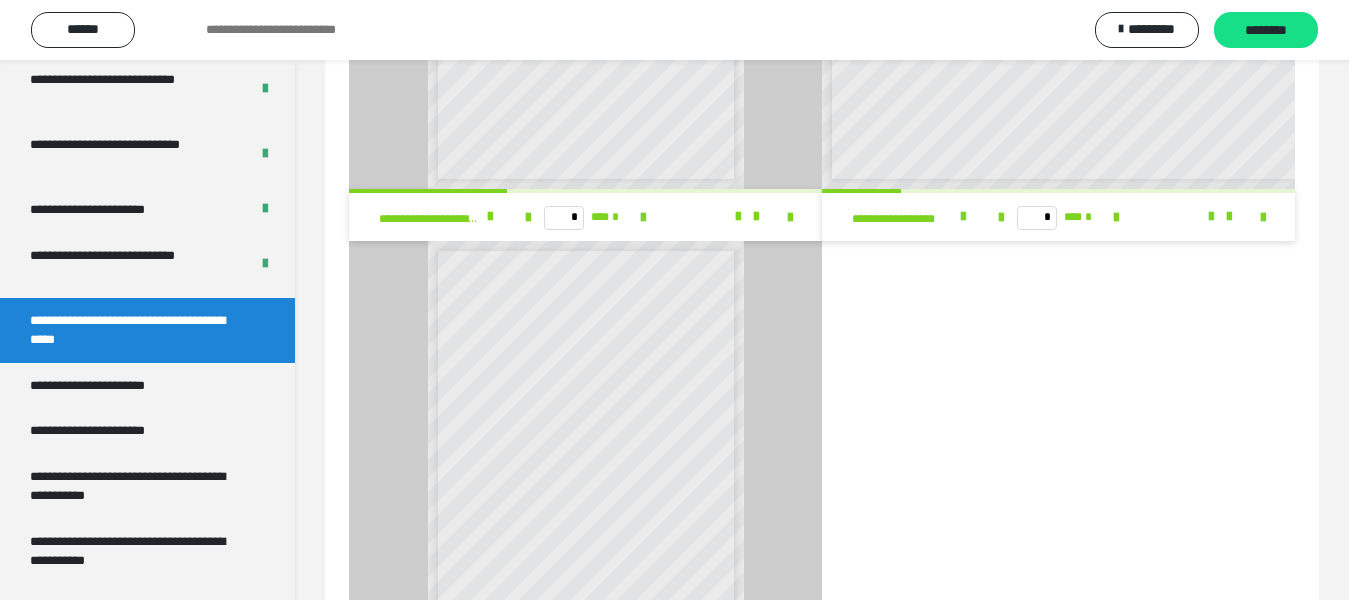 scroll, scrollTop: 595, scrollLeft: 0, axis: vertical 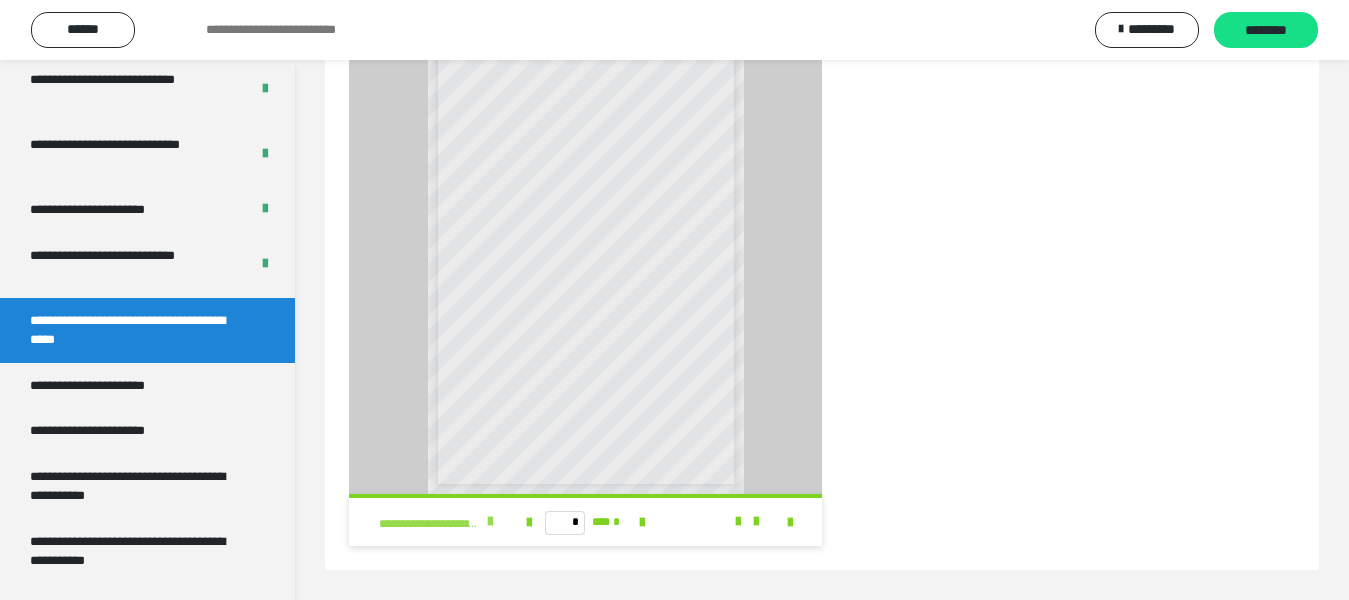 click at bounding box center (490, 522) 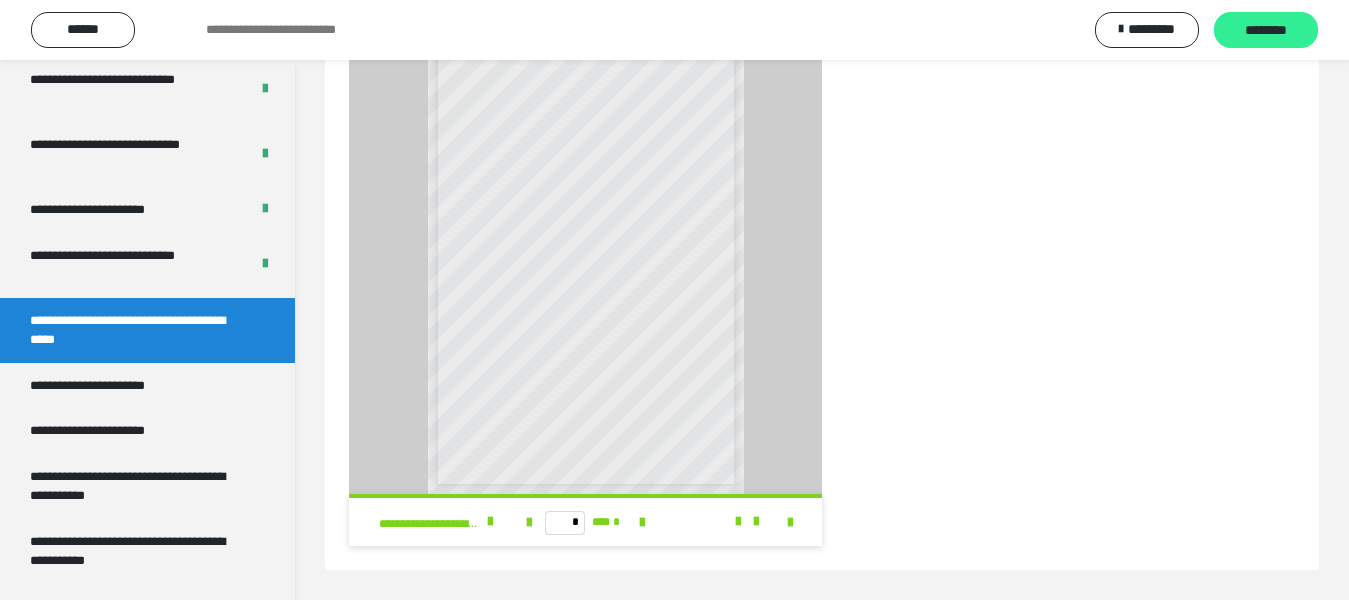 click on "********" at bounding box center (1266, 31) 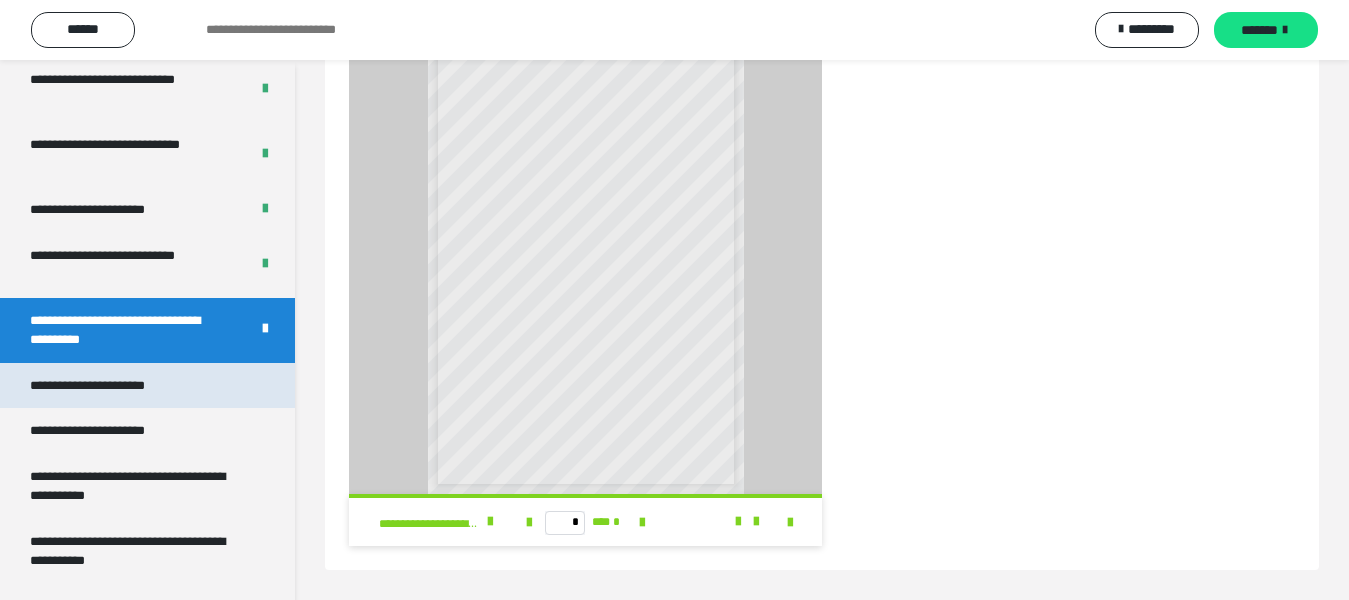 click on "**********" at bounding box center (110, 386) 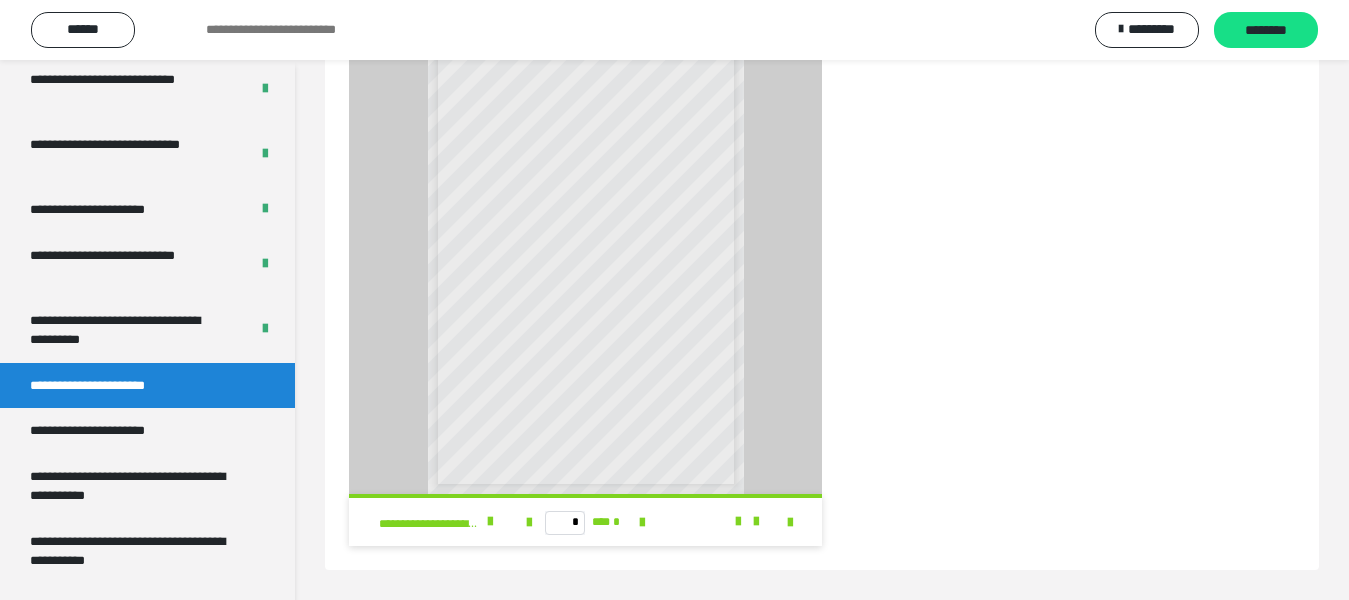 scroll, scrollTop: 95, scrollLeft: 0, axis: vertical 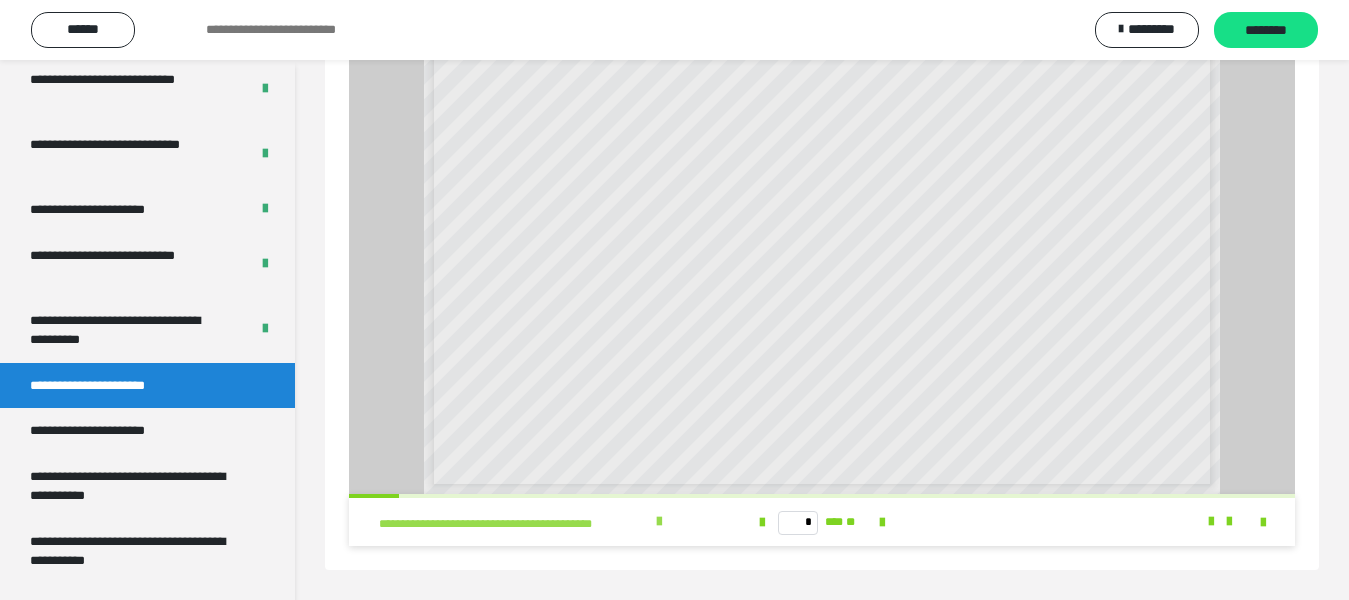 click at bounding box center (659, 522) 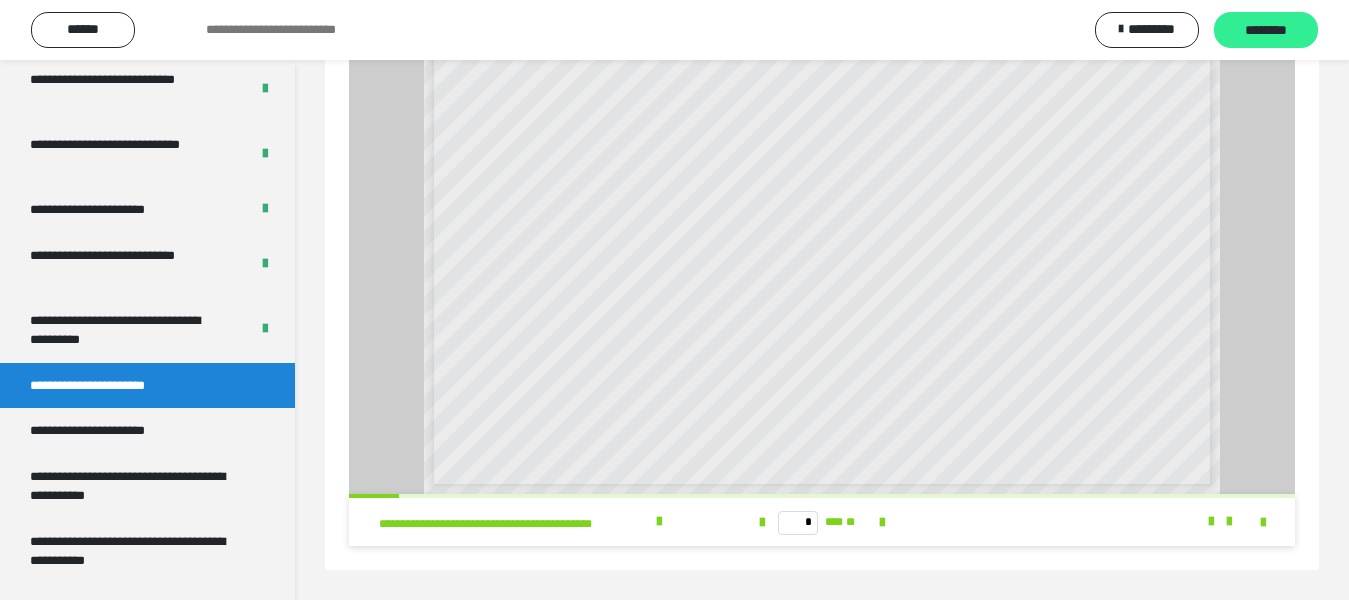 click on "********" at bounding box center (1266, 31) 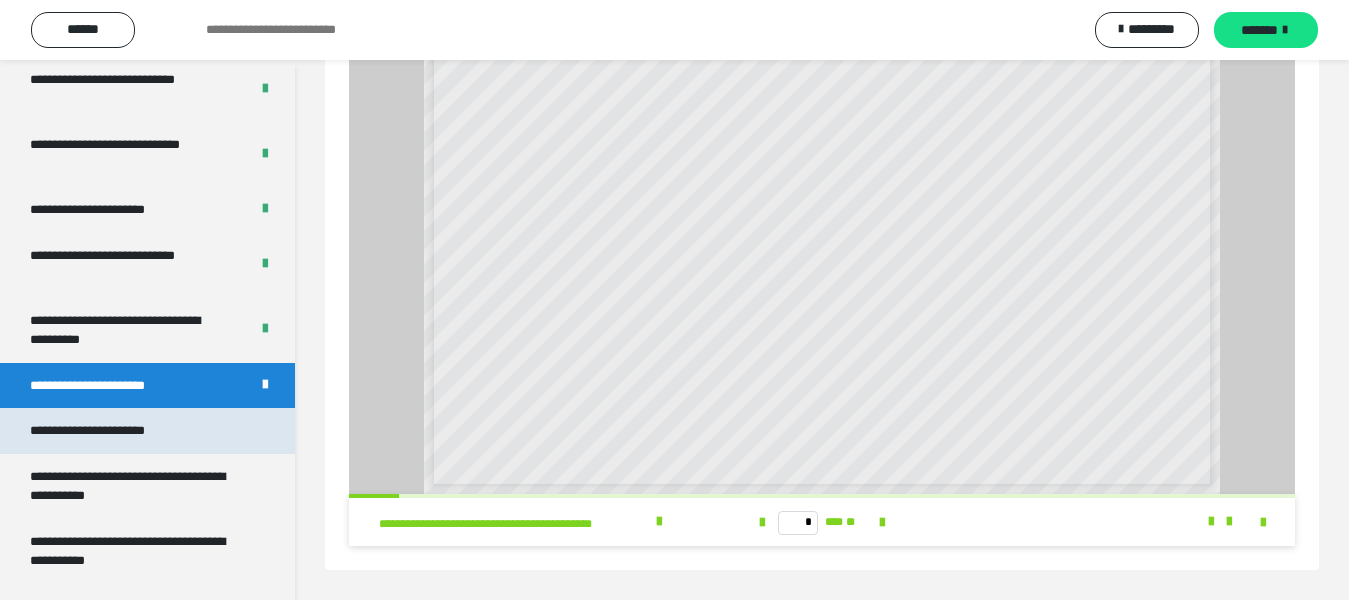 click on "**********" at bounding box center (111, 431) 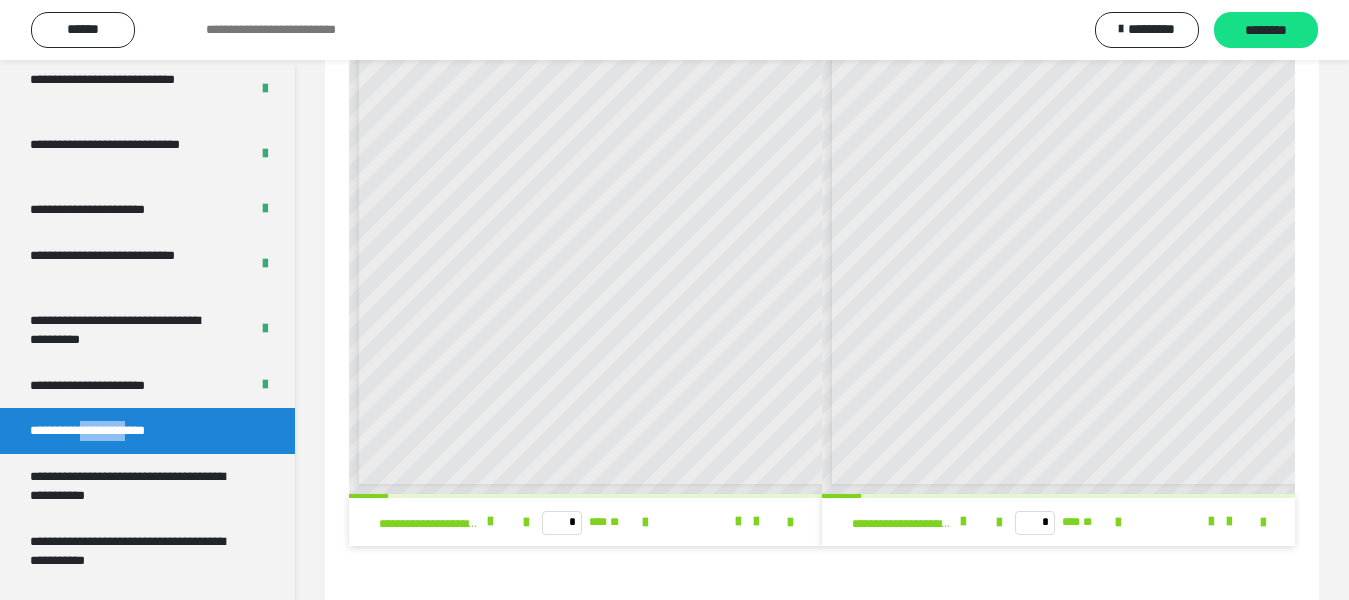 scroll, scrollTop: 9, scrollLeft: 0, axis: vertical 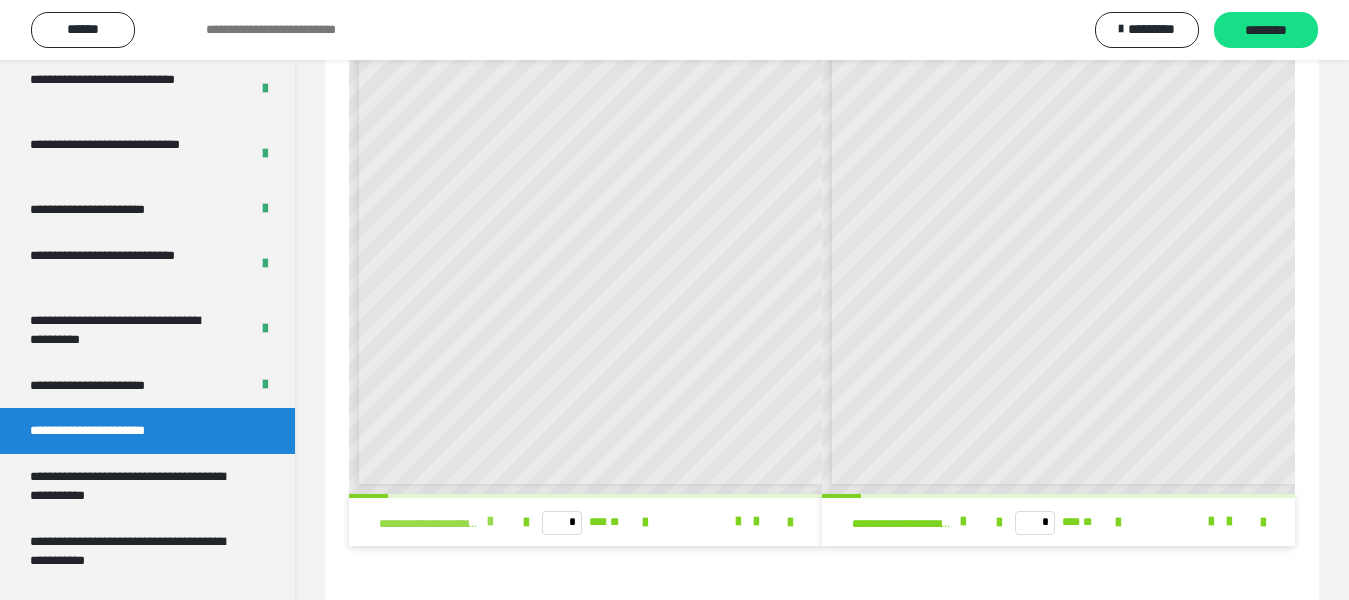 click at bounding box center (490, 522) 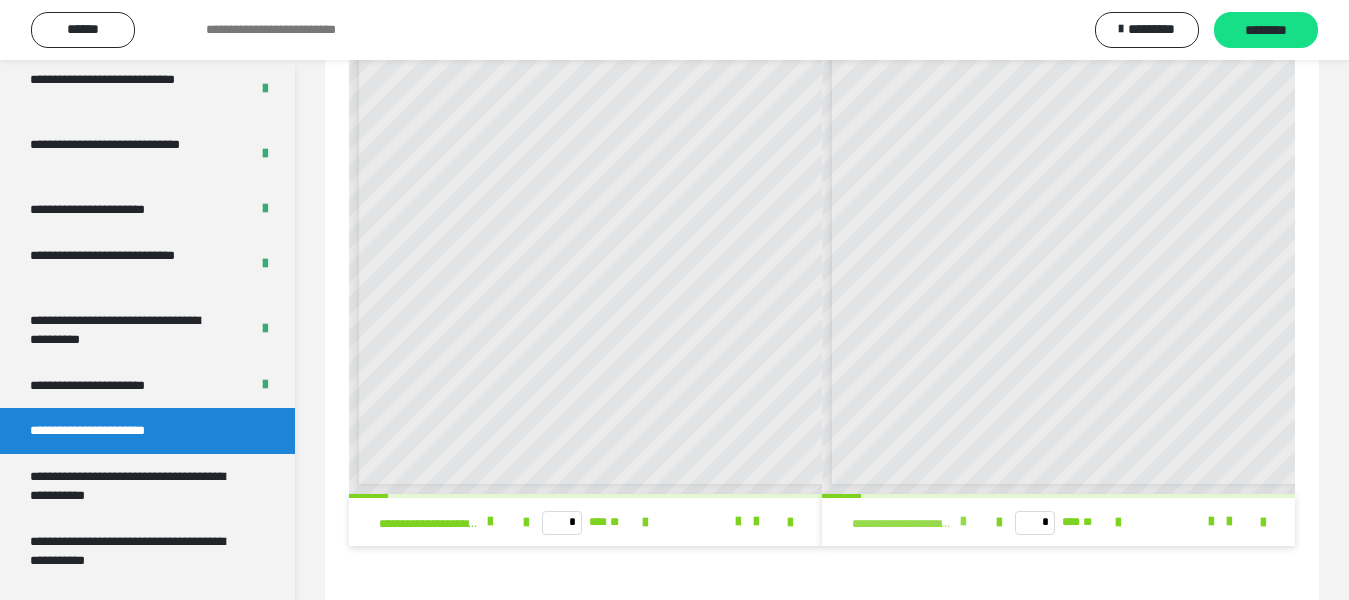 click at bounding box center (963, 522) 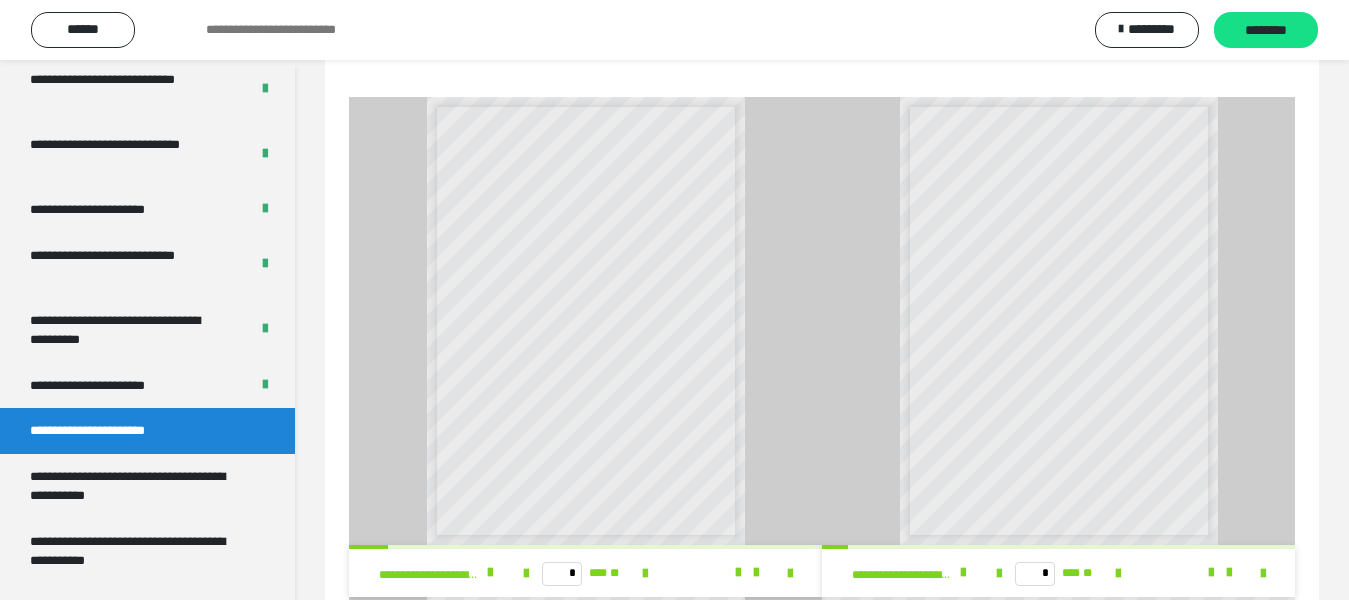 scroll, scrollTop: 795, scrollLeft: 0, axis: vertical 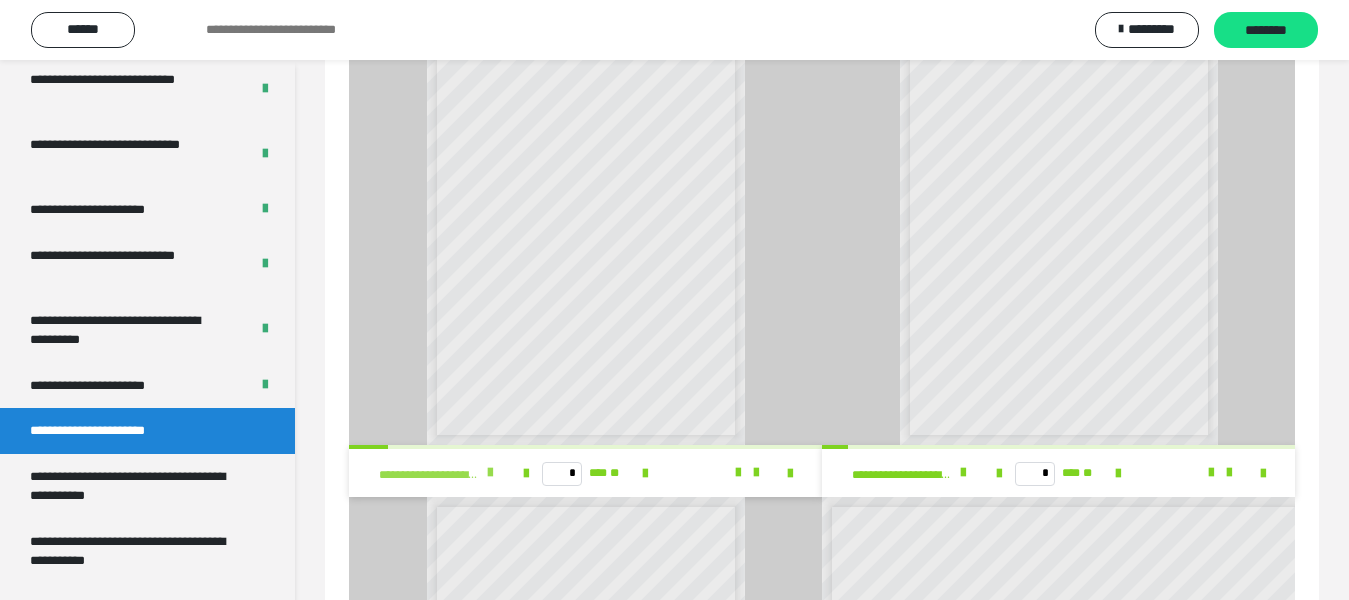 click at bounding box center (490, 473) 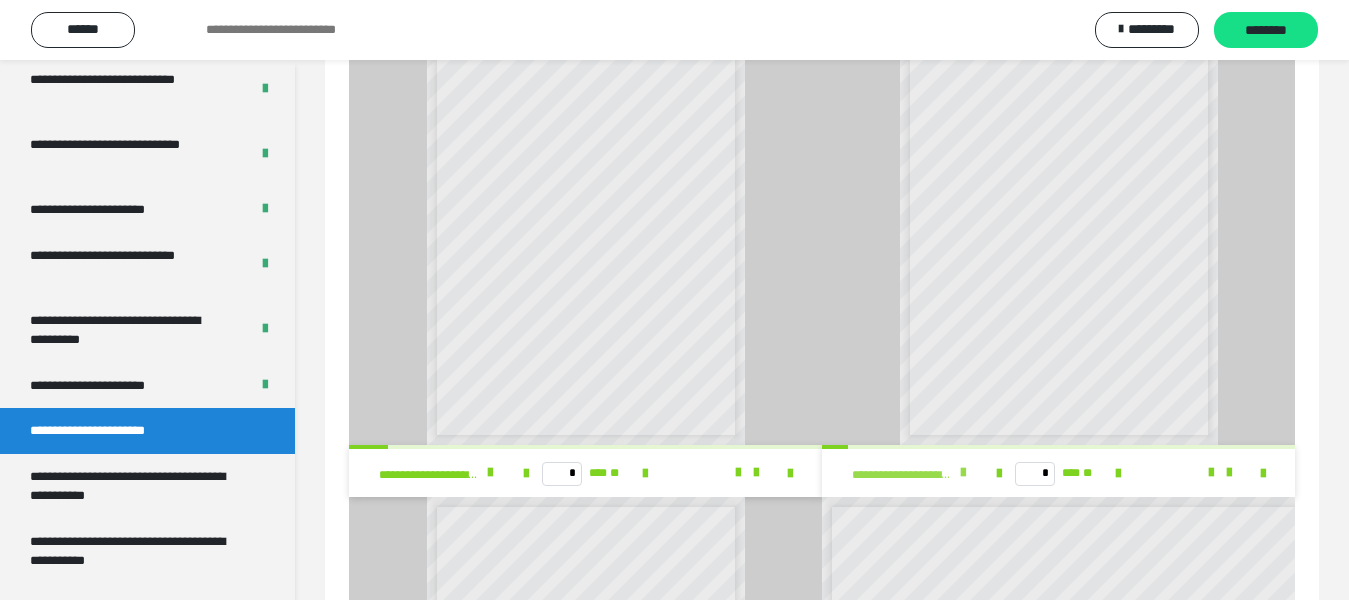 click at bounding box center (963, 473) 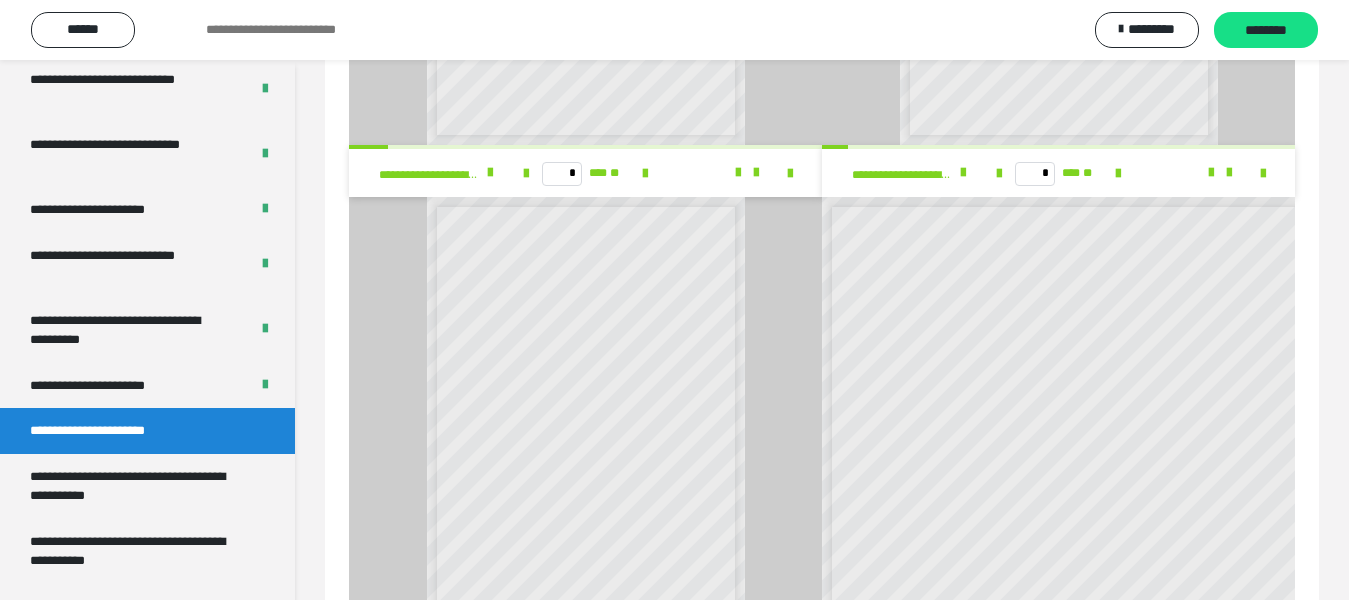 scroll, scrollTop: 1295, scrollLeft: 0, axis: vertical 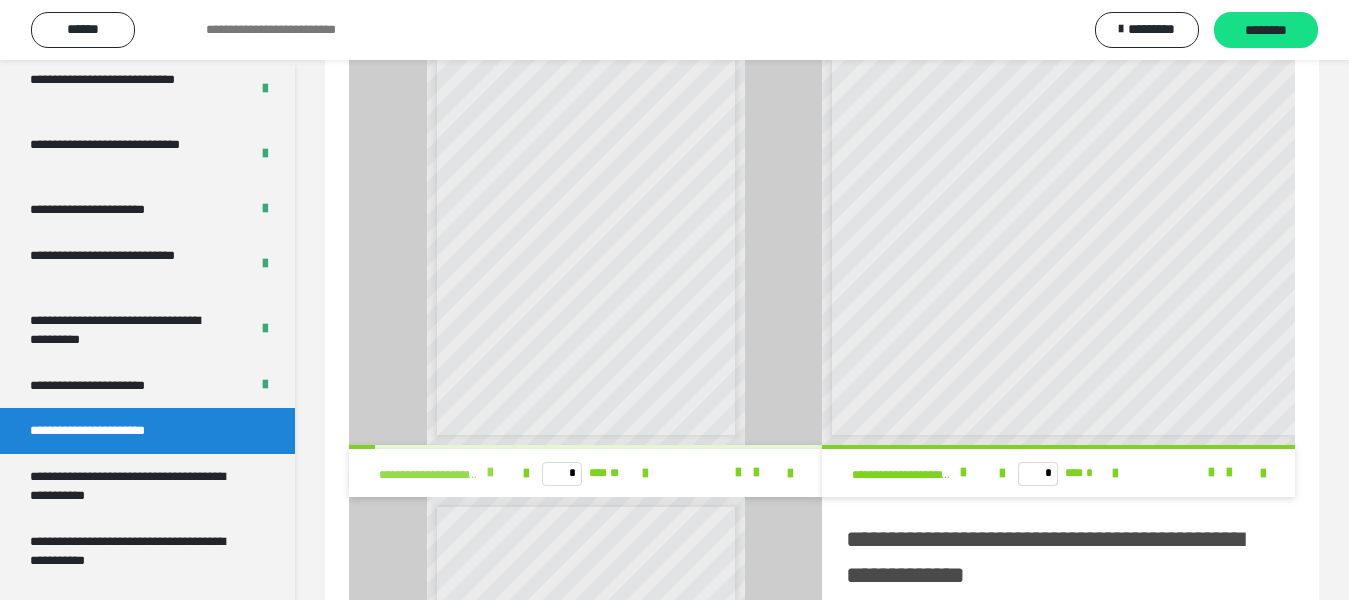 click at bounding box center [490, 473] 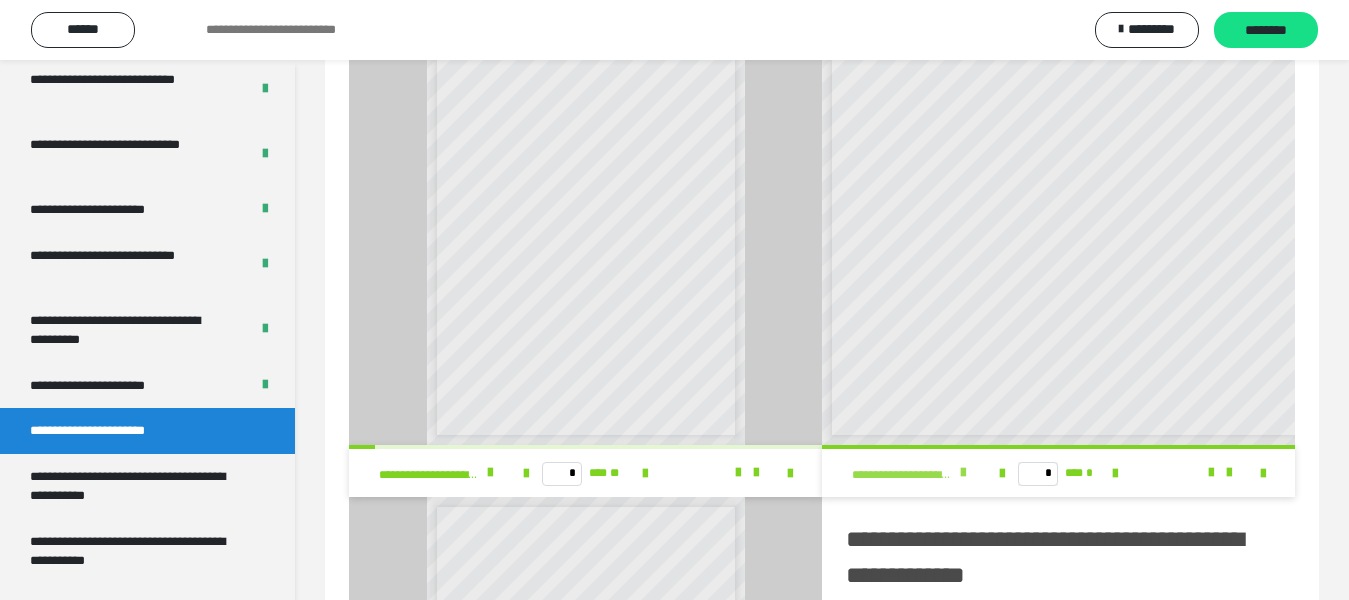 click at bounding box center (963, 473) 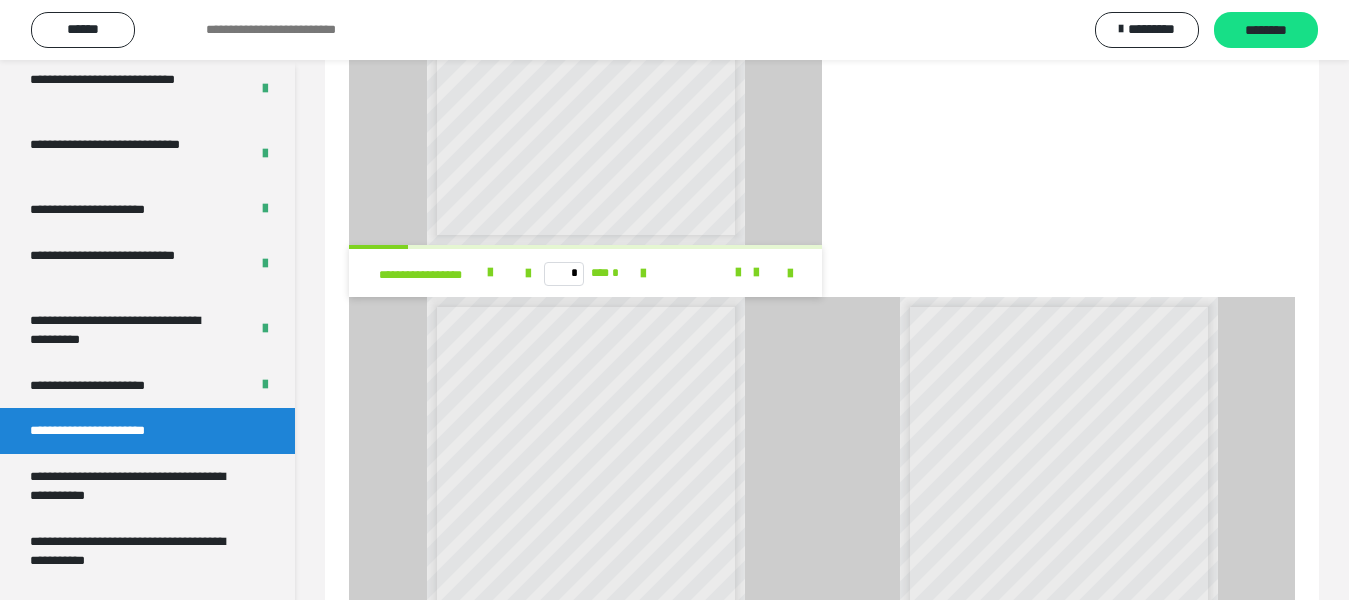 scroll, scrollTop: 1895, scrollLeft: 0, axis: vertical 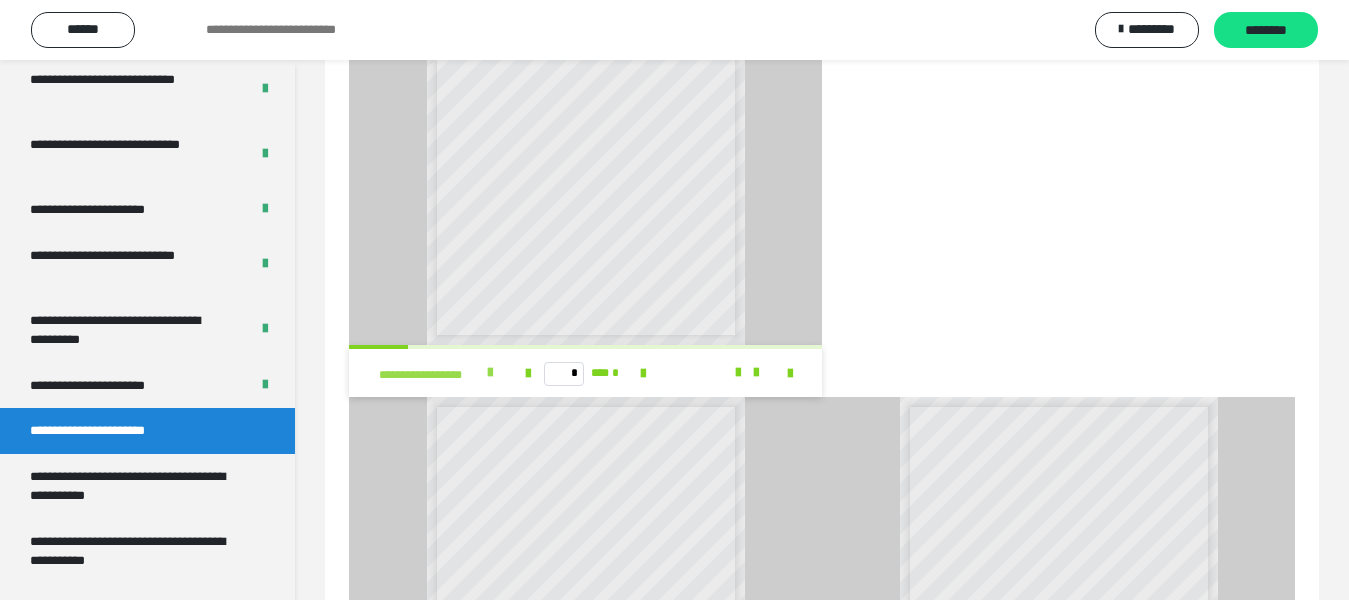 click at bounding box center [490, 373] 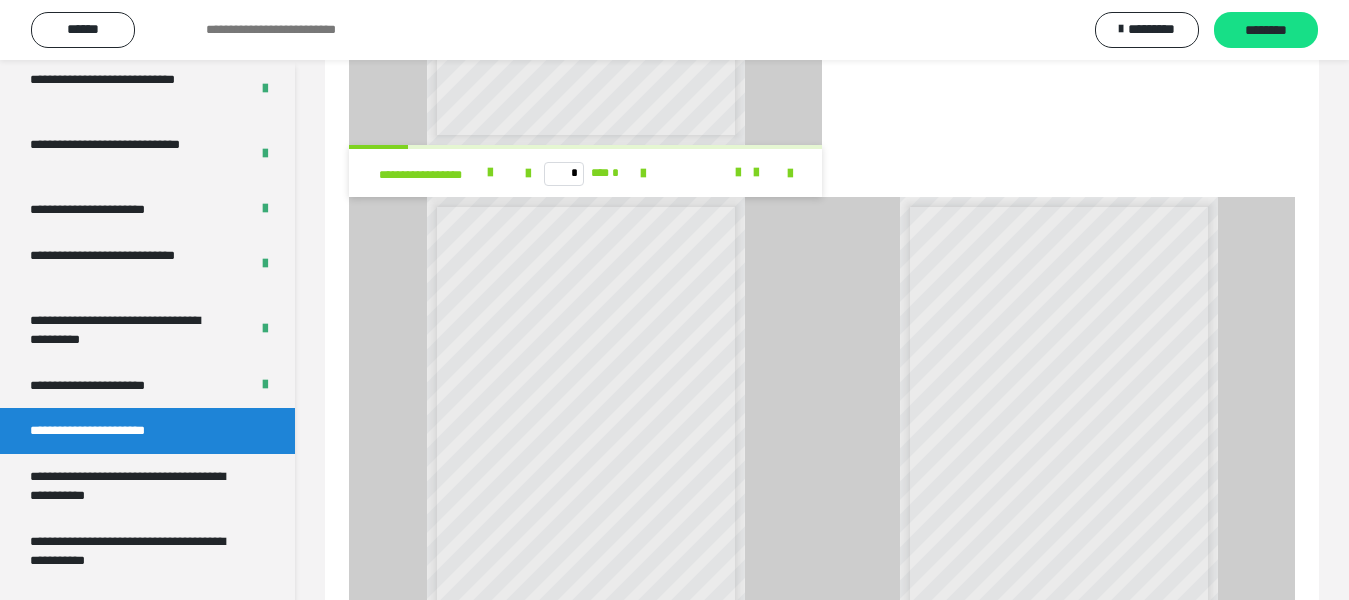 scroll, scrollTop: 2287, scrollLeft: 0, axis: vertical 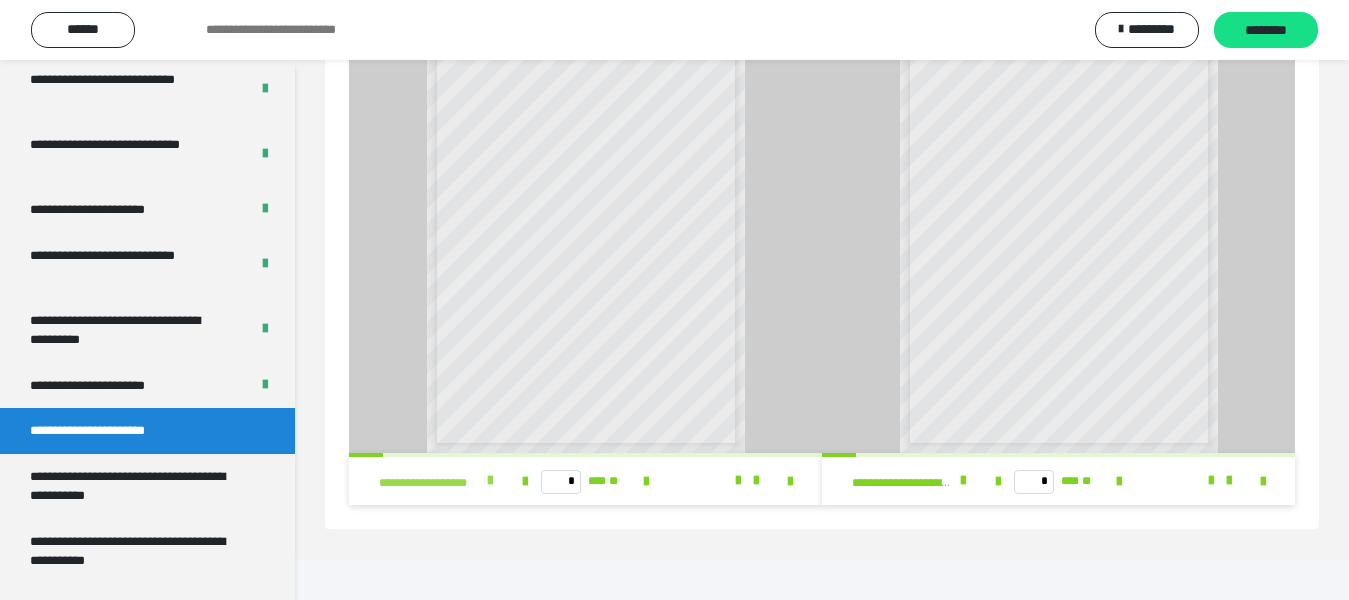 click at bounding box center (490, 481) 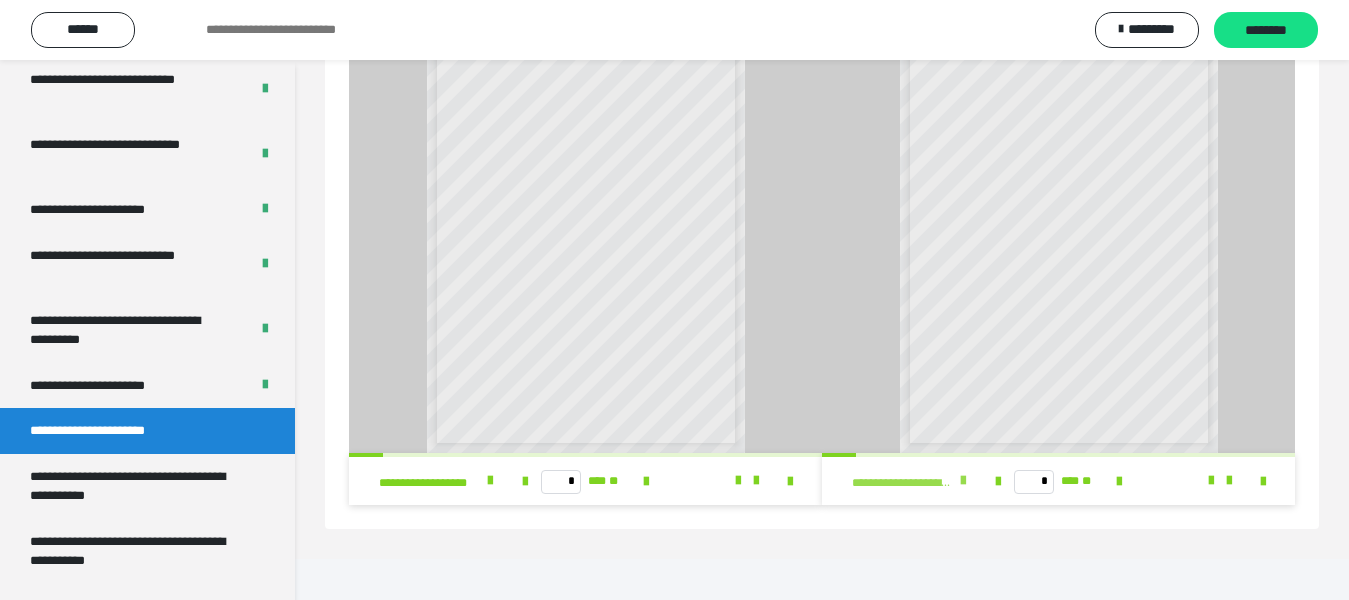 click at bounding box center [963, 481] 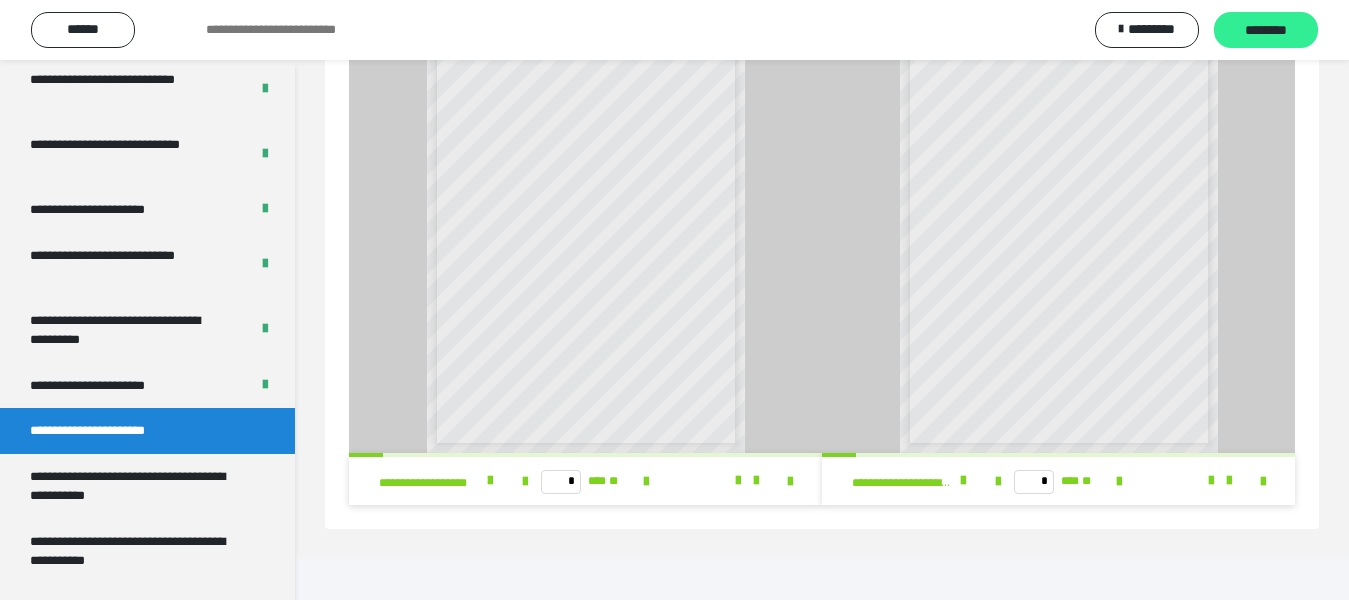 click on "********" at bounding box center [1266, 31] 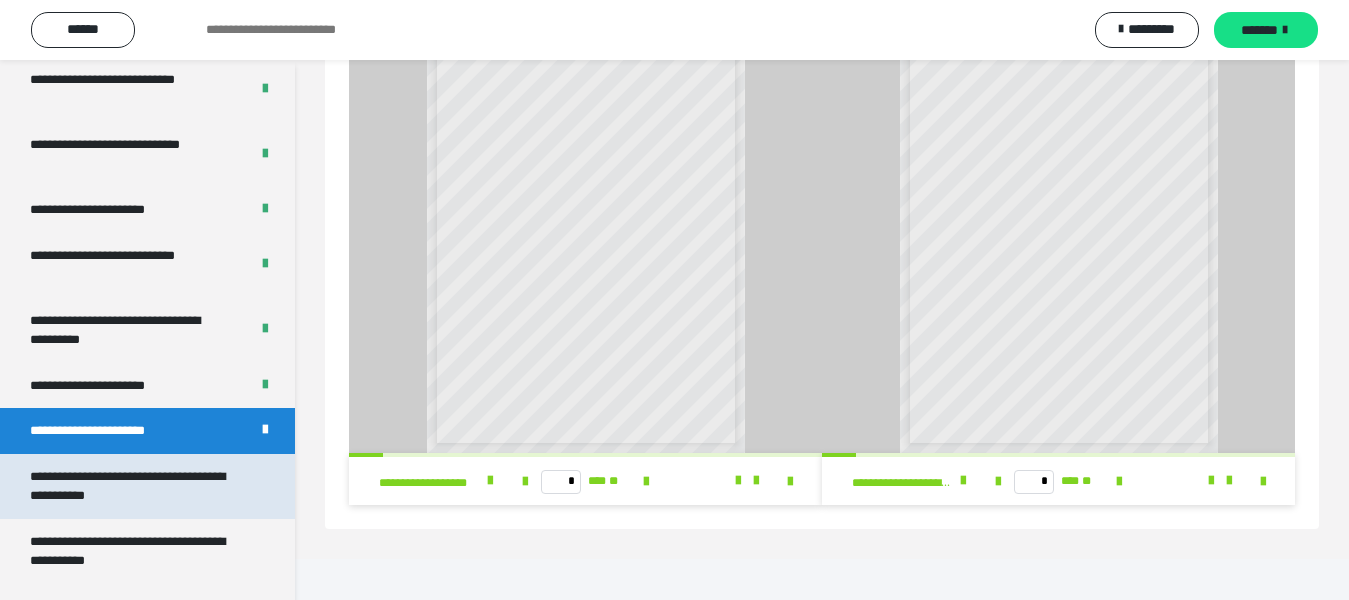 click on "**********" at bounding box center (131, 486) 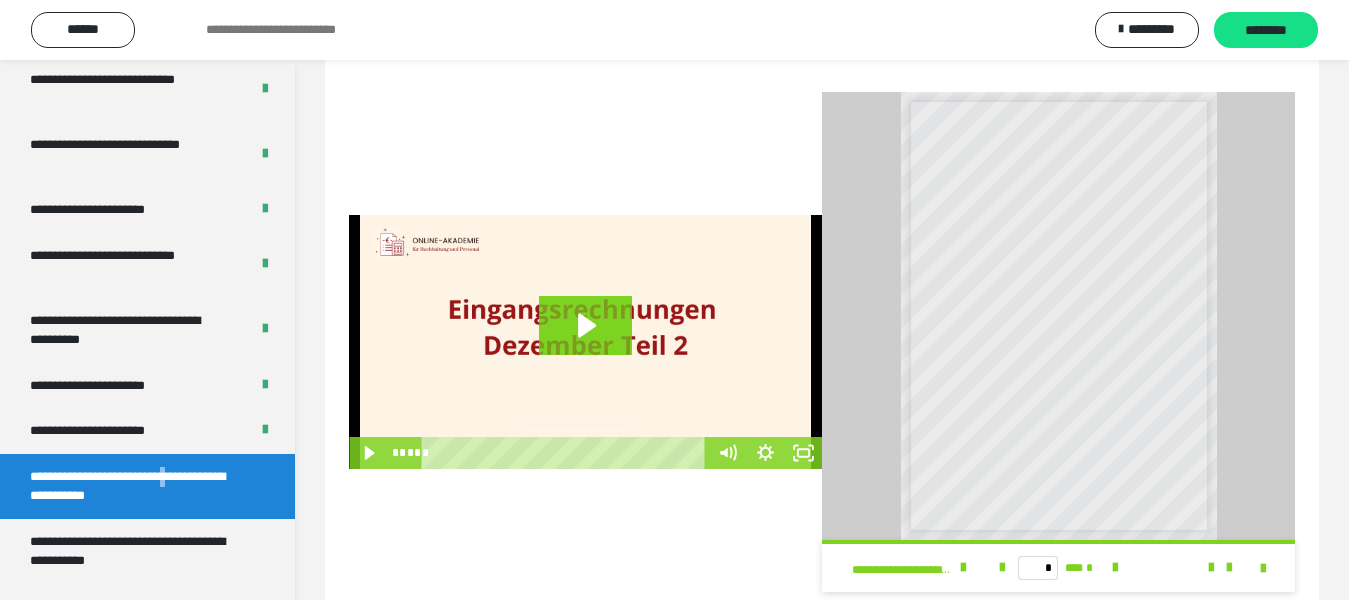 scroll, scrollTop: 546, scrollLeft: 0, axis: vertical 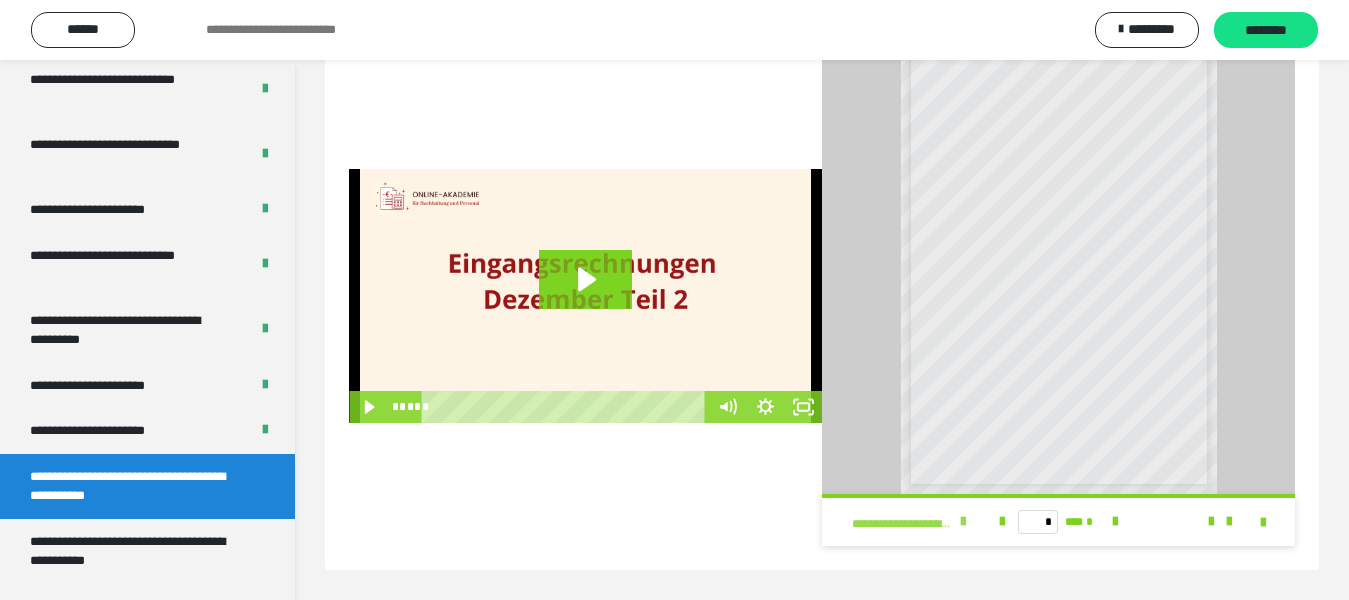 click at bounding box center [963, 522] 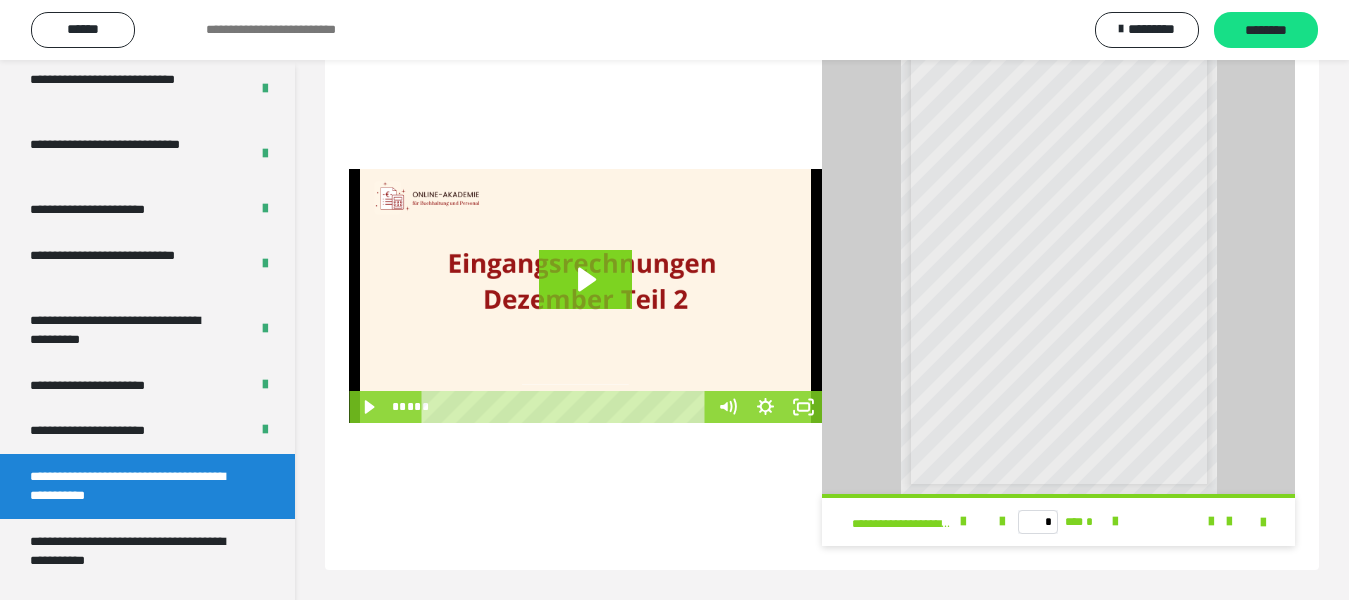 scroll, scrollTop: 4070, scrollLeft: 0, axis: vertical 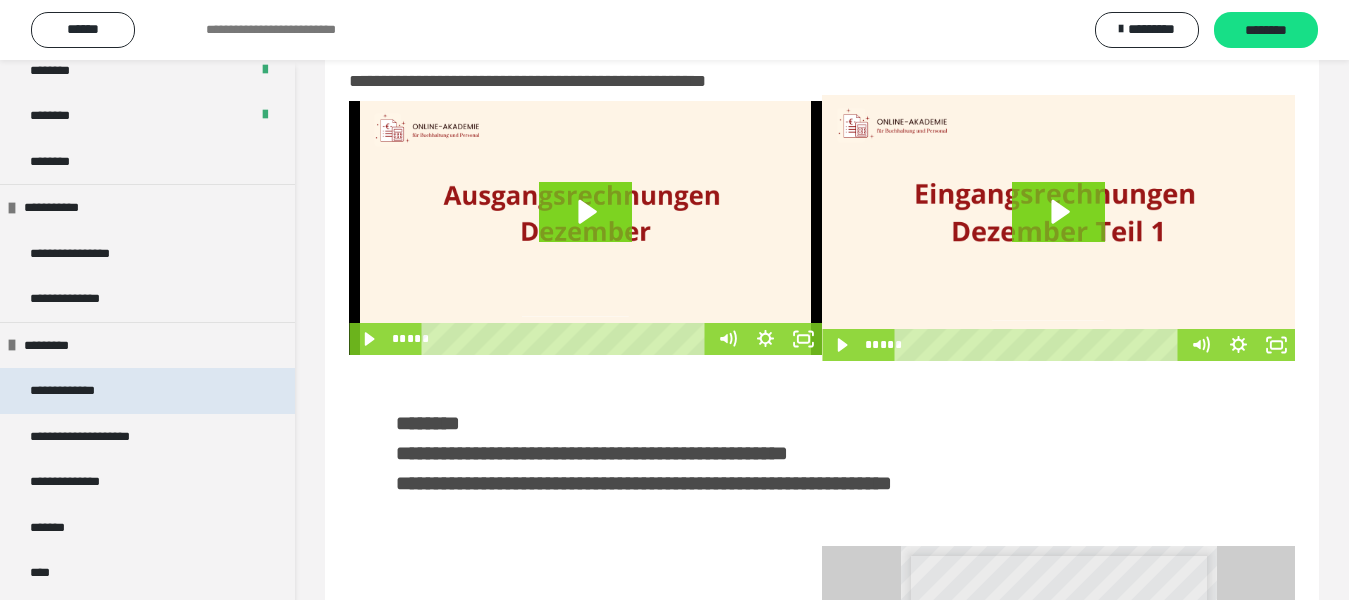 click on "**********" at bounding box center [77, 391] 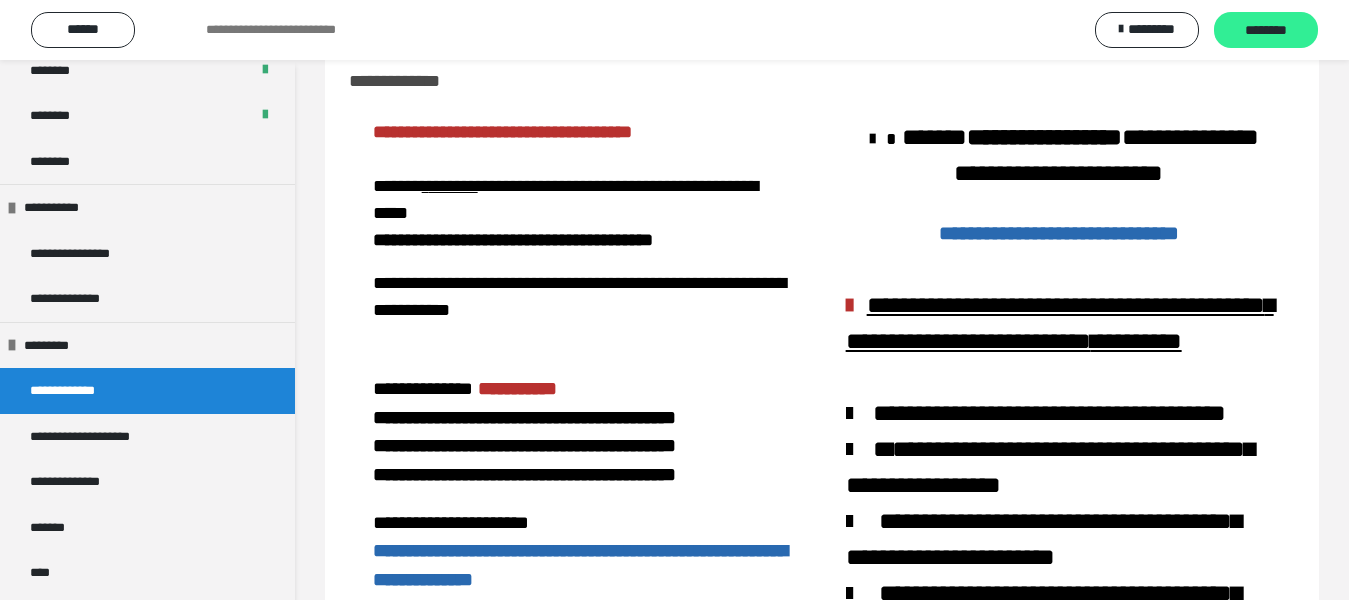 click on "********" at bounding box center [1266, 31] 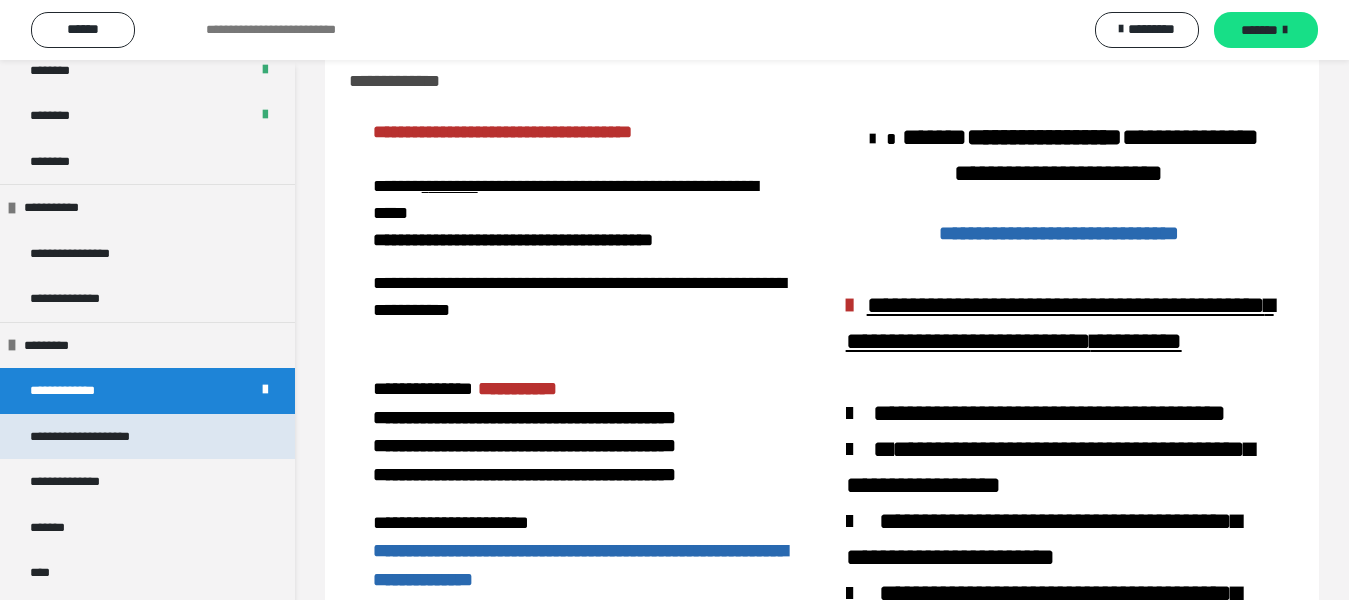 drag, startPoint x: 124, startPoint y: 454, endPoint x: 150, endPoint y: 443, distance: 28.231188 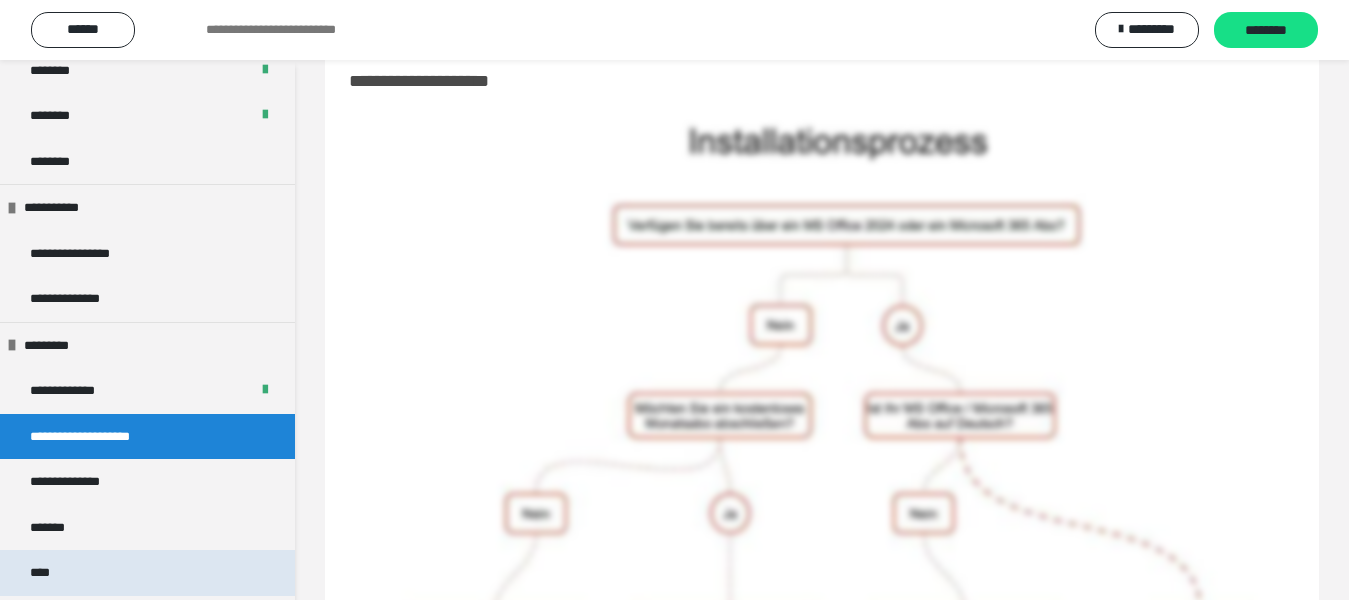 click on "********" at bounding box center (1266, 31) 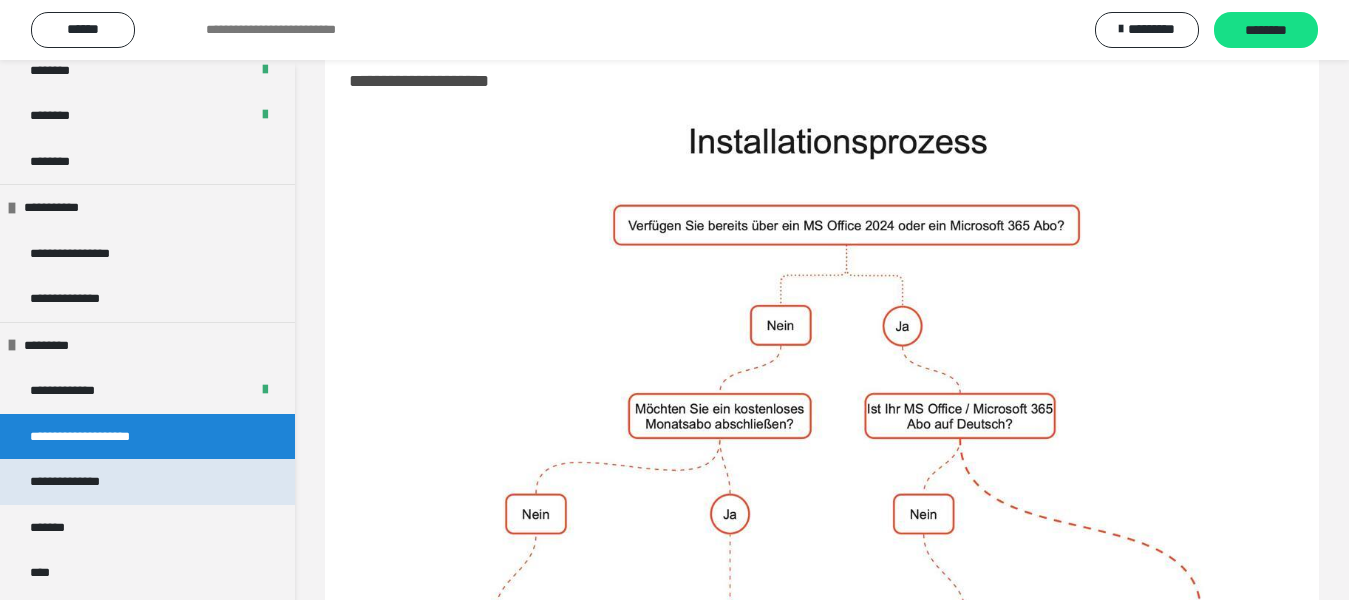 click on "**********" at bounding box center (81, 482) 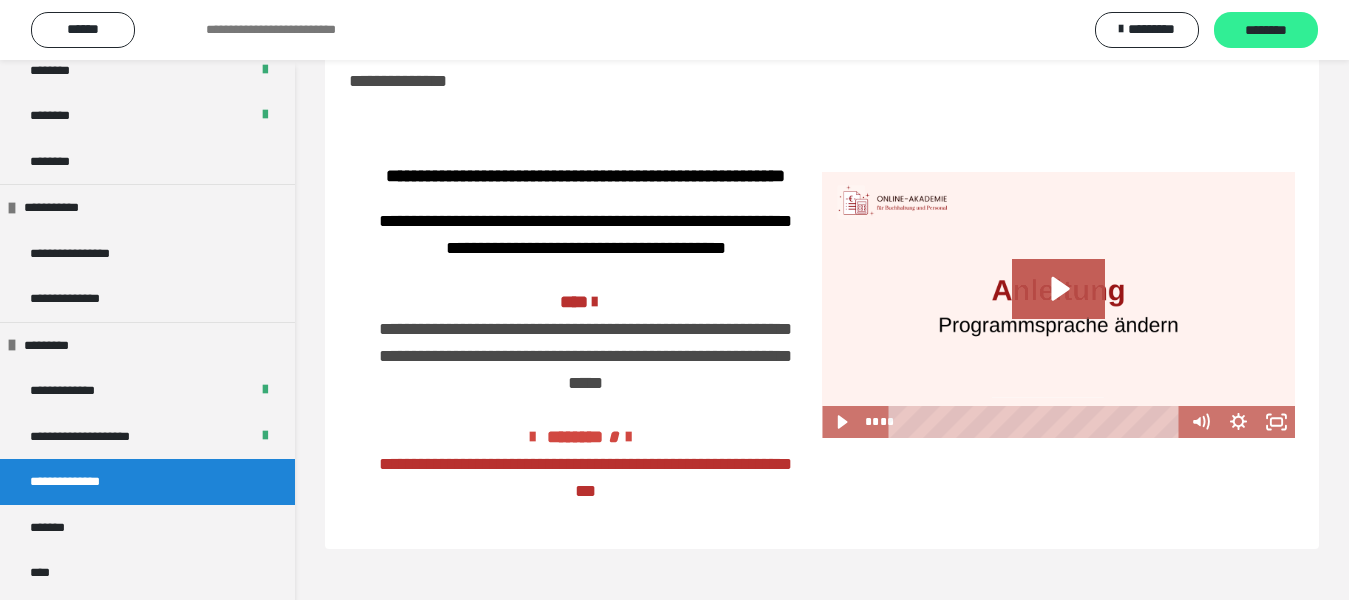 drag, startPoint x: 1276, startPoint y: 19, endPoint x: 1255, endPoint y: 37, distance: 27.658634 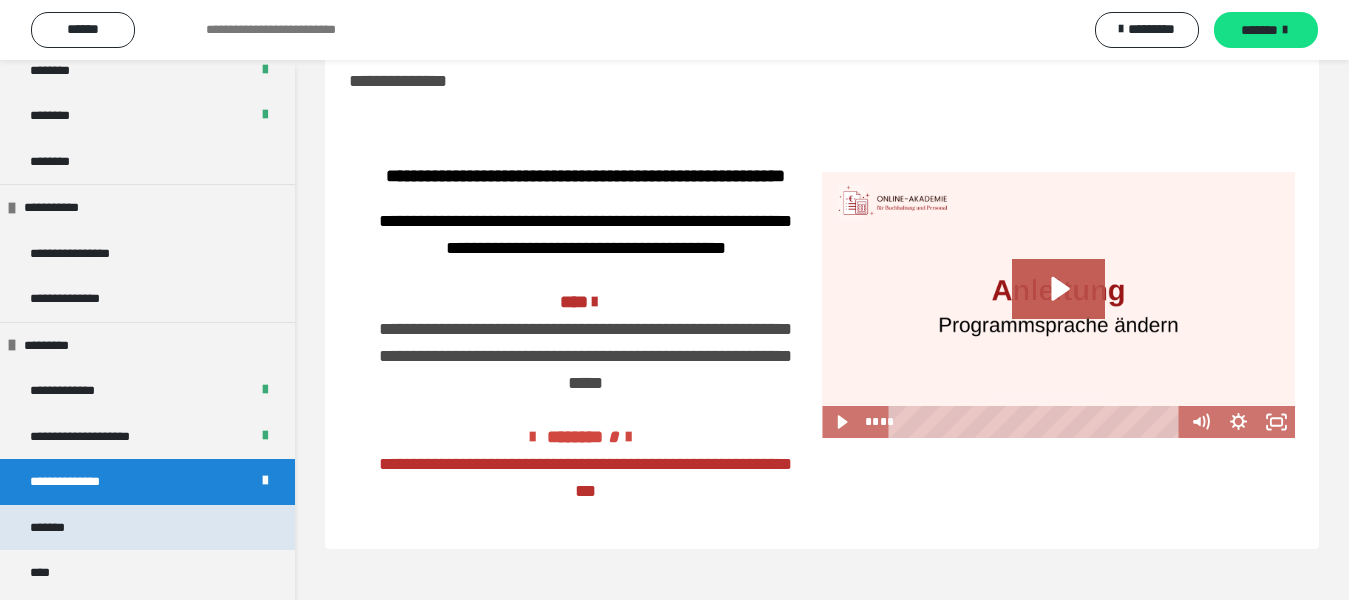 scroll, scrollTop: 1600, scrollLeft: 0, axis: vertical 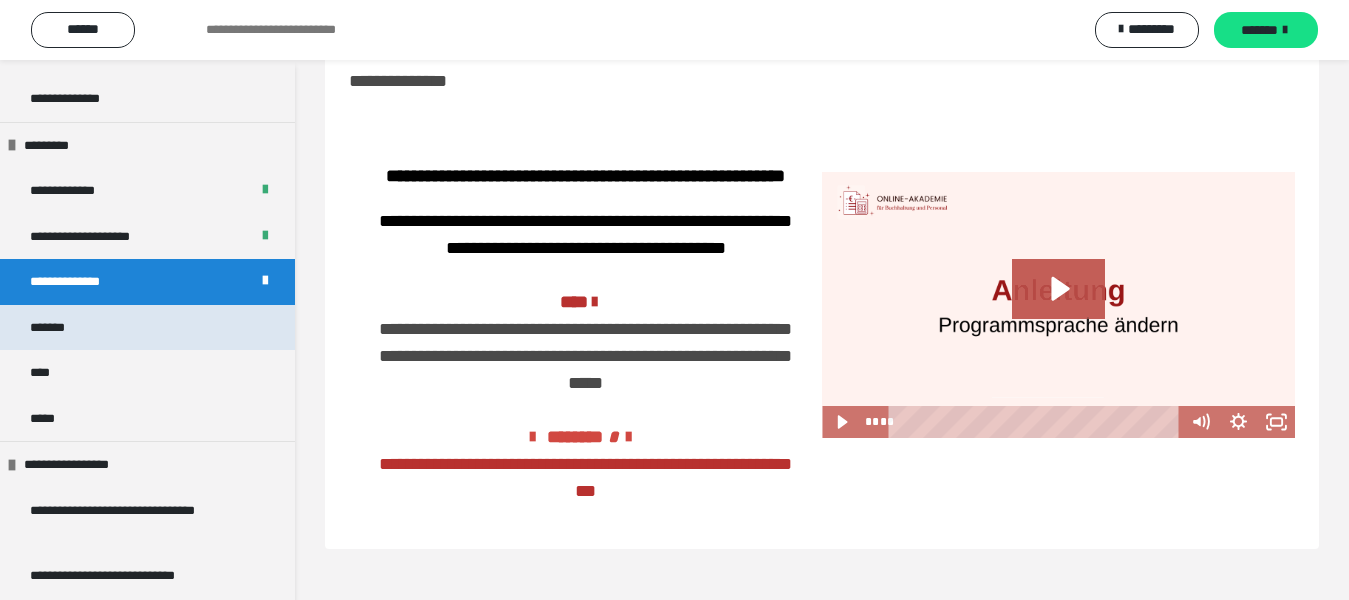 click on "*******" at bounding box center [147, 328] 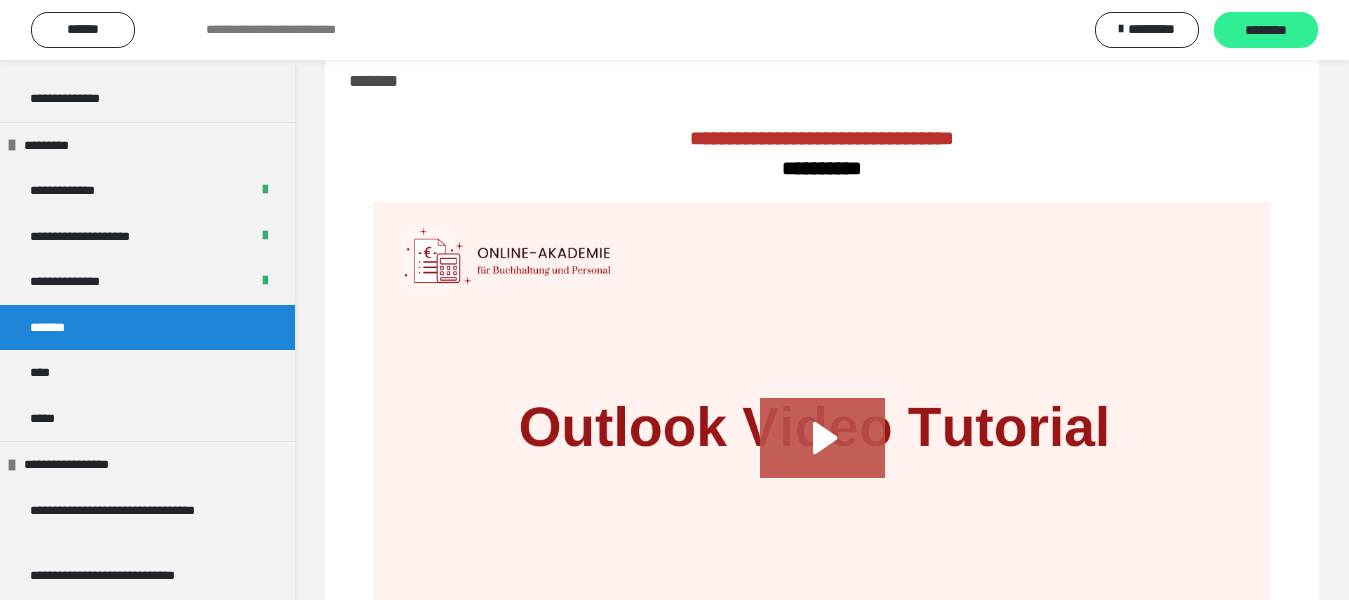 click on "********" at bounding box center [1266, 31] 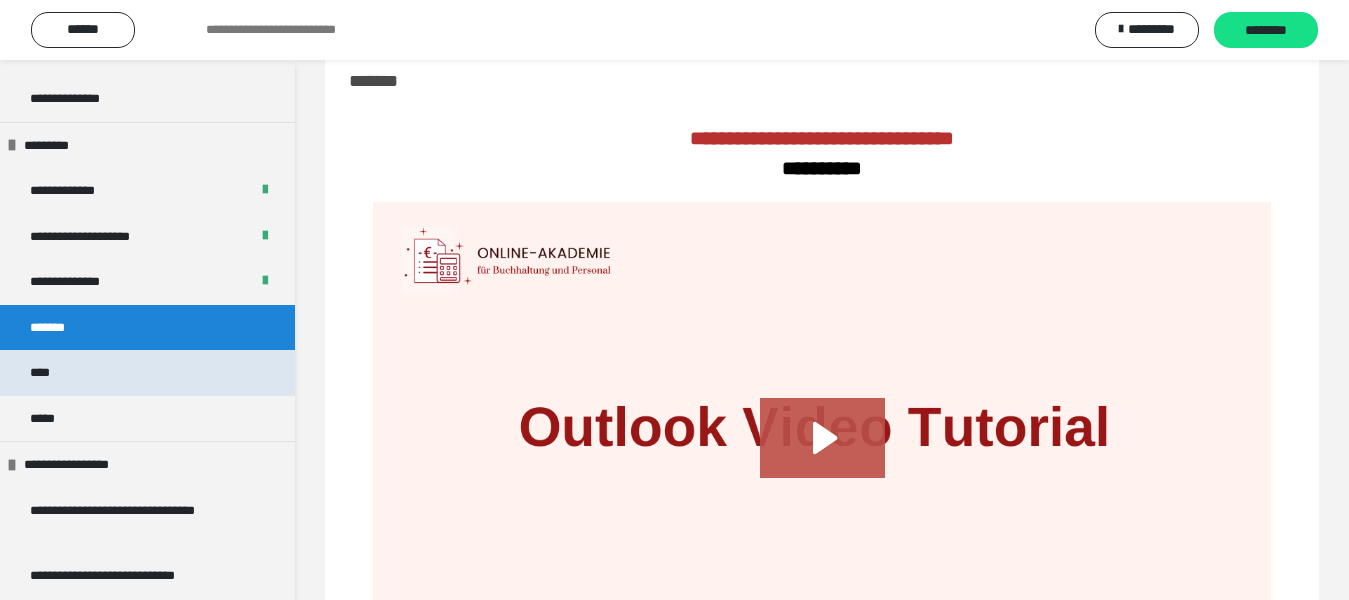 click on "****" at bounding box center [147, 373] 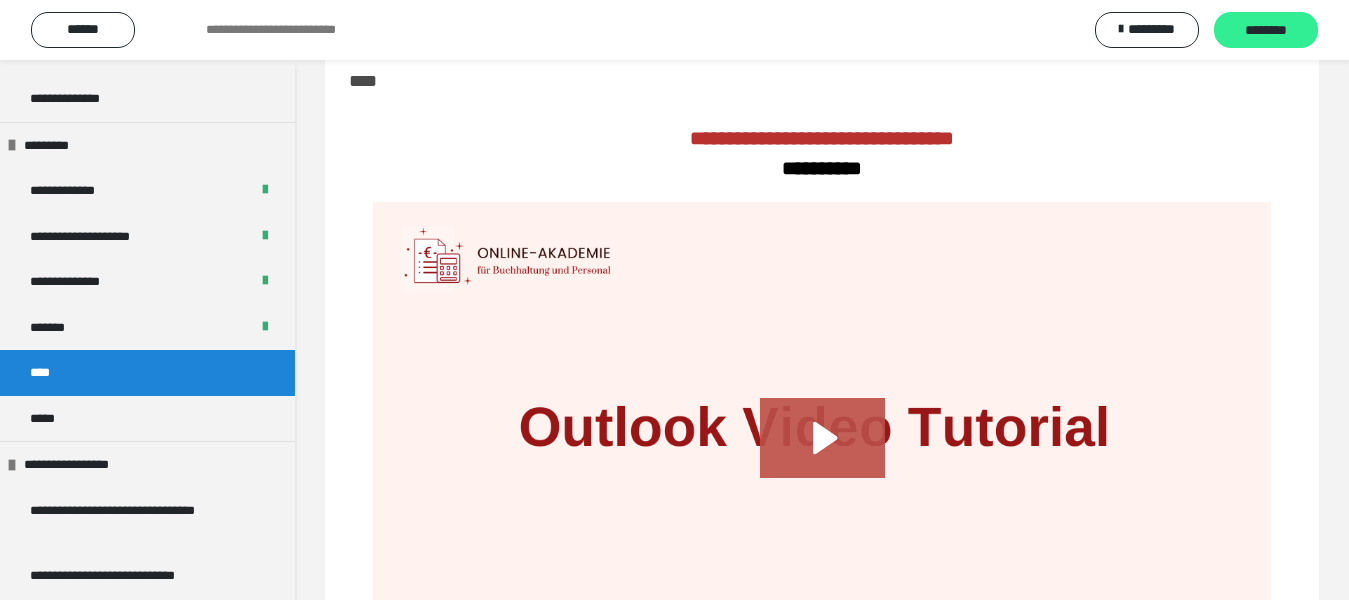 click on "********" at bounding box center (1266, 31) 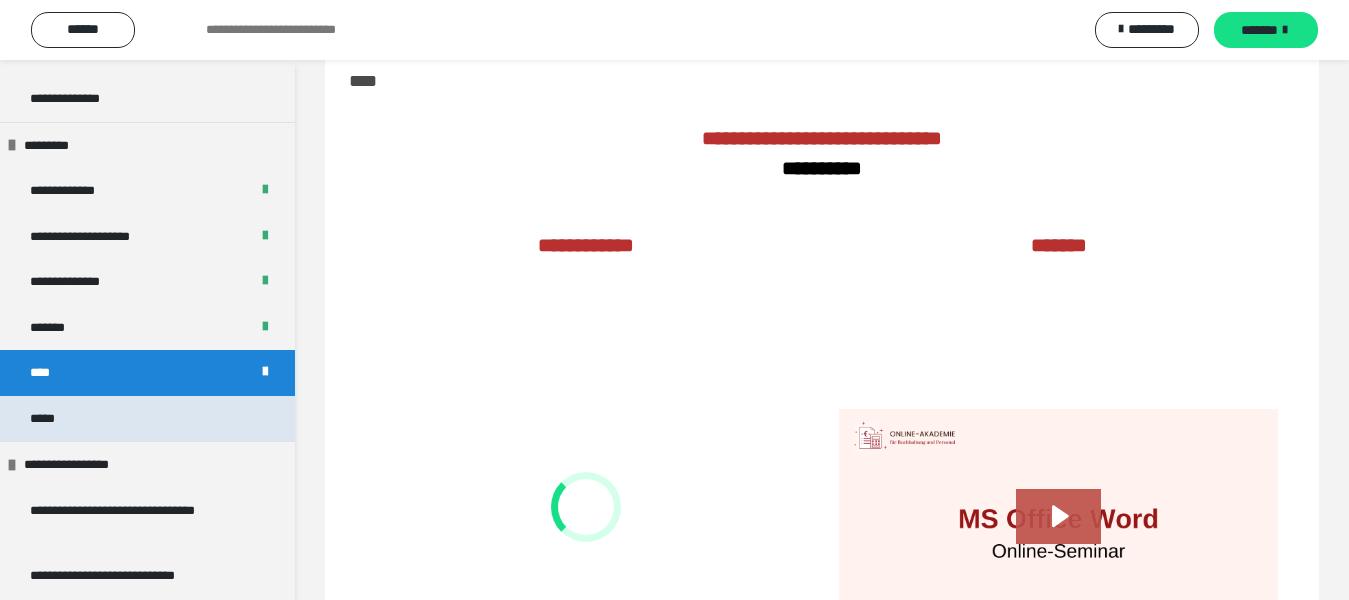 drag, startPoint x: 186, startPoint y: 416, endPoint x: 215, endPoint y: 401, distance: 32.649654 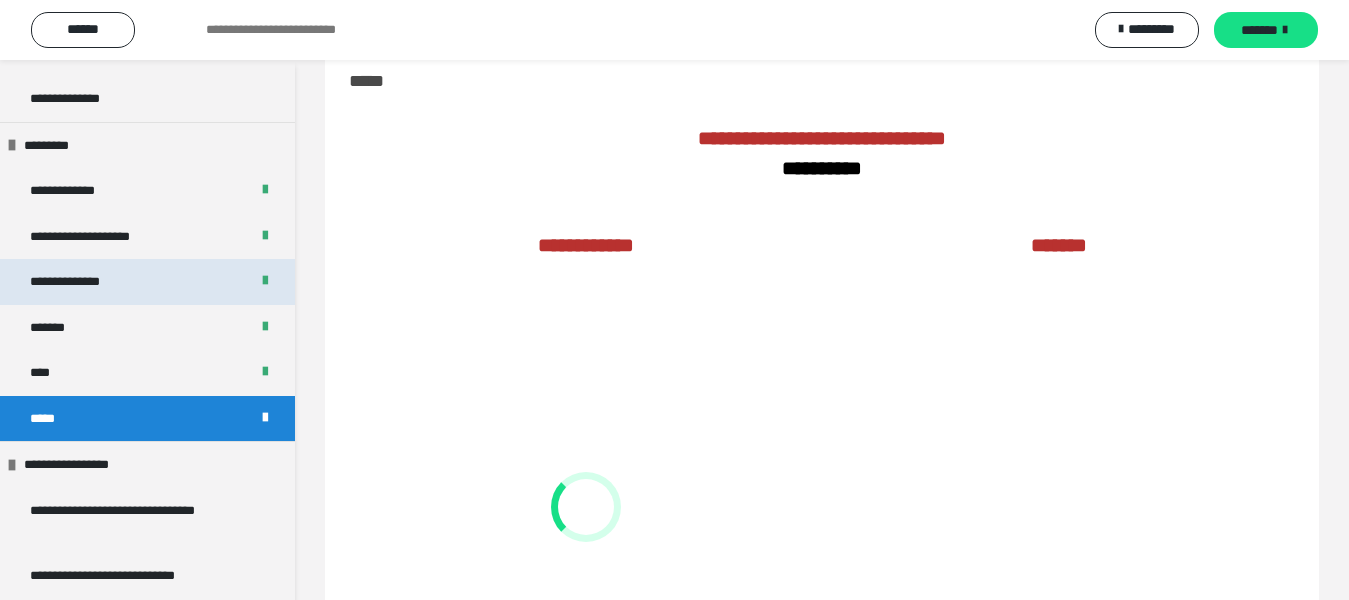 scroll, scrollTop: 0, scrollLeft: 0, axis: both 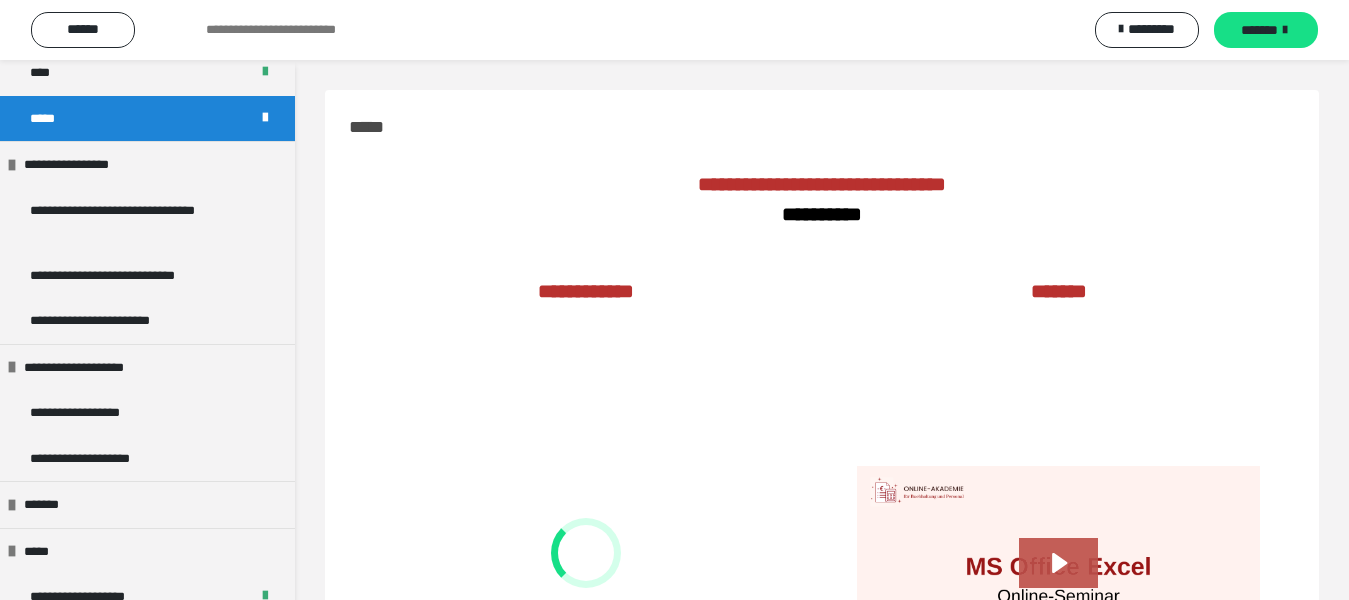 drag, startPoint x: 179, startPoint y: 215, endPoint x: 475, endPoint y: 128, distance: 308.52066 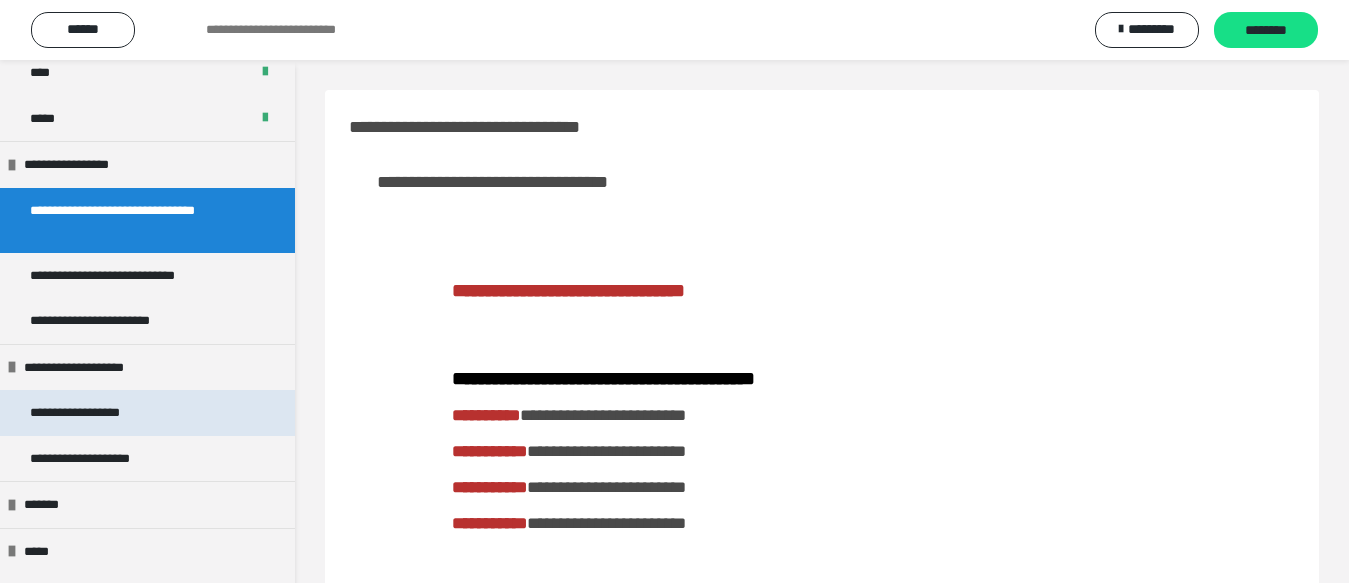 click on "********" at bounding box center (1266, 31) 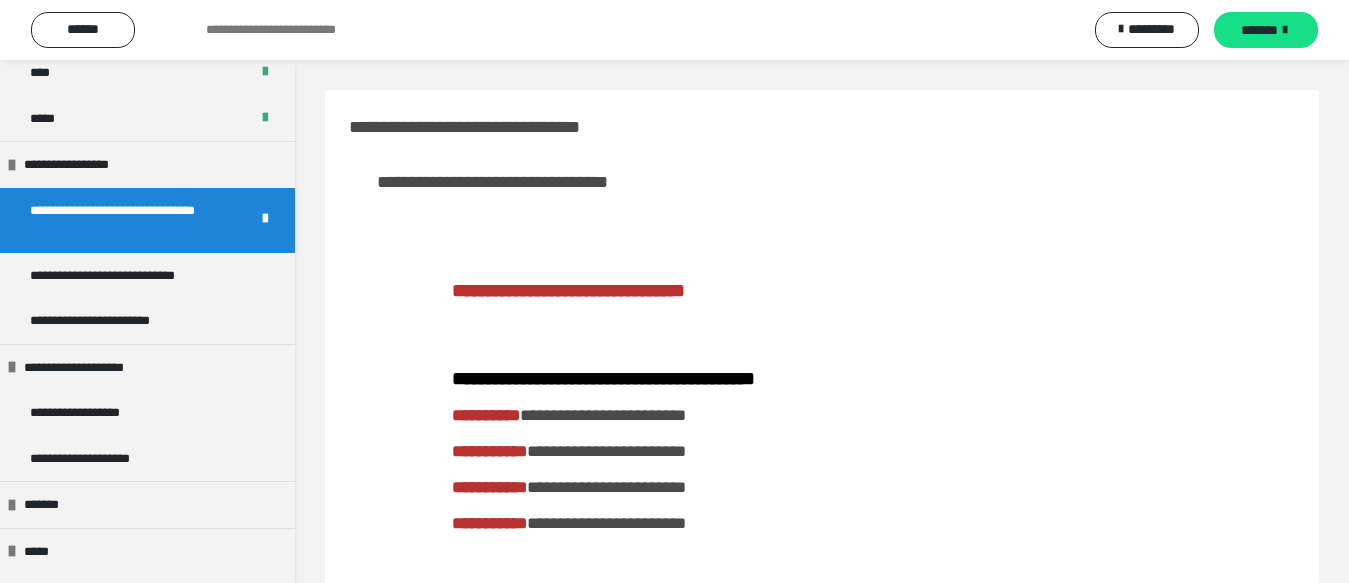 drag, startPoint x: 160, startPoint y: 270, endPoint x: 1054, endPoint y: 160, distance: 900.74194 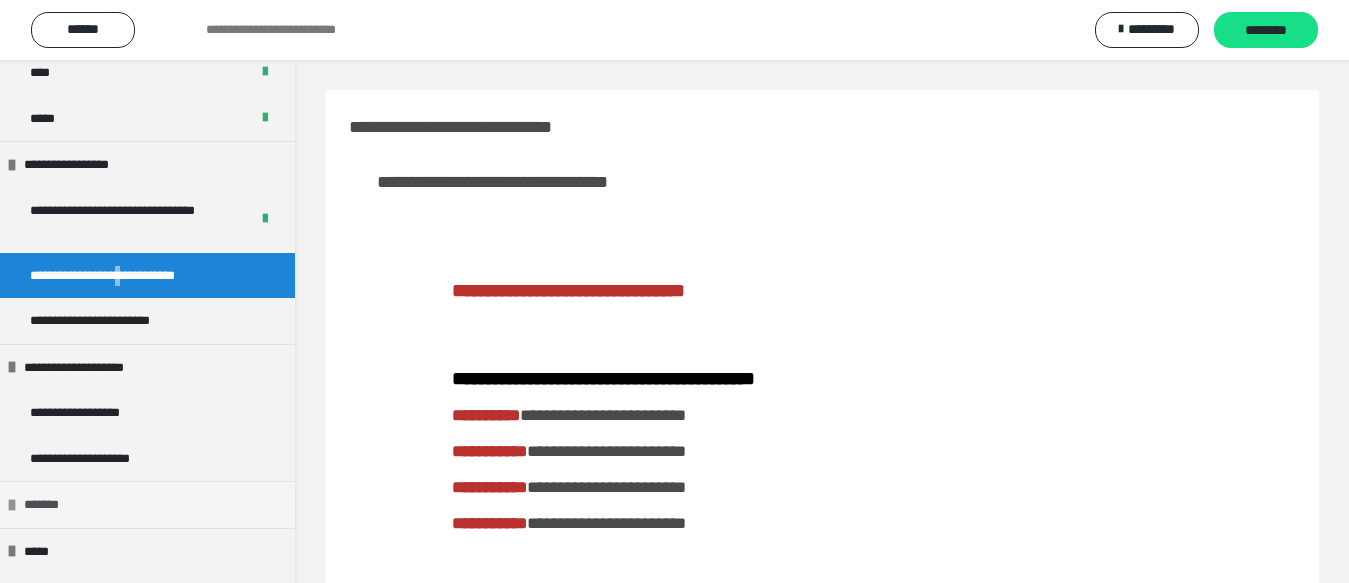 click on "********" at bounding box center (1266, 31) 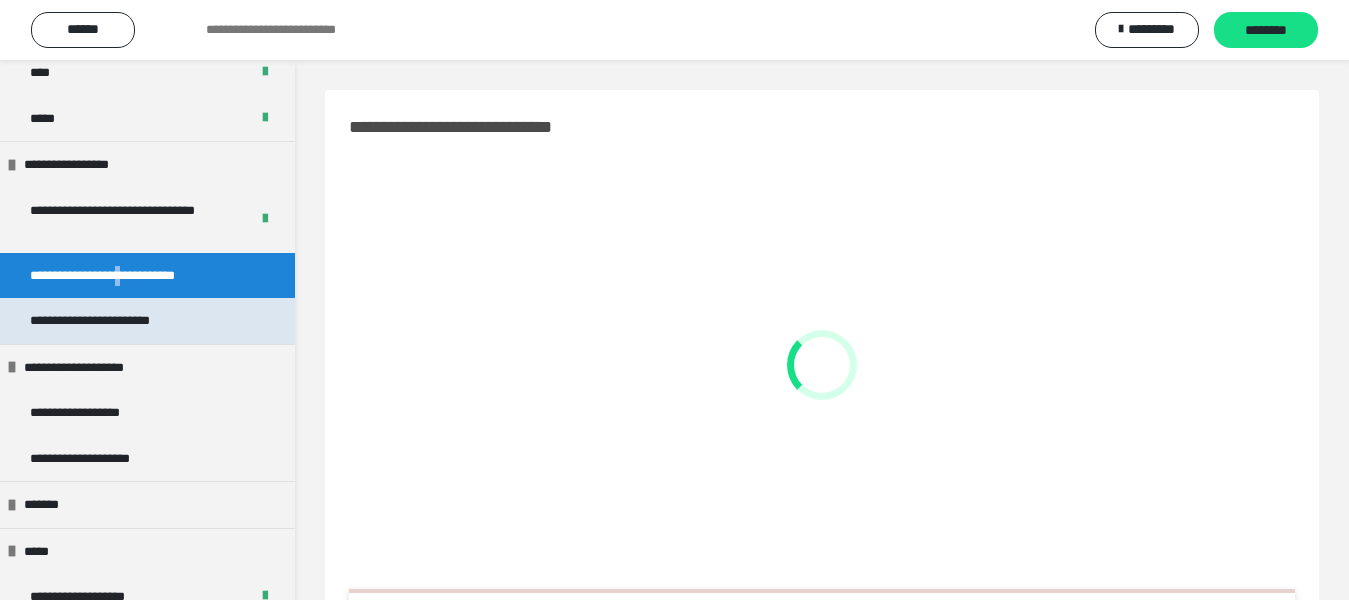 click on "**********" at bounding box center (117, 321) 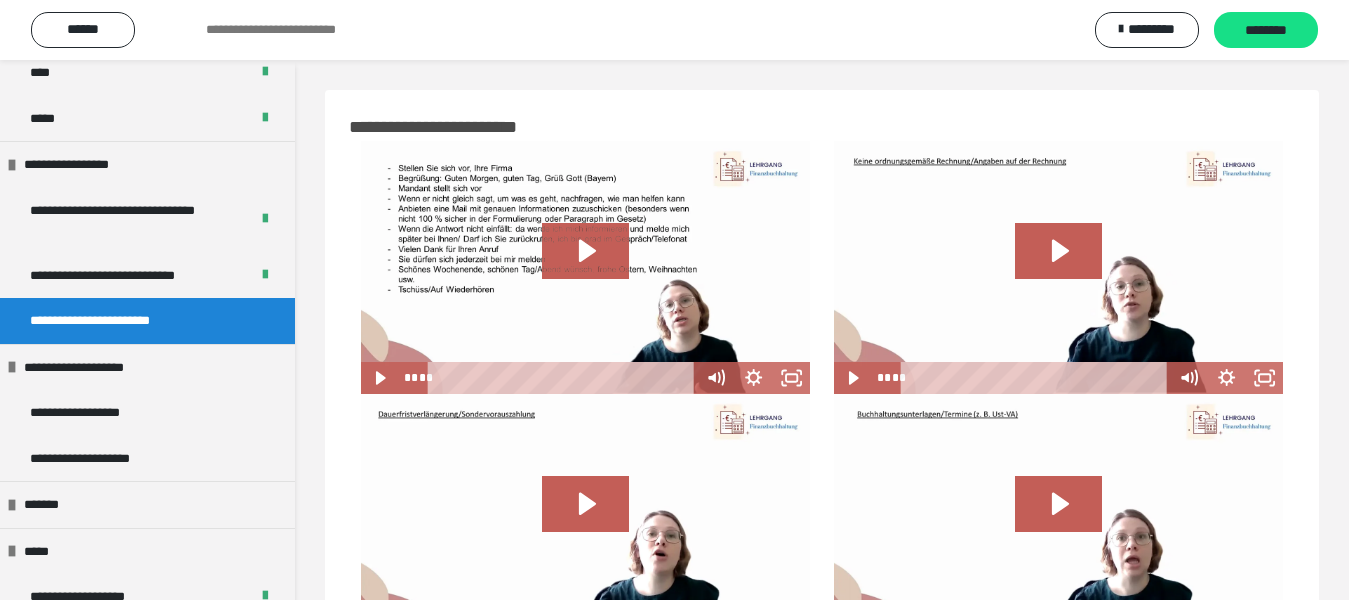 scroll, scrollTop: 300, scrollLeft: 0, axis: vertical 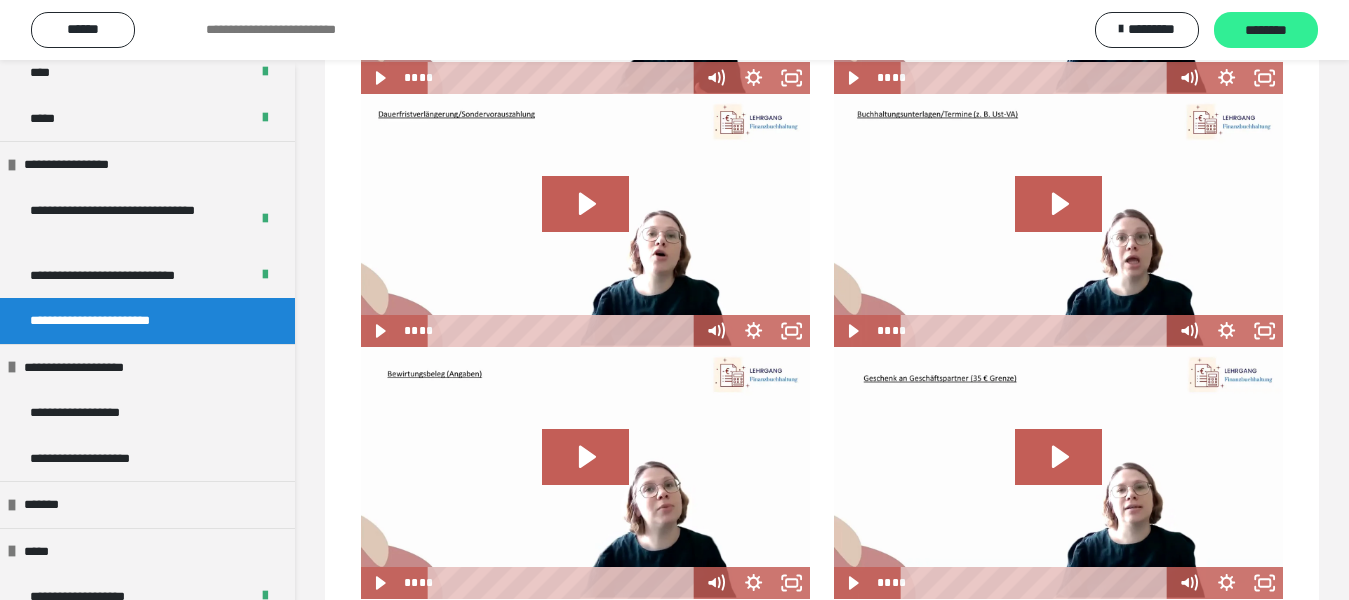 click on "********" at bounding box center [1266, 31] 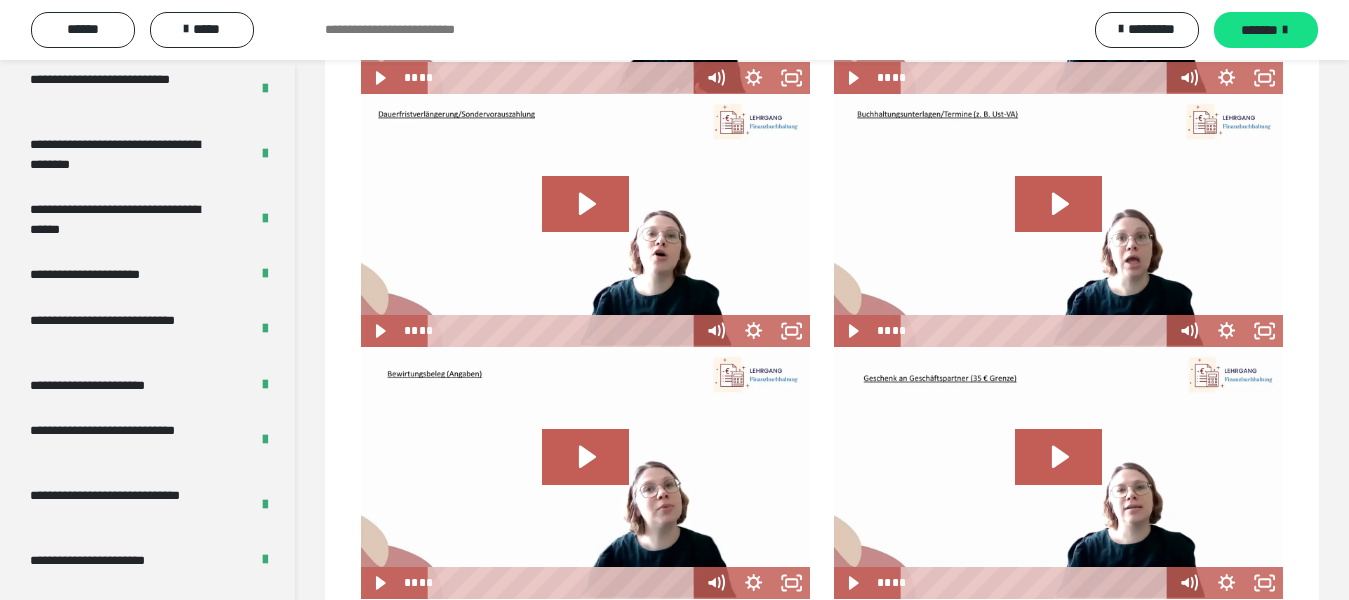 scroll, scrollTop: 4070, scrollLeft: 0, axis: vertical 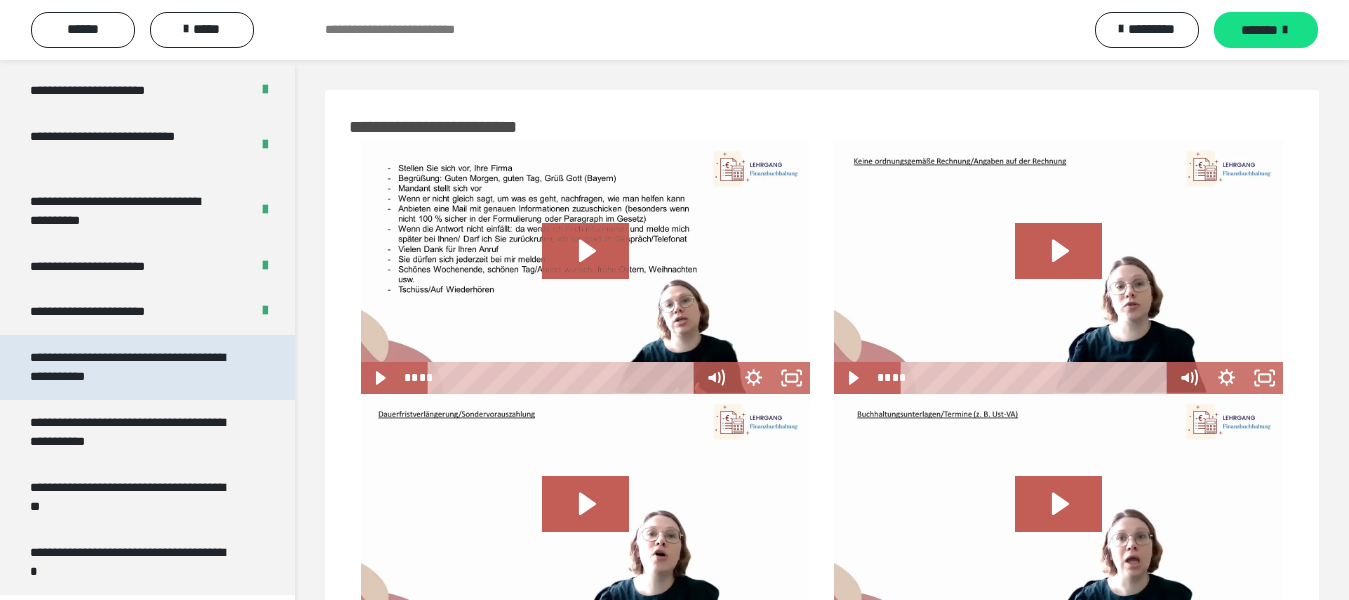 click on "**********" at bounding box center (131, 367) 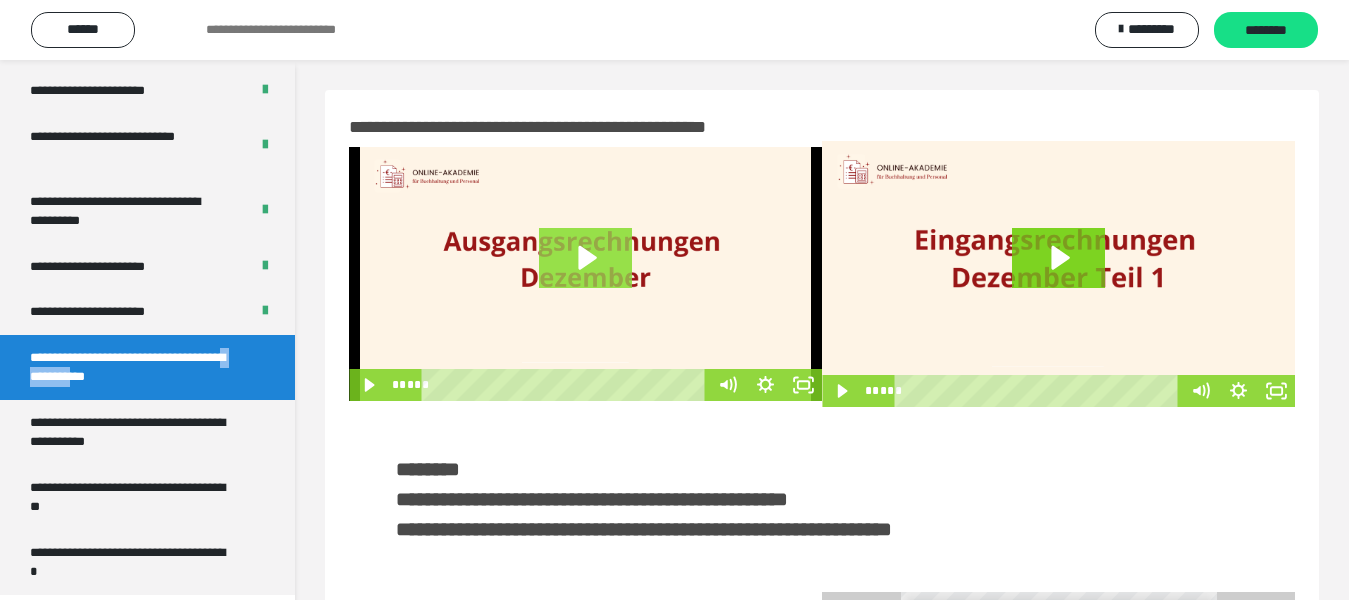 click 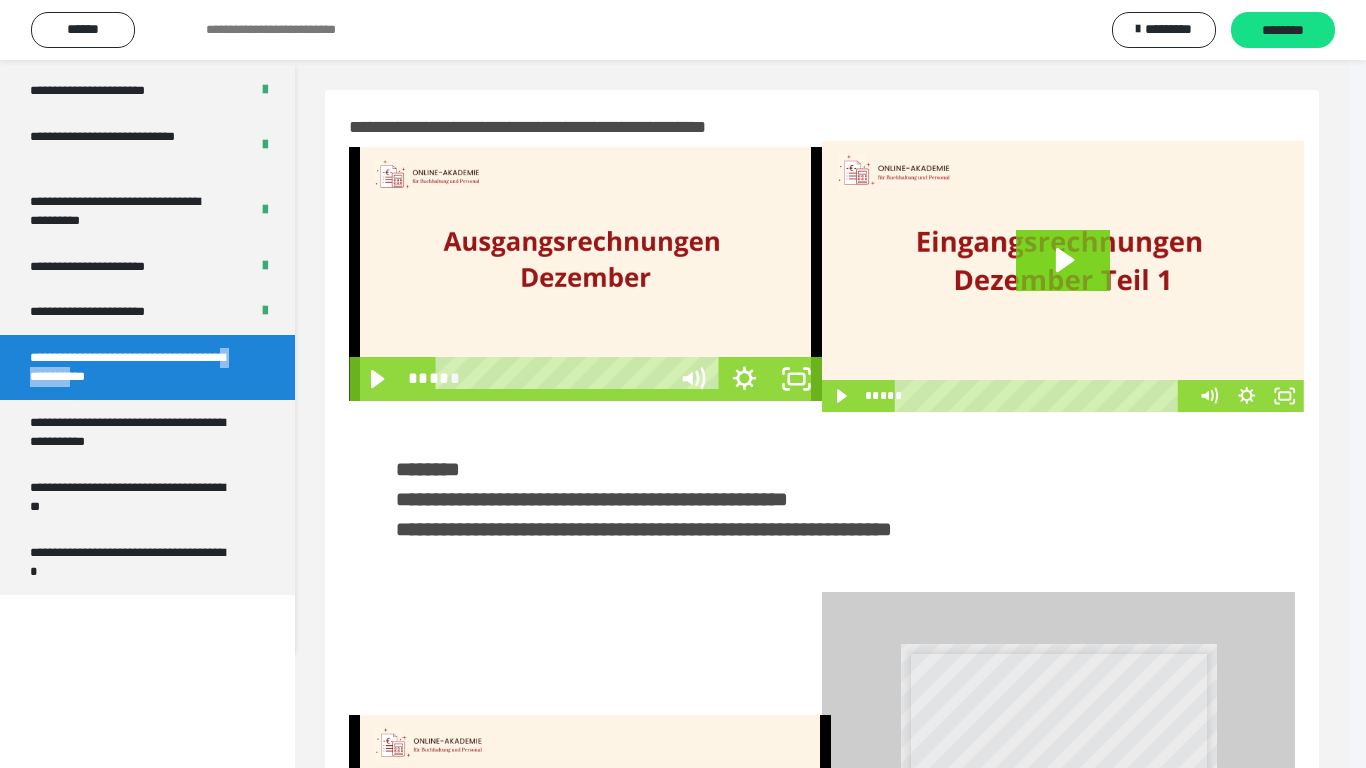 scroll, scrollTop: 3902, scrollLeft: 0, axis: vertical 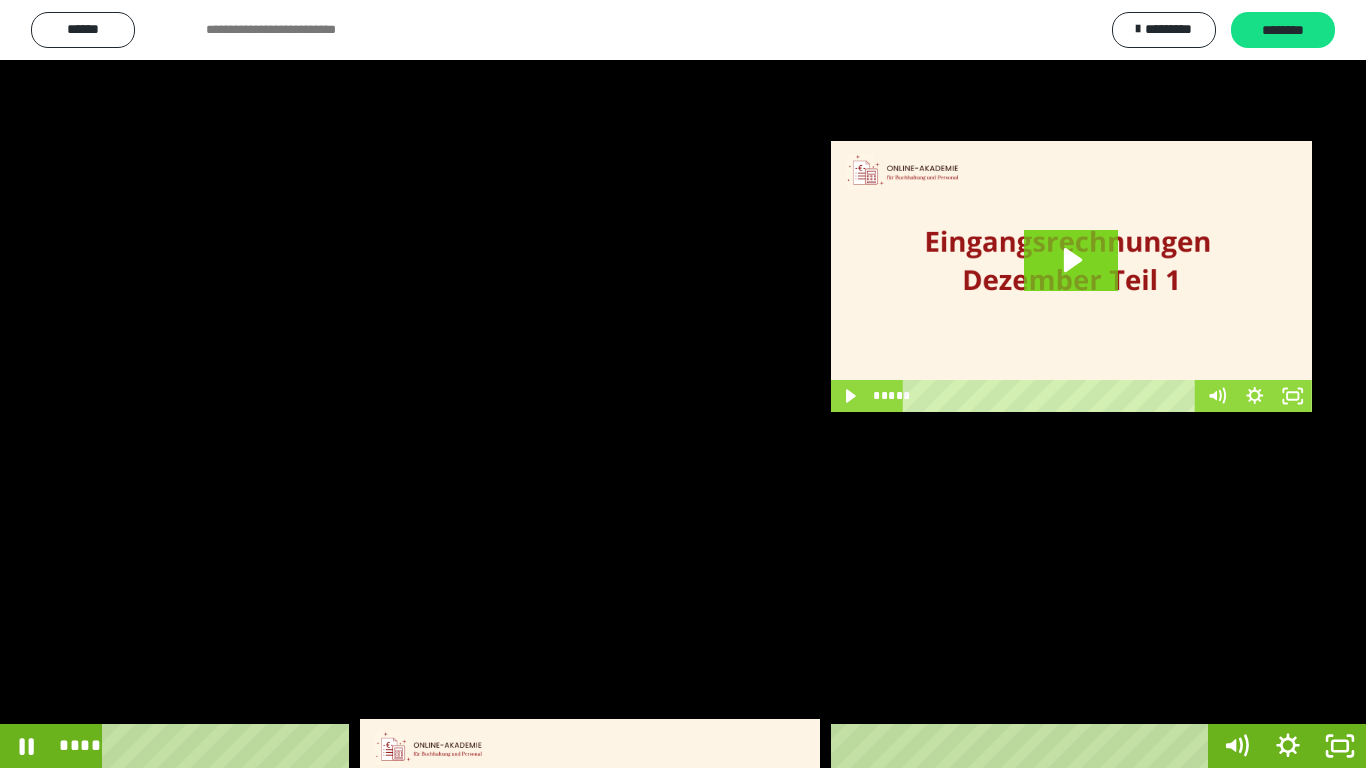 click at bounding box center (683, 384) 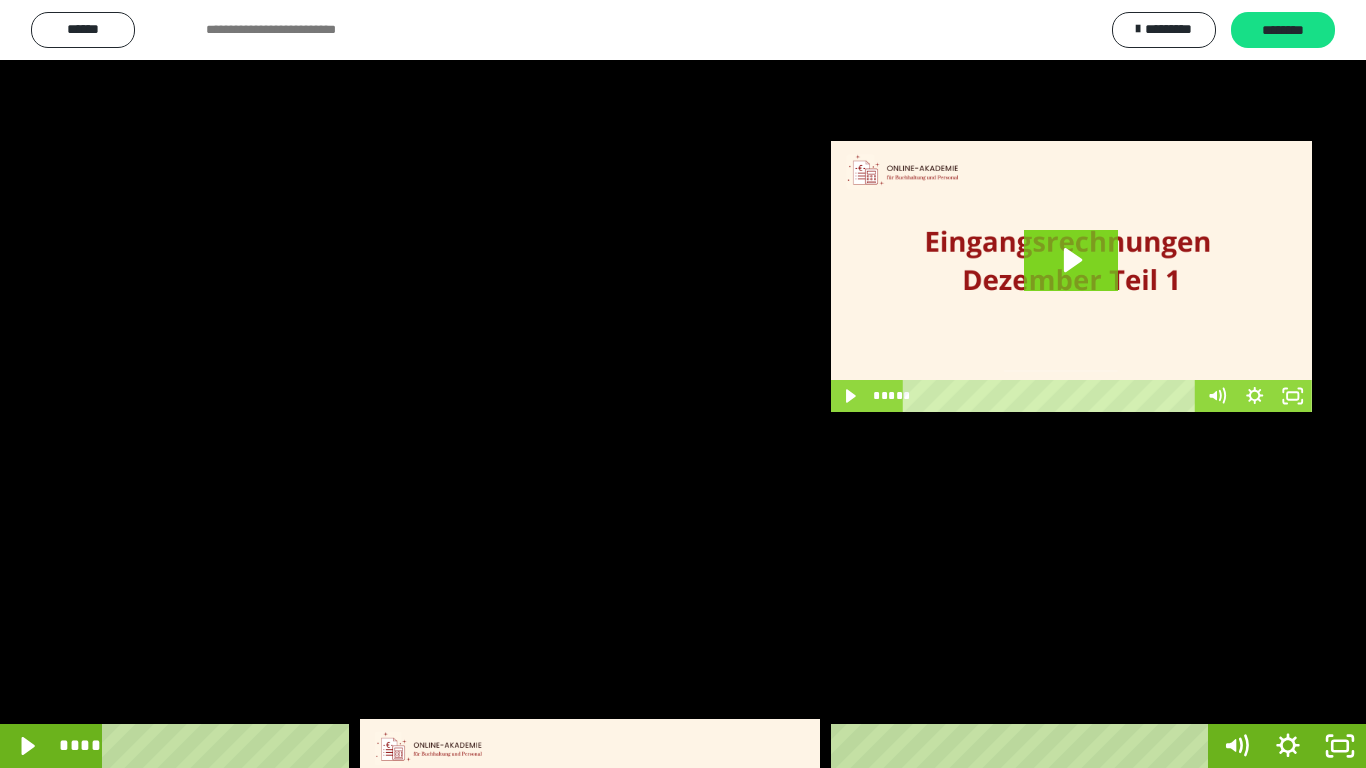 click at bounding box center (683, 384) 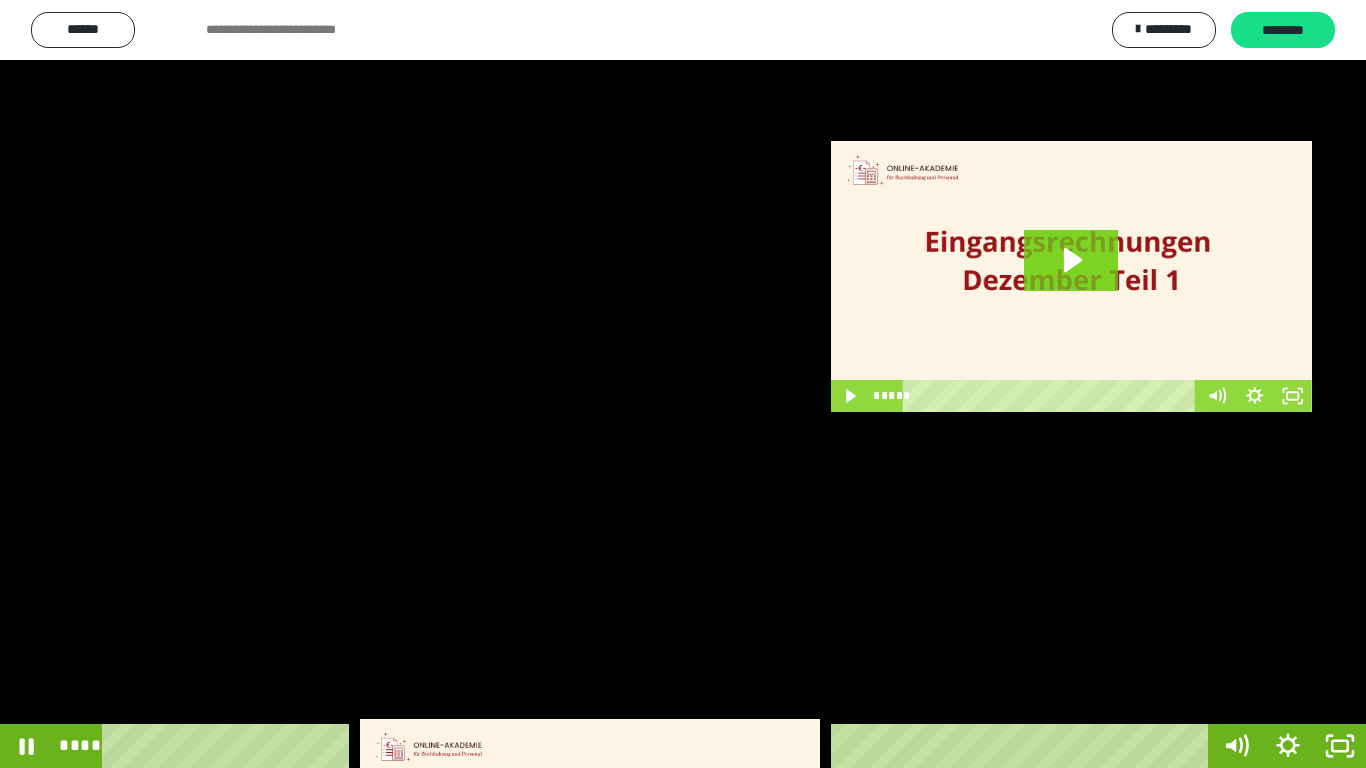 click at bounding box center [683, 384] 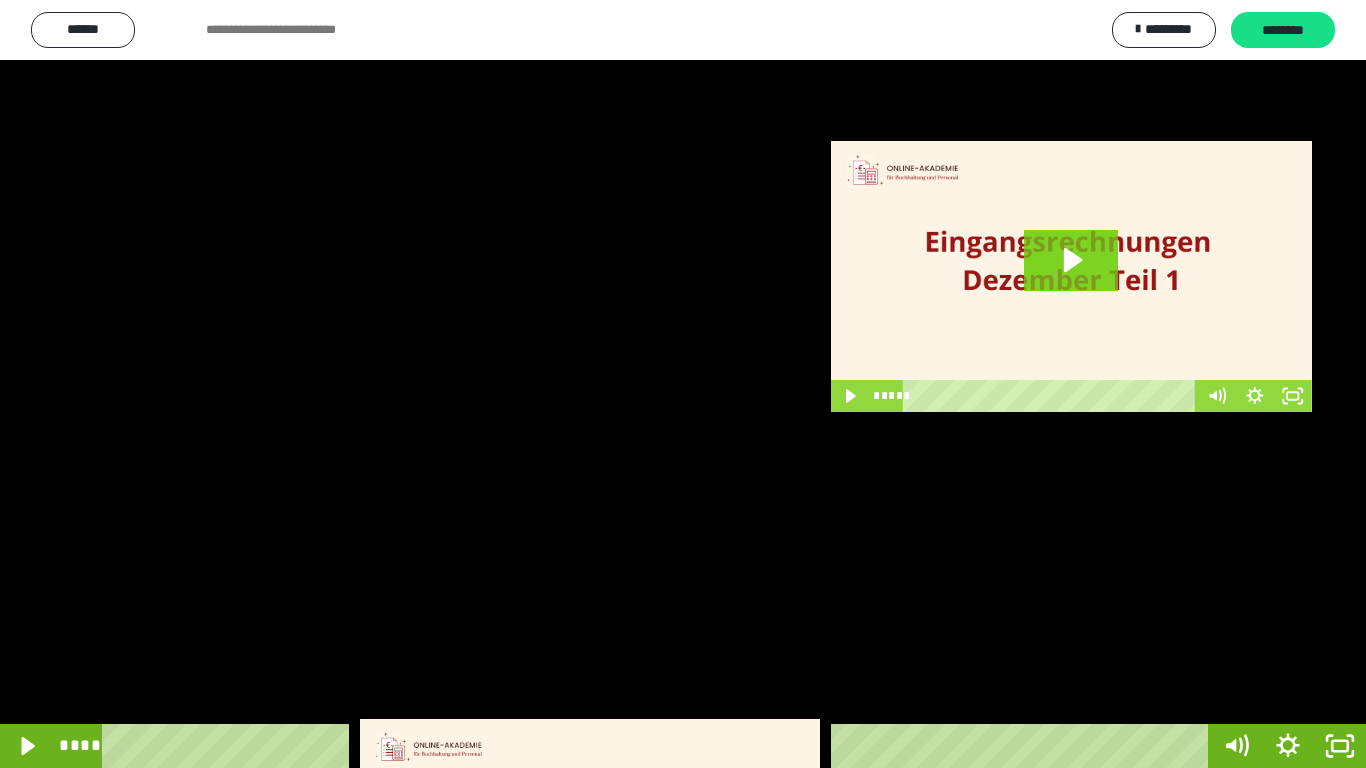 click at bounding box center (683, 384) 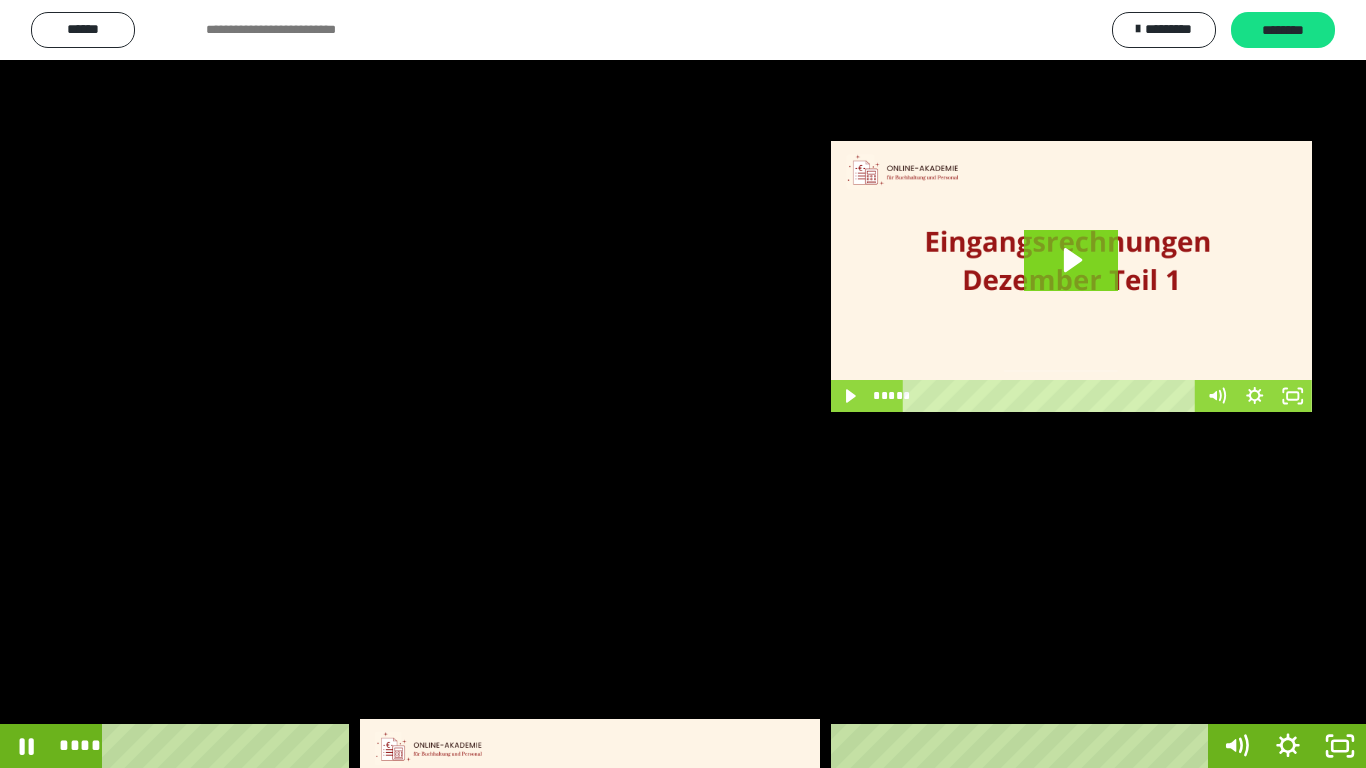 click at bounding box center (683, 384) 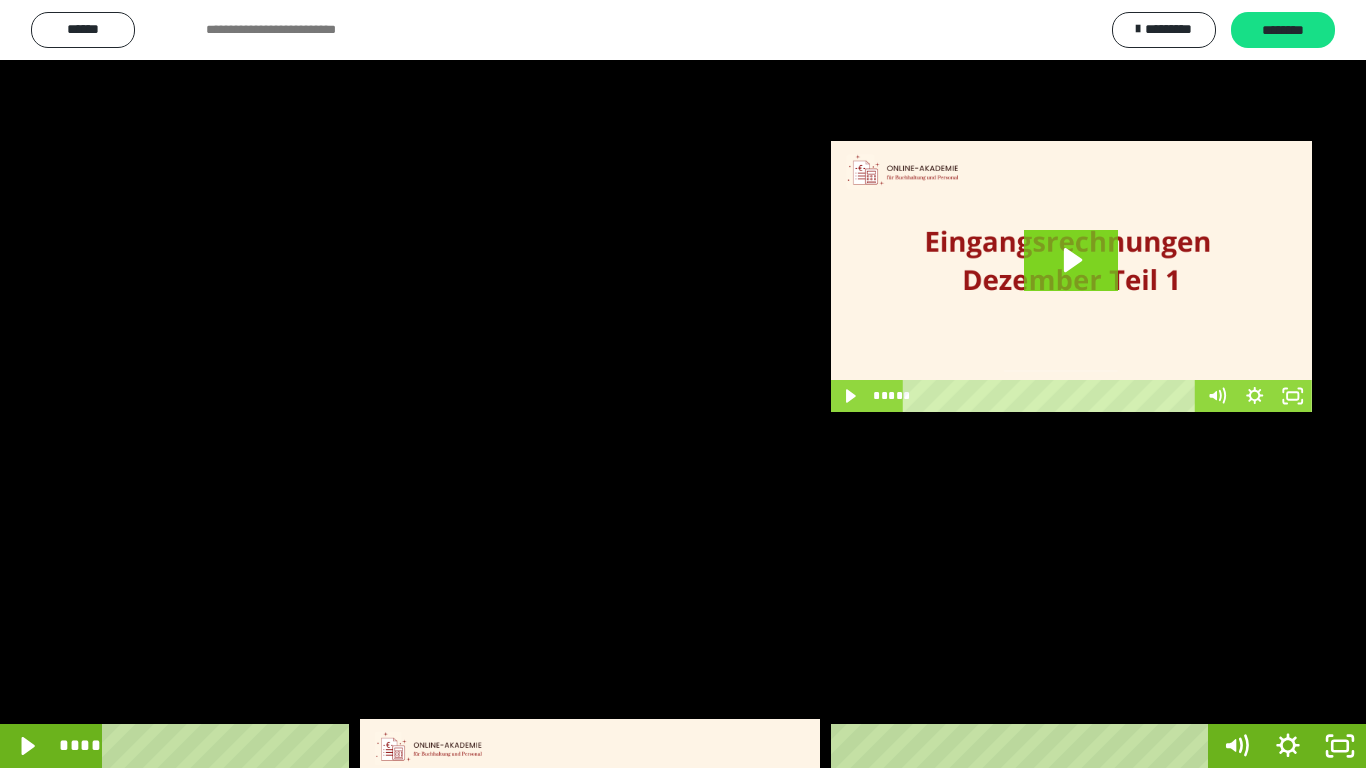 click at bounding box center [683, 384] 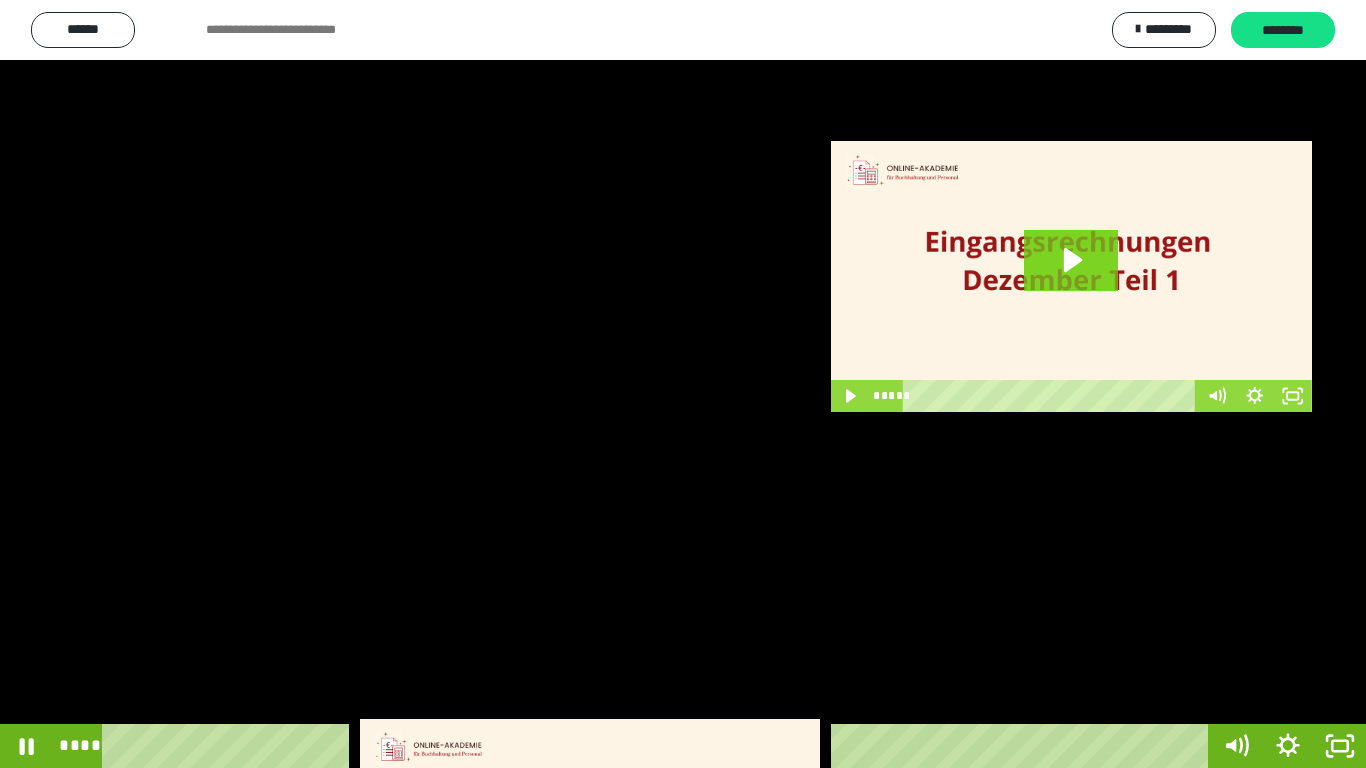 click at bounding box center [683, 384] 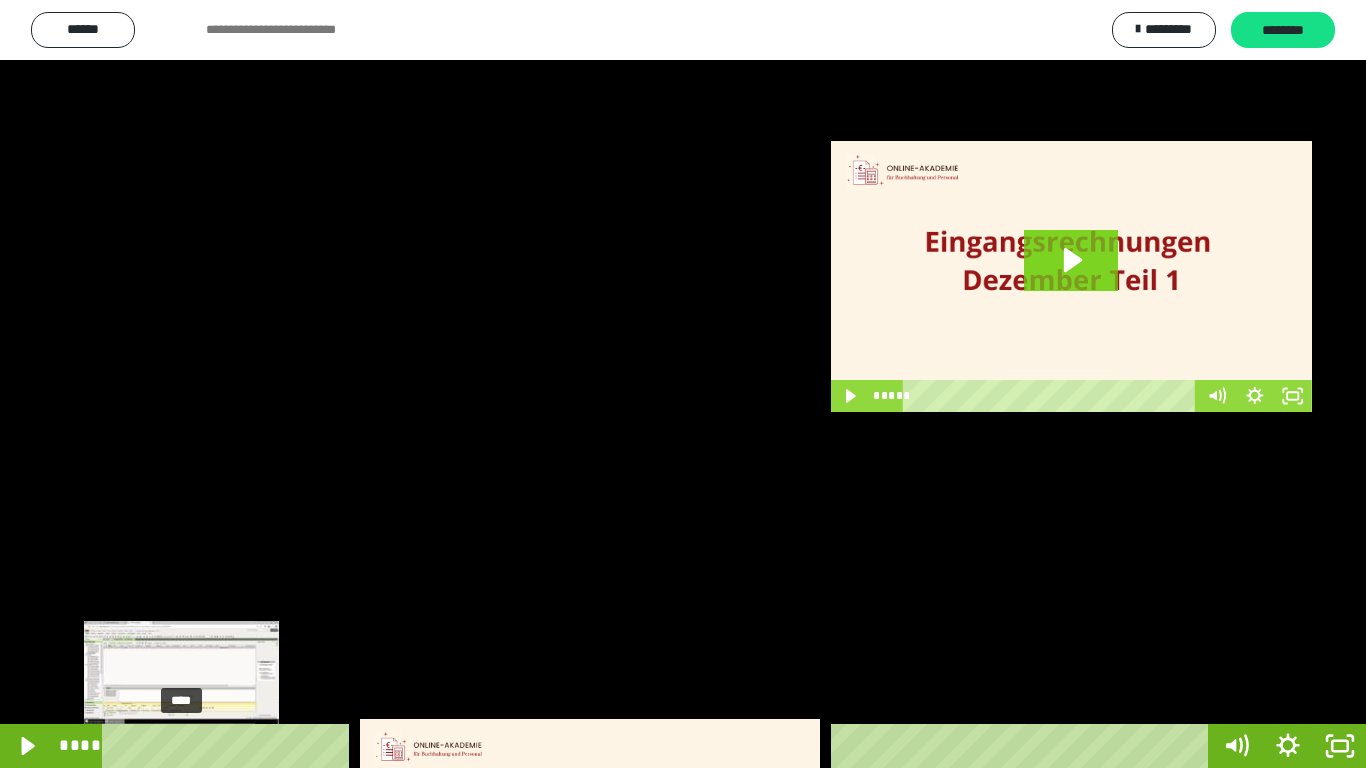 click on "****" at bounding box center (659, 746) 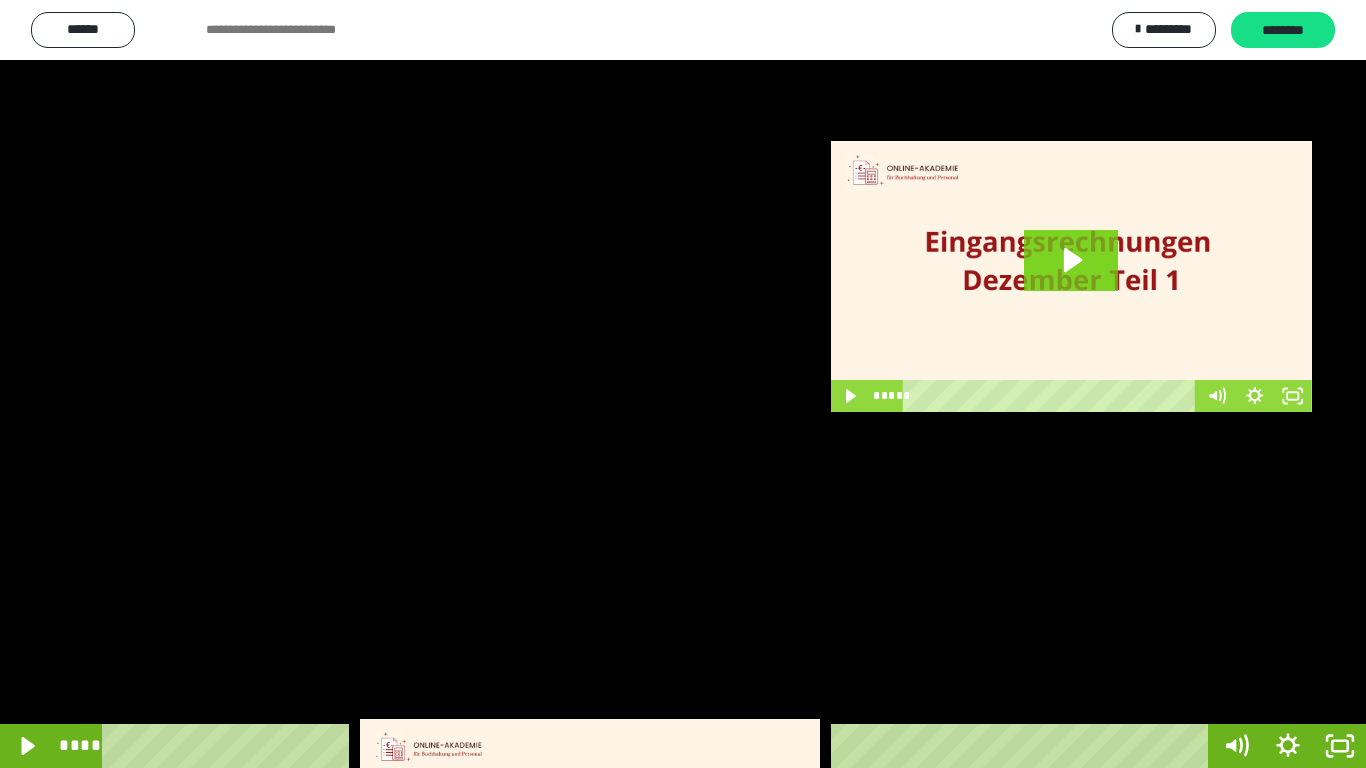 click at bounding box center (683, 384) 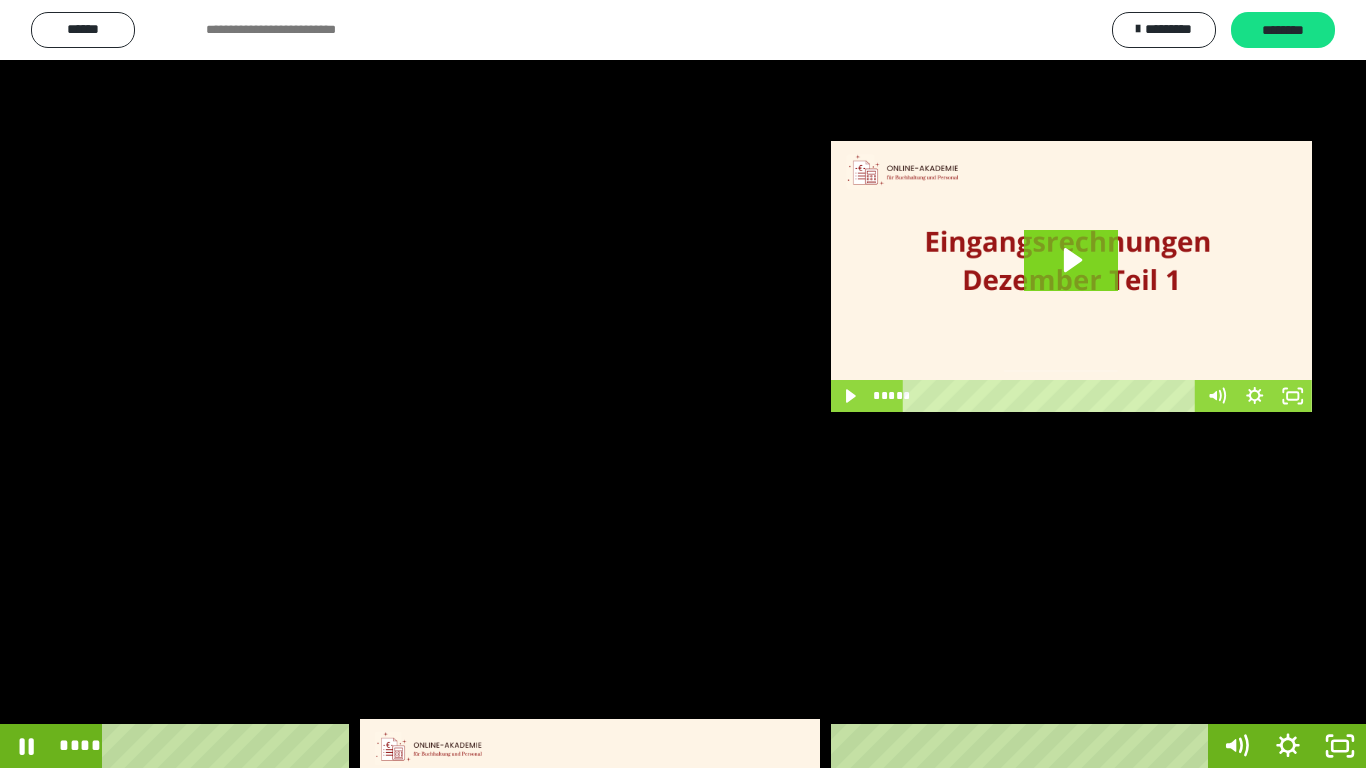 click at bounding box center (683, 384) 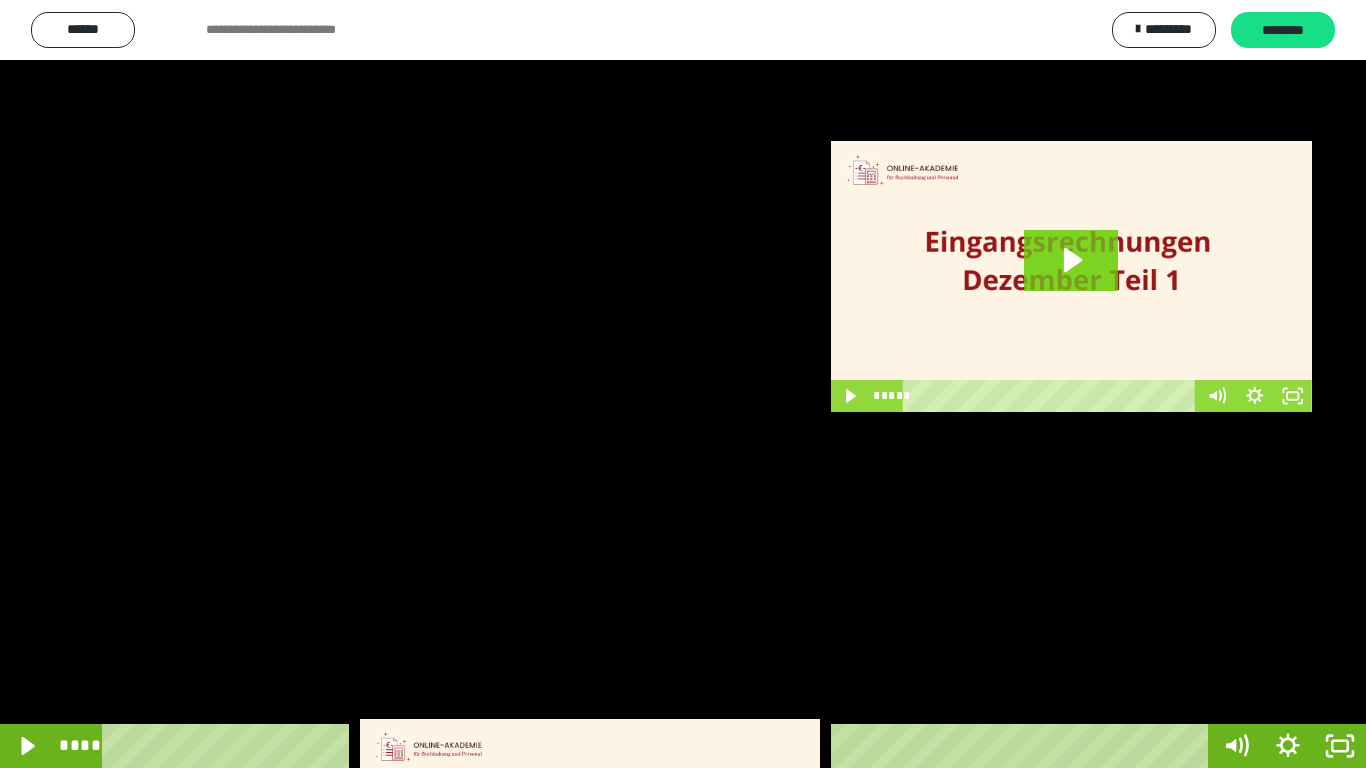 click at bounding box center (683, 384) 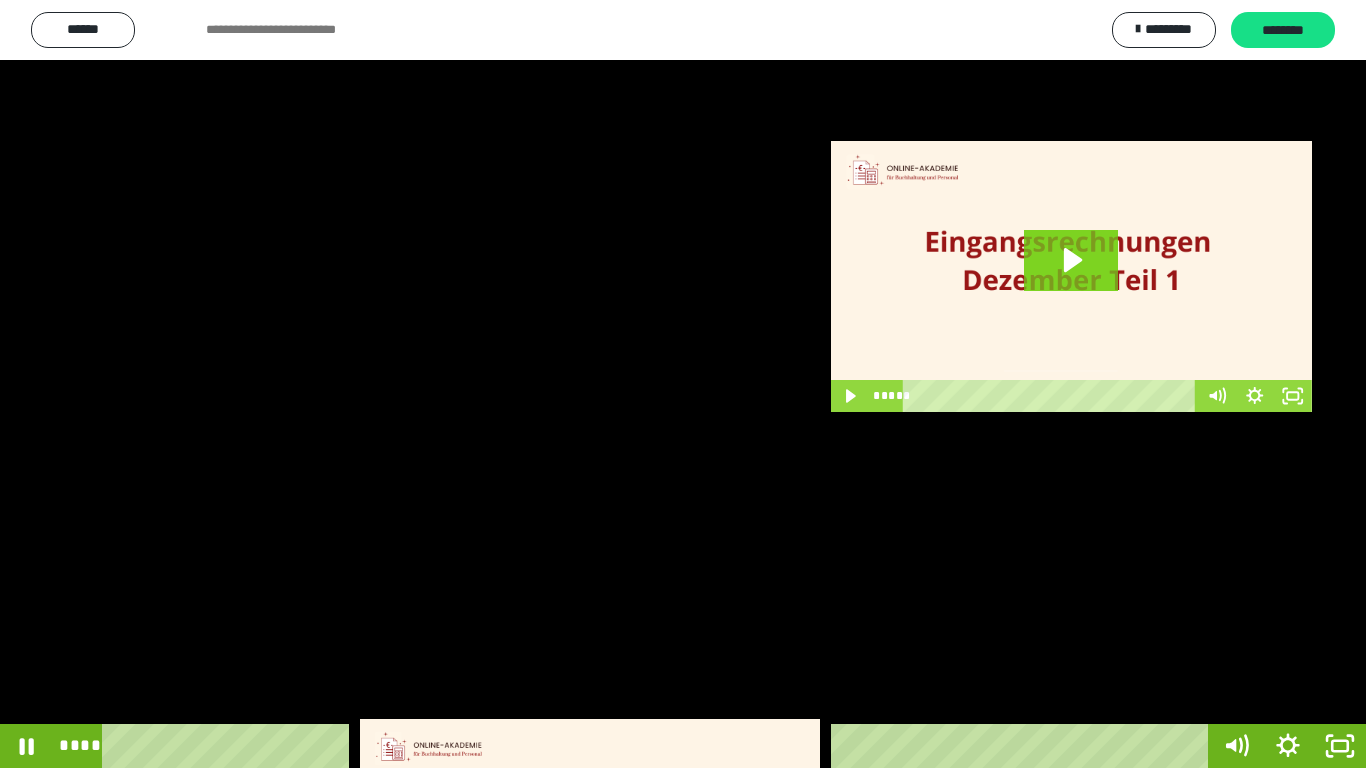 click at bounding box center (683, 384) 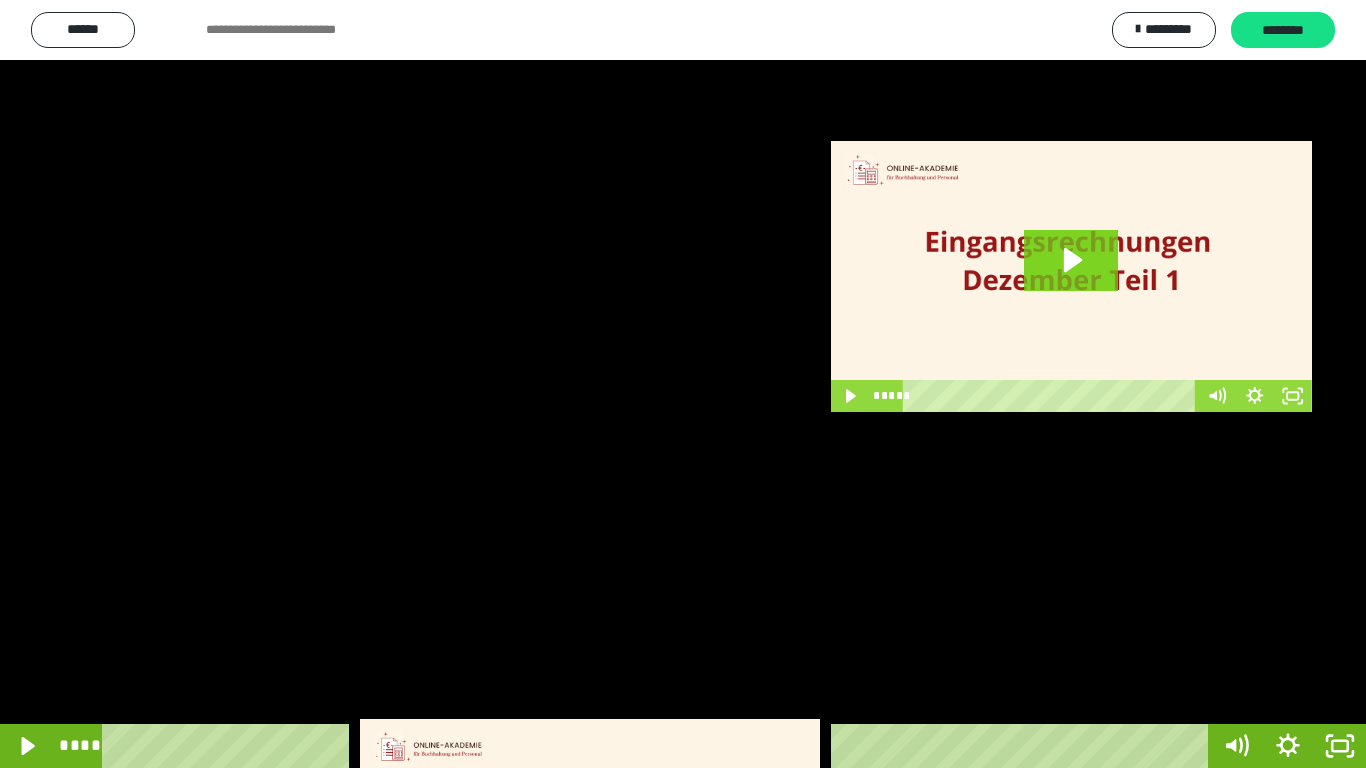 click at bounding box center [683, 384] 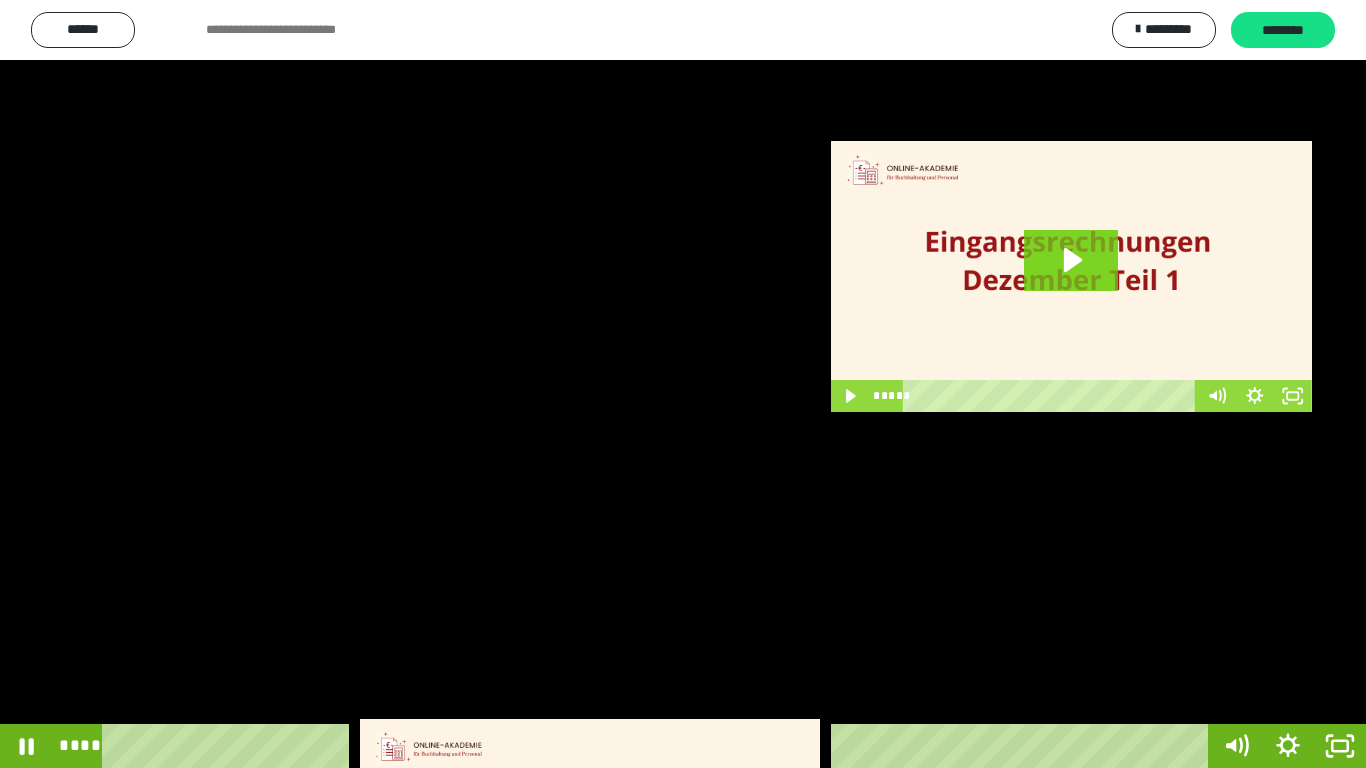 click at bounding box center [683, 384] 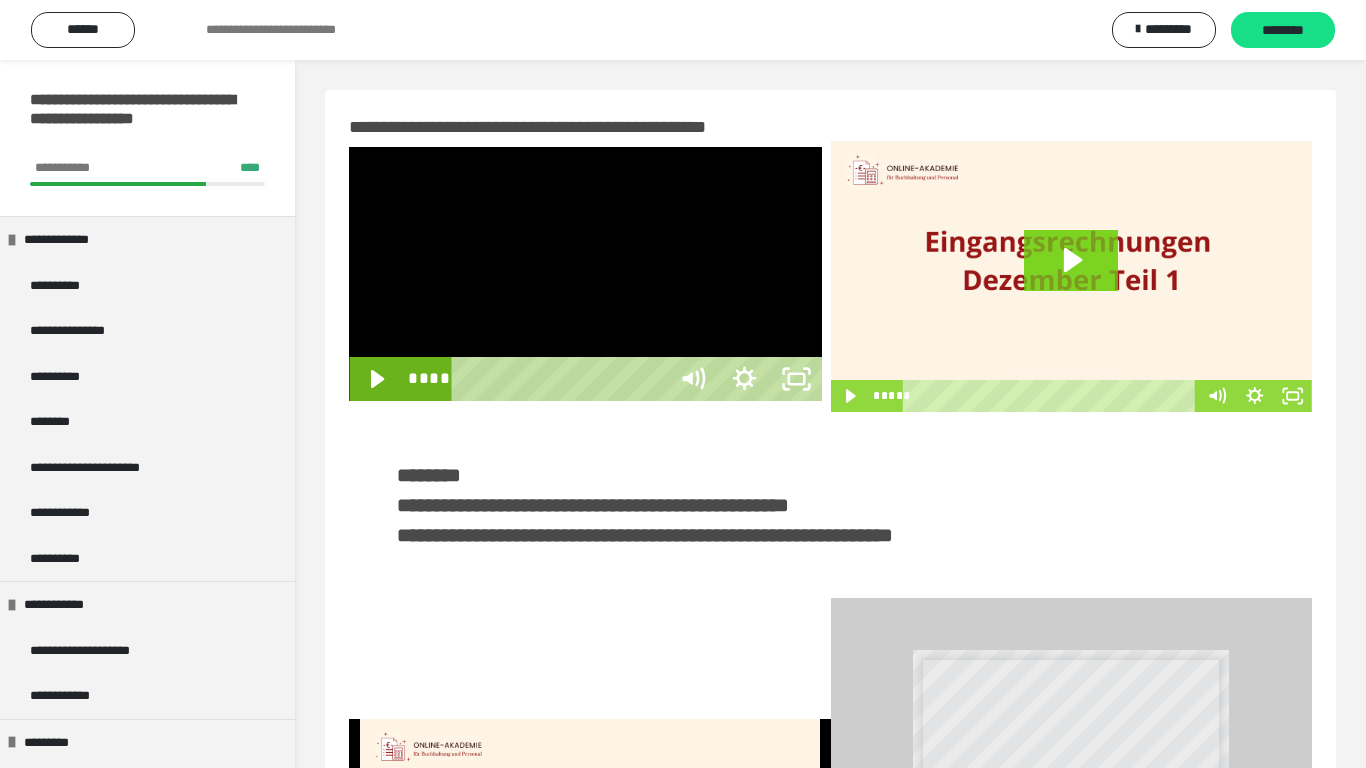 scroll, scrollTop: 0, scrollLeft: 0, axis: both 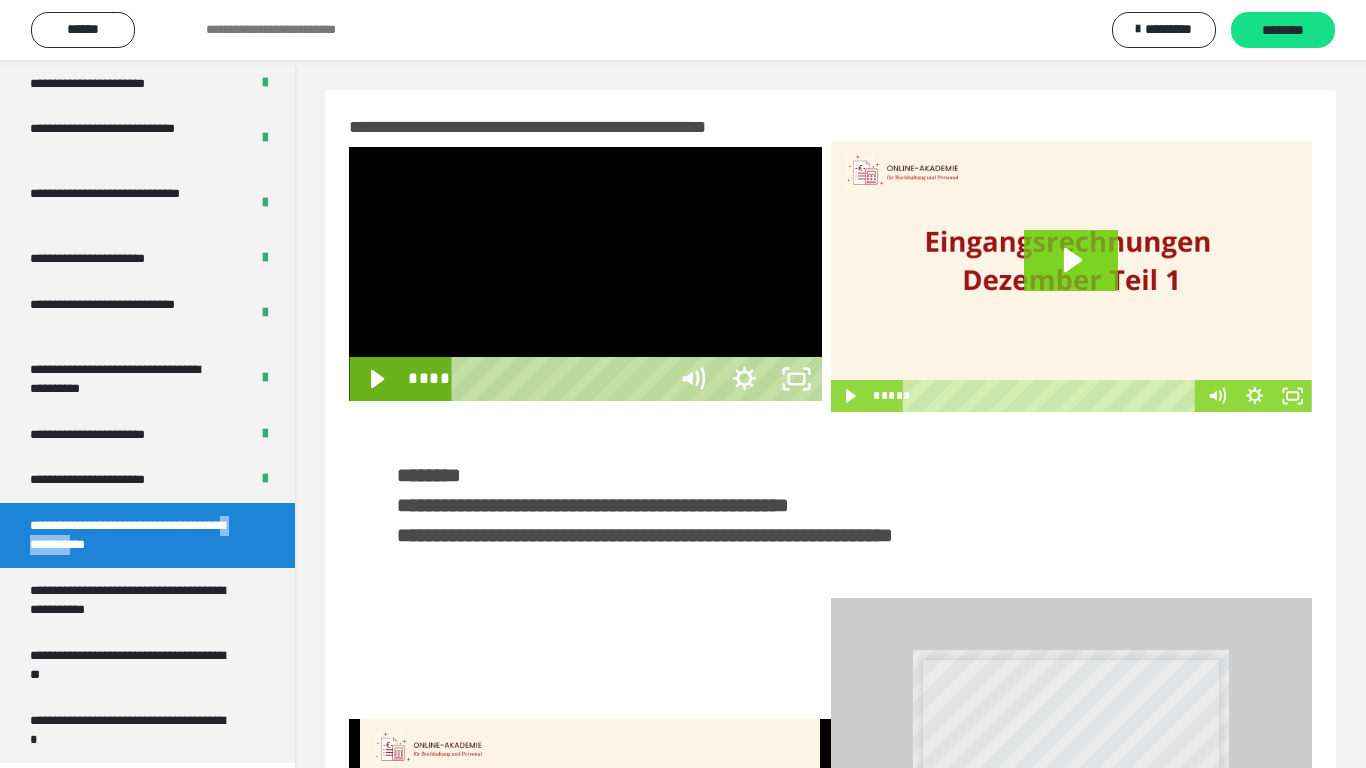 click at bounding box center [585, 274] 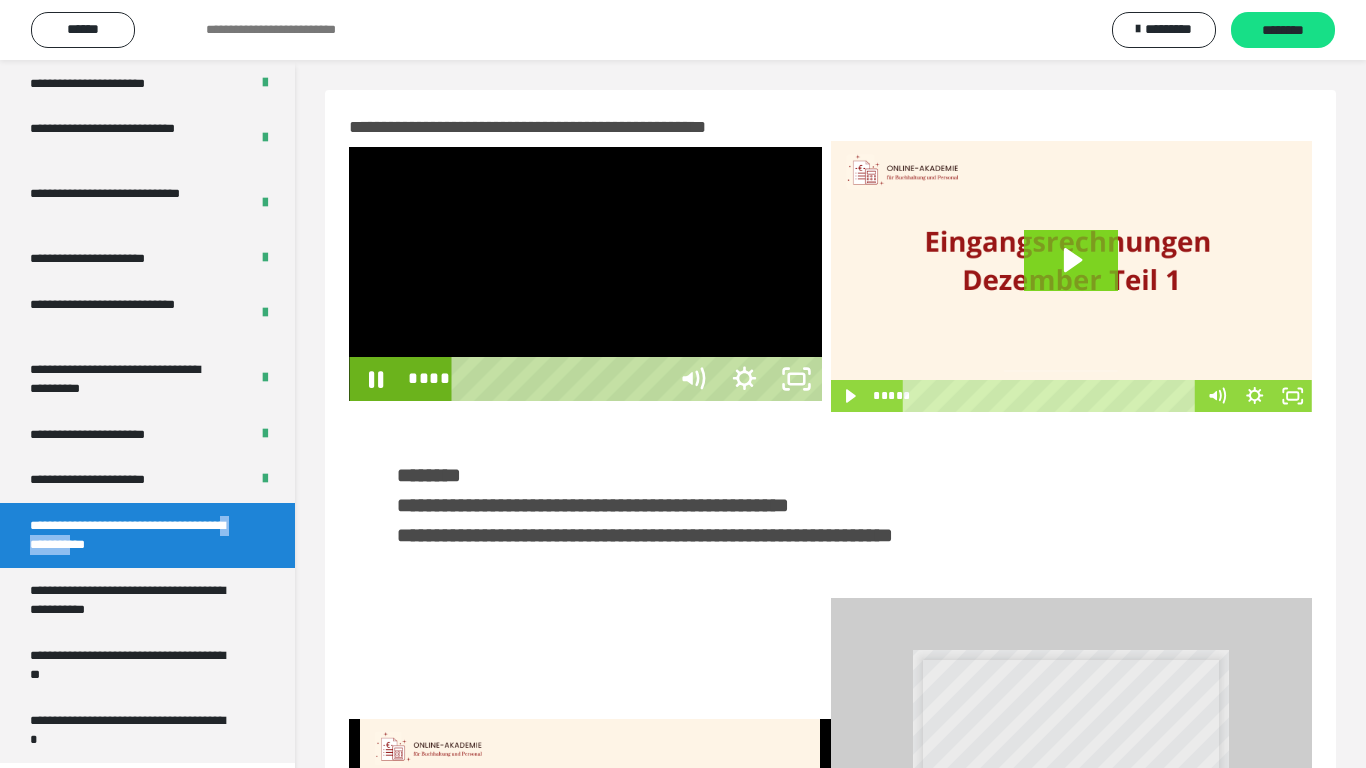 click at bounding box center [585, 274] 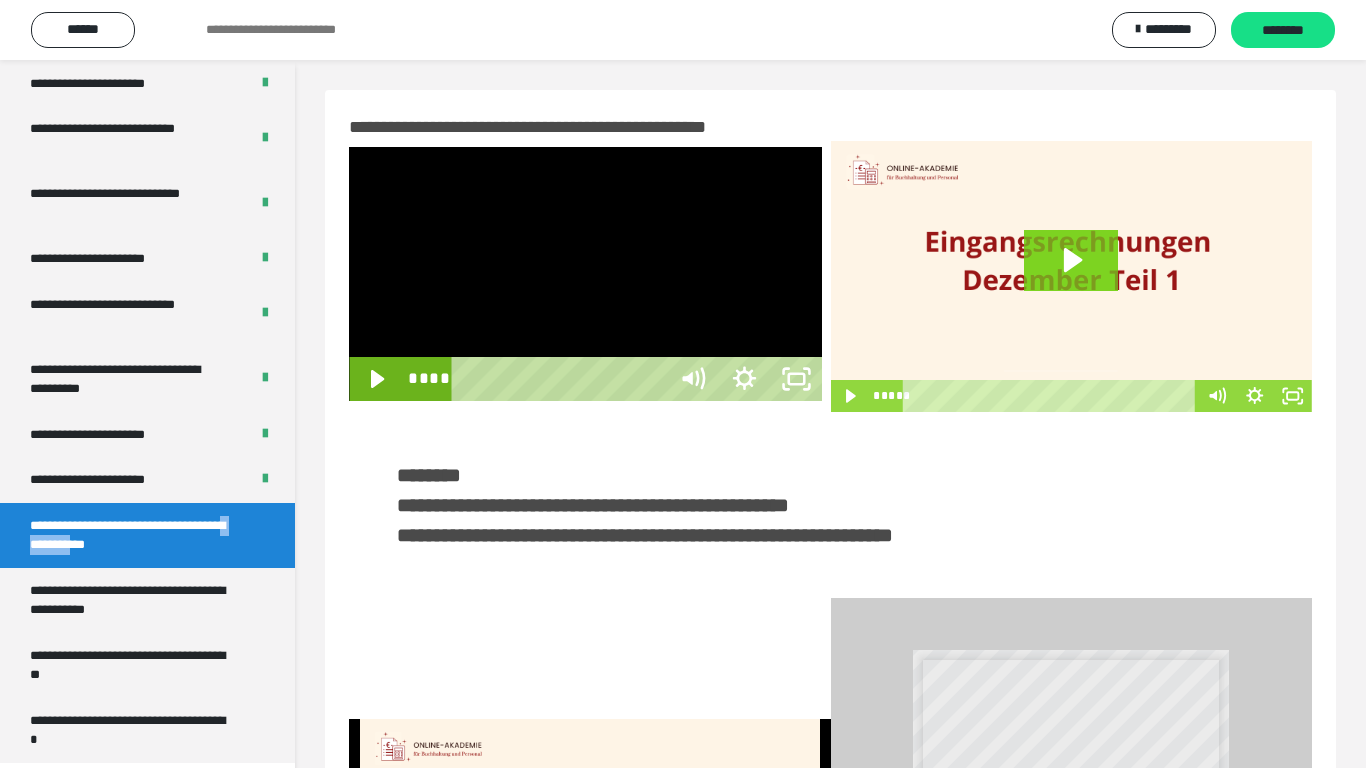 click at bounding box center (585, 274) 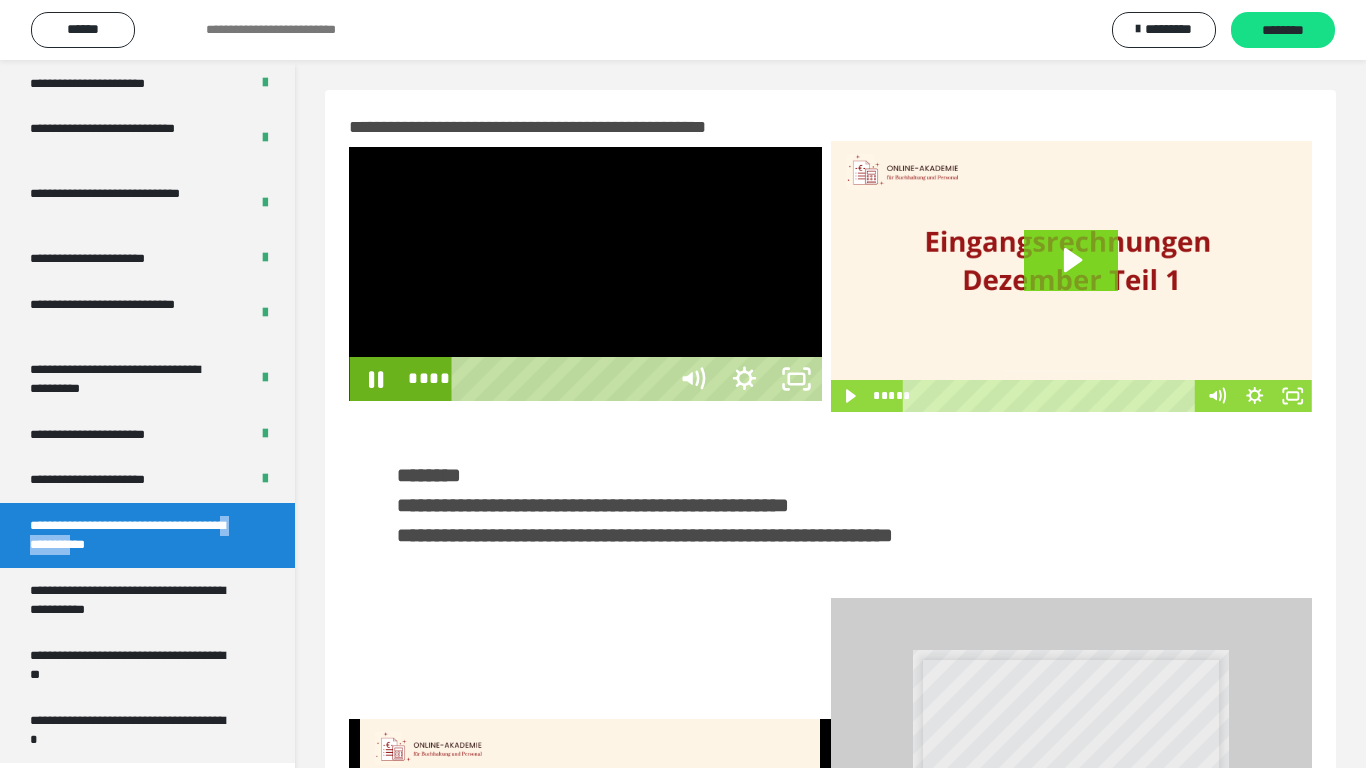 click at bounding box center [585, 274] 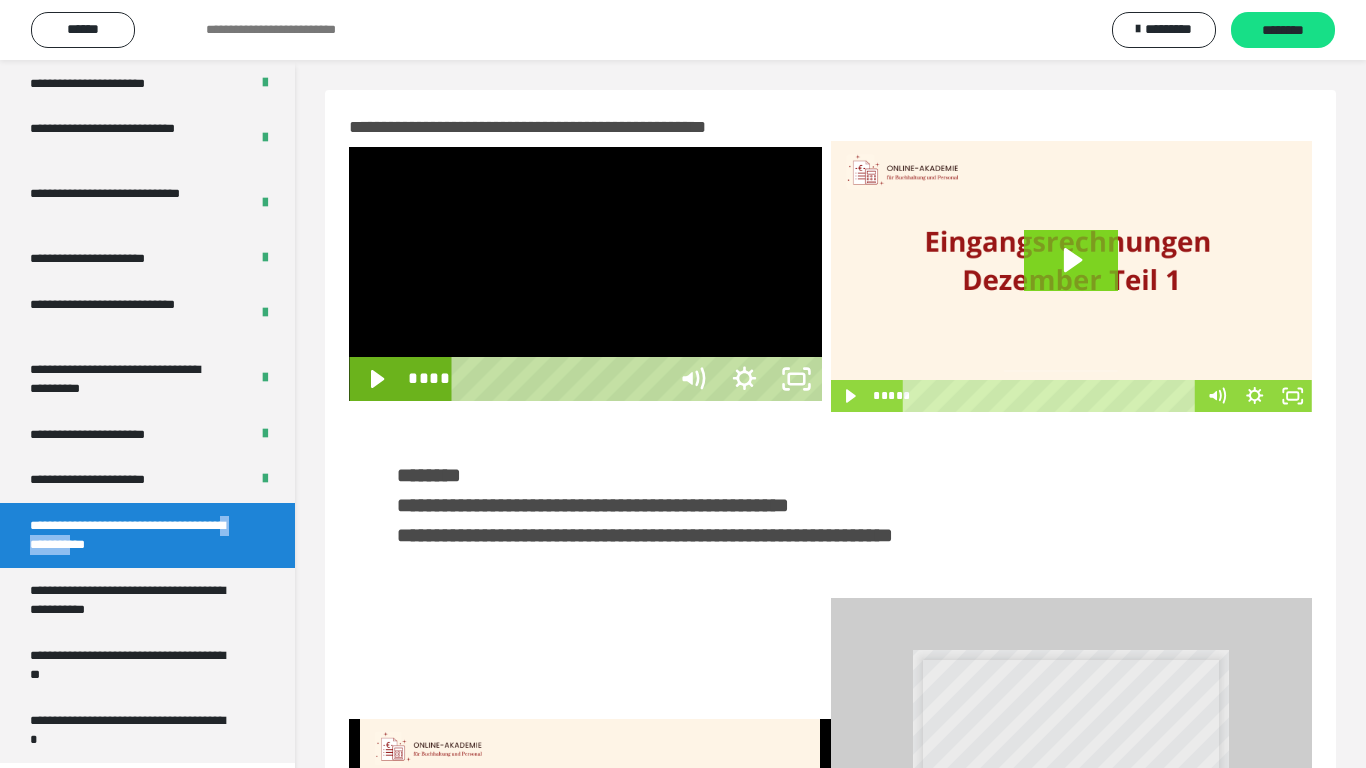 click at bounding box center [585, 274] 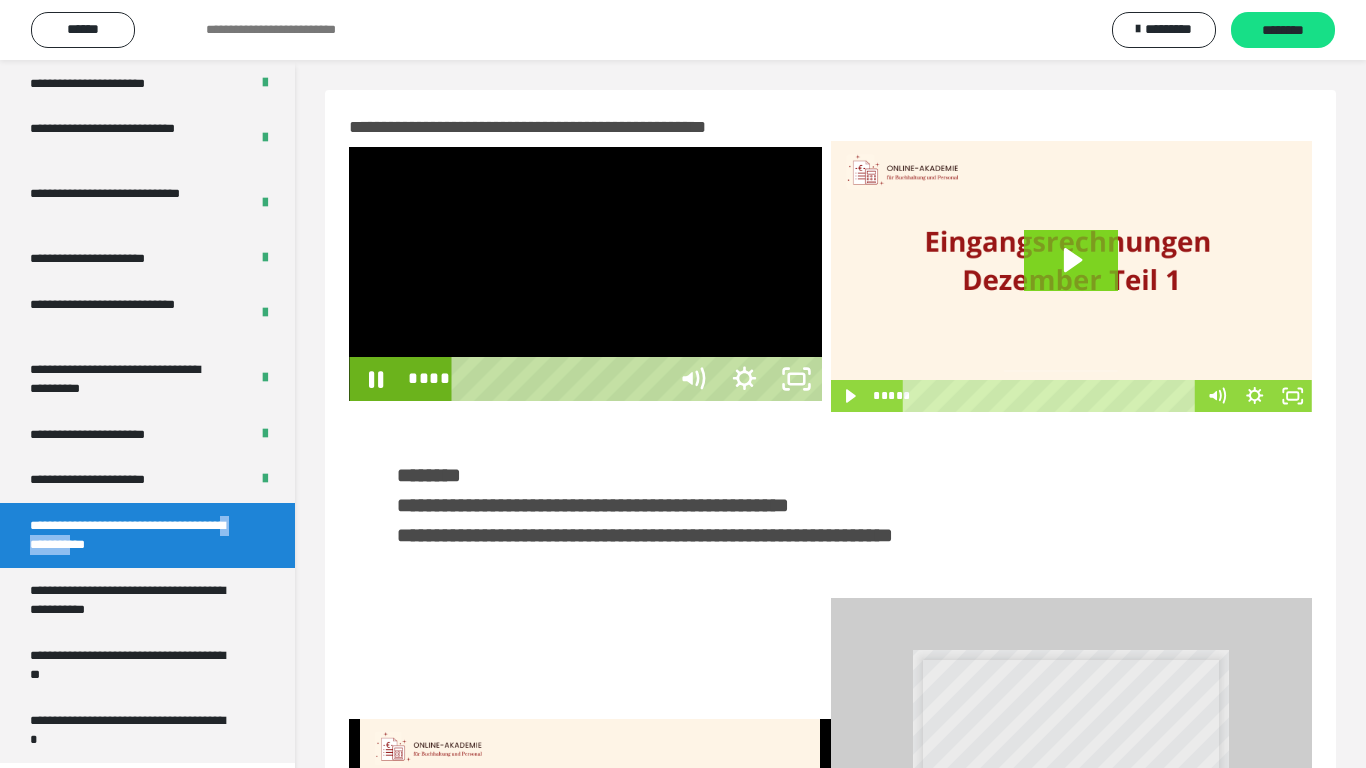 click at bounding box center [585, 274] 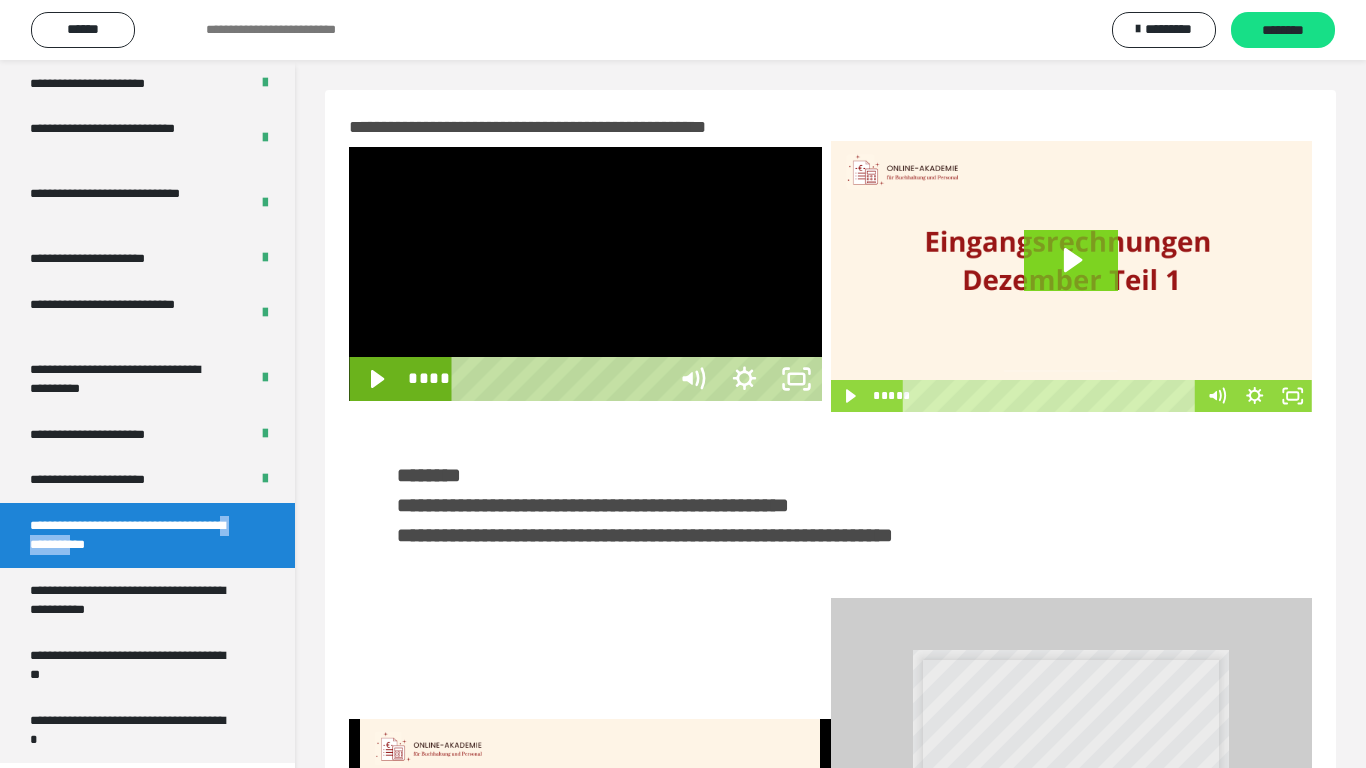 click at bounding box center (585, 274) 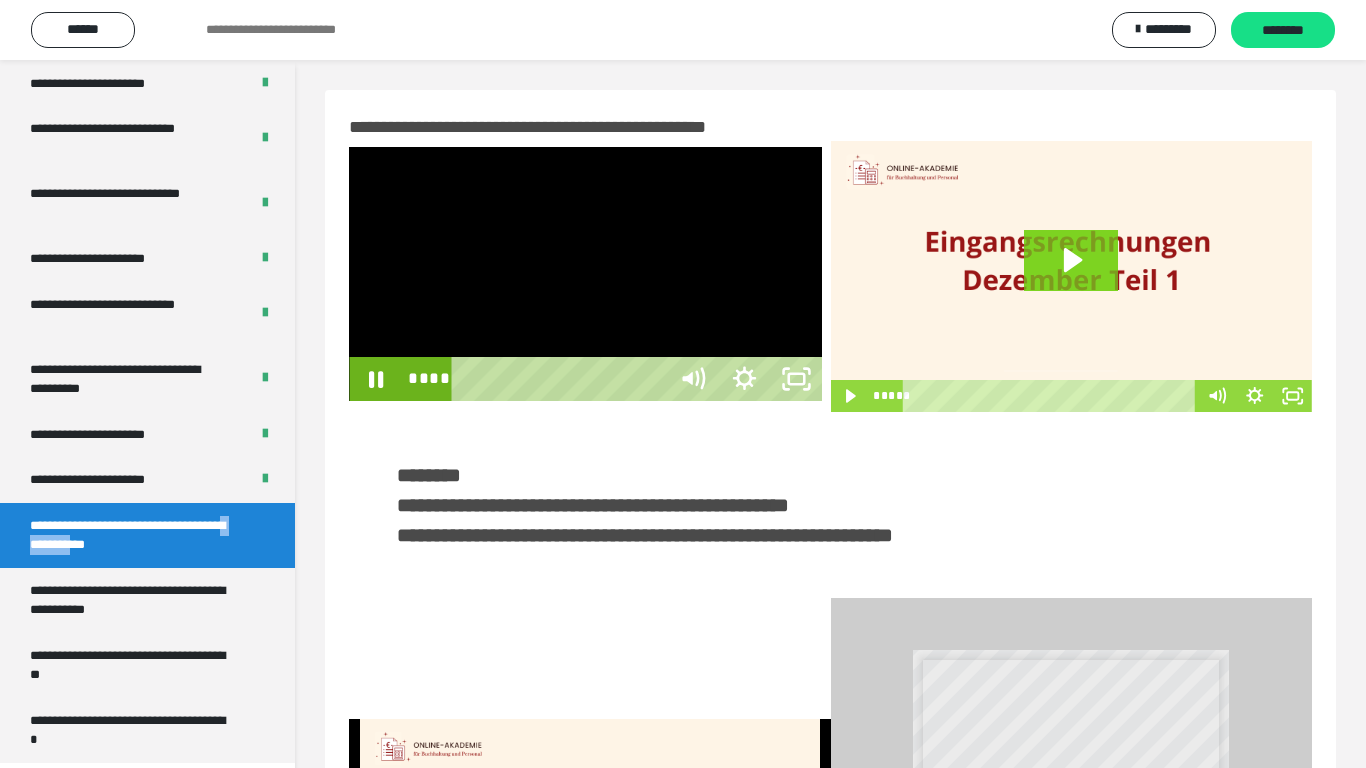 click at bounding box center [585, 274] 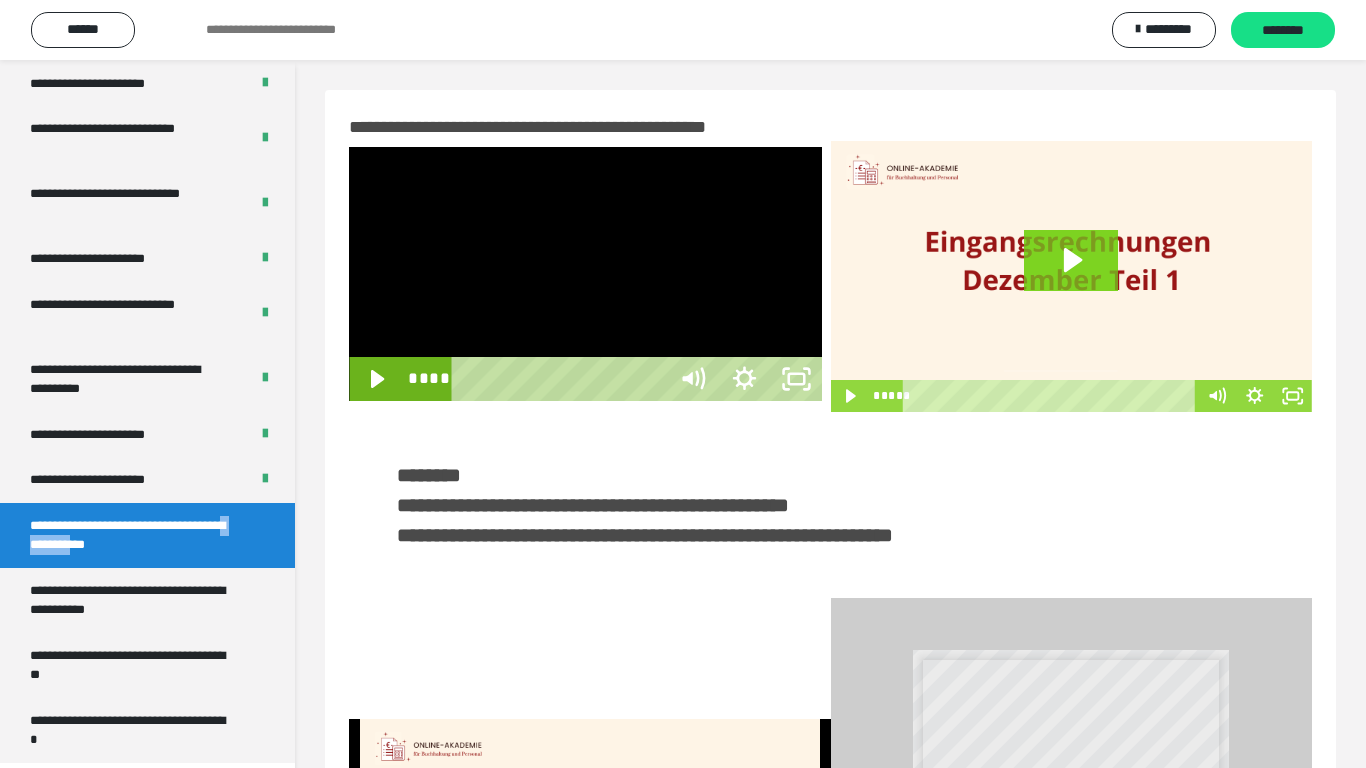 click at bounding box center [585, 274] 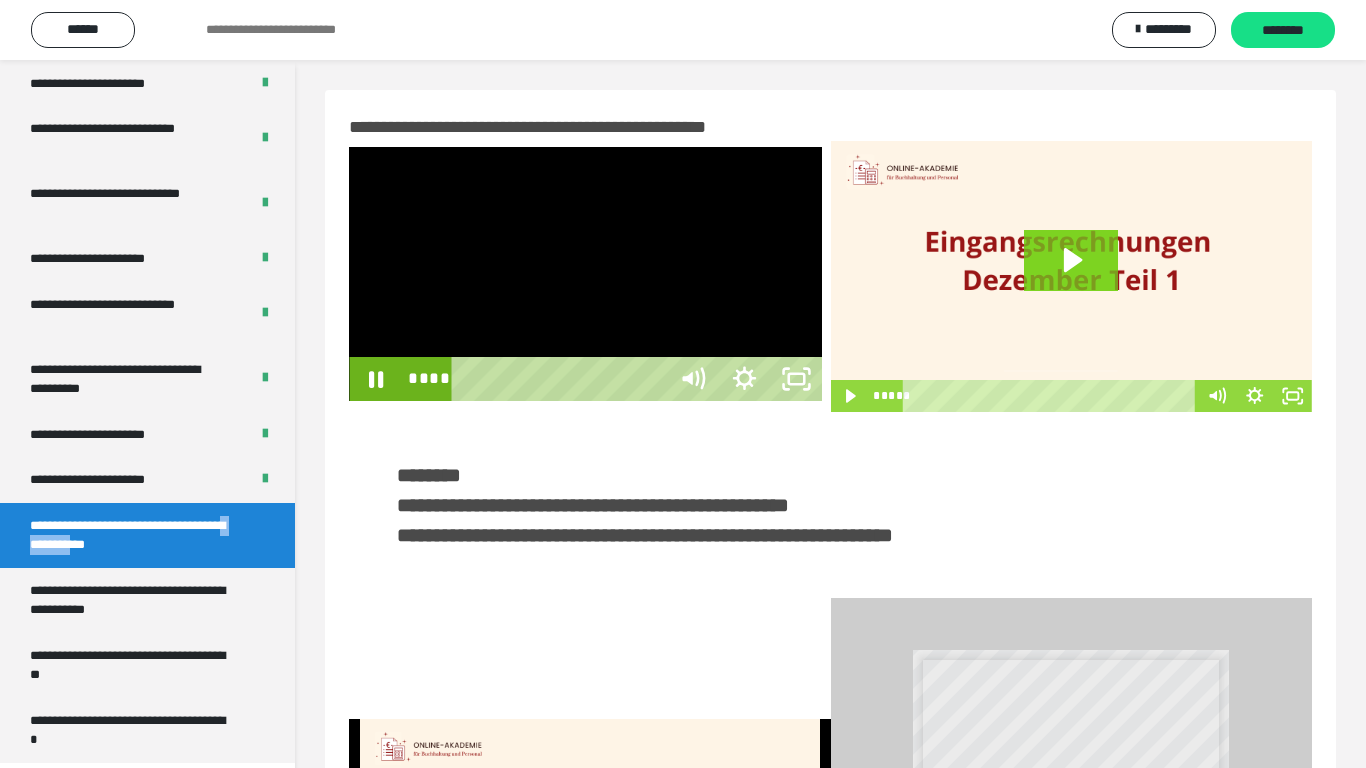 click at bounding box center (585, 274) 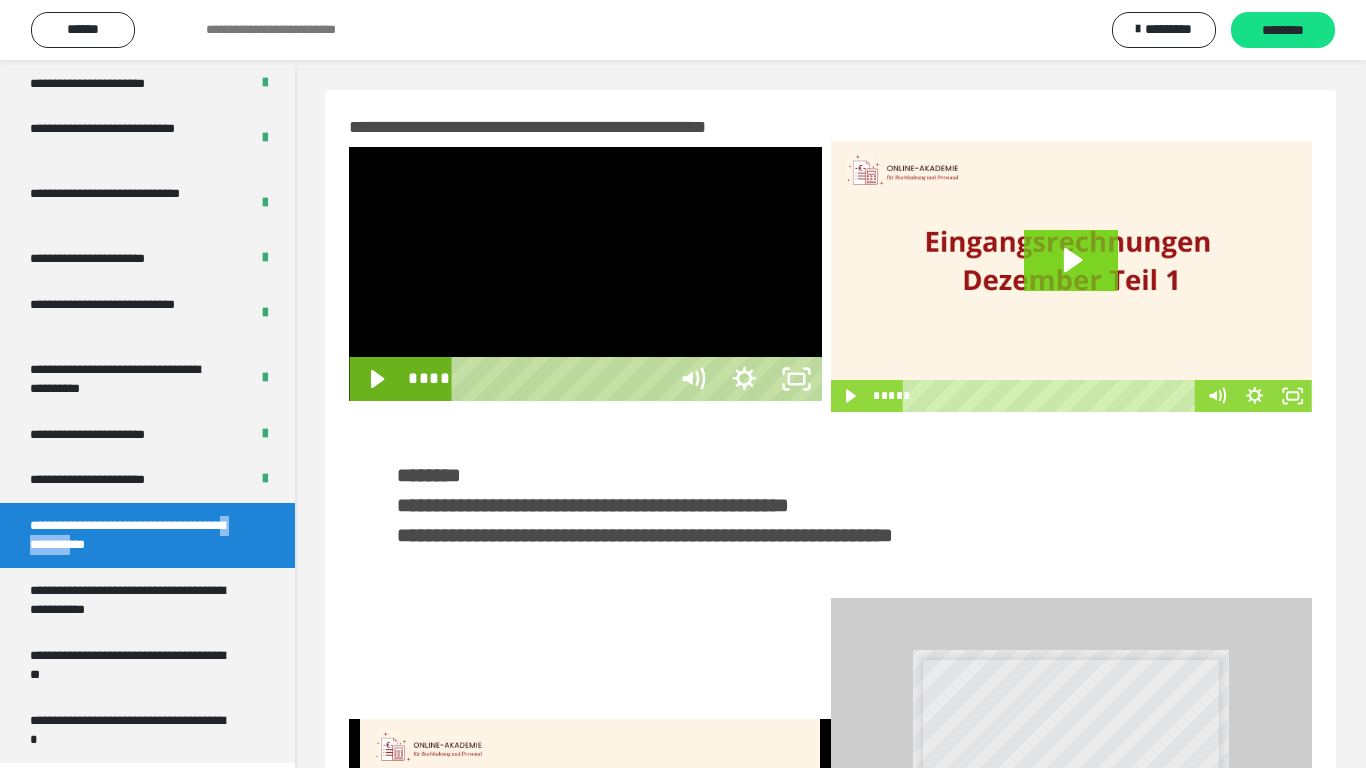 click at bounding box center [585, 274] 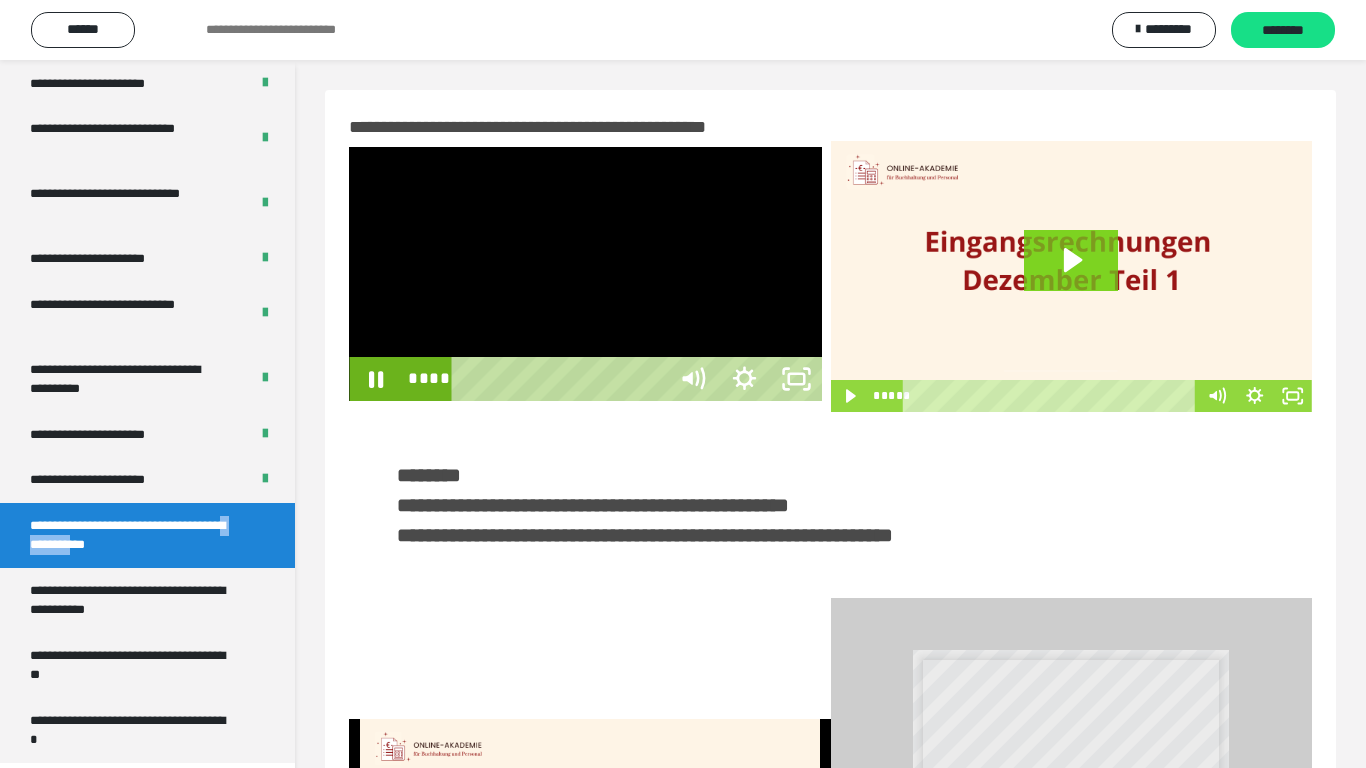 click at bounding box center (585, 274) 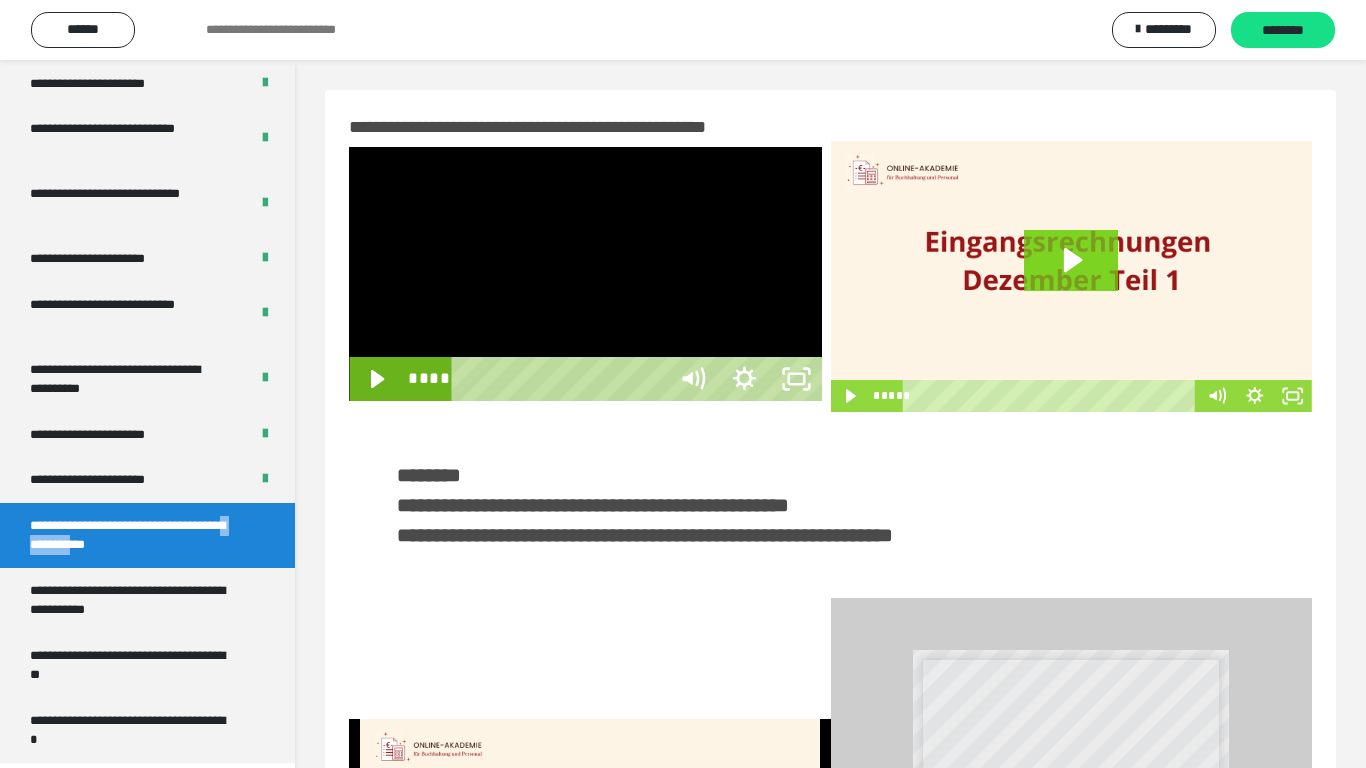click at bounding box center [585, 274] 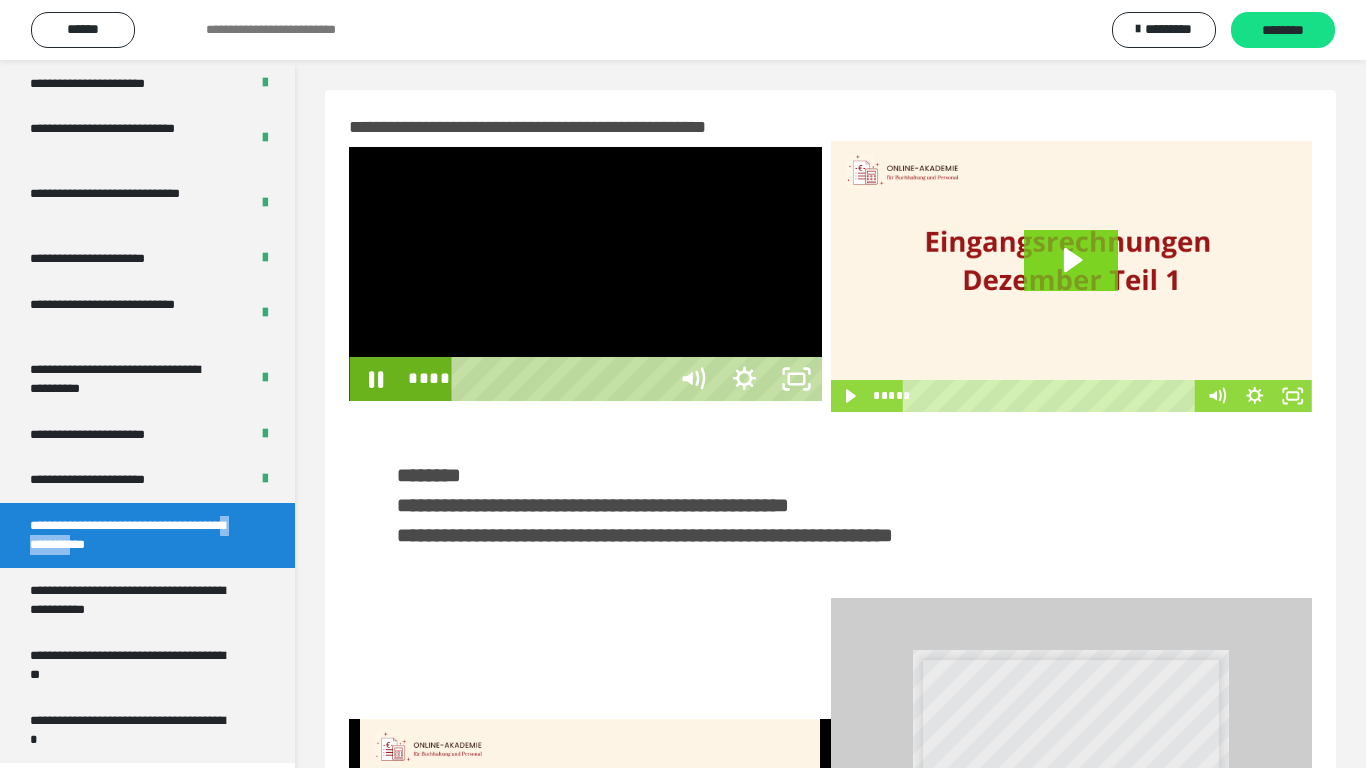 click at bounding box center [585, 274] 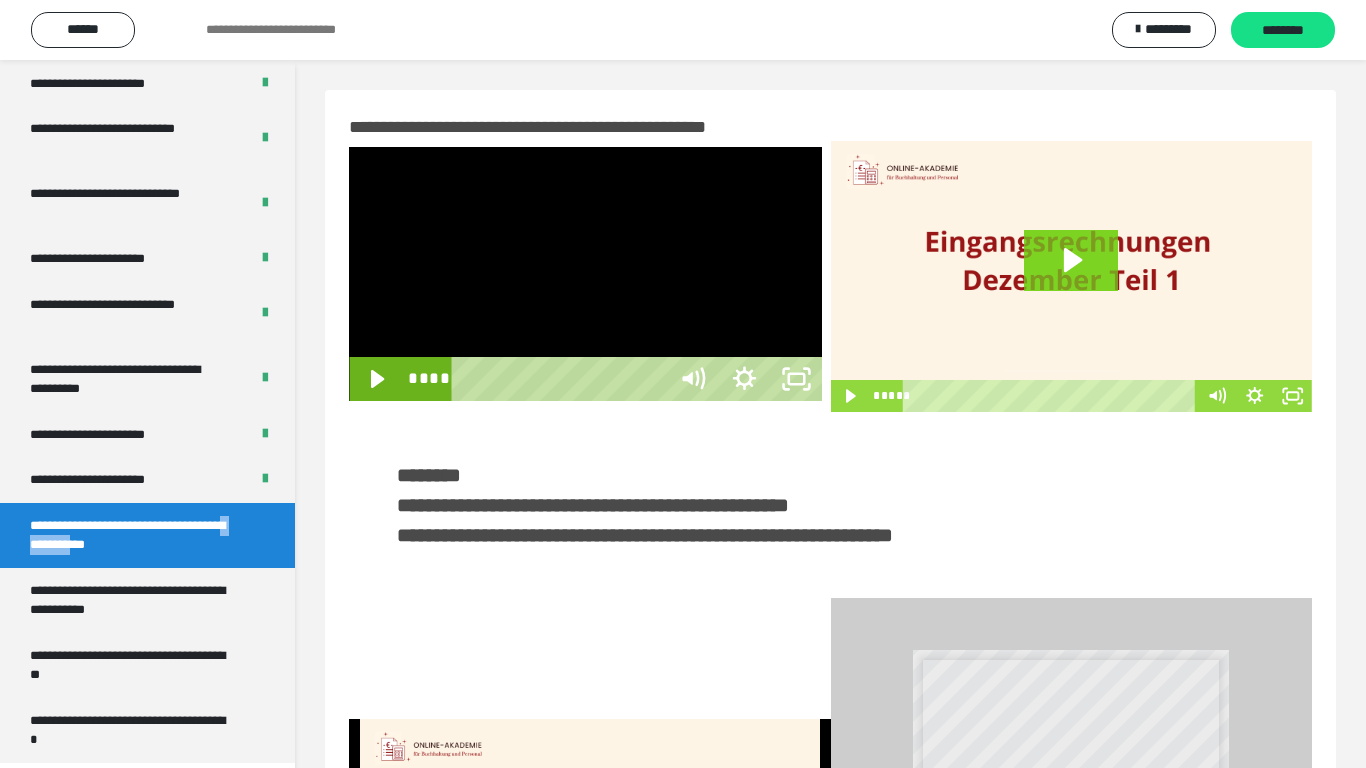 click at bounding box center (585, 274) 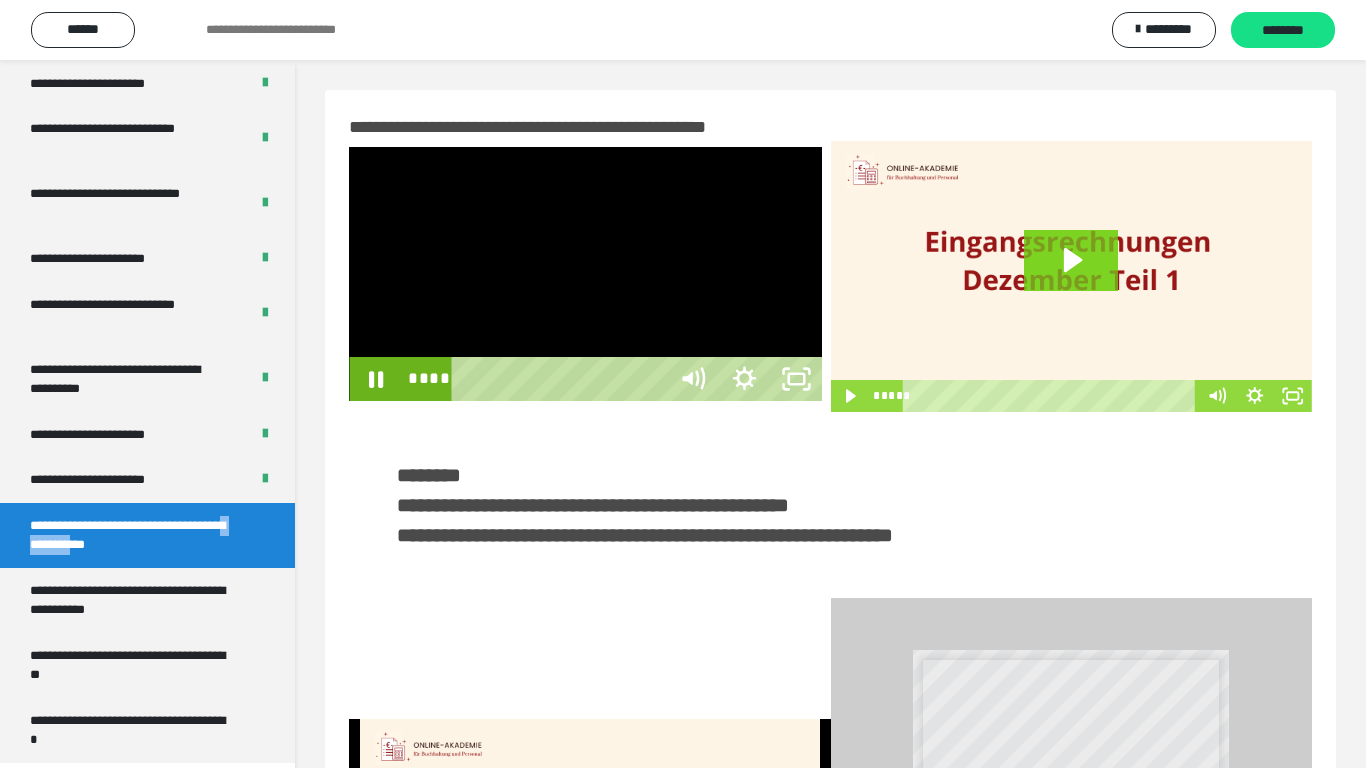 click at bounding box center [585, 274] 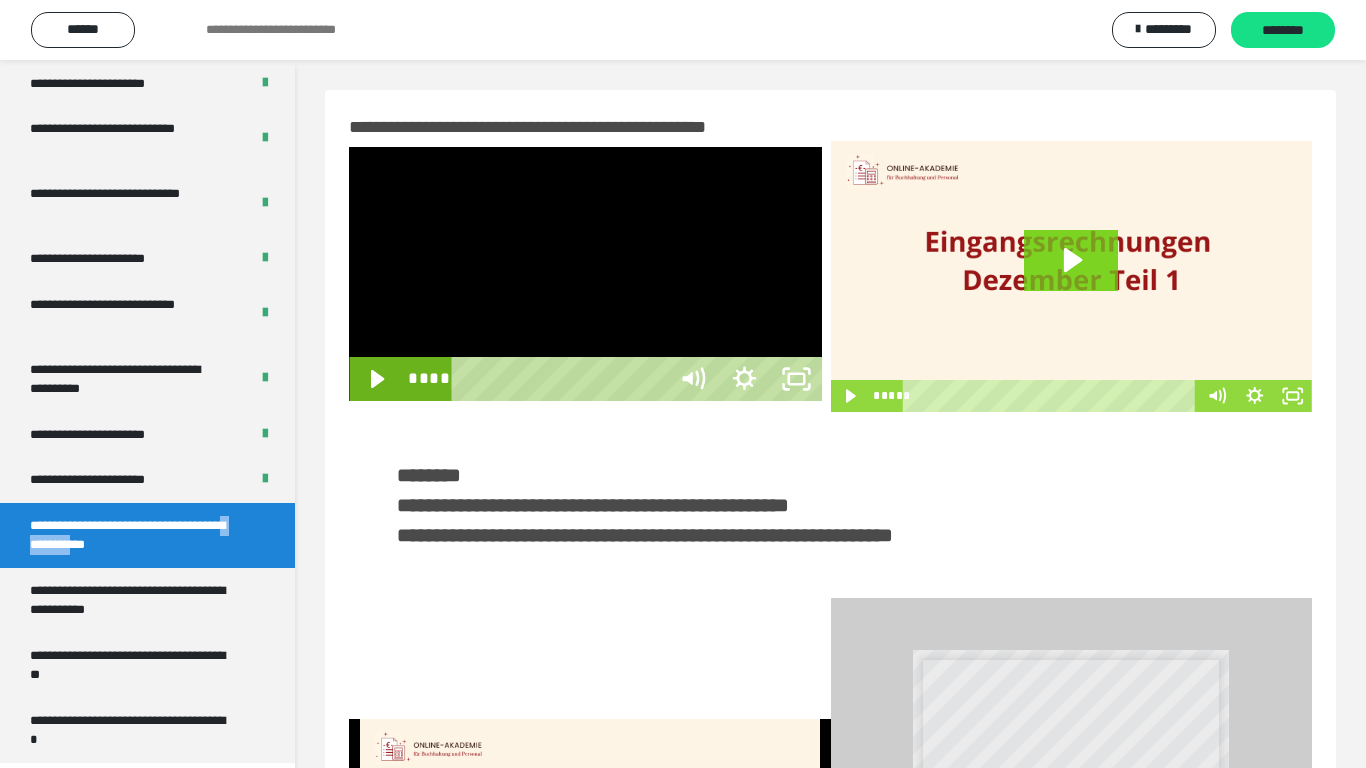 click at bounding box center (585, 274) 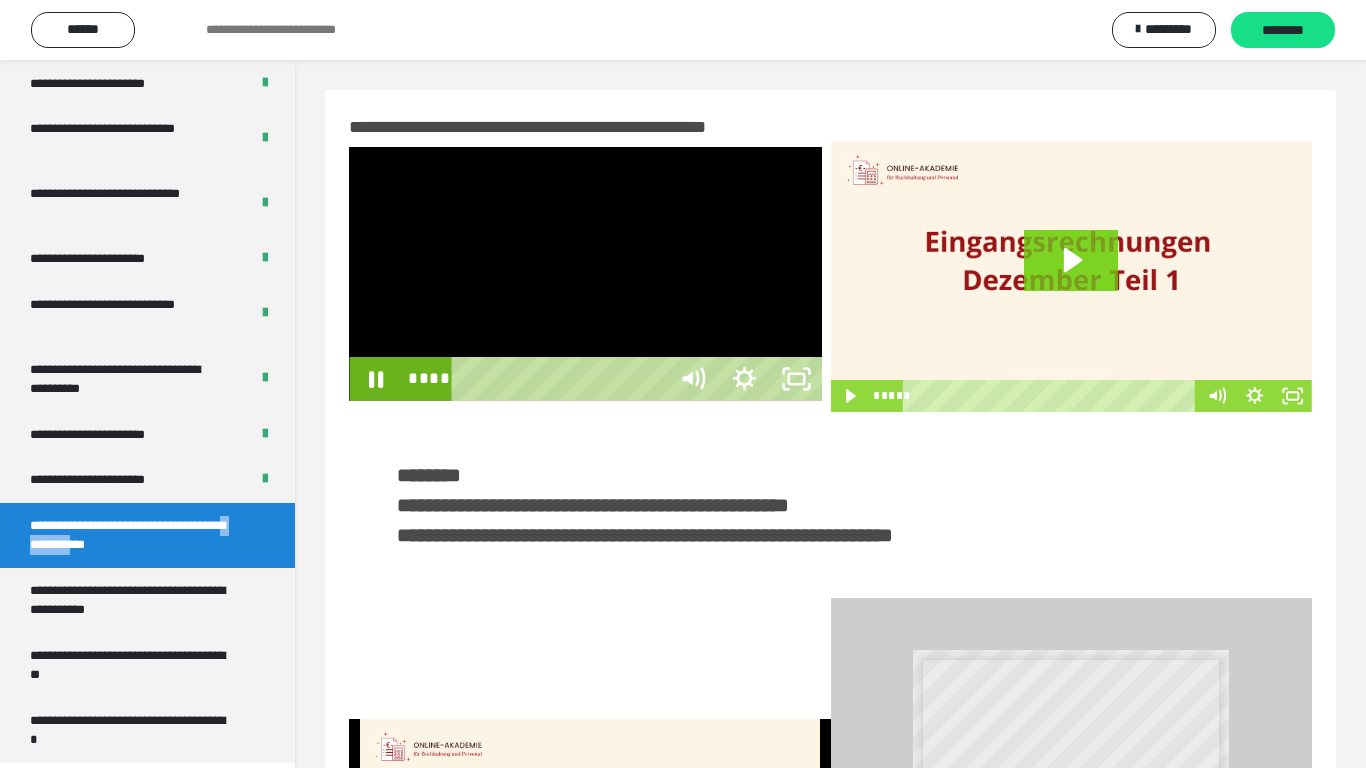 click at bounding box center [585, 274] 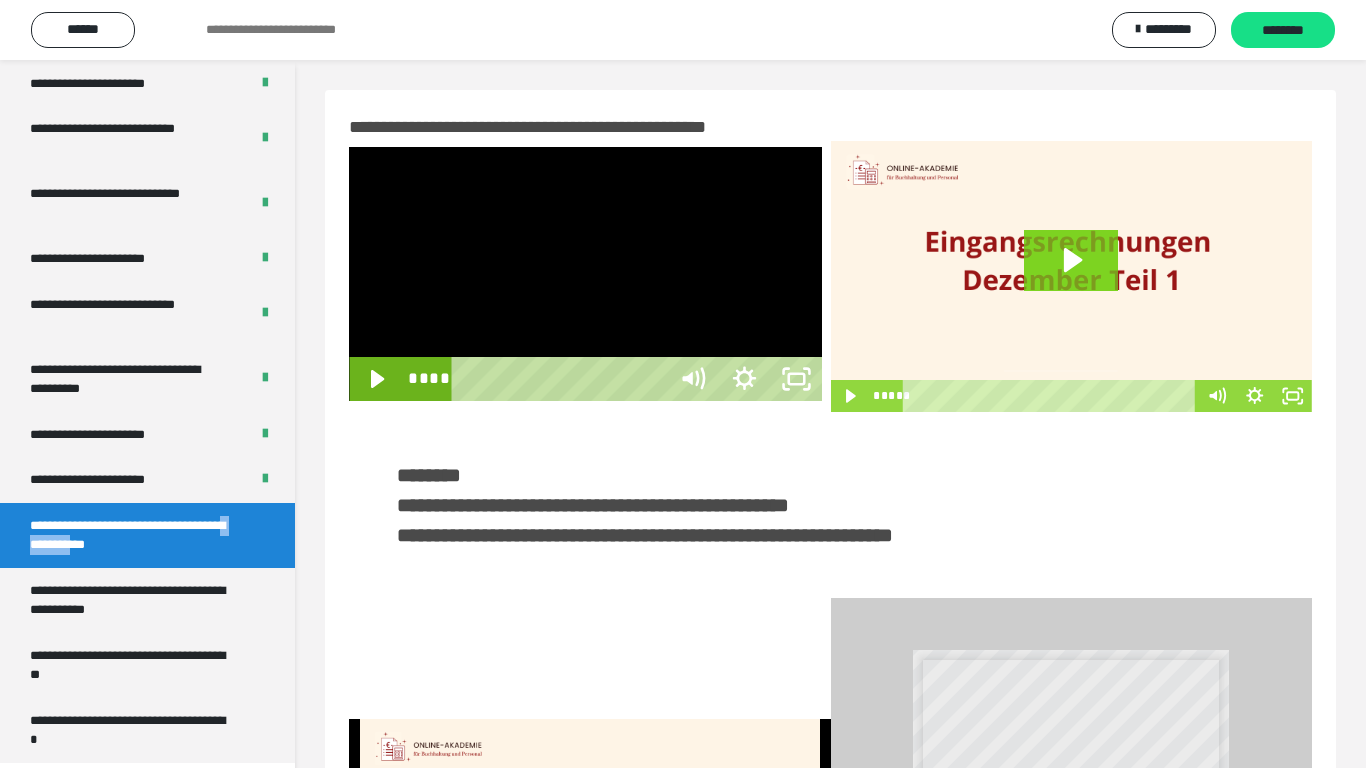 click at bounding box center [585, 274] 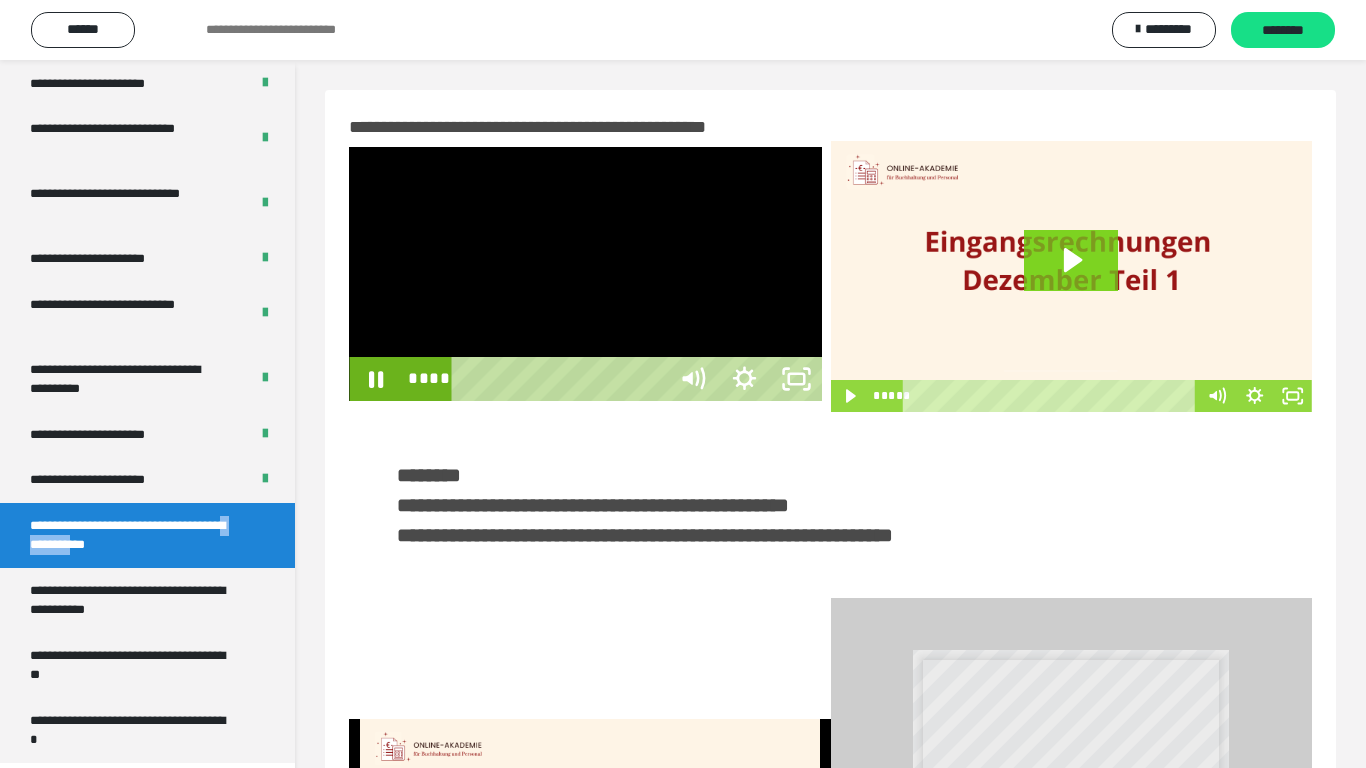 click at bounding box center [585, 274] 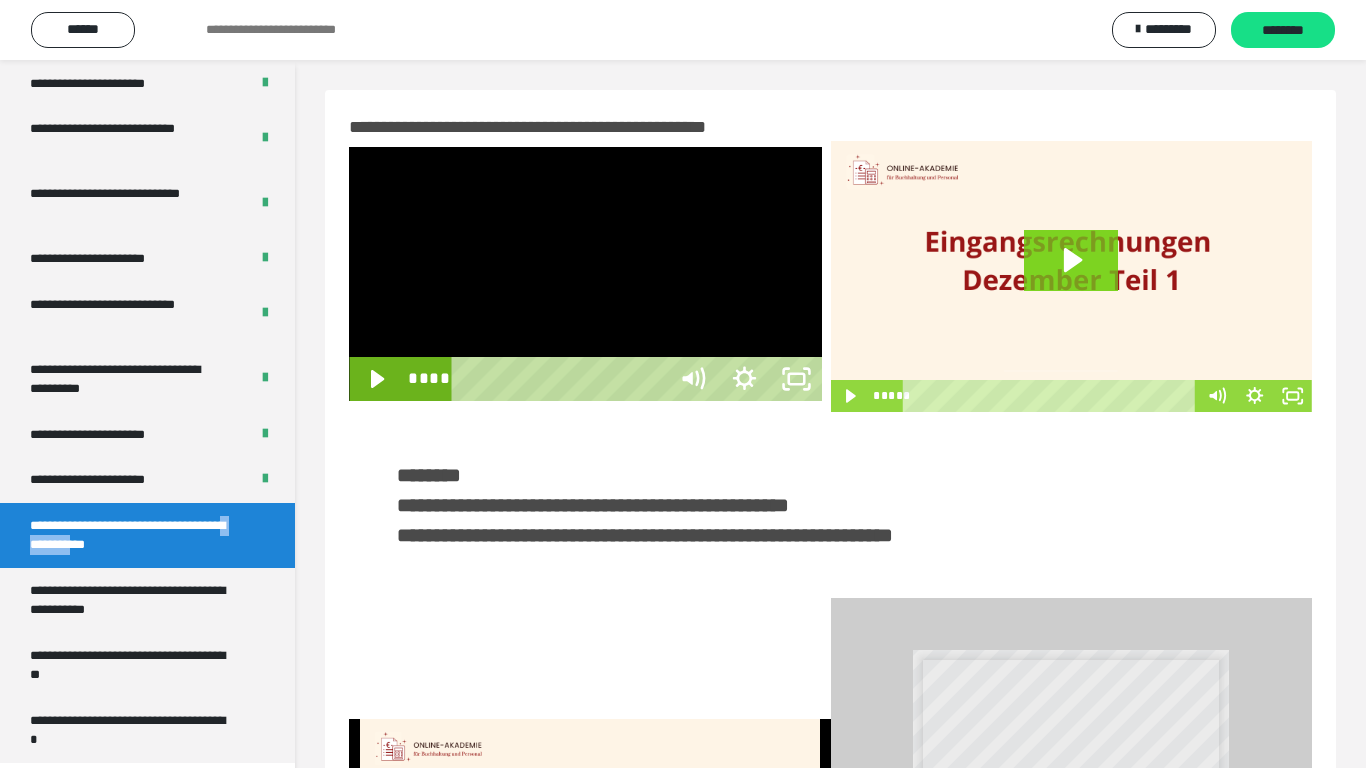 click at bounding box center [585, 274] 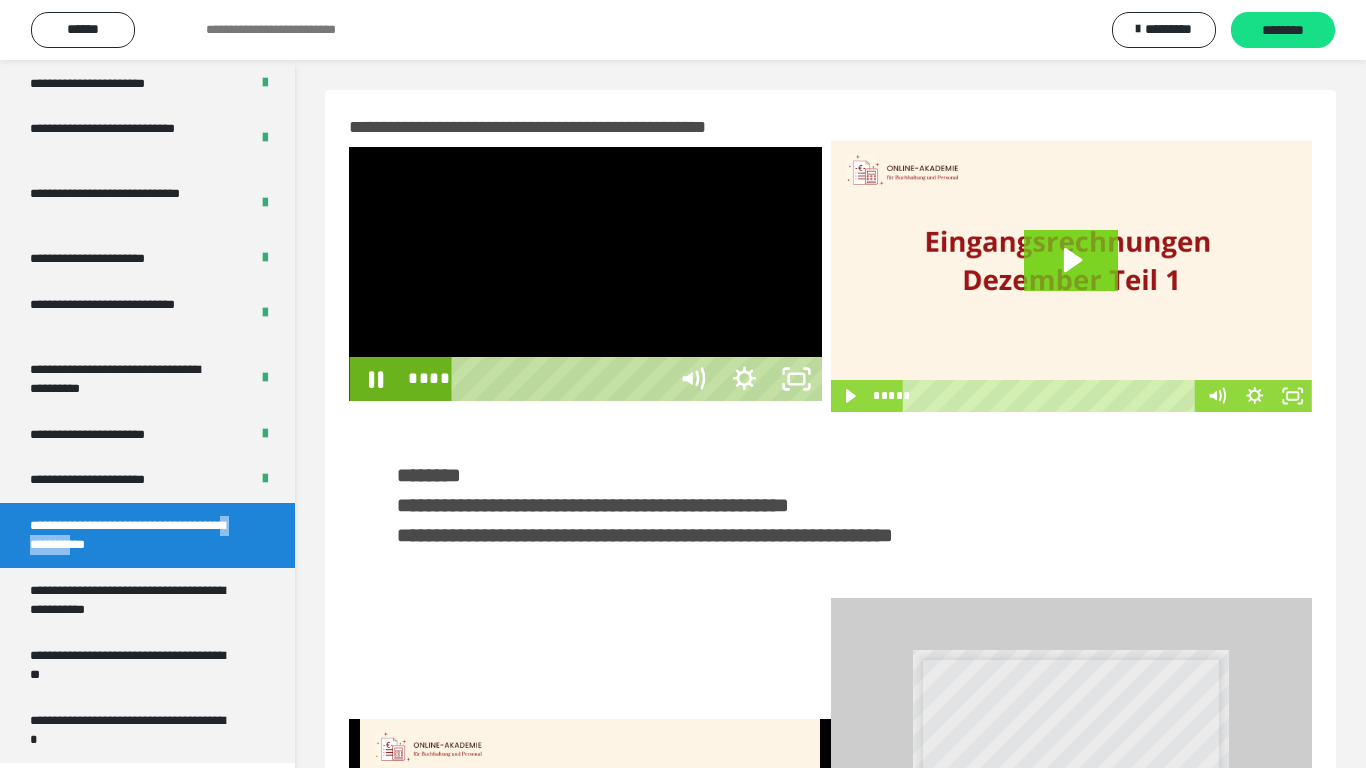 click at bounding box center (585, 274) 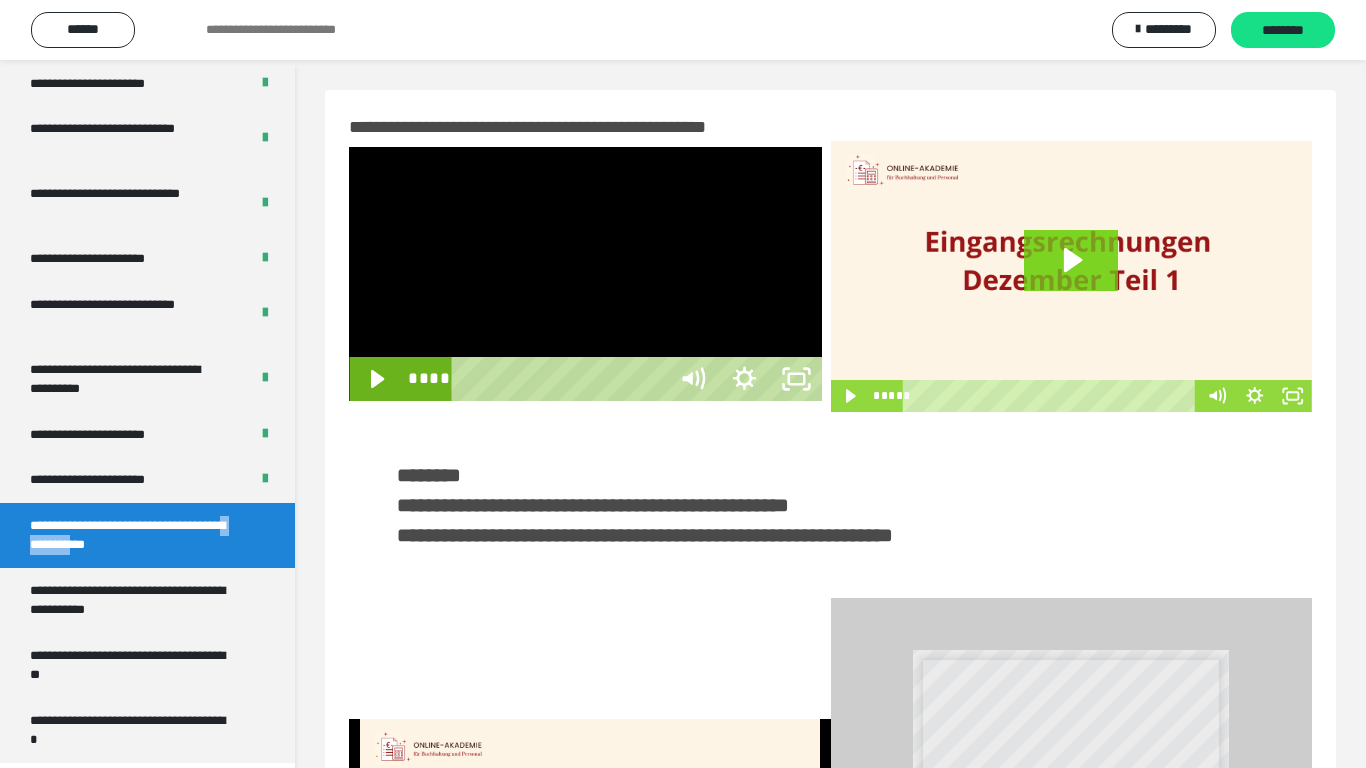 click at bounding box center (585, 274) 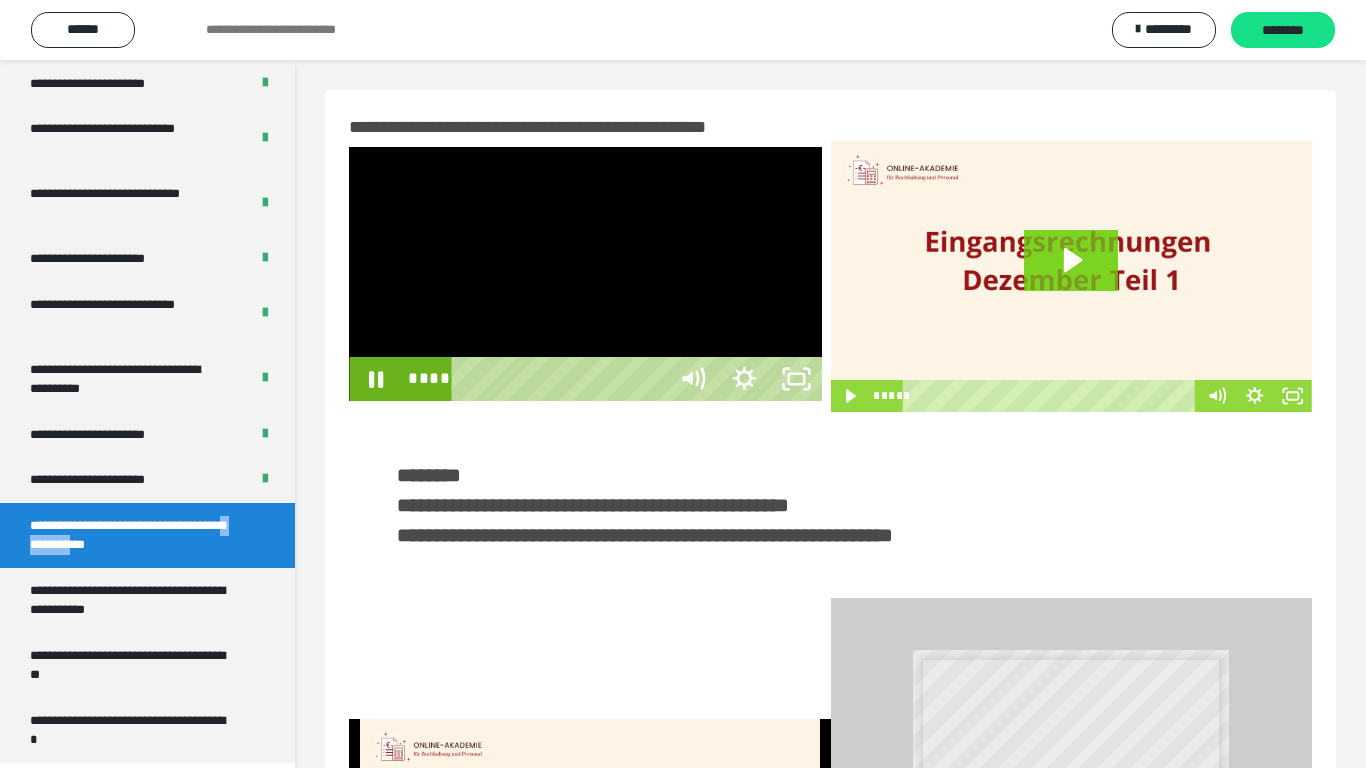 click at bounding box center [585, 274] 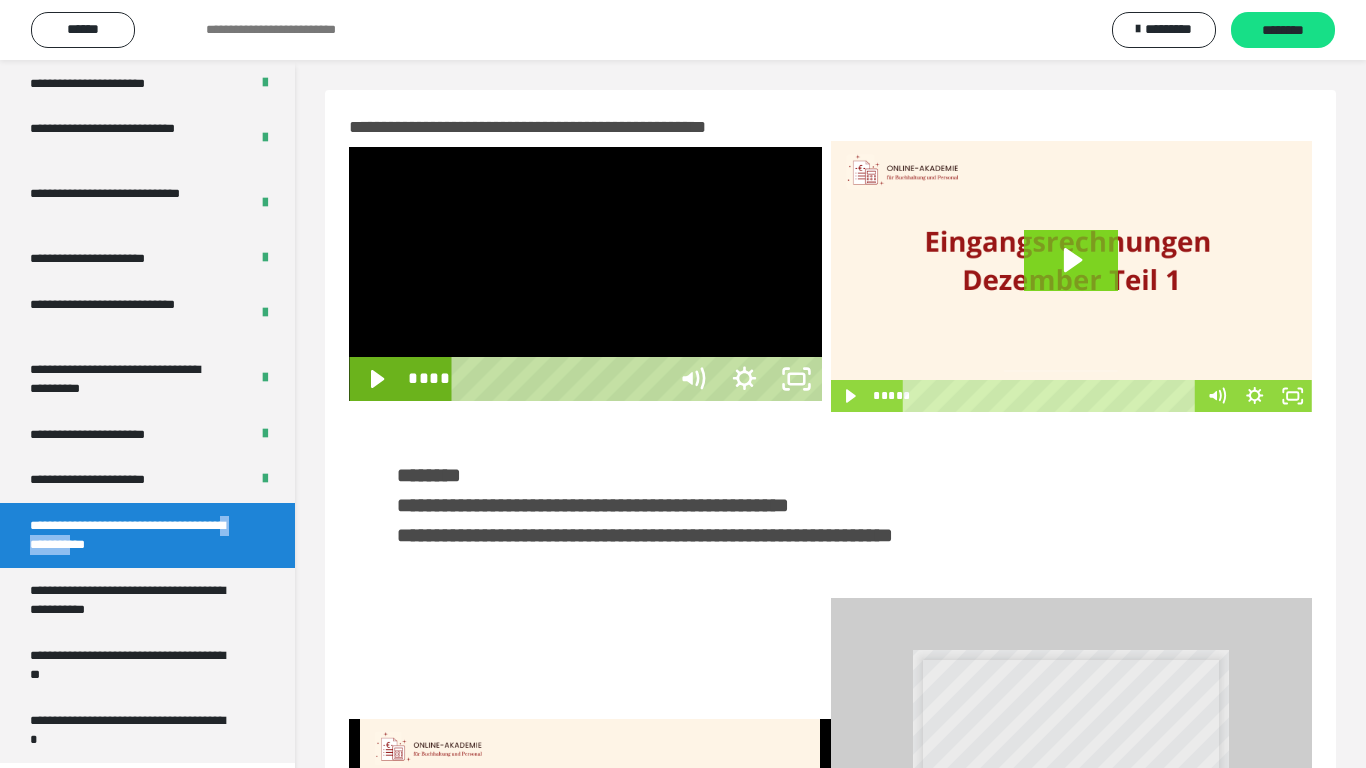 click at bounding box center (585, 274) 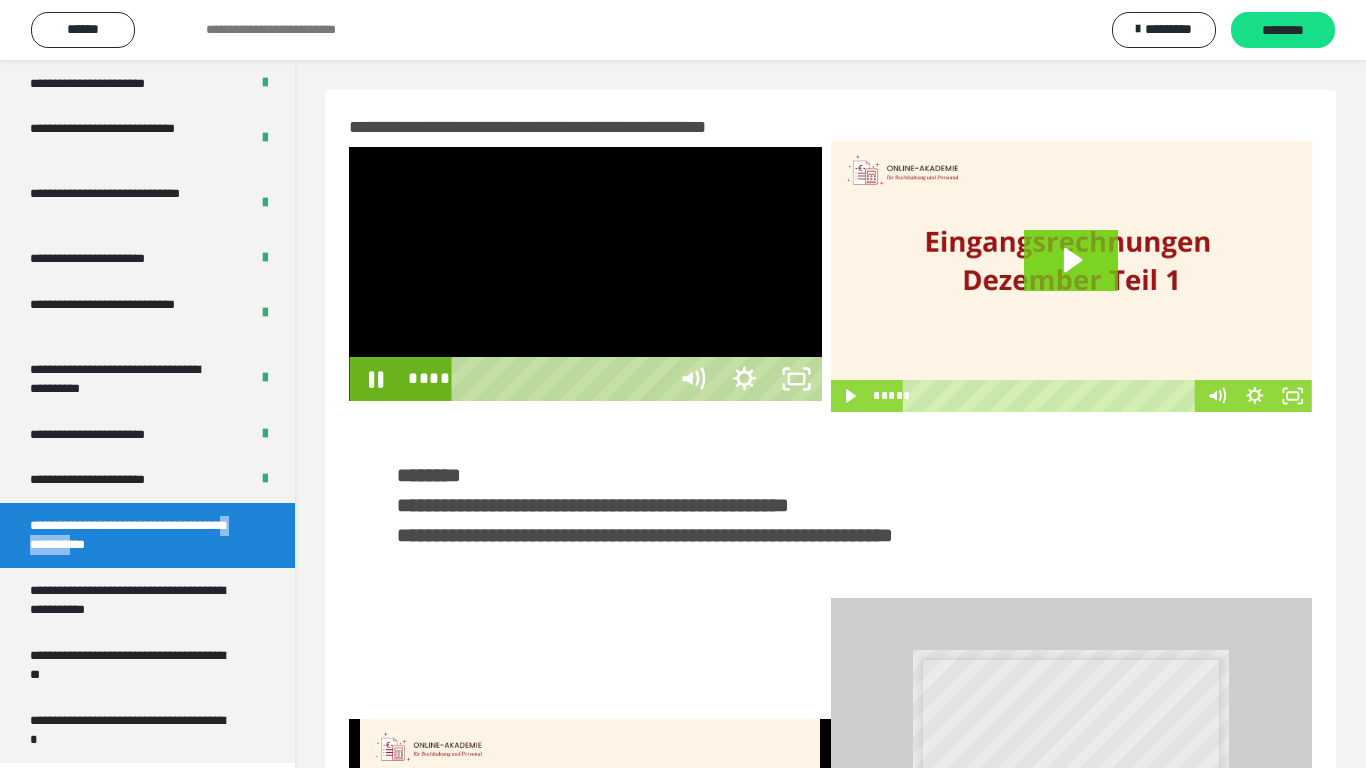 click at bounding box center (585, 274) 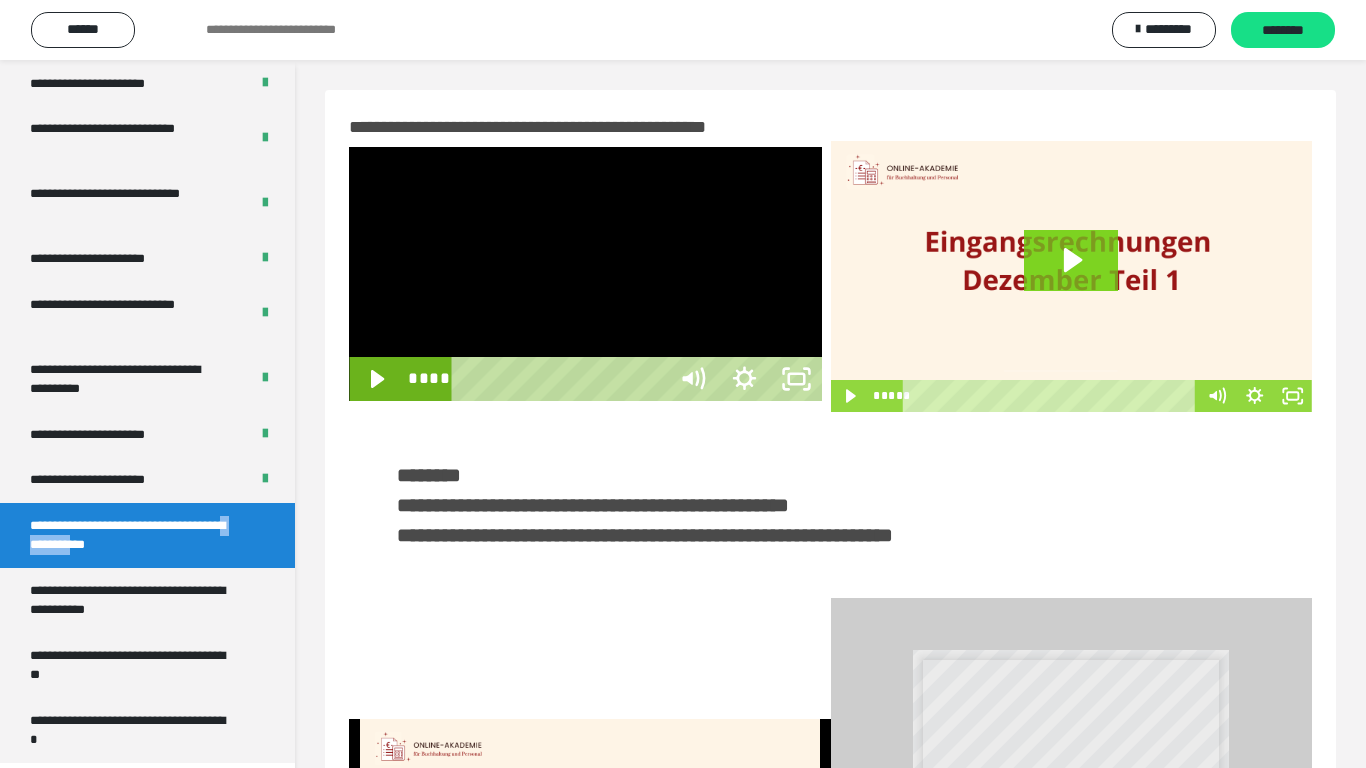 click at bounding box center [585, 274] 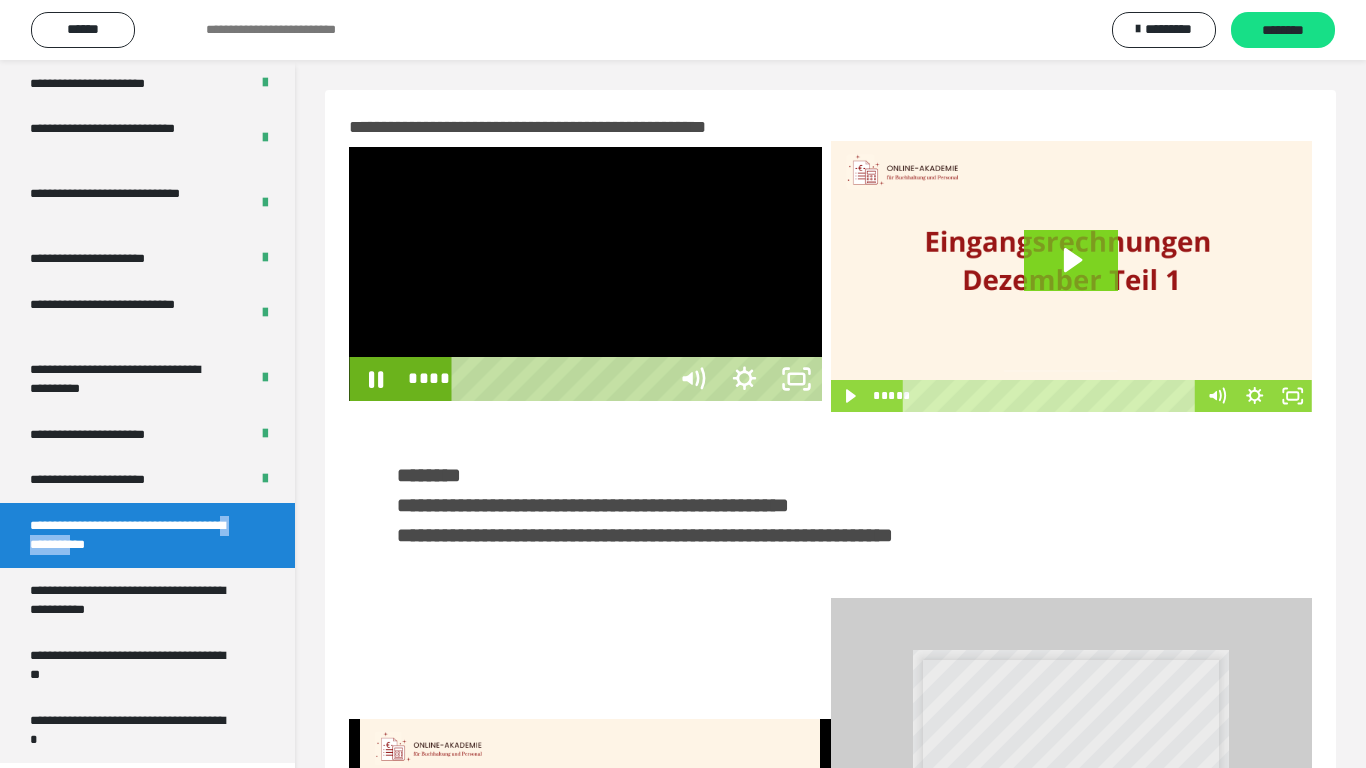 click at bounding box center (585, 274) 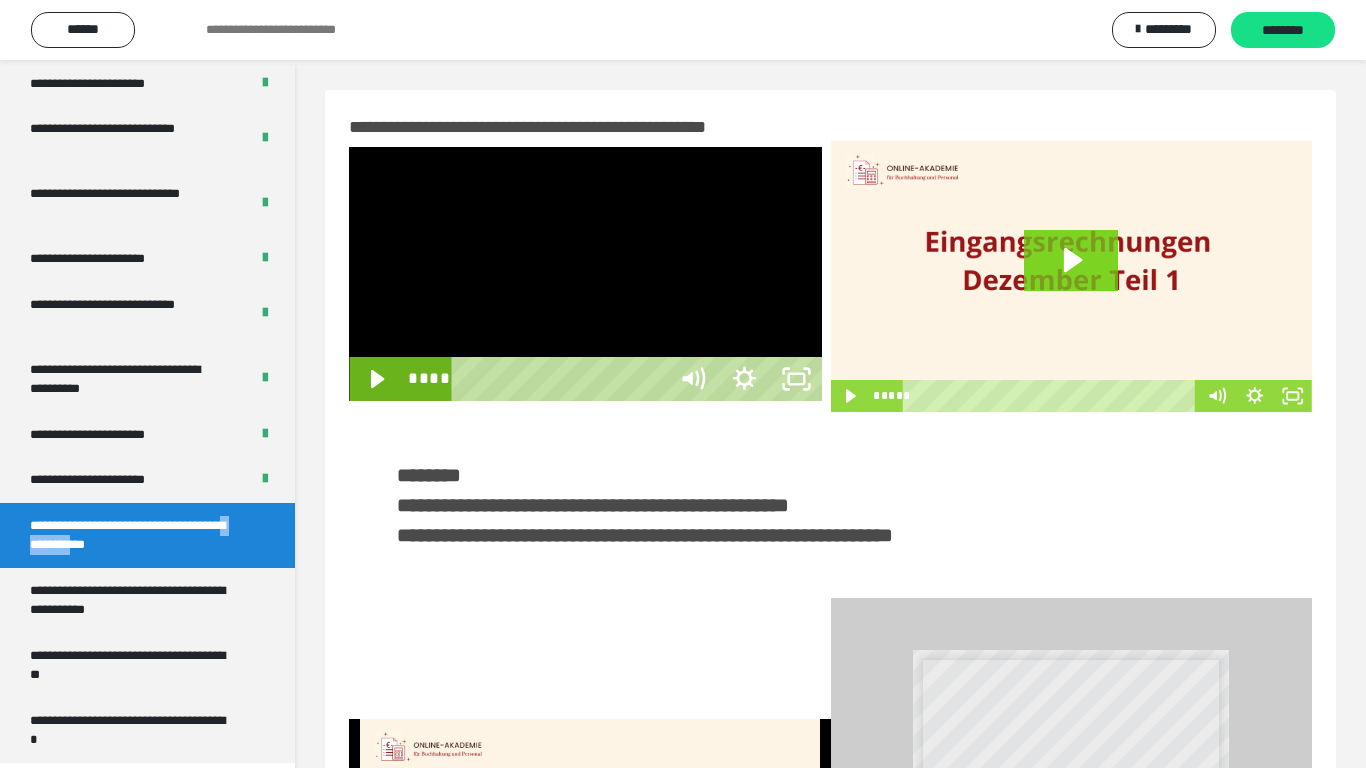 click at bounding box center (585, 274) 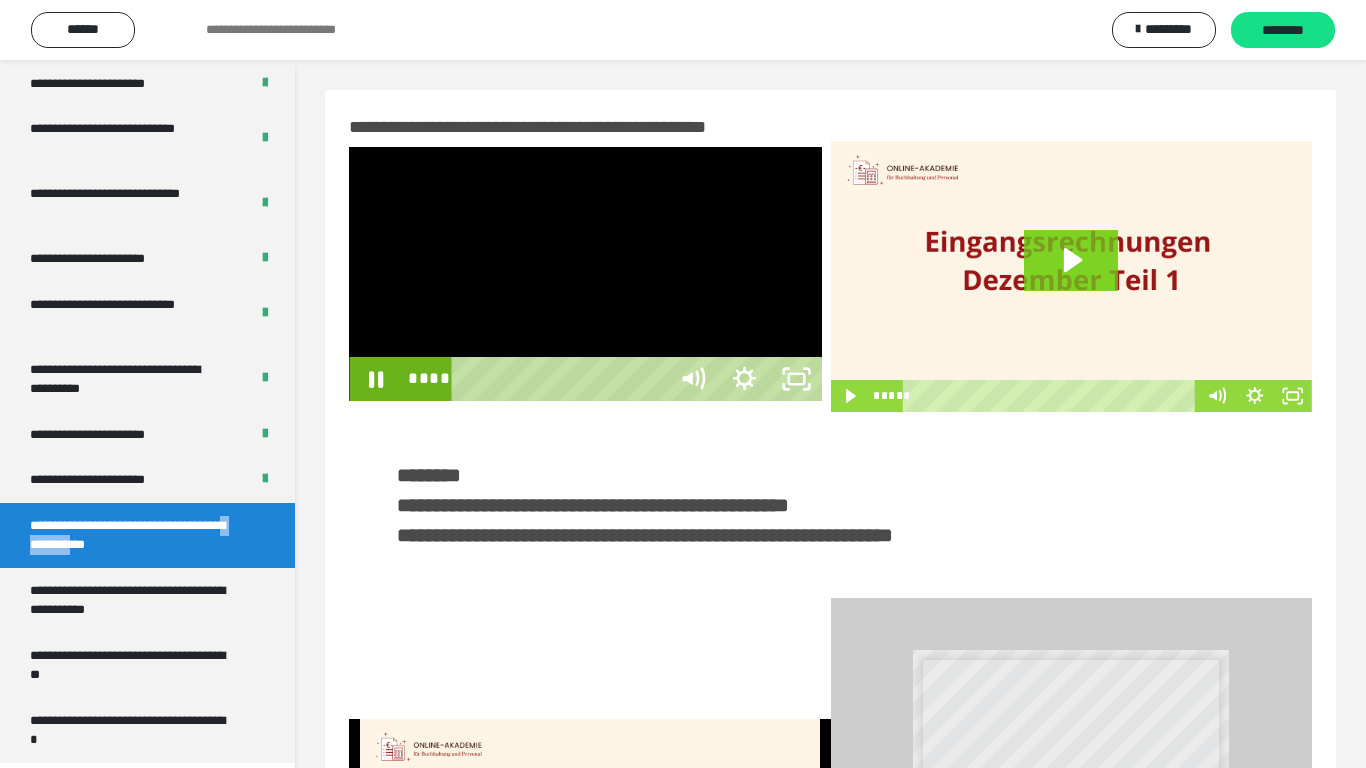 click at bounding box center (585, 274) 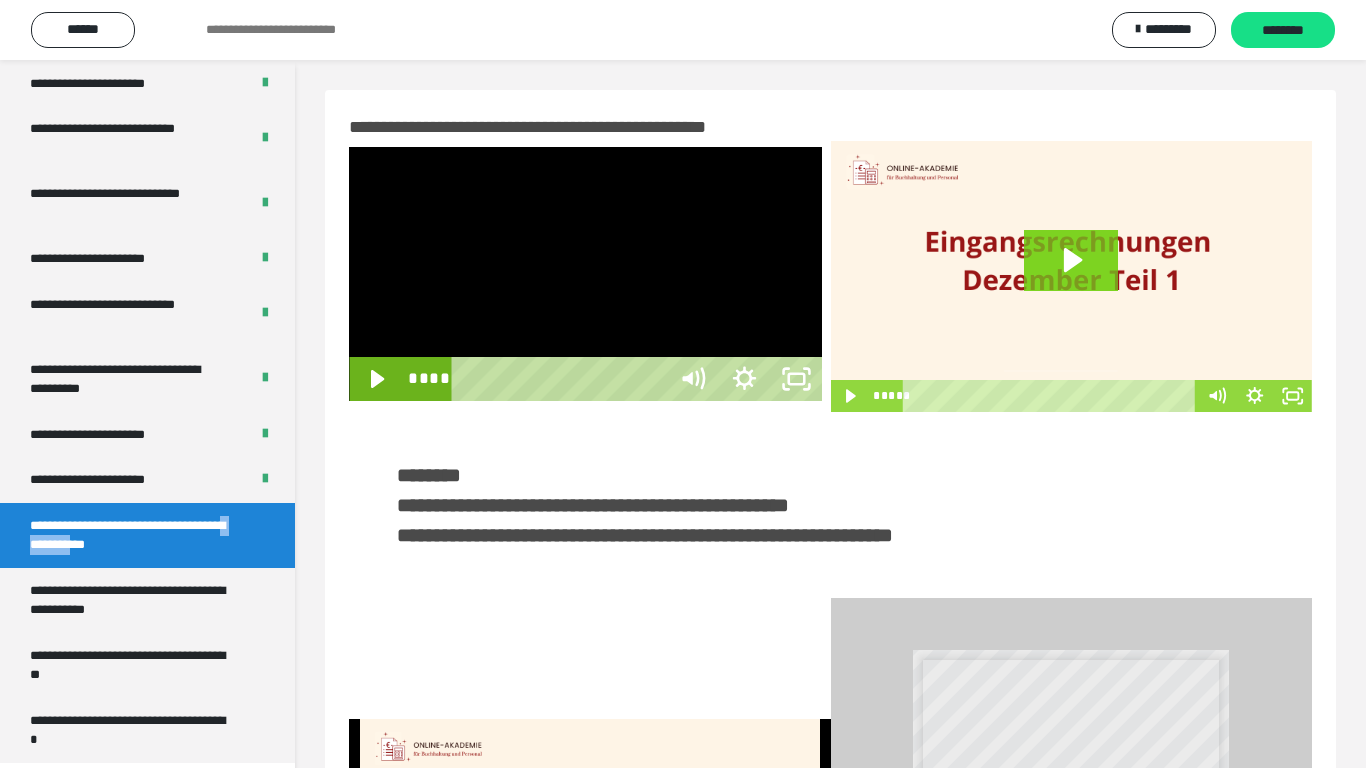 click at bounding box center (585, 274) 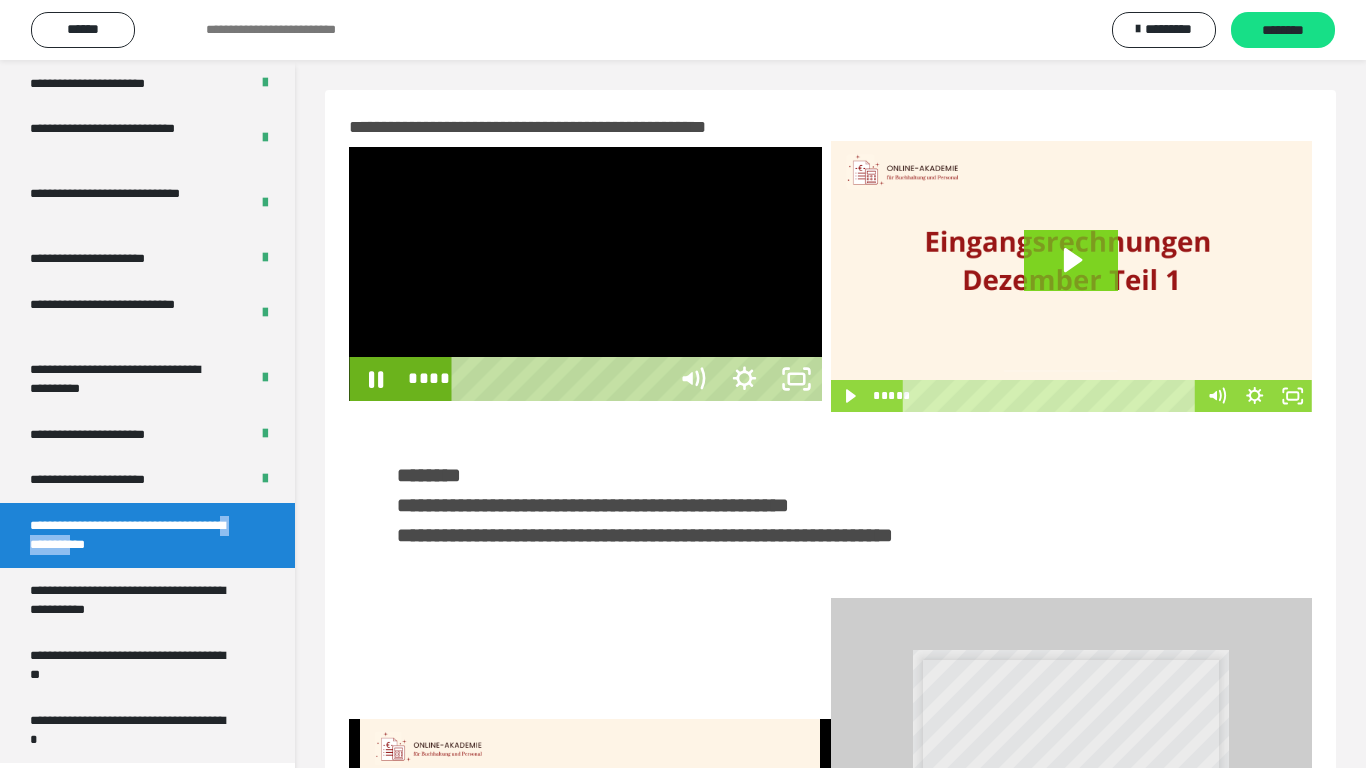 click at bounding box center [585, 274] 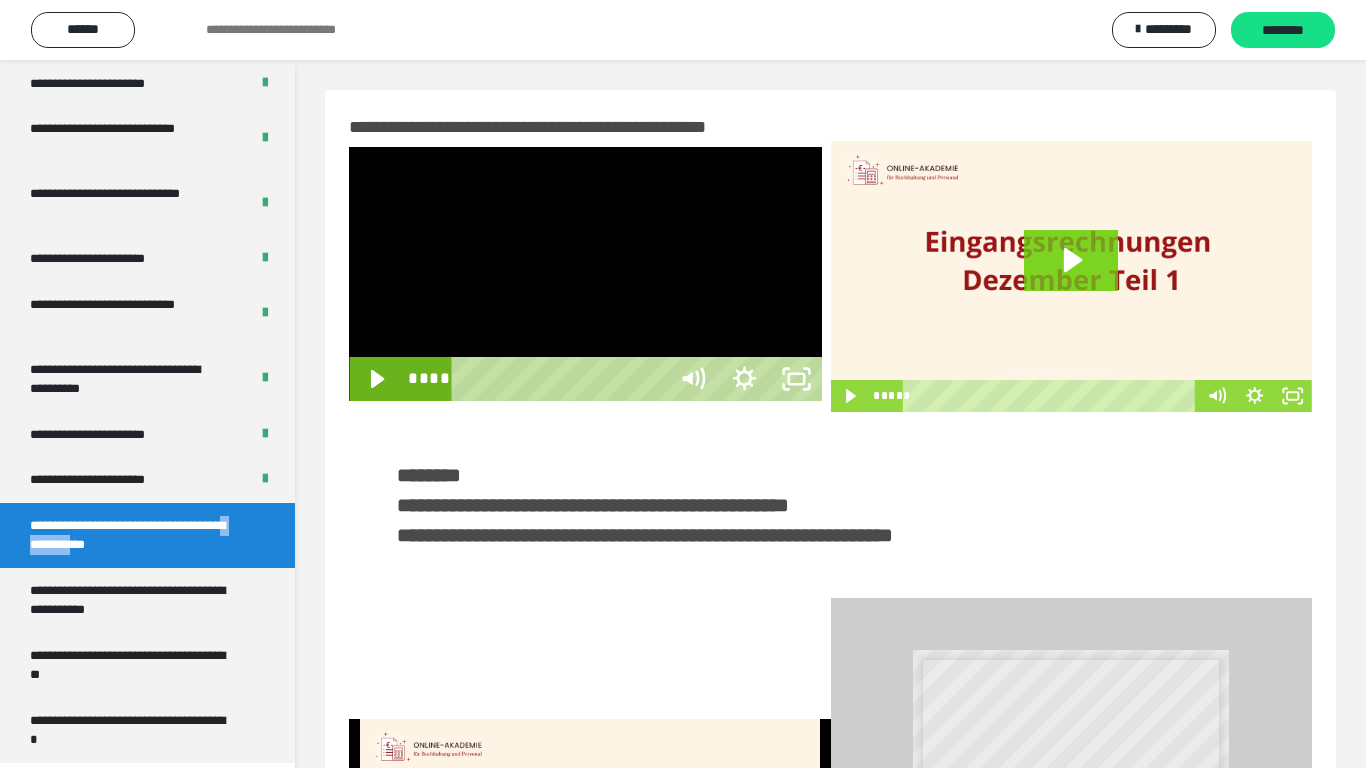 click at bounding box center (585, 274) 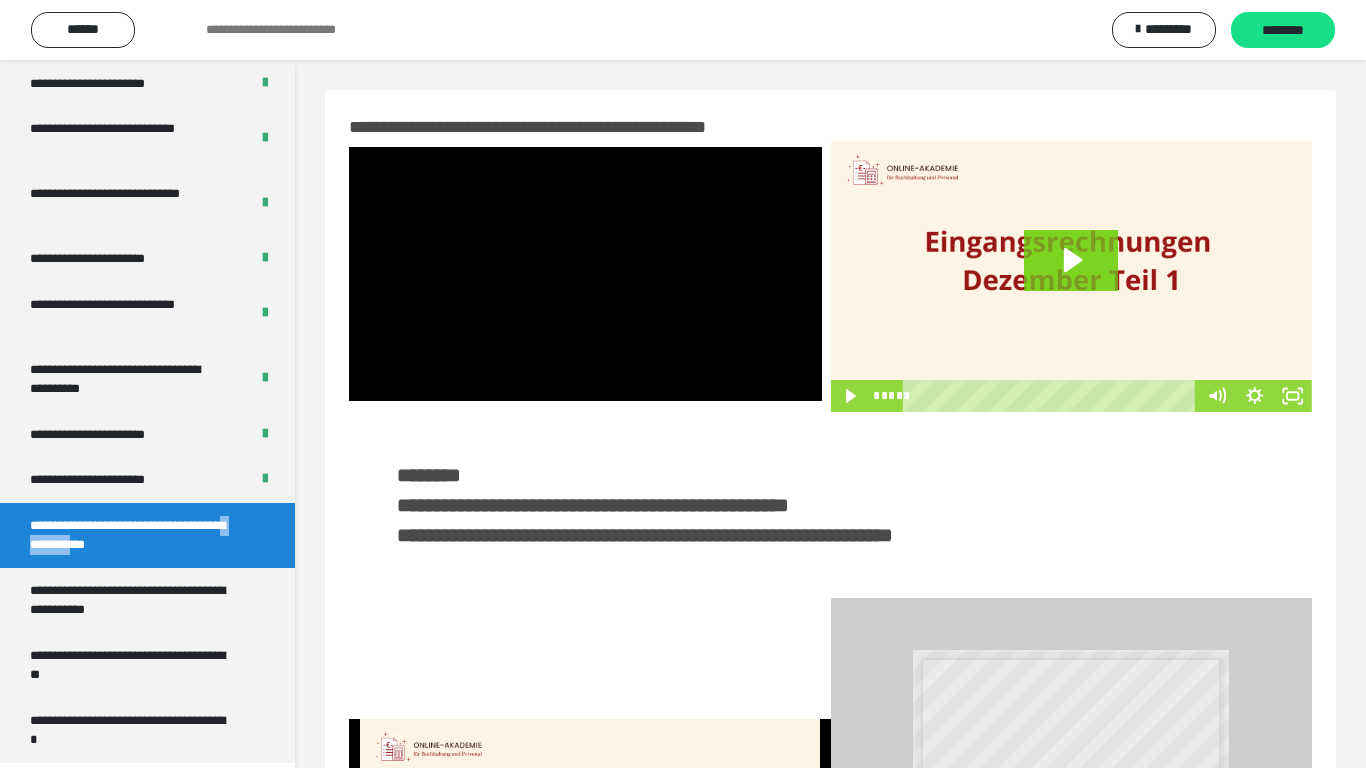 click at bounding box center [585, 274] 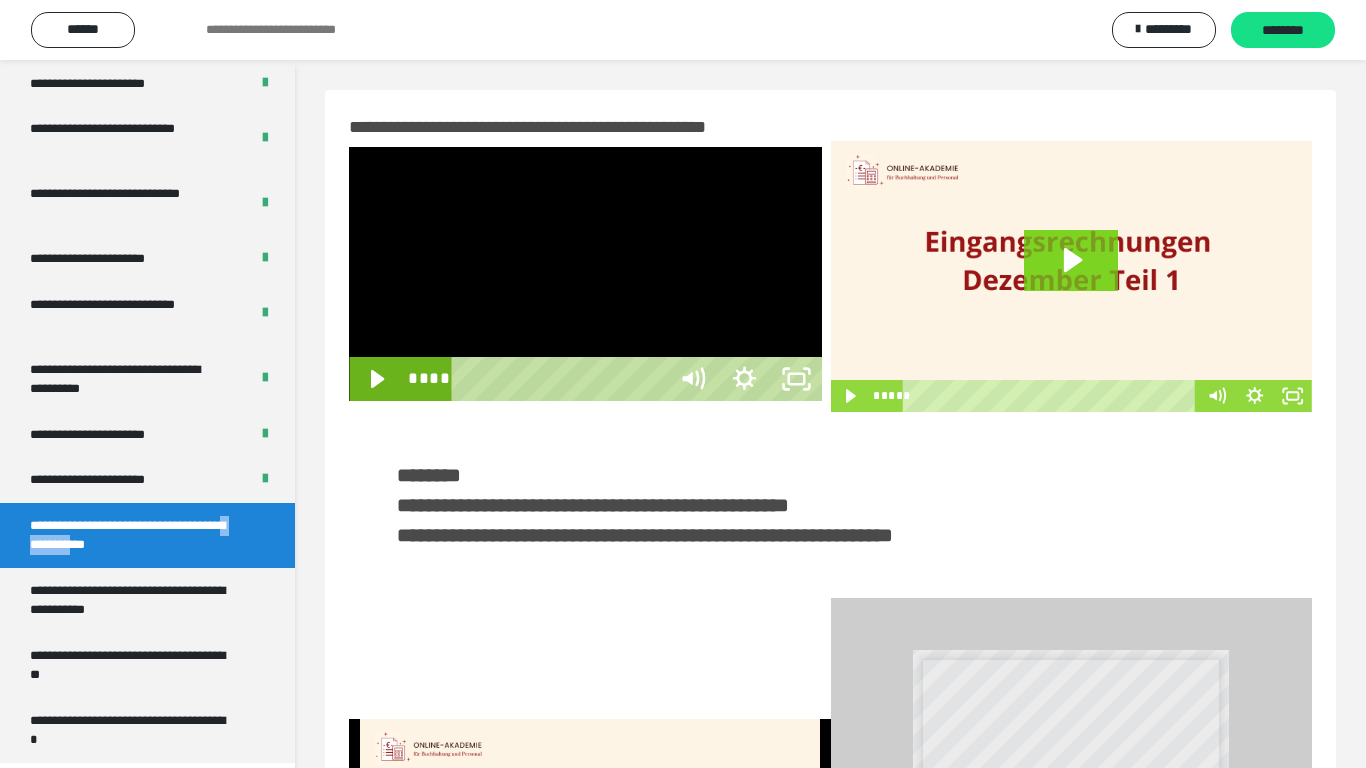 click at bounding box center (585, 274) 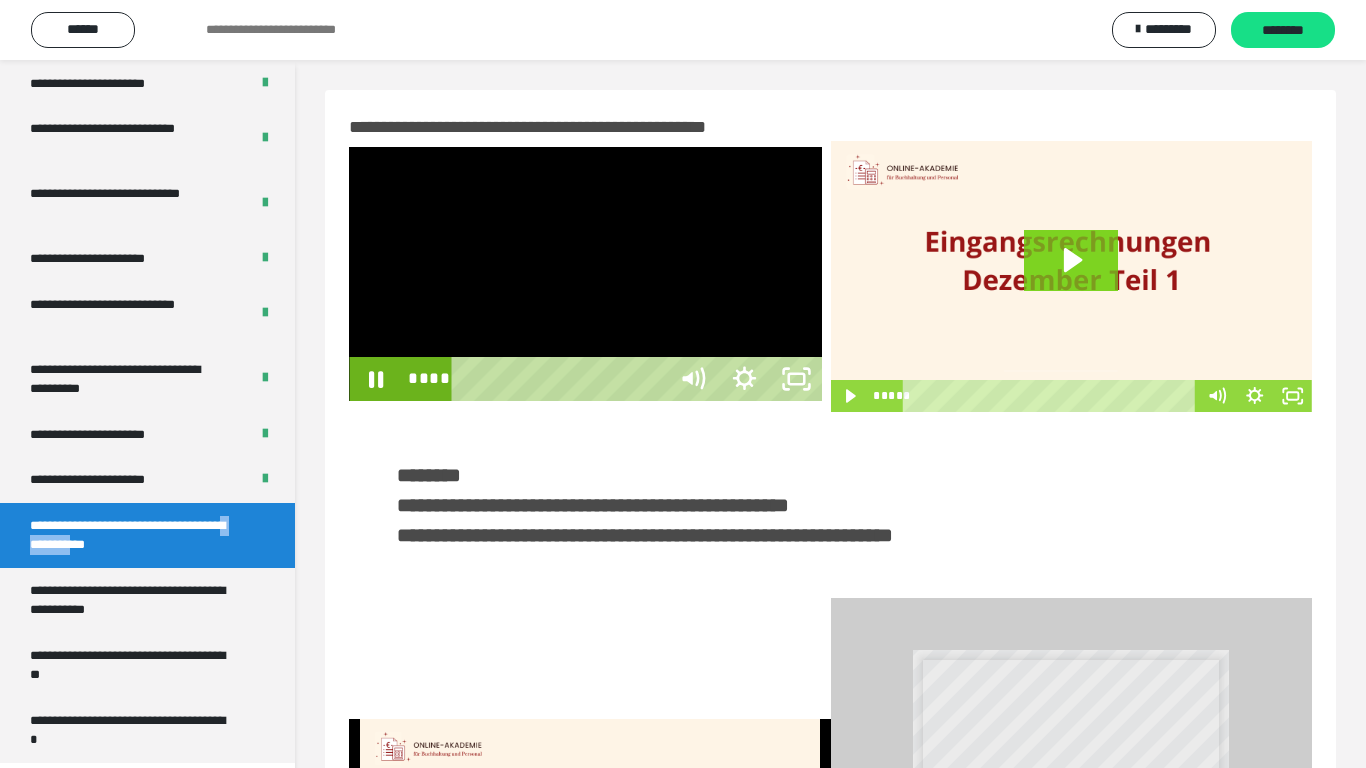 click at bounding box center (585, 274) 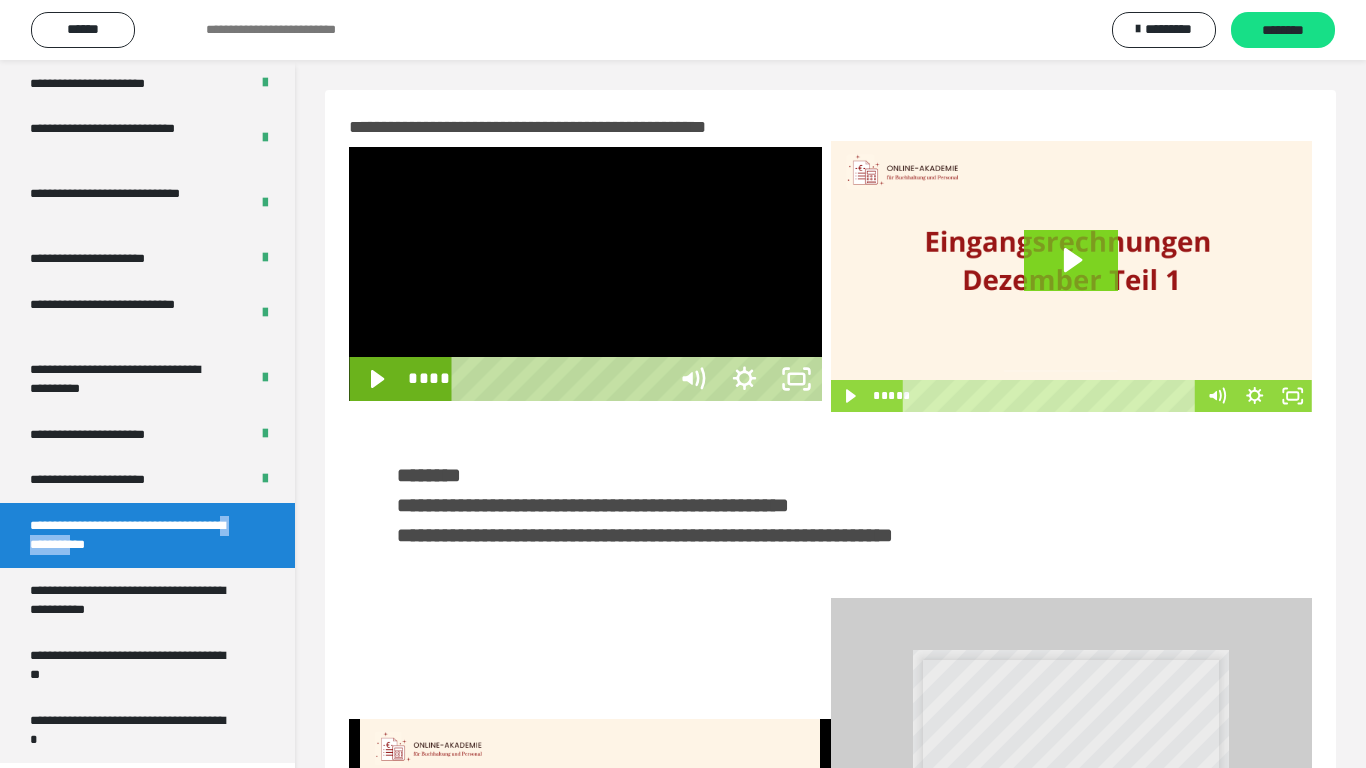 click at bounding box center (585, 274) 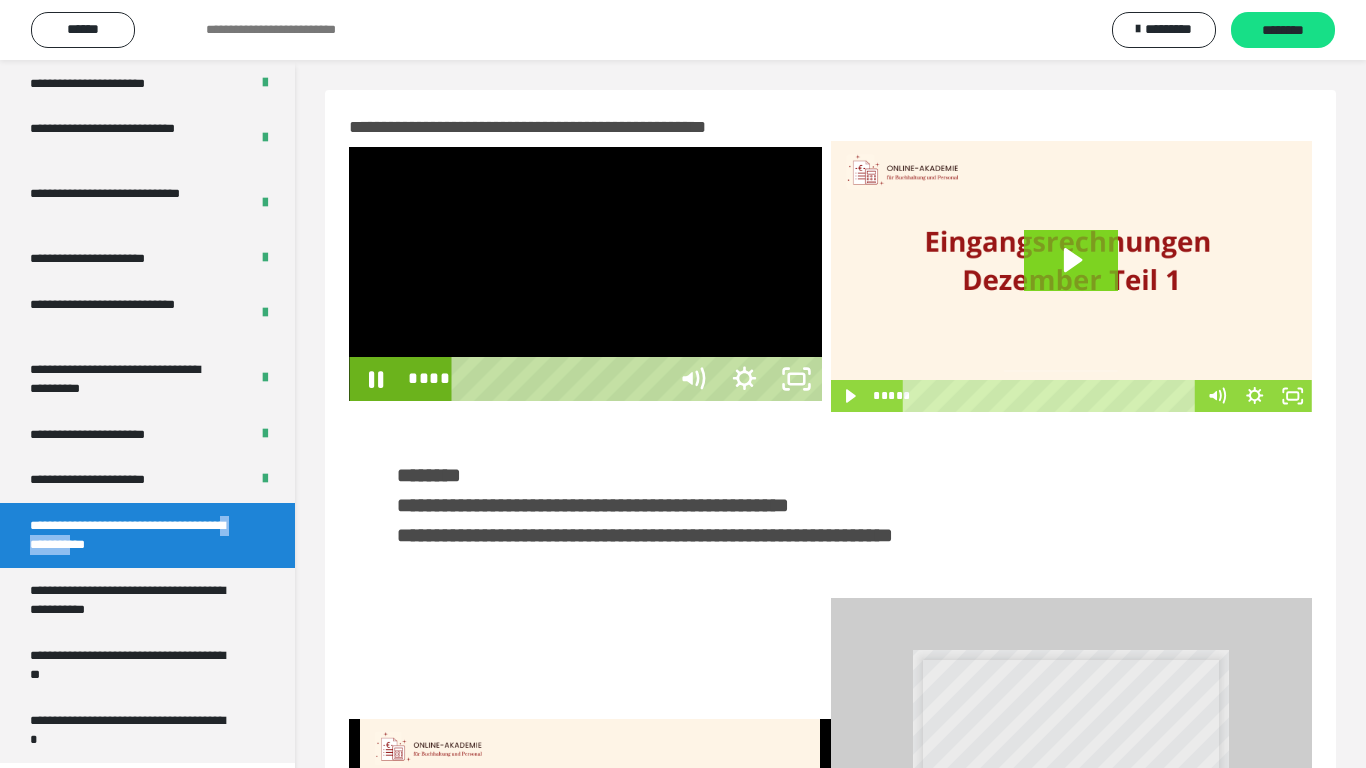 click at bounding box center [585, 274] 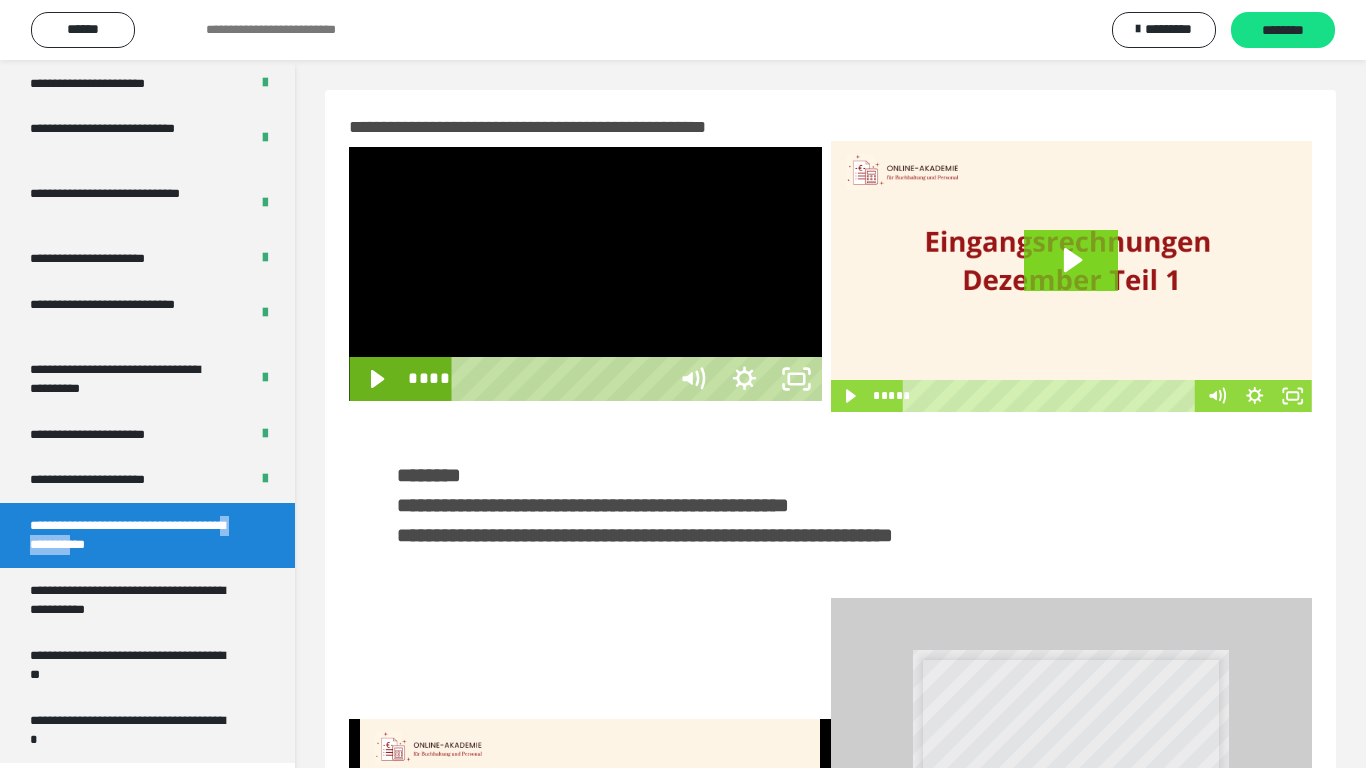 click at bounding box center (585, 274) 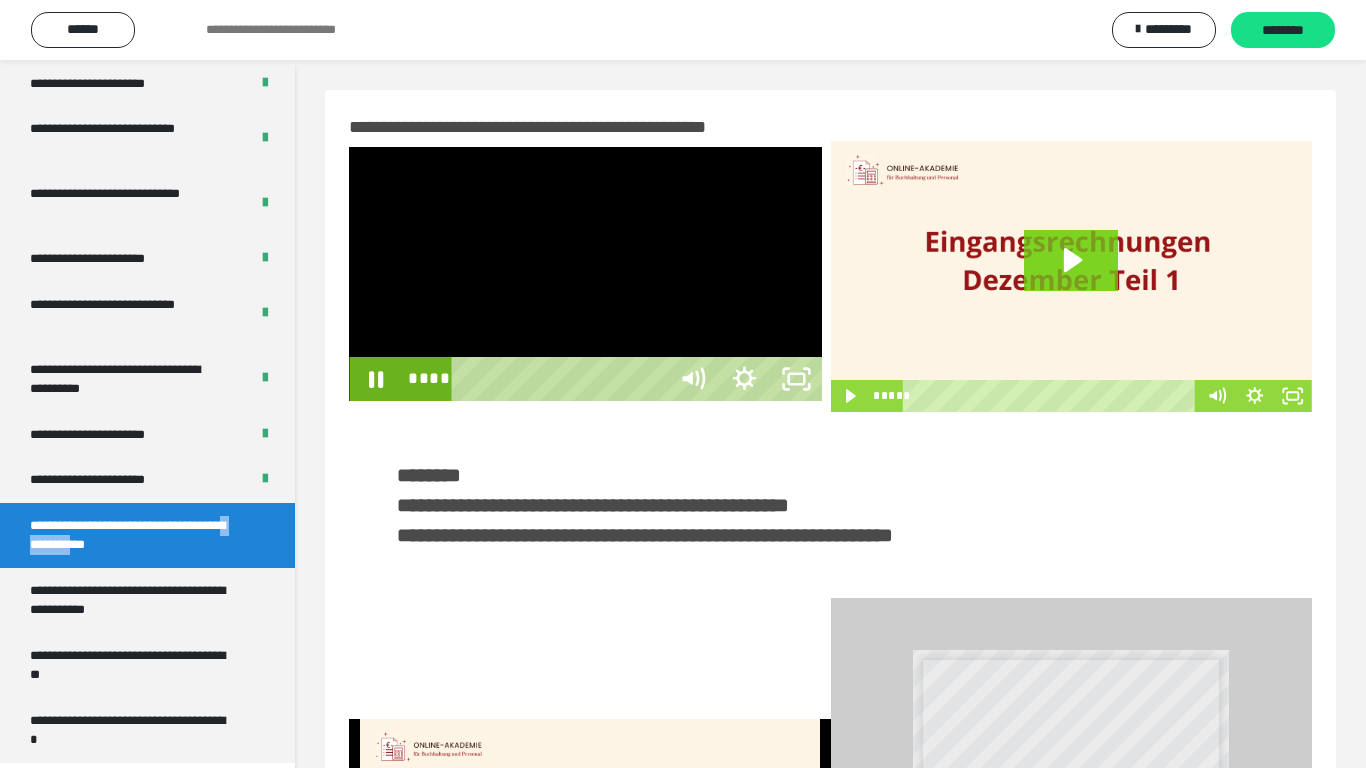 click at bounding box center [585, 274] 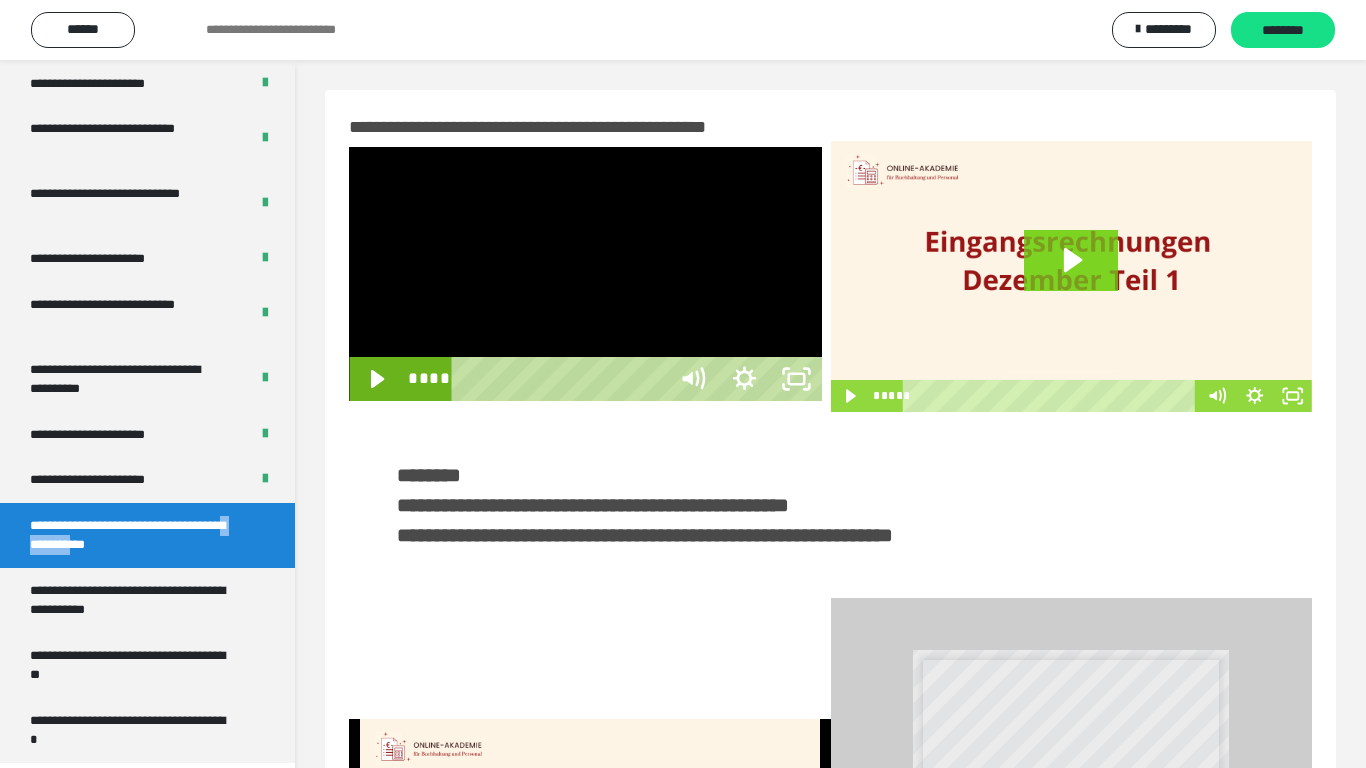 click at bounding box center (585, 274) 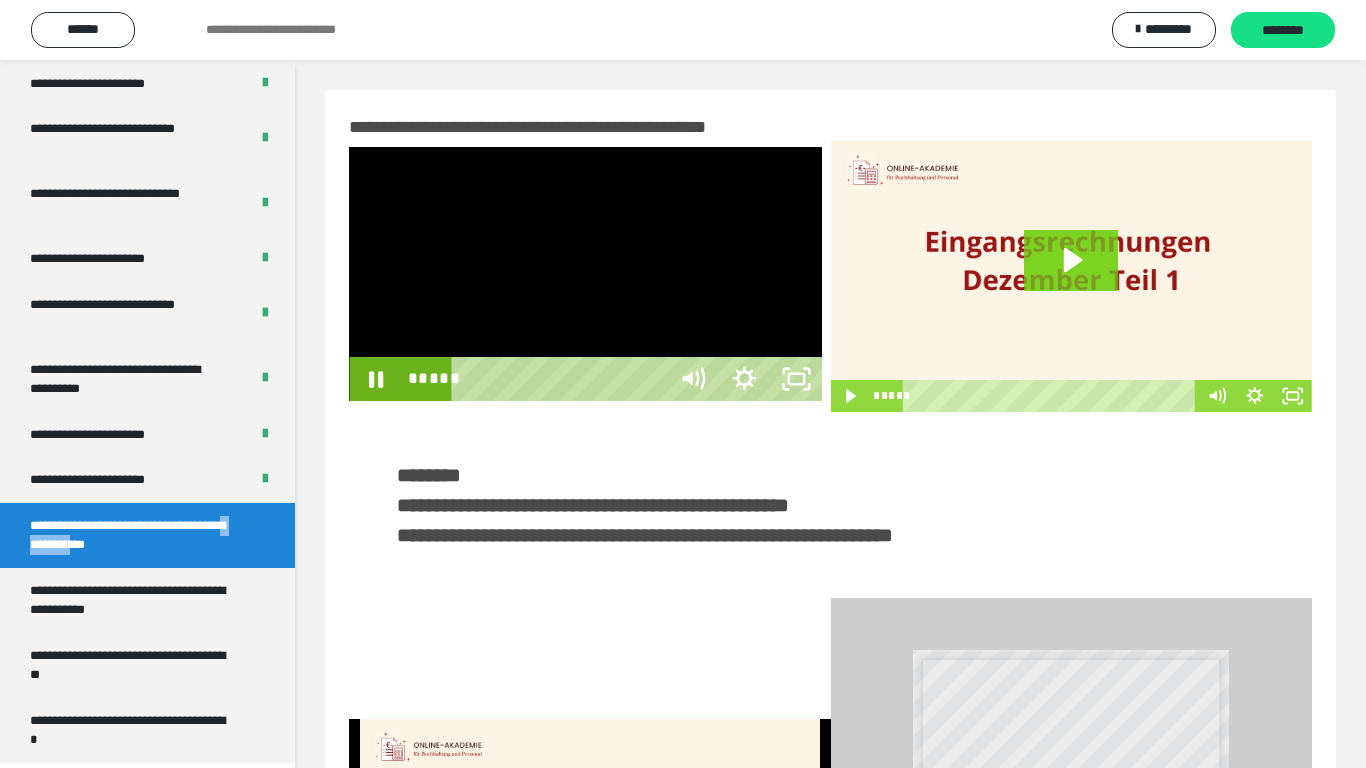 click at bounding box center [585, 274] 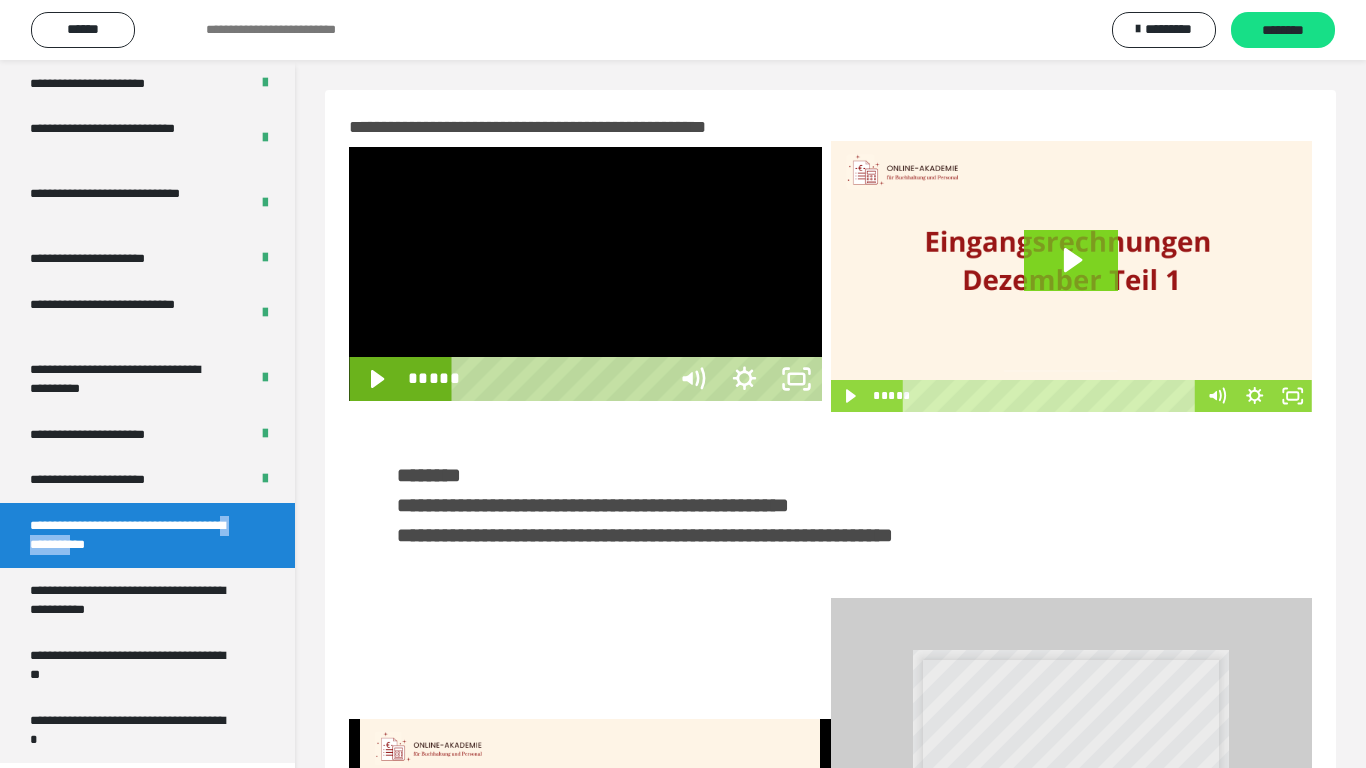 click at bounding box center (585, 274) 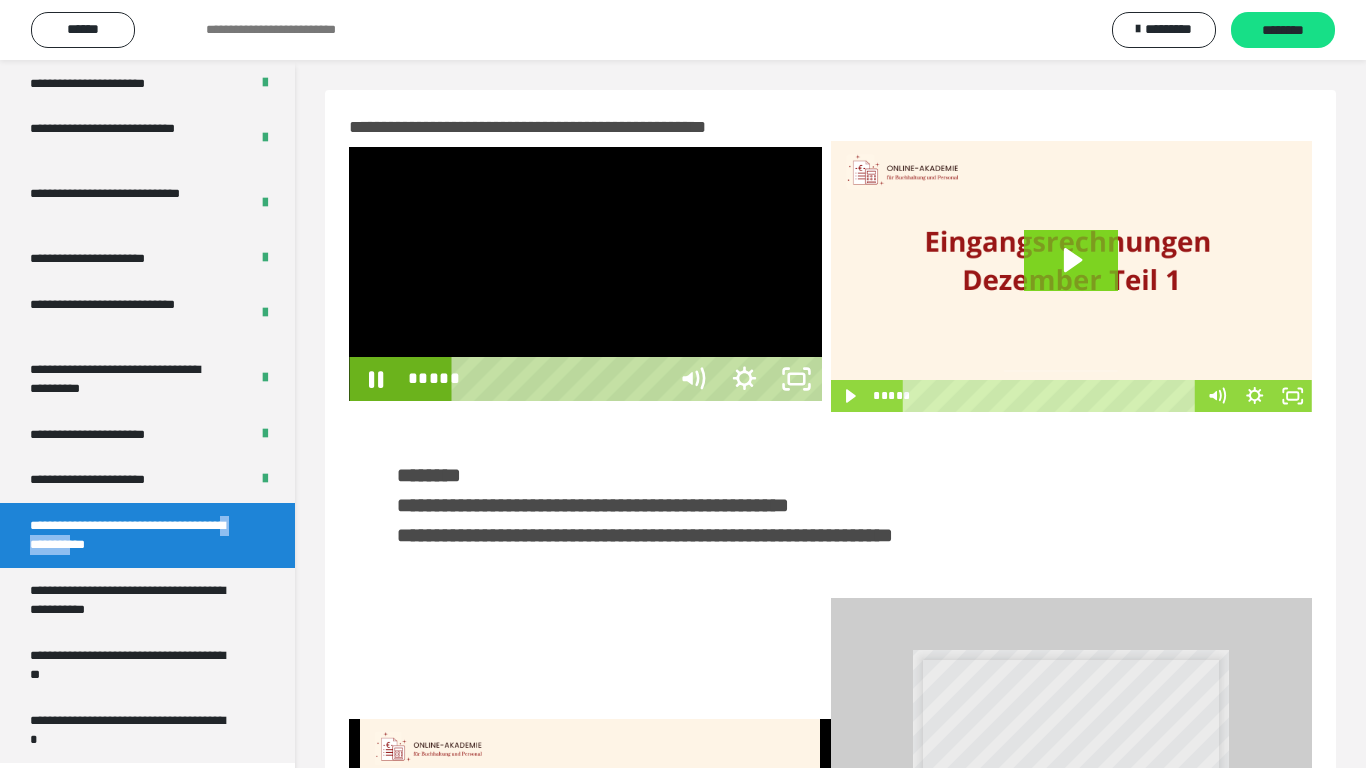 click on "*****" at bounding box center (562, 379) 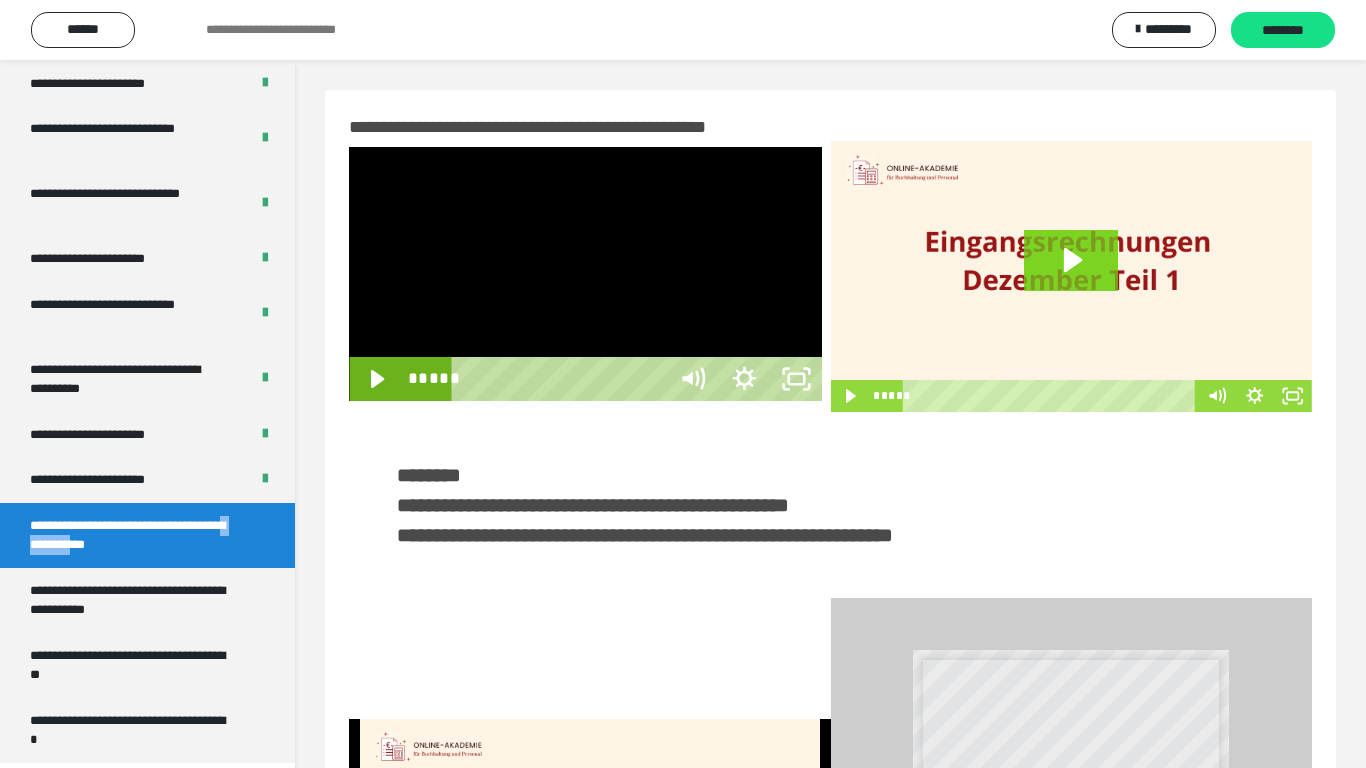click at bounding box center [585, 274] 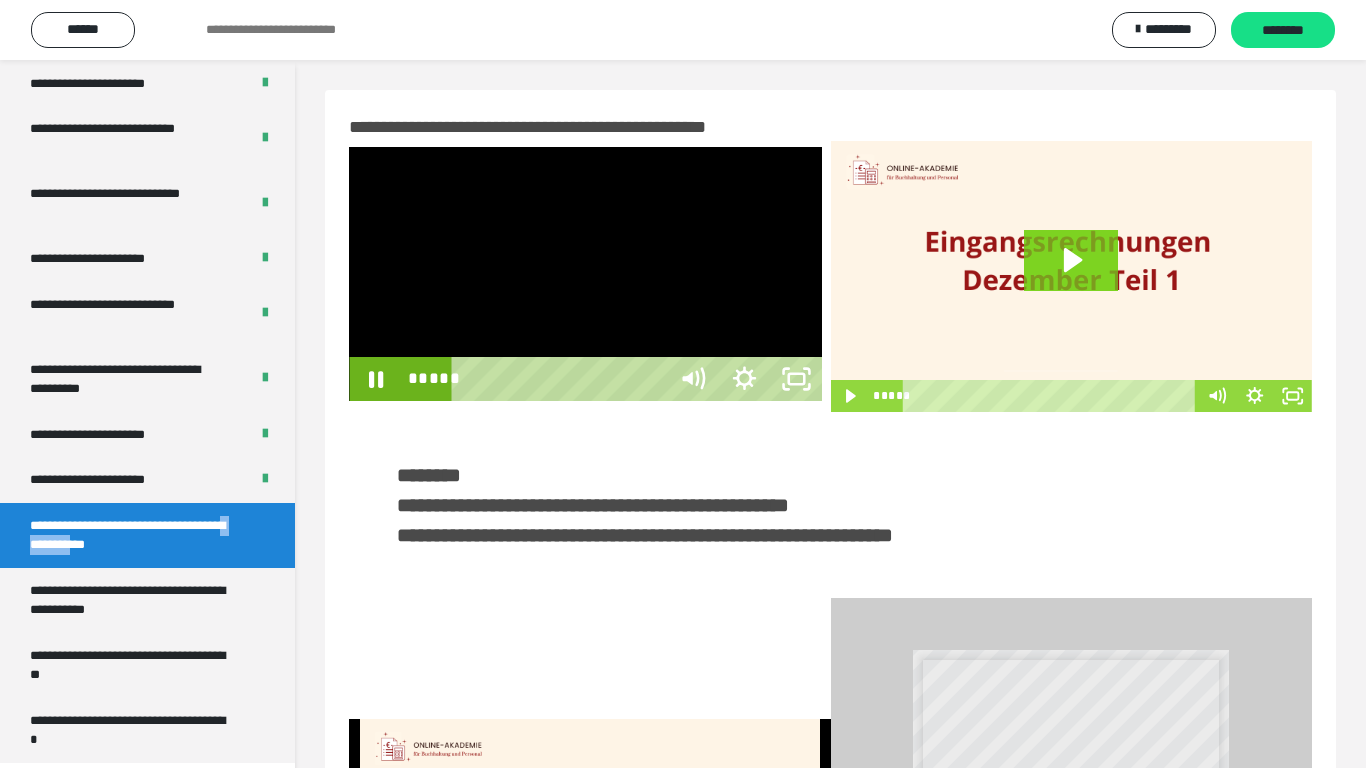 click at bounding box center [585, 274] 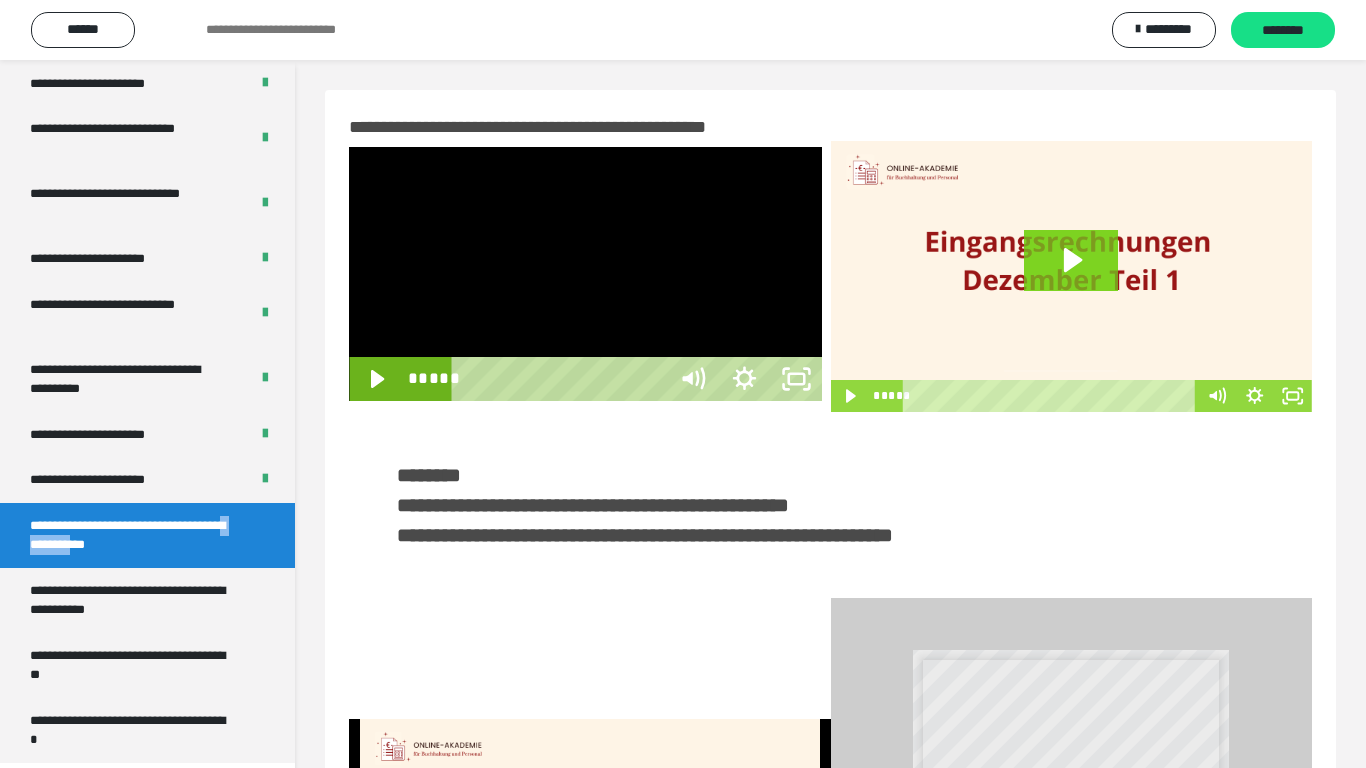 click at bounding box center (585, 274) 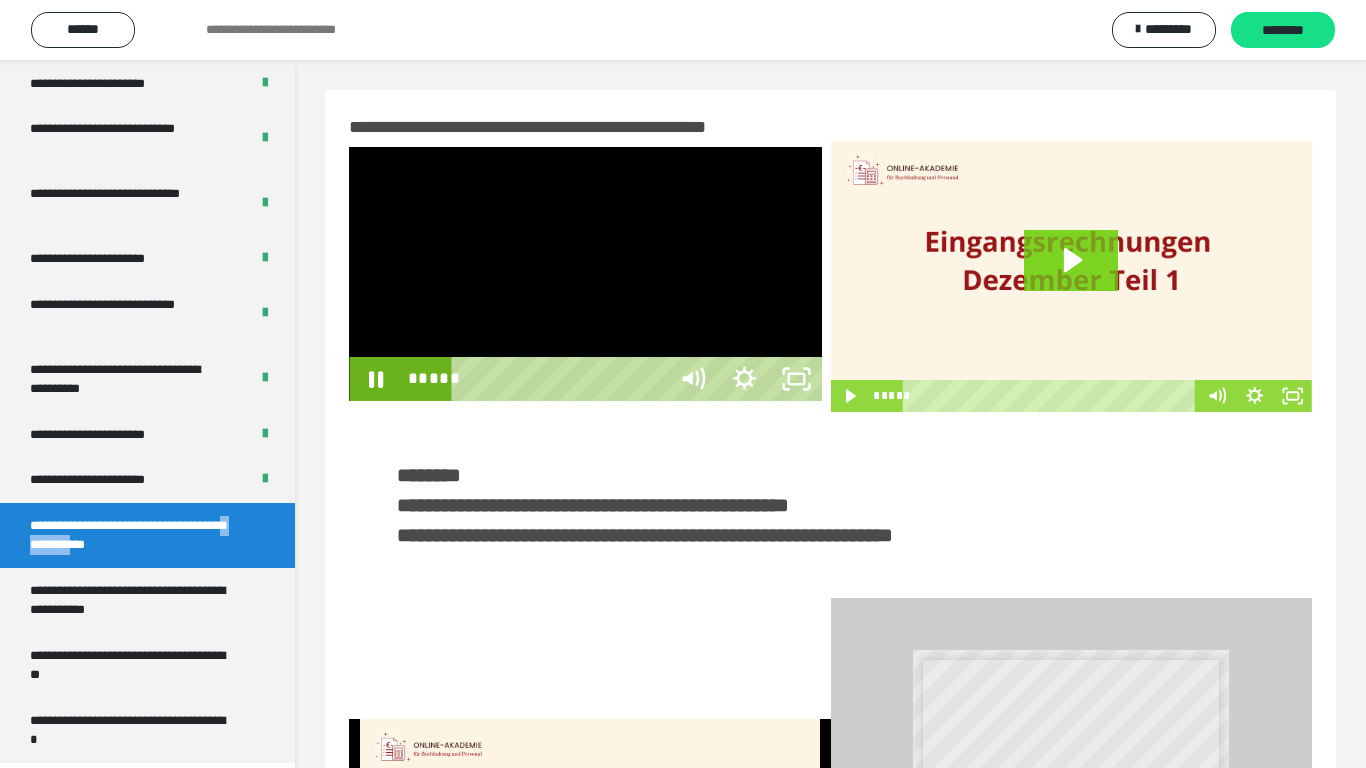 click at bounding box center [585, 274] 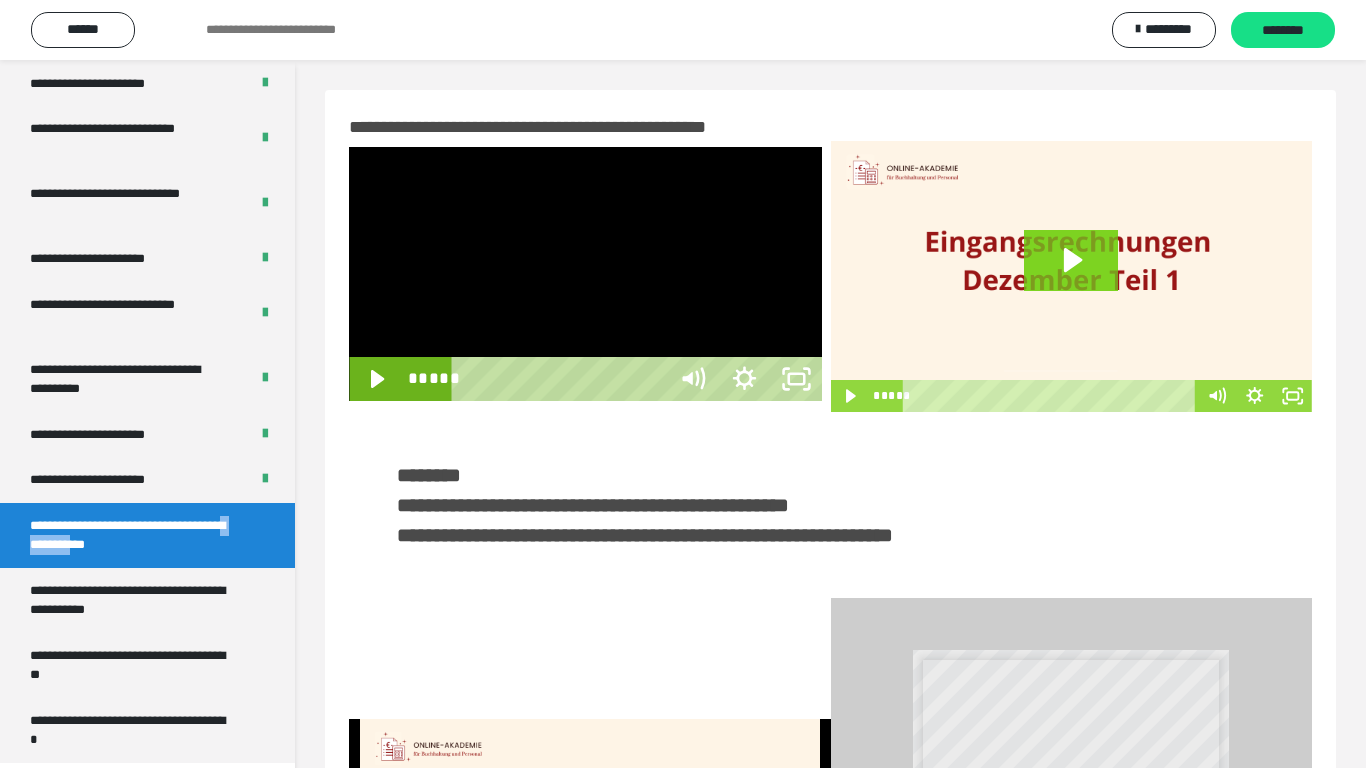 click at bounding box center [585, 274] 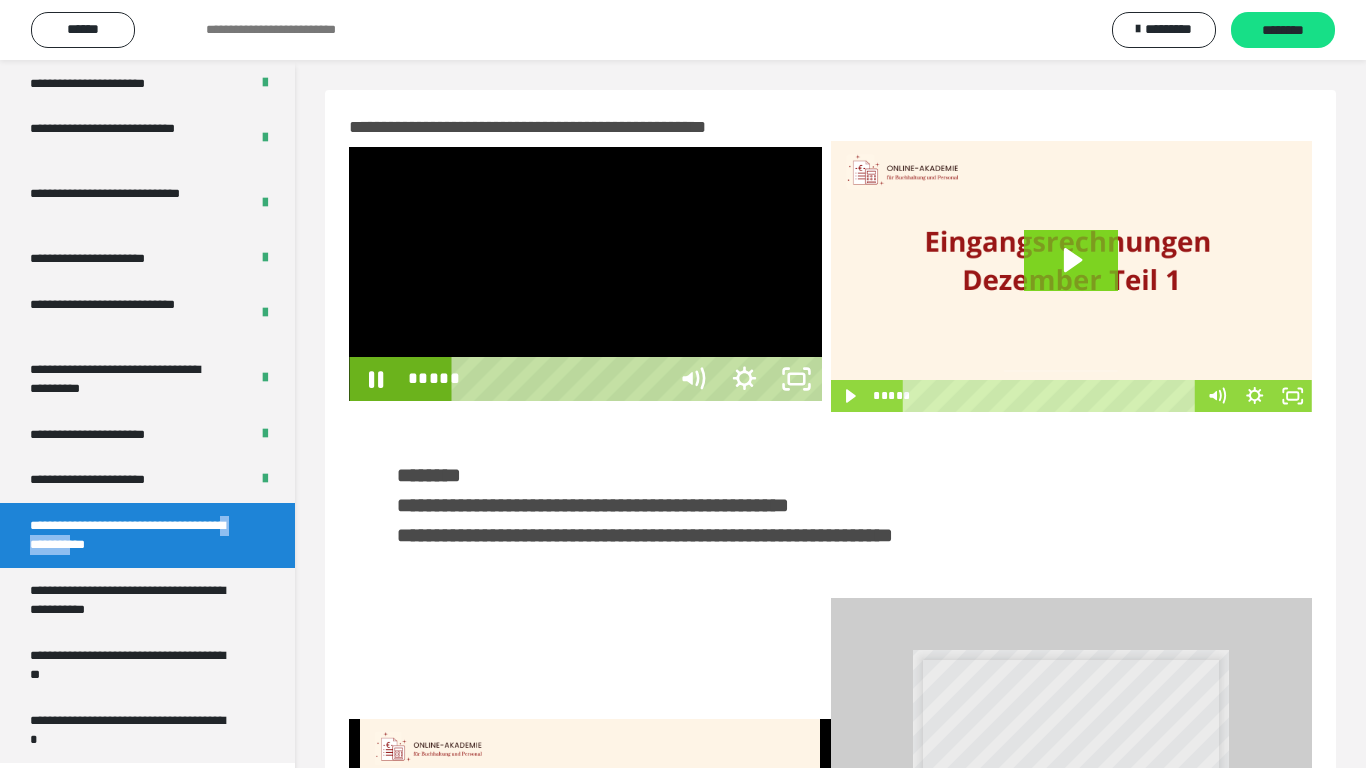 click at bounding box center (585, 274) 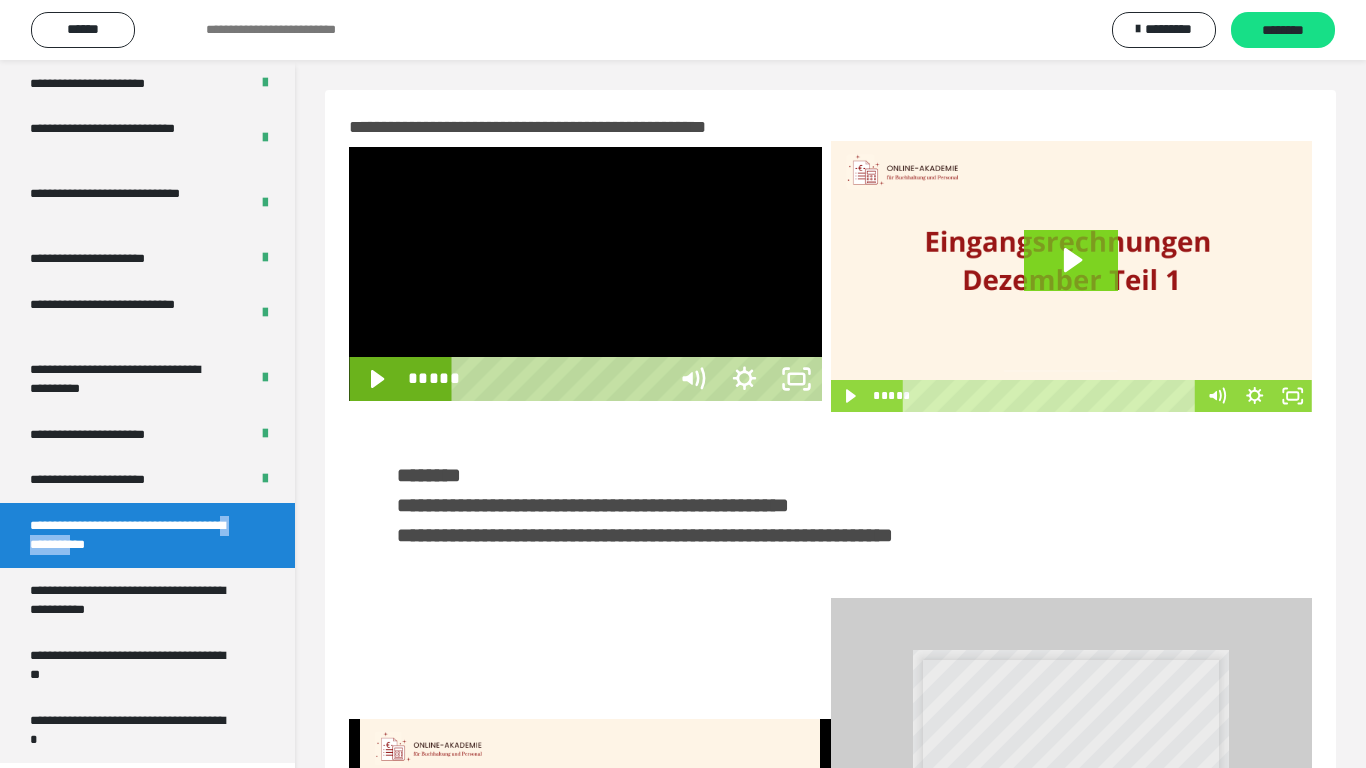 click at bounding box center [585, 274] 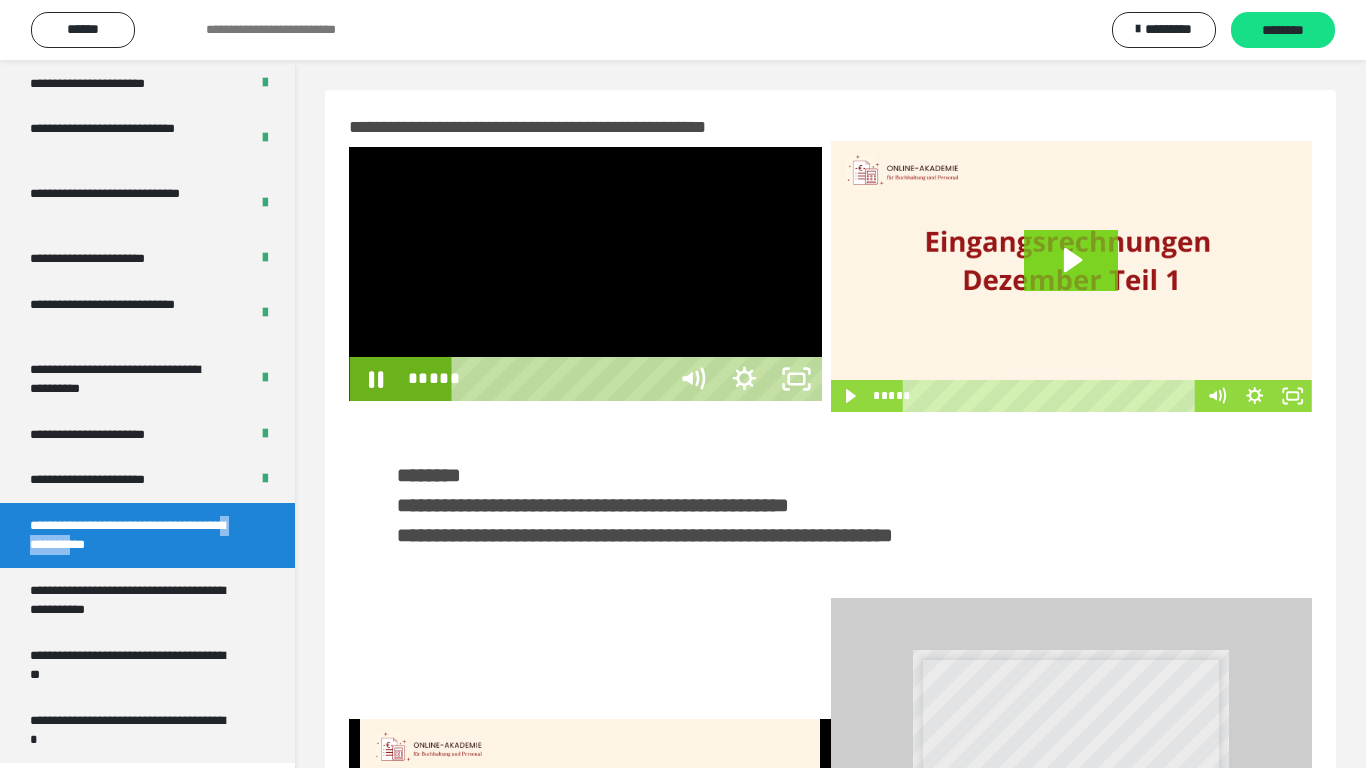 click at bounding box center (585, 274) 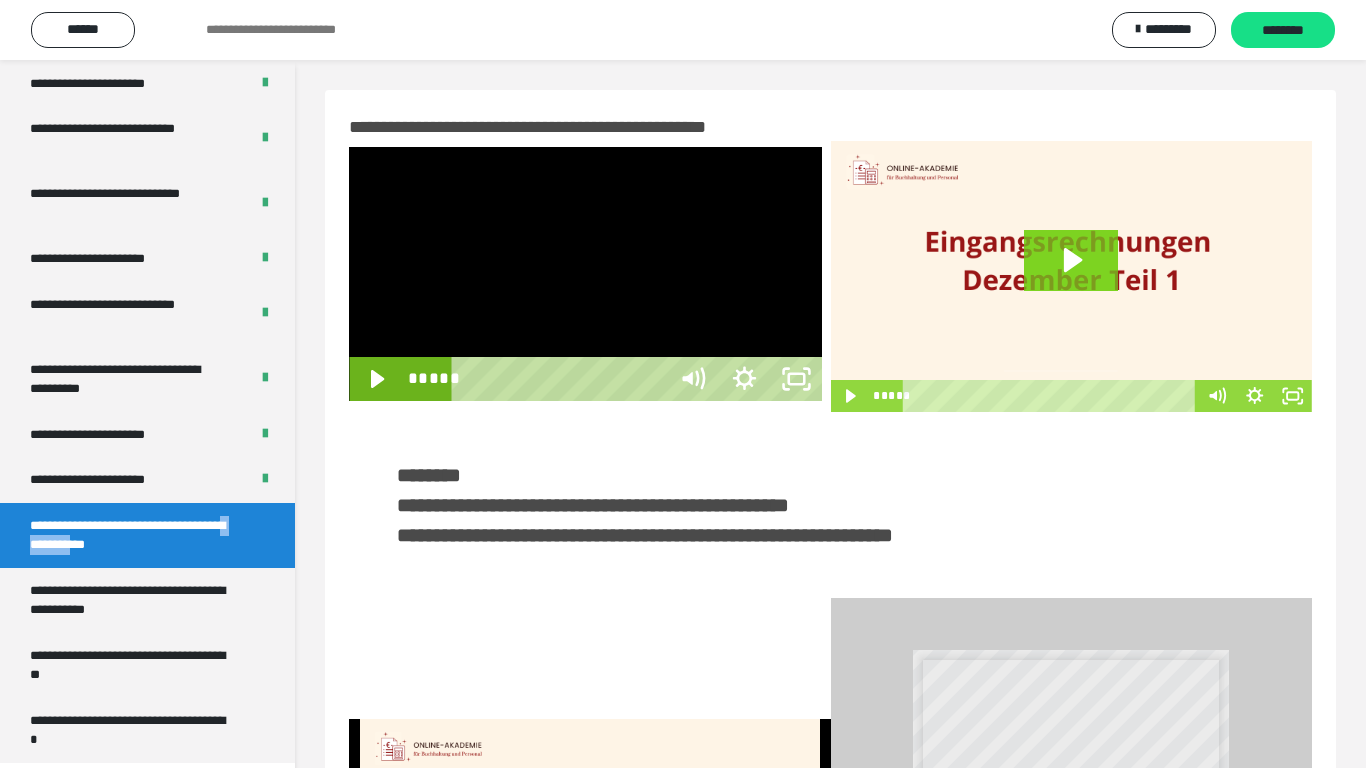 click on "*****" at bounding box center [562, 379] 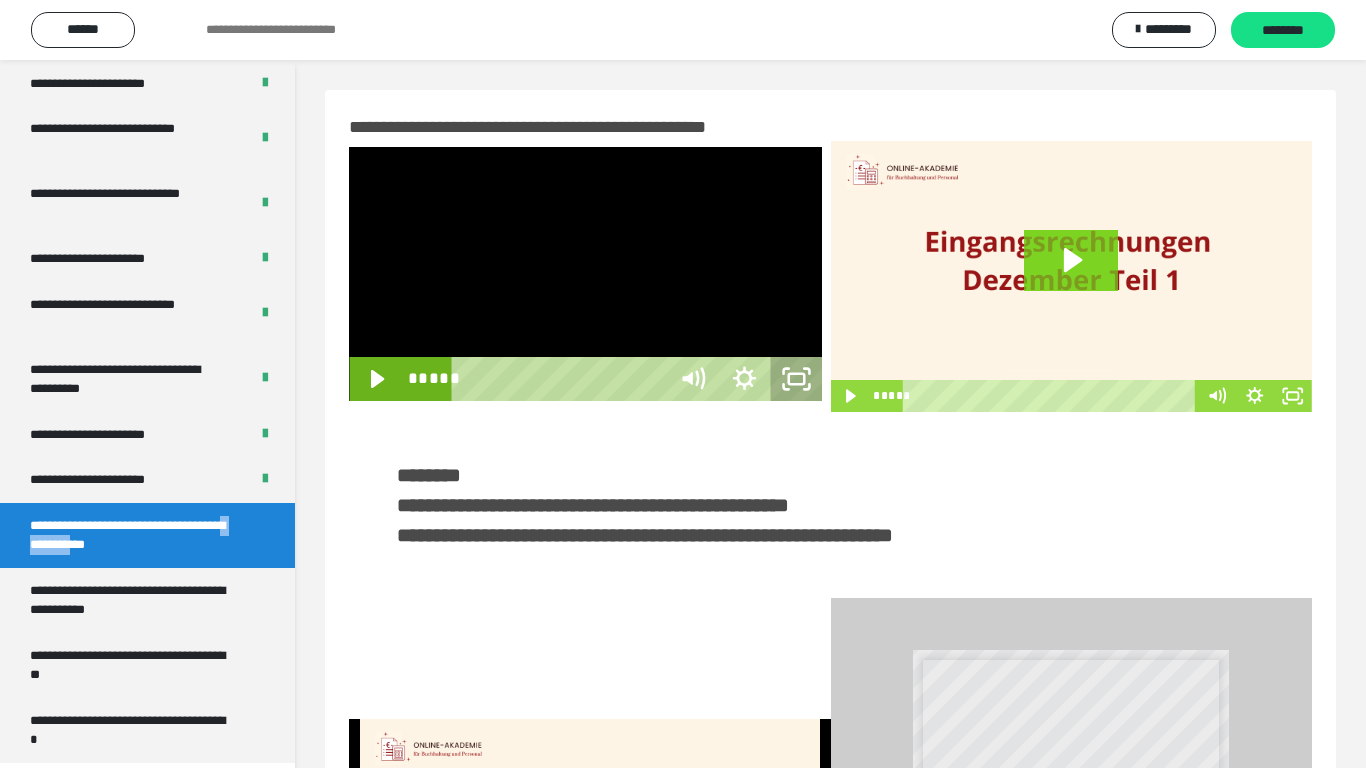 click 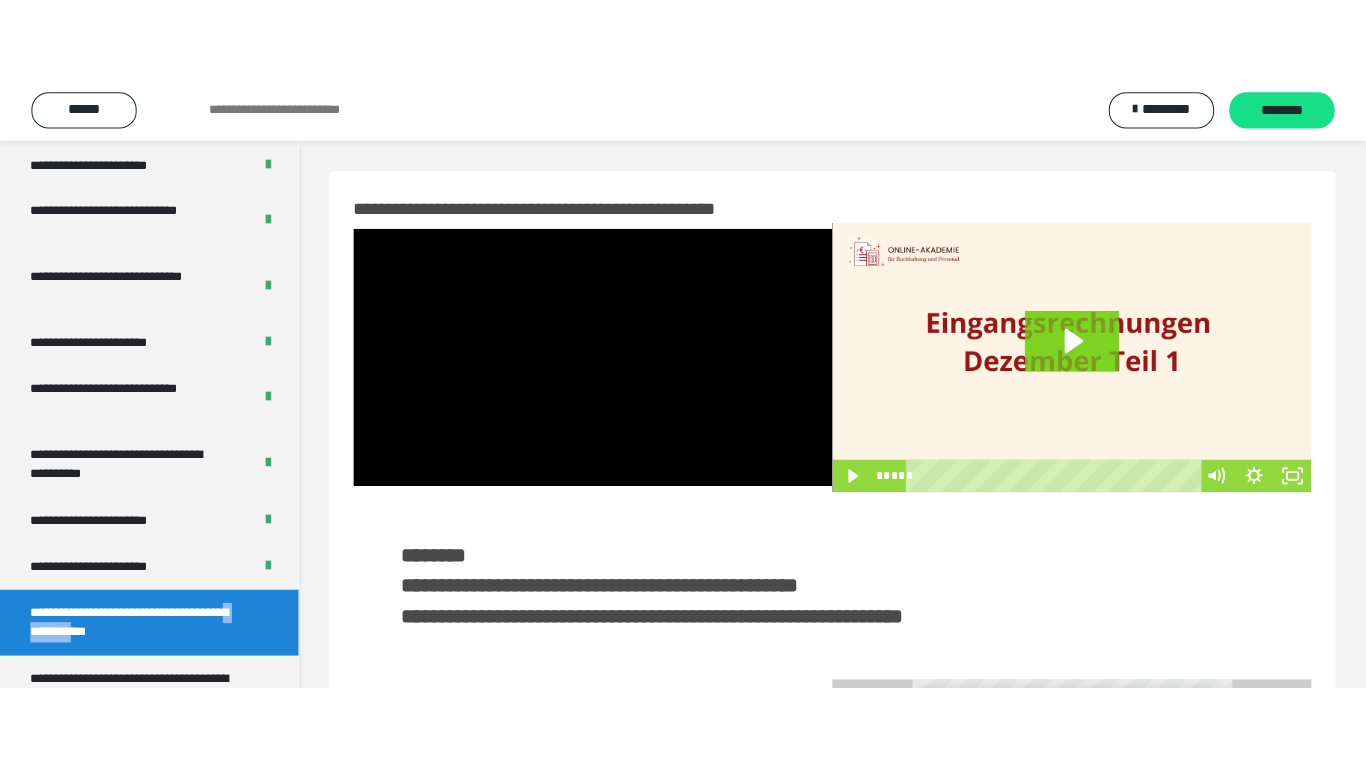 scroll, scrollTop: 4070, scrollLeft: 0, axis: vertical 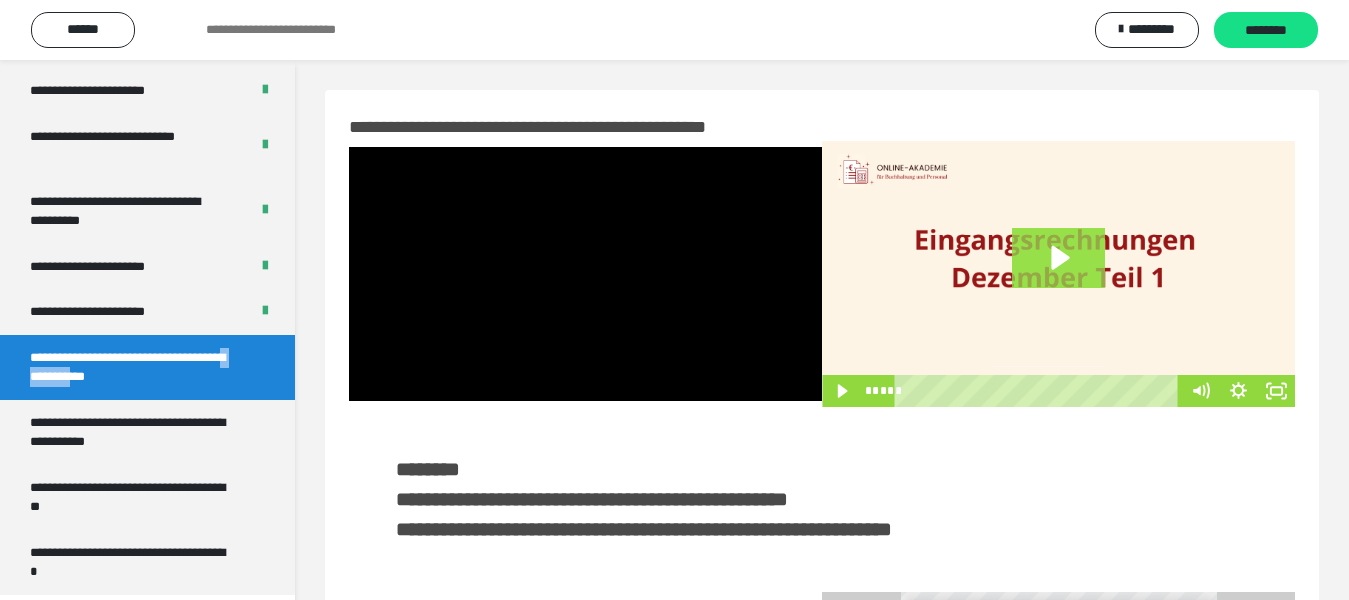 click 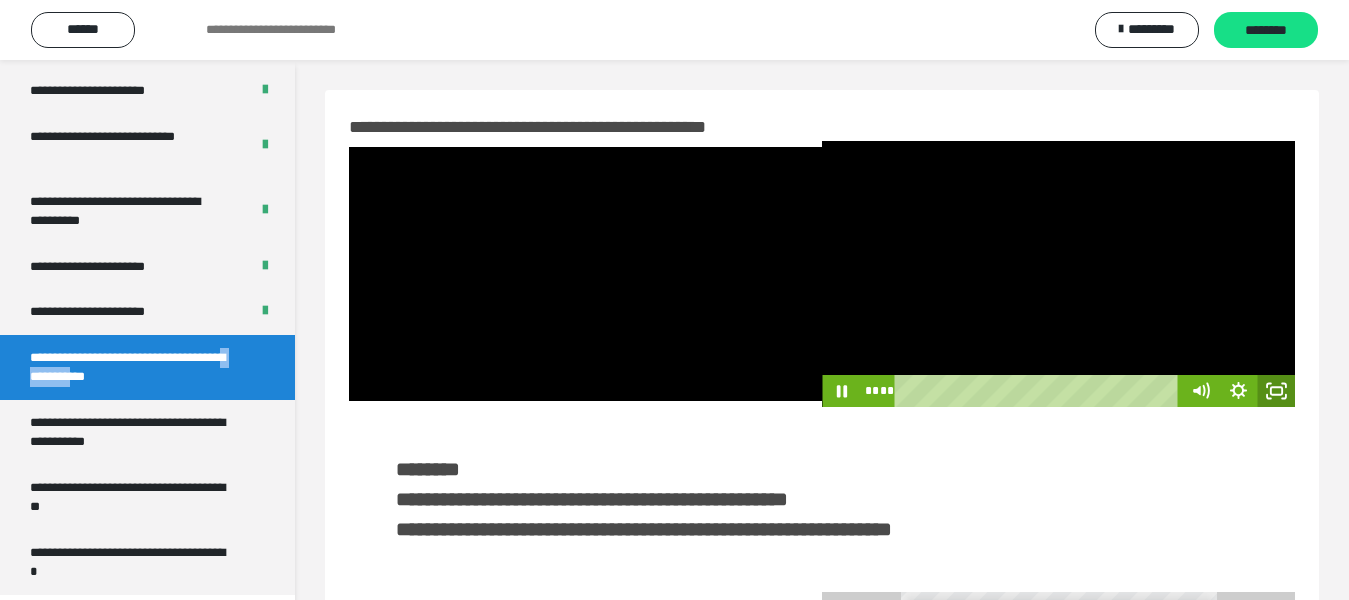 click 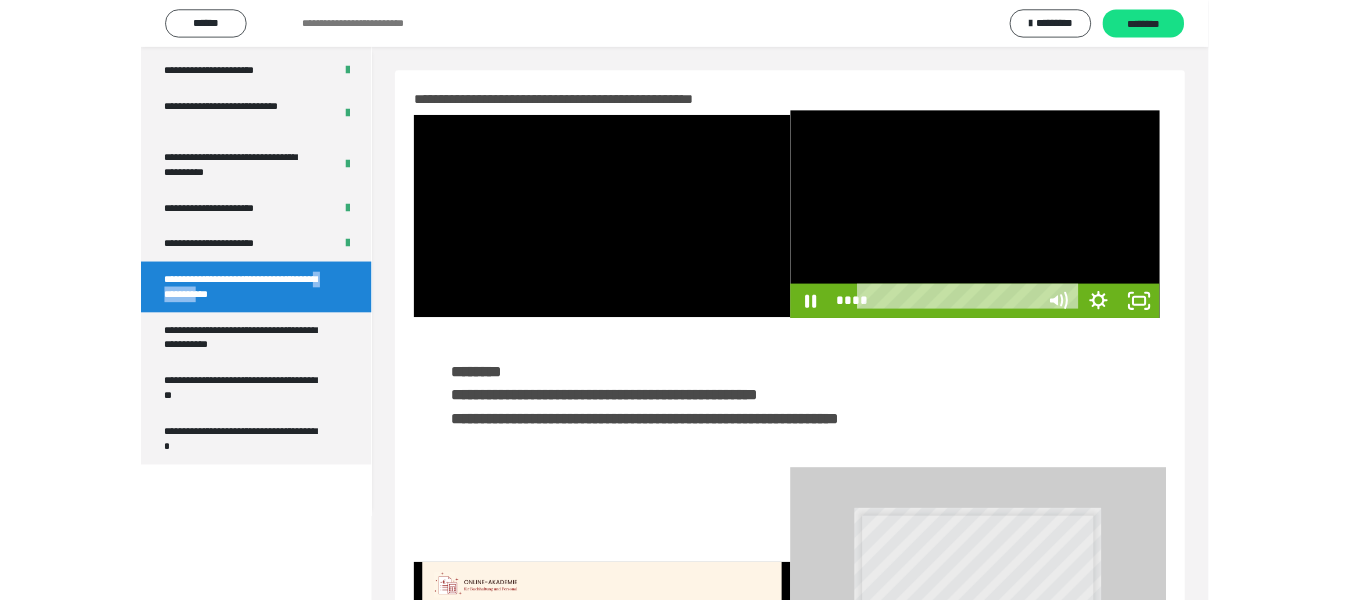 scroll, scrollTop: 3902, scrollLeft: 0, axis: vertical 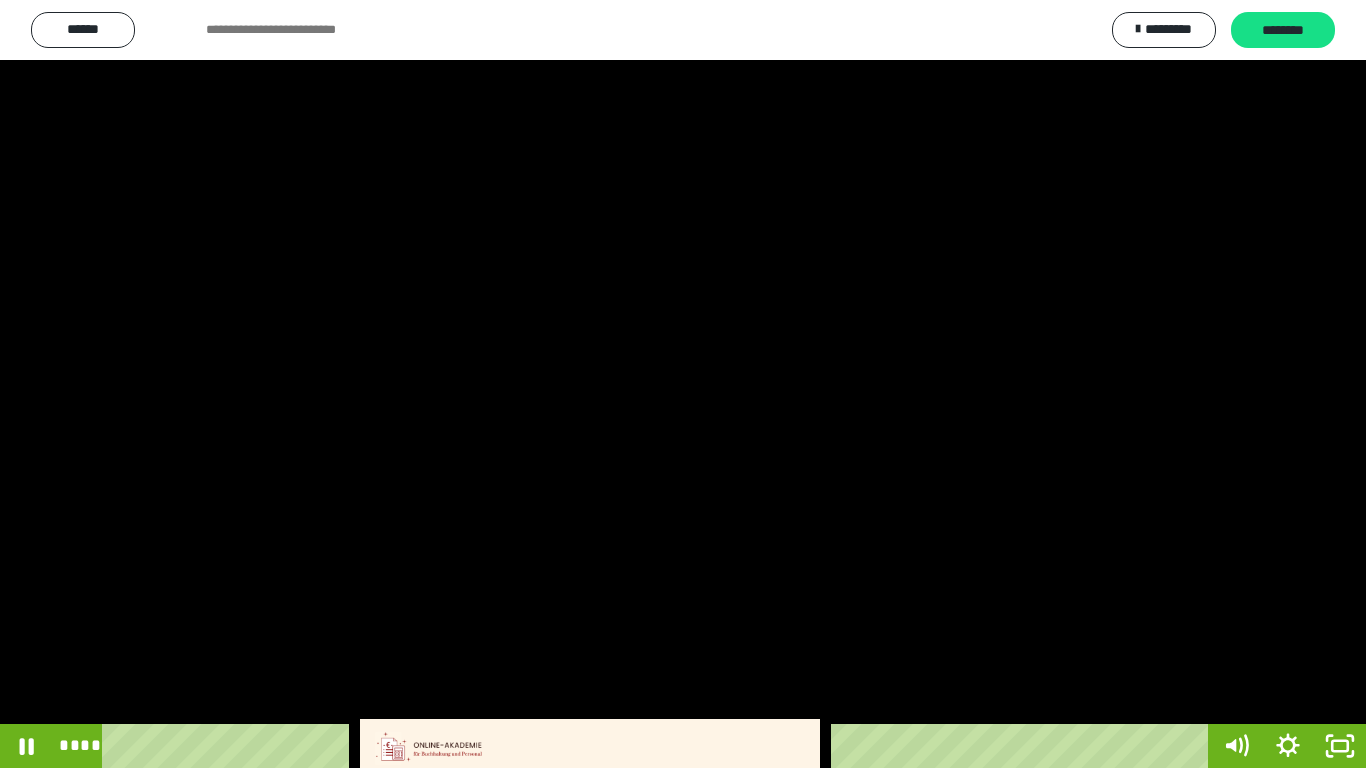 click at bounding box center (683, 384) 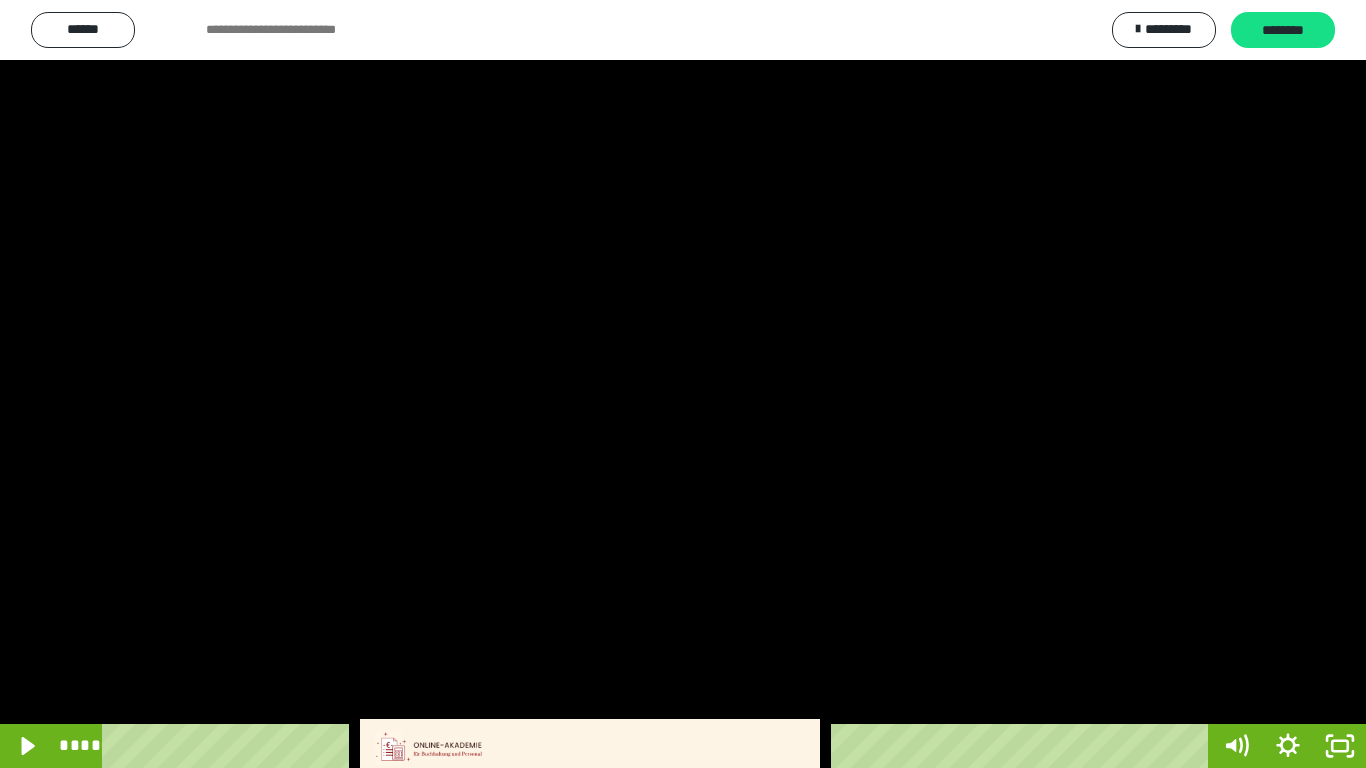 click at bounding box center (683, 384) 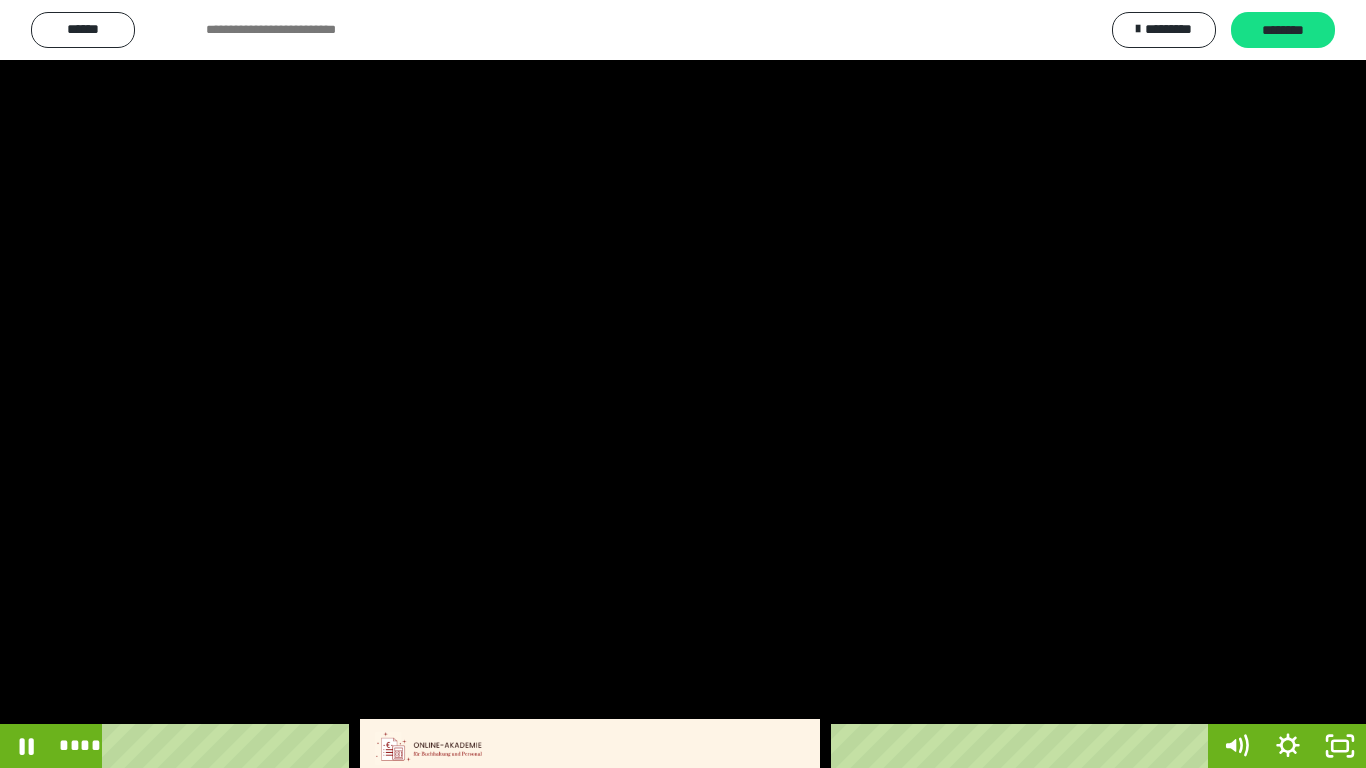 click at bounding box center [683, 384] 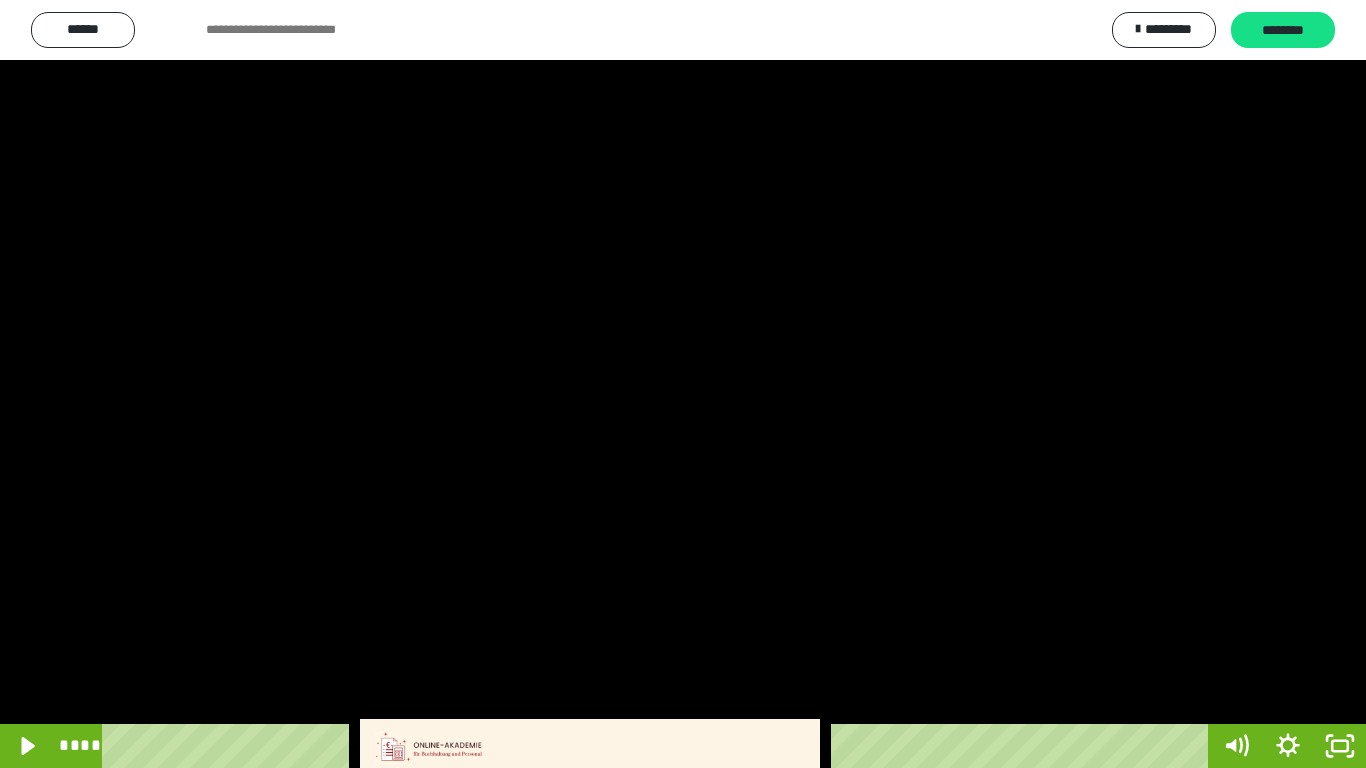 click at bounding box center (683, 384) 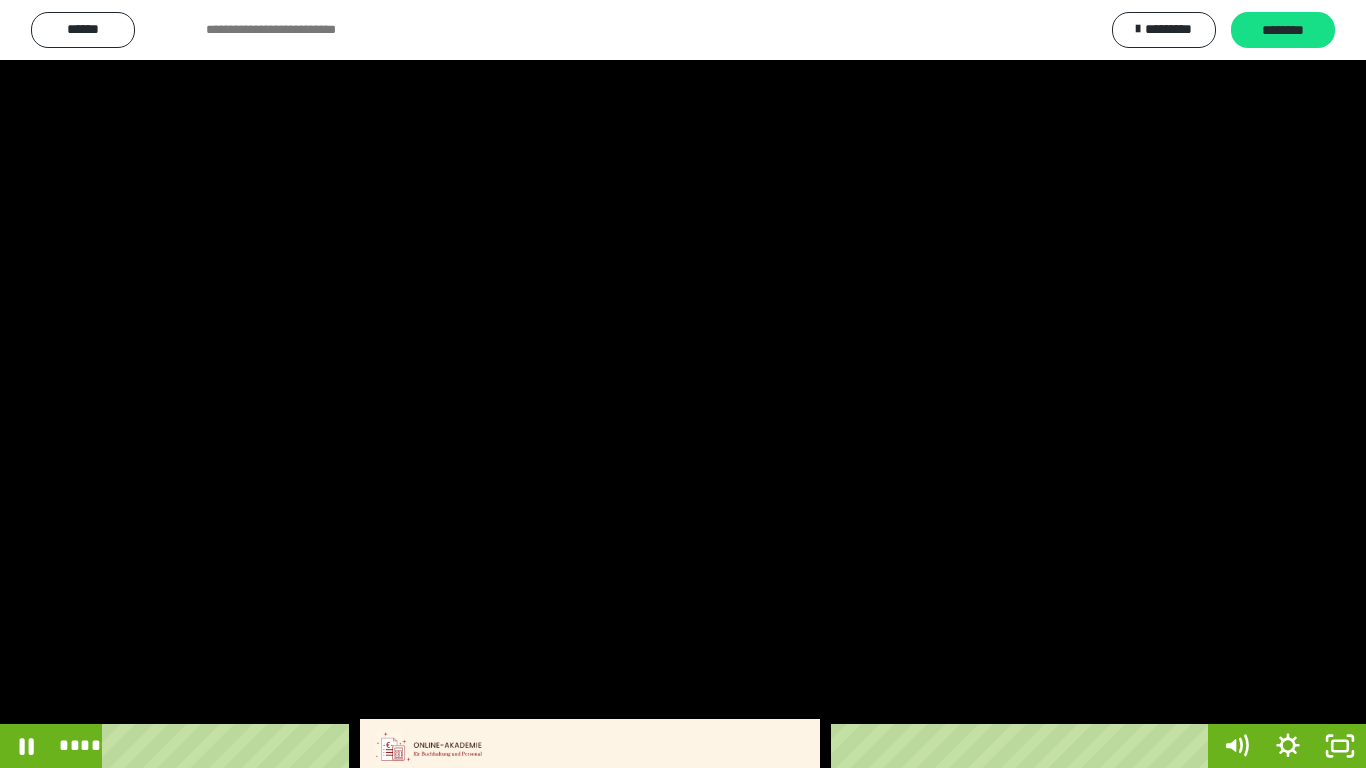 click at bounding box center (683, 384) 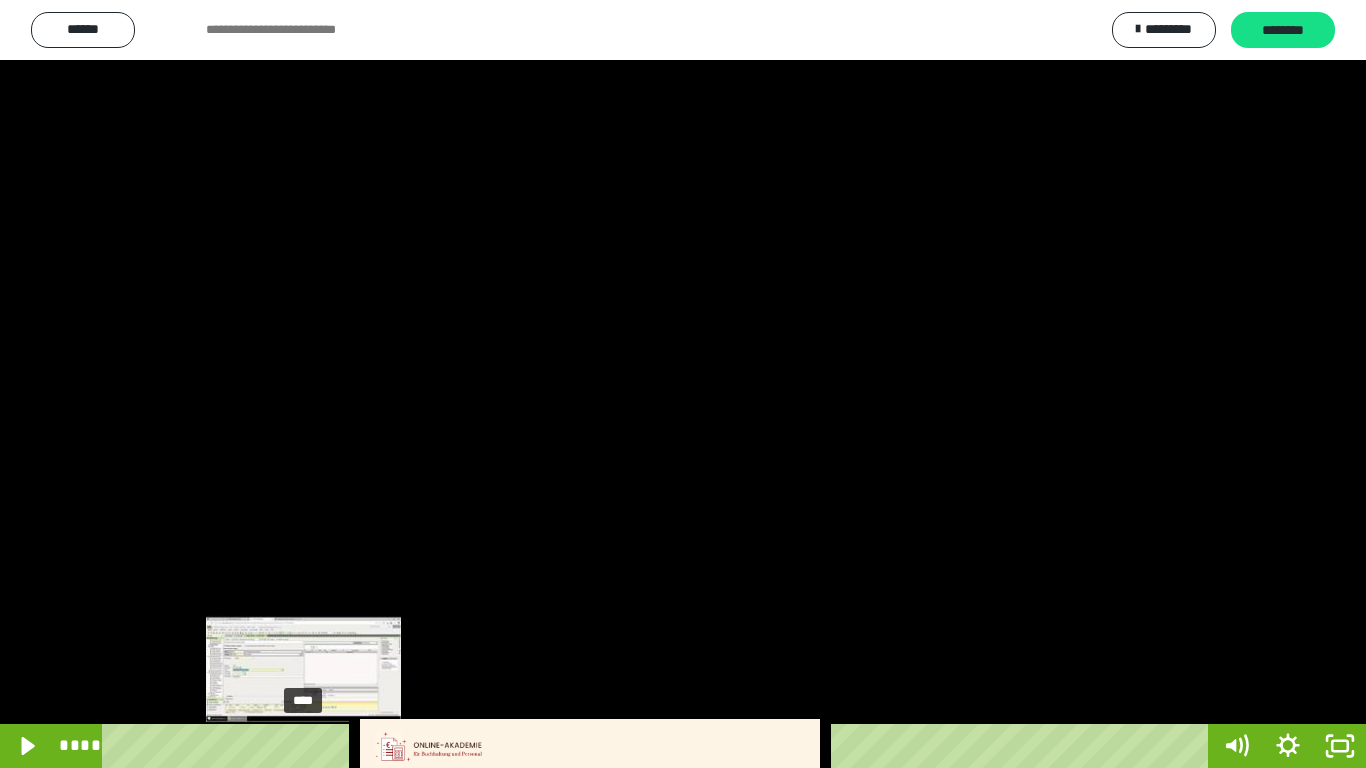 click on "****" at bounding box center [659, 746] 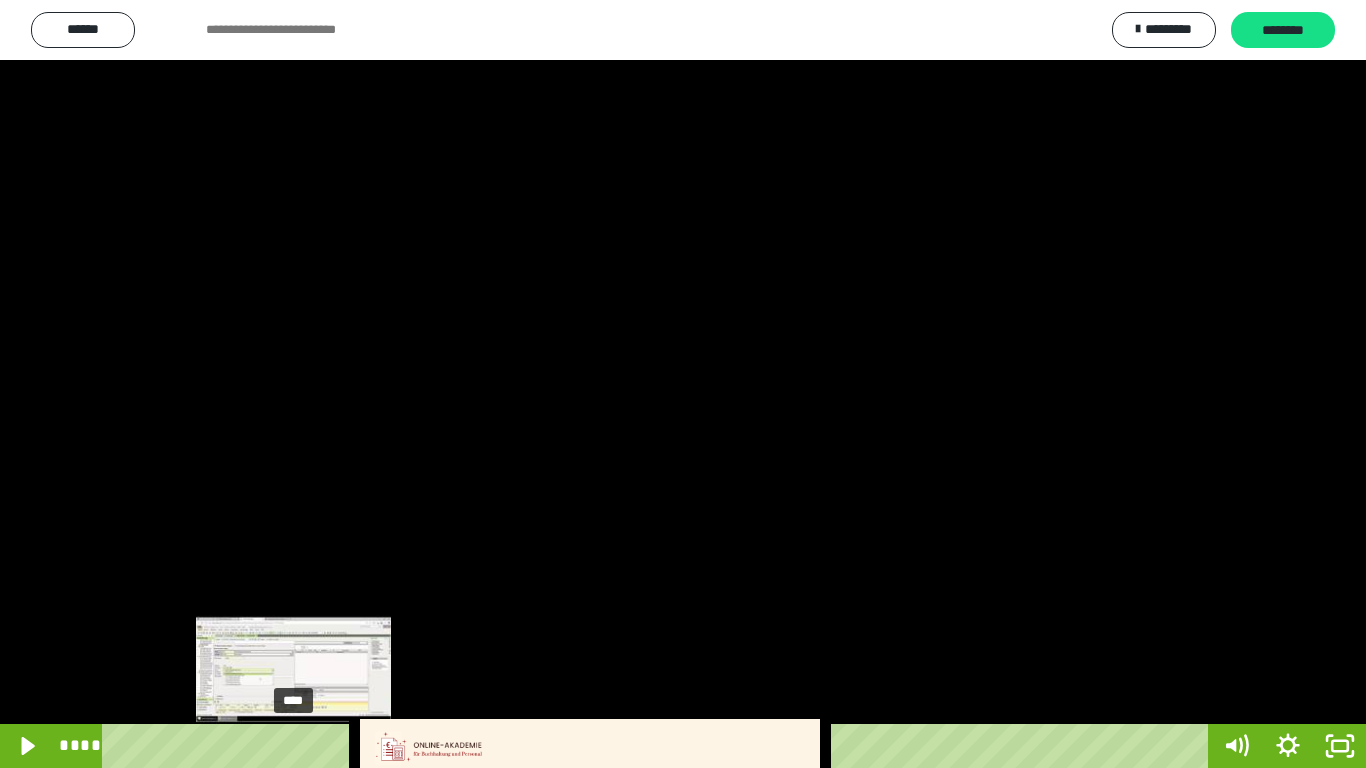 click on "****" at bounding box center (659, 746) 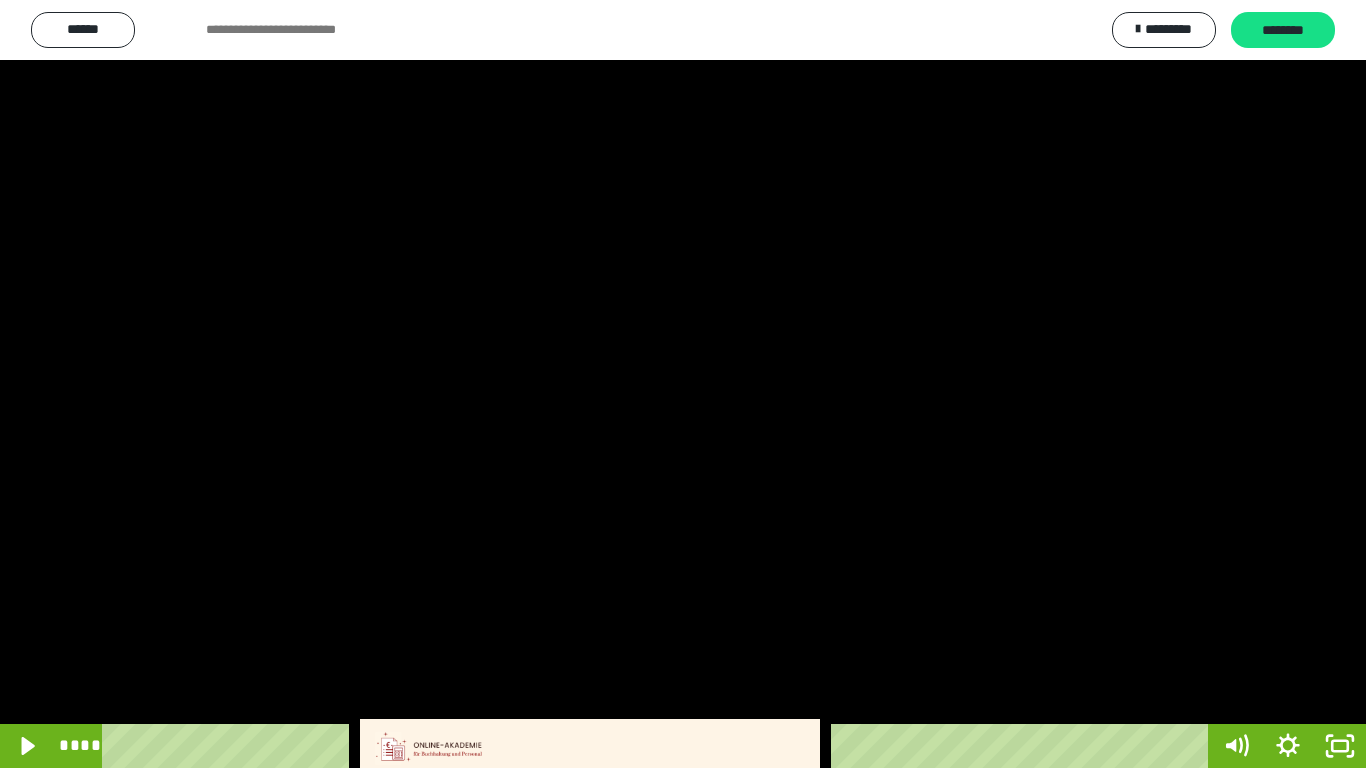 click at bounding box center [683, 384] 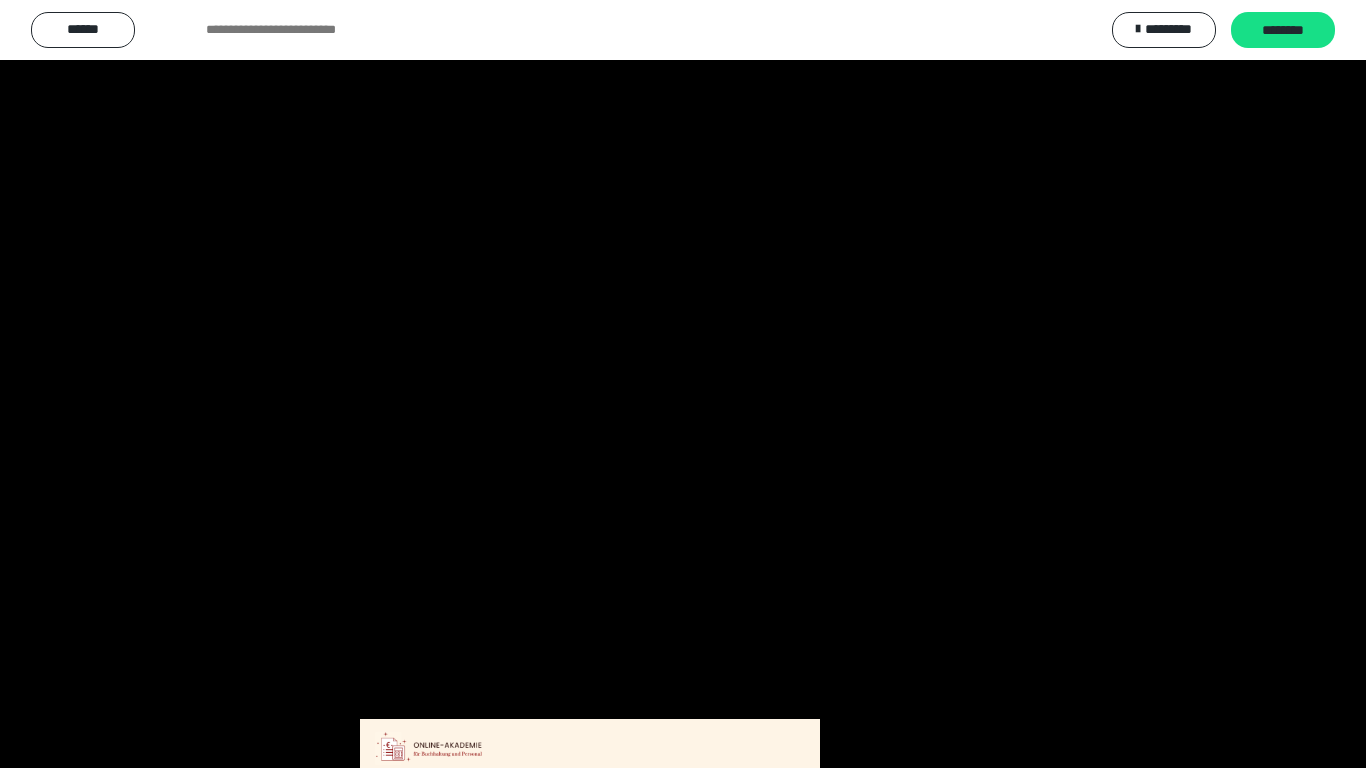 click at bounding box center [683, 384] 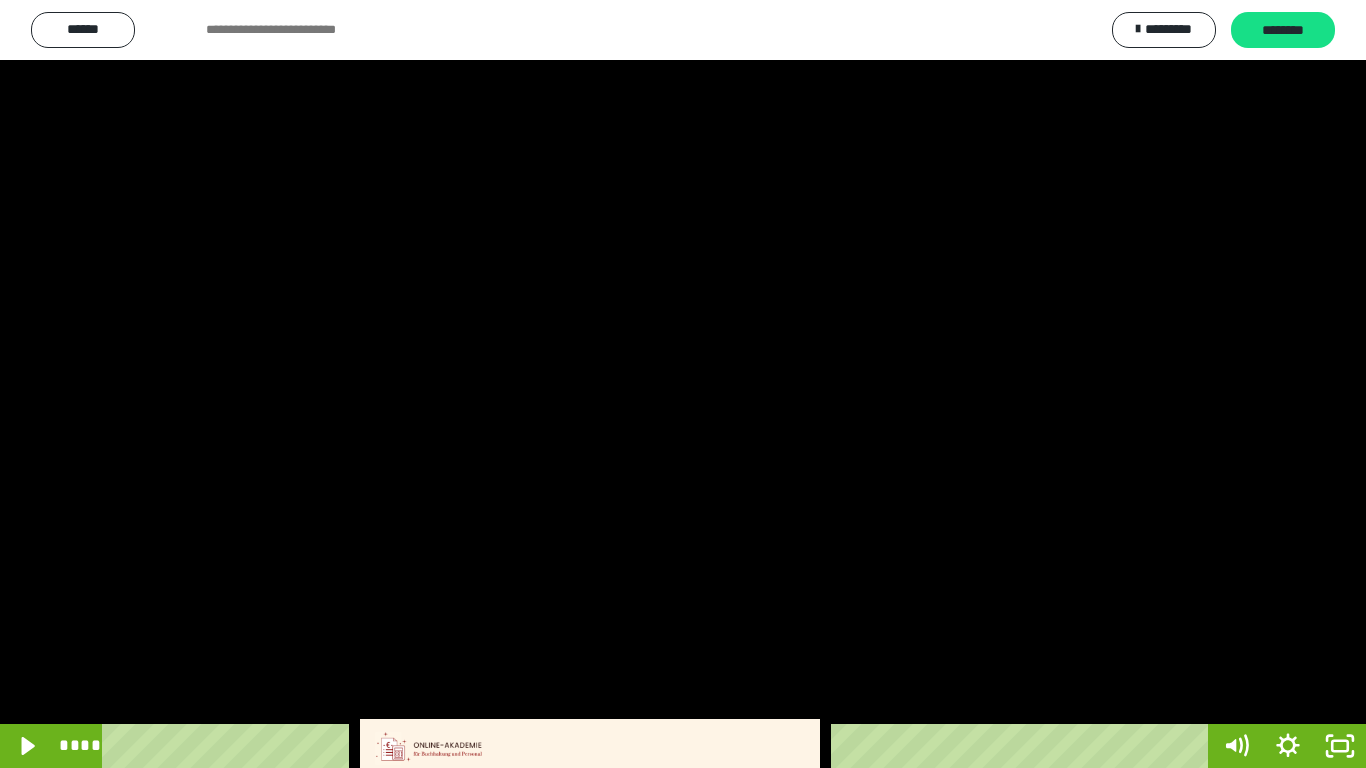 click at bounding box center (683, 384) 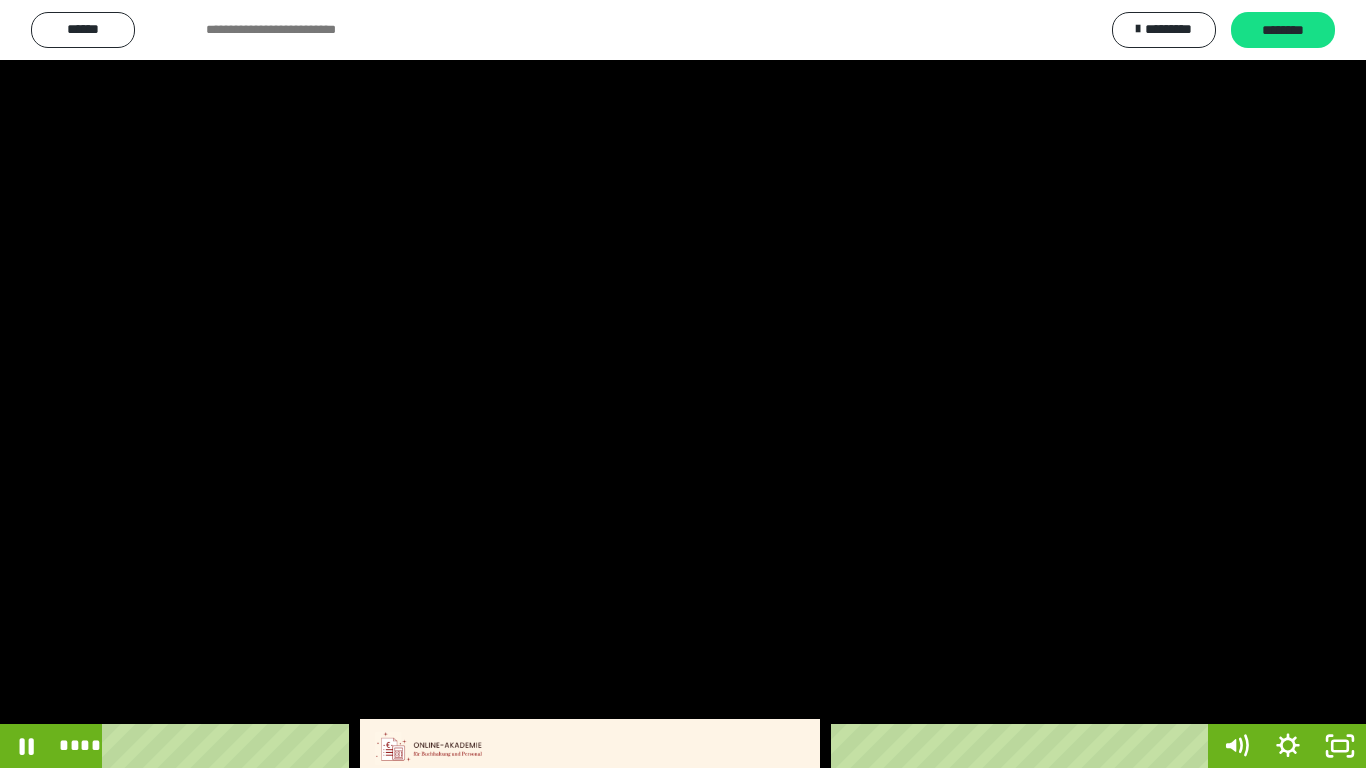 click at bounding box center (683, 384) 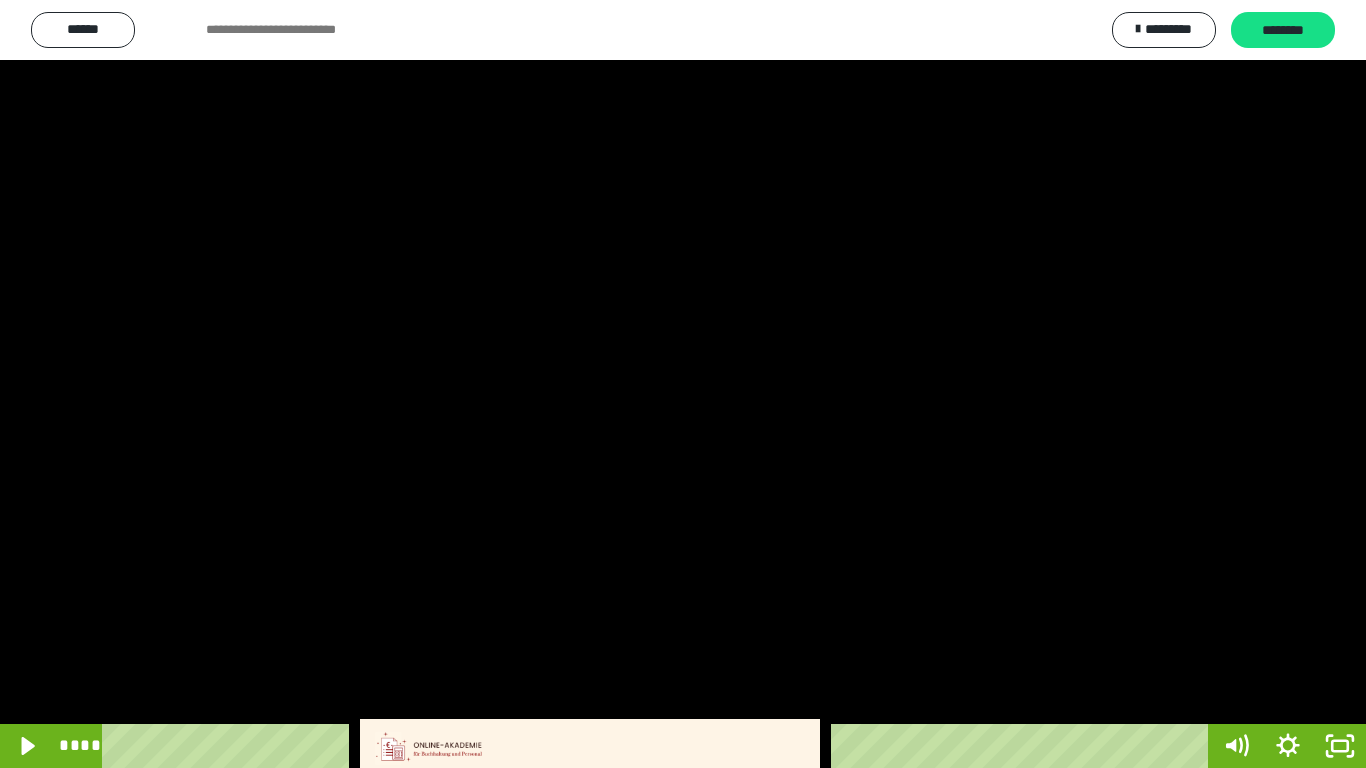 click at bounding box center (683, 384) 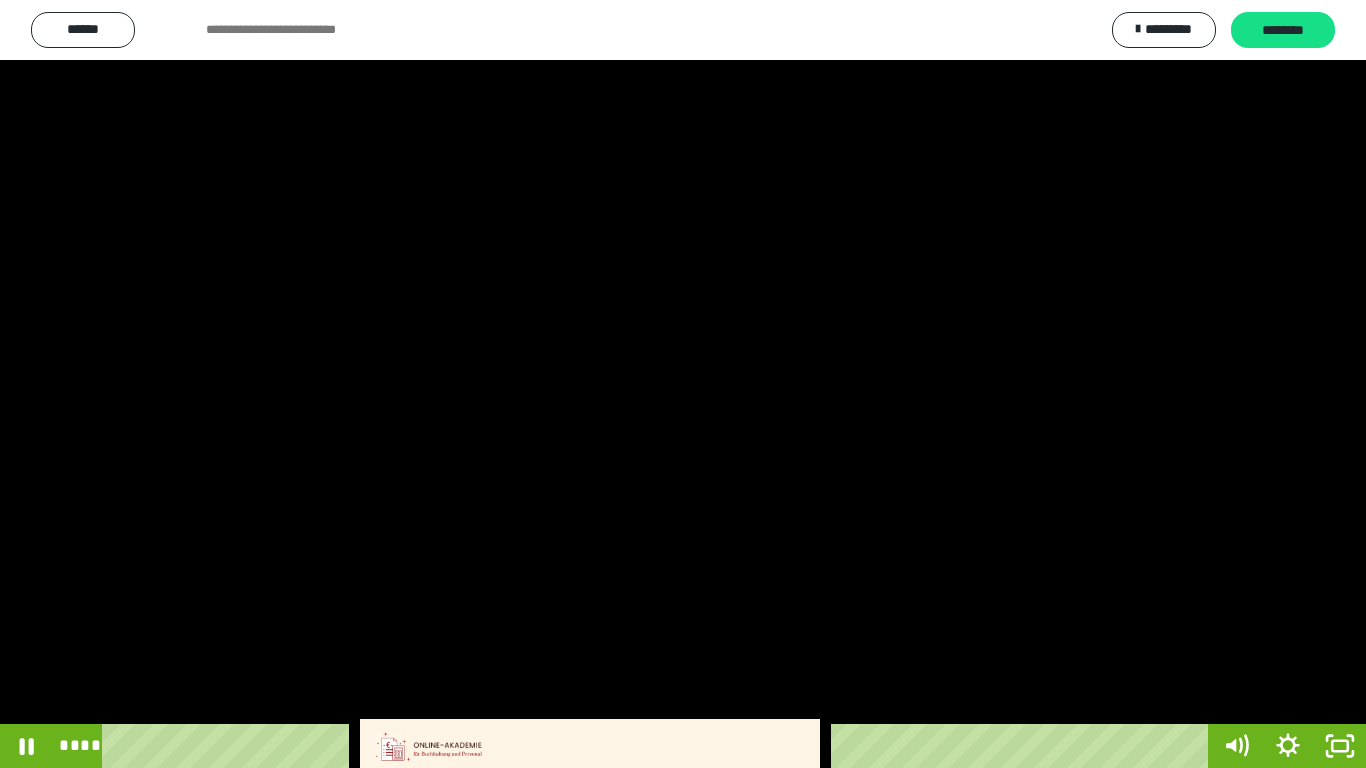 click at bounding box center (683, 384) 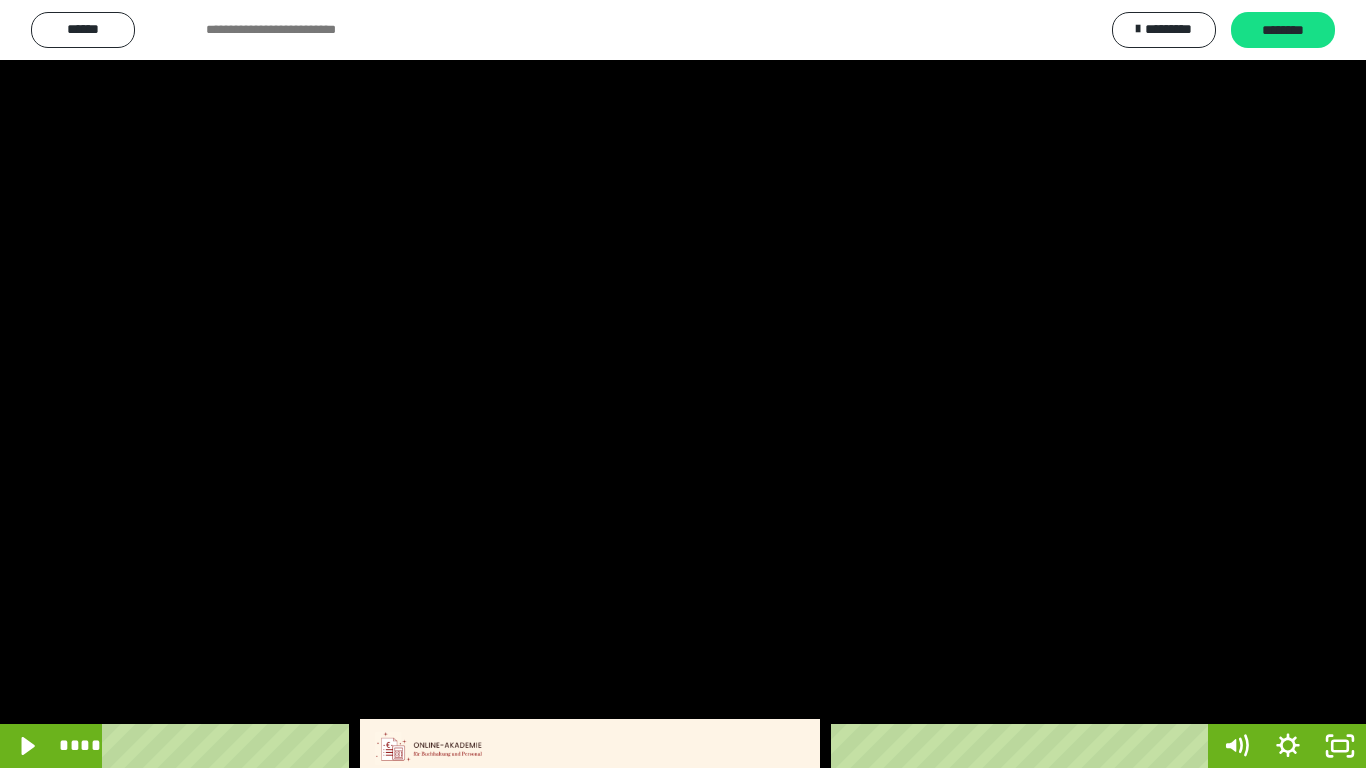 click at bounding box center (683, 384) 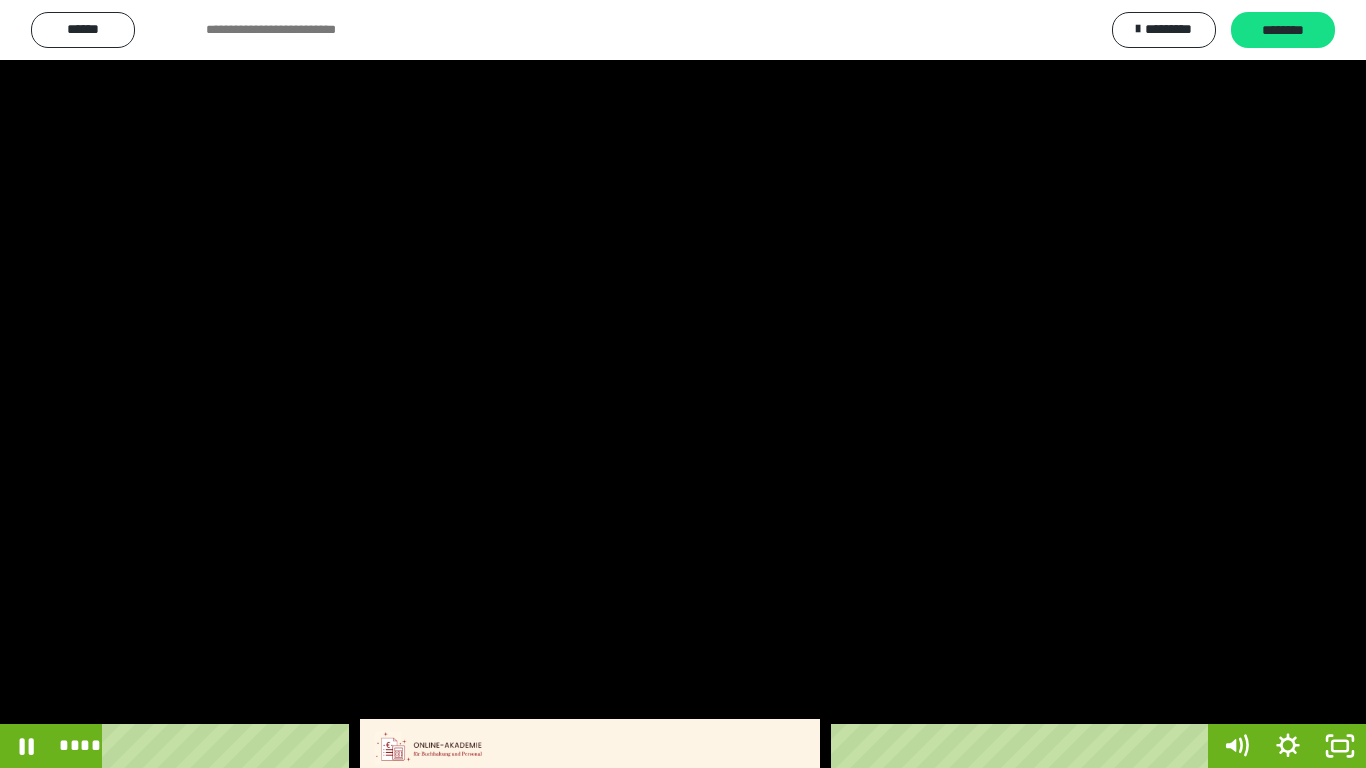 click at bounding box center (683, 384) 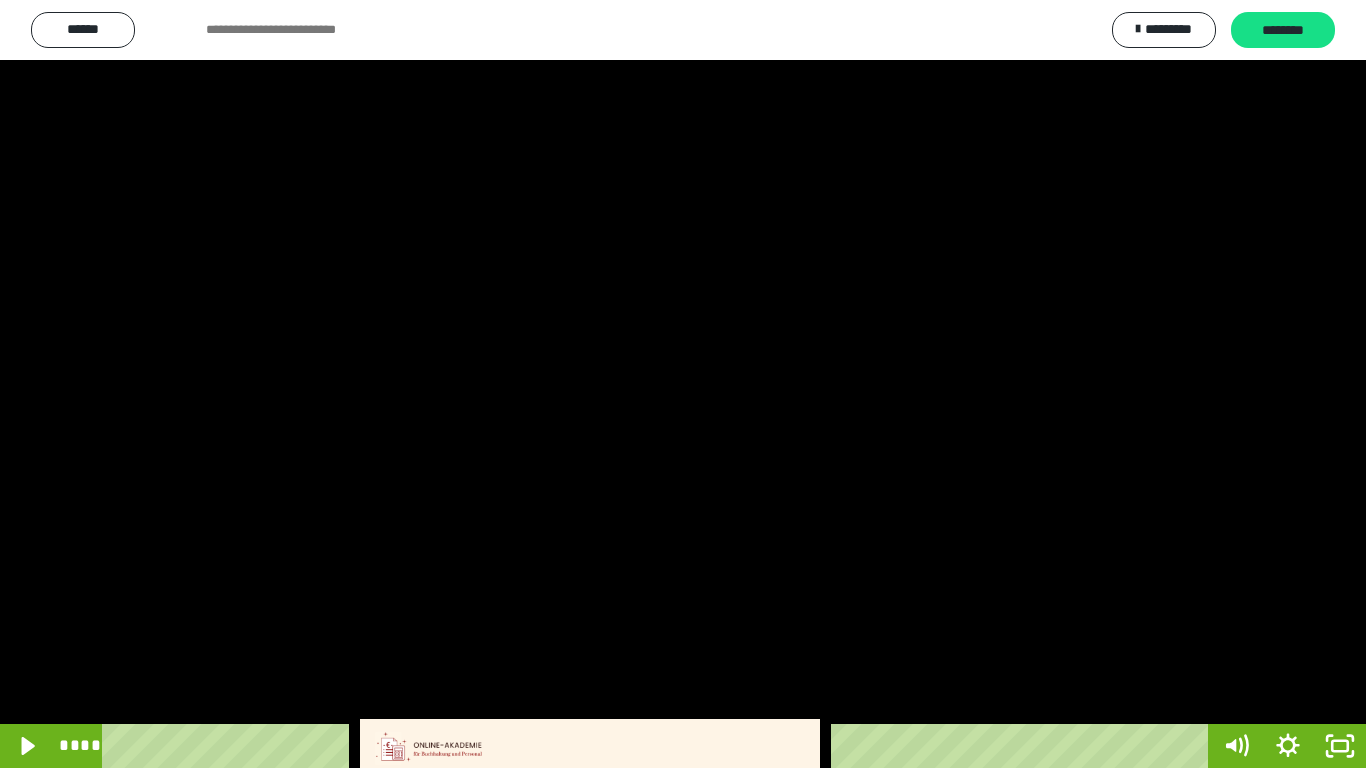 click at bounding box center [683, 384] 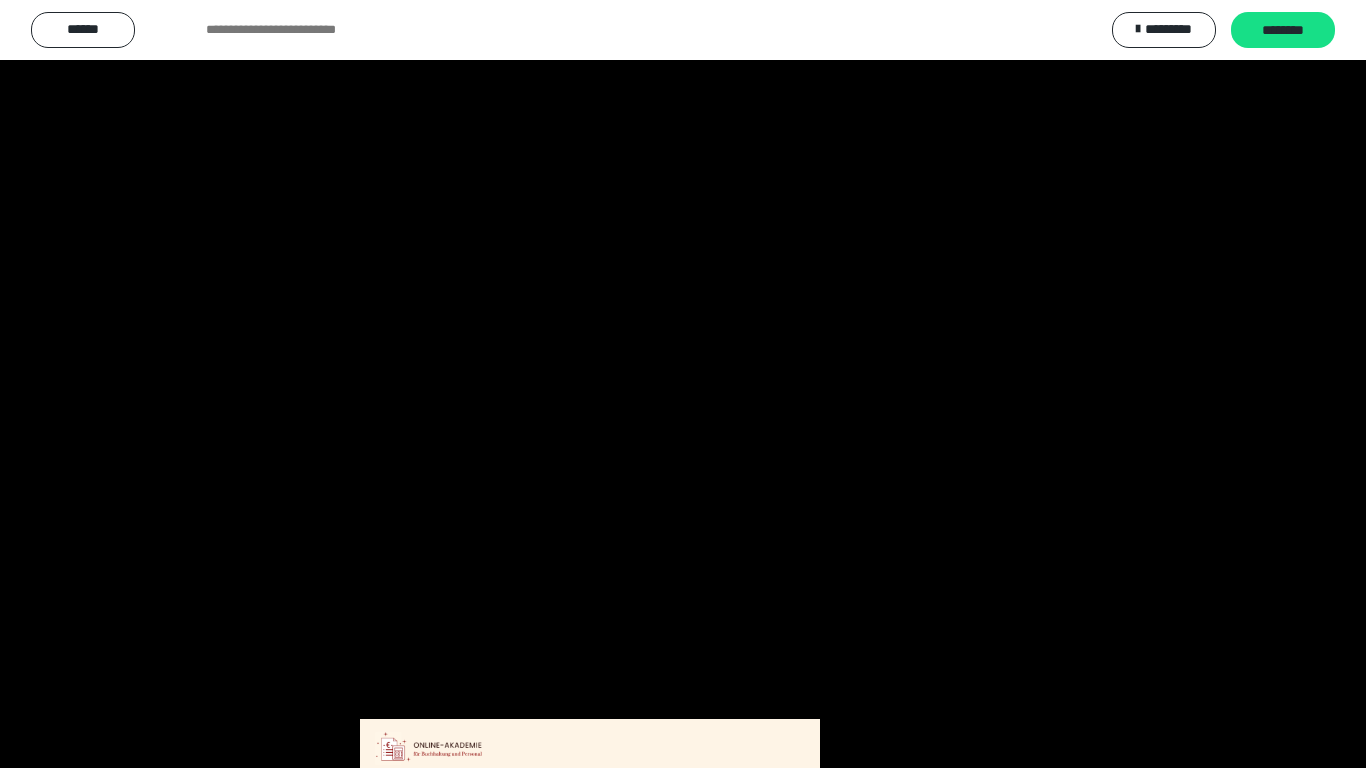 click at bounding box center (683, 384) 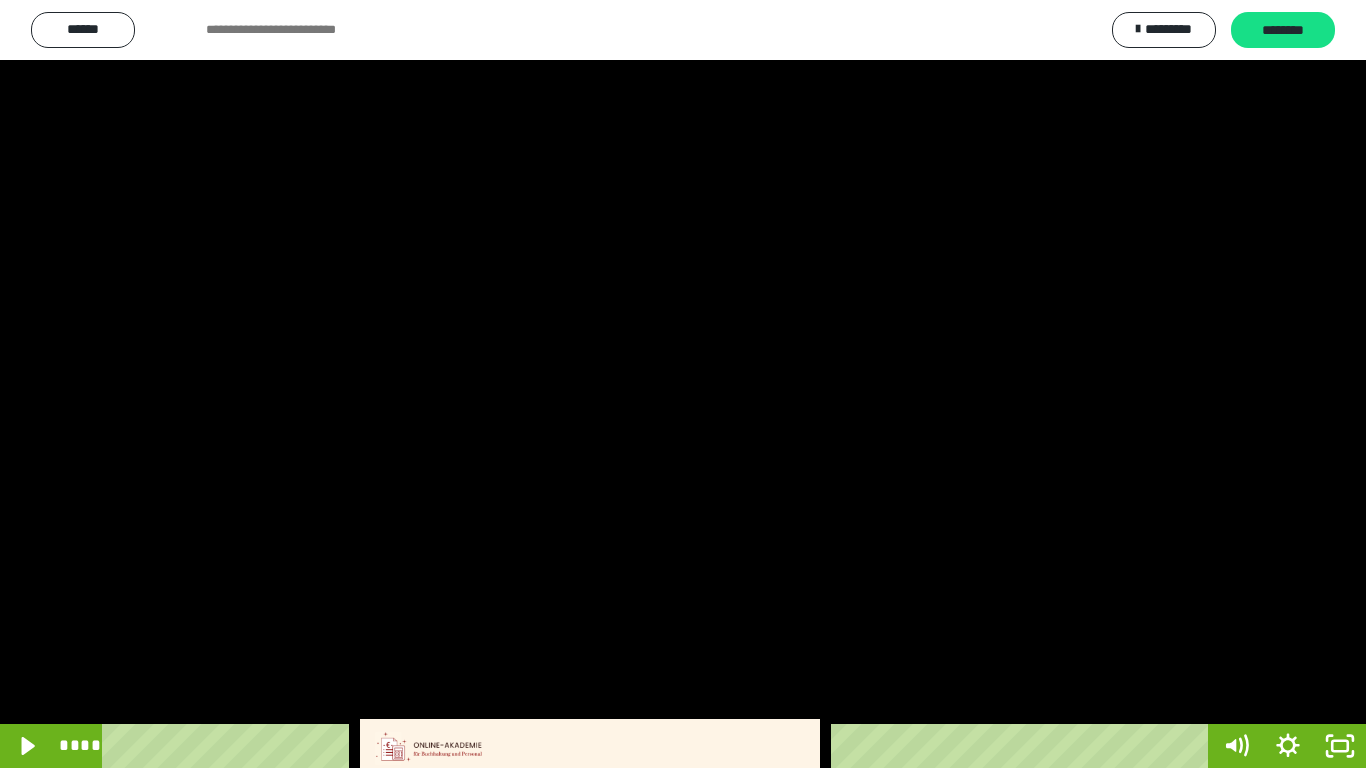 click at bounding box center [683, 384] 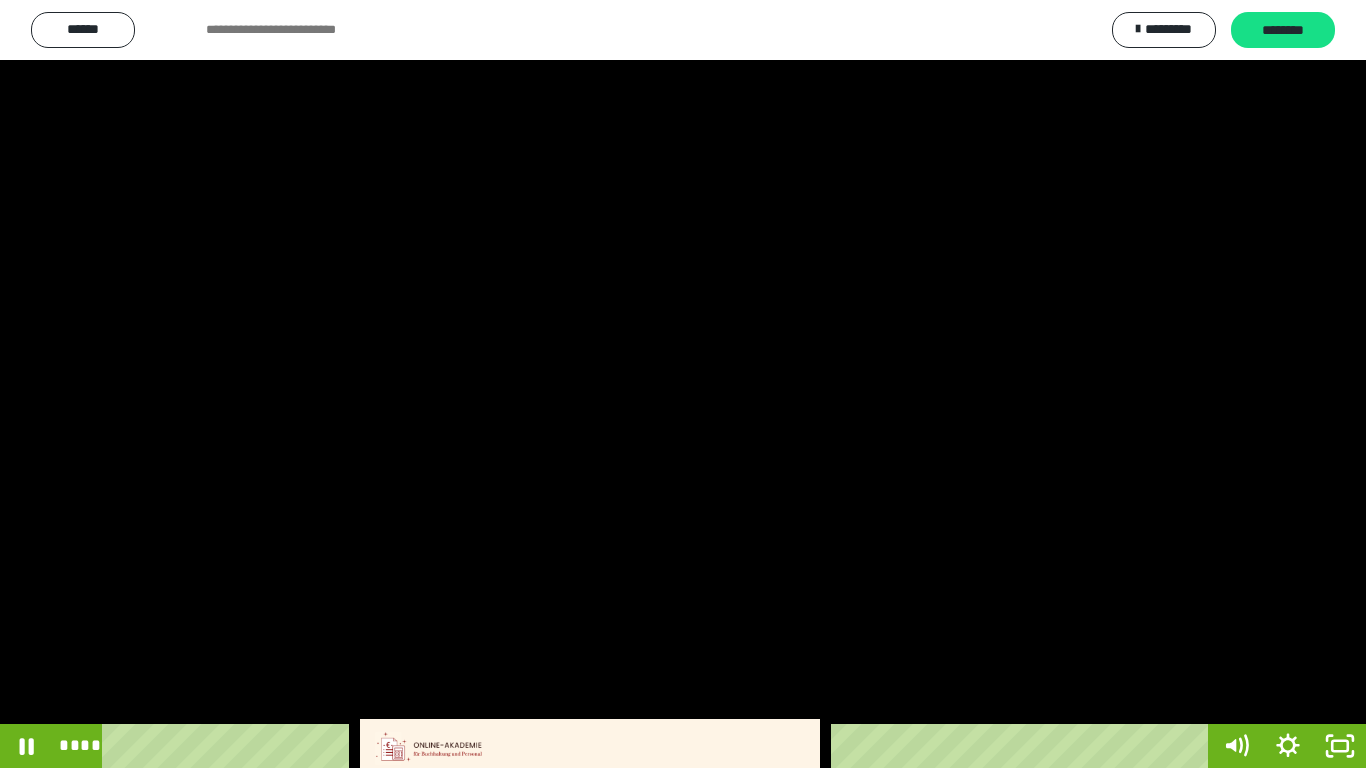 click at bounding box center [683, 384] 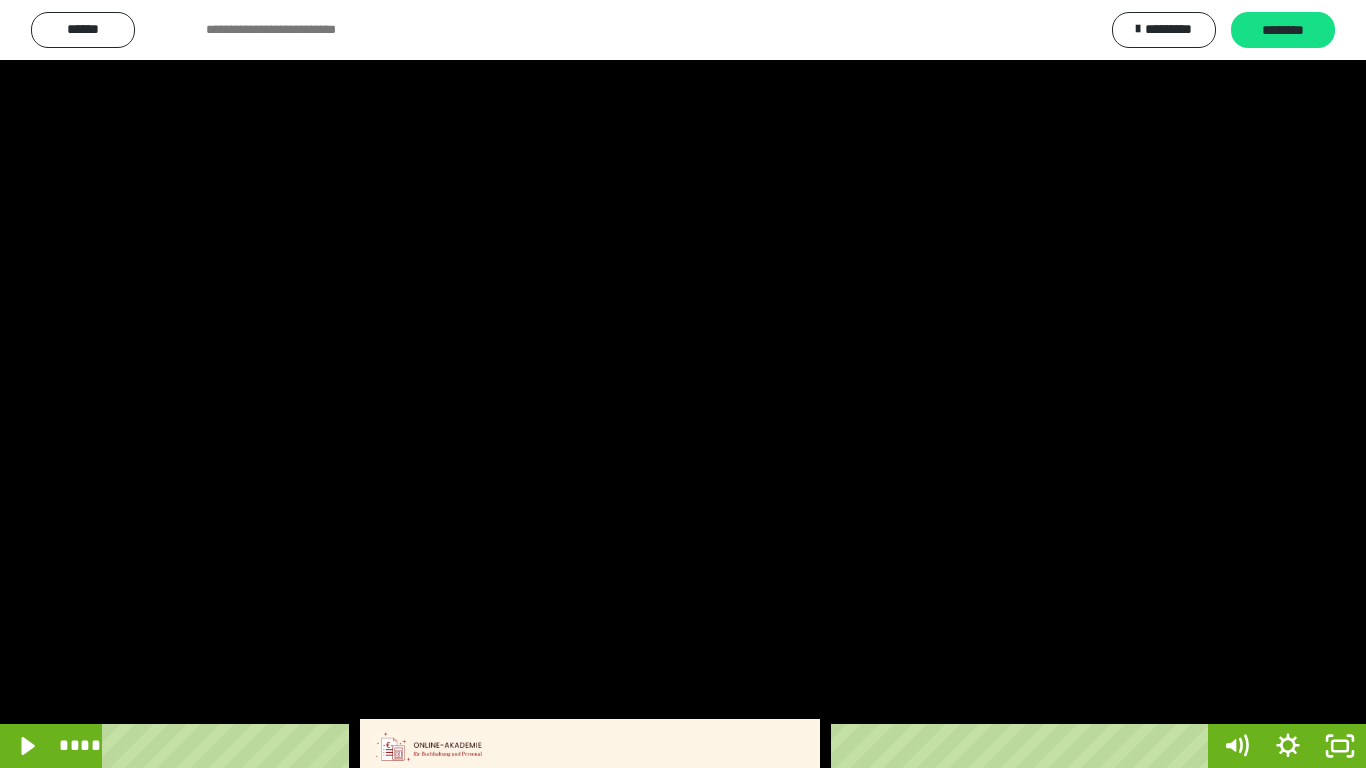 click at bounding box center [683, 384] 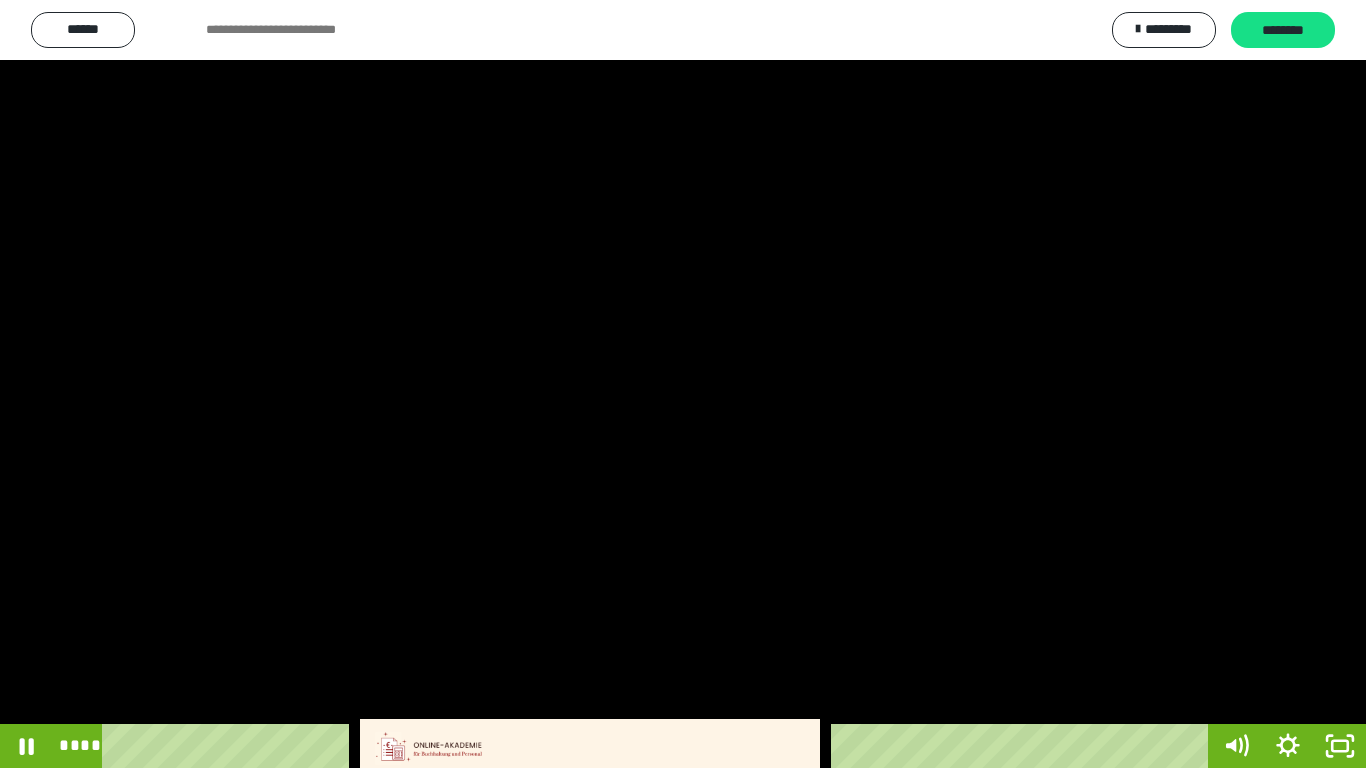 click at bounding box center (683, 384) 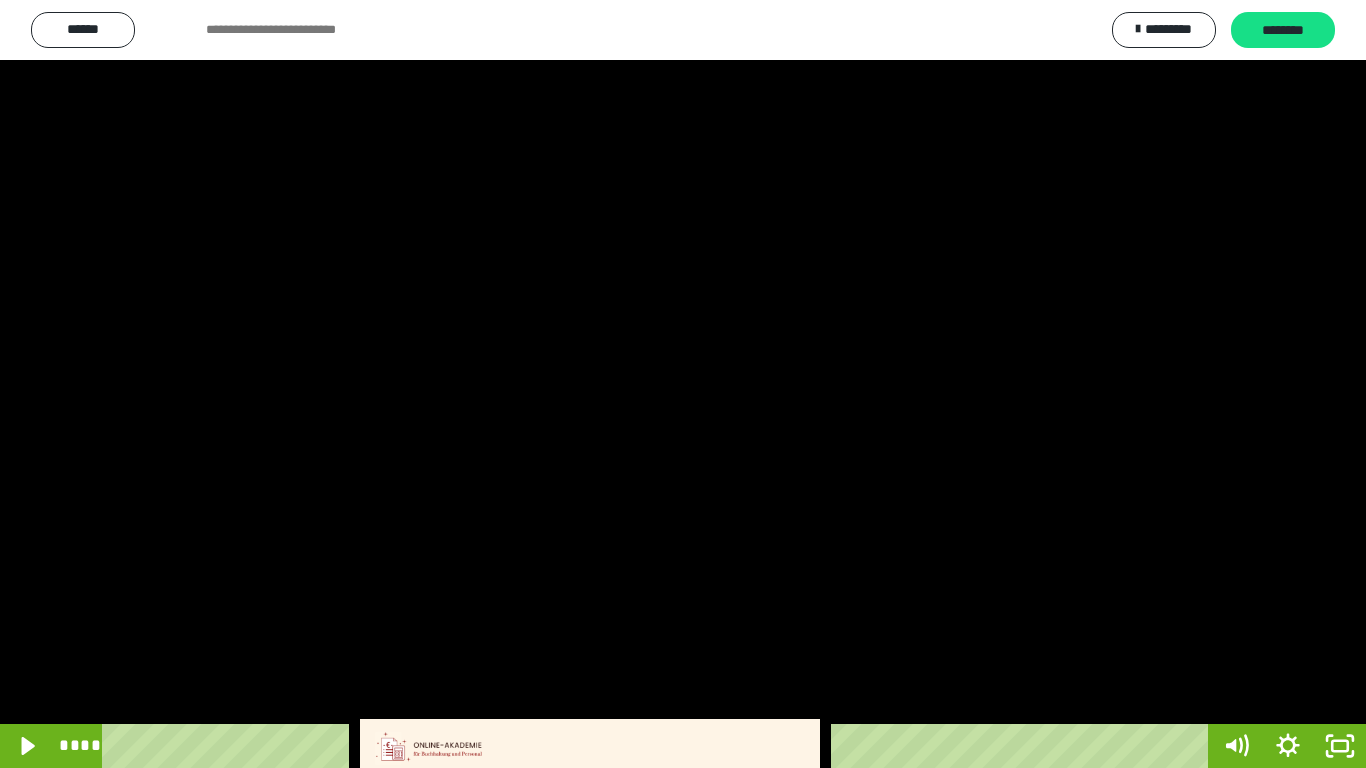 click at bounding box center (683, 384) 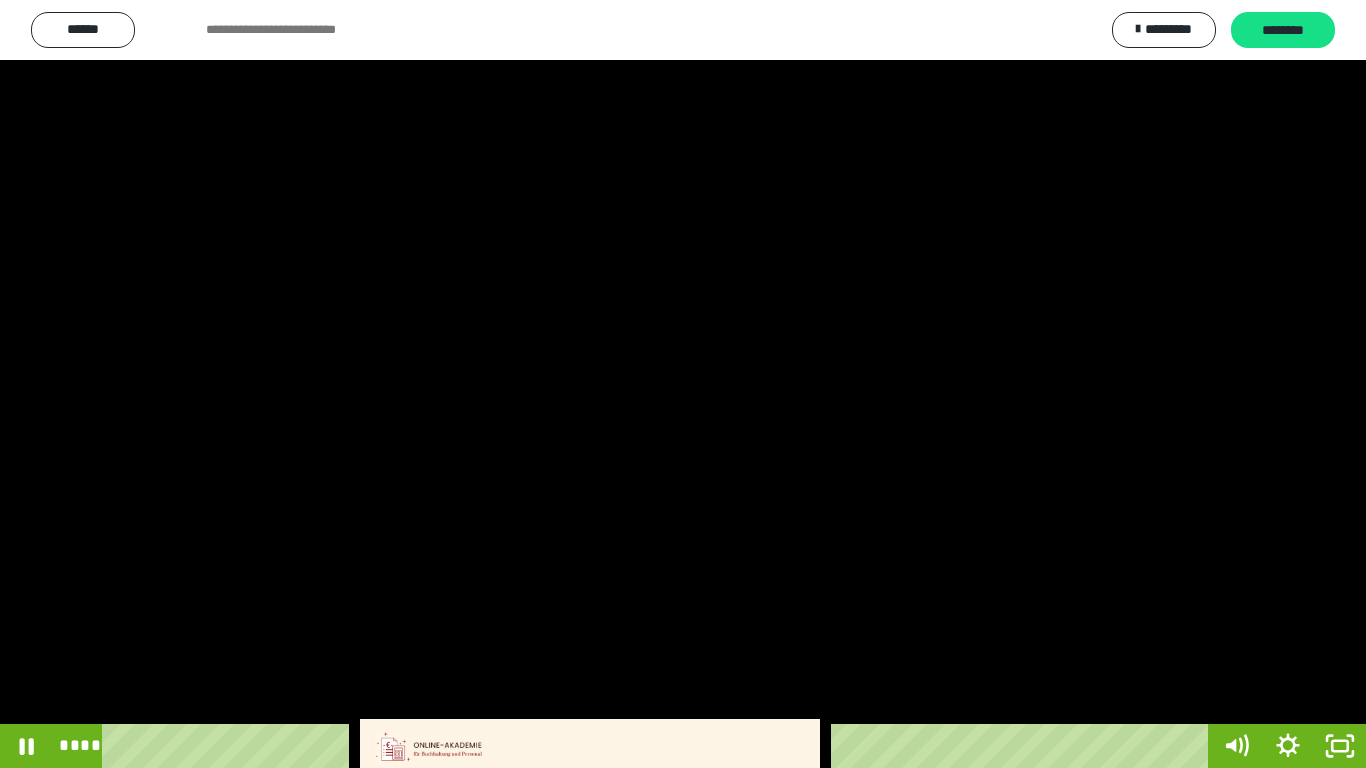 click at bounding box center (683, 384) 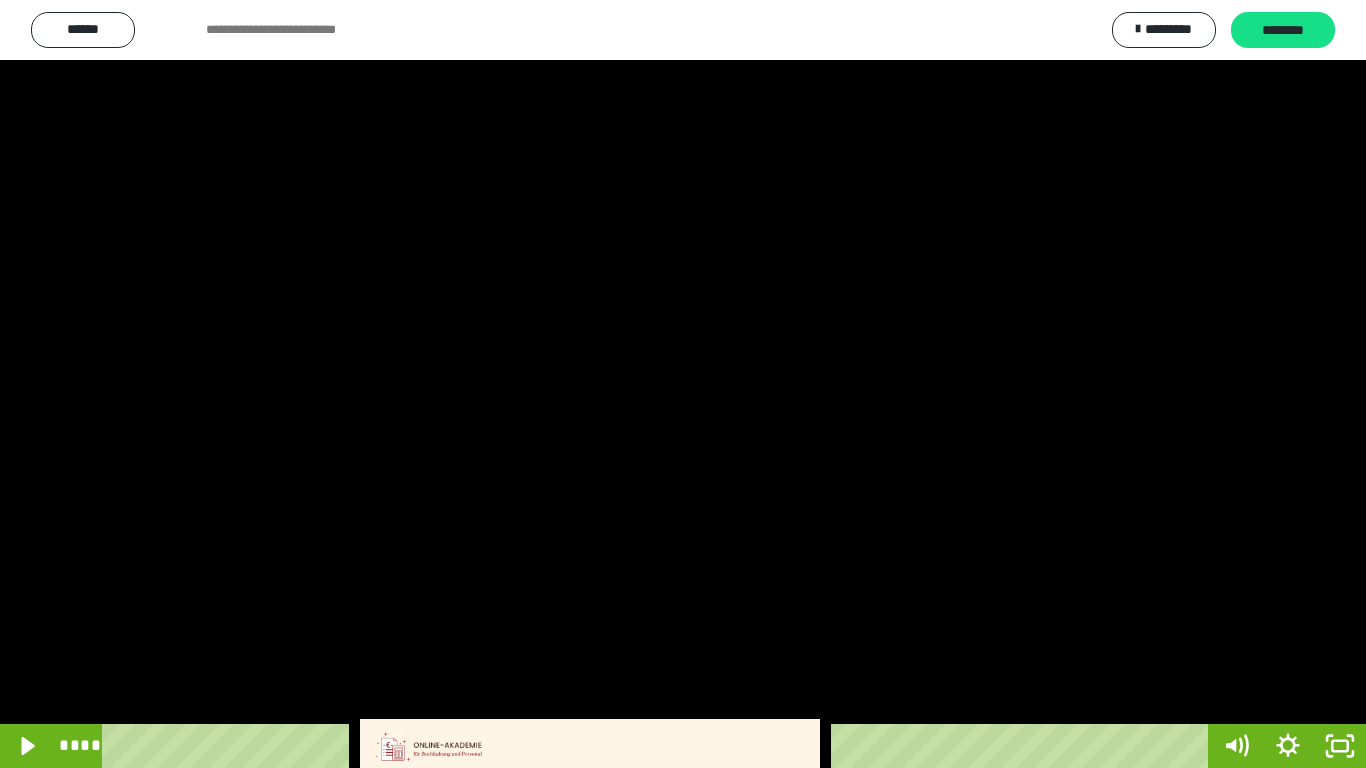click at bounding box center (683, 384) 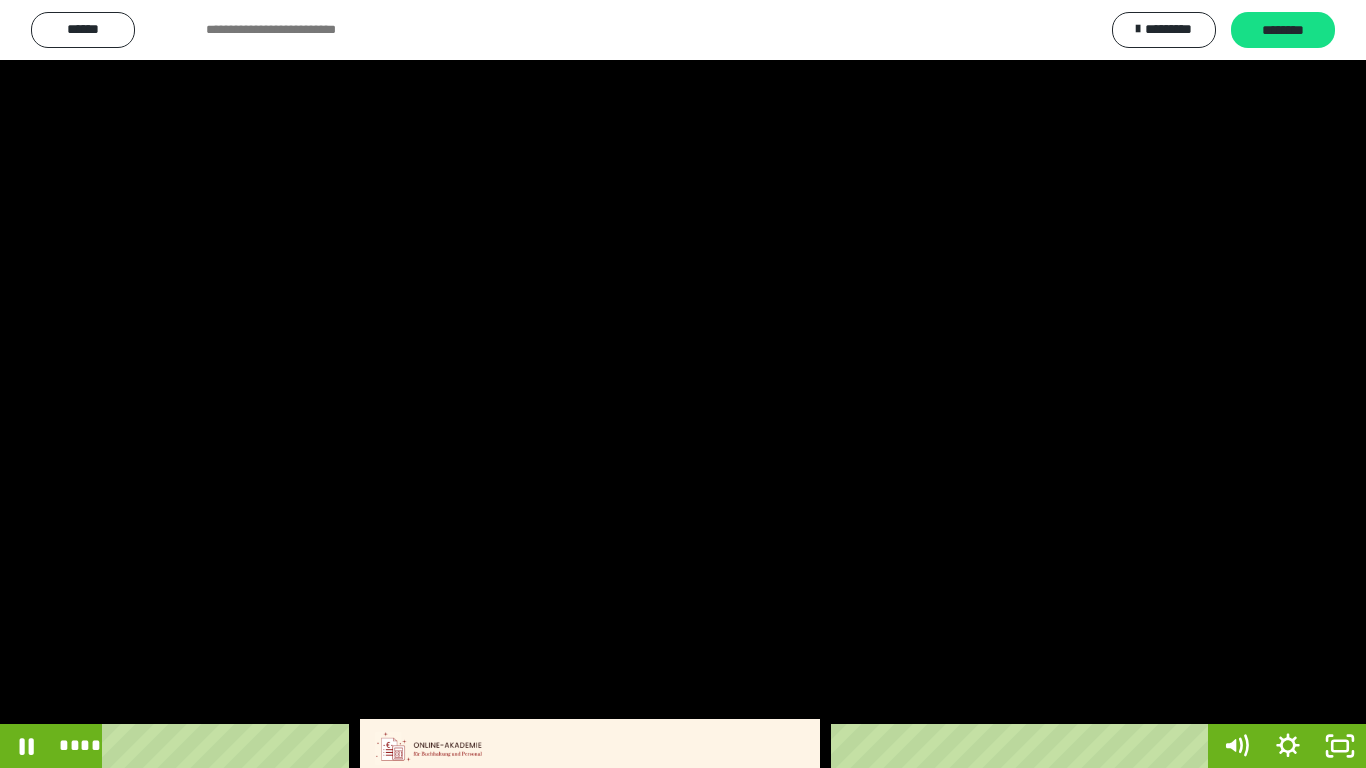 click at bounding box center (683, 384) 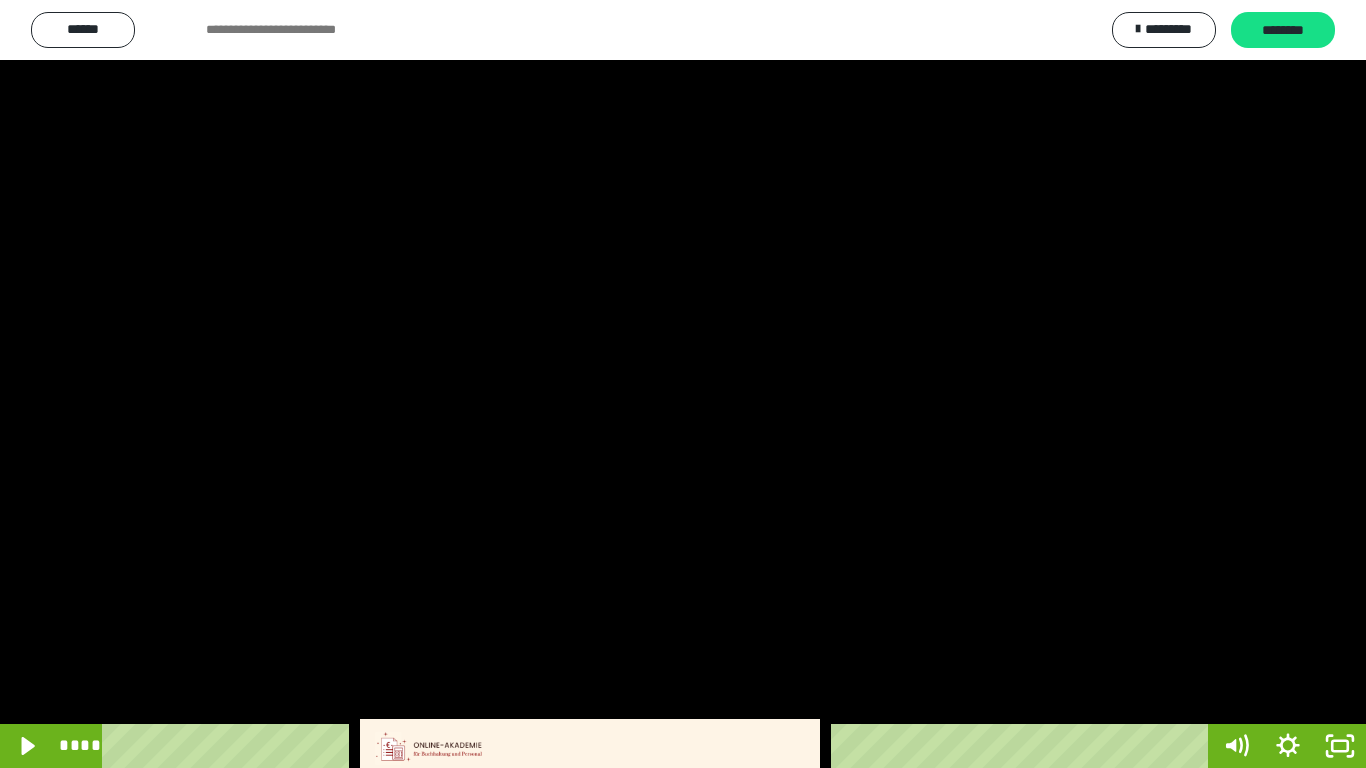 click at bounding box center (683, 384) 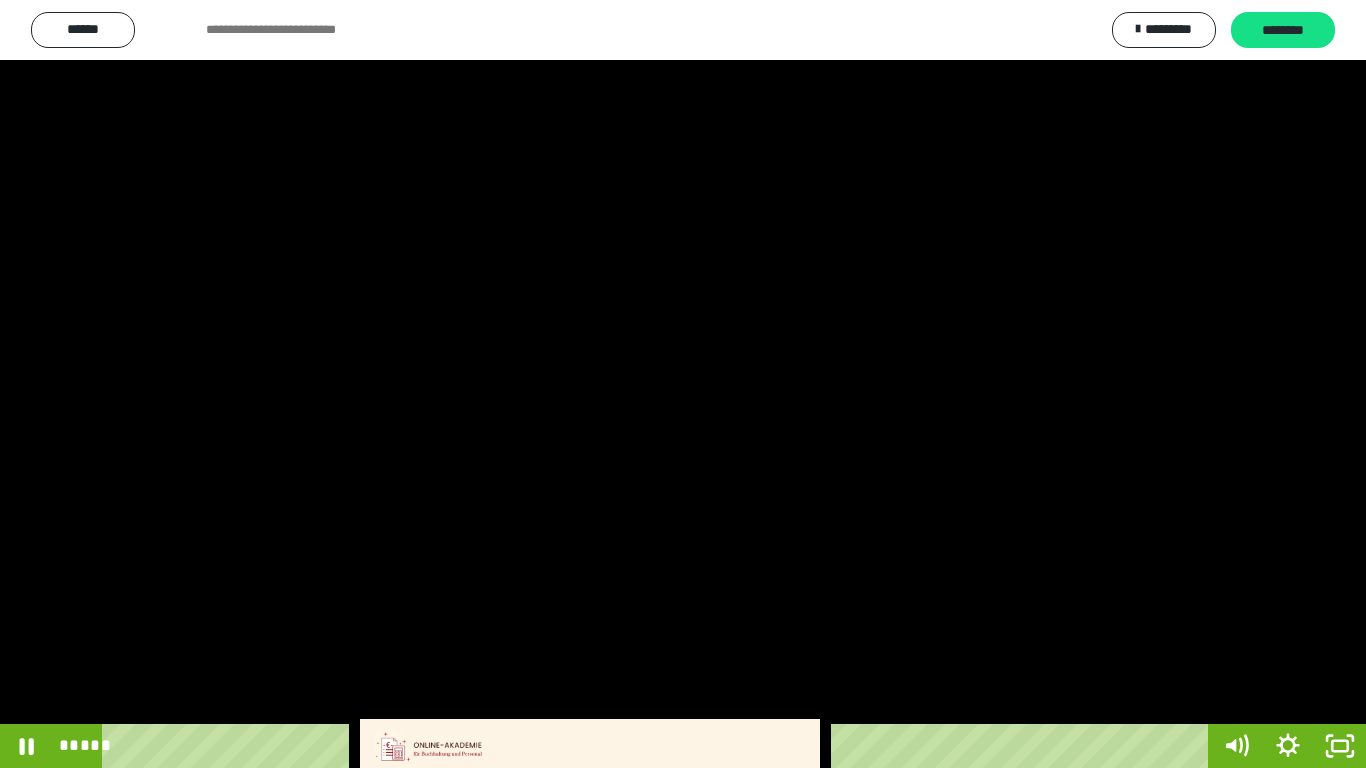 click at bounding box center [683, 384] 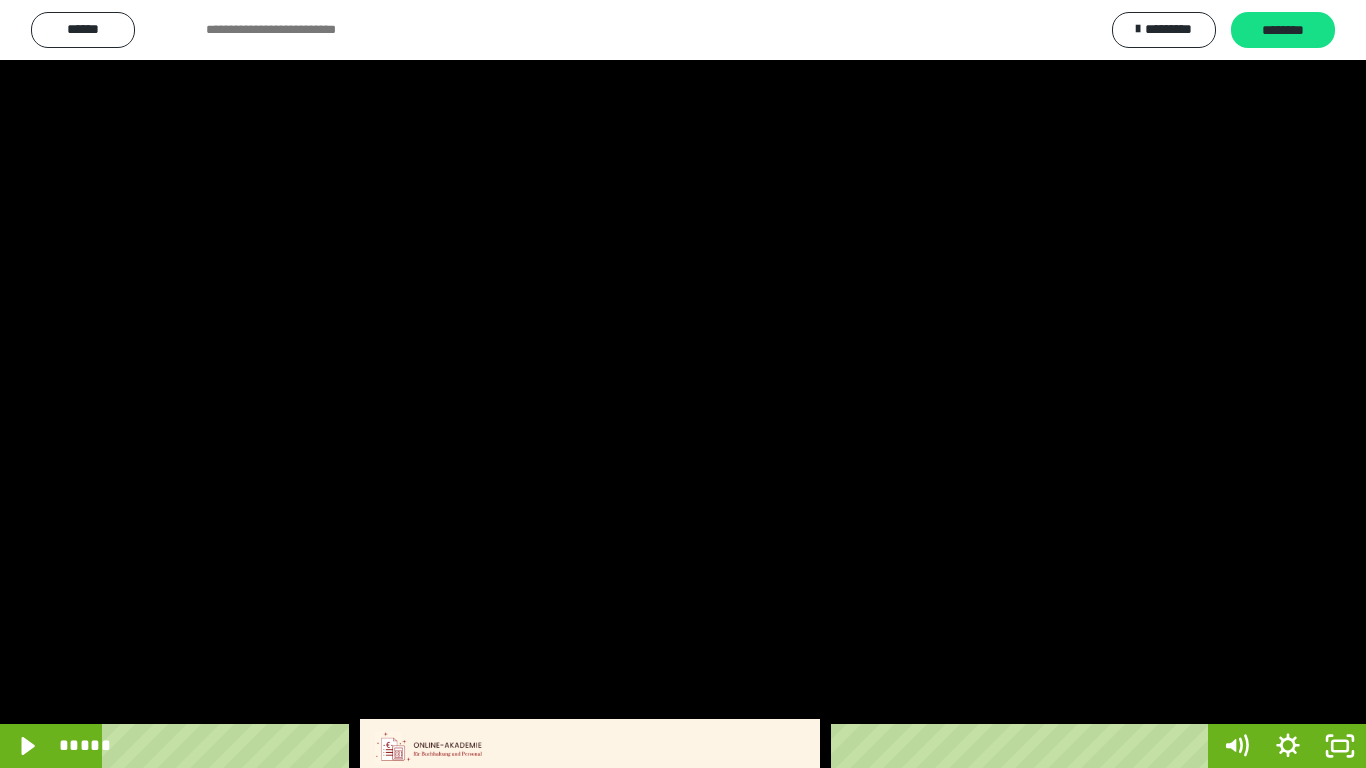 click at bounding box center (683, 384) 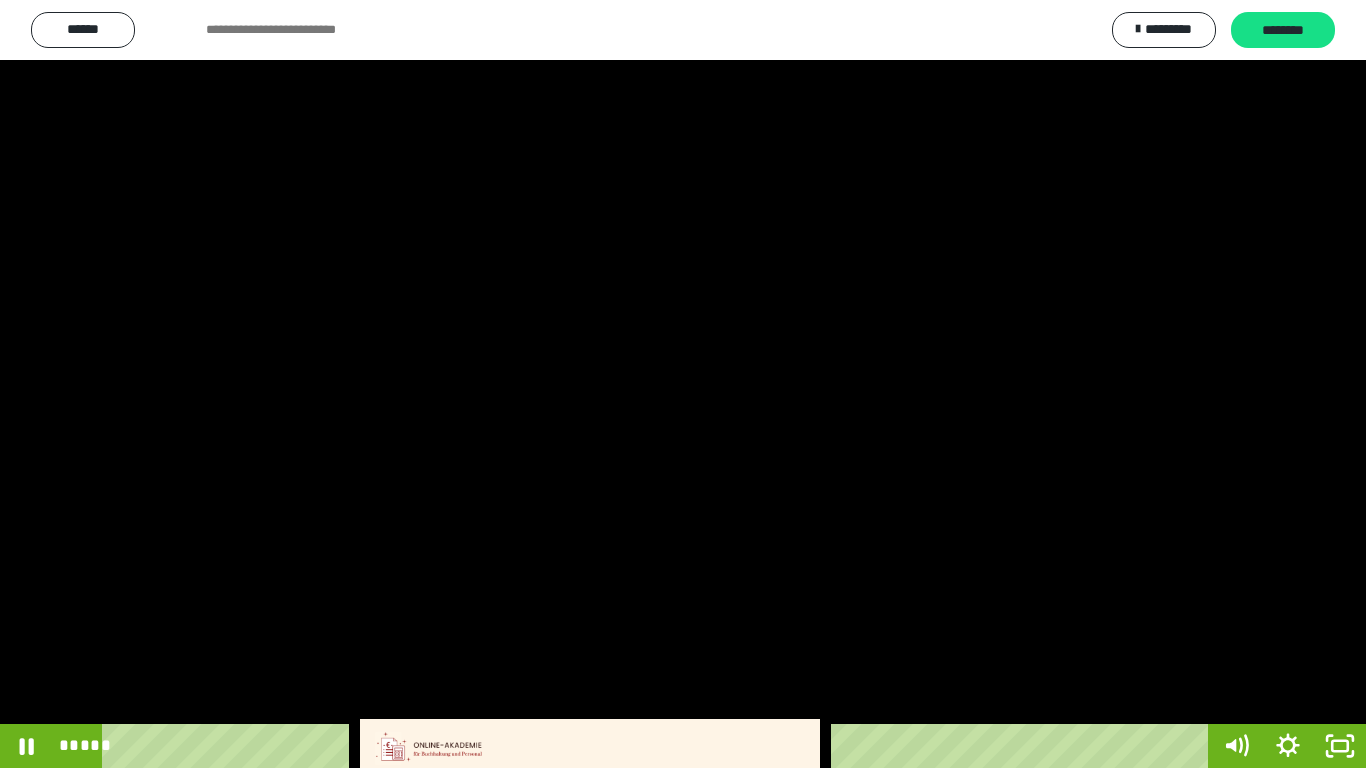 click at bounding box center (683, 384) 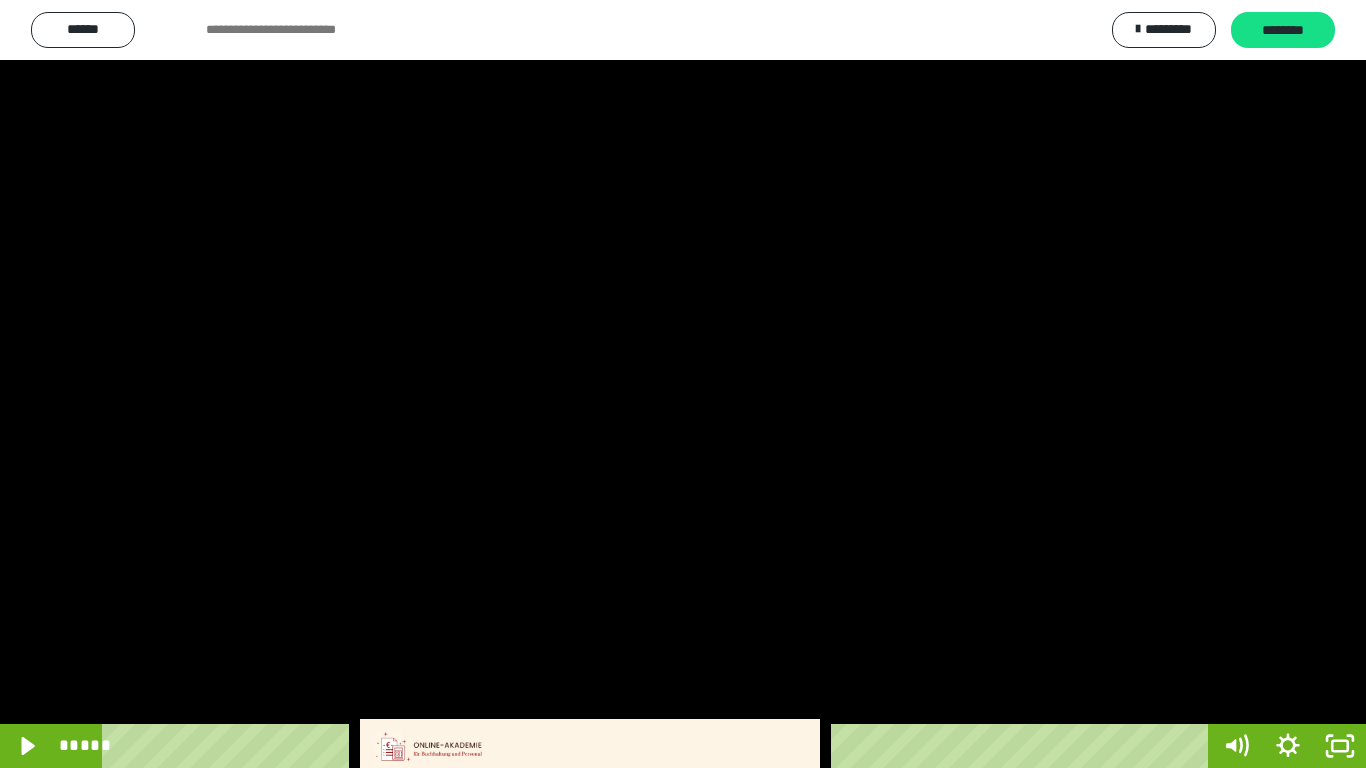 click at bounding box center (683, 384) 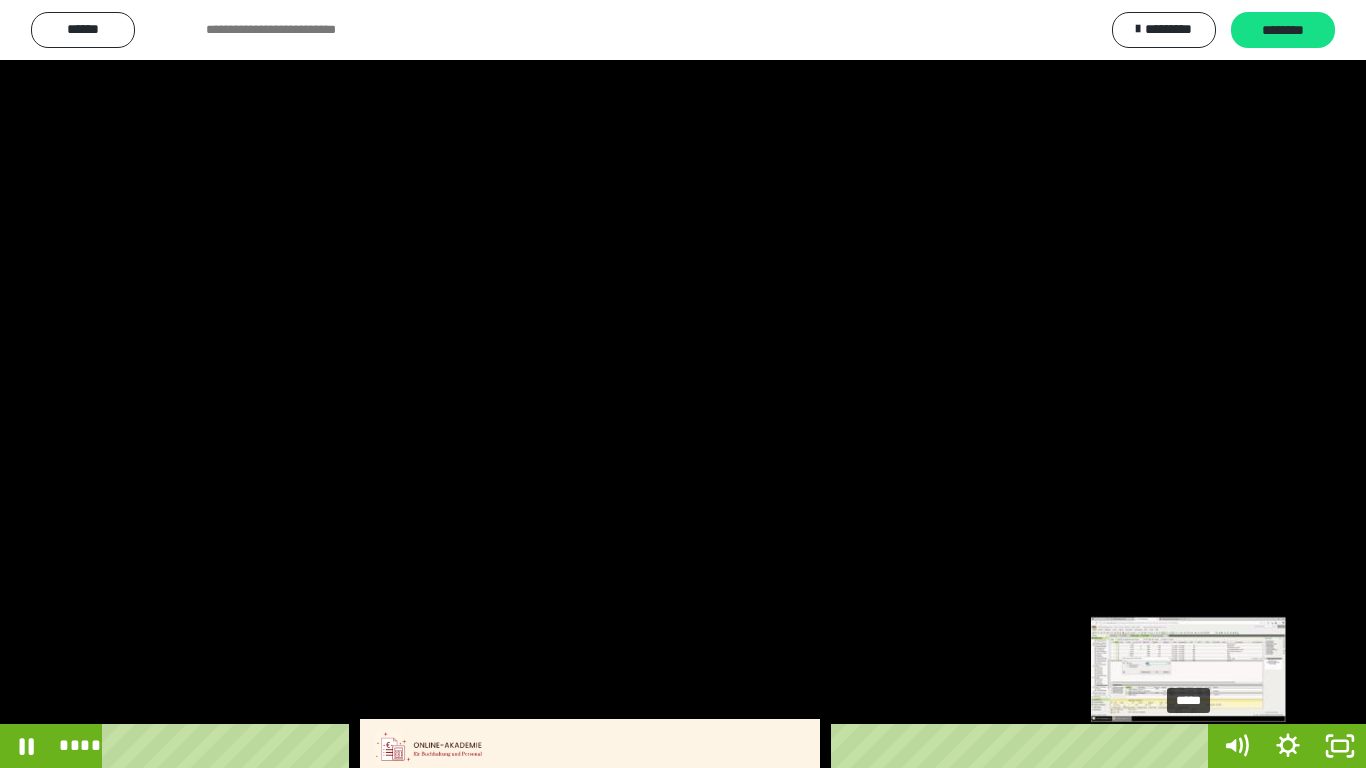 click on "*****" at bounding box center [659, 746] 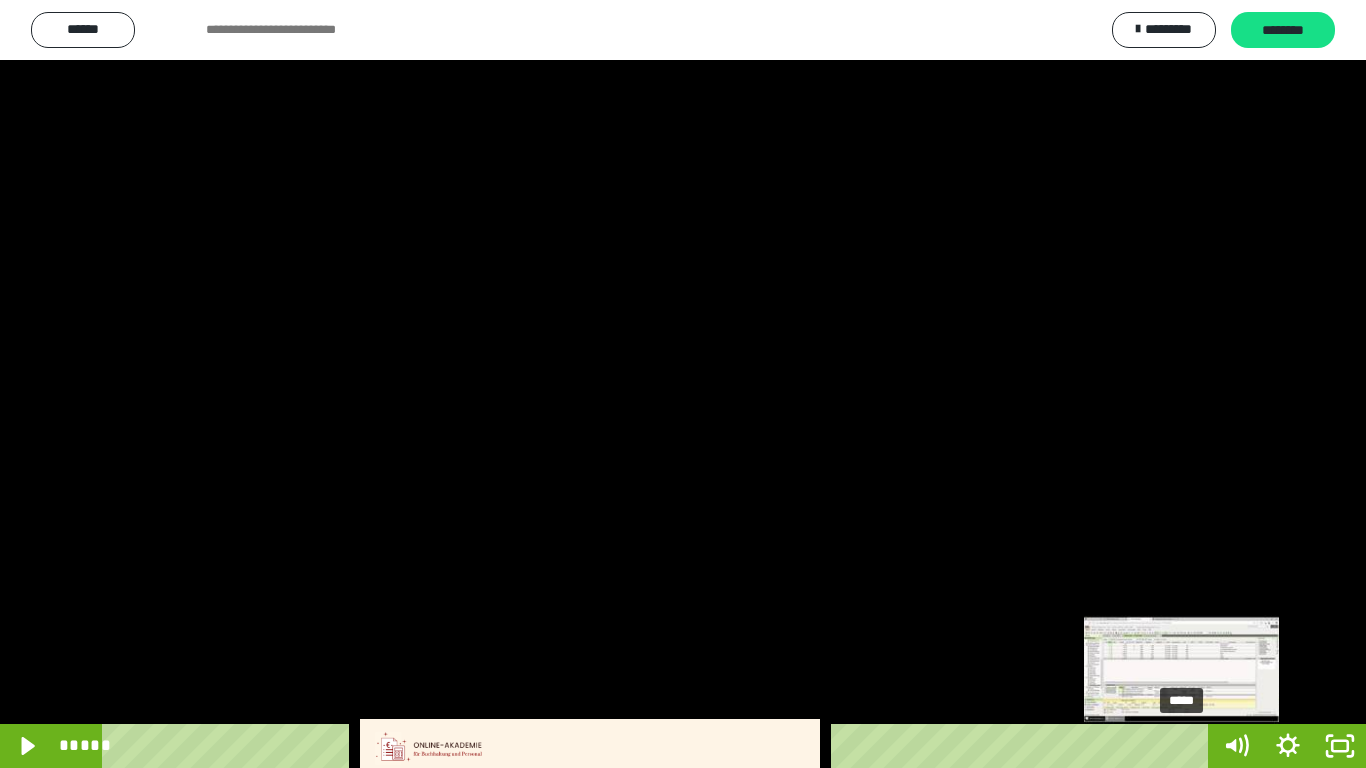 click on "*****" at bounding box center (659, 746) 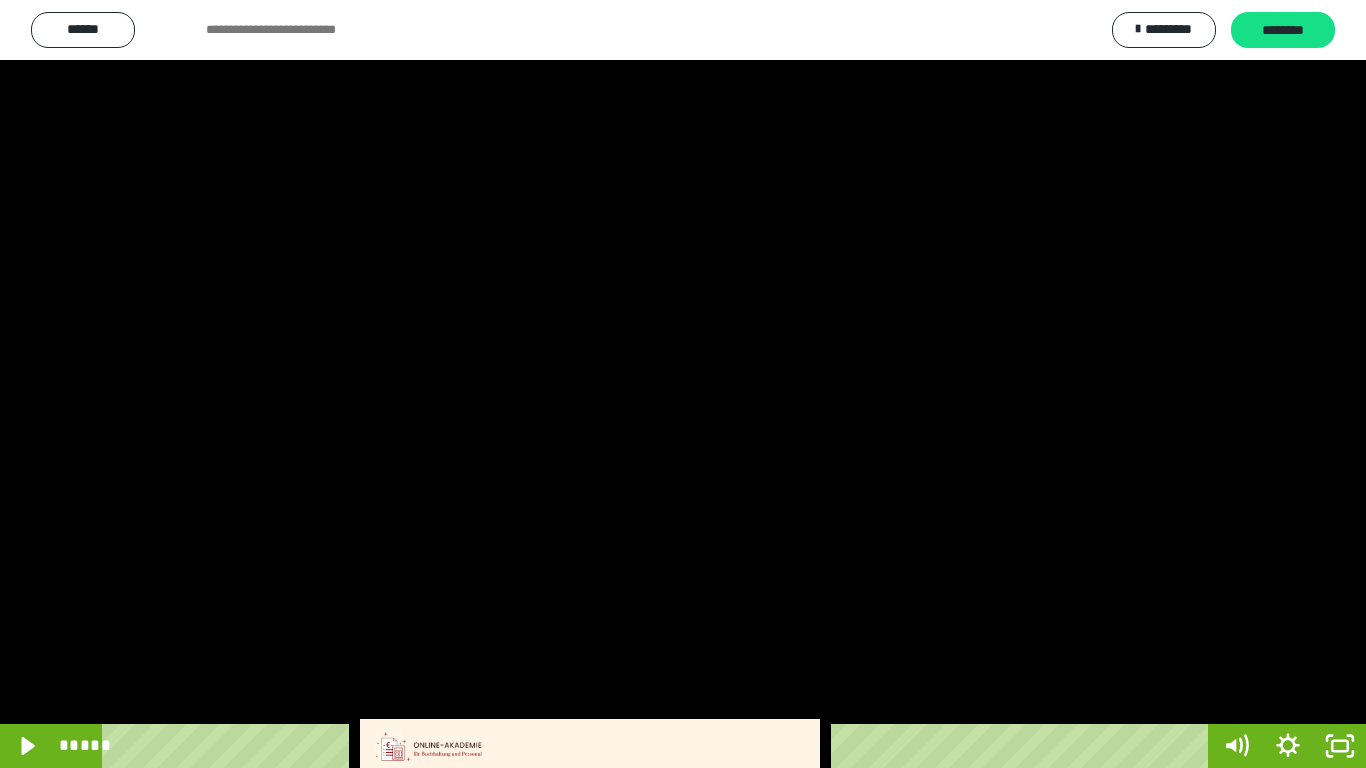 click at bounding box center [683, 384] 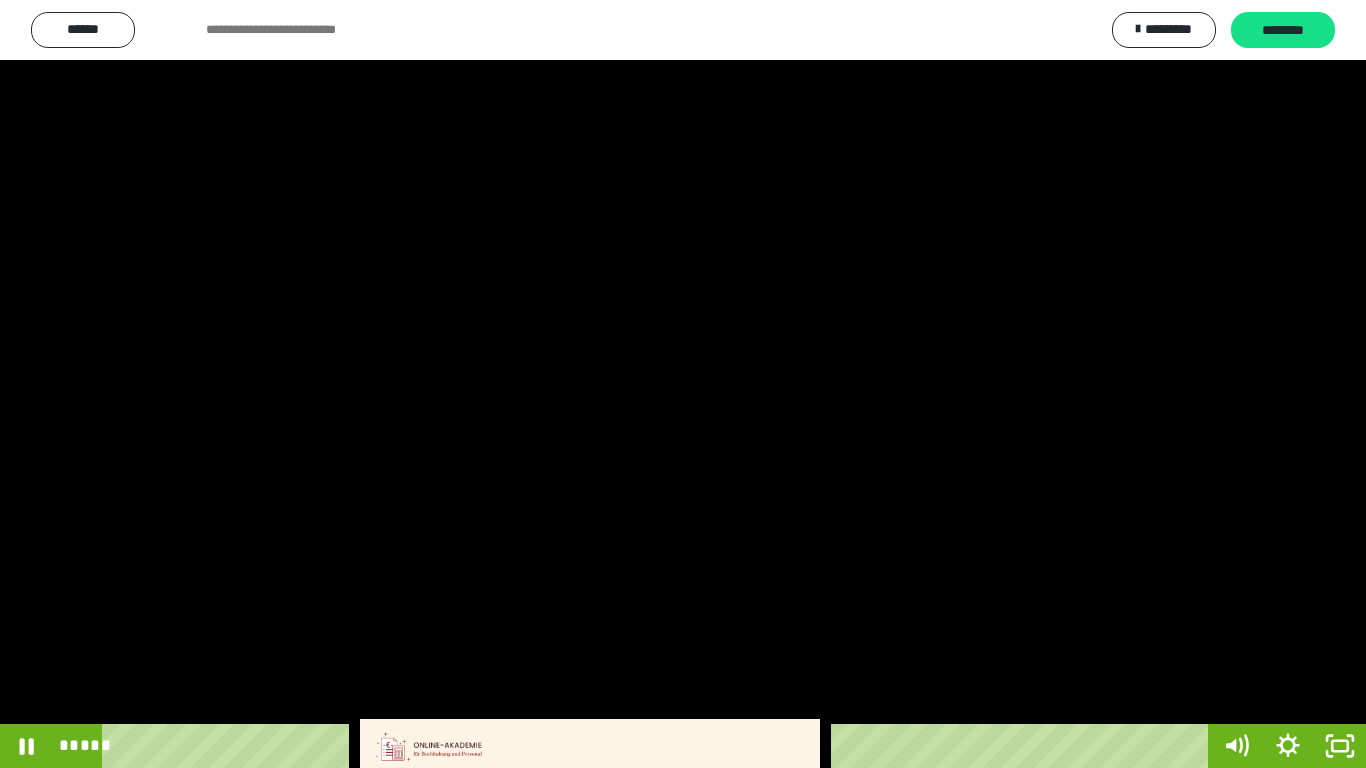 click at bounding box center (683, 384) 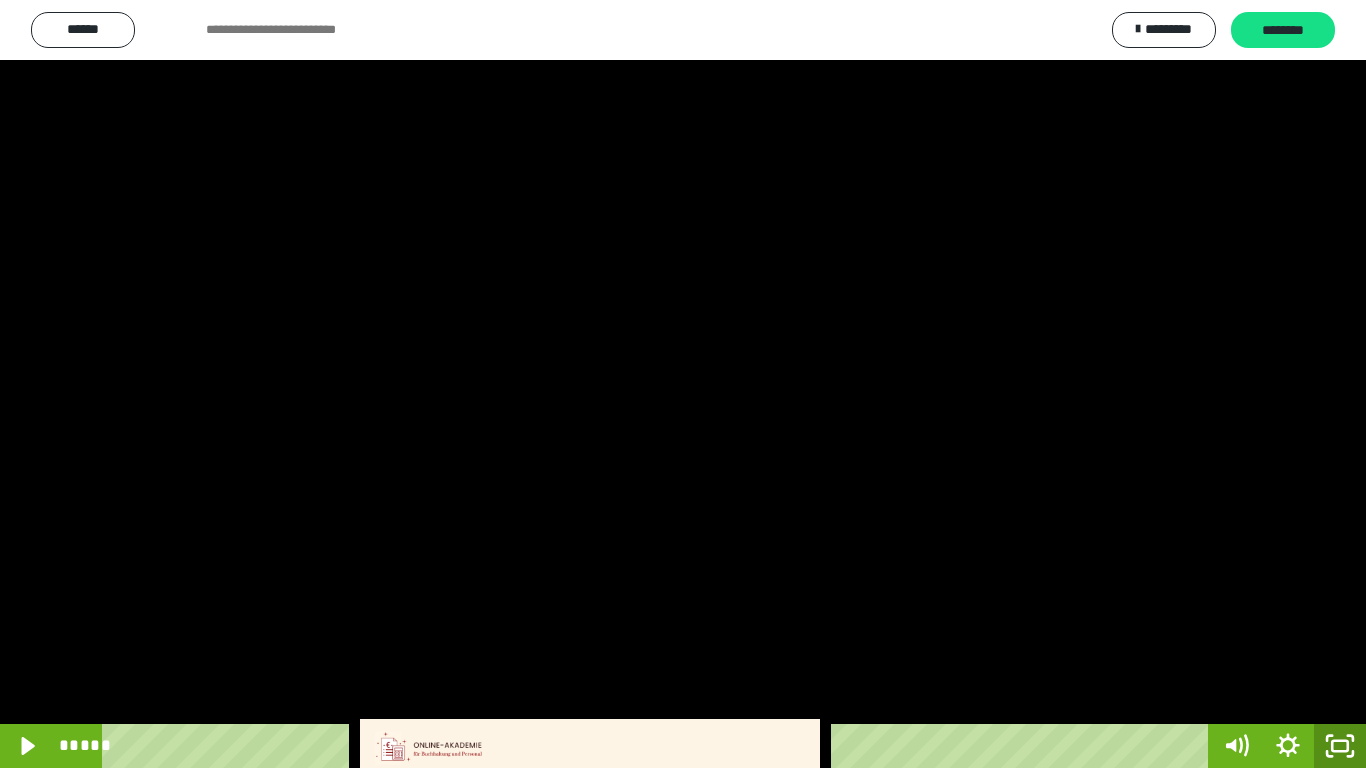 click 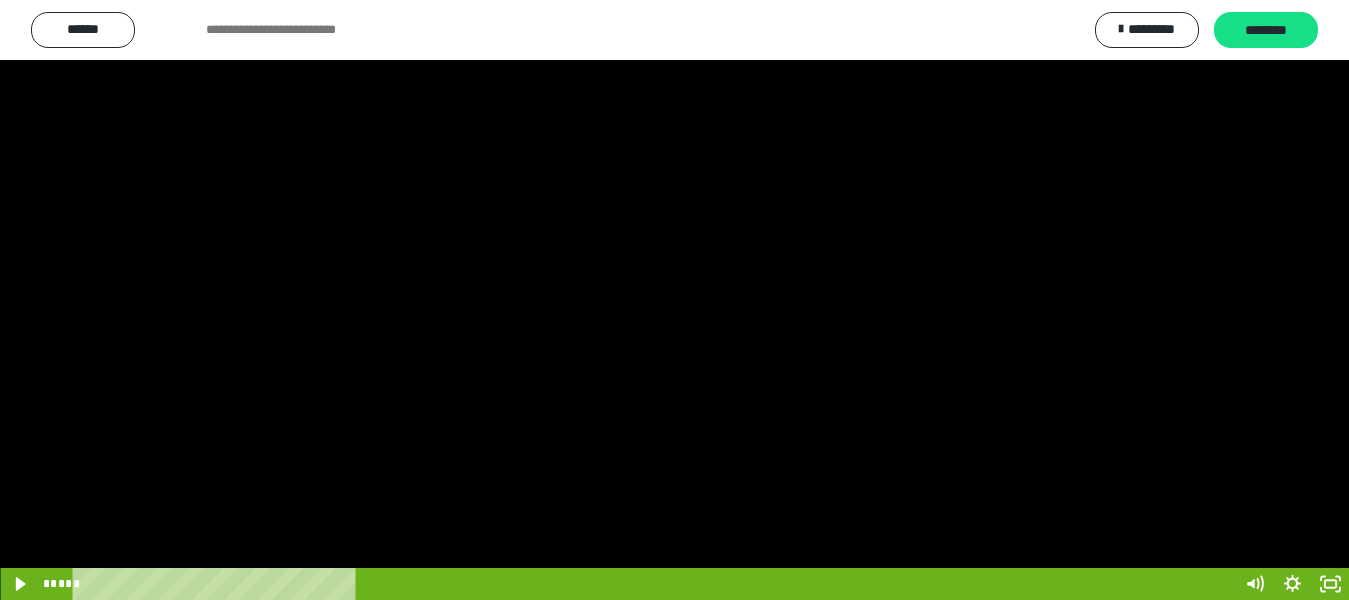 scroll, scrollTop: 4070, scrollLeft: 0, axis: vertical 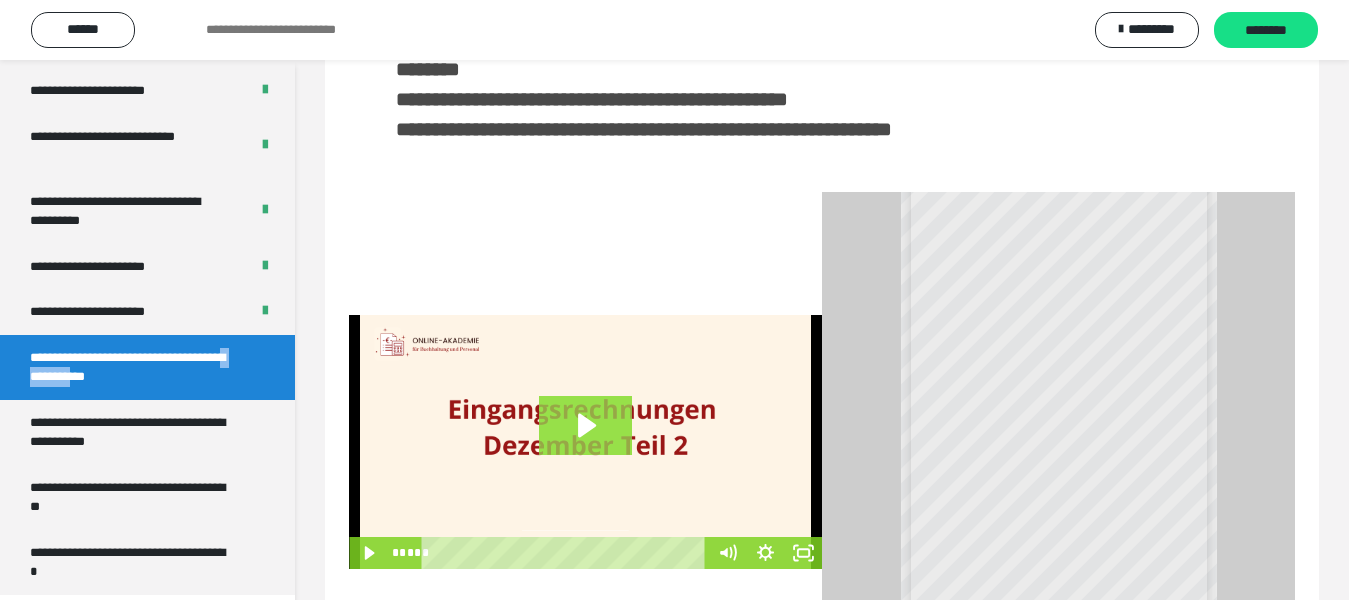click 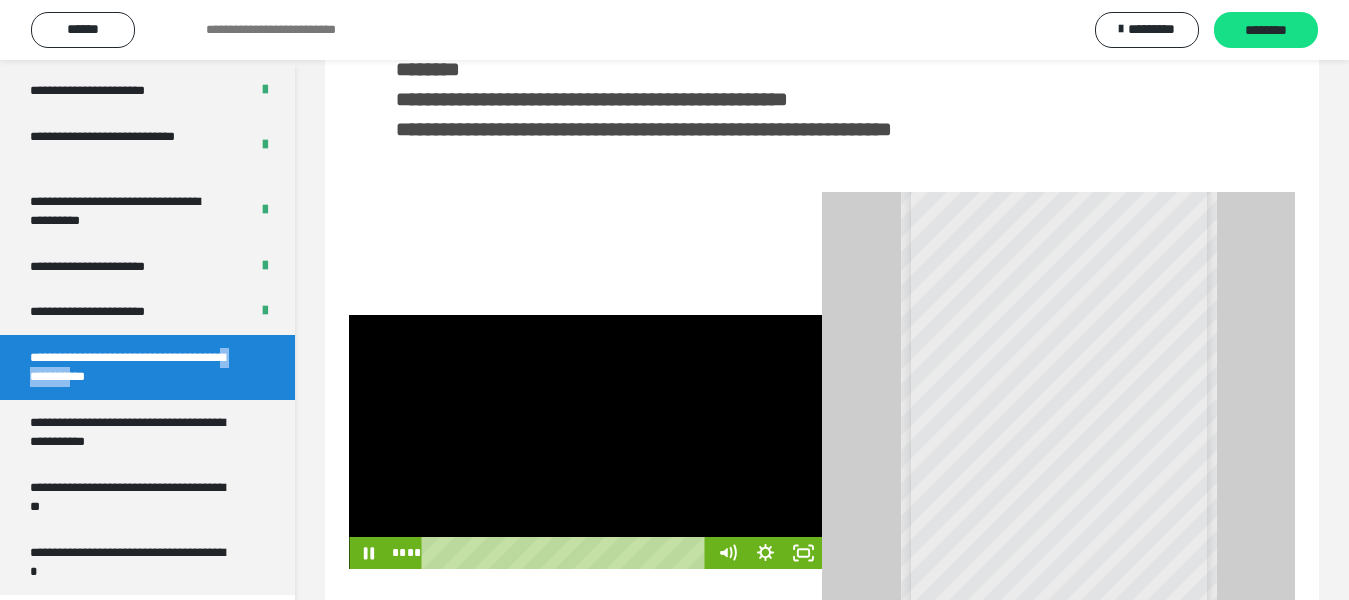 click at bounding box center [585, 442] 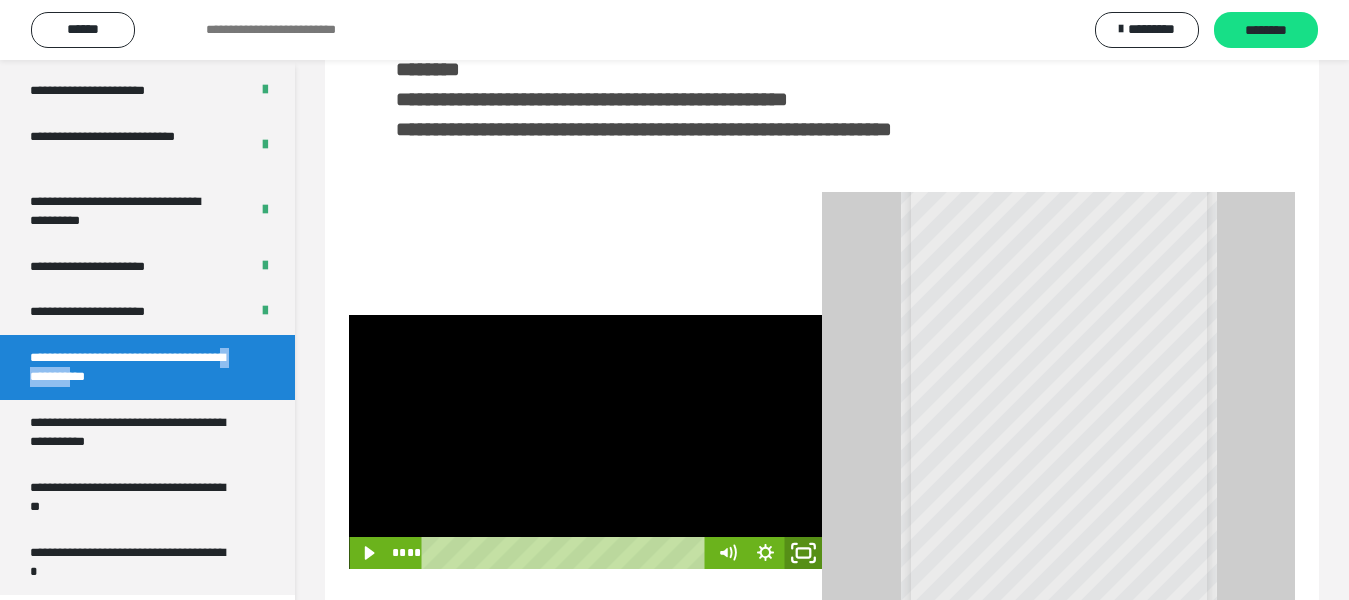 click 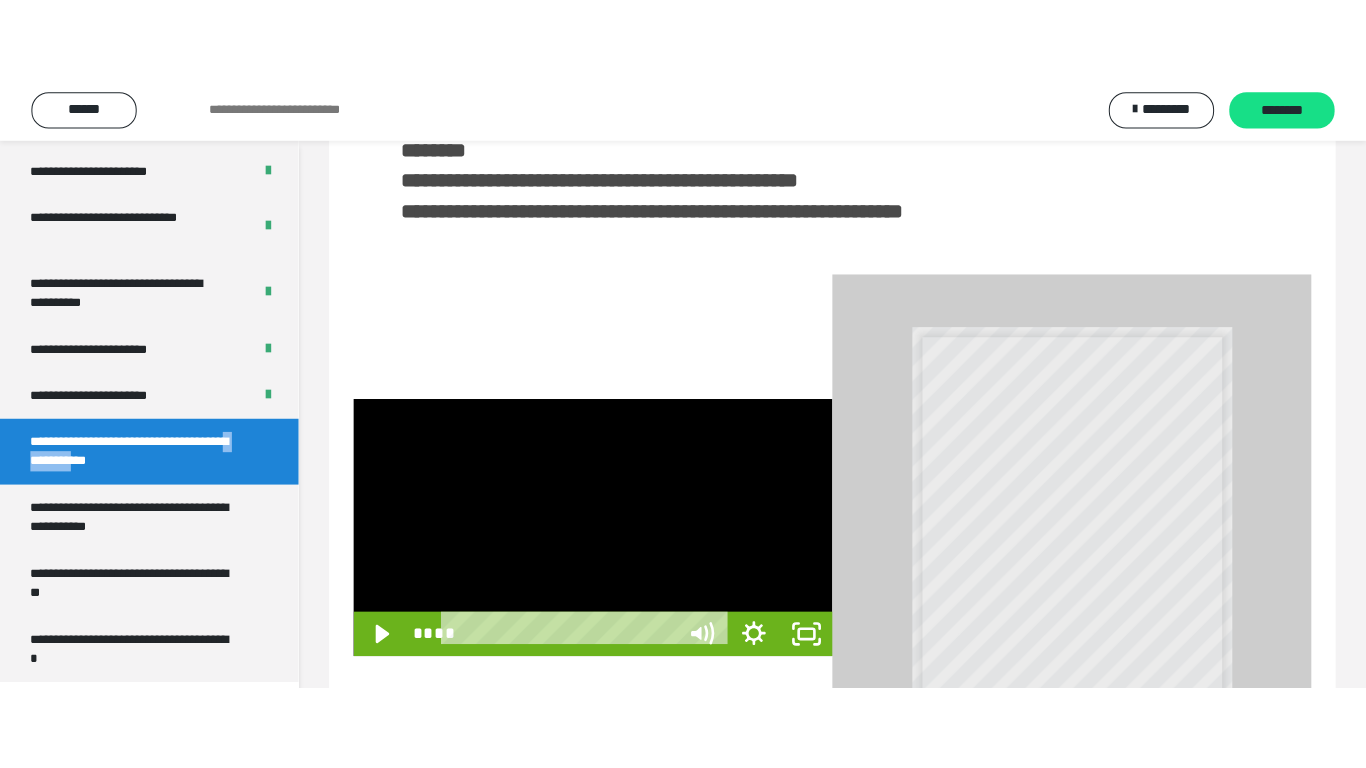 scroll, scrollTop: 384, scrollLeft: 0, axis: vertical 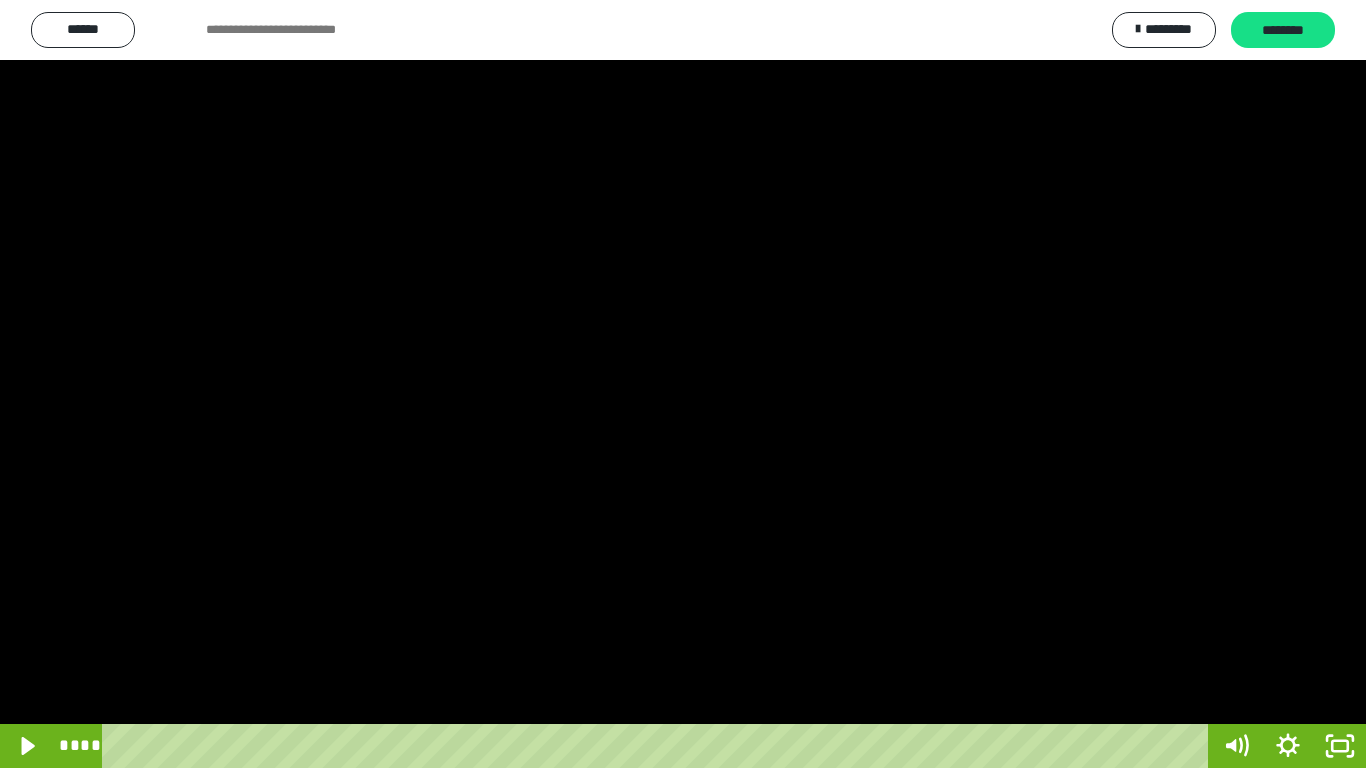 click at bounding box center (683, 384) 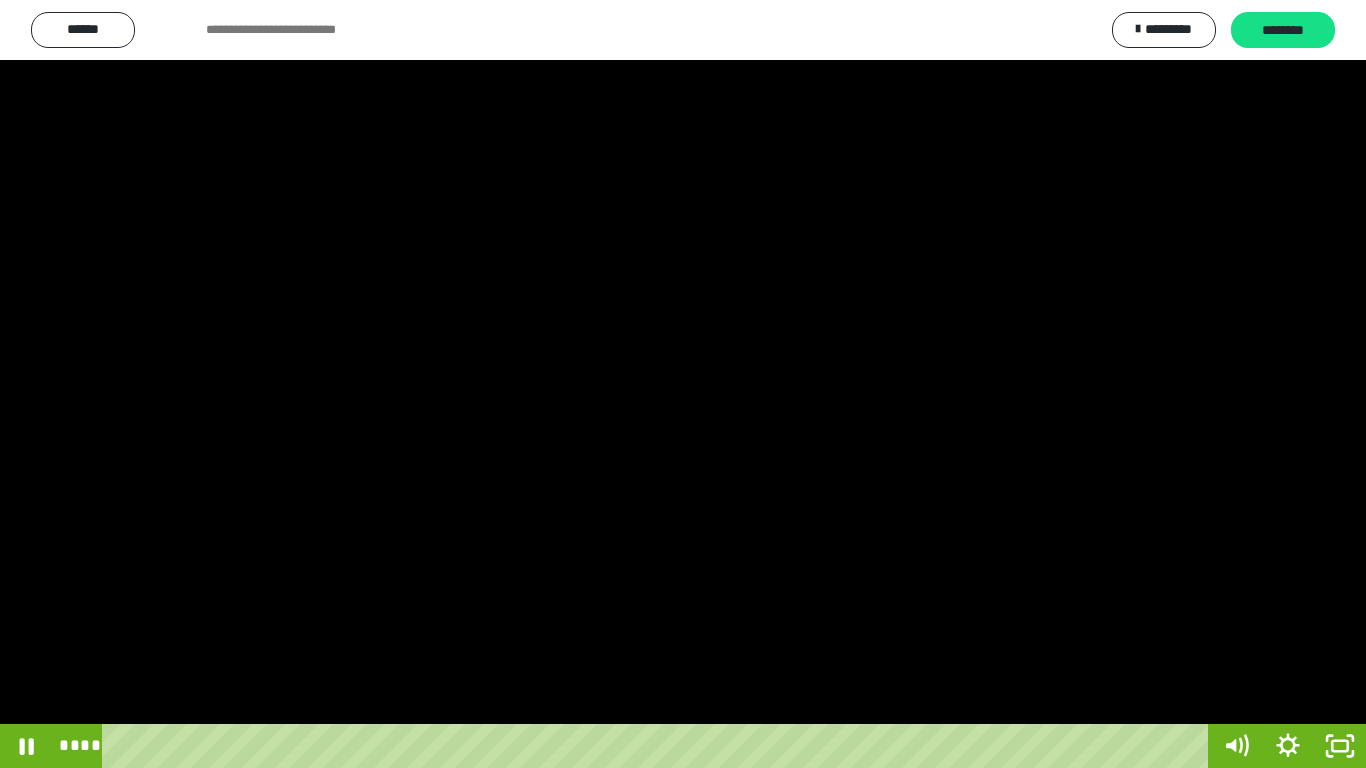 click at bounding box center [683, 384] 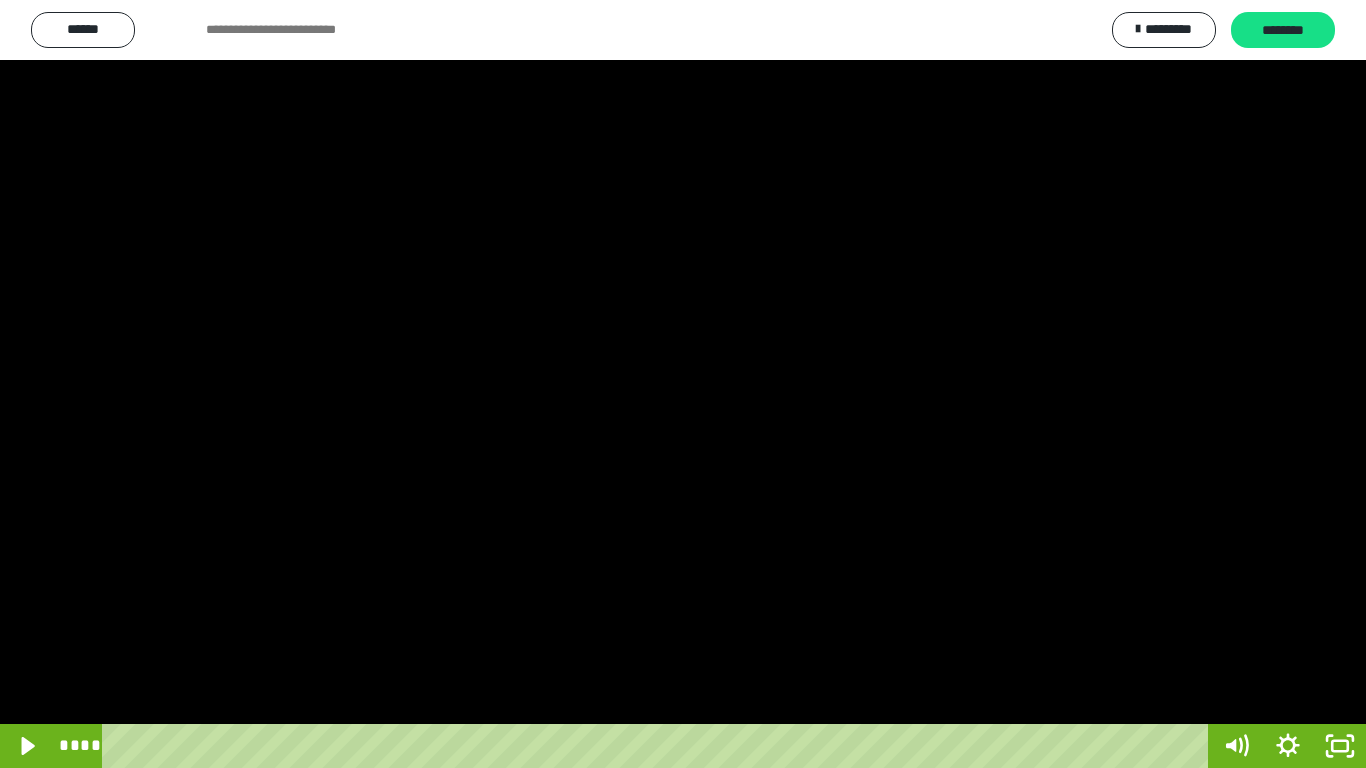 click at bounding box center (683, 384) 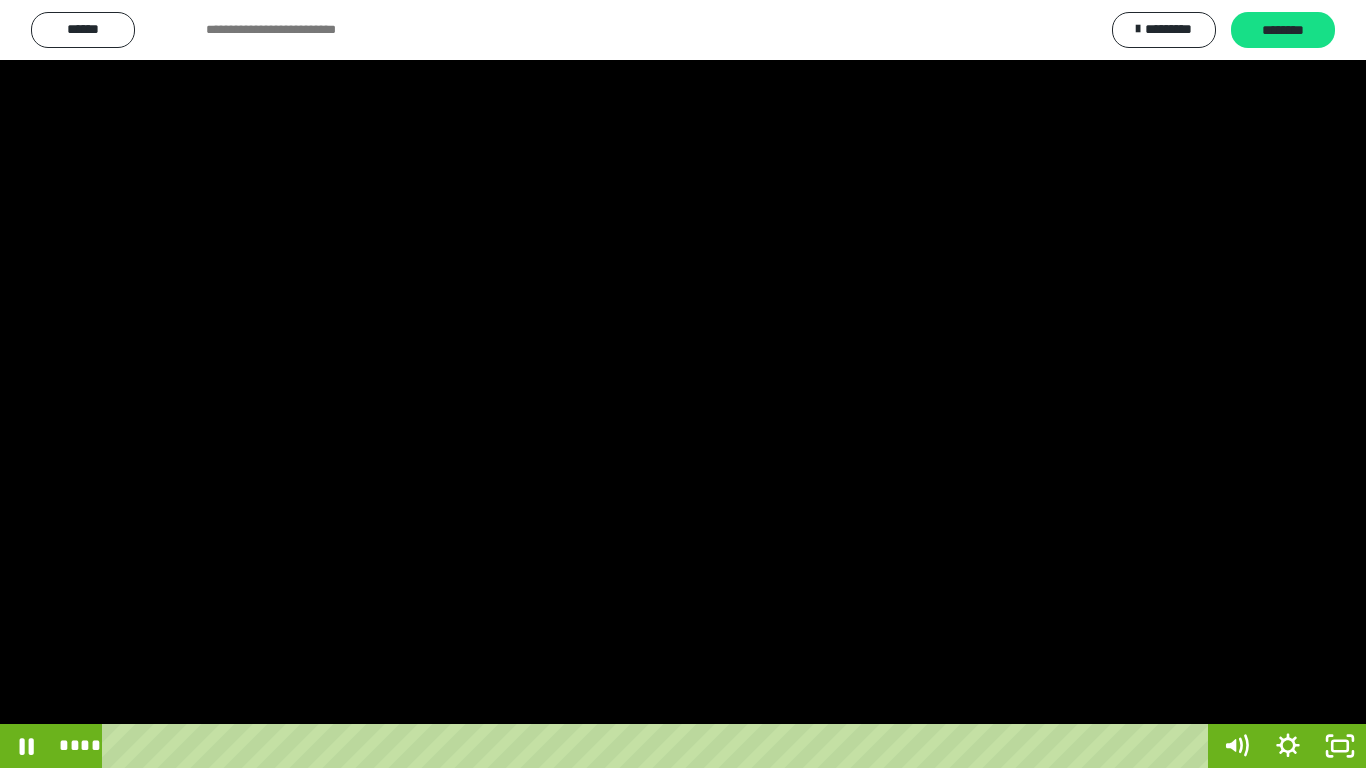 click at bounding box center [683, 384] 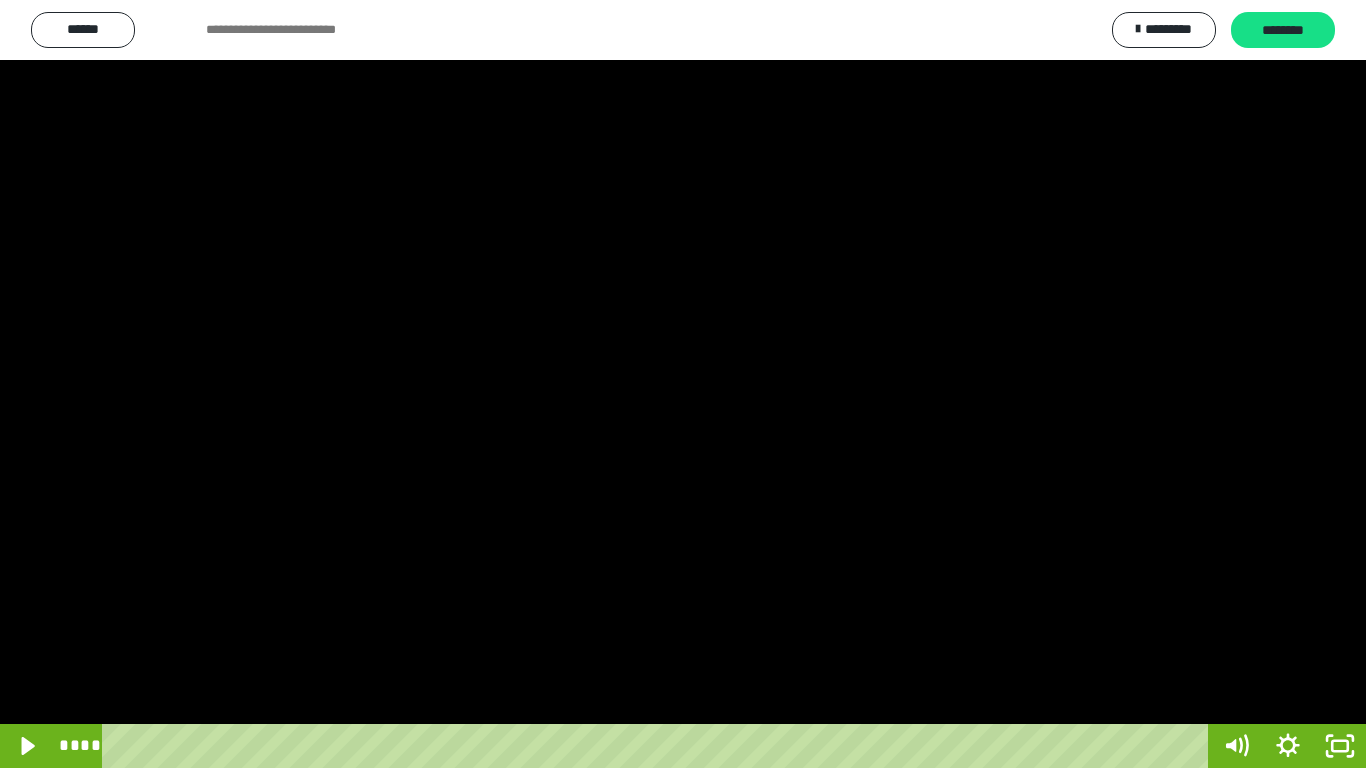 click at bounding box center (683, 384) 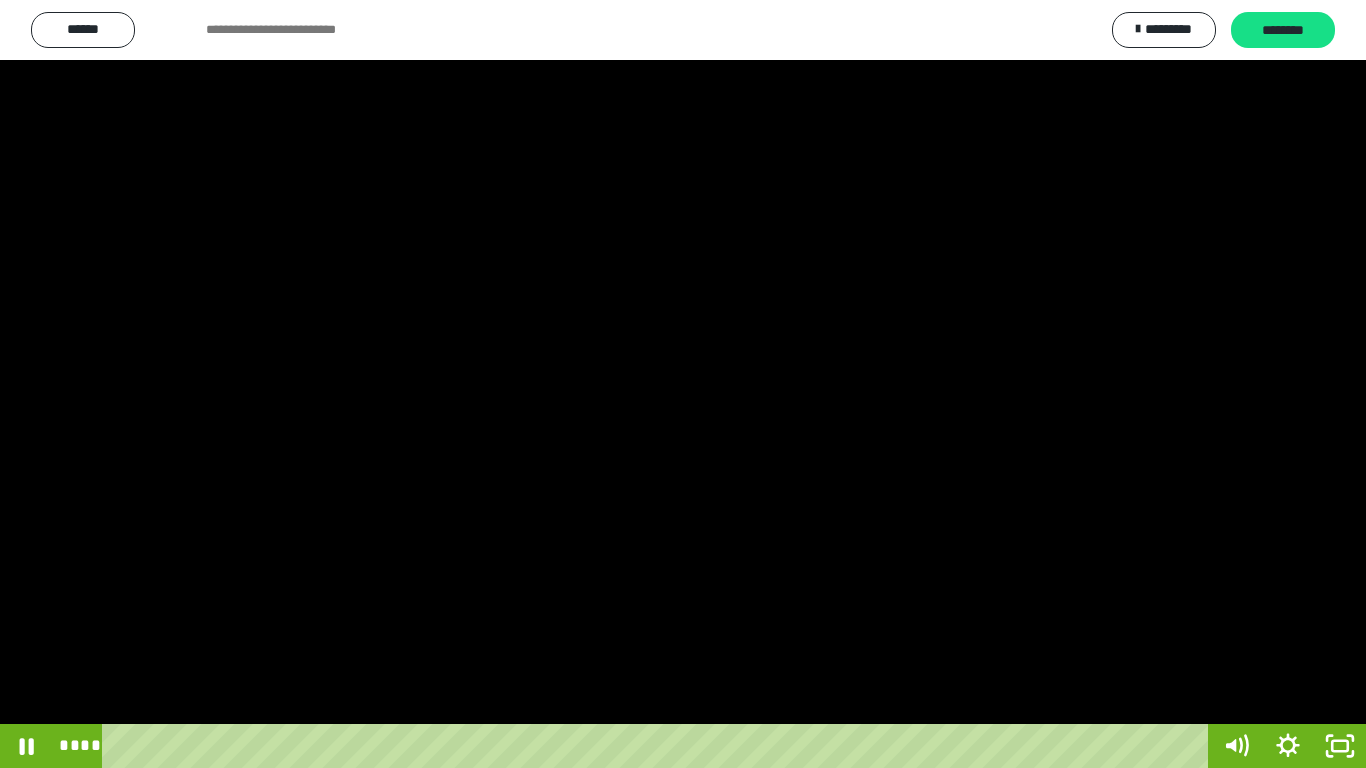 click at bounding box center (683, 384) 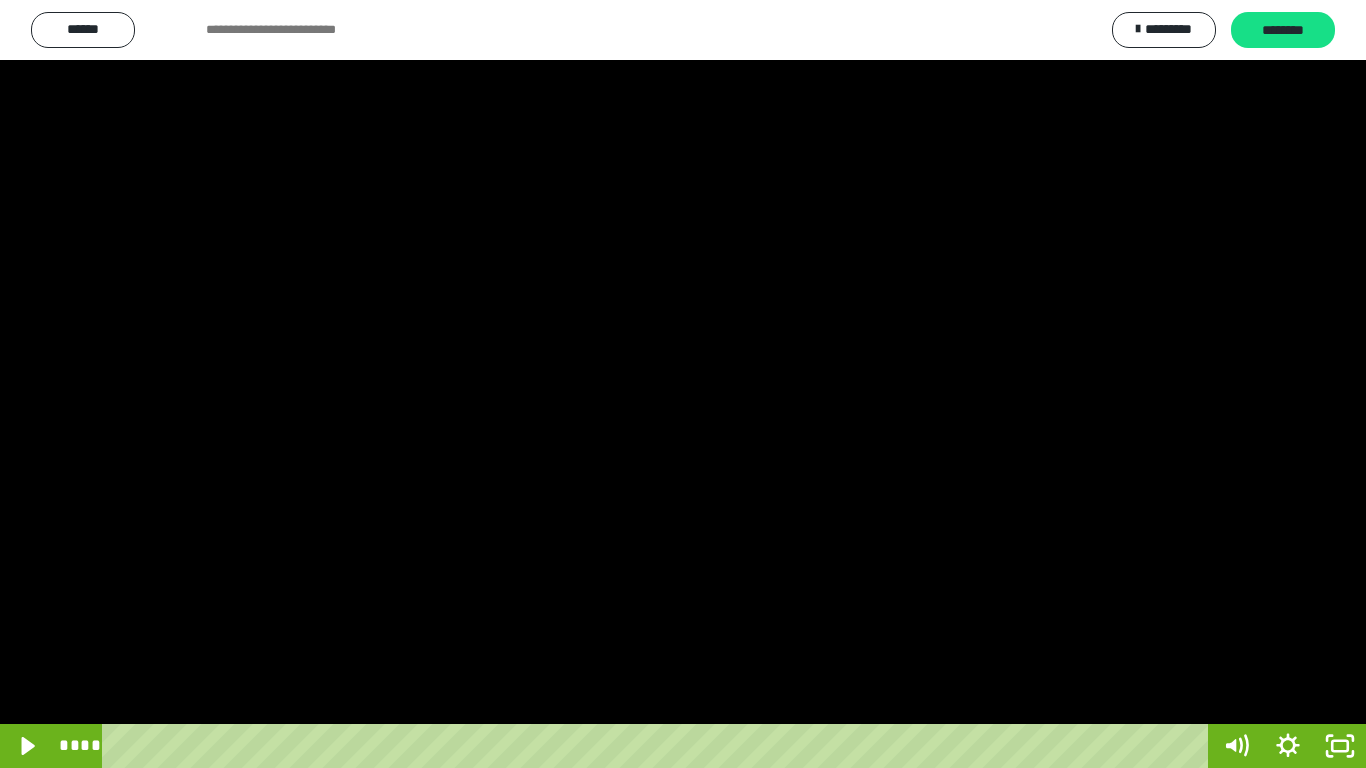 click at bounding box center (683, 384) 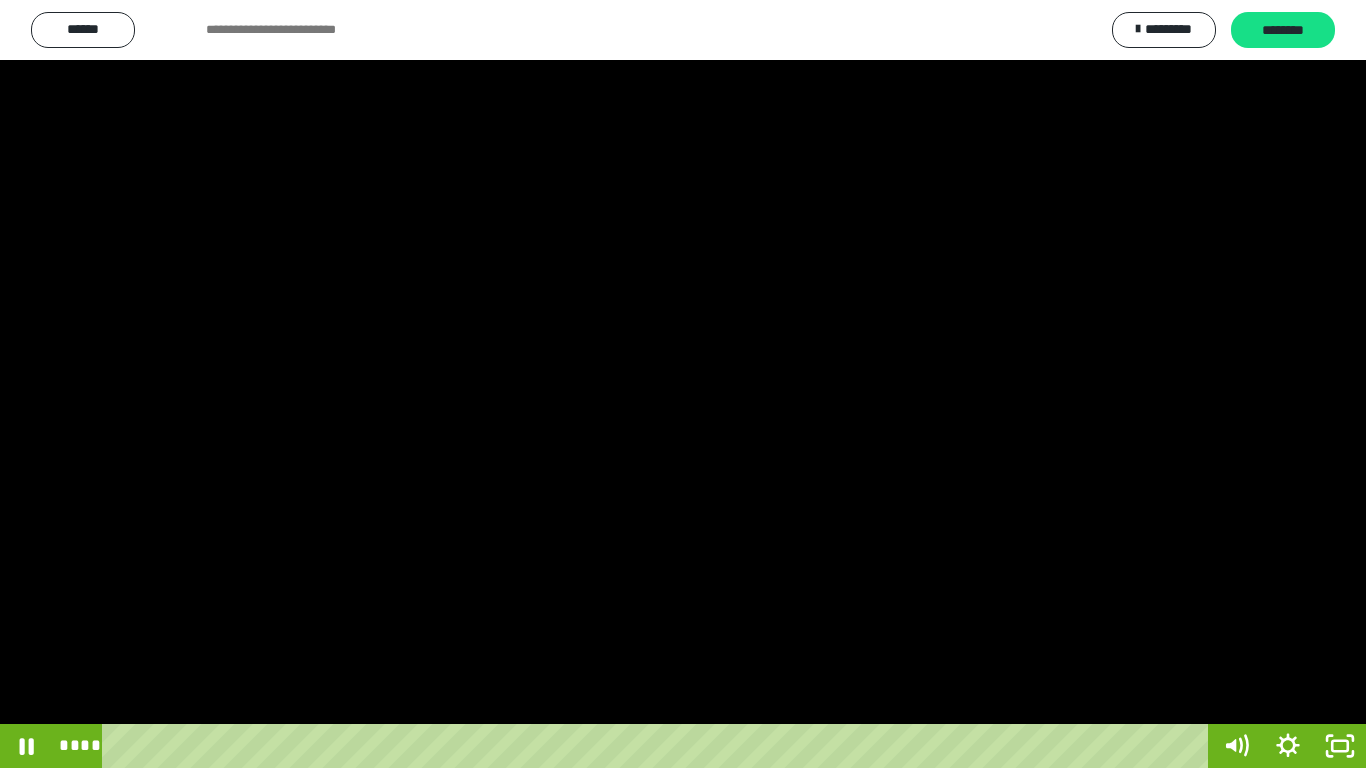 click at bounding box center [683, 384] 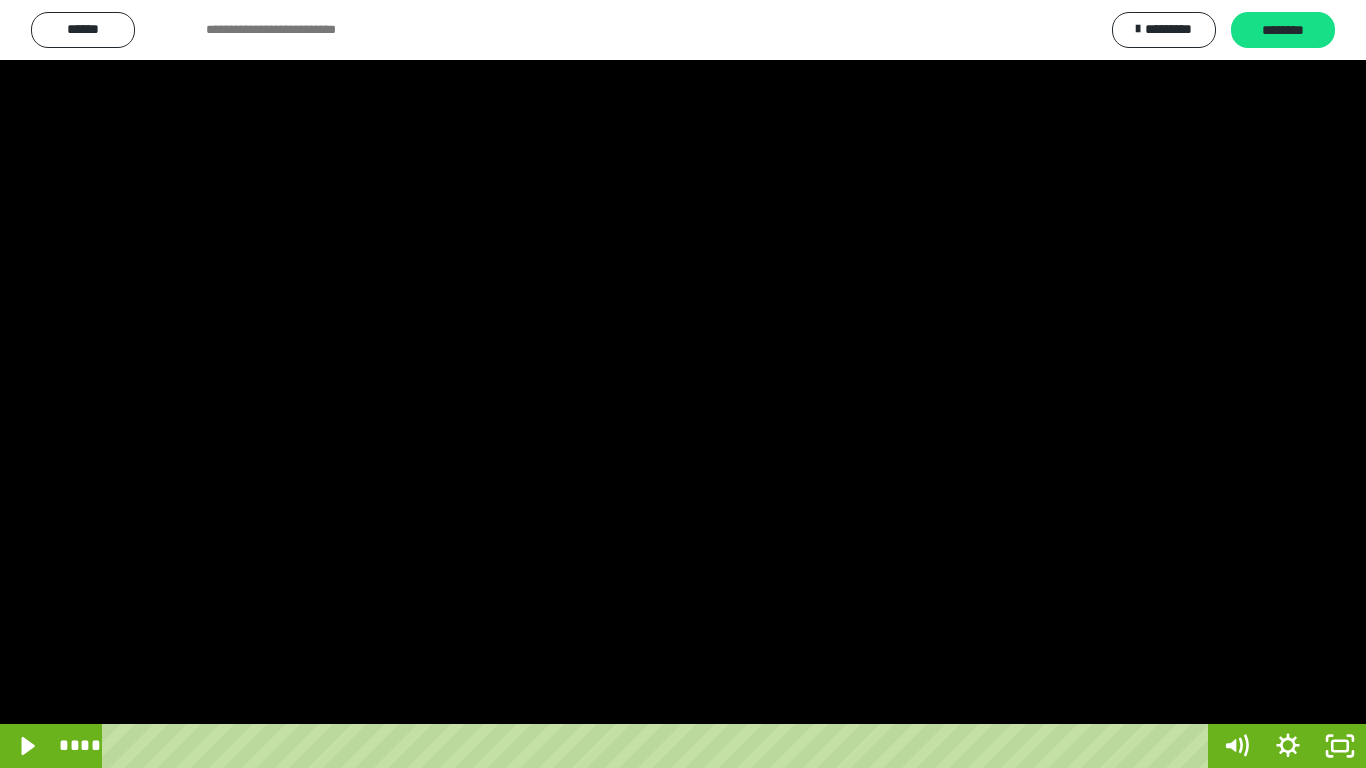 click at bounding box center [683, 384] 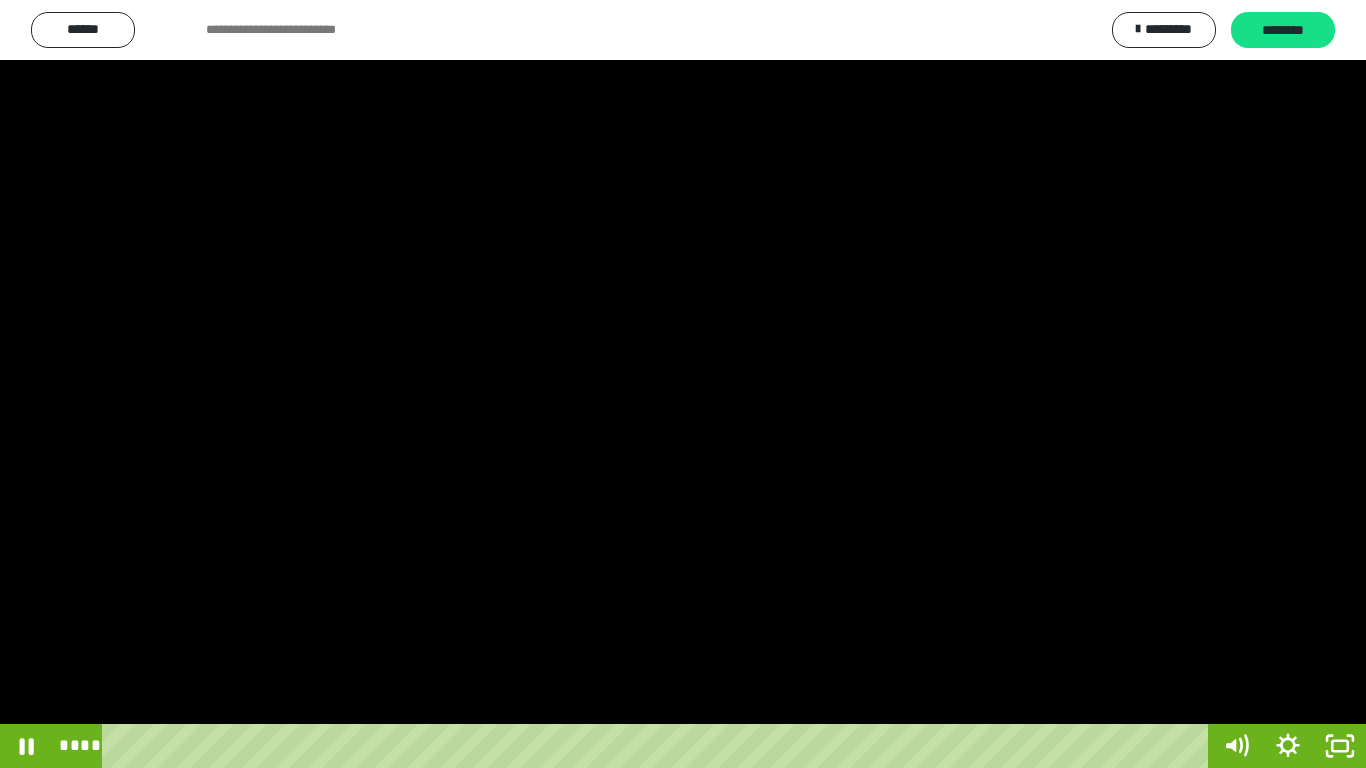 click at bounding box center (683, 384) 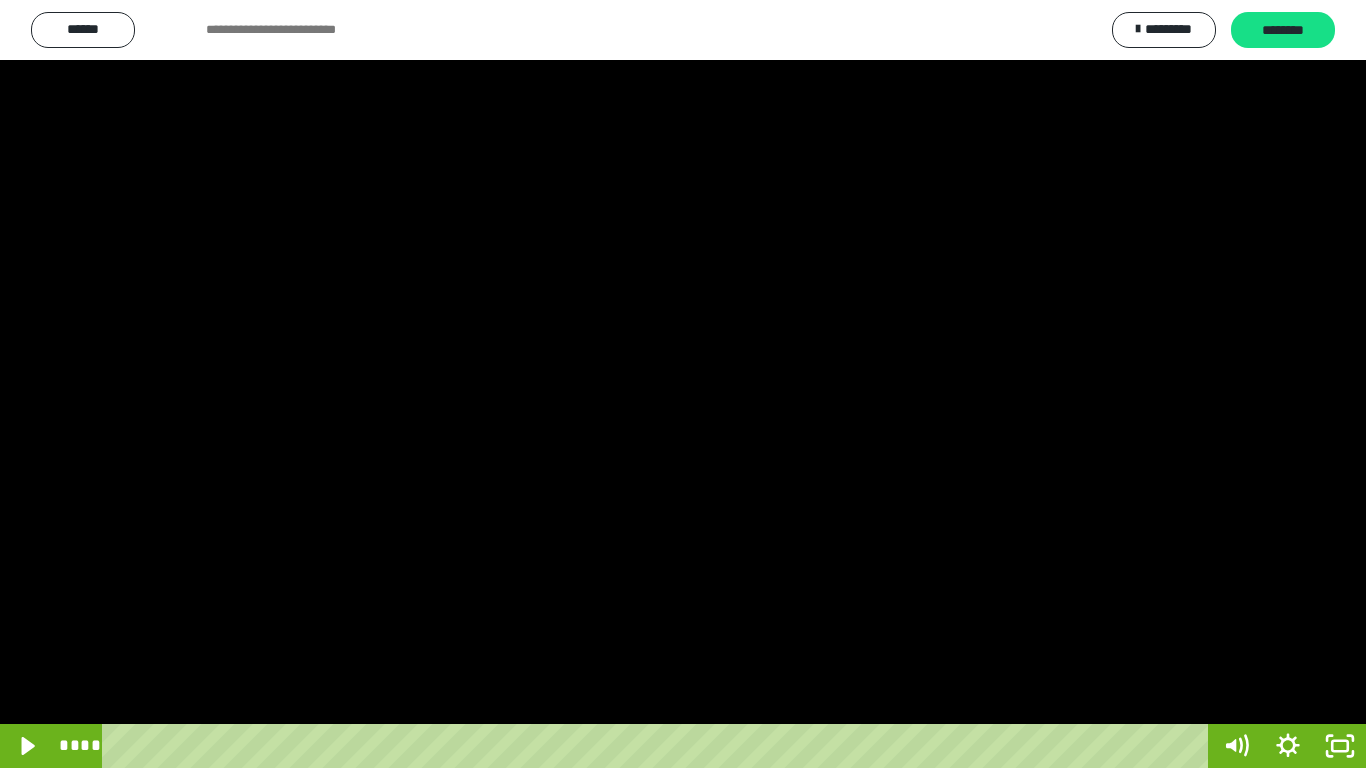 click at bounding box center (683, 384) 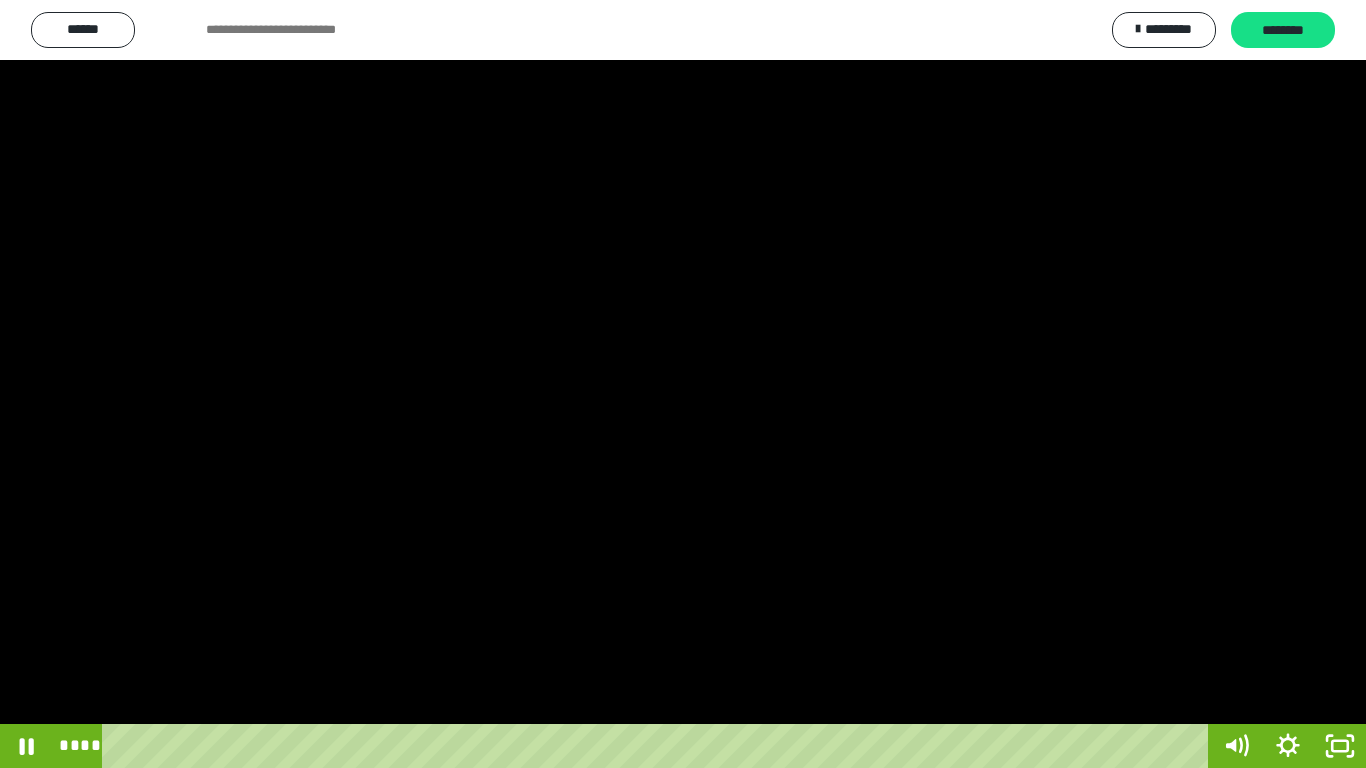 click at bounding box center [683, 384] 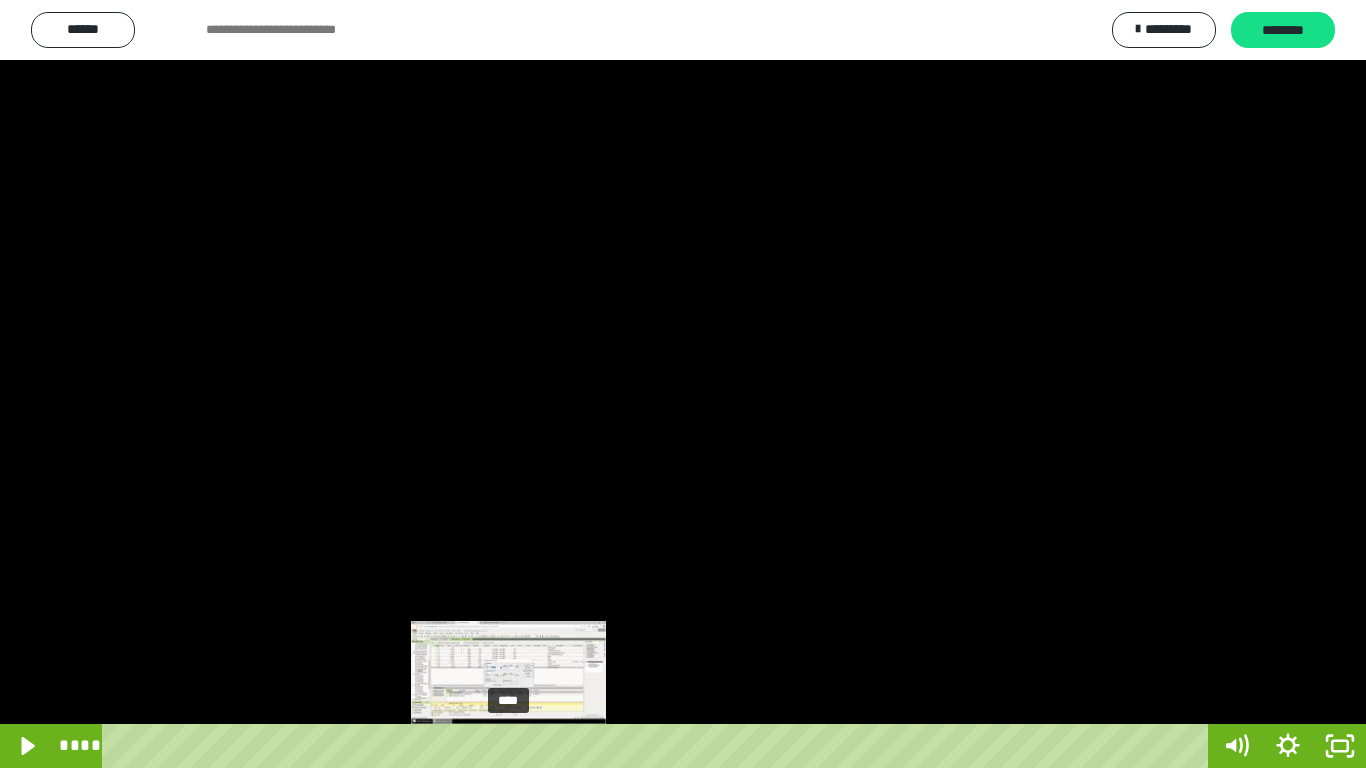 click on "****" at bounding box center [659, 746] 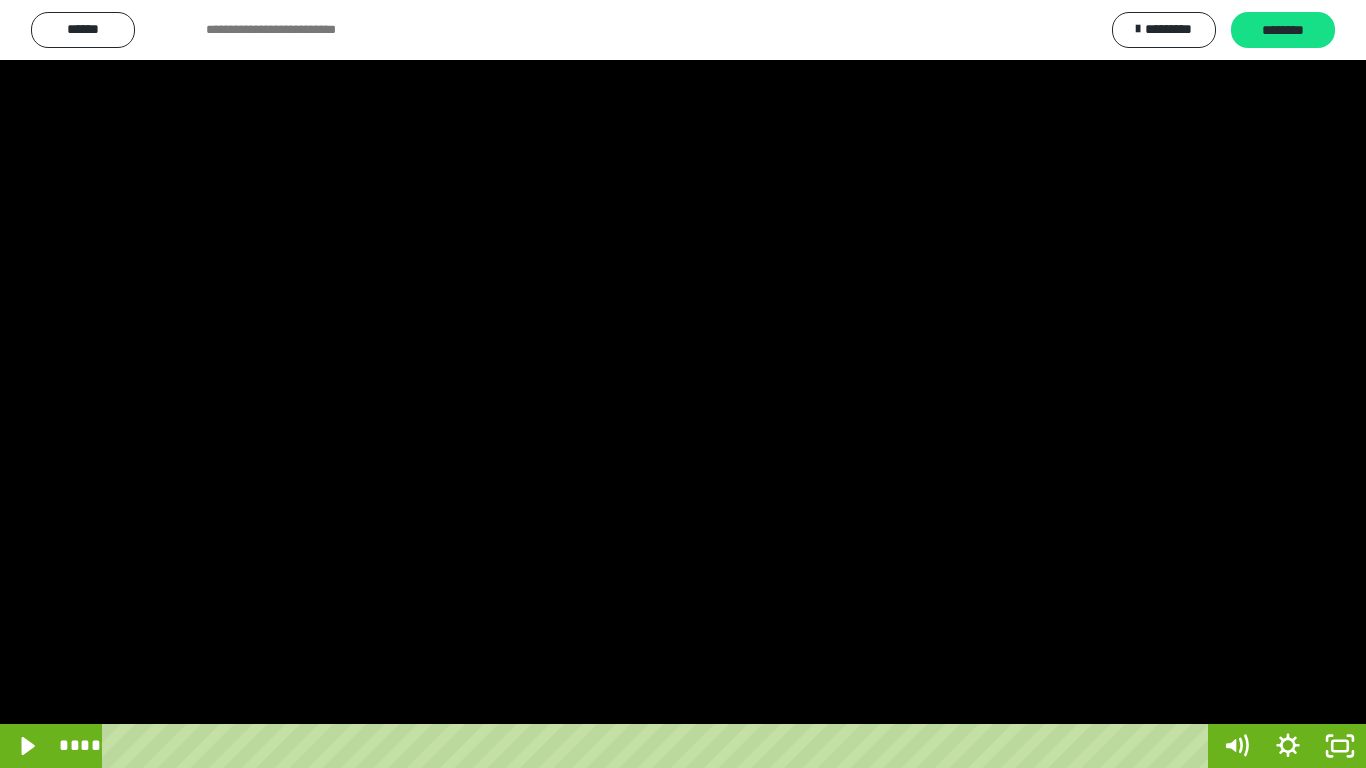 click at bounding box center (683, 384) 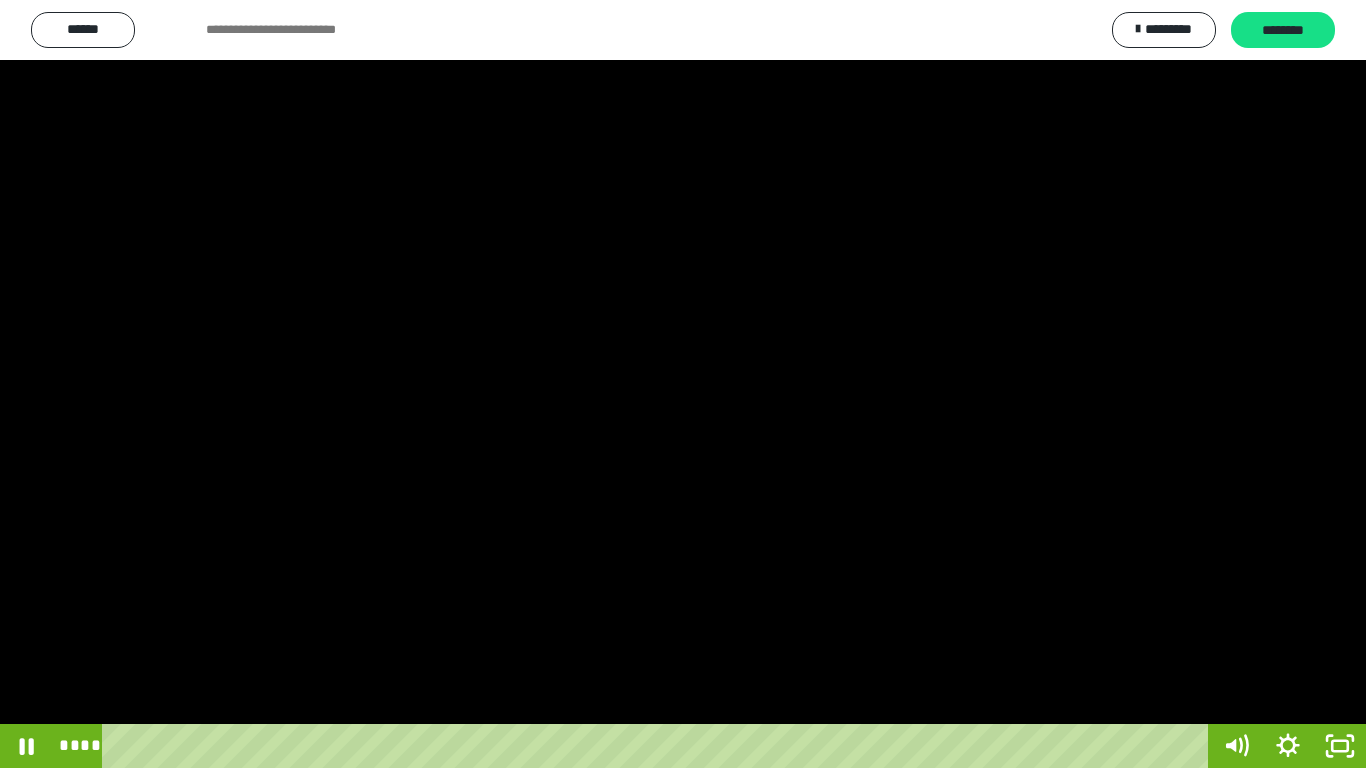 click at bounding box center [683, 384] 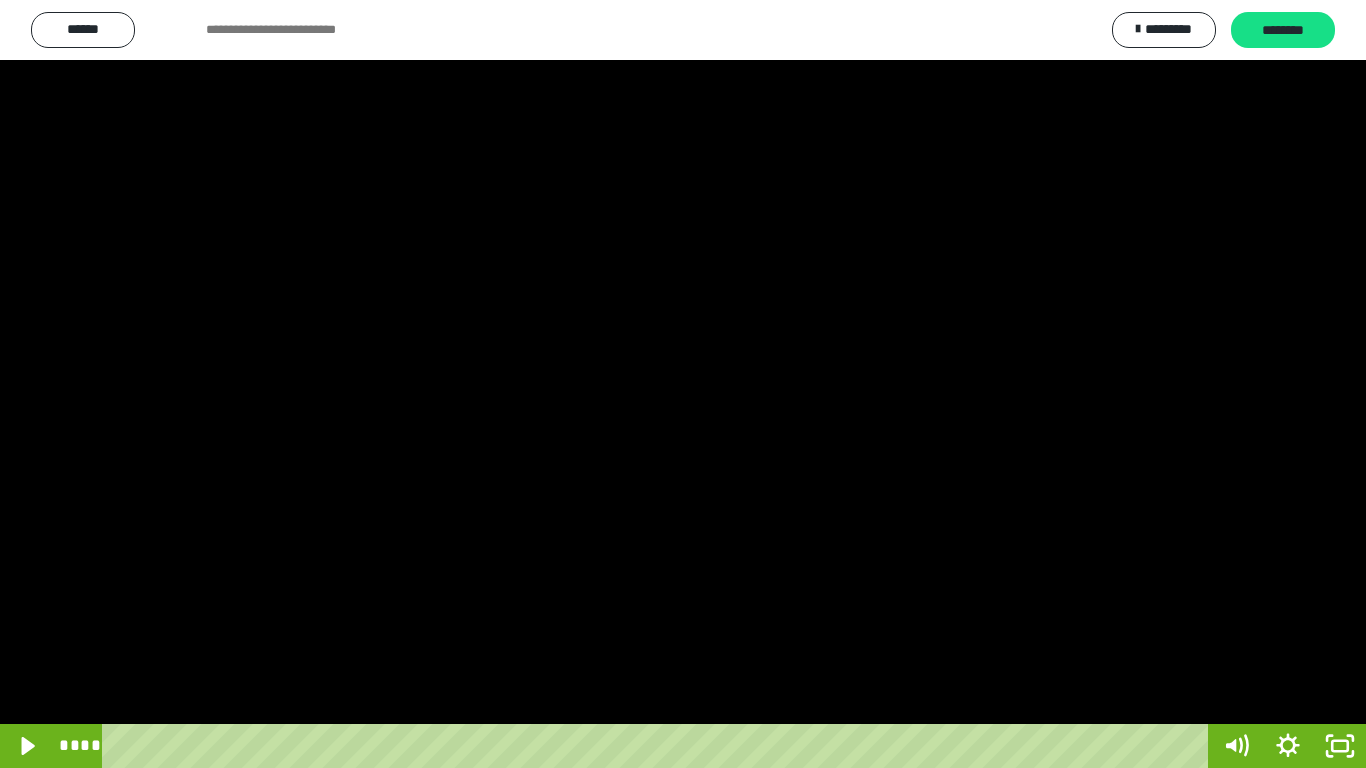 click at bounding box center [683, 384] 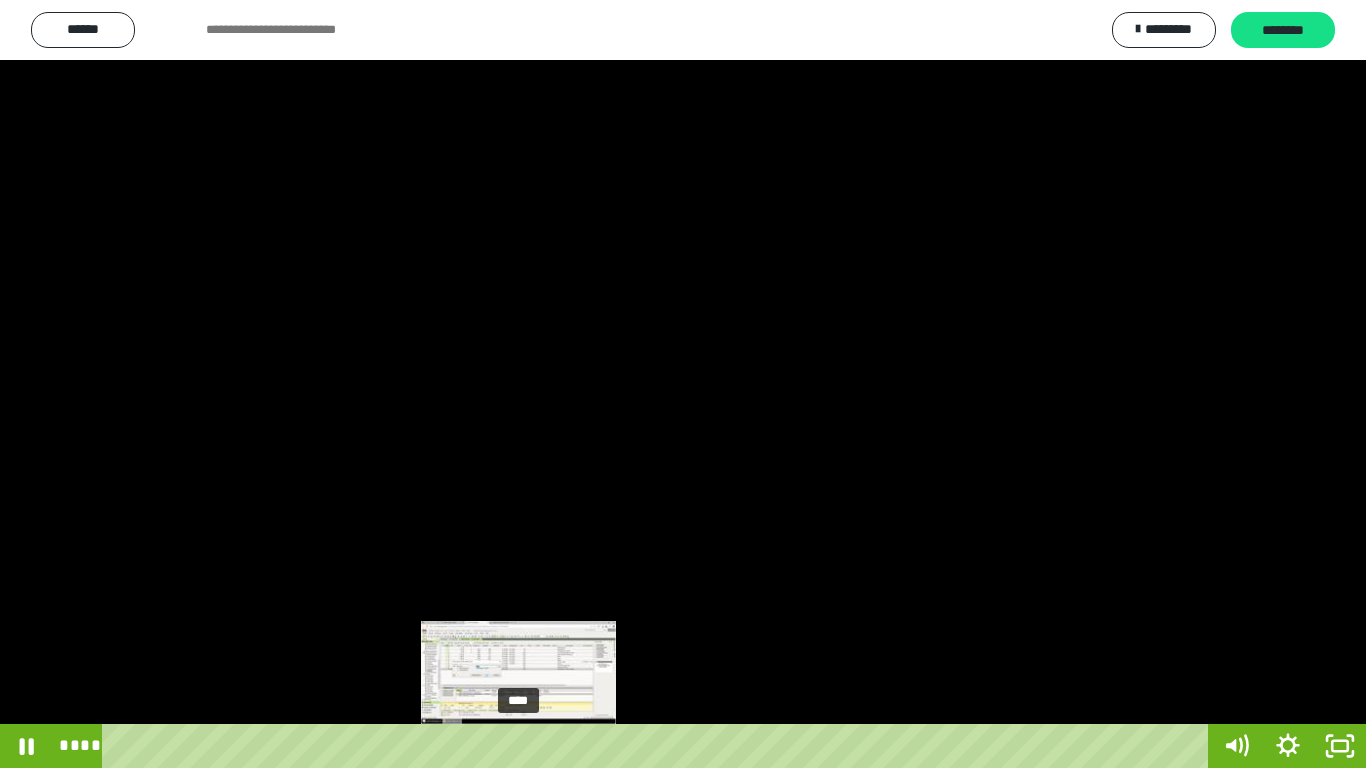 click on "****" at bounding box center (659, 746) 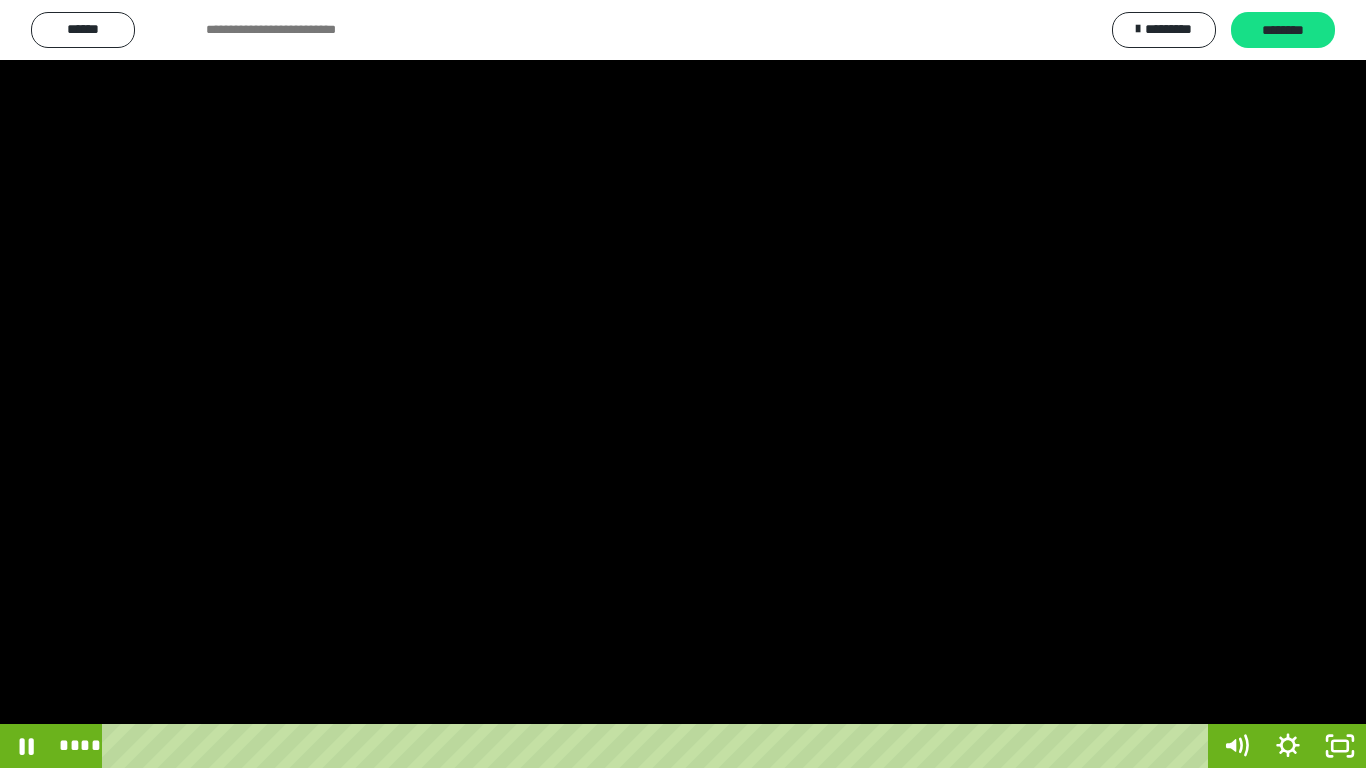 click at bounding box center (683, 384) 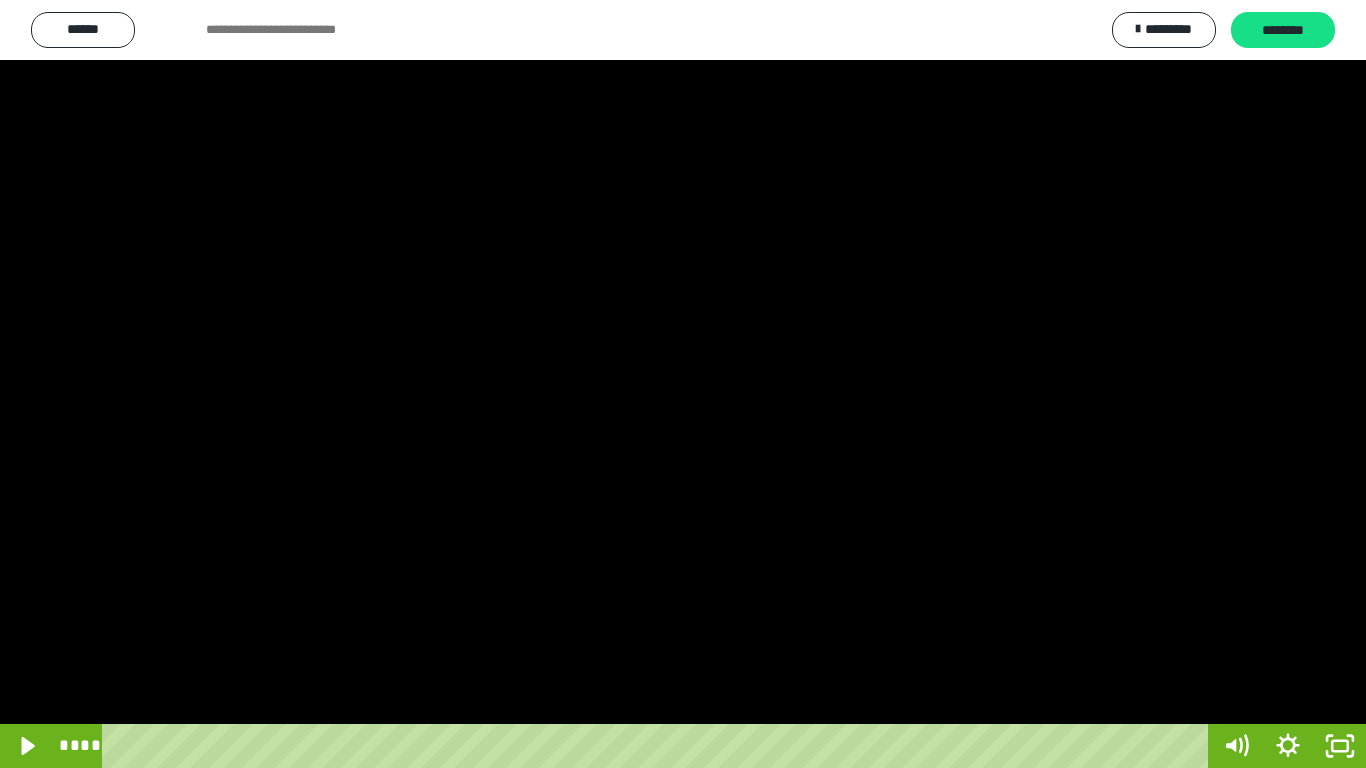 click at bounding box center [683, 384] 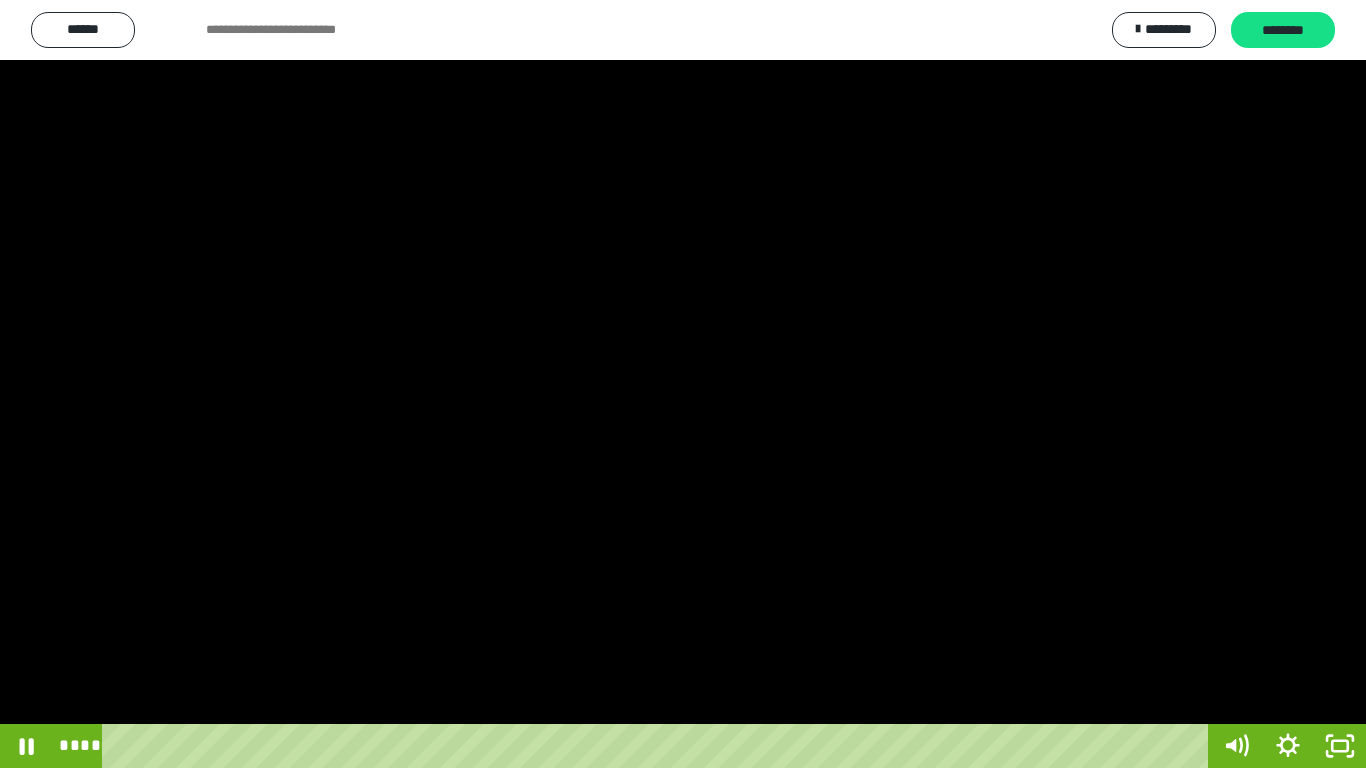 click at bounding box center (683, 384) 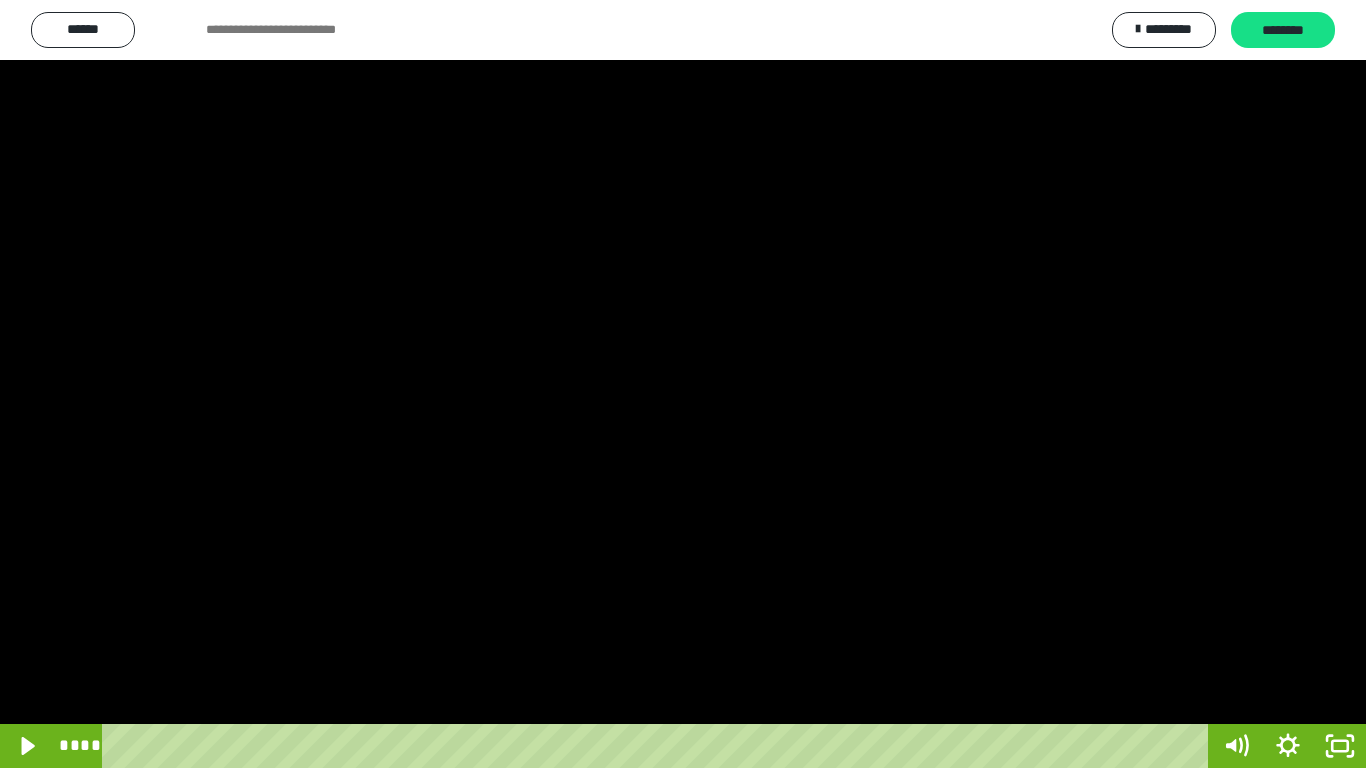 click at bounding box center [683, 384] 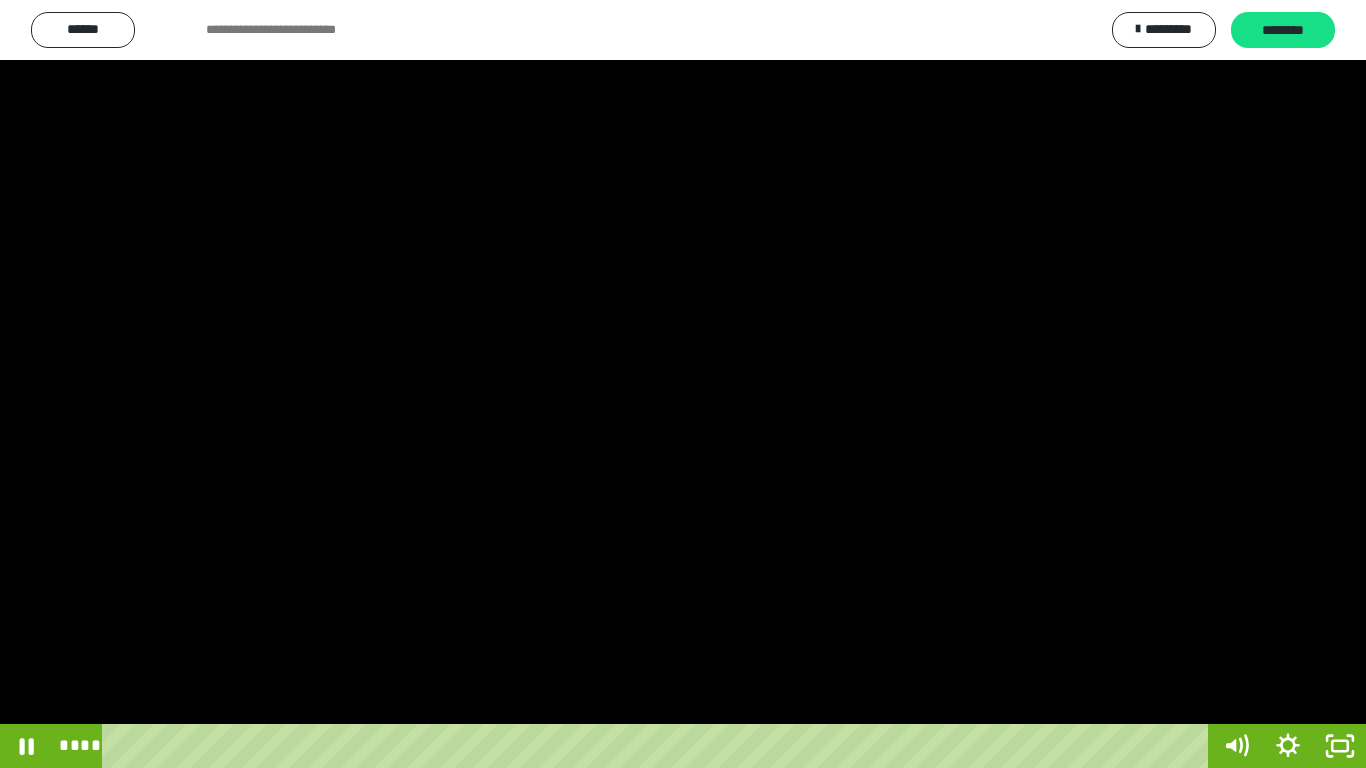 click at bounding box center (683, 384) 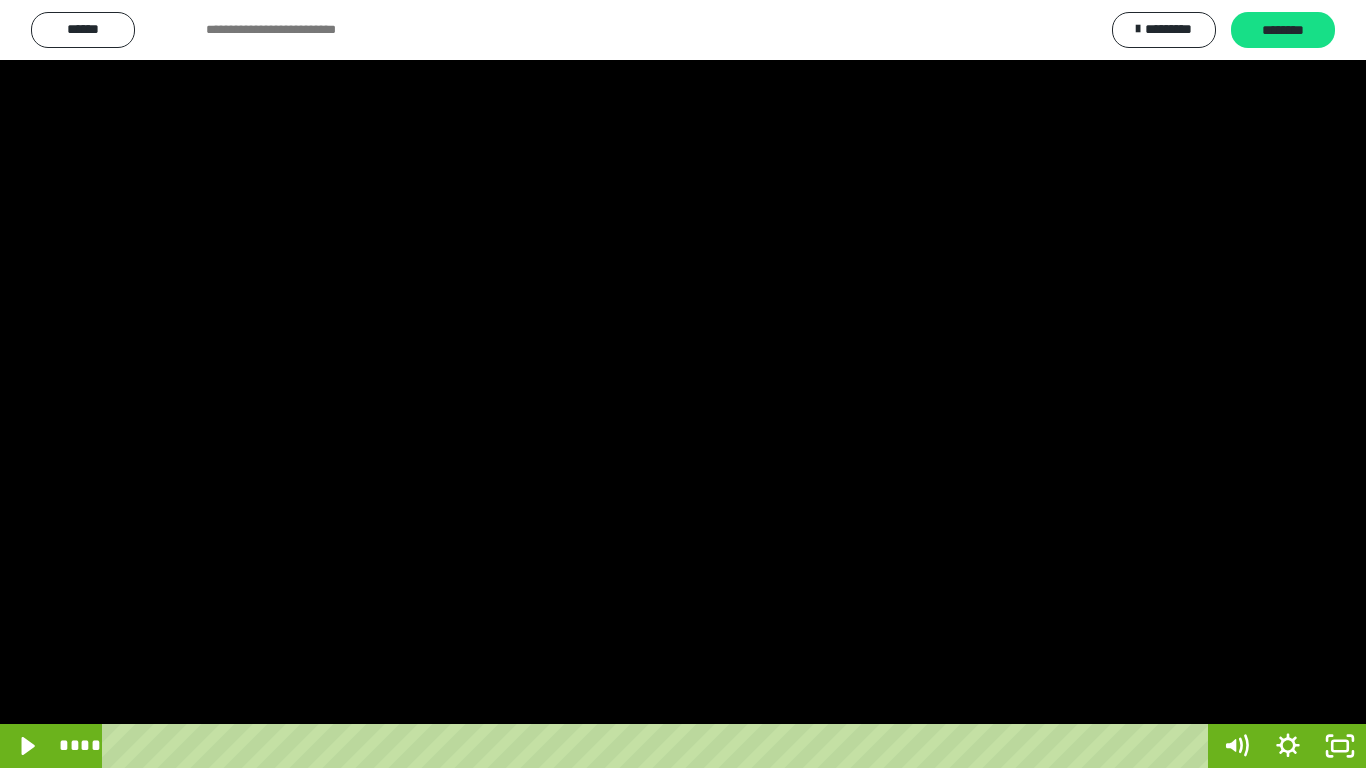 click at bounding box center (683, 384) 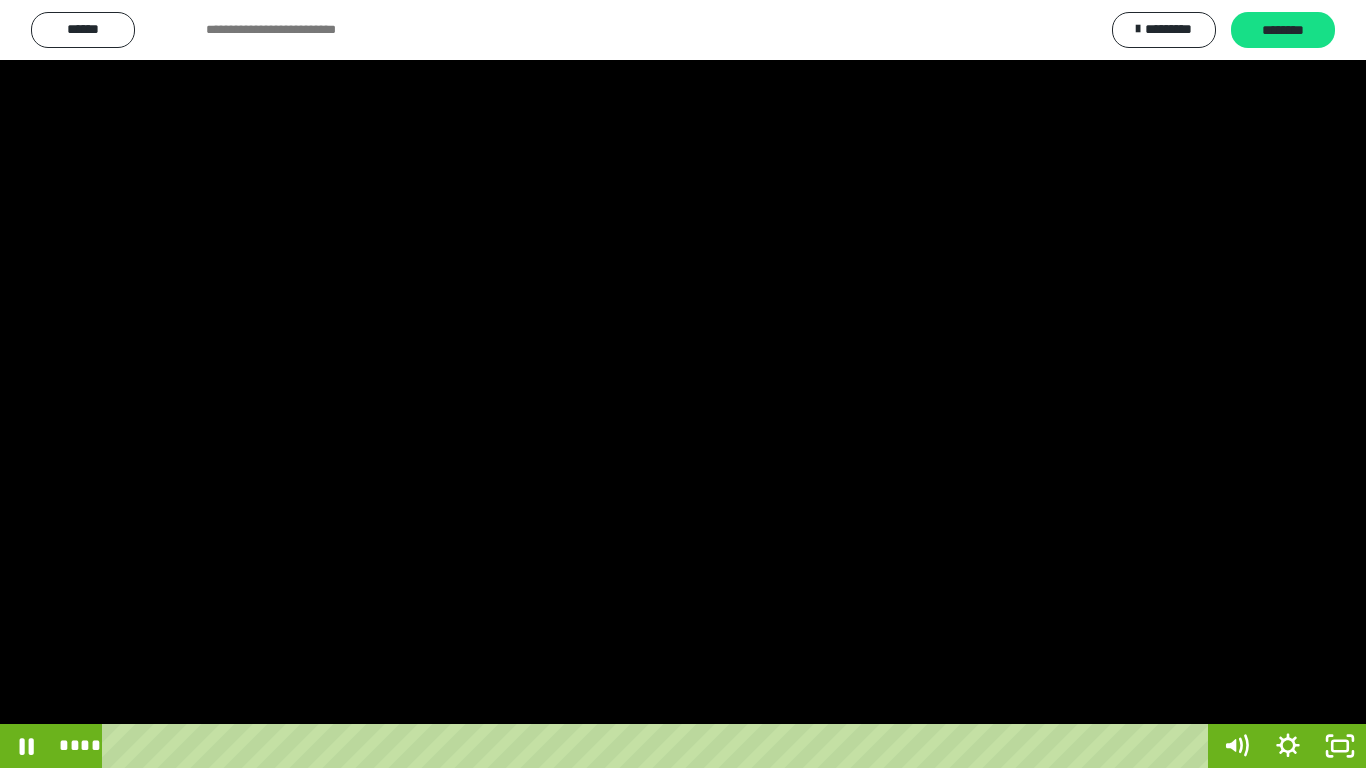 click at bounding box center [683, 384] 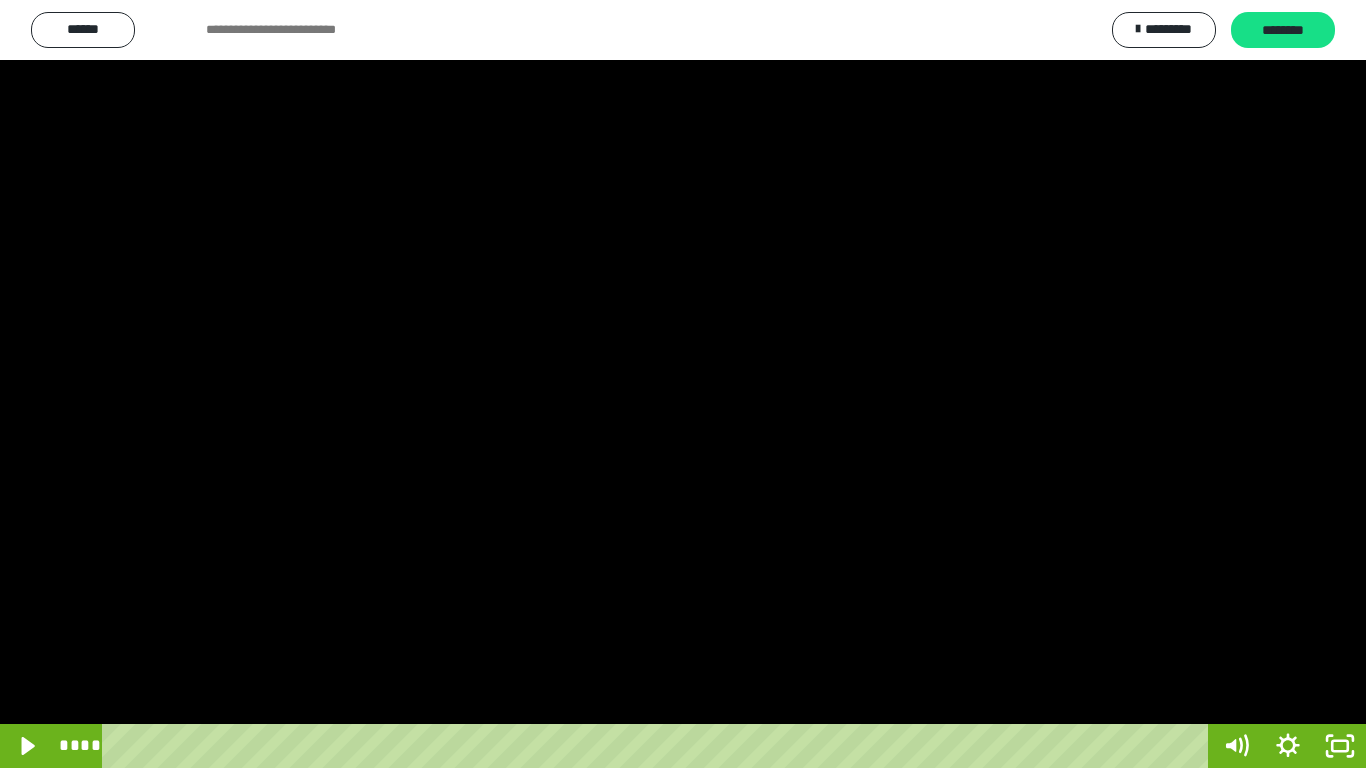 click at bounding box center (683, 384) 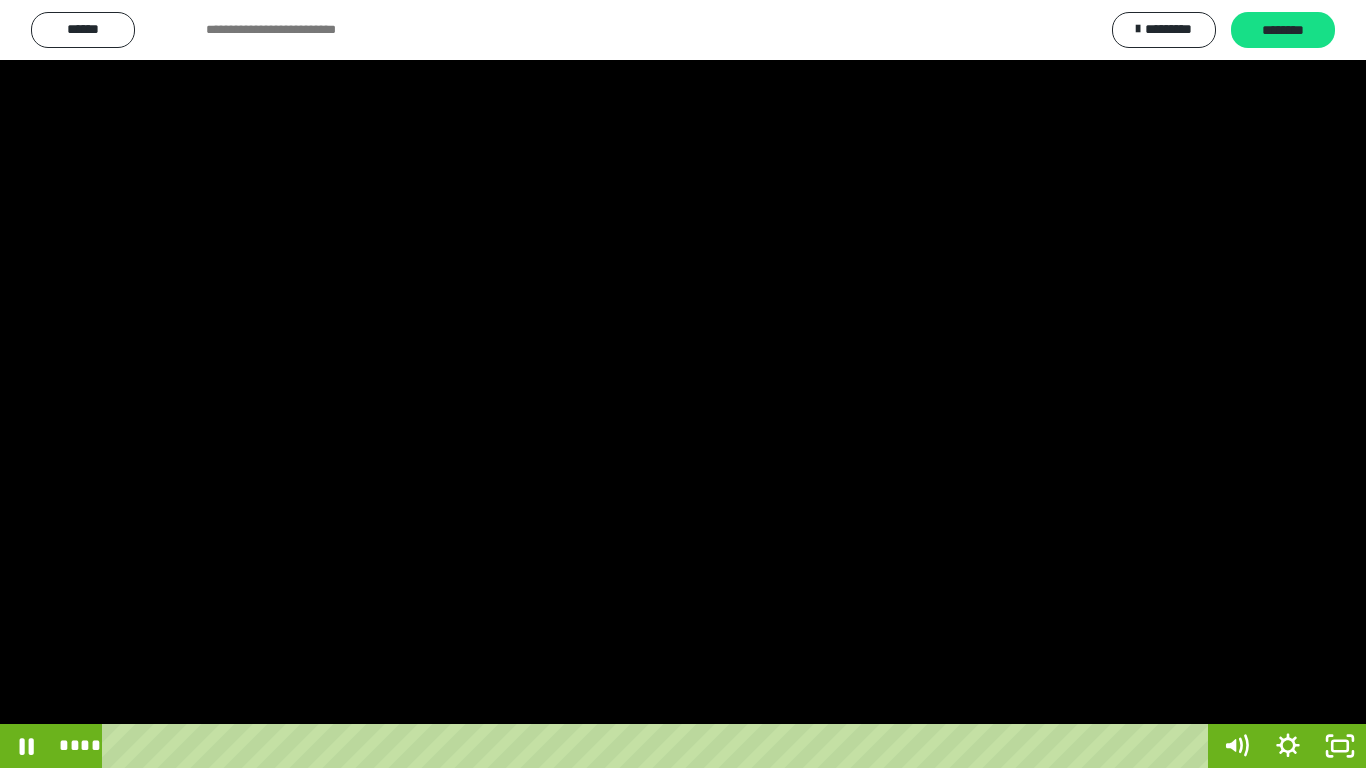 click at bounding box center (683, 384) 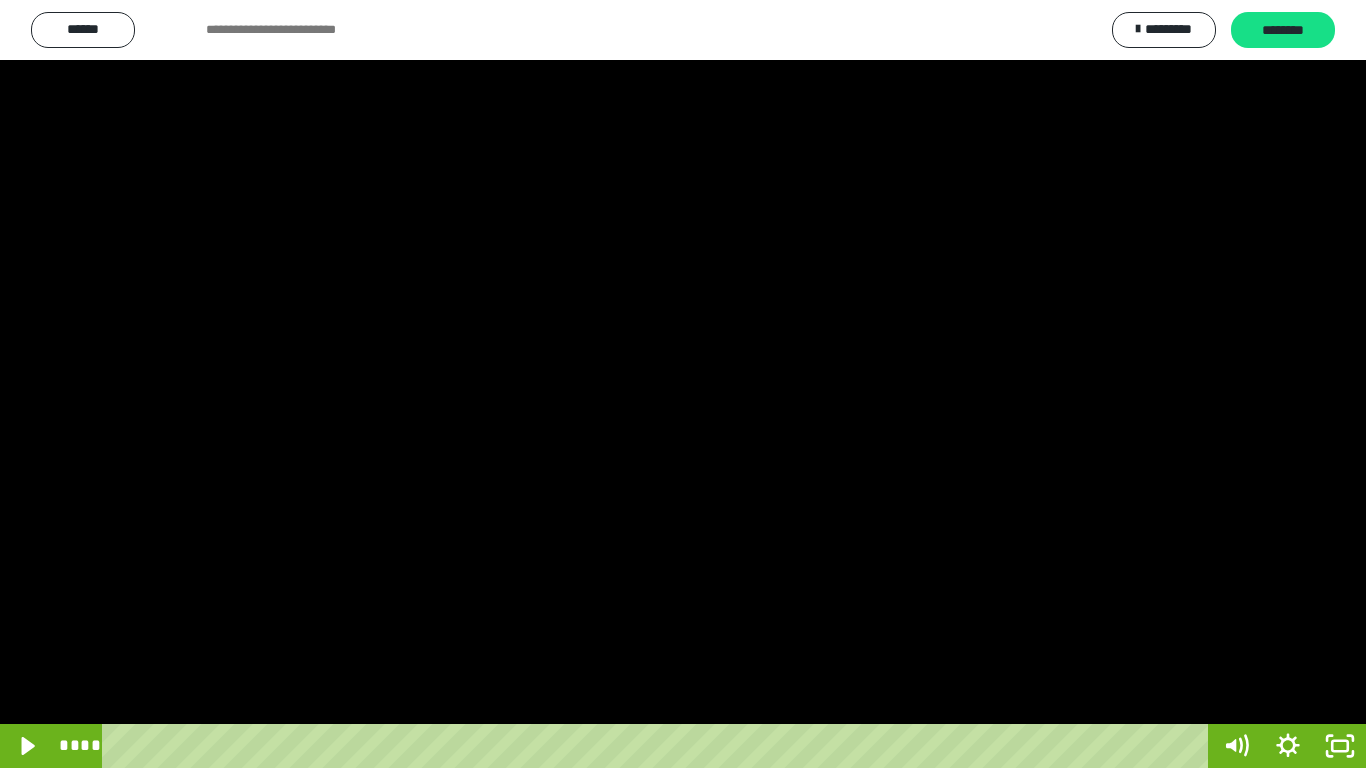 click at bounding box center [683, 384] 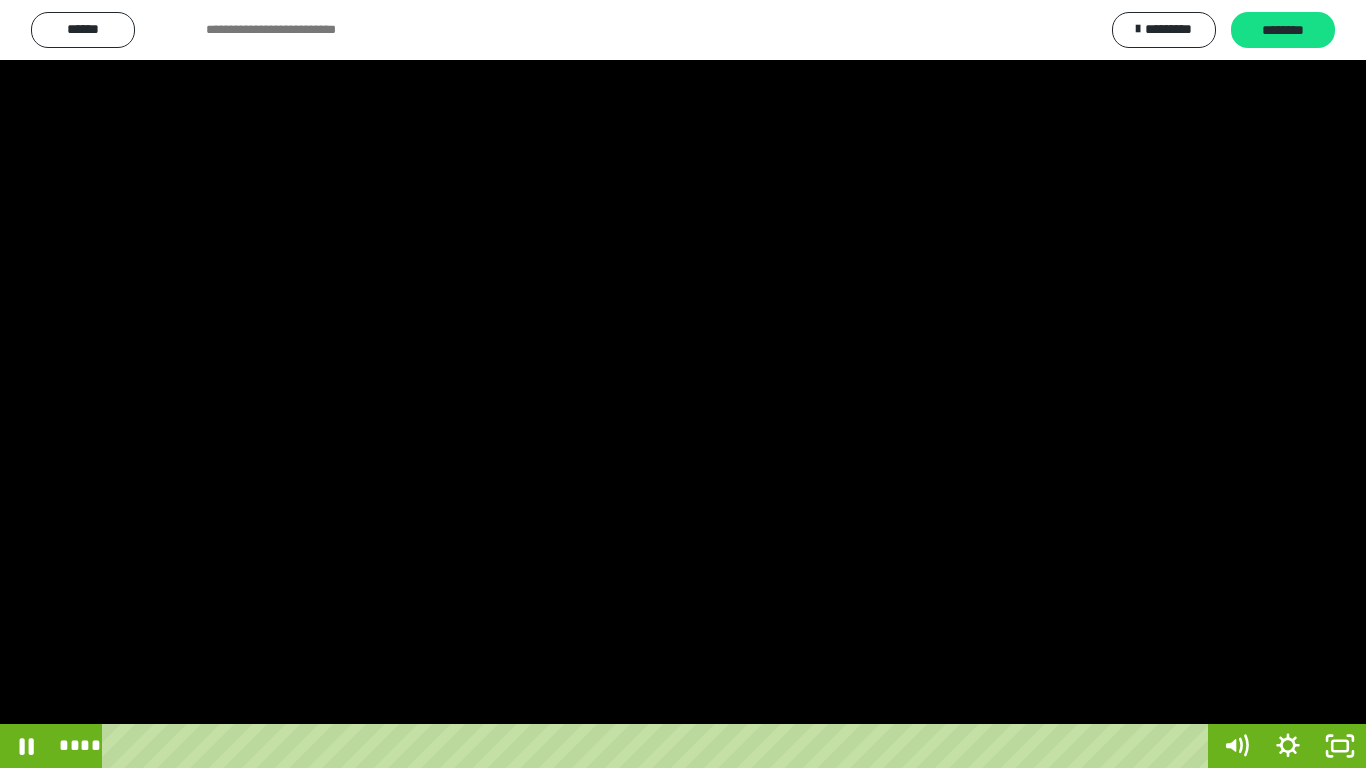 click at bounding box center (683, 384) 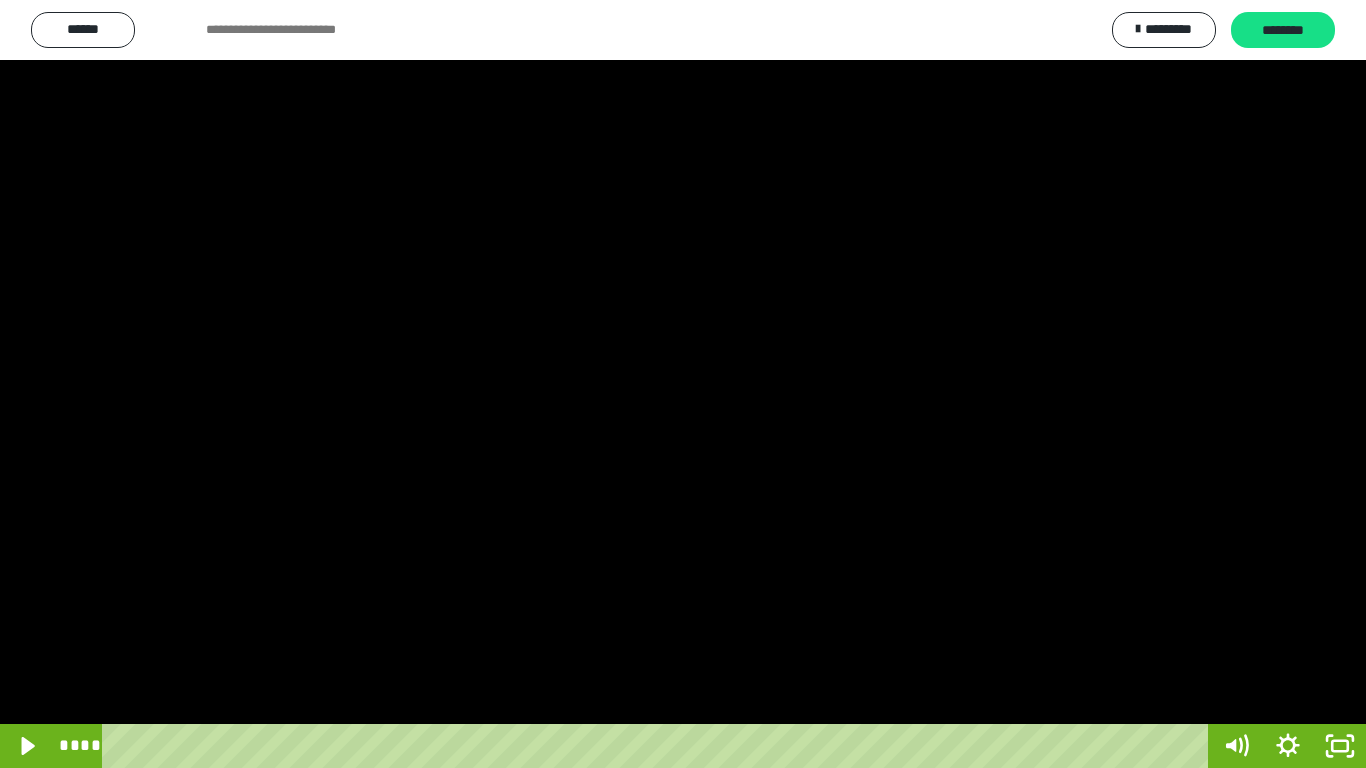 click at bounding box center [683, 384] 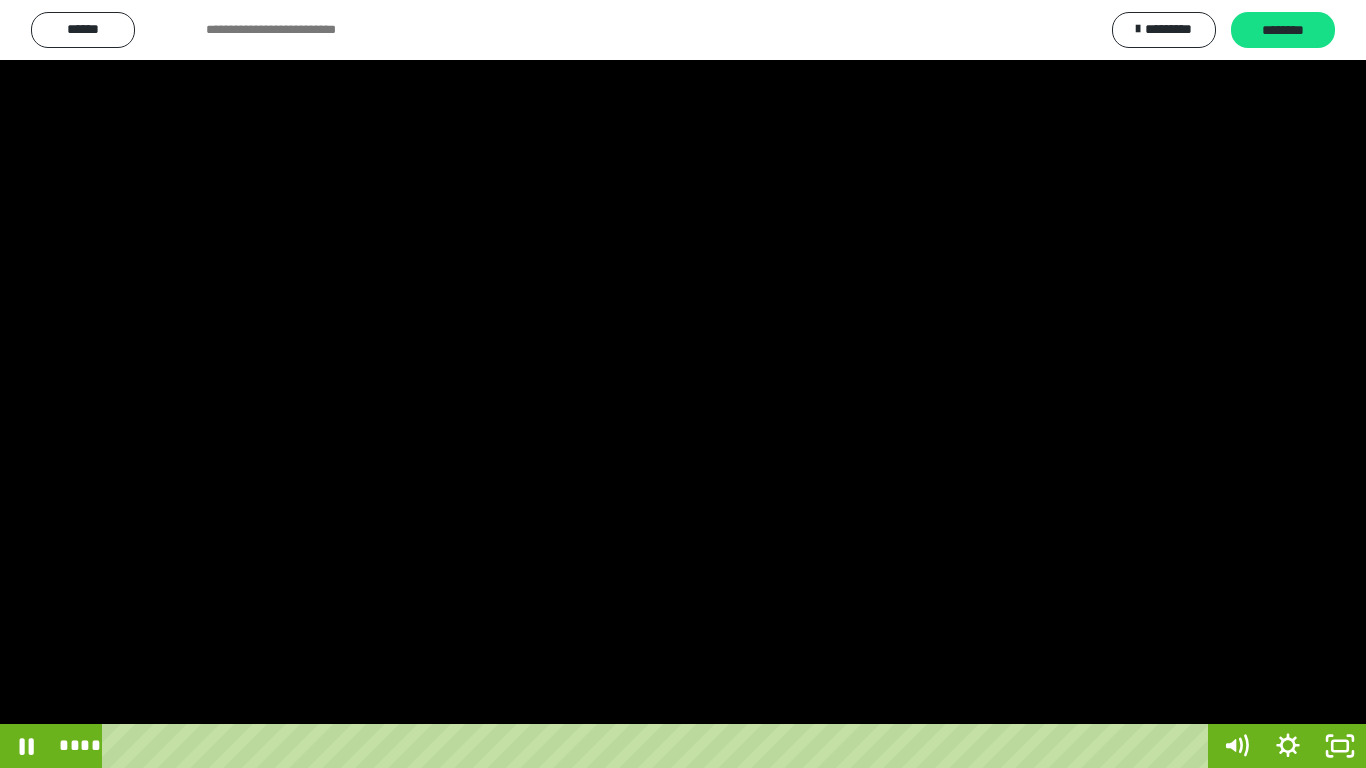 click at bounding box center (683, 384) 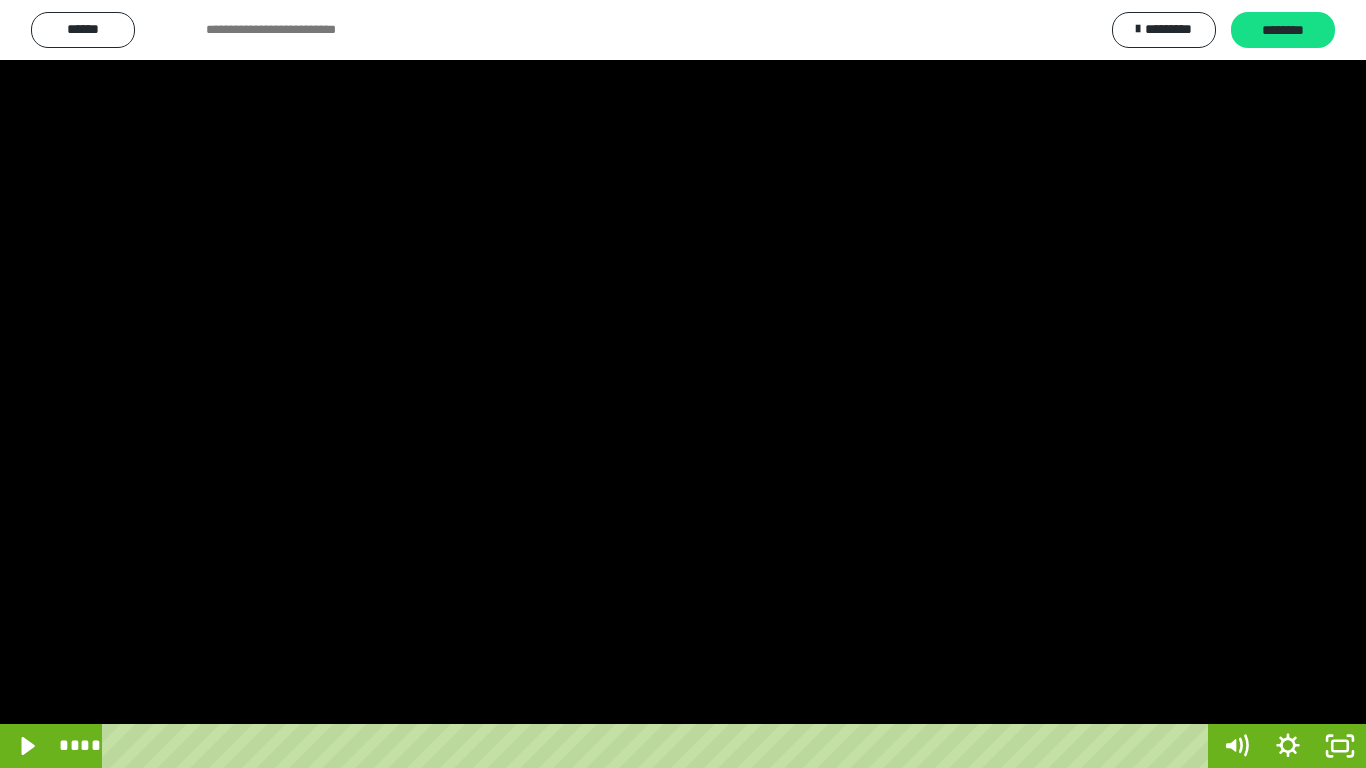 click at bounding box center [683, 384] 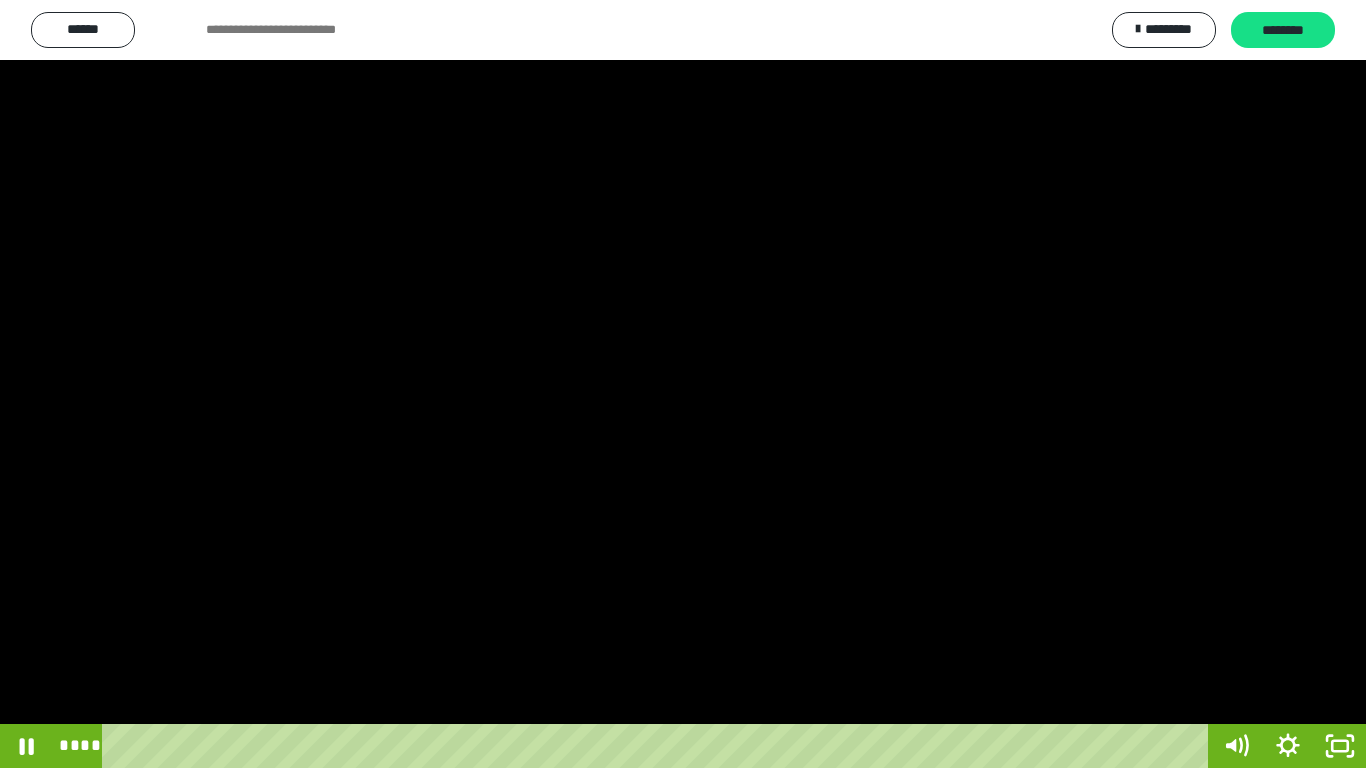click at bounding box center (683, 384) 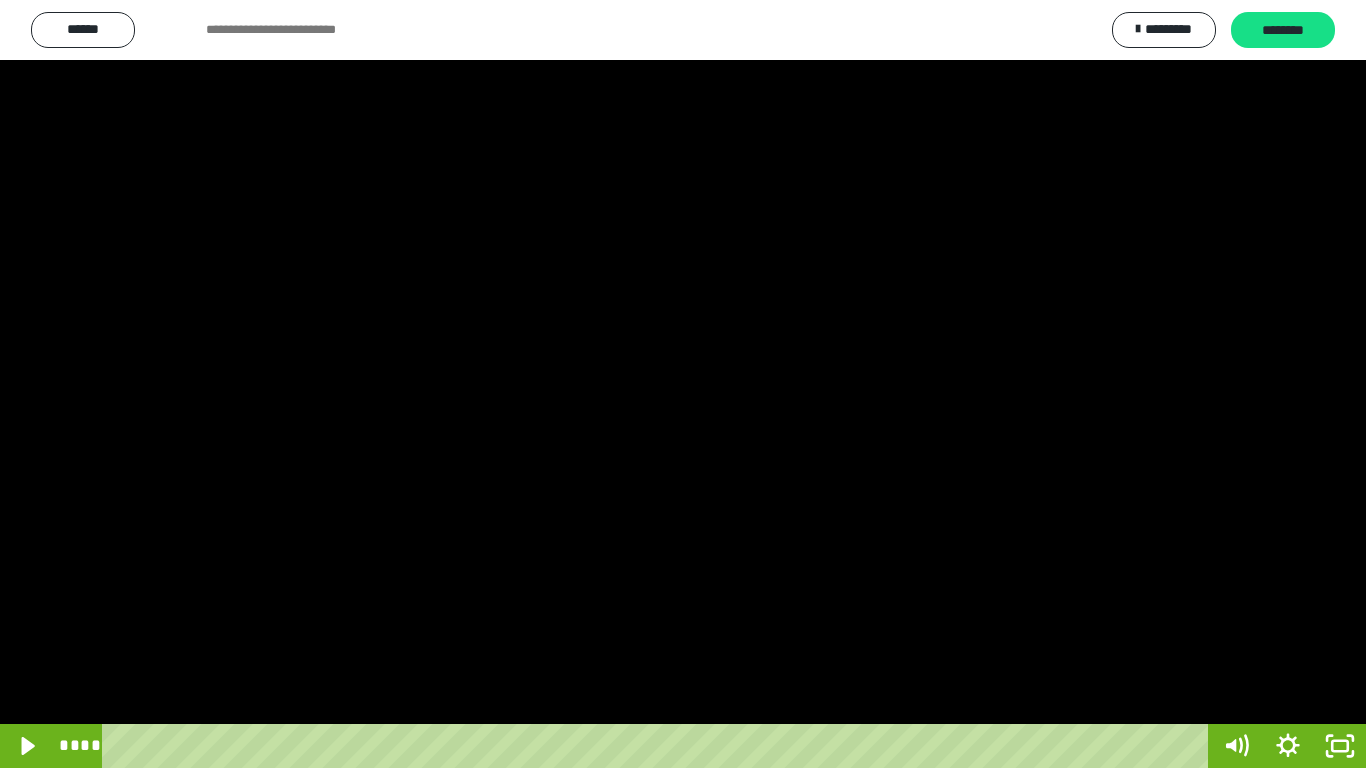 click at bounding box center (683, 384) 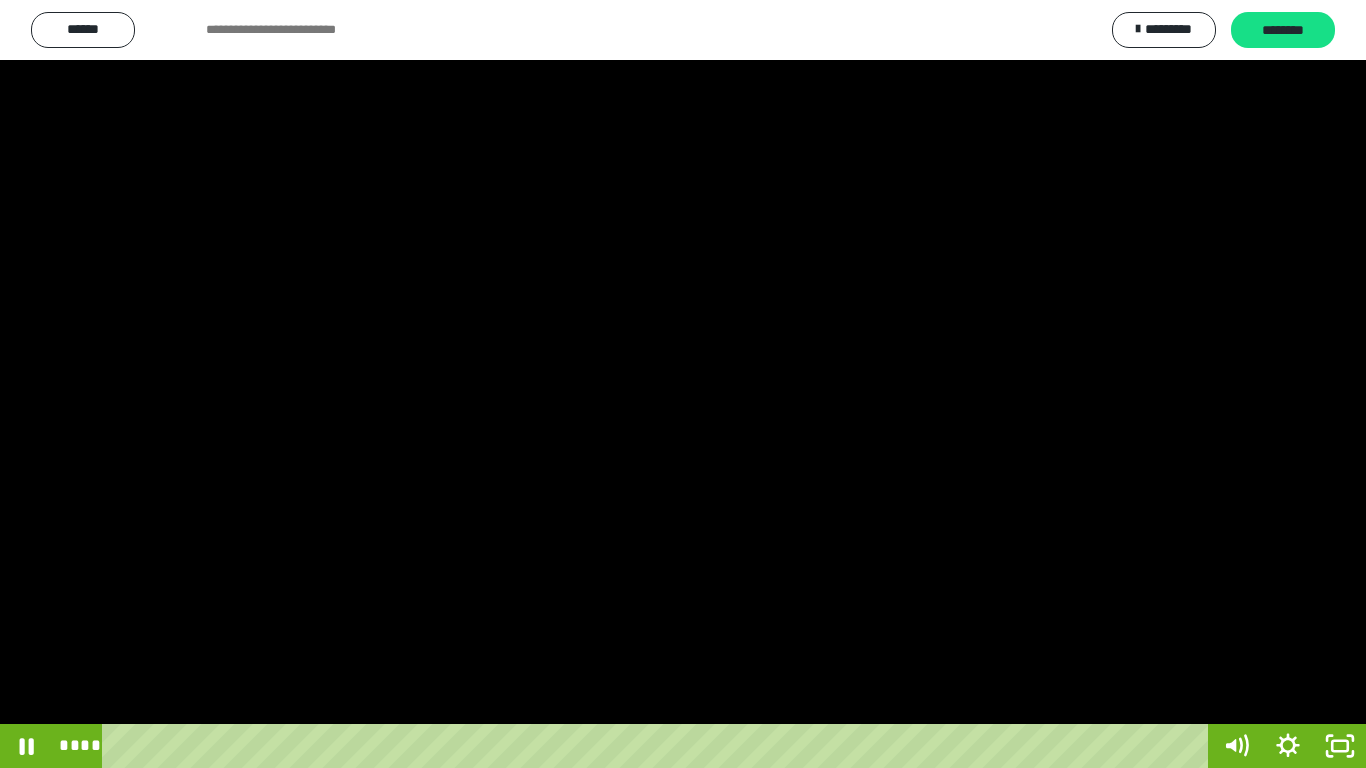 click at bounding box center [683, 384] 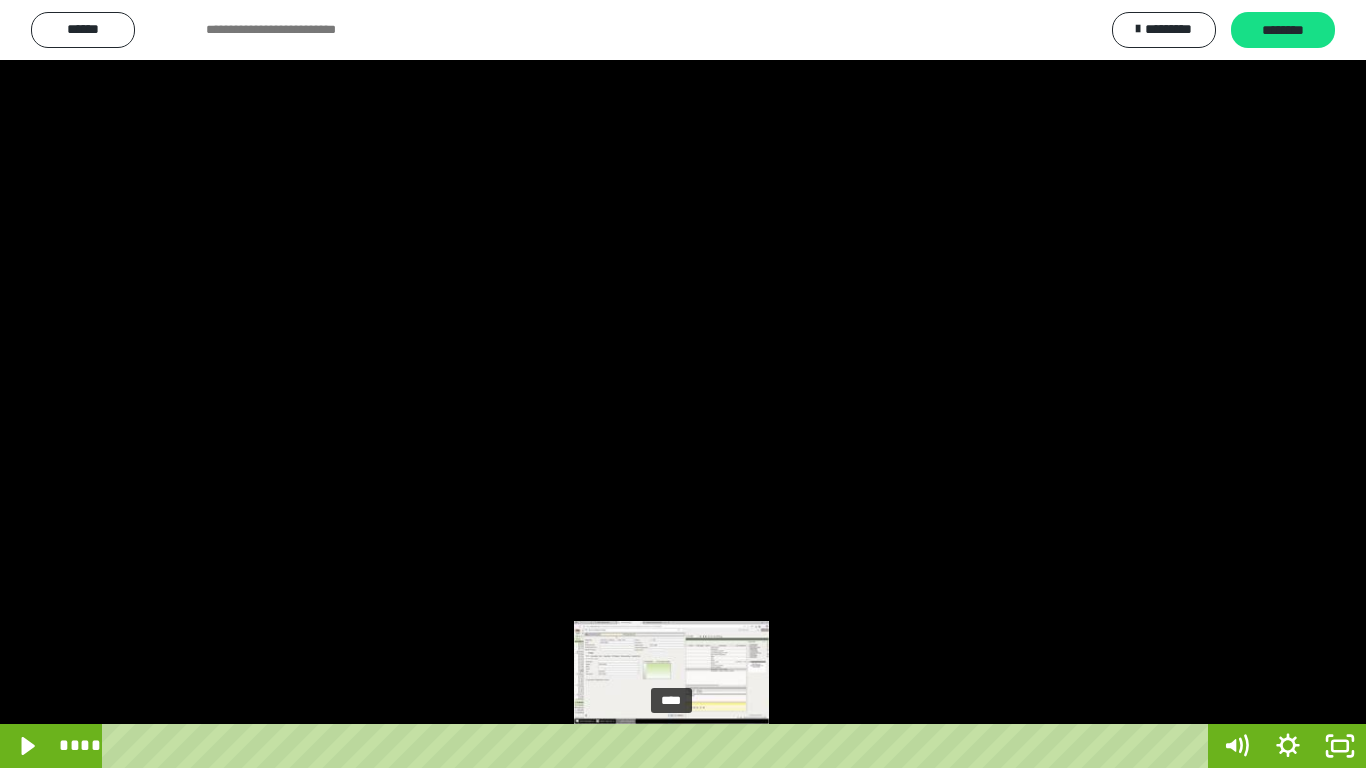 click on "****" at bounding box center [659, 746] 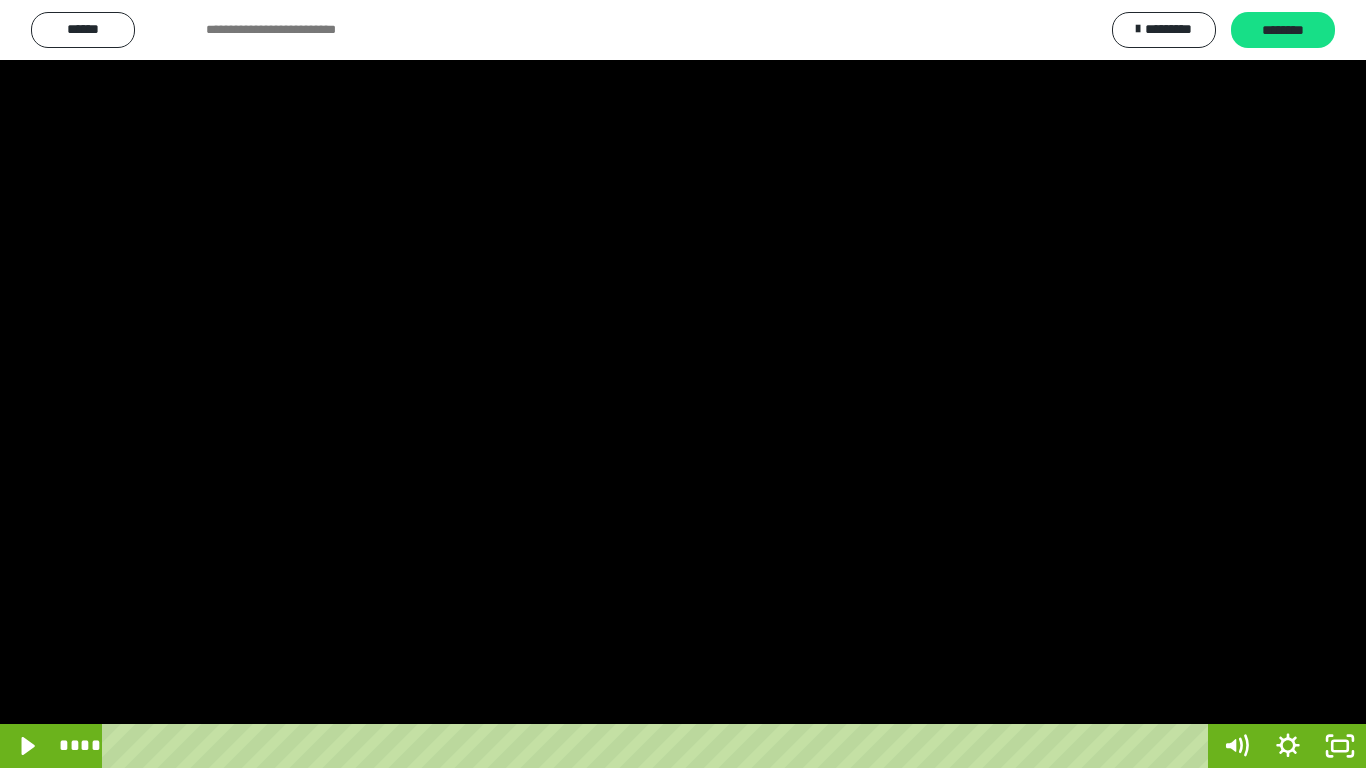 click at bounding box center (683, 384) 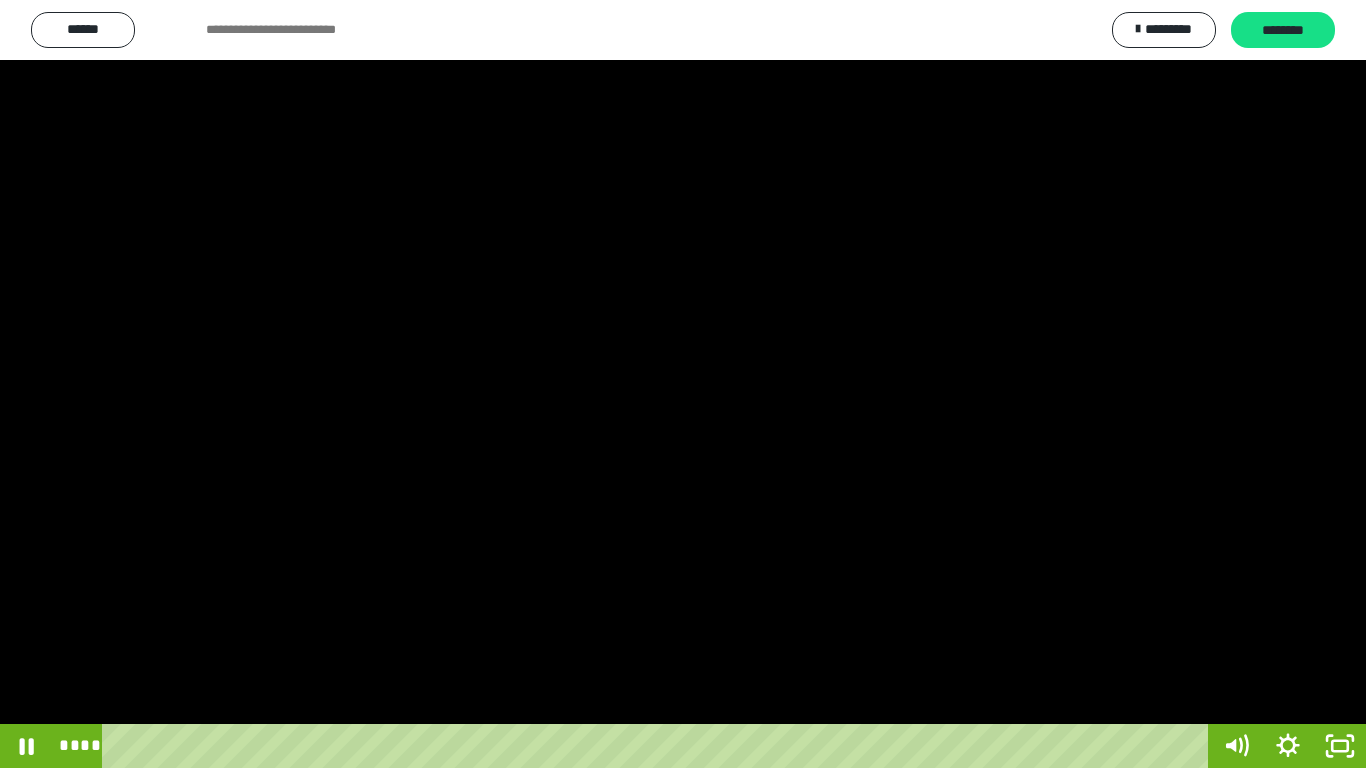 click at bounding box center [683, 384] 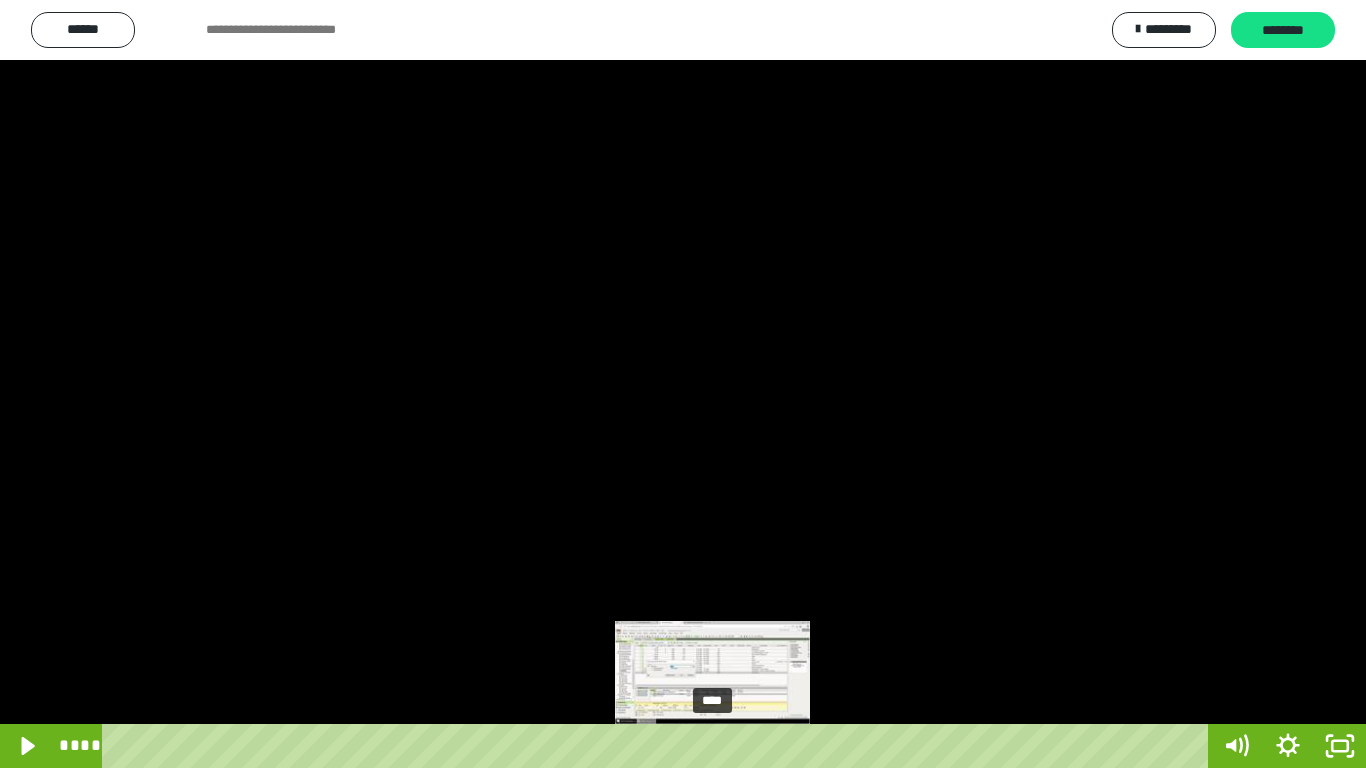 click on "****" at bounding box center [659, 746] 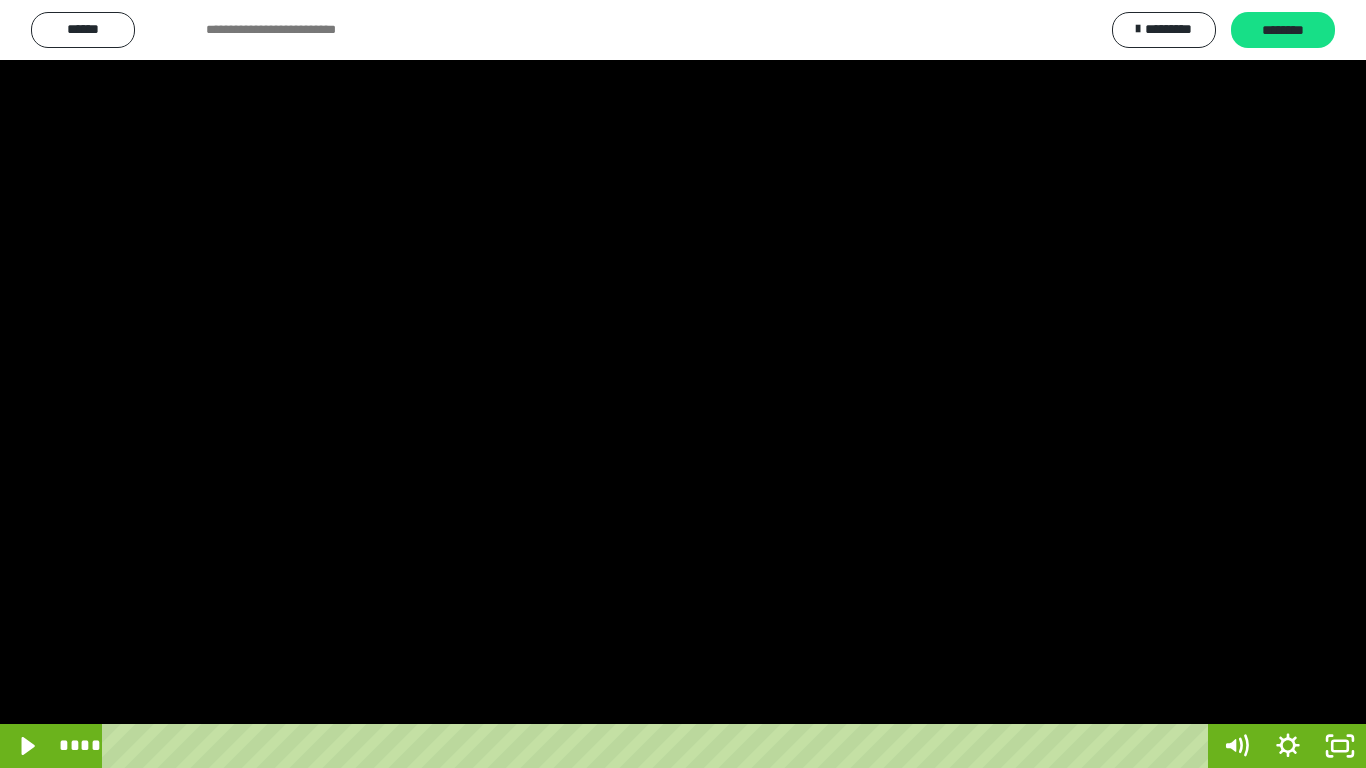 click at bounding box center [683, 384] 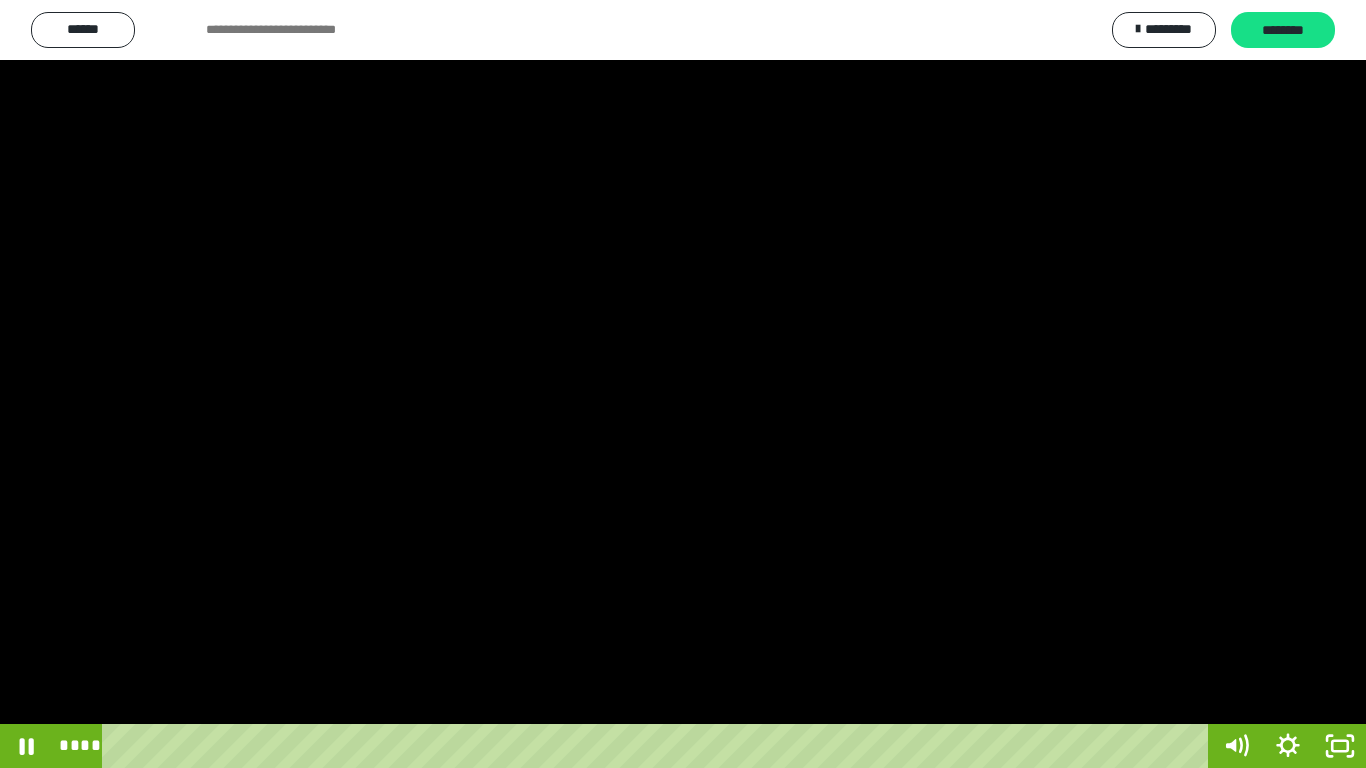 click at bounding box center (683, 384) 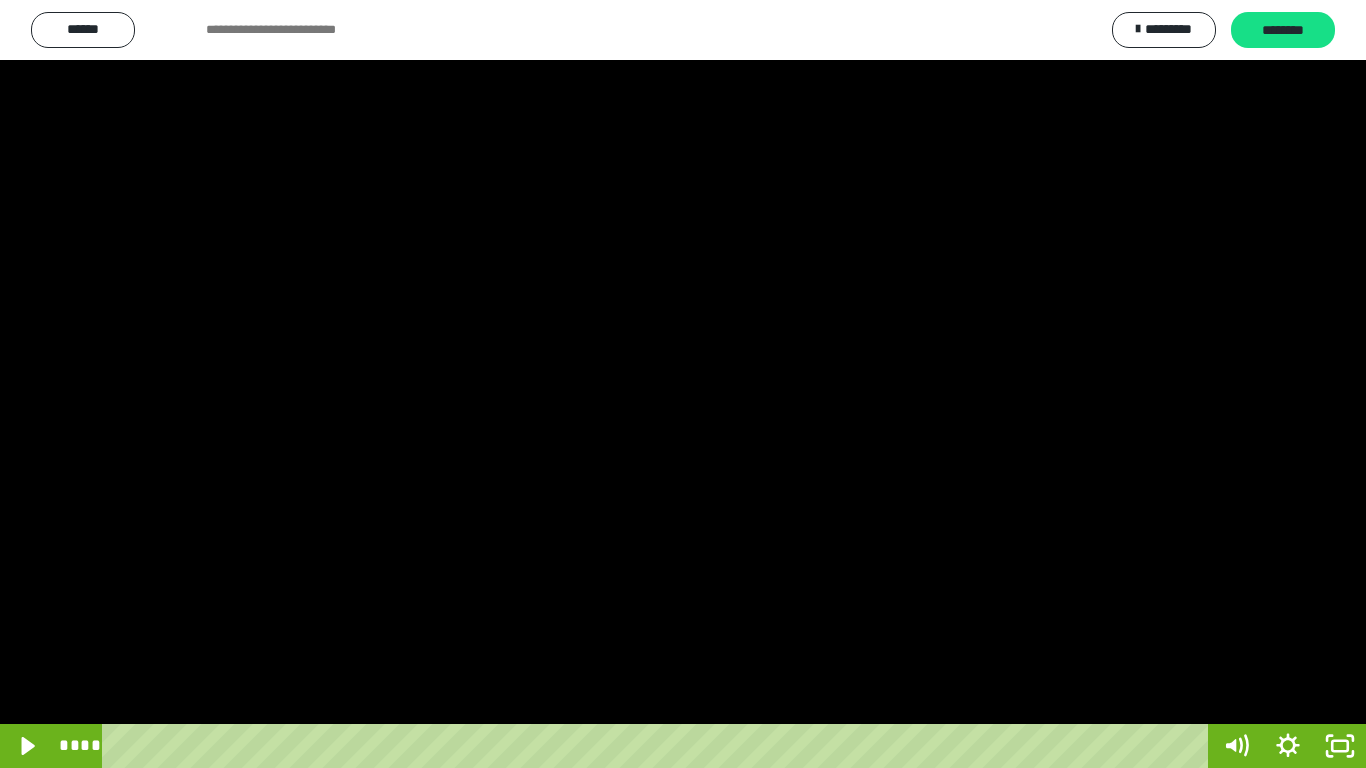 click at bounding box center (683, 384) 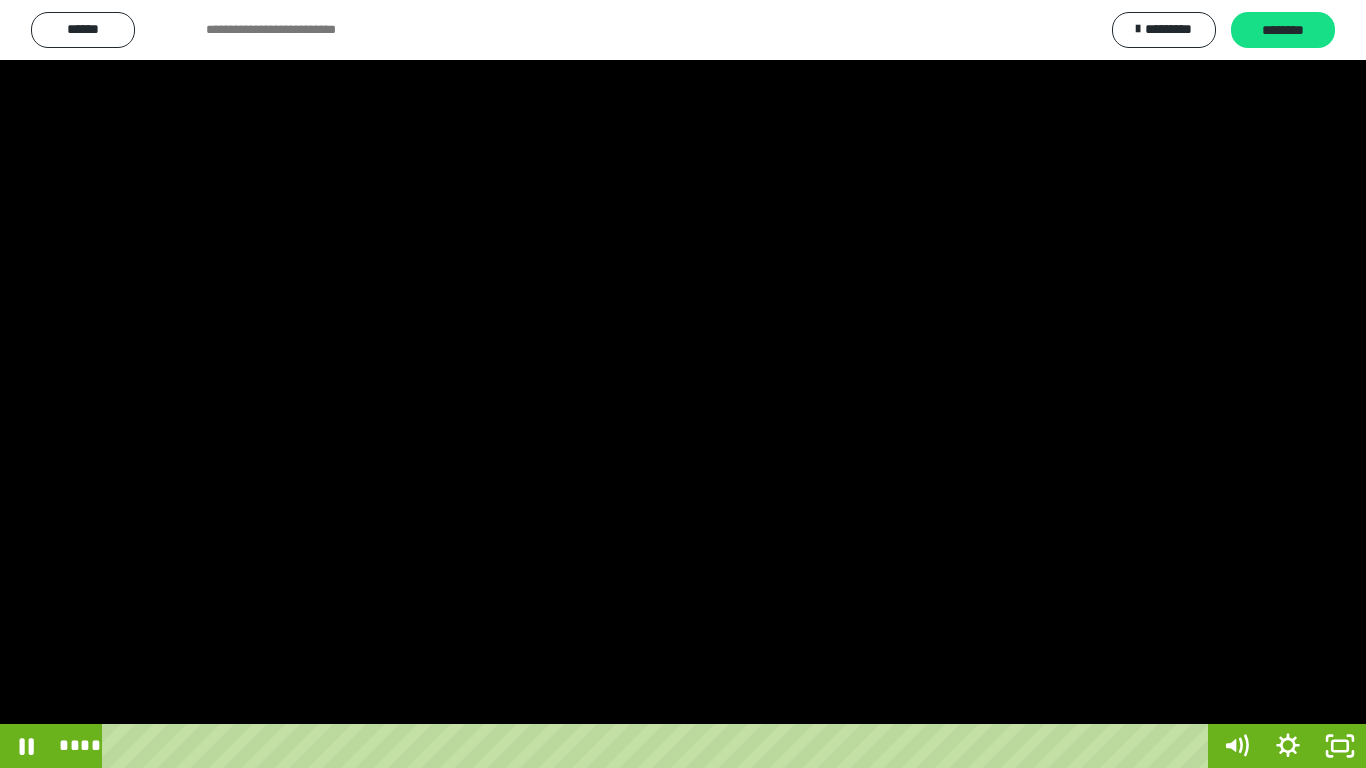 click at bounding box center [683, 384] 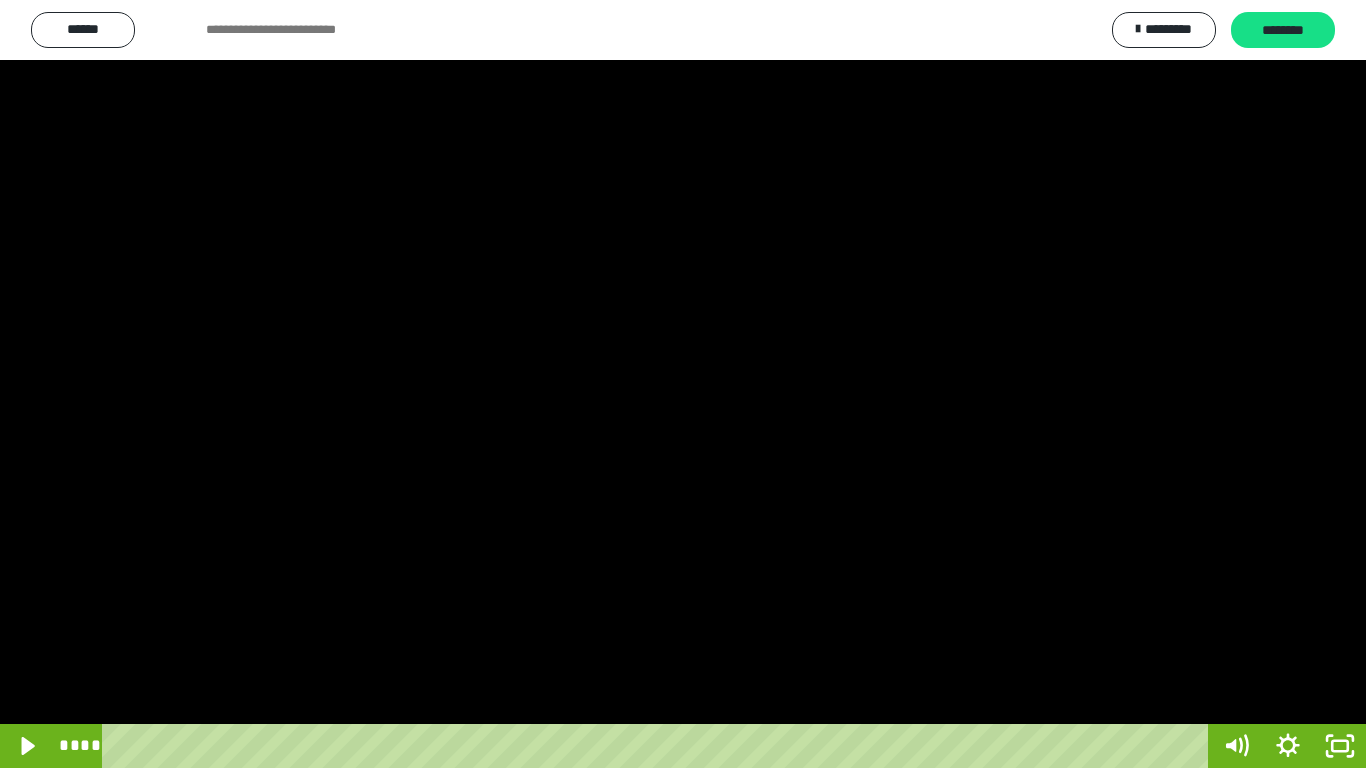 click at bounding box center (683, 384) 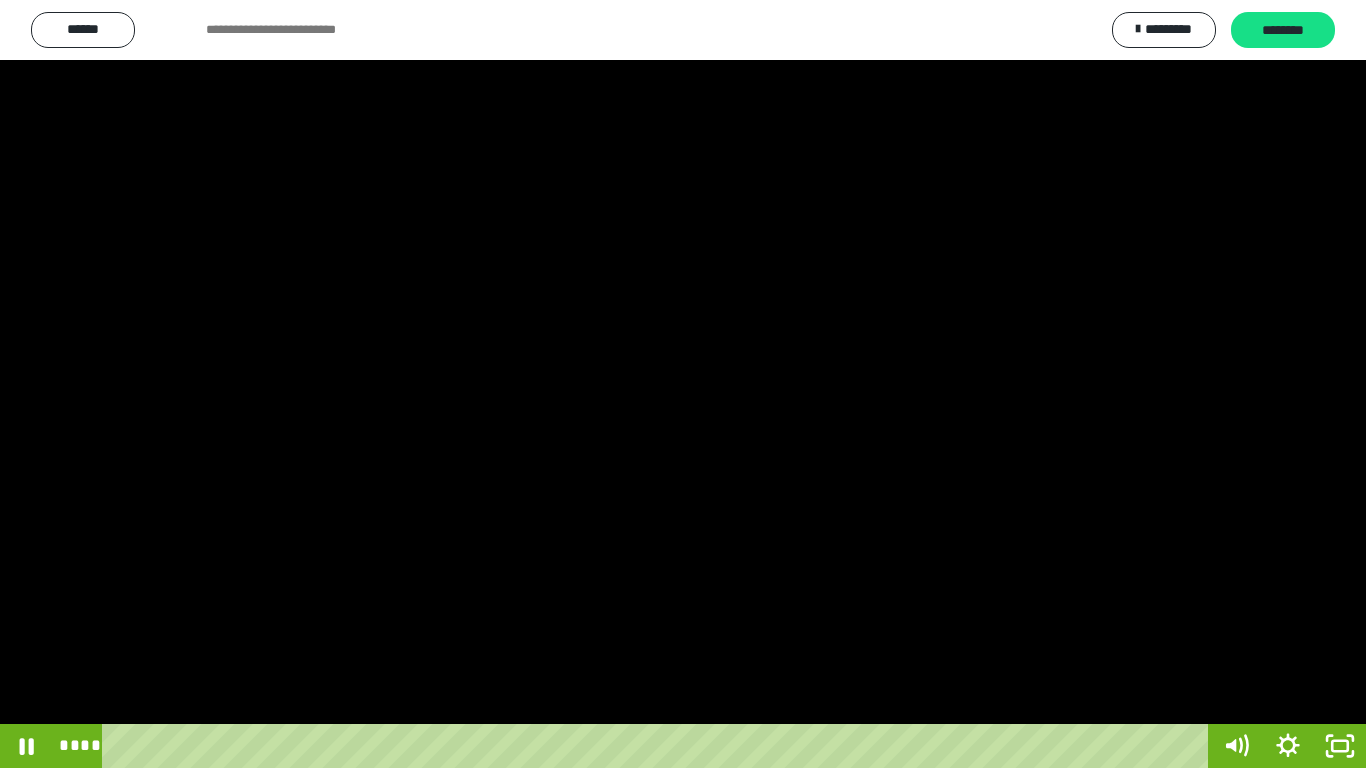 click at bounding box center (683, 384) 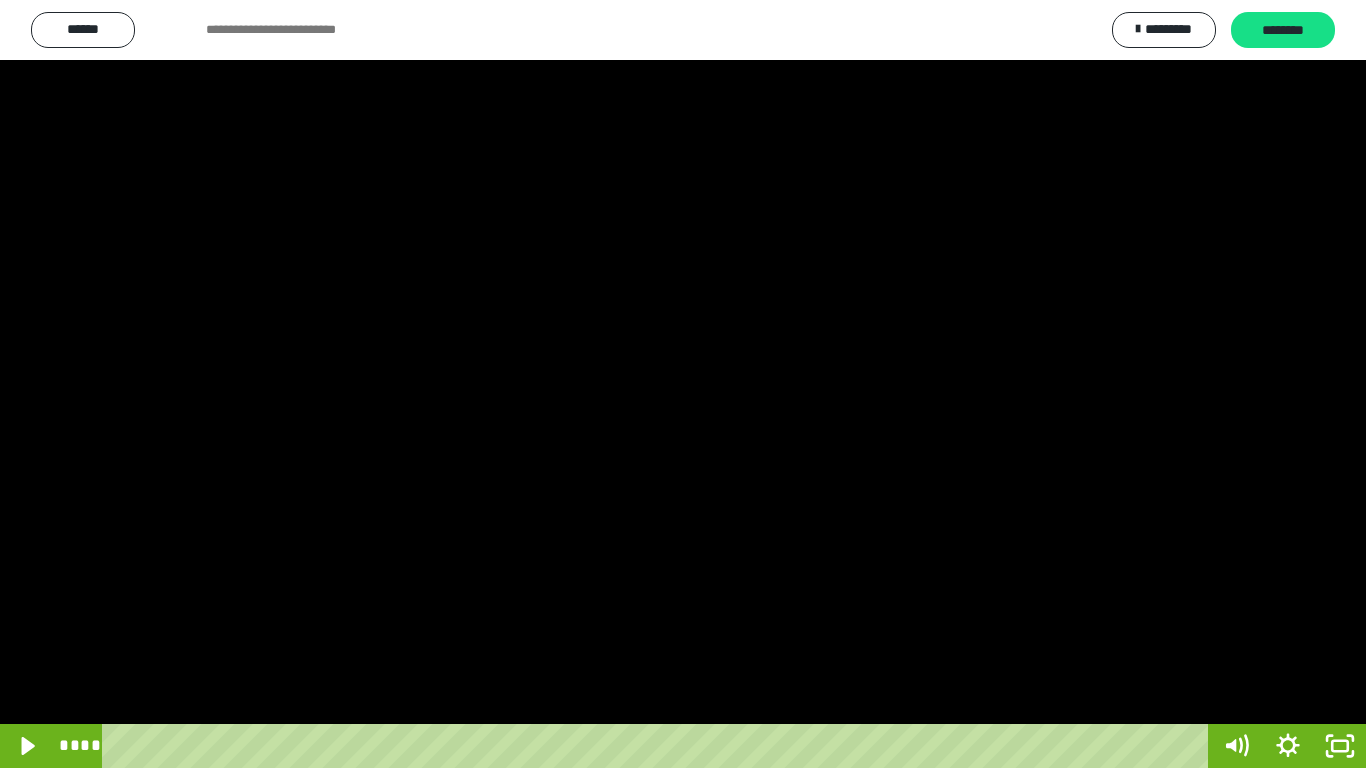 click at bounding box center [683, 384] 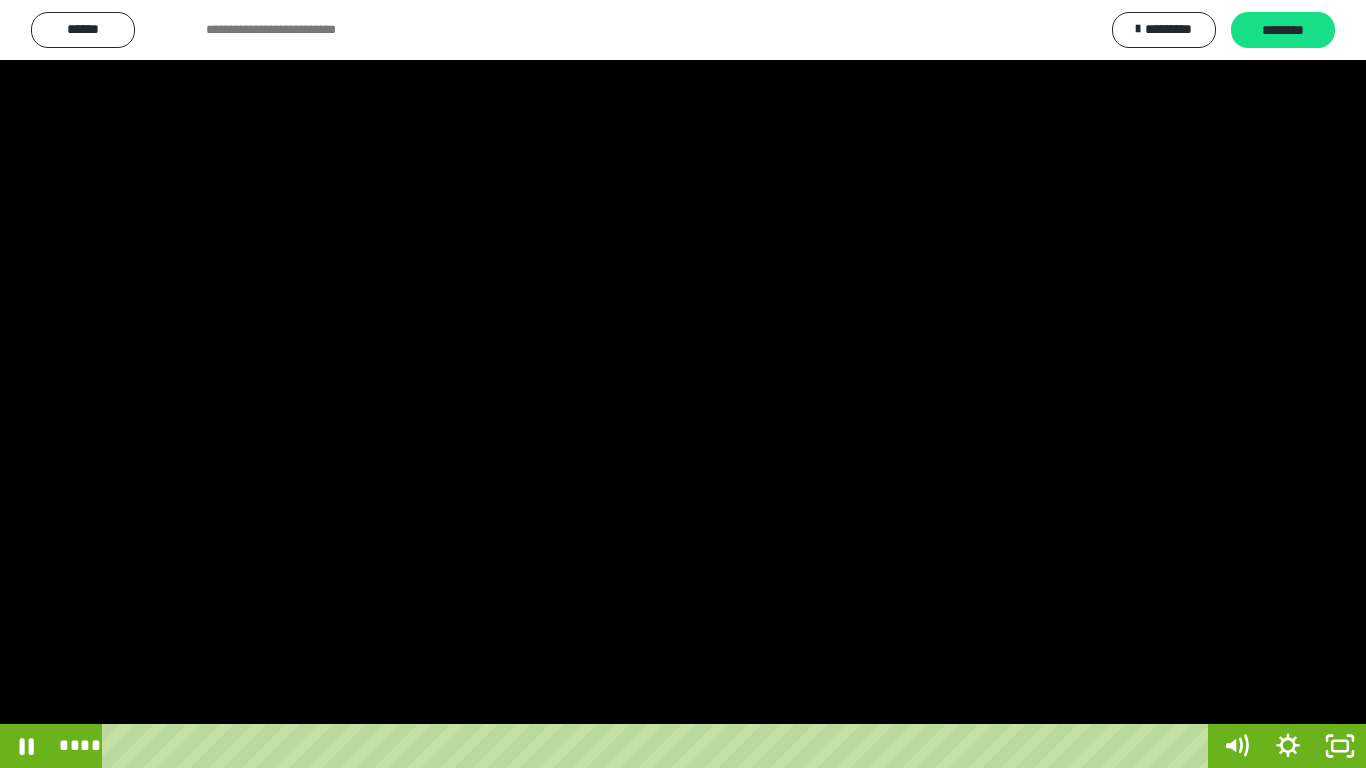 click at bounding box center (683, 384) 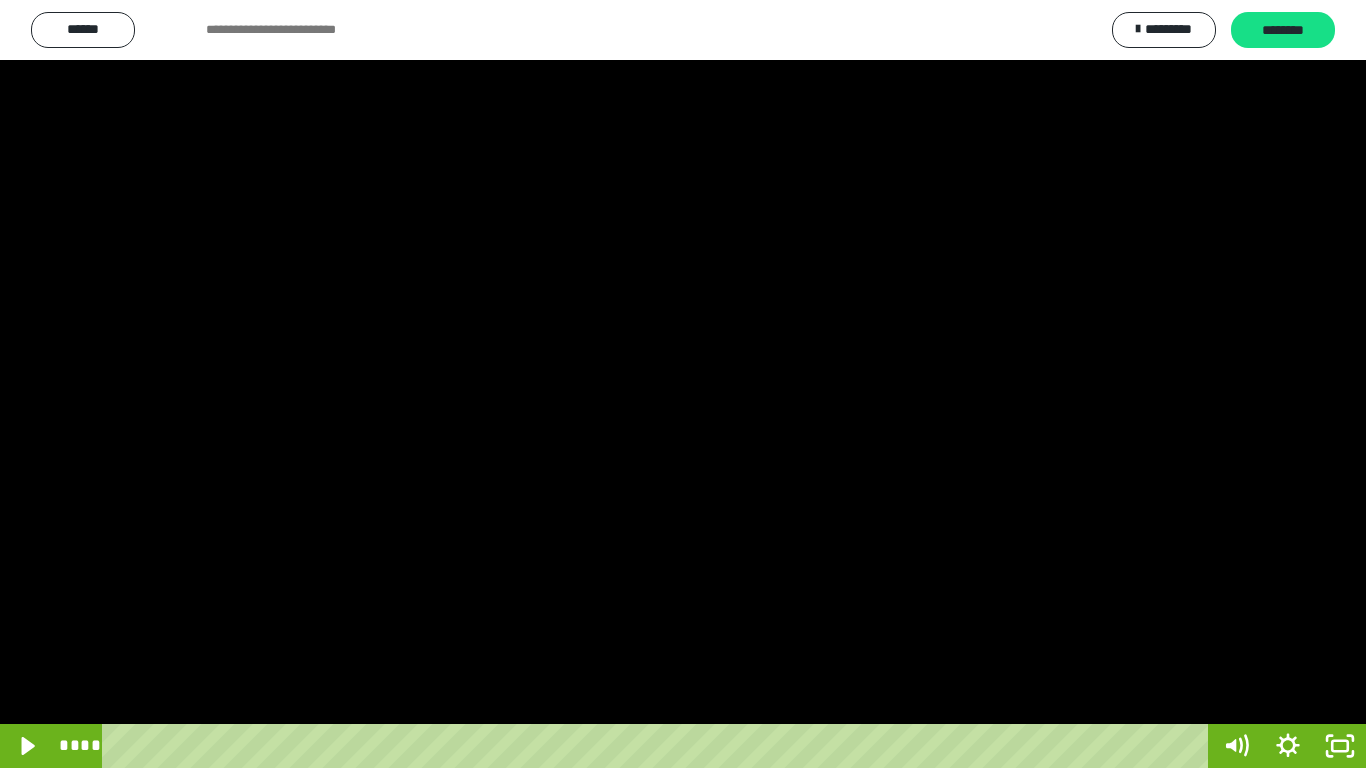 click at bounding box center [683, 384] 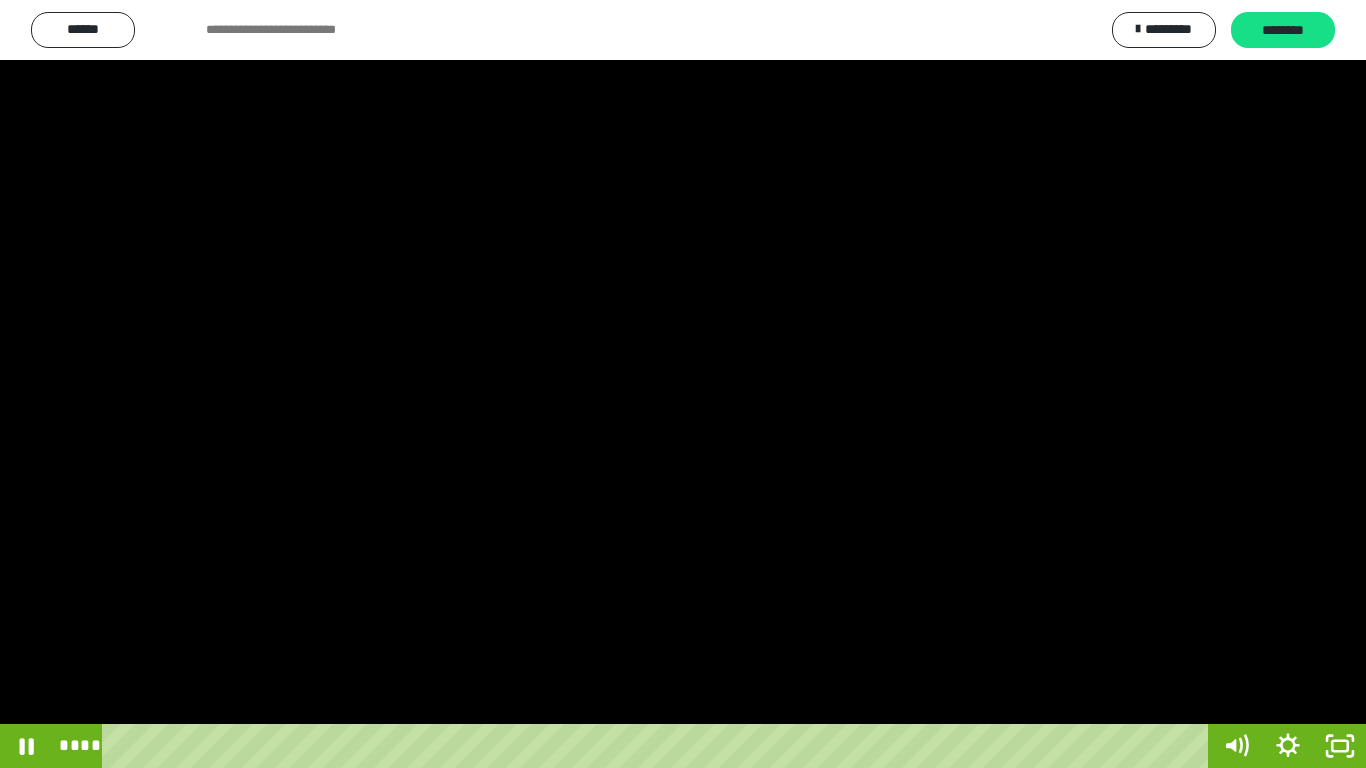 click at bounding box center (683, 384) 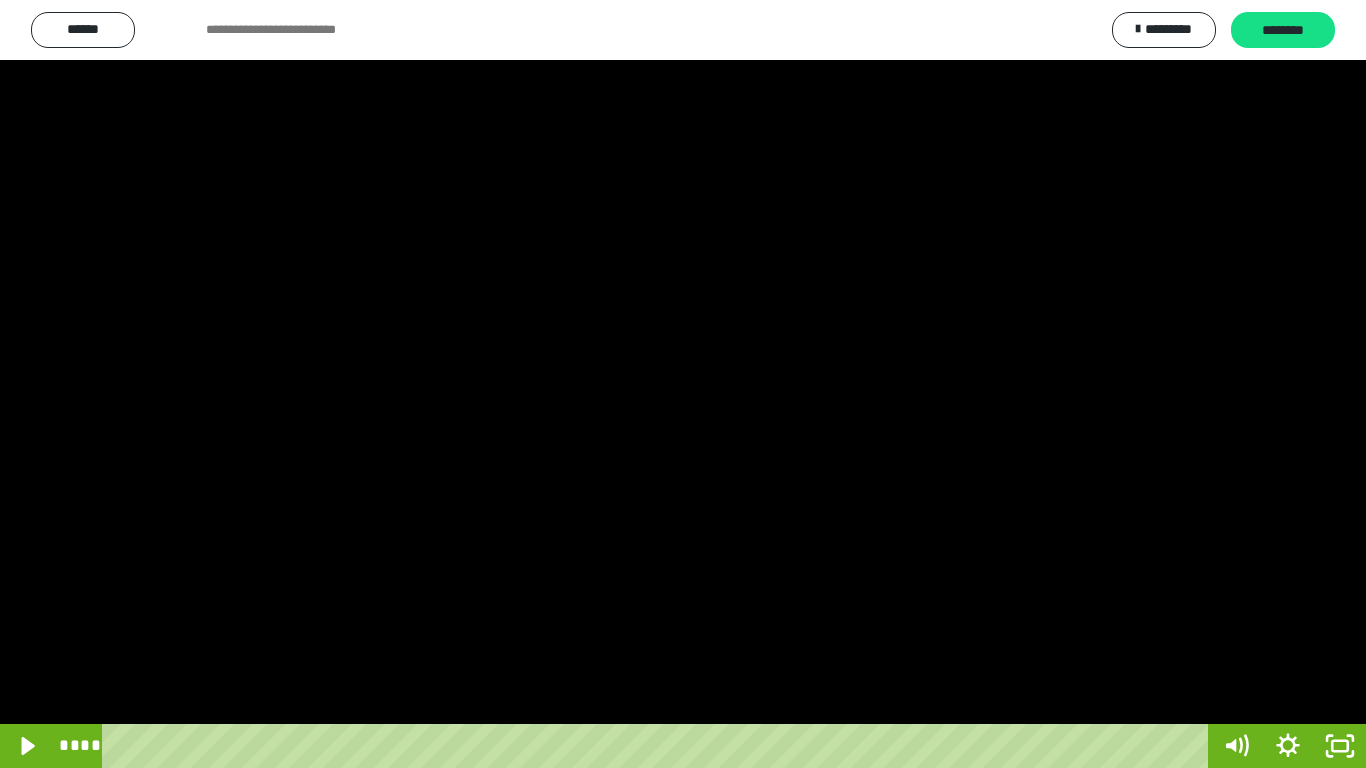 click at bounding box center [683, 384] 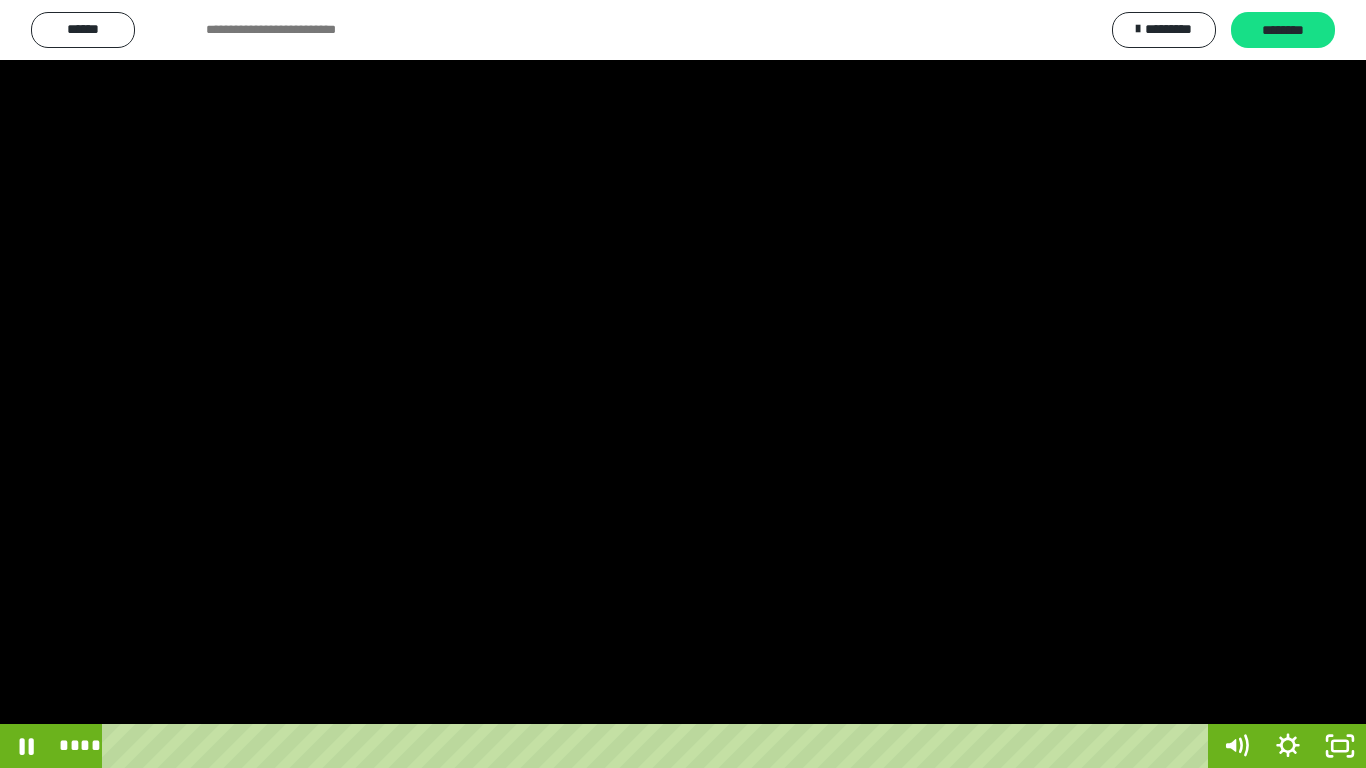 click at bounding box center (683, 384) 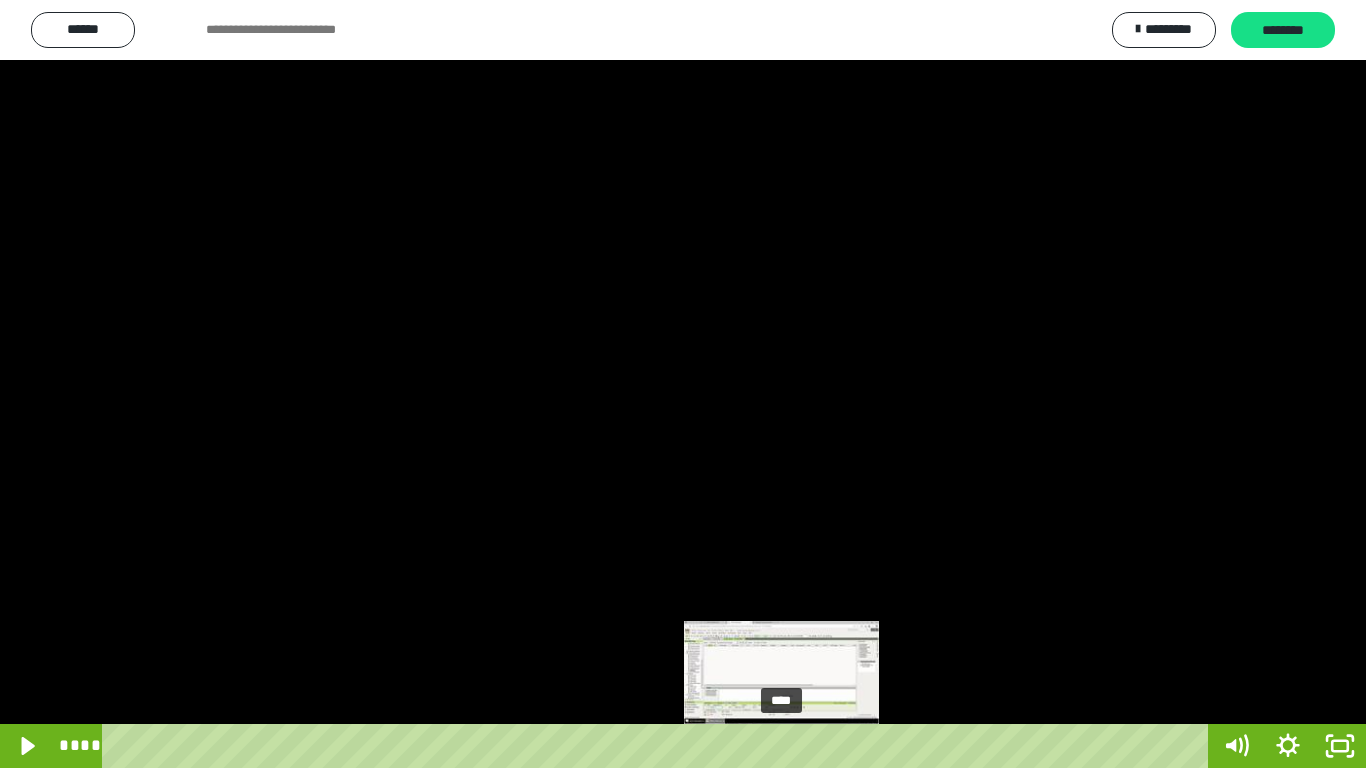 click on "****" at bounding box center (659, 746) 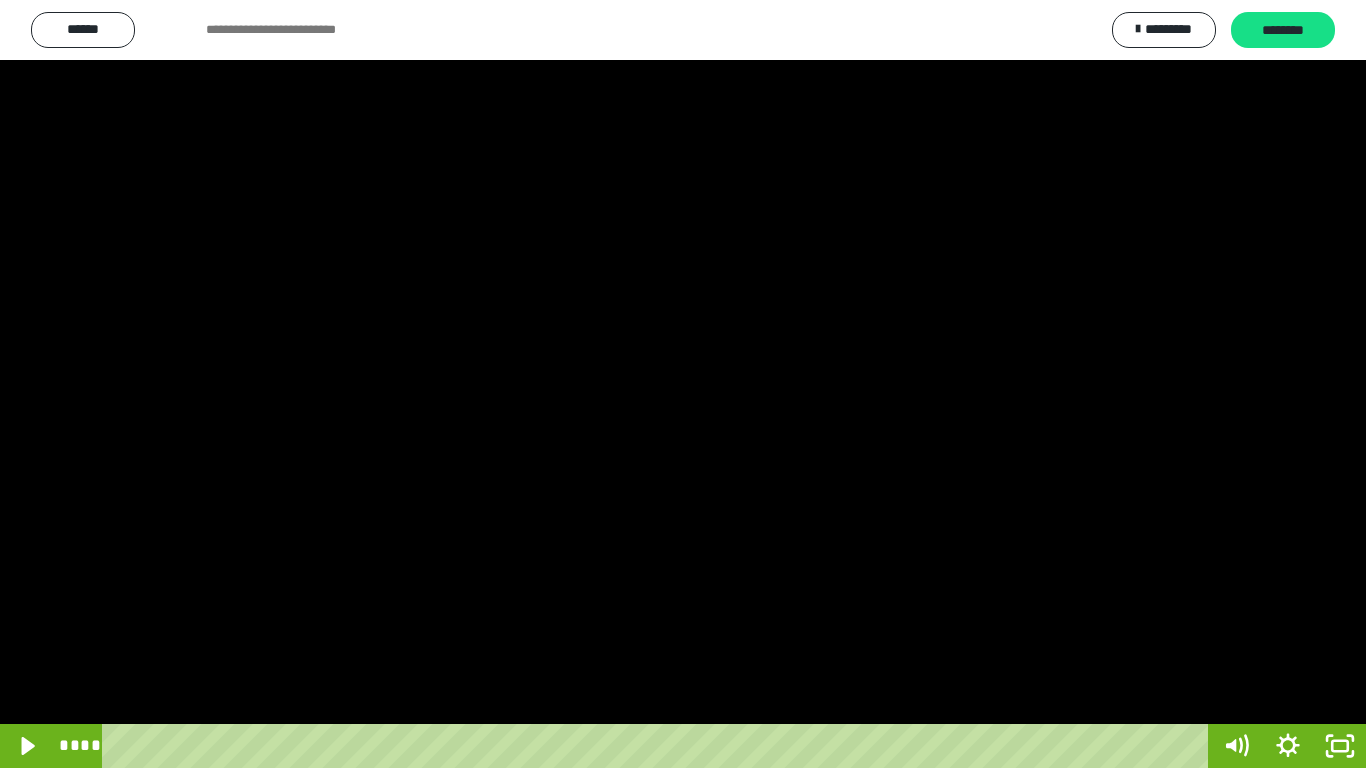click at bounding box center (683, 384) 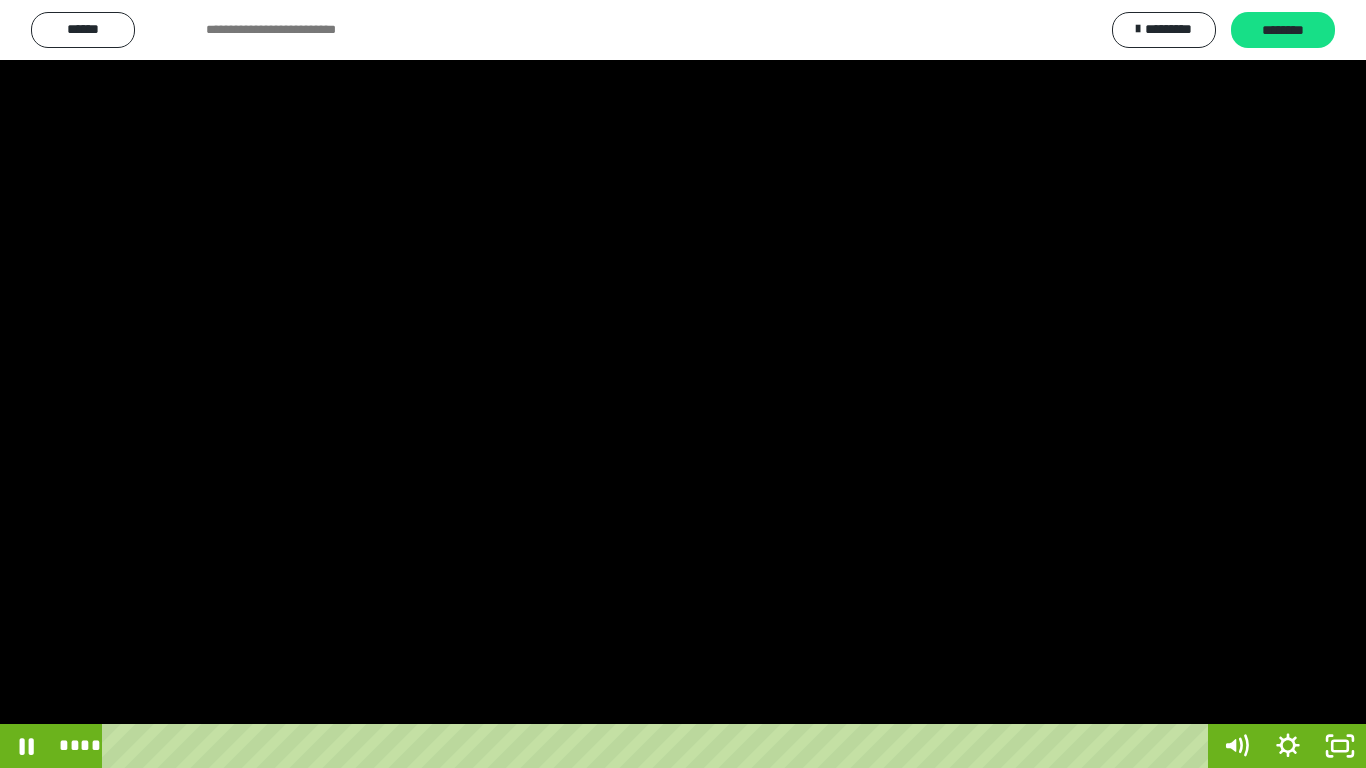 click at bounding box center [683, 384] 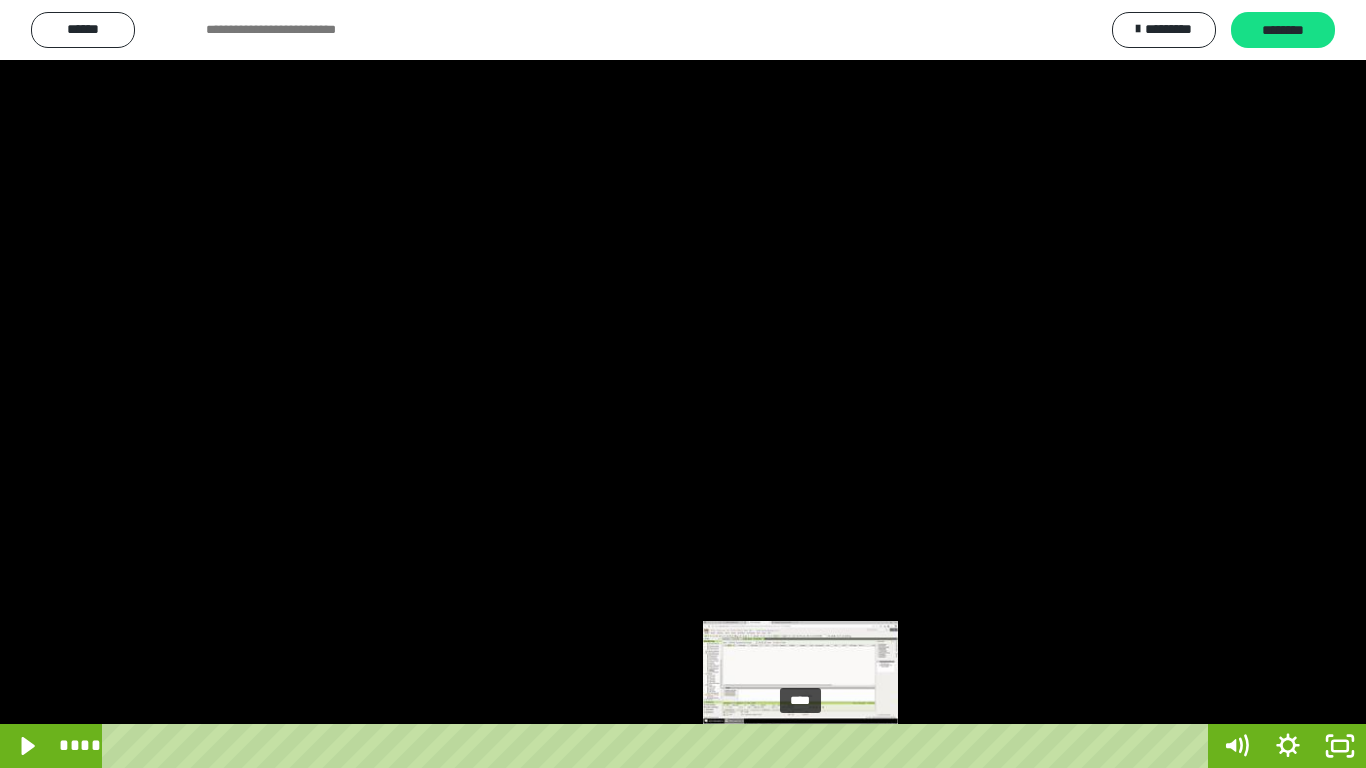 click on "****" at bounding box center [659, 746] 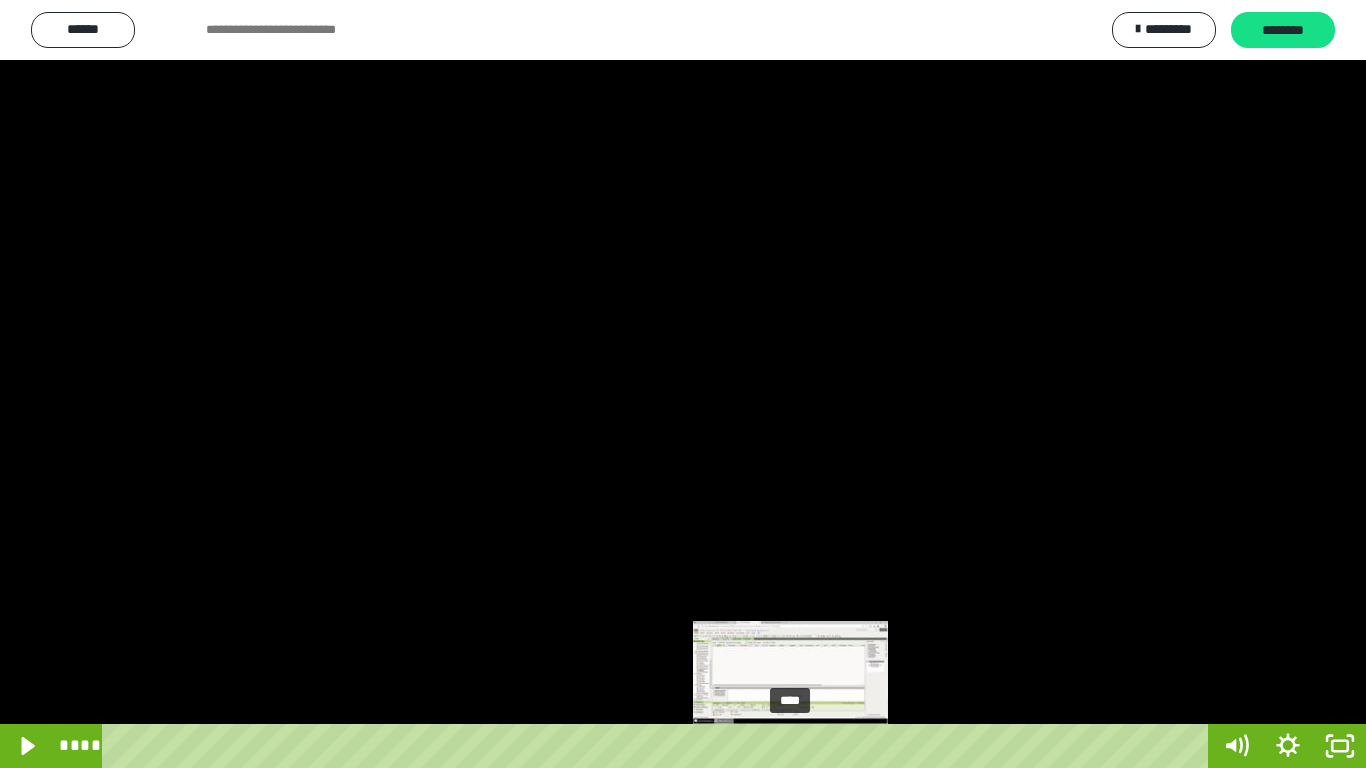 click on "****" at bounding box center [659, 746] 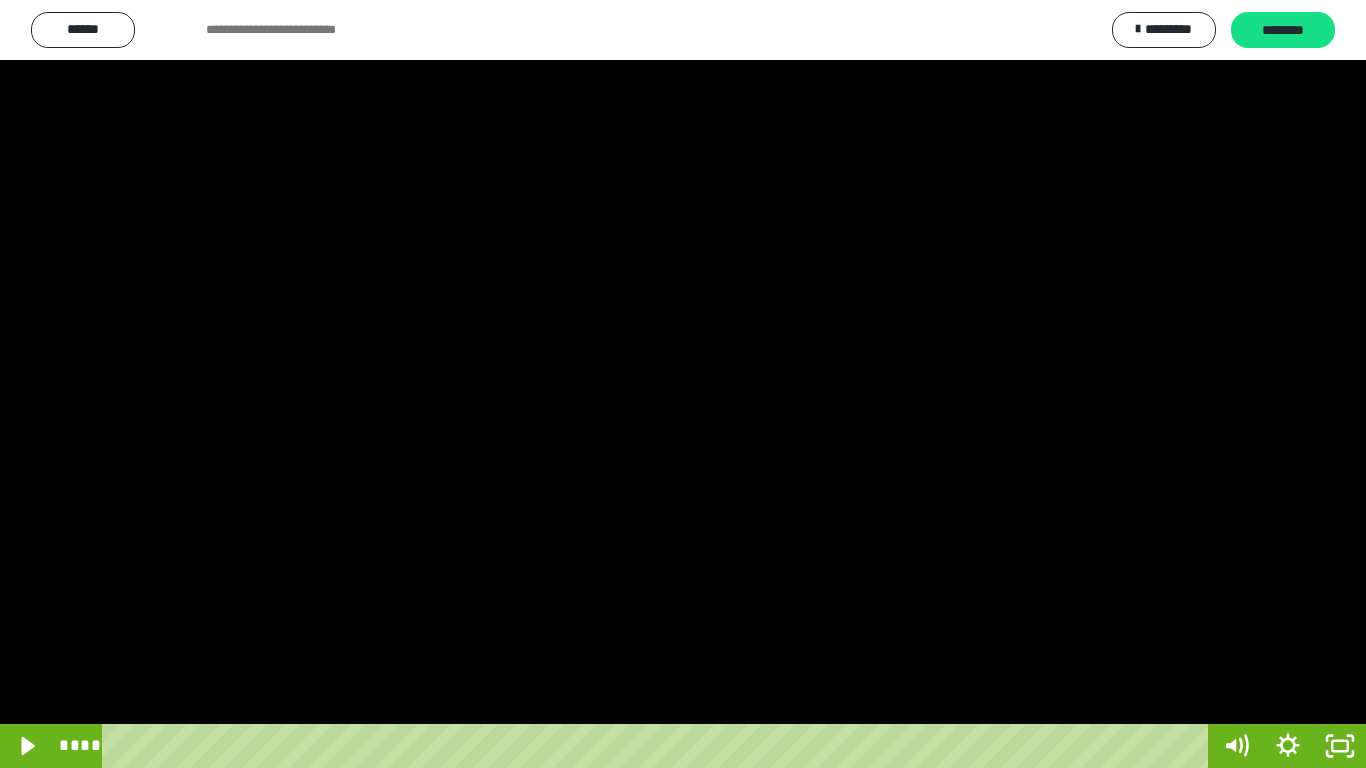 click at bounding box center (683, 384) 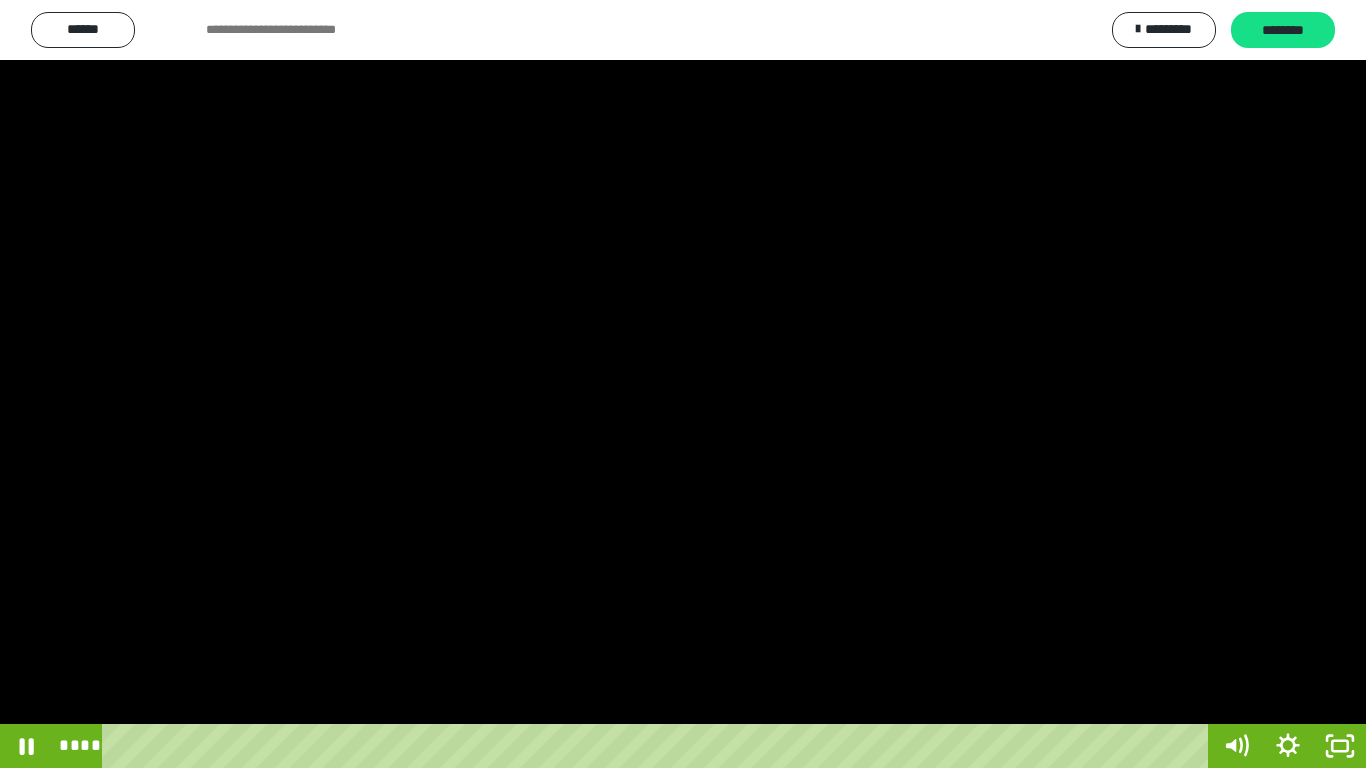 click at bounding box center (683, 384) 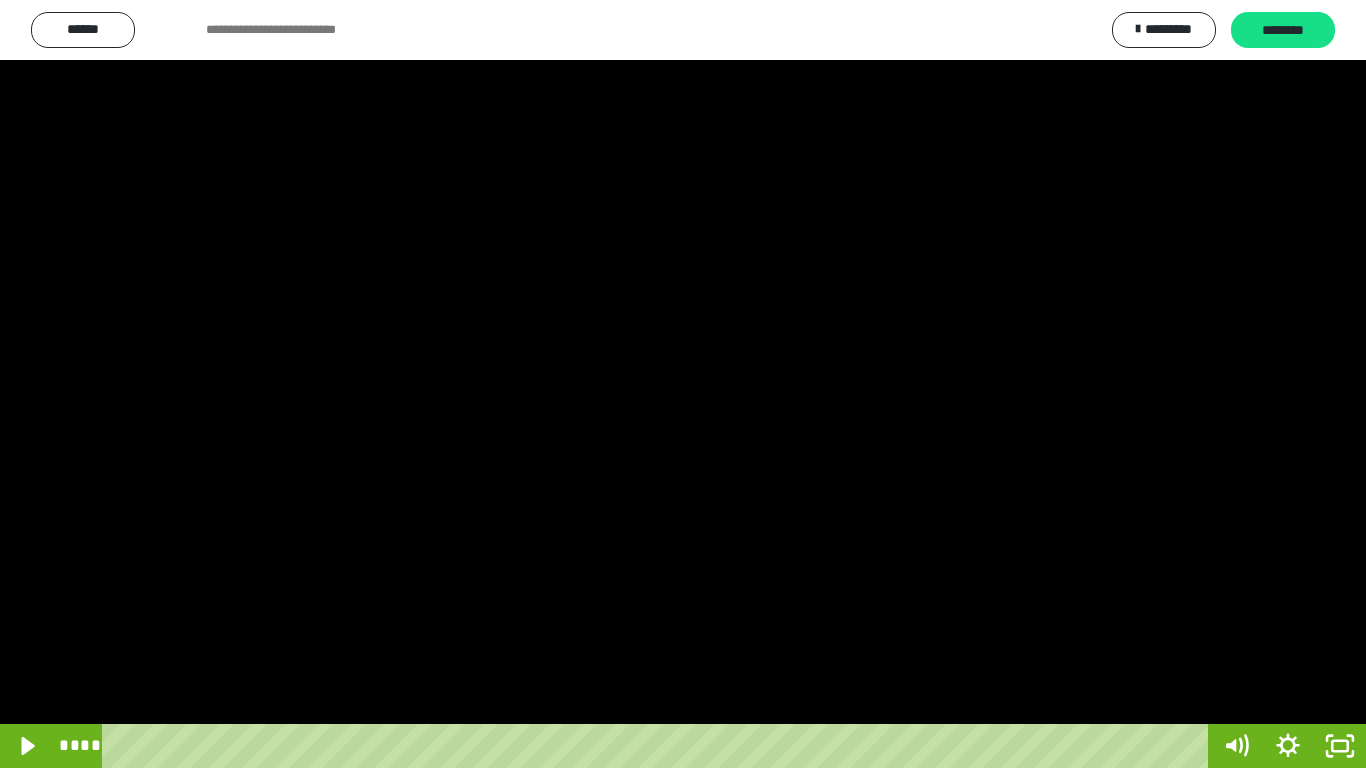 click at bounding box center (683, 384) 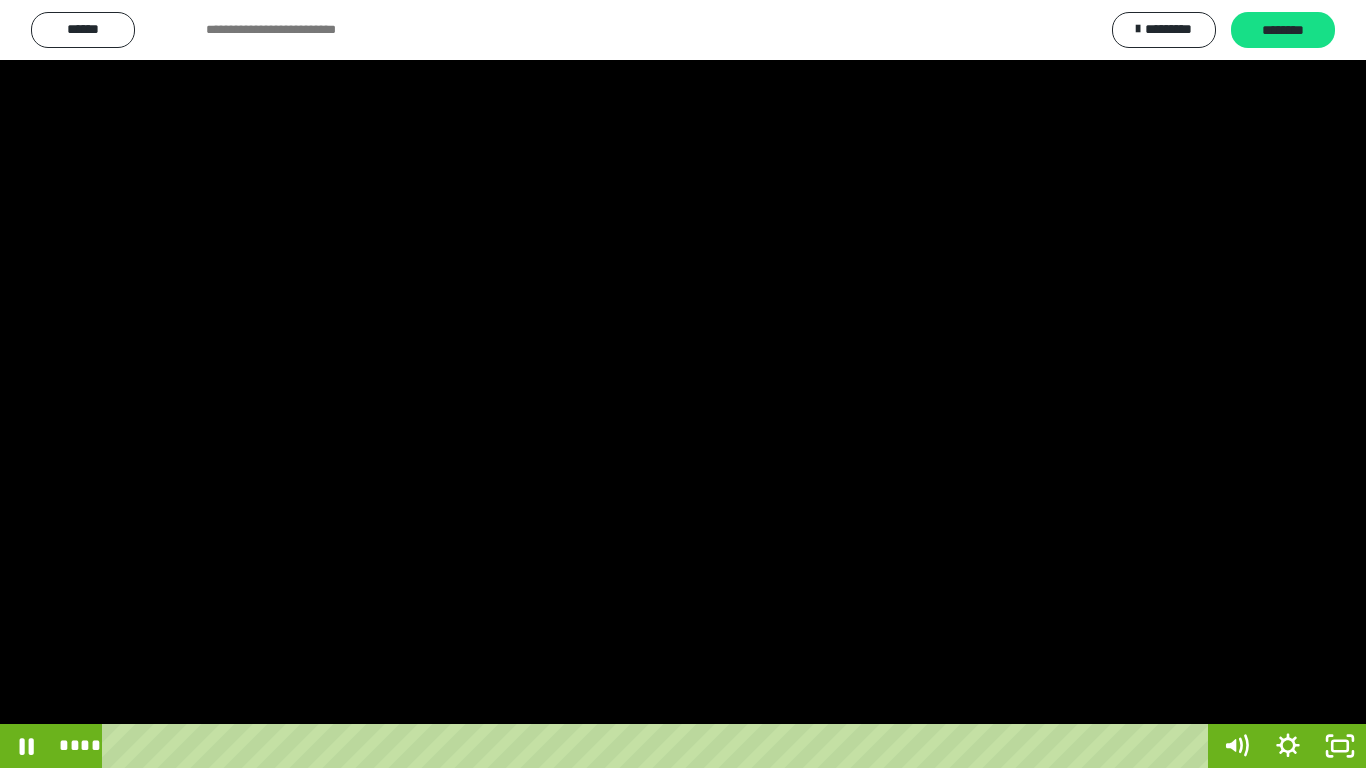 click at bounding box center [683, 384] 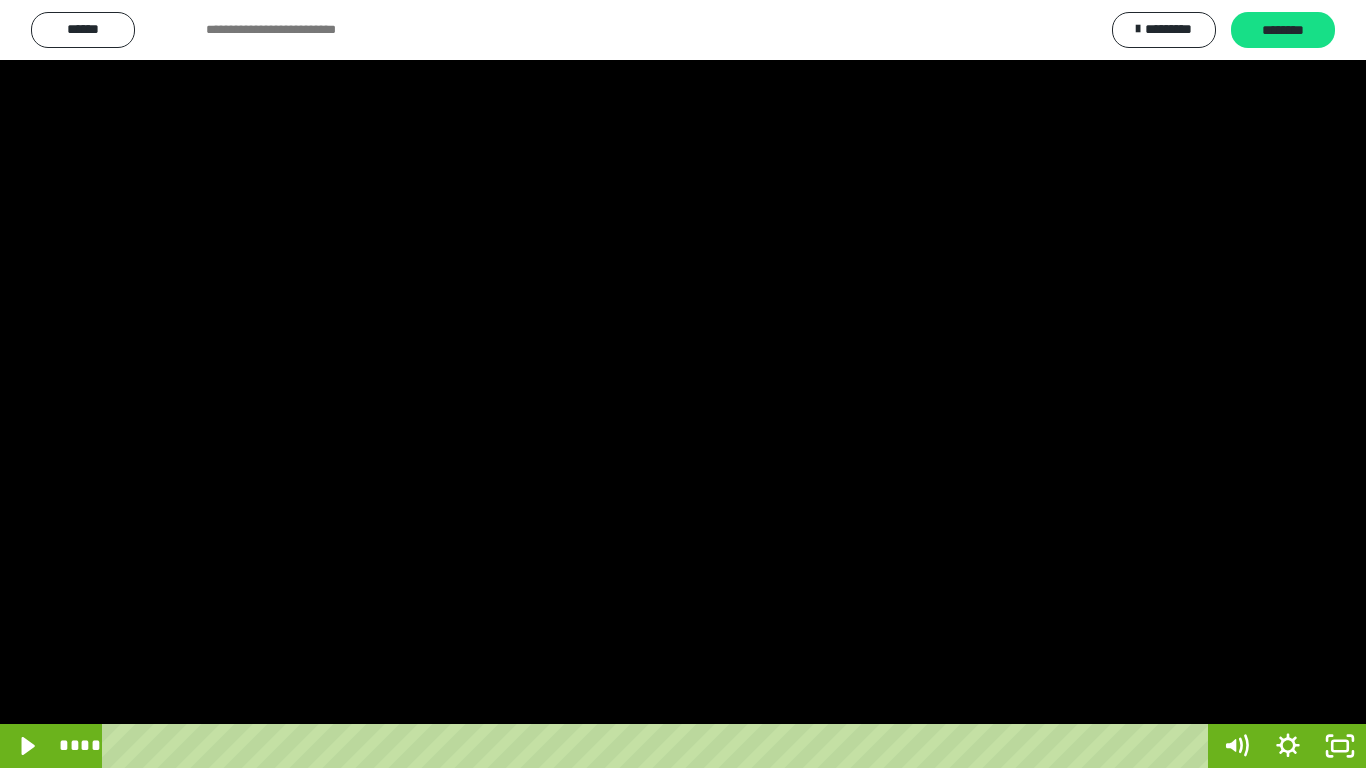 click at bounding box center [683, 384] 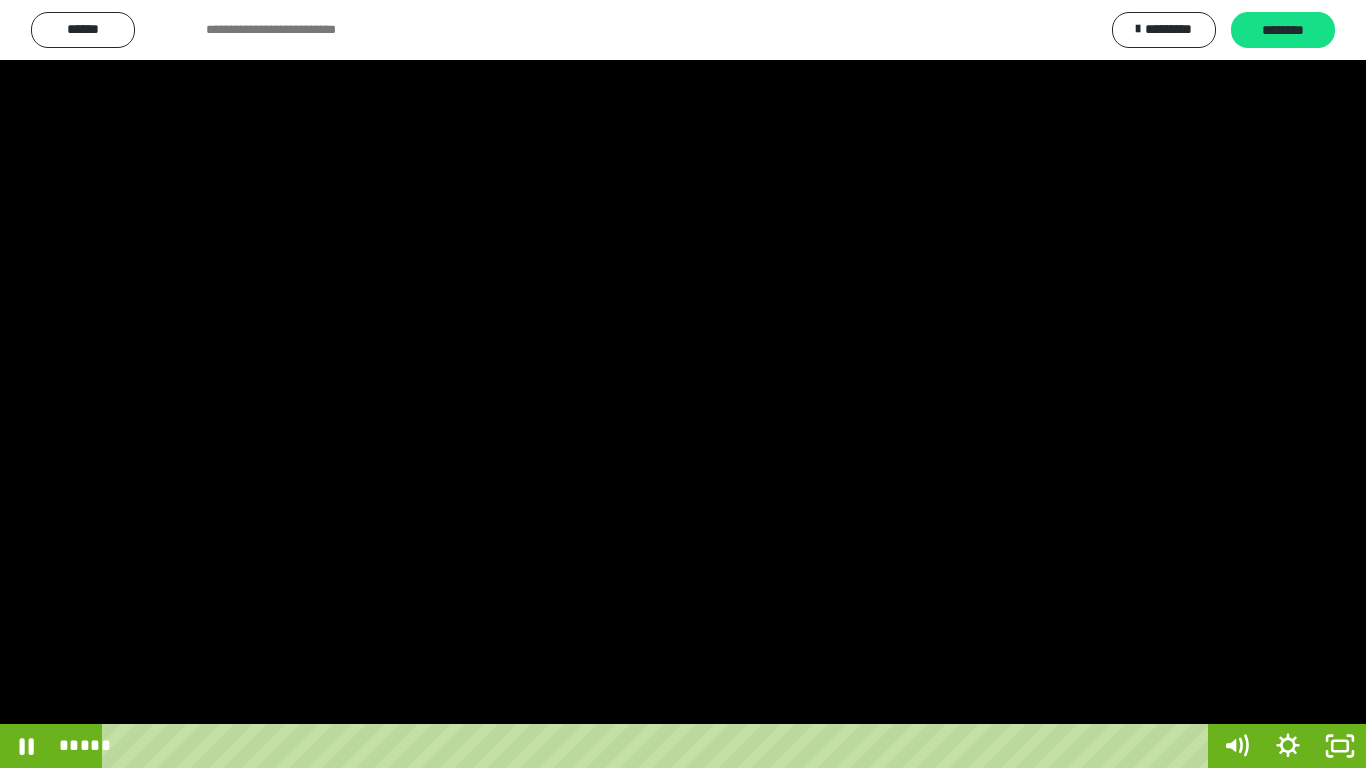 click at bounding box center [683, 384] 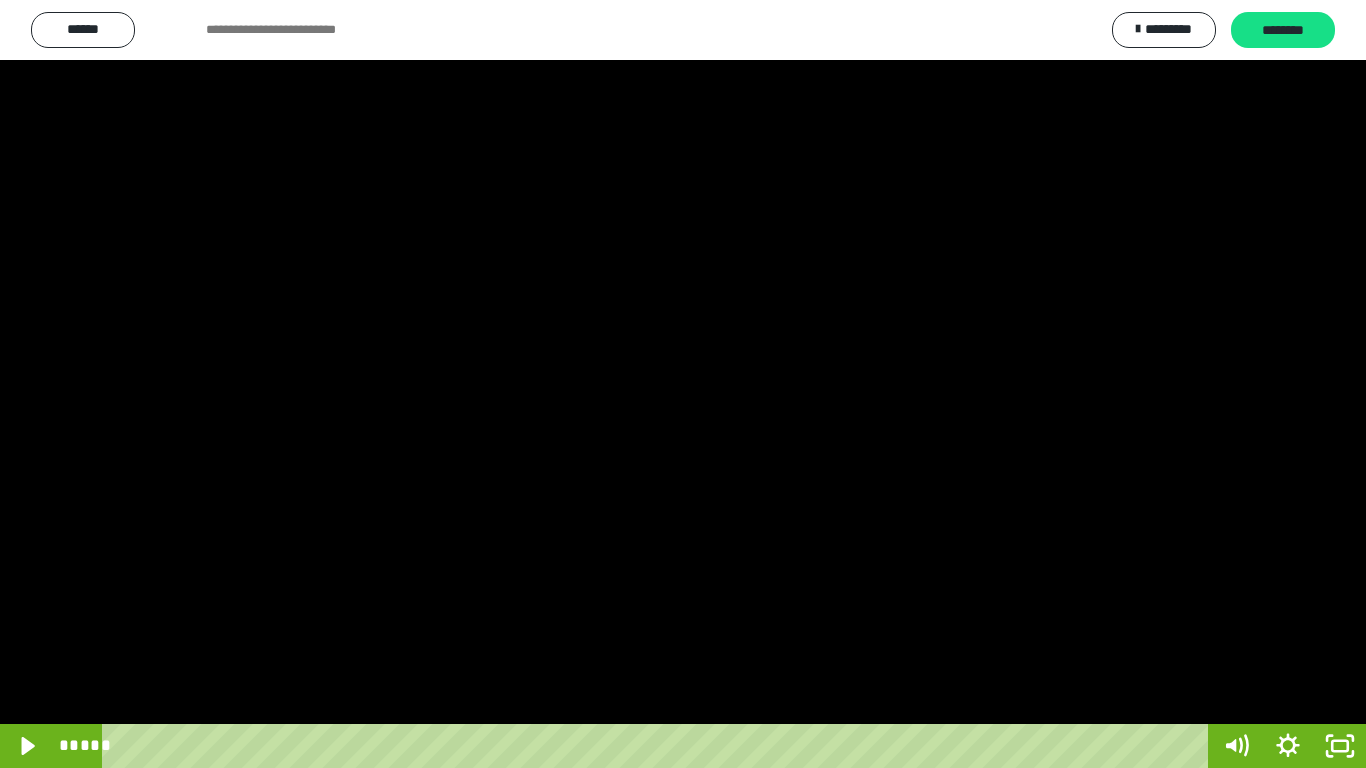 click at bounding box center (683, 384) 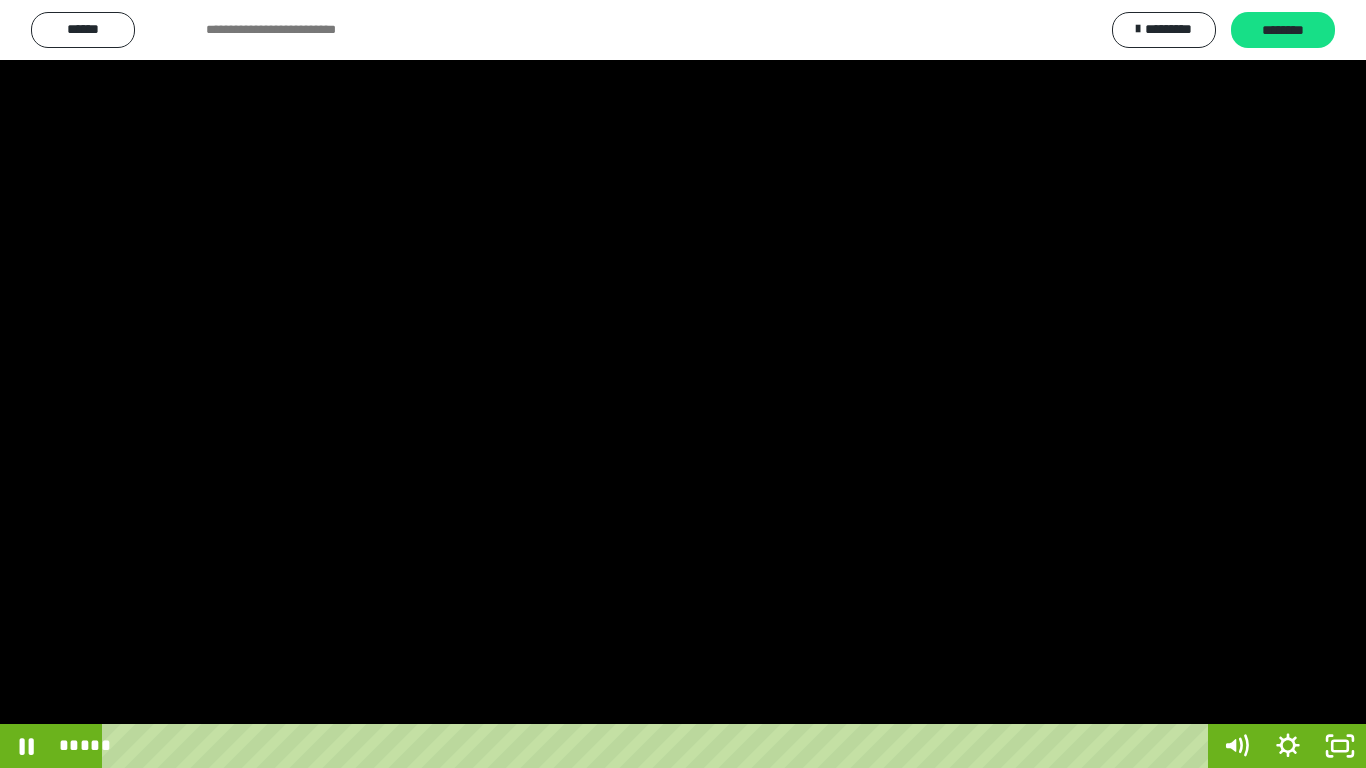 click at bounding box center [683, 384] 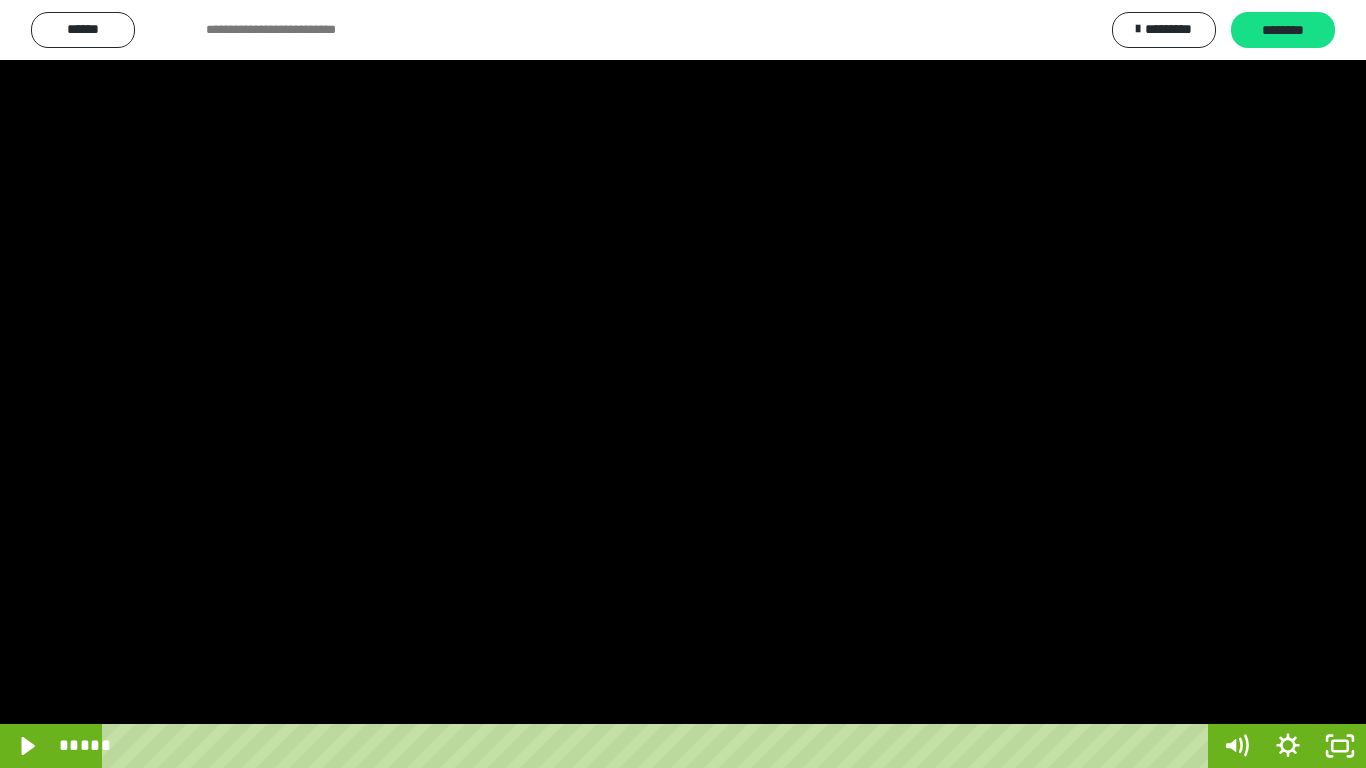 click at bounding box center (683, 384) 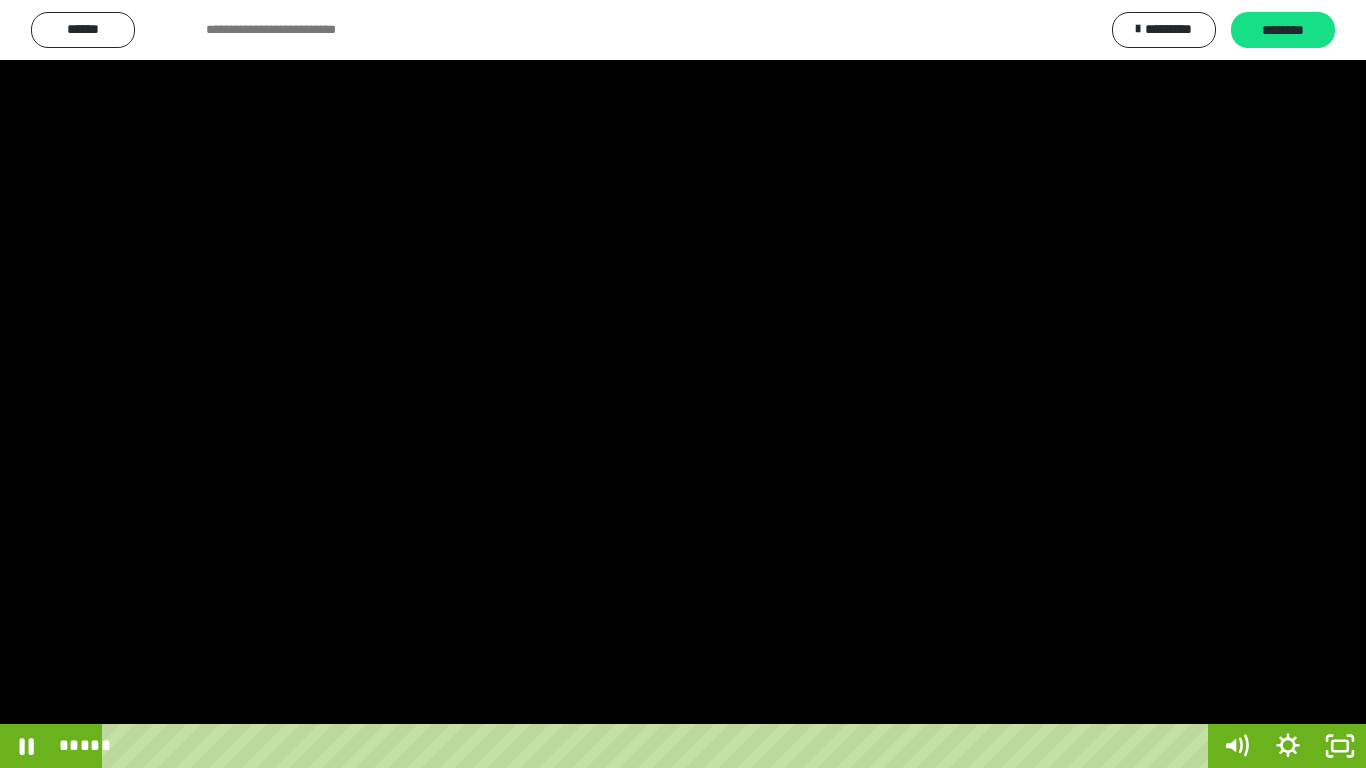 click at bounding box center [683, 384] 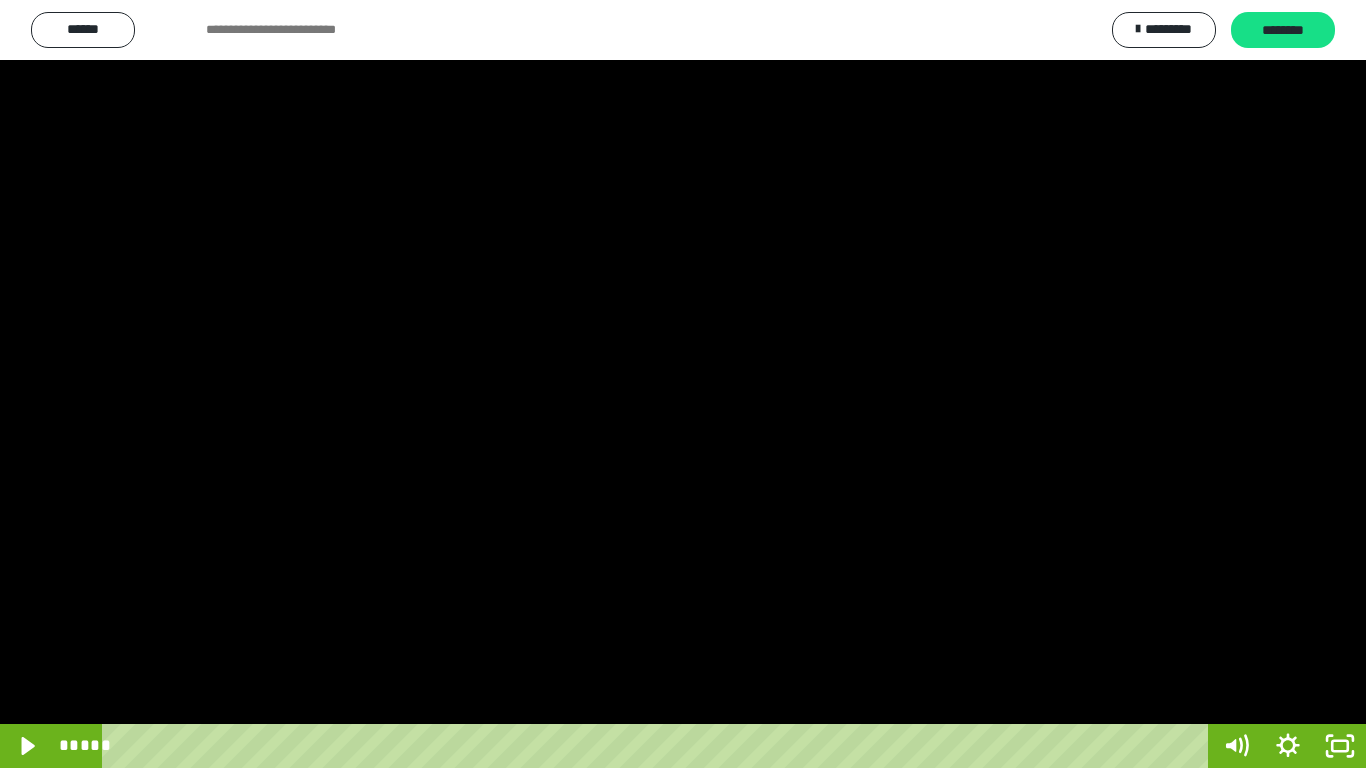 click at bounding box center [683, 384] 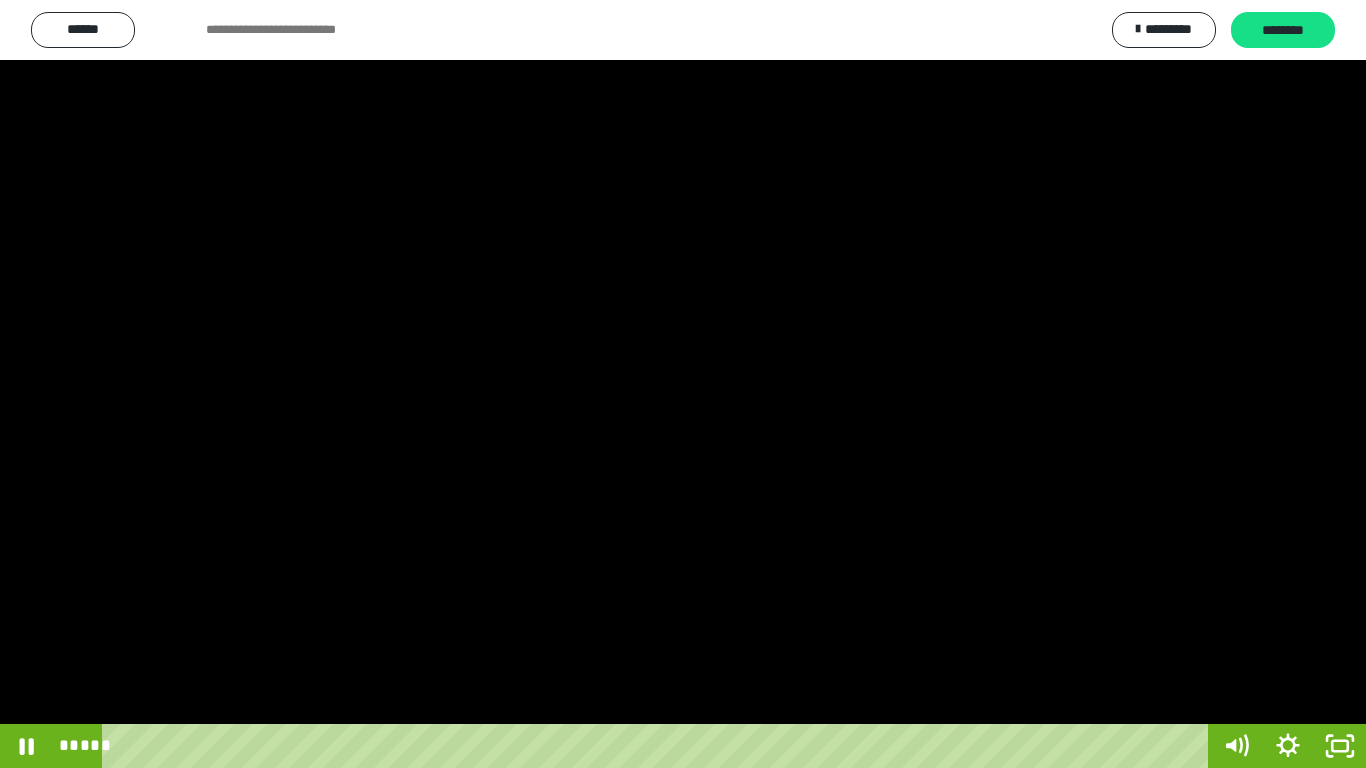 click at bounding box center (683, 384) 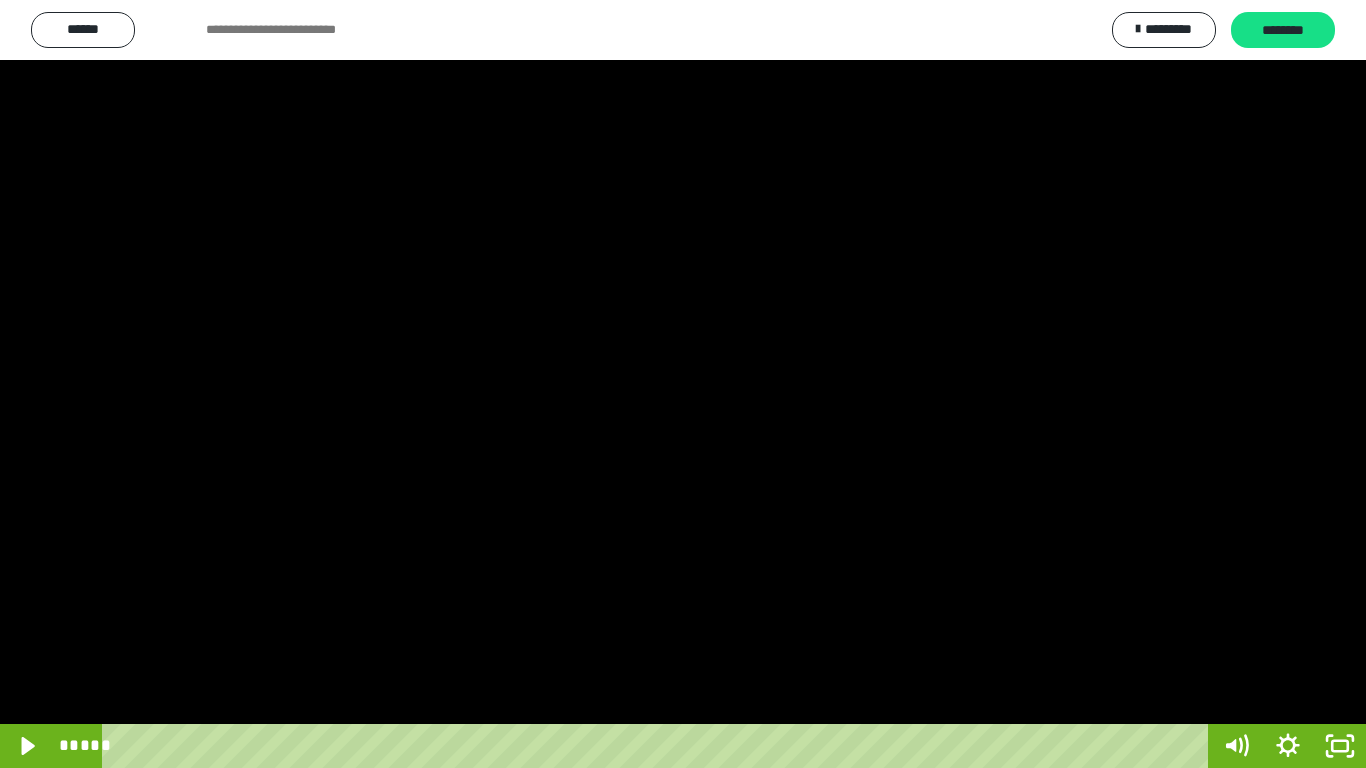 click at bounding box center (683, 384) 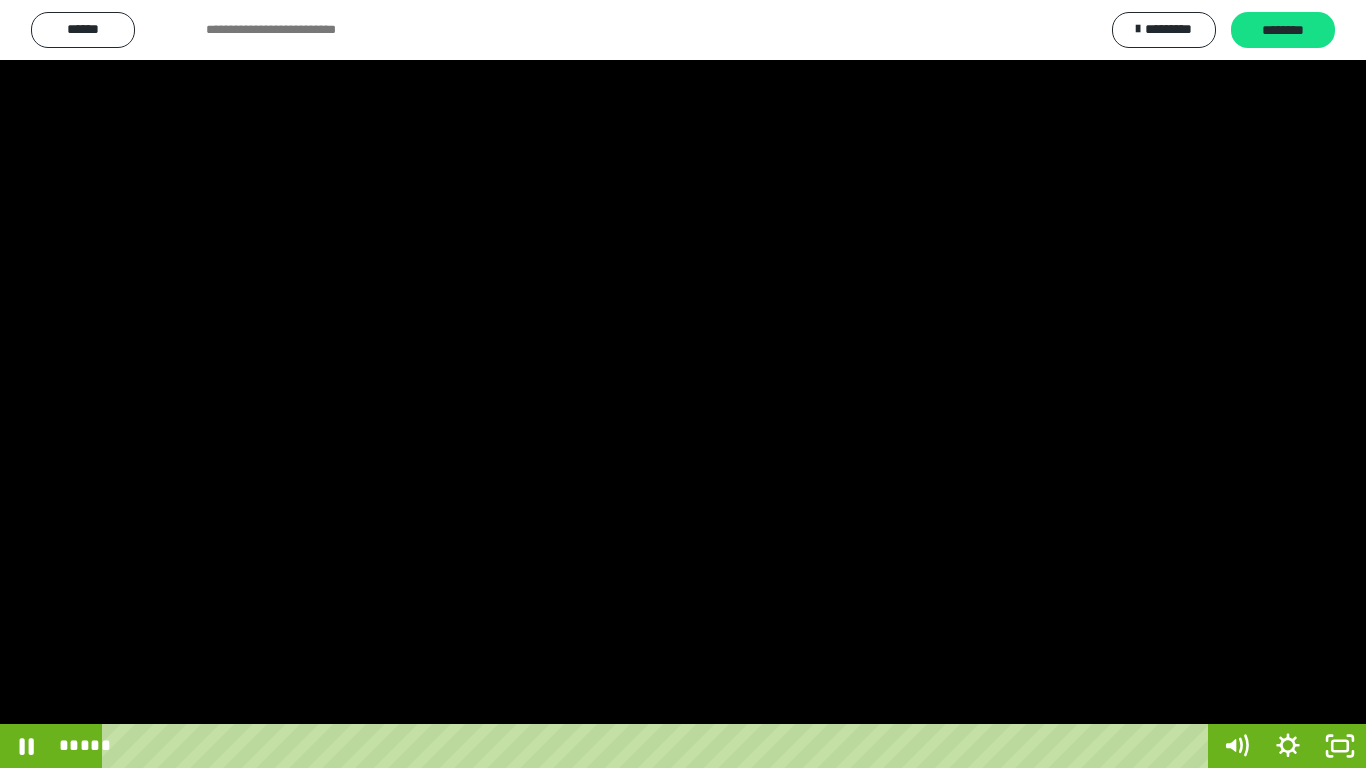 click at bounding box center [683, 384] 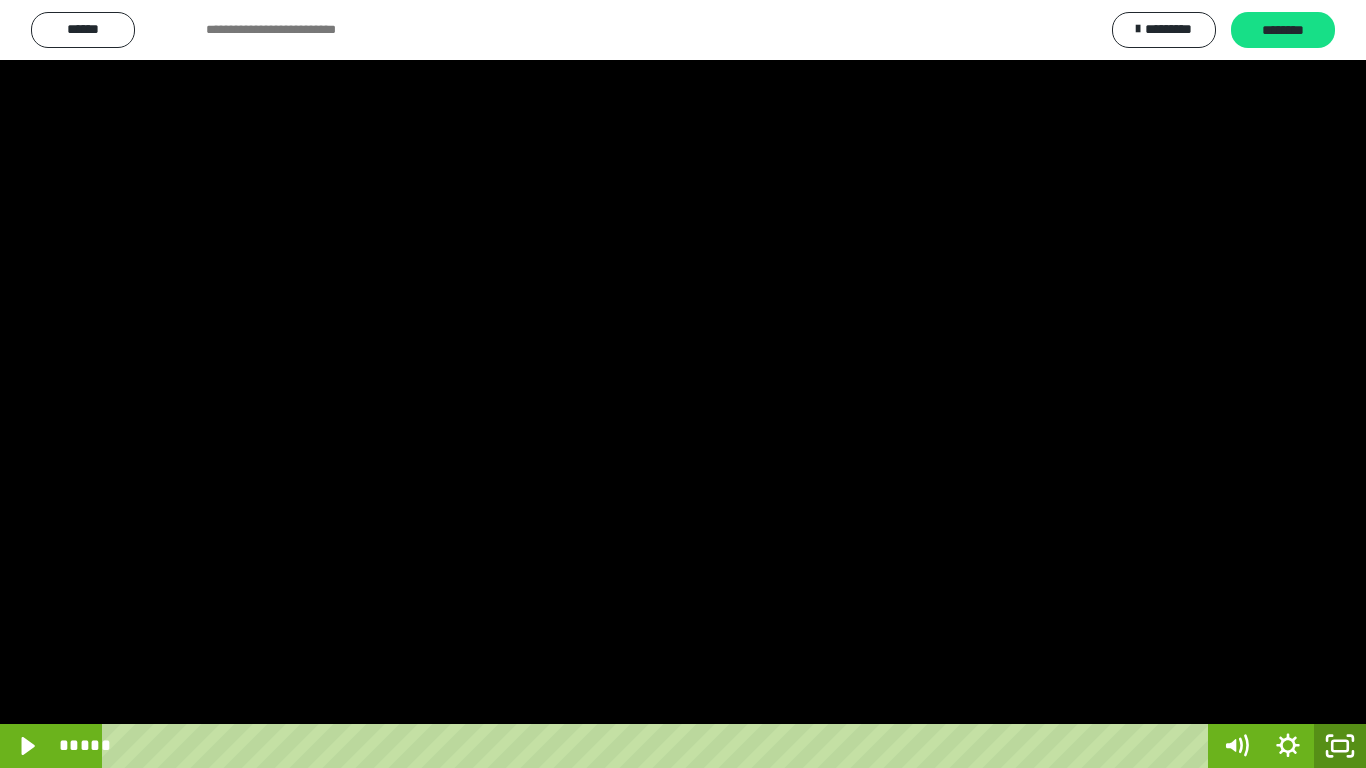 click 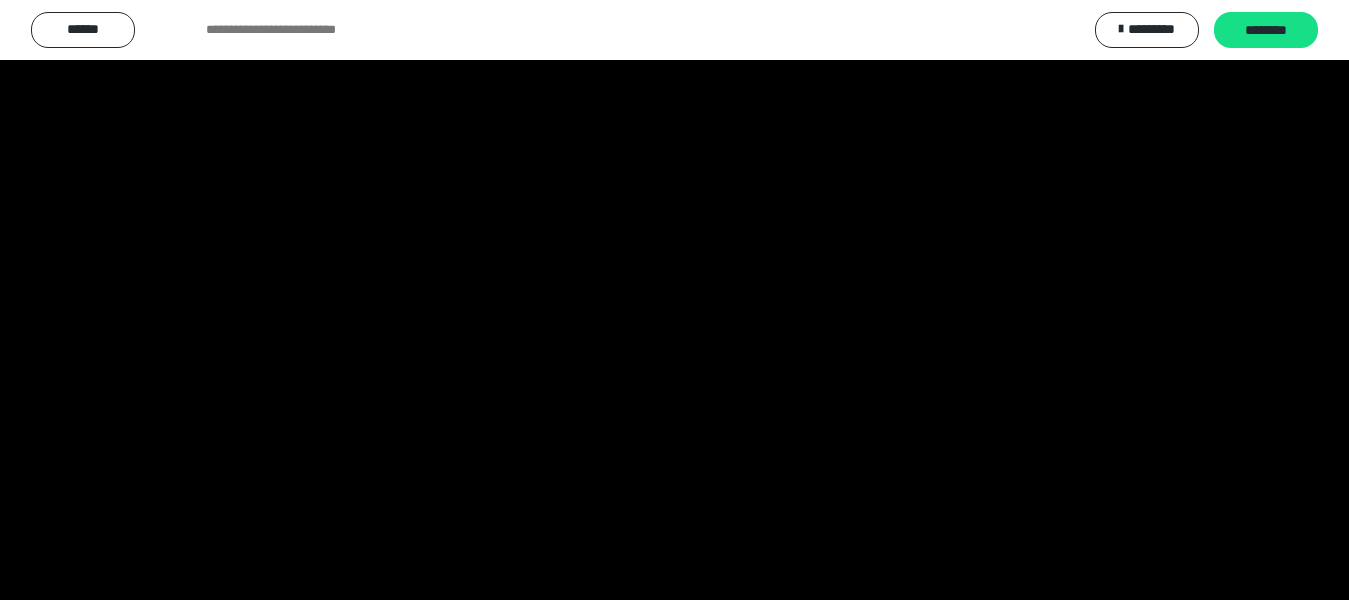 scroll, scrollTop: 4070, scrollLeft: 0, axis: vertical 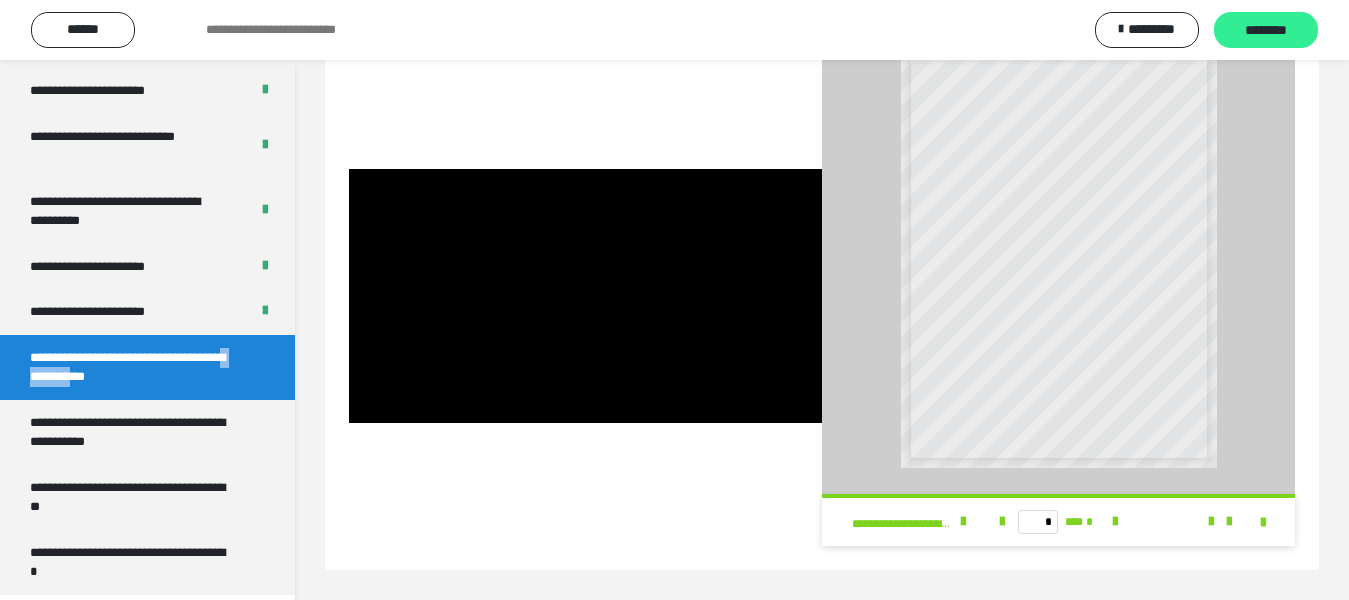 click on "********" at bounding box center [1266, 31] 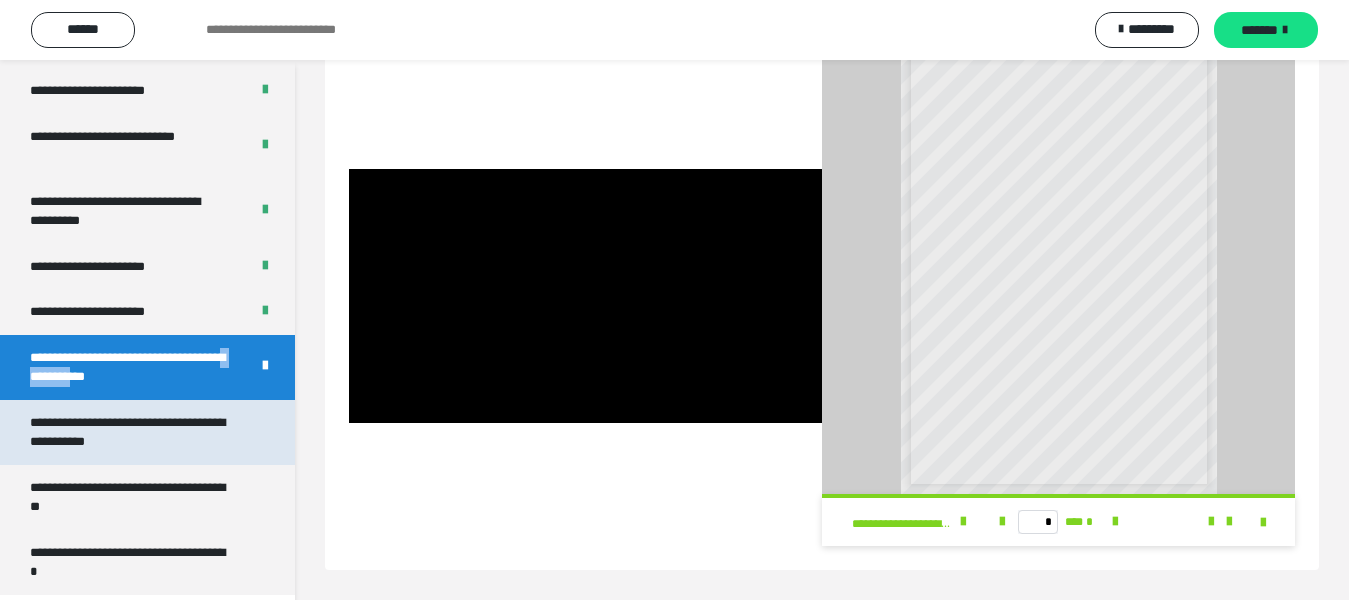 scroll, scrollTop: 0, scrollLeft: 0, axis: both 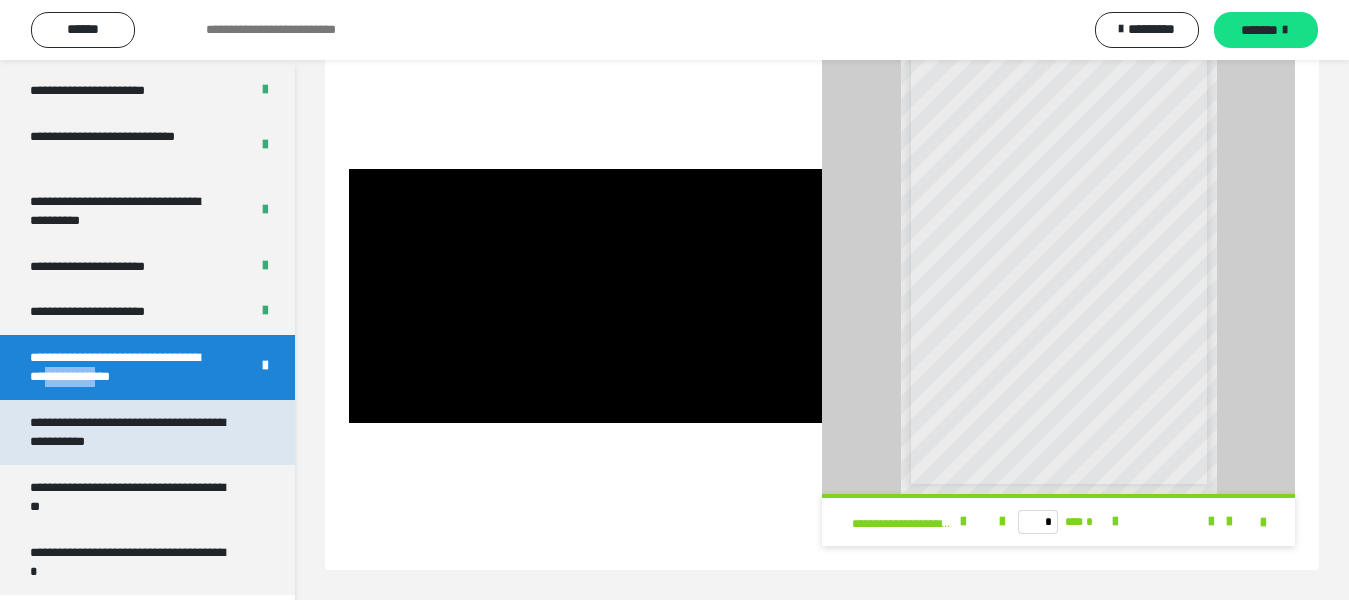 click on "**********" at bounding box center [131, 432] 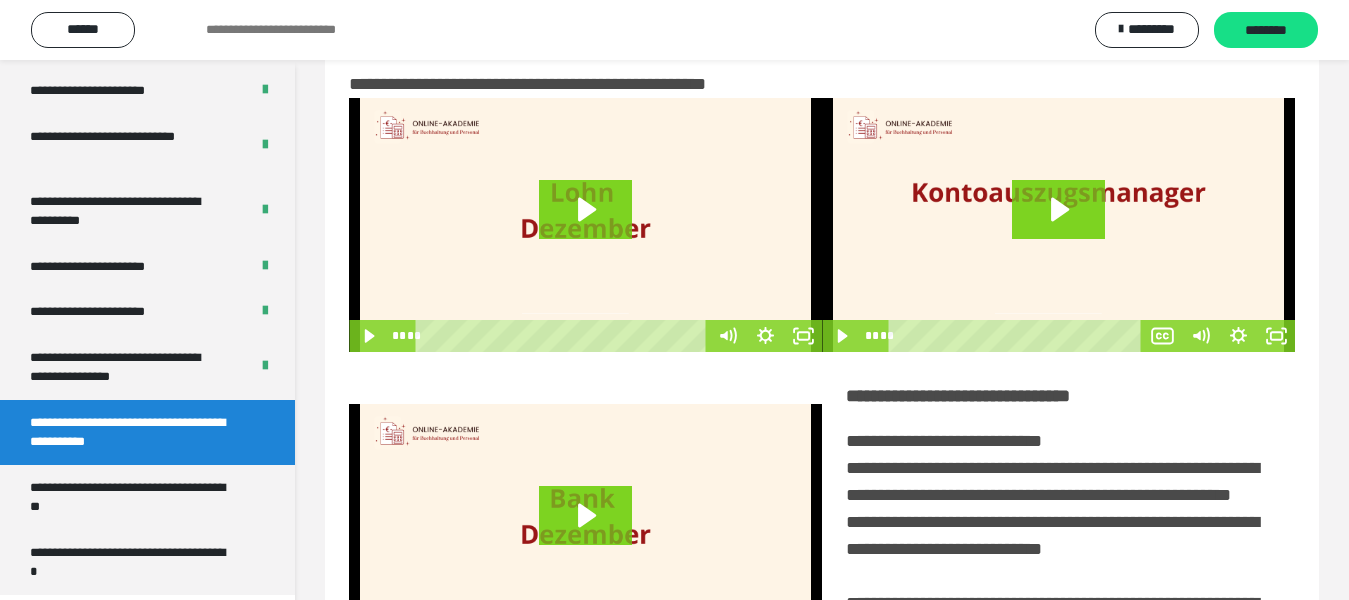 scroll, scrollTop: 0, scrollLeft: 0, axis: both 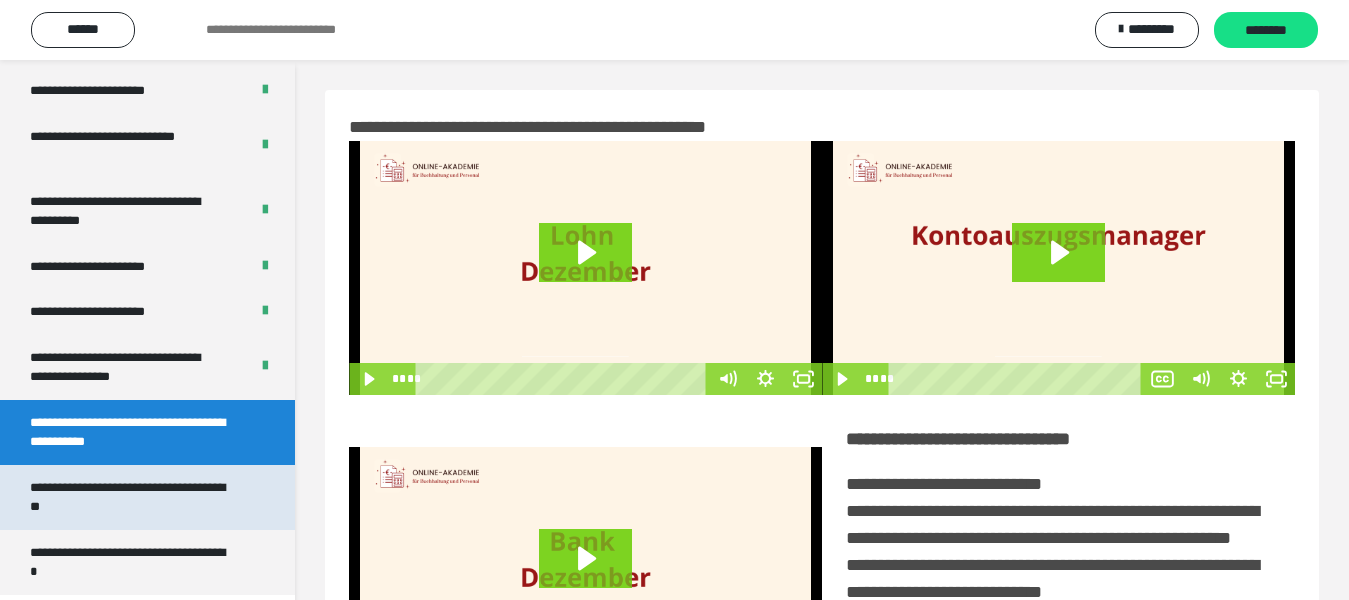 click on "**********" at bounding box center (131, 497) 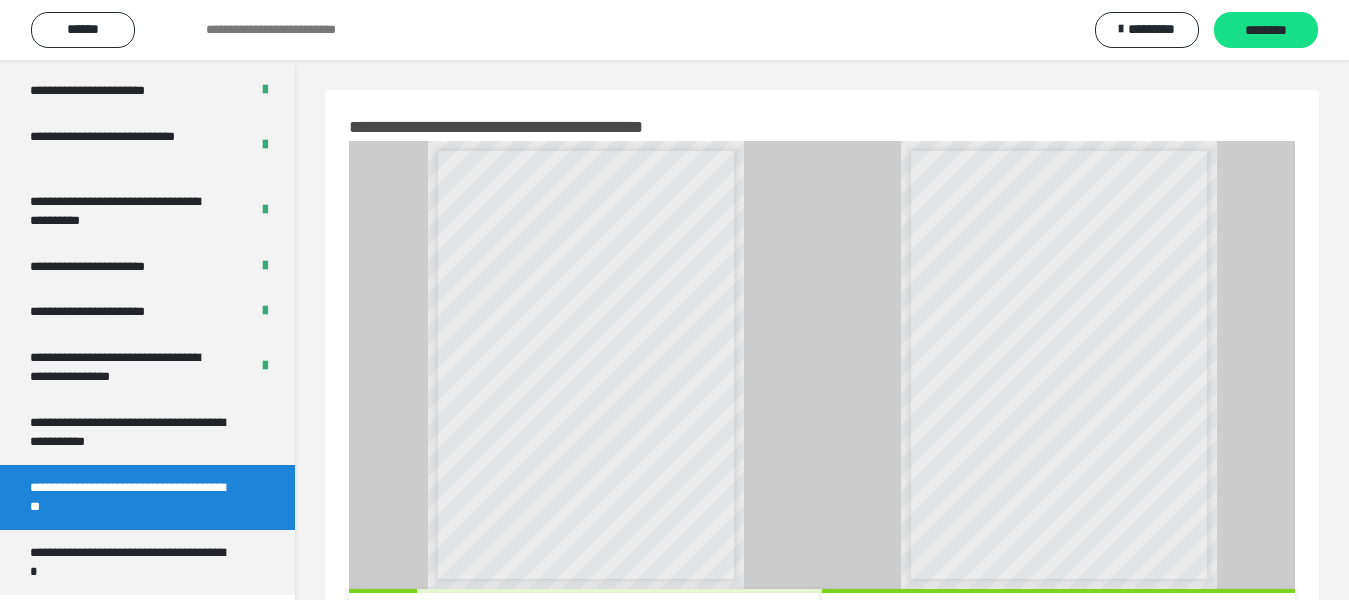 scroll, scrollTop: 95, scrollLeft: 0, axis: vertical 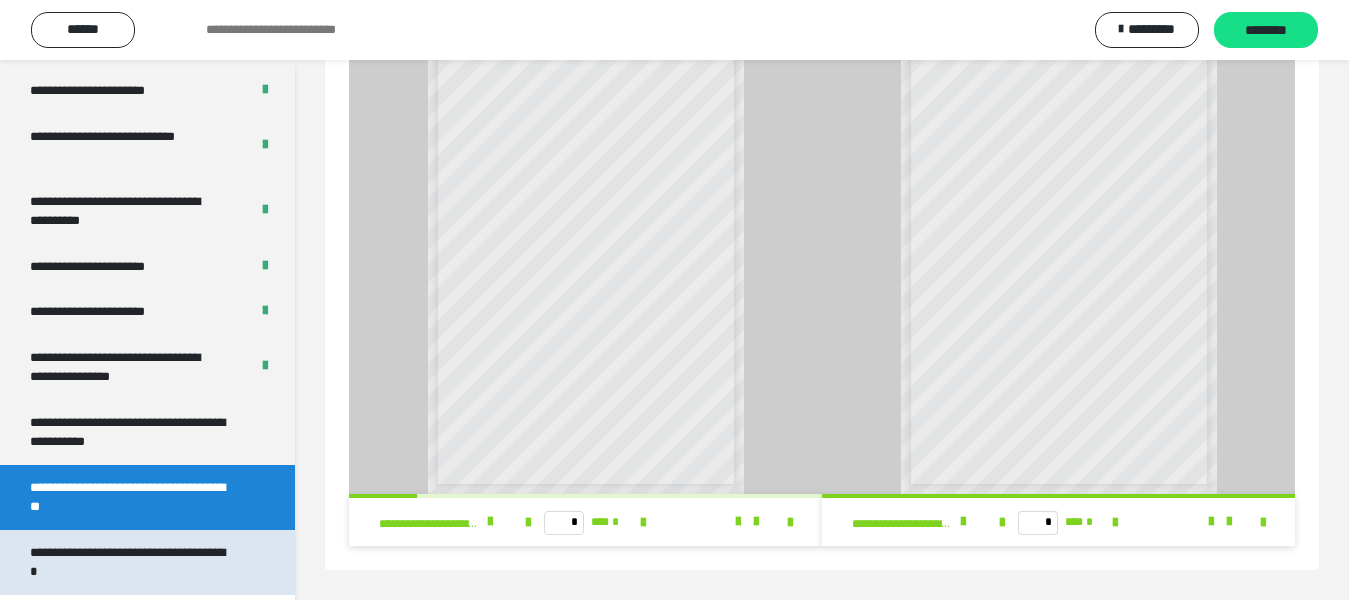 click on "**********" at bounding box center (131, 562) 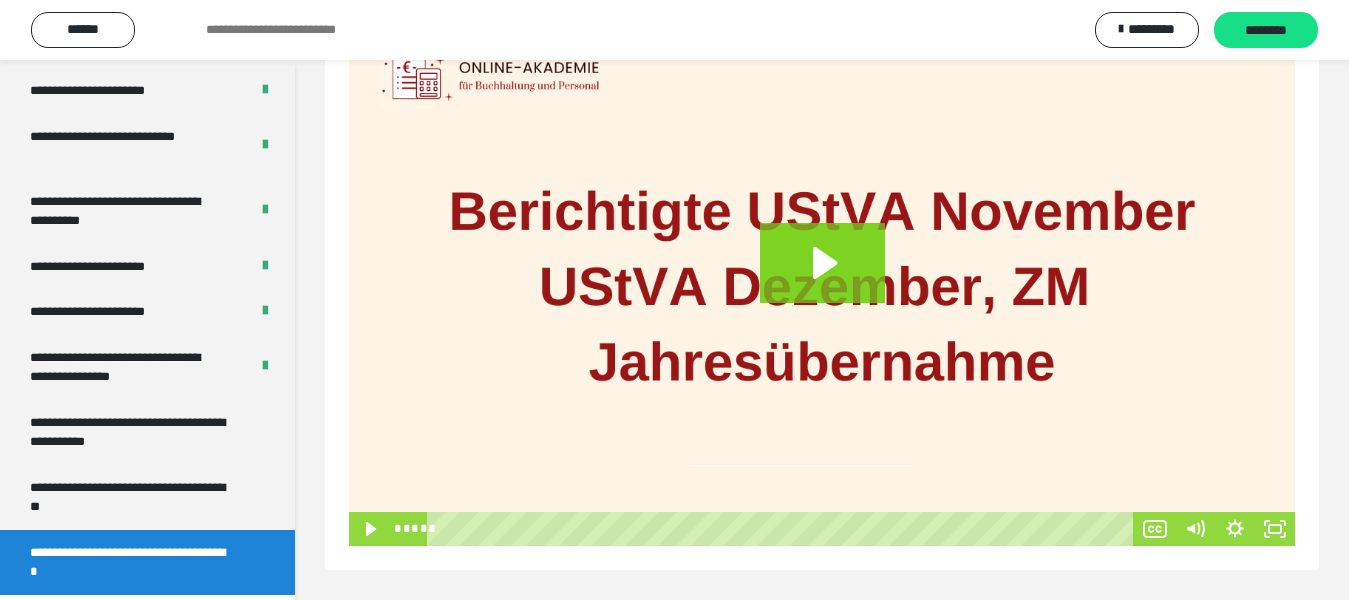 scroll, scrollTop: 0, scrollLeft: 0, axis: both 